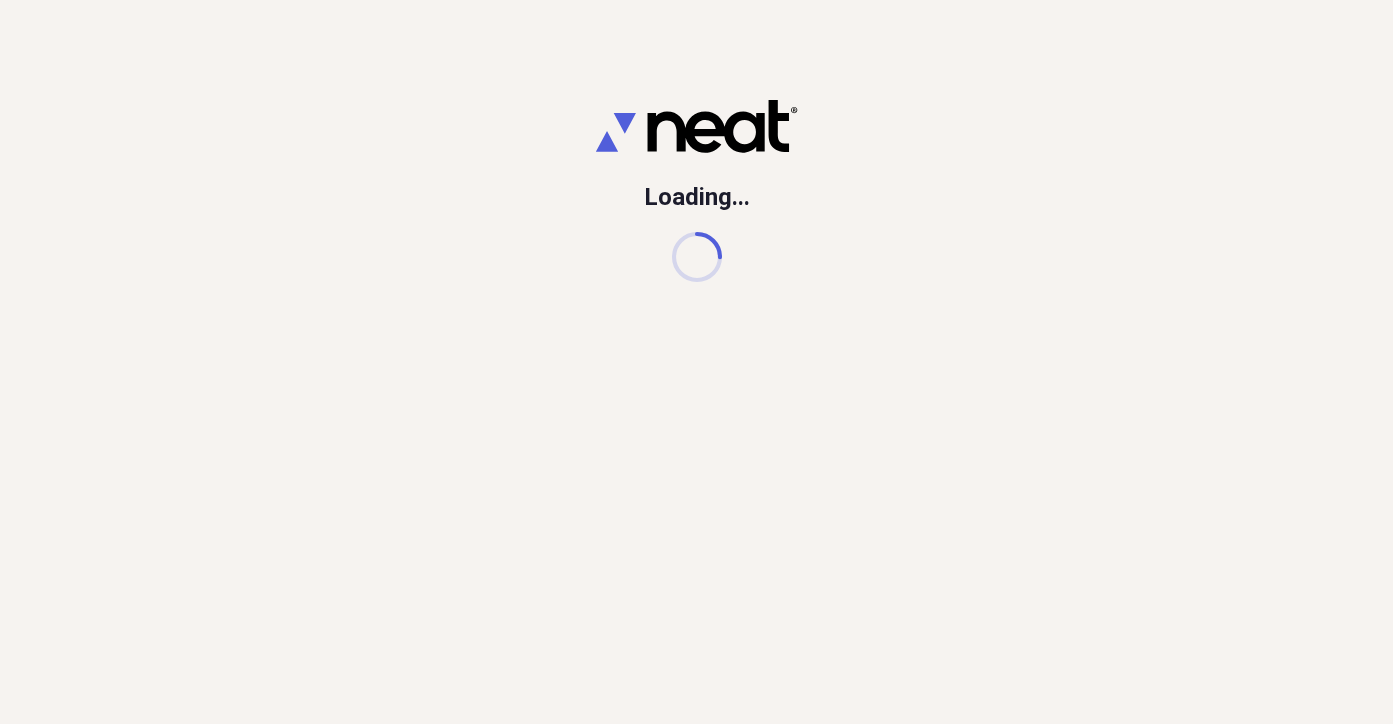 scroll, scrollTop: 0, scrollLeft: 0, axis: both 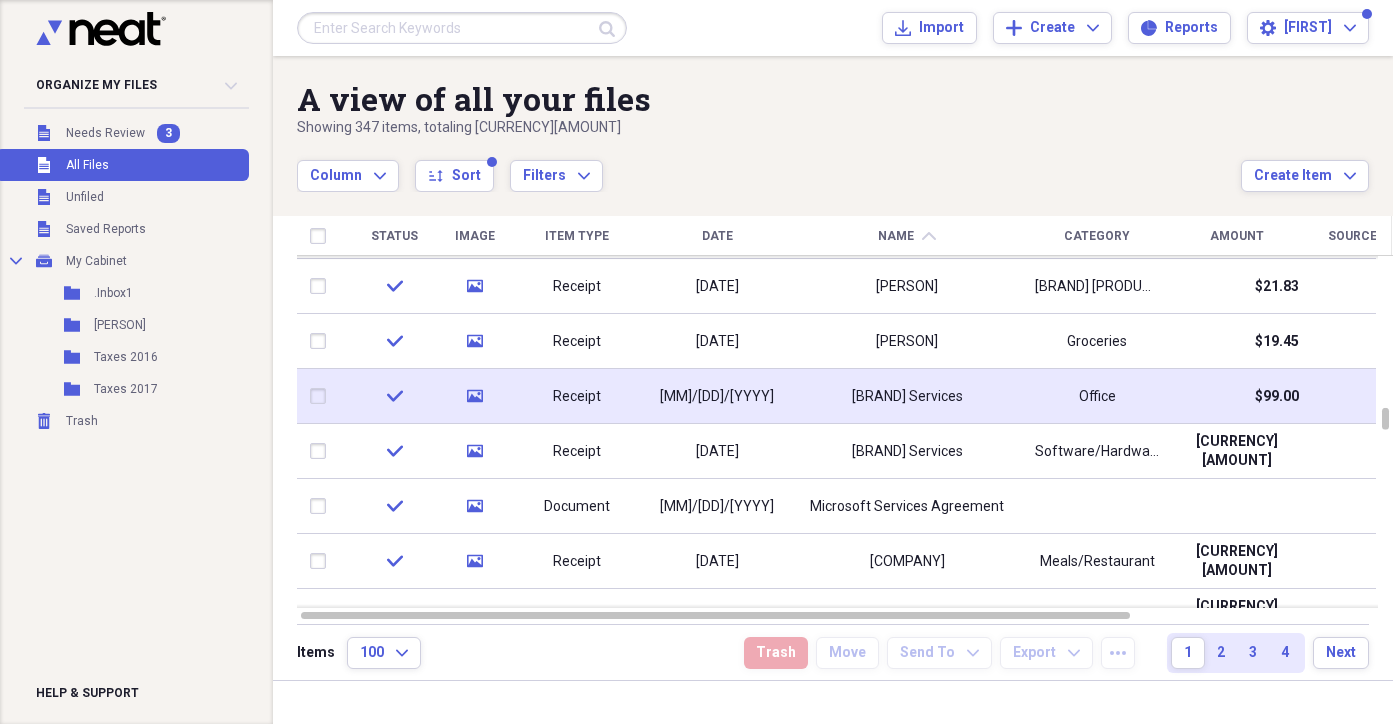 click on "Receipt" at bounding box center (577, 397) 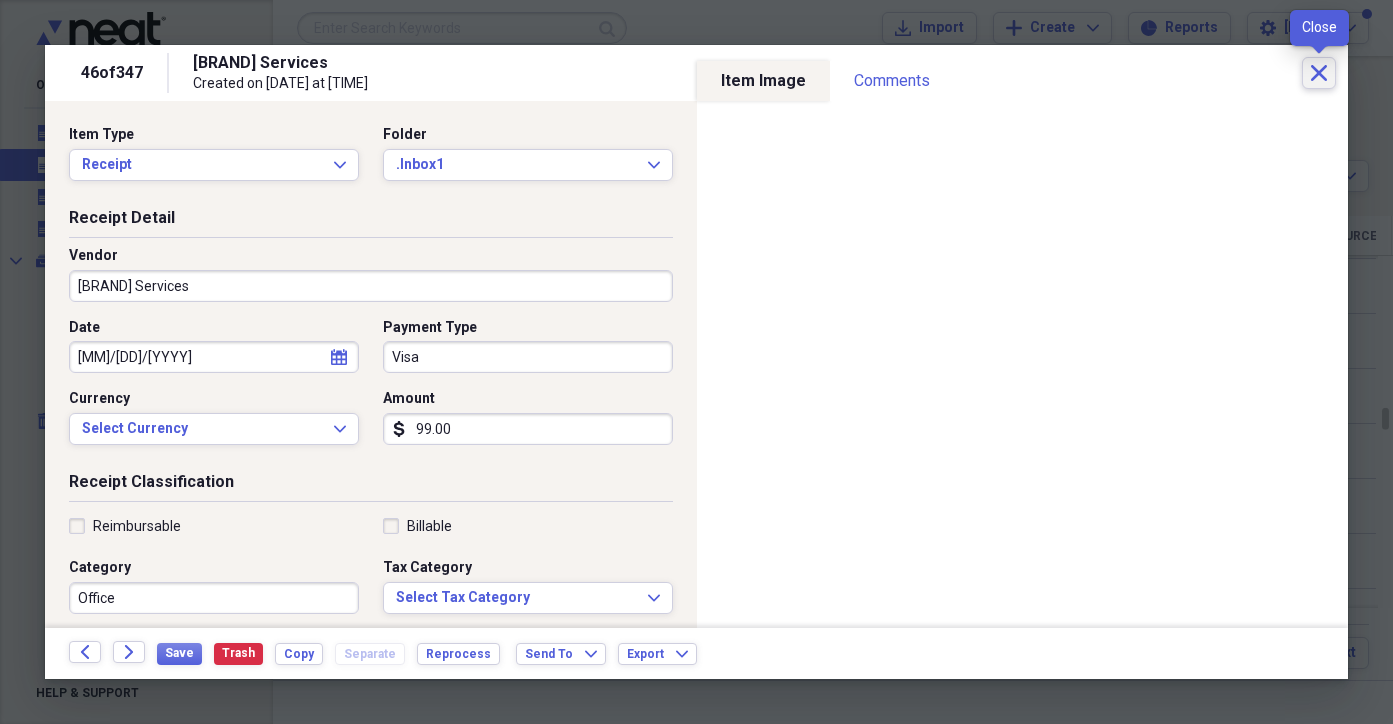 click 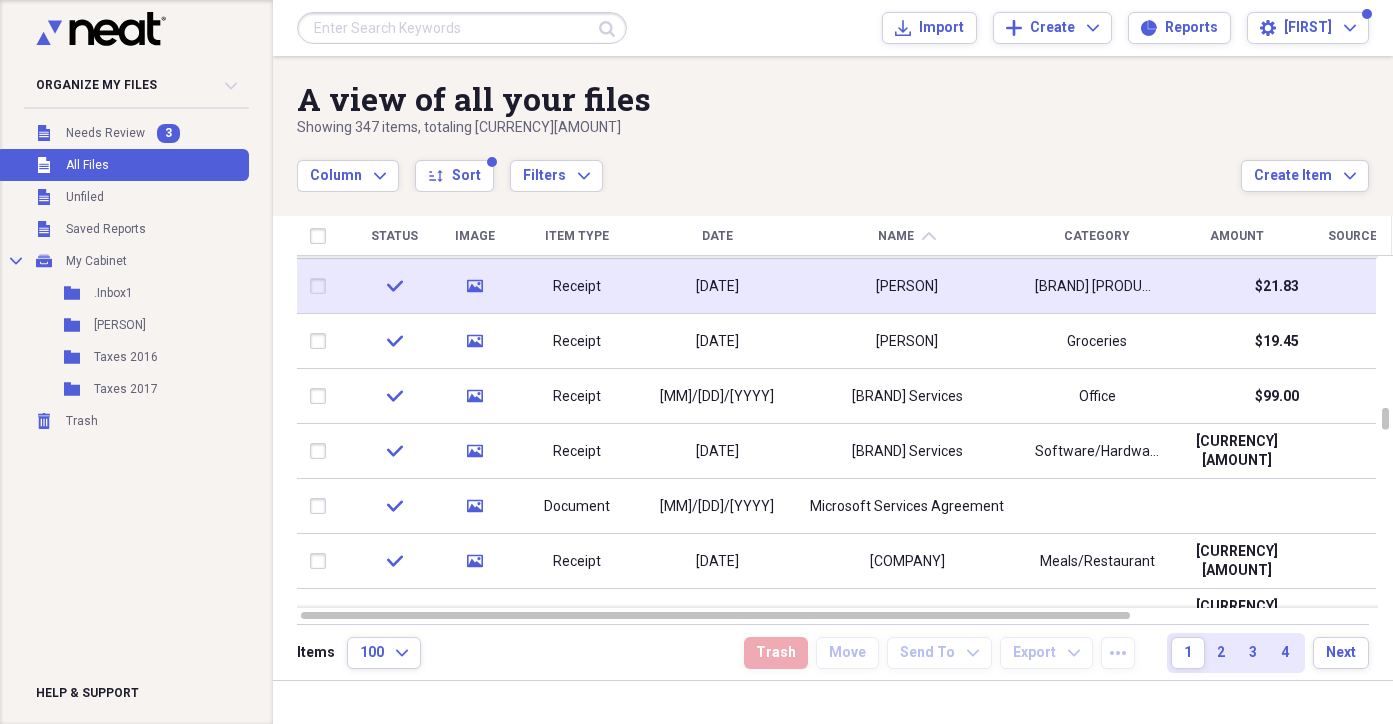 click at bounding box center [322, 286] 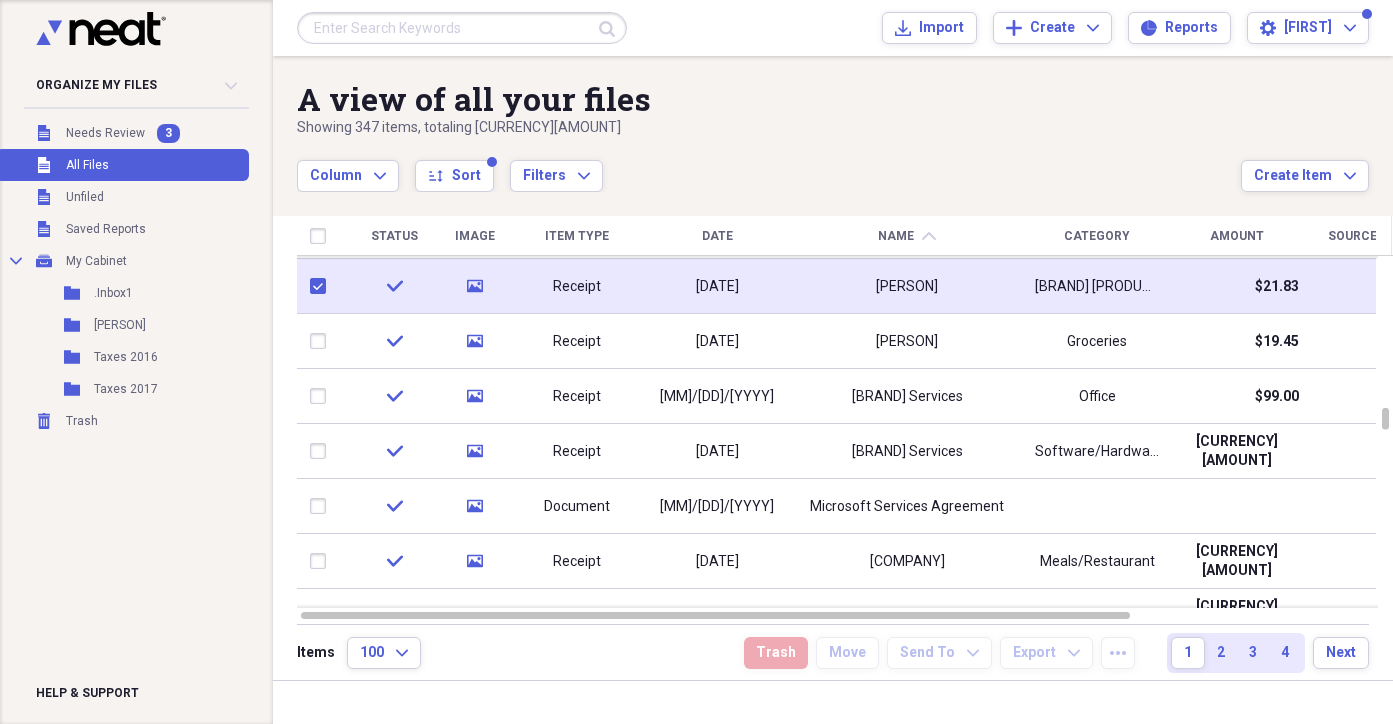 checkbox on "true" 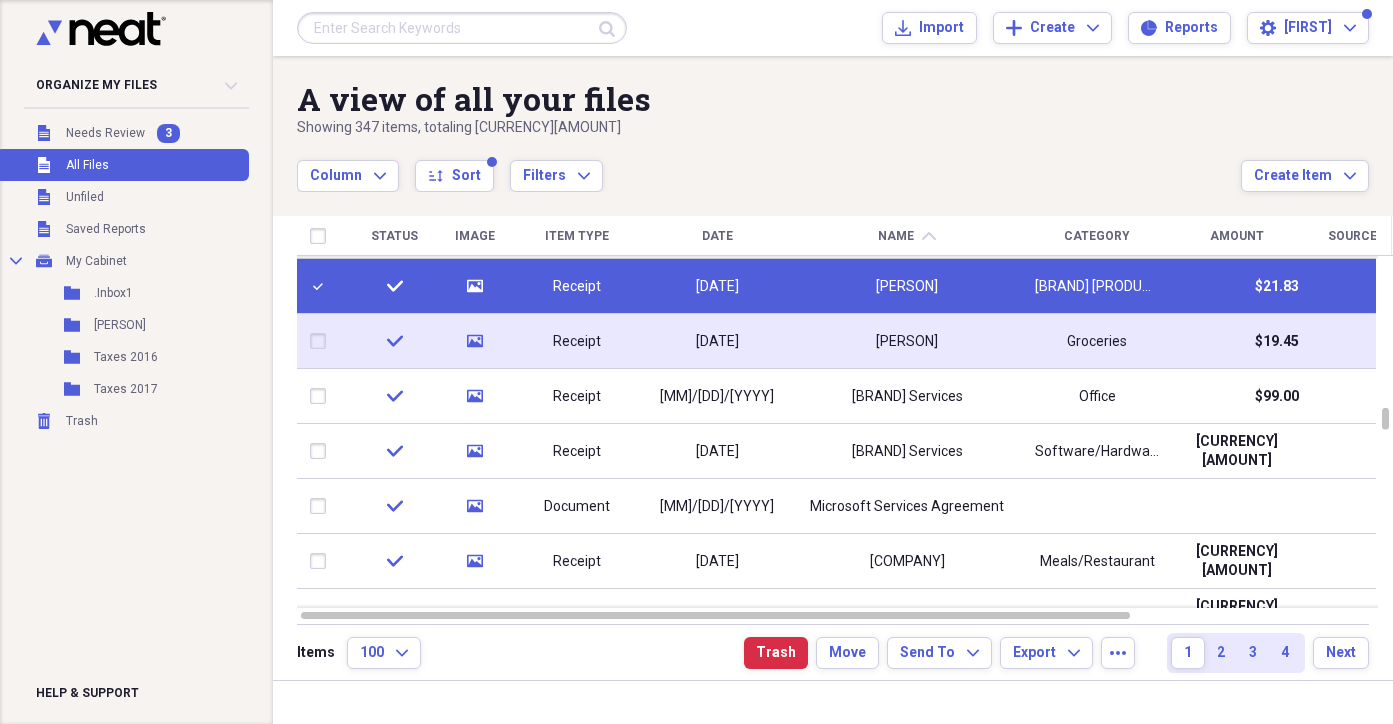 click at bounding box center (322, 341) 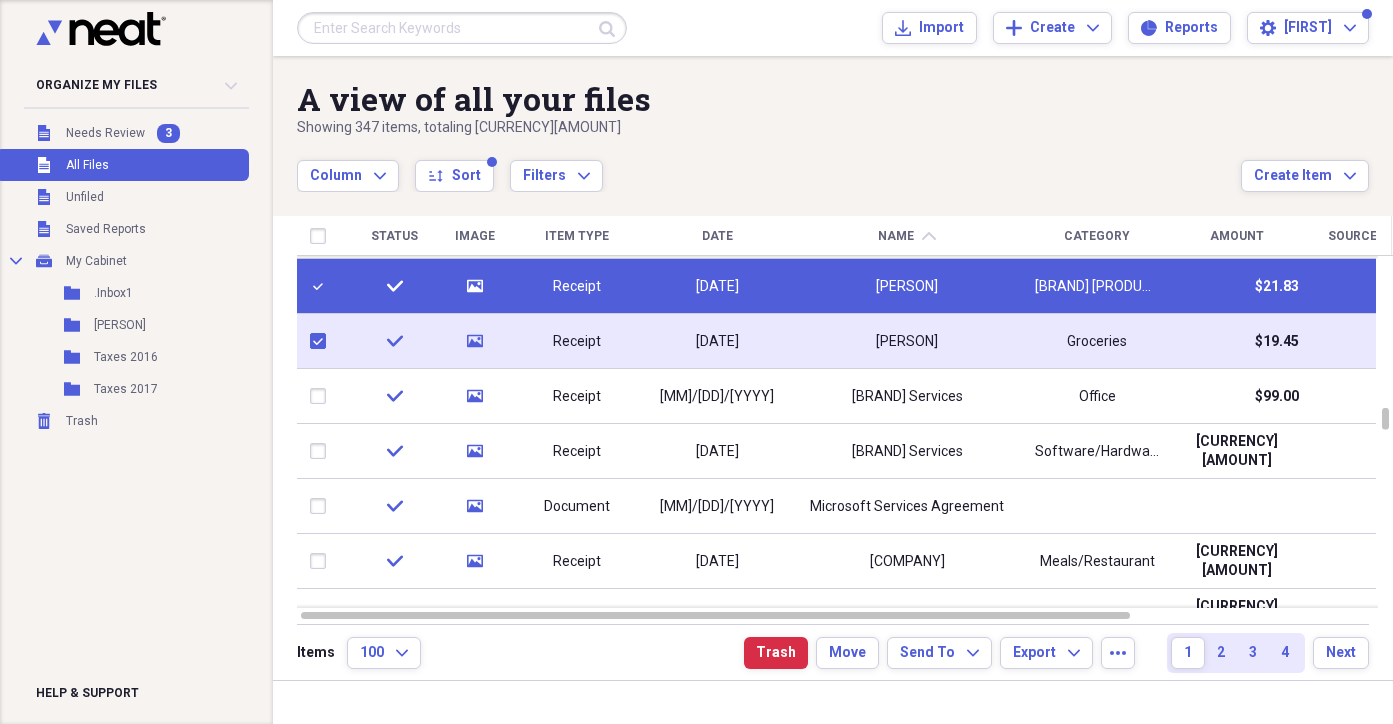 checkbox on "true" 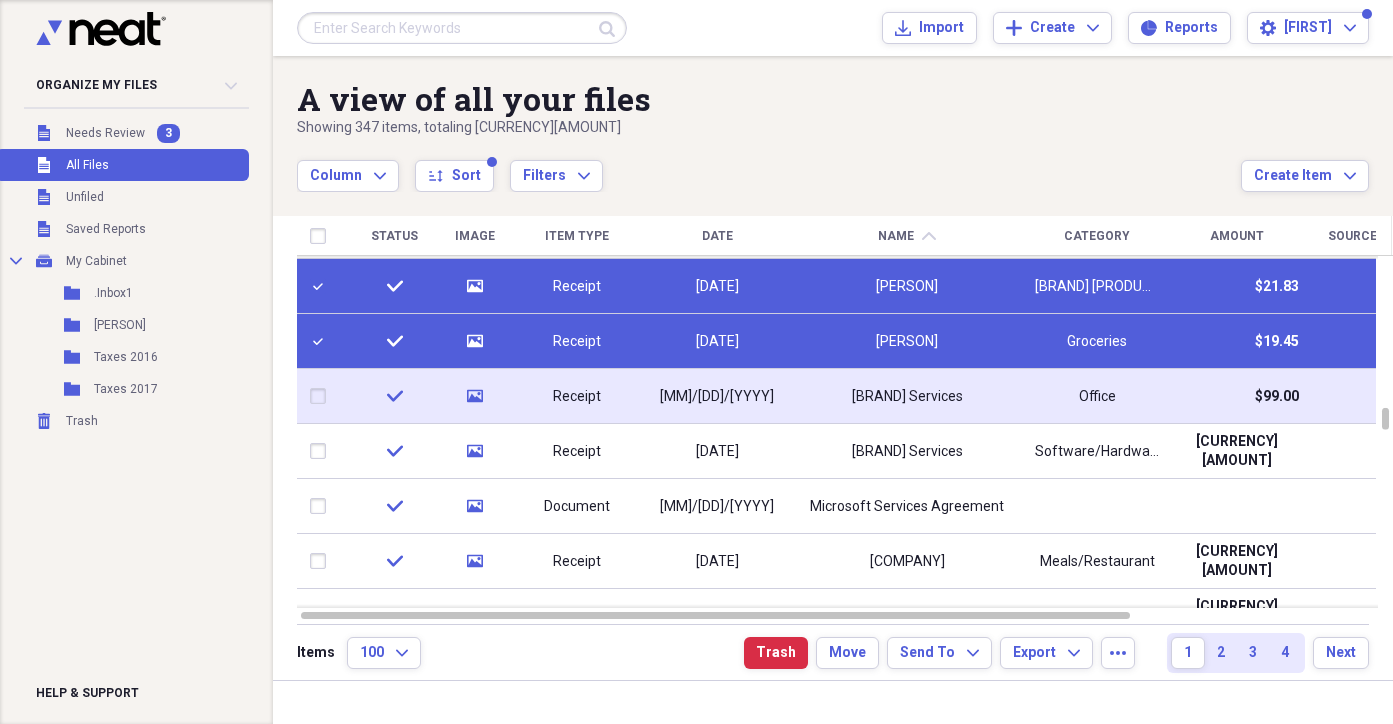 click at bounding box center (322, 396) 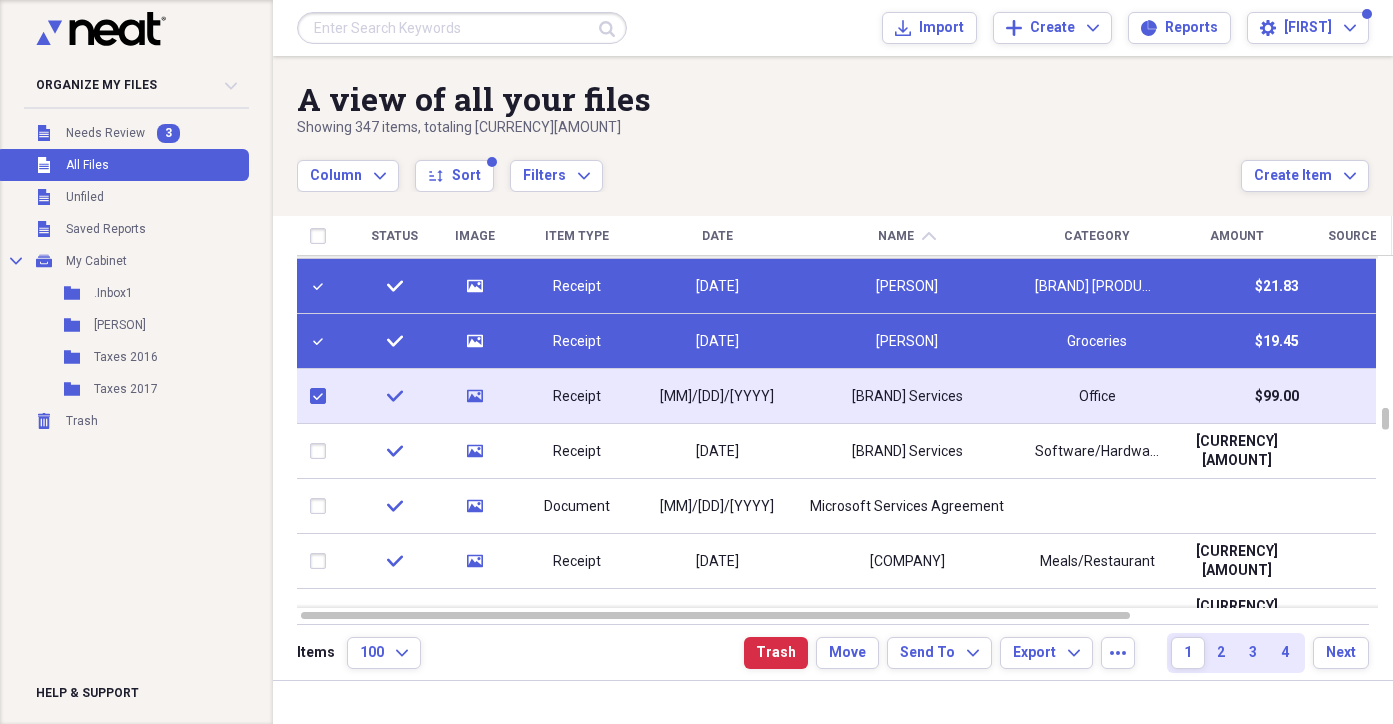 checkbox on "true" 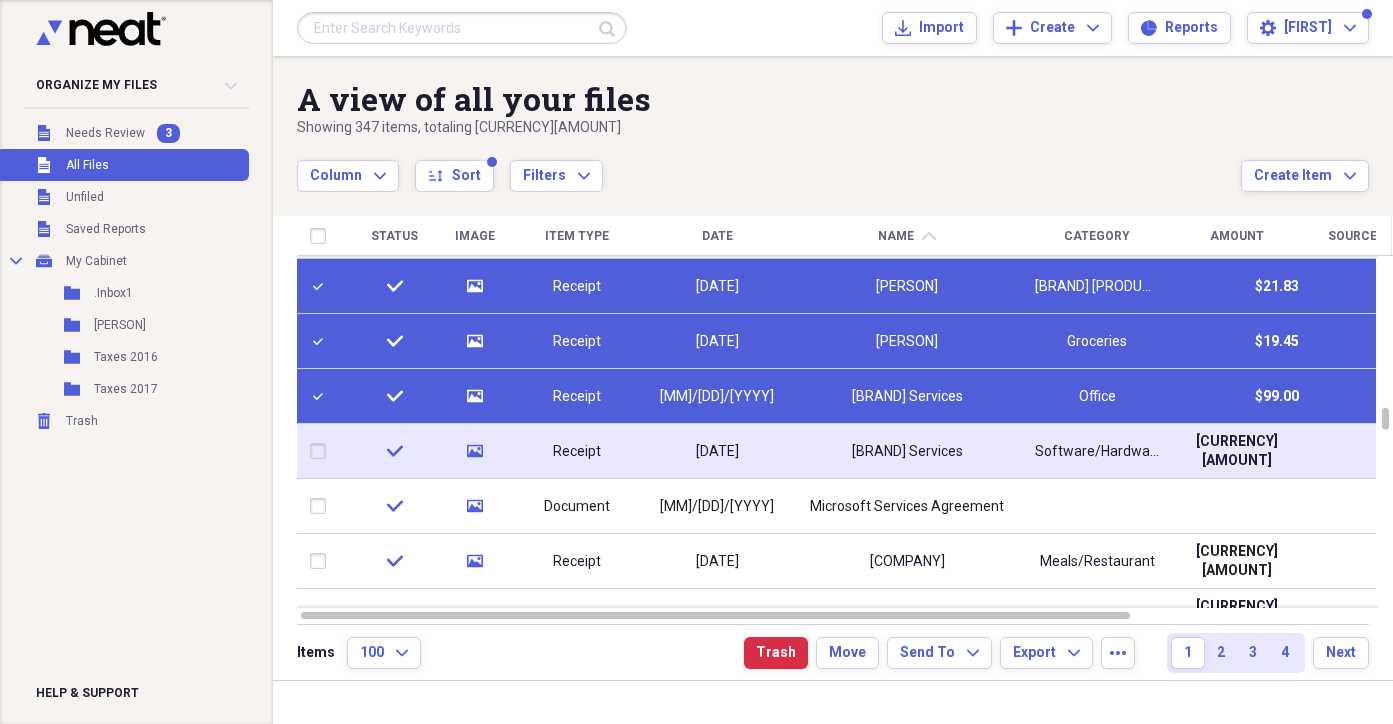 click at bounding box center (322, 451) 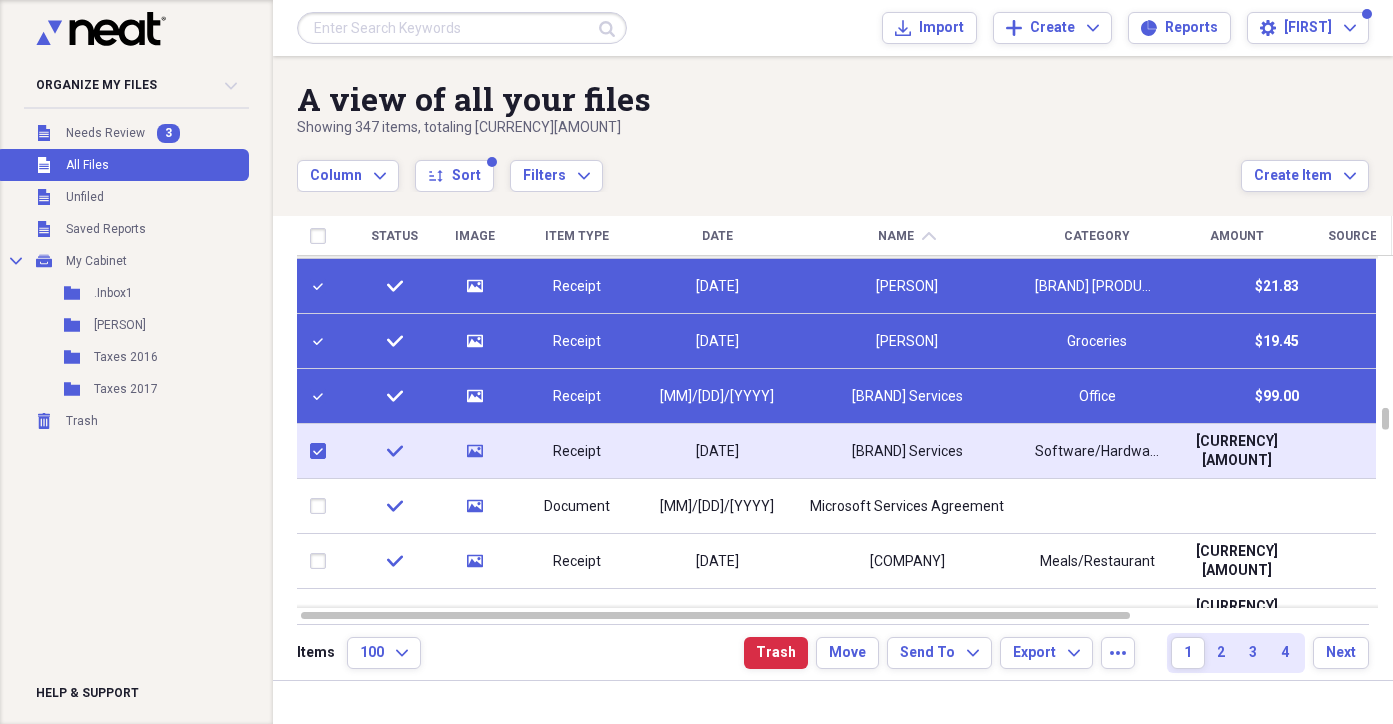 checkbox on "true" 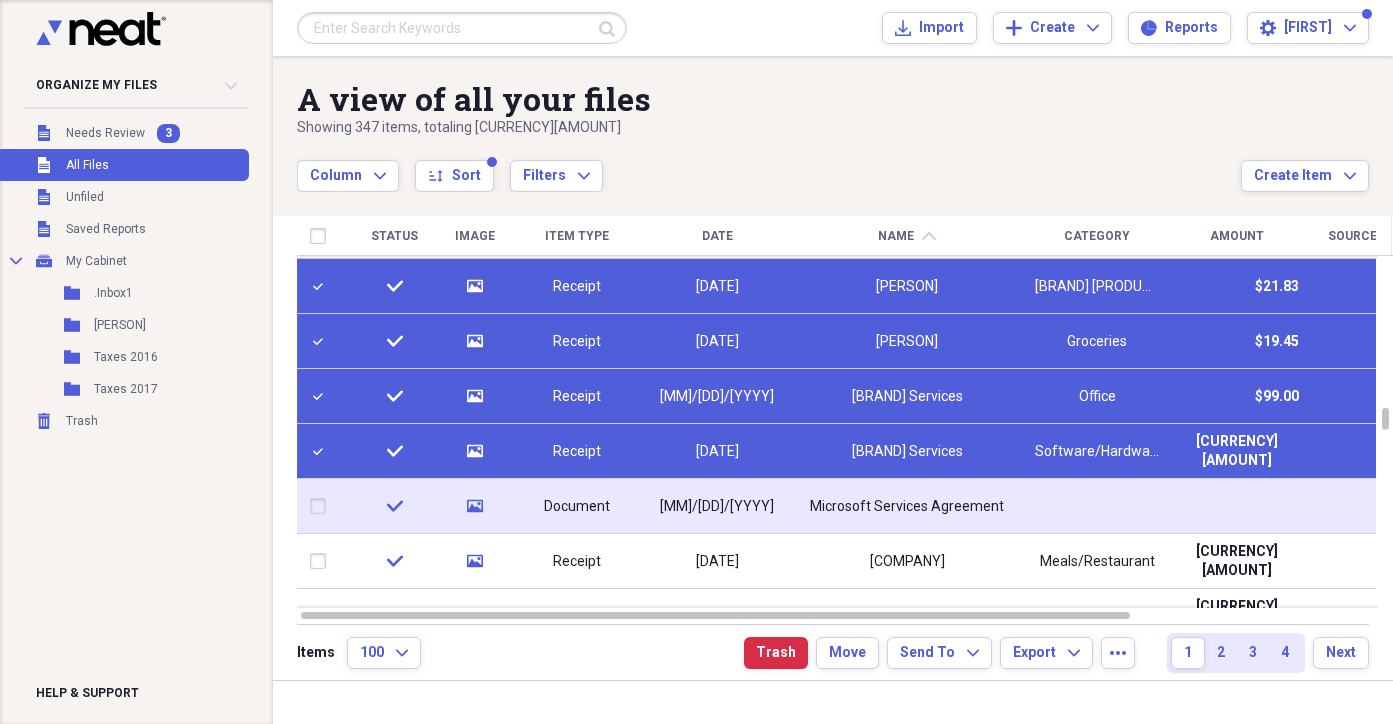 click at bounding box center [322, 506] 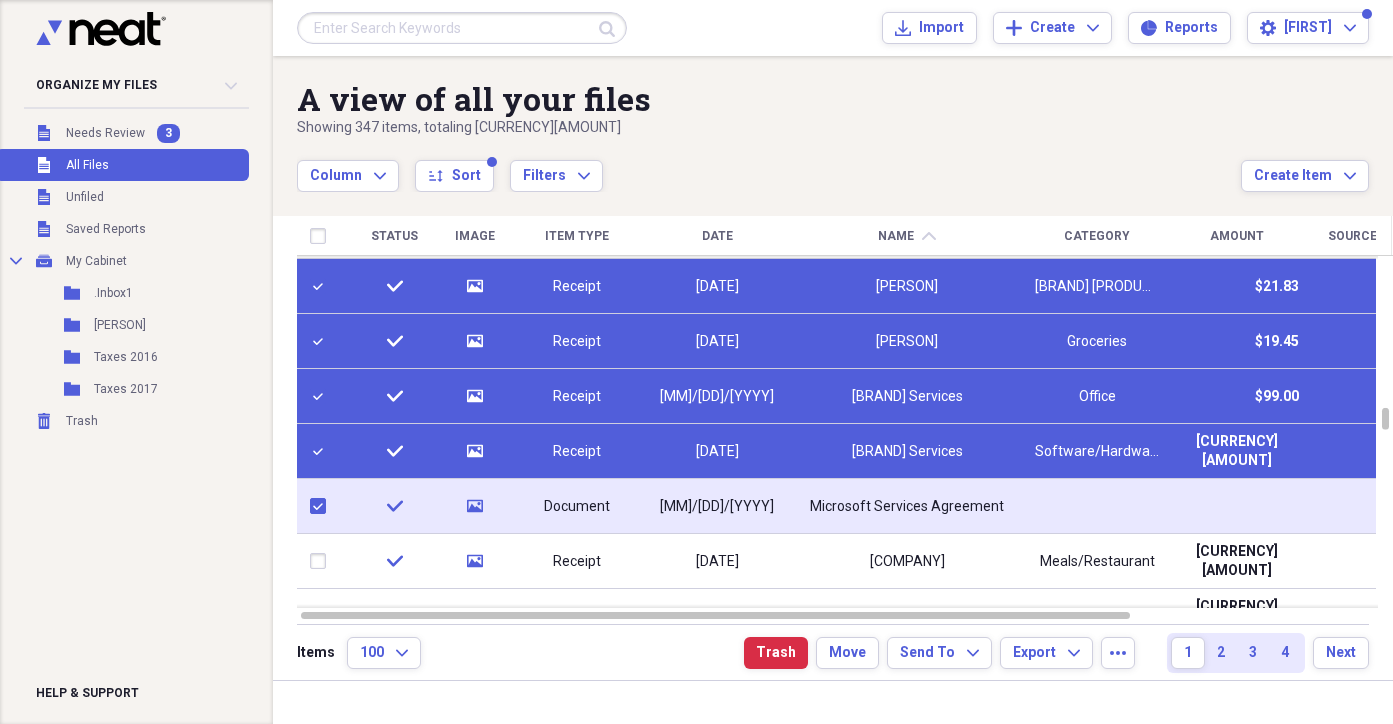 checkbox on "true" 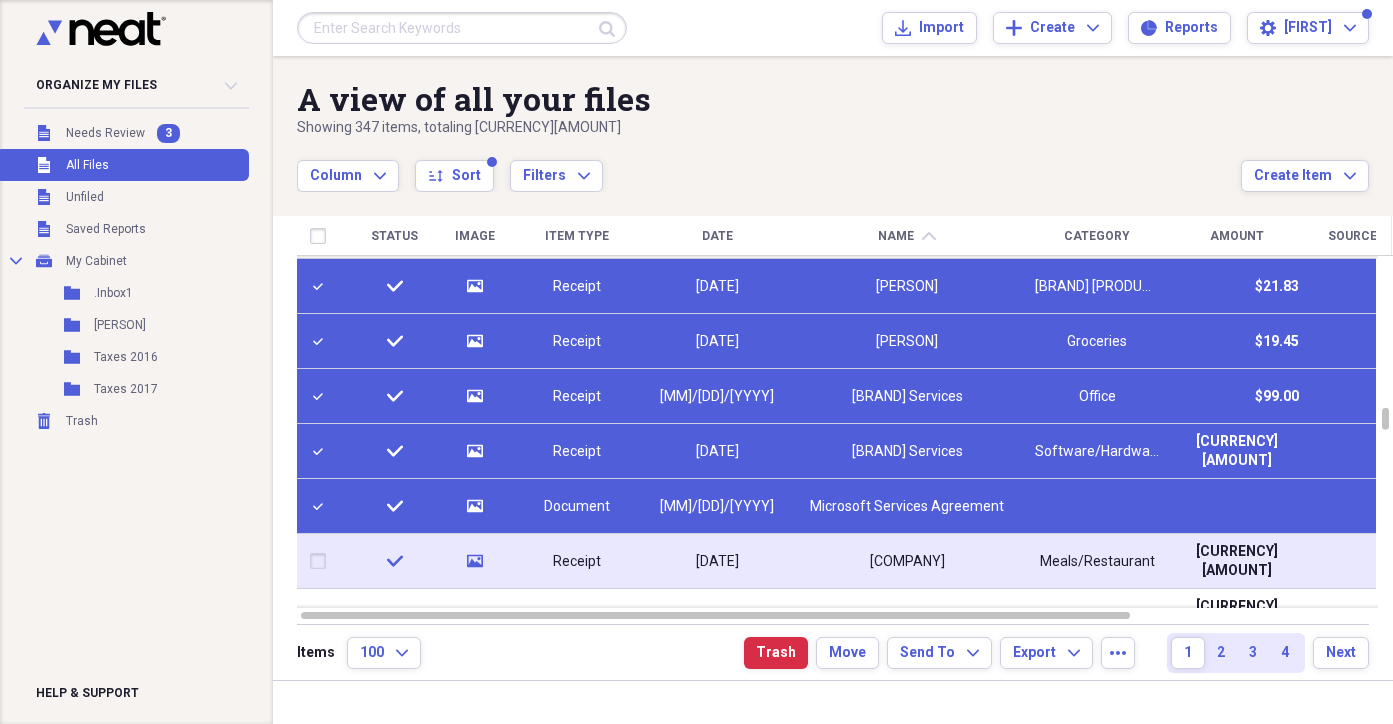 click at bounding box center (322, 561) 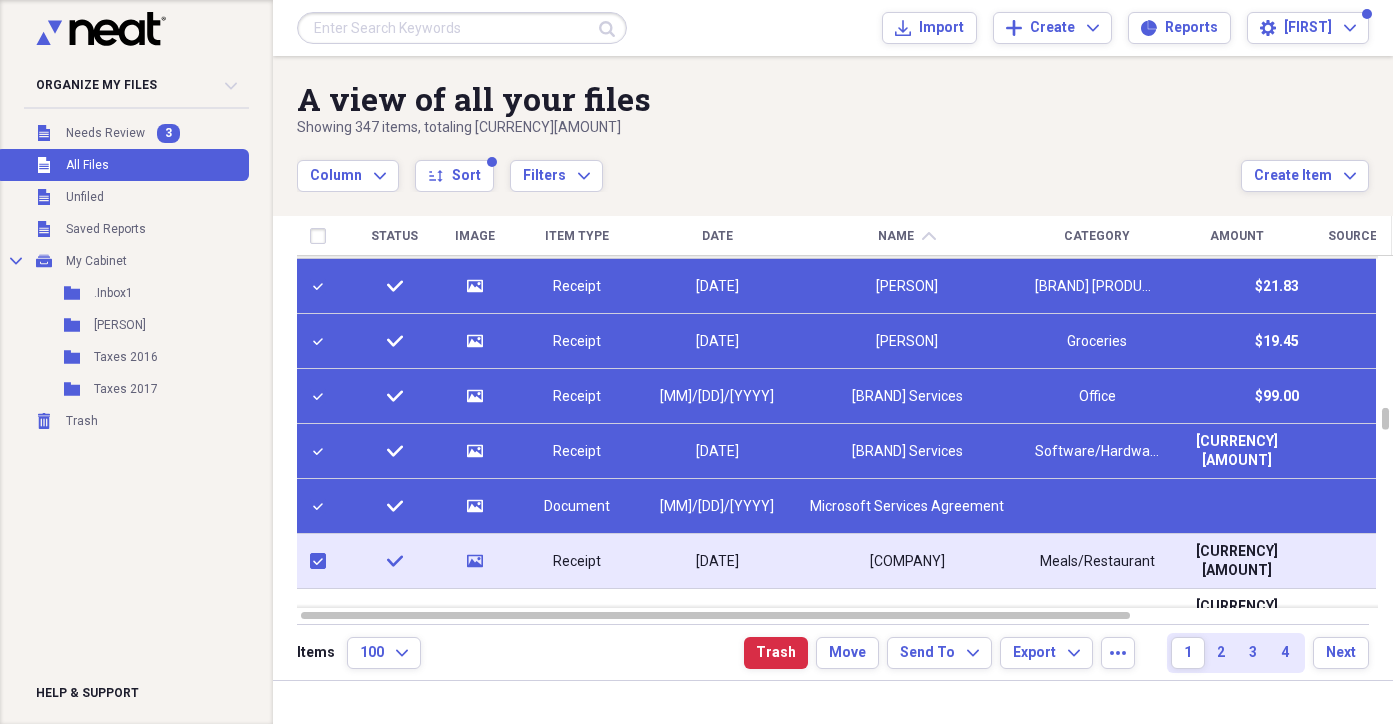 checkbox on "true" 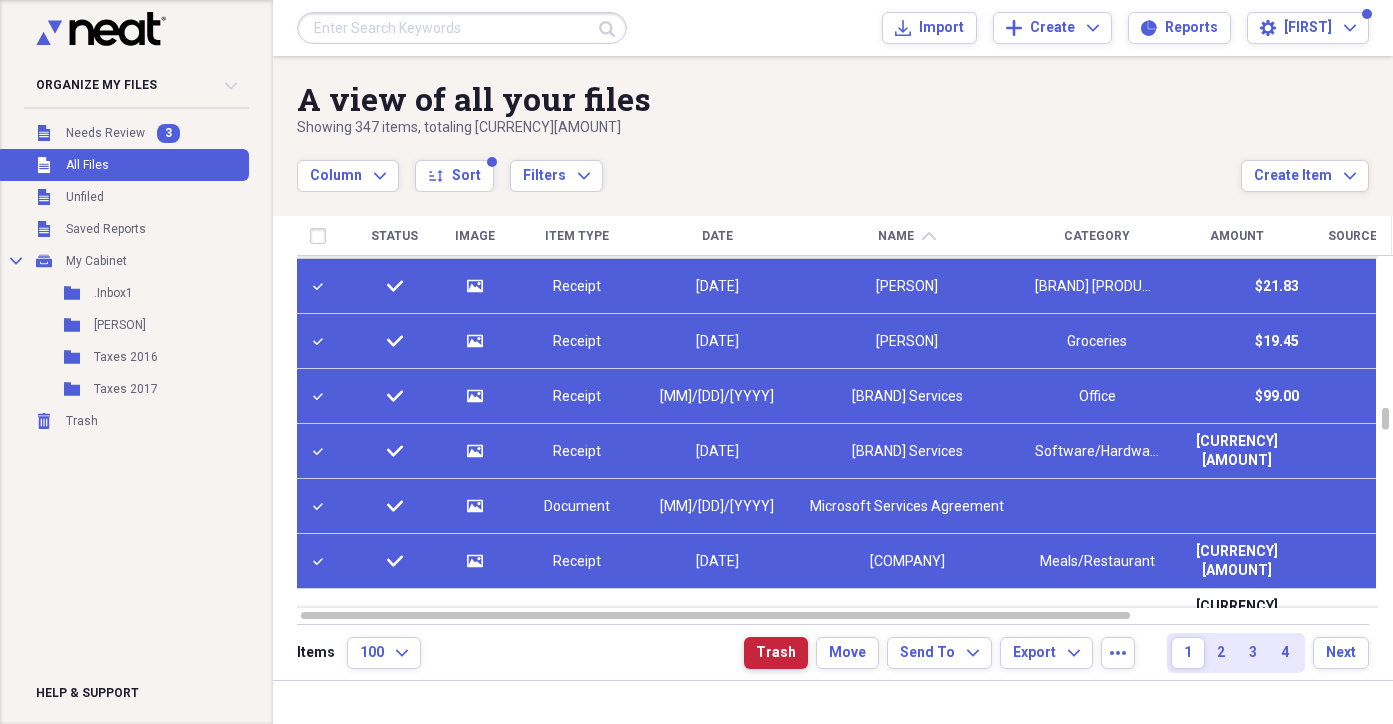 click on "Trash" at bounding box center [776, 653] 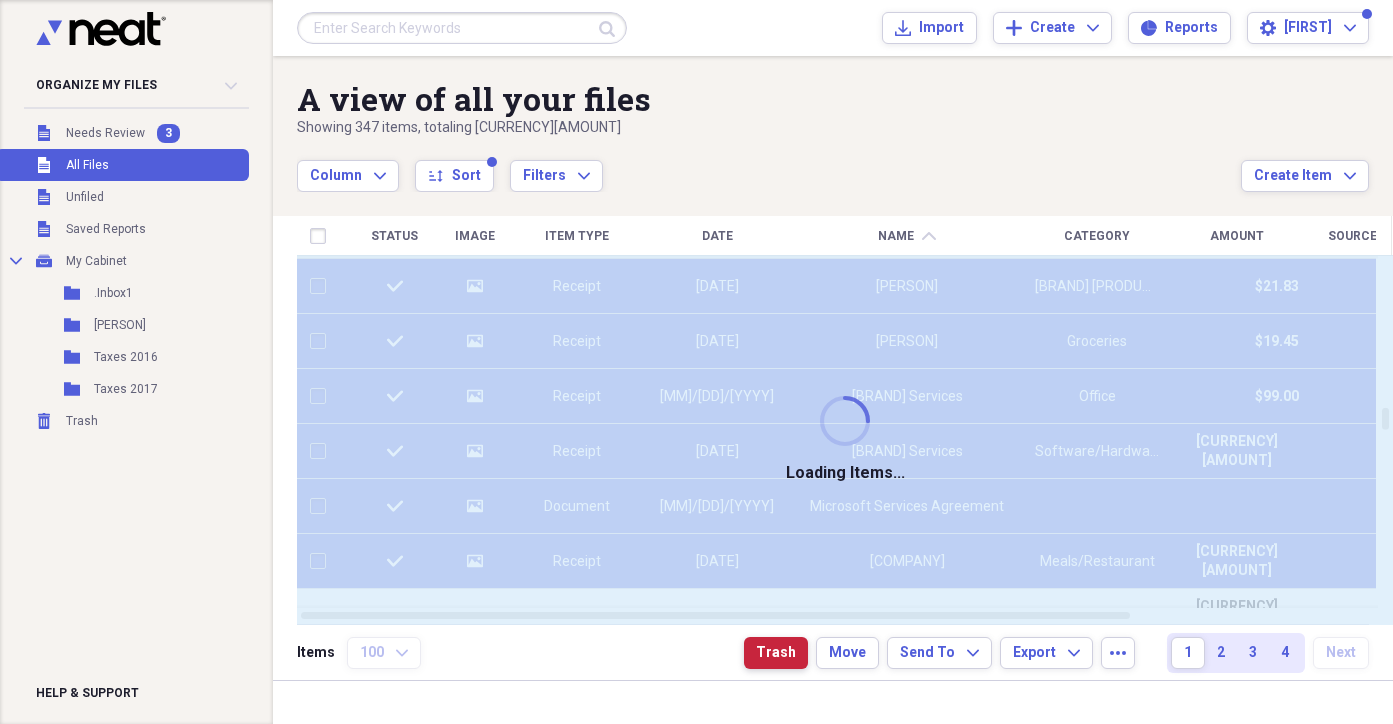 checkbox on "false" 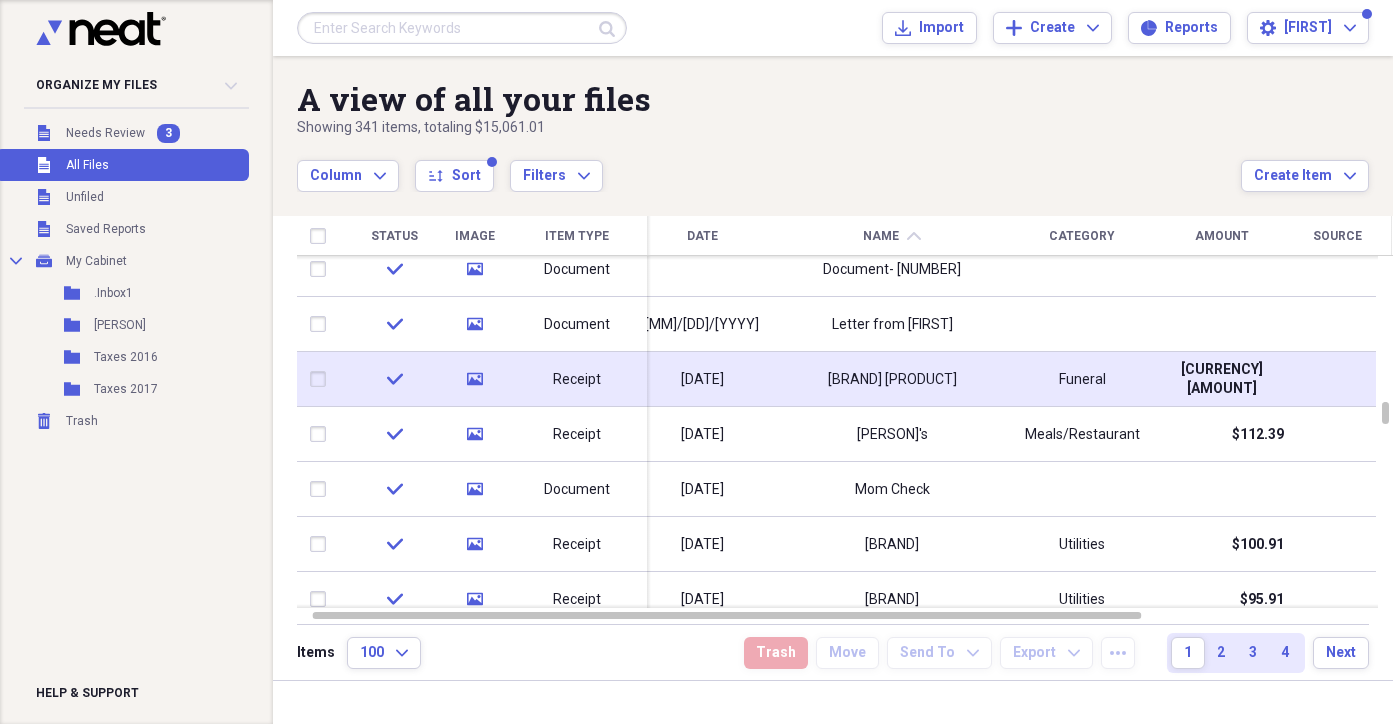 click on "Receipt" at bounding box center [577, 380] 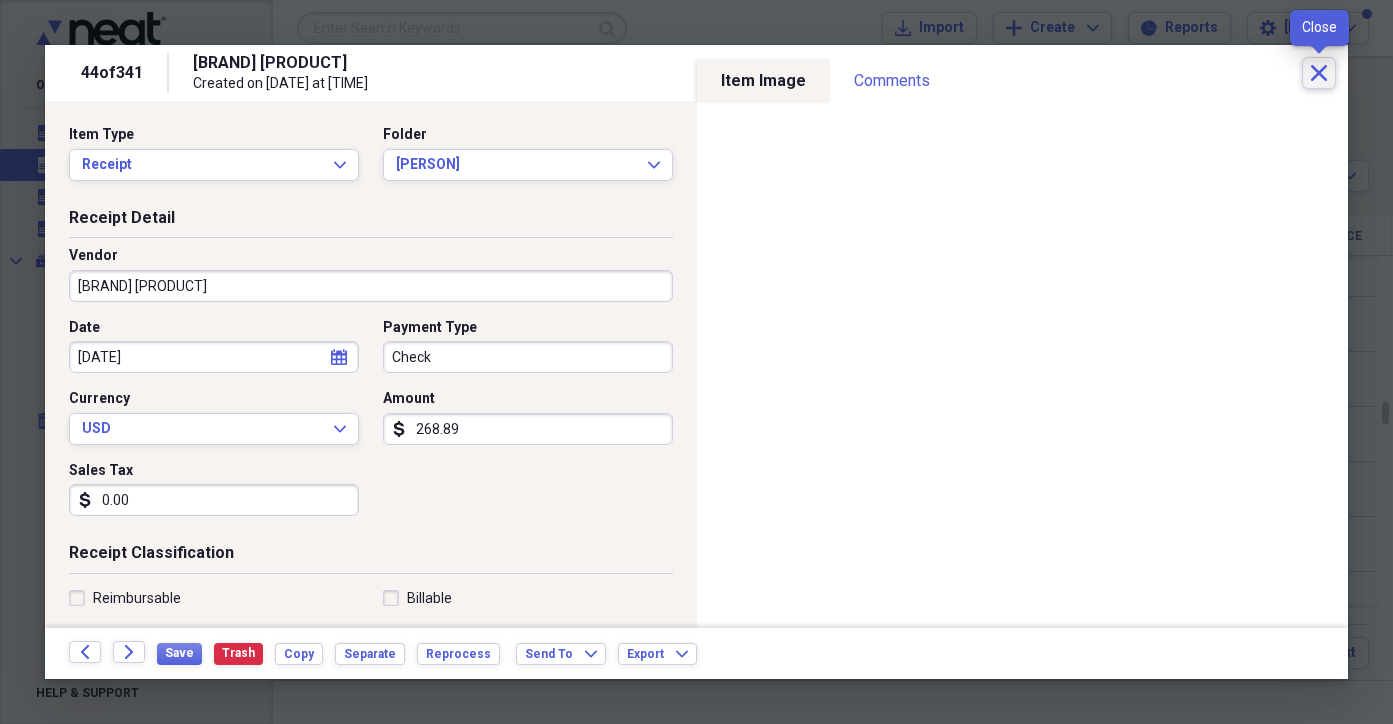 click on "Close" 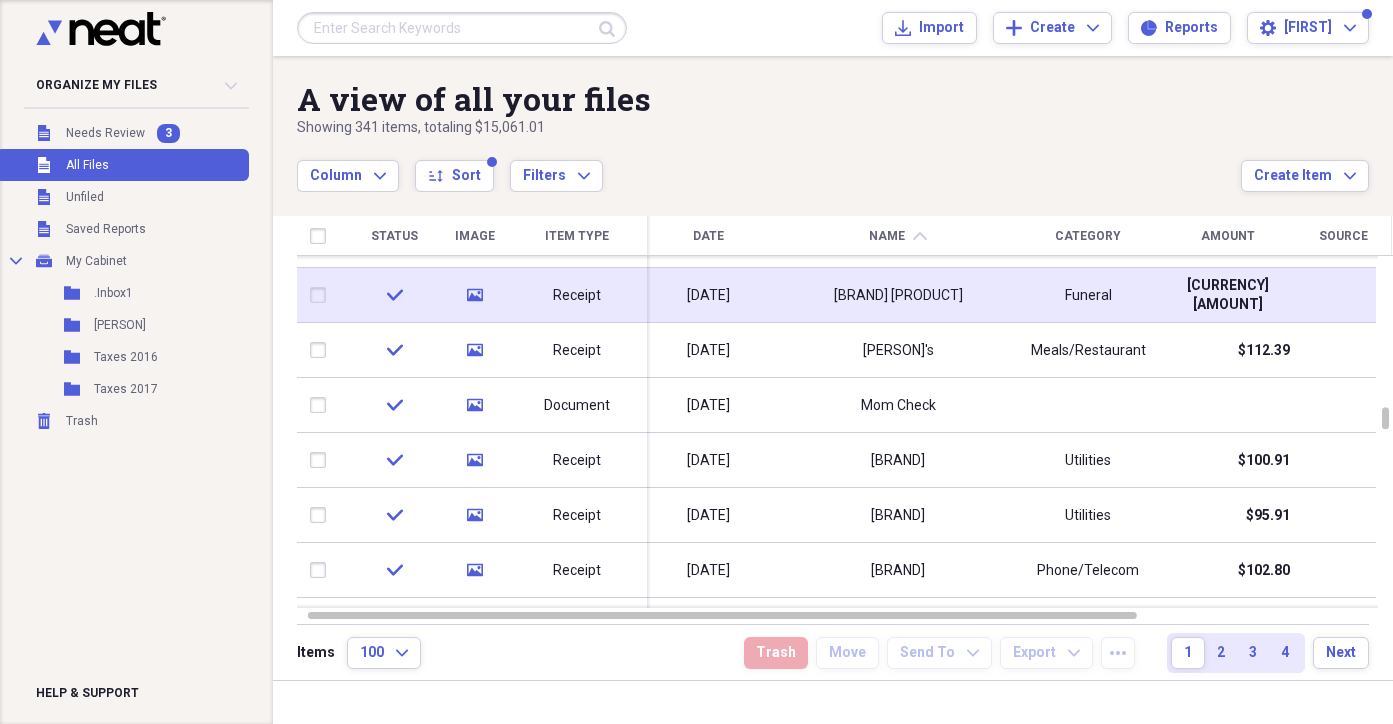 click at bounding box center [322, 295] 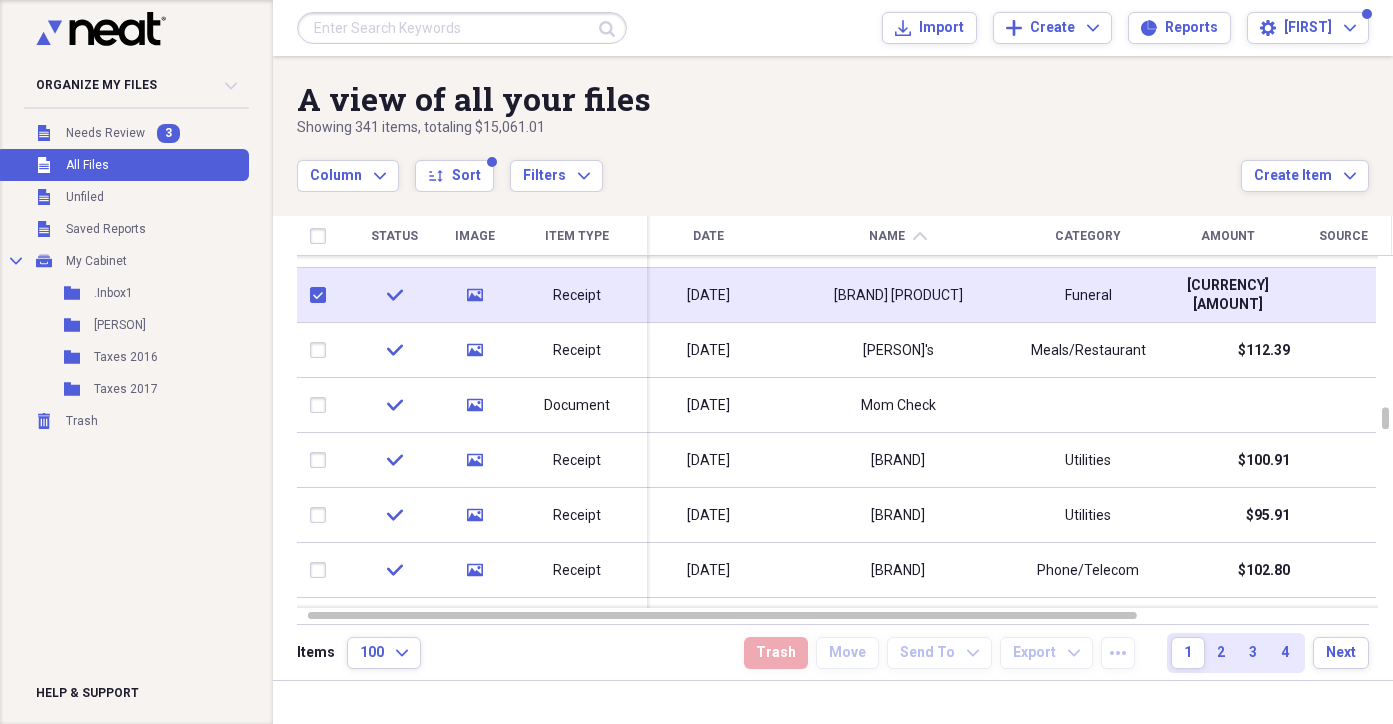 checkbox on "true" 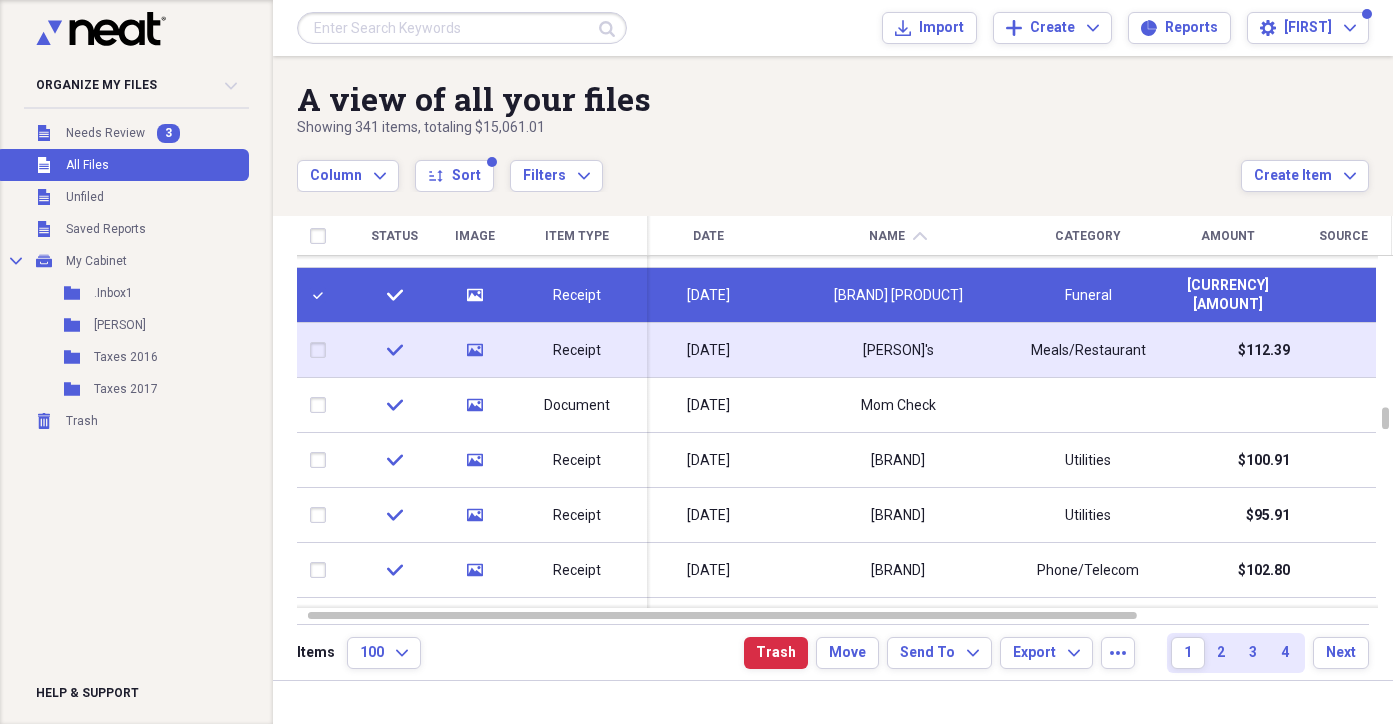 click at bounding box center [322, 350] 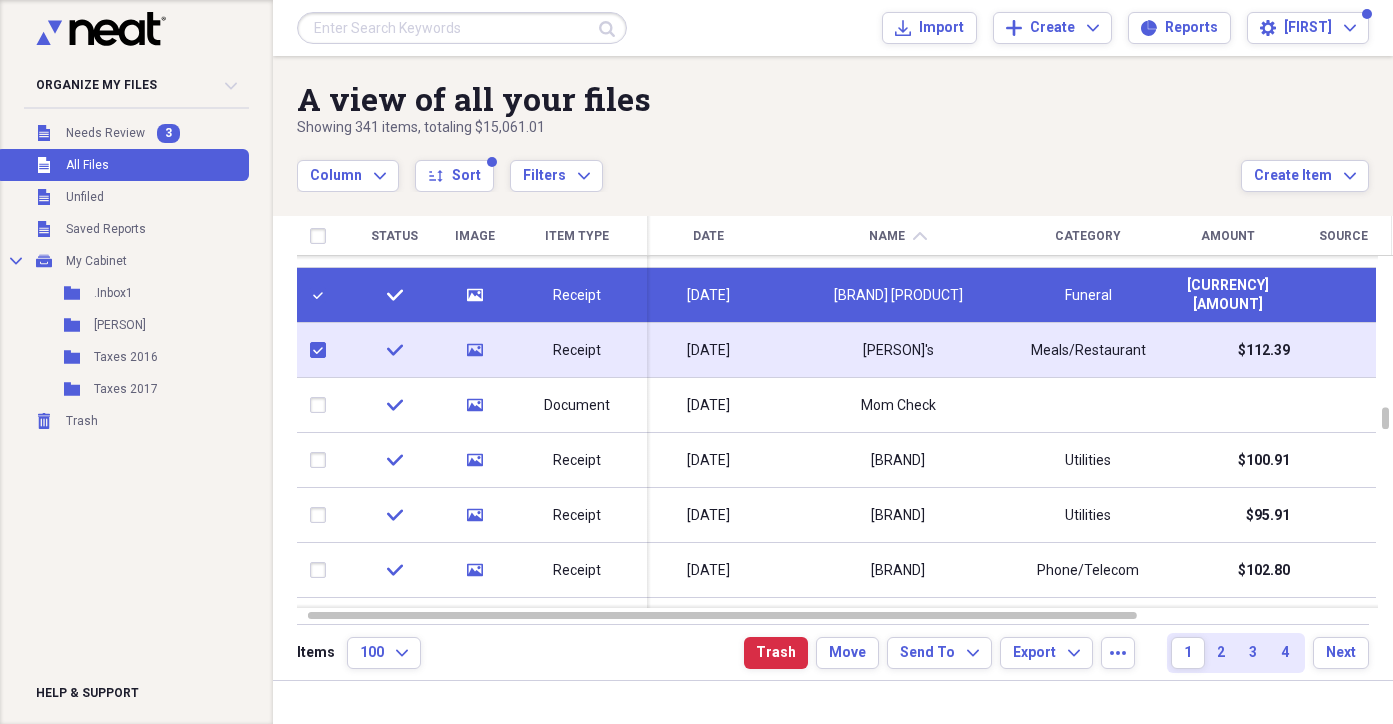 checkbox on "true" 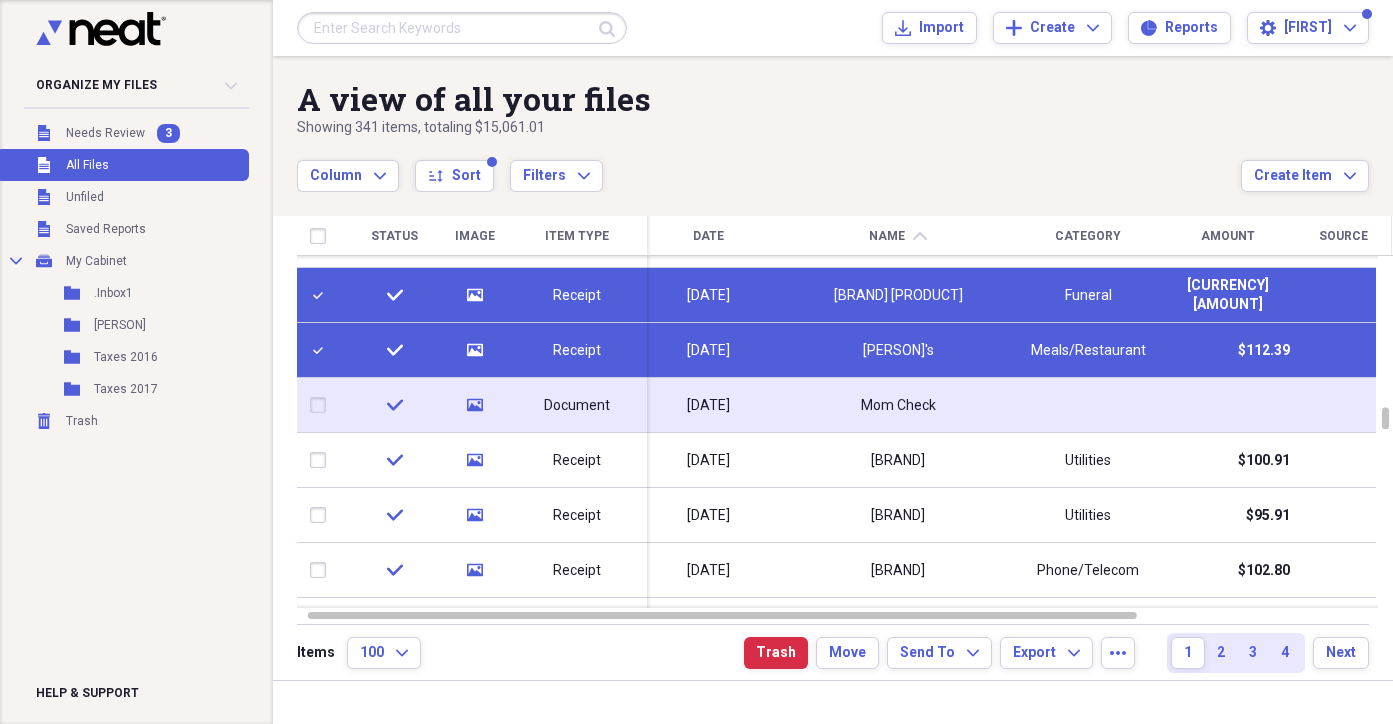 click at bounding box center [322, 405] 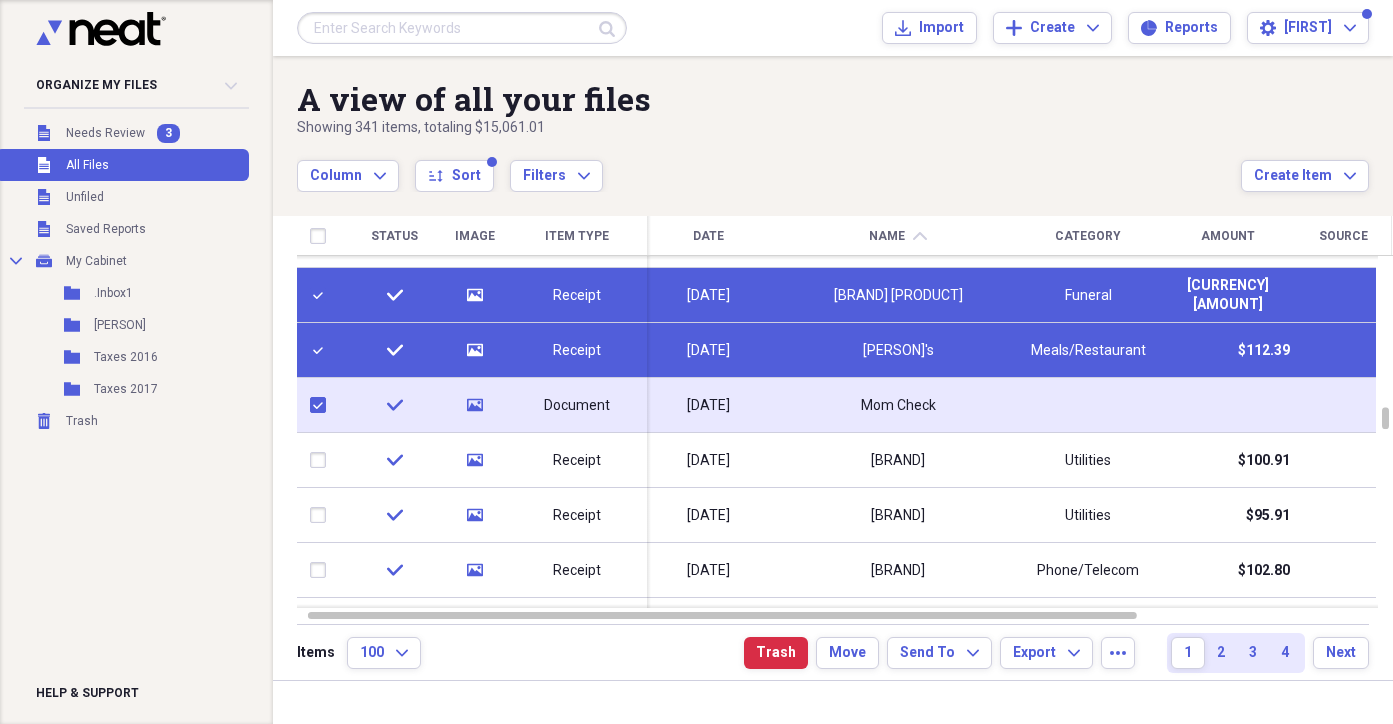checkbox on "true" 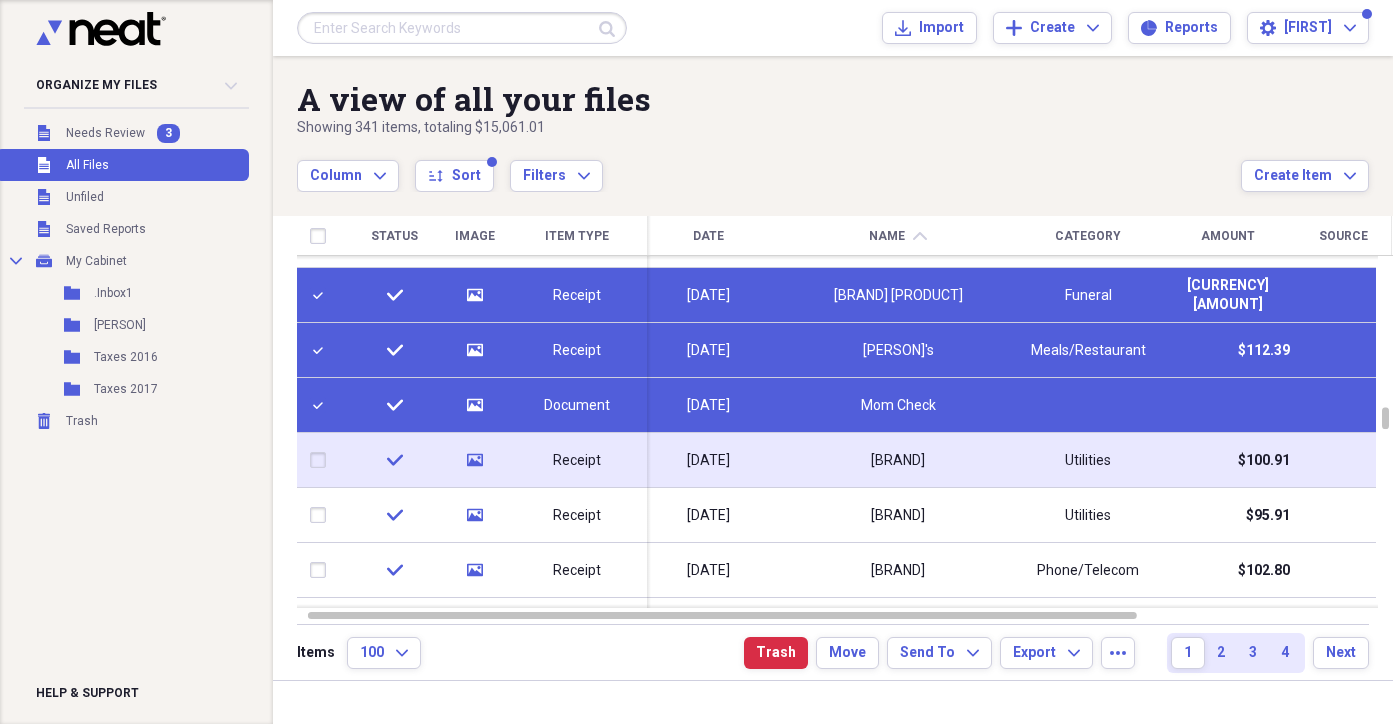 click at bounding box center [322, 460] 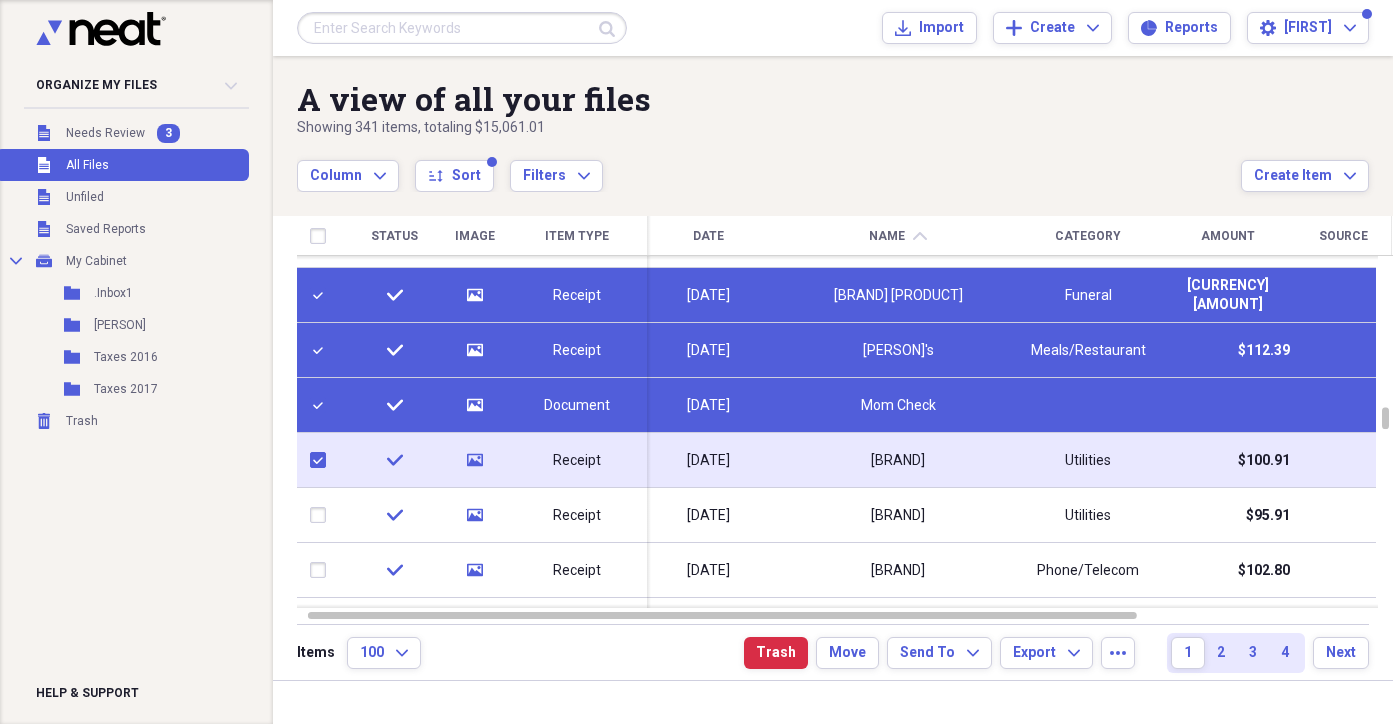 checkbox on "true" 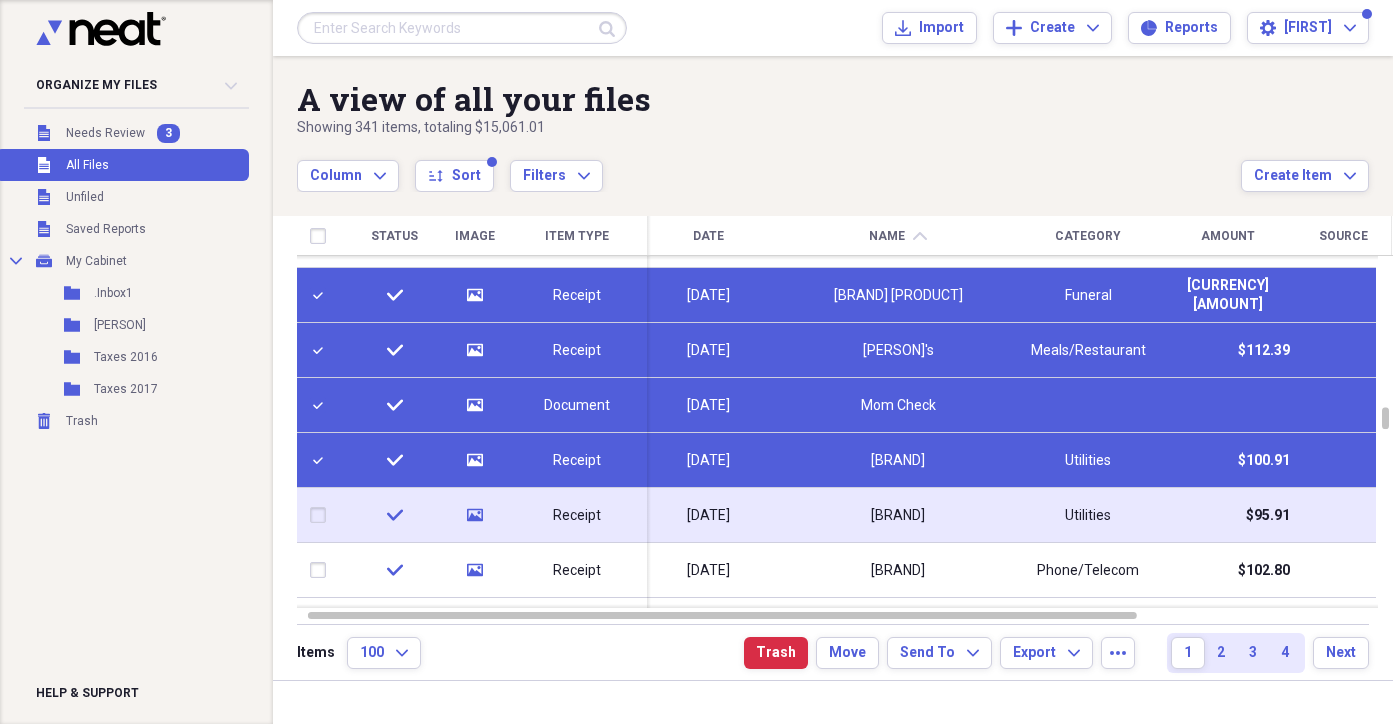 click at bounding box center (322, 515) 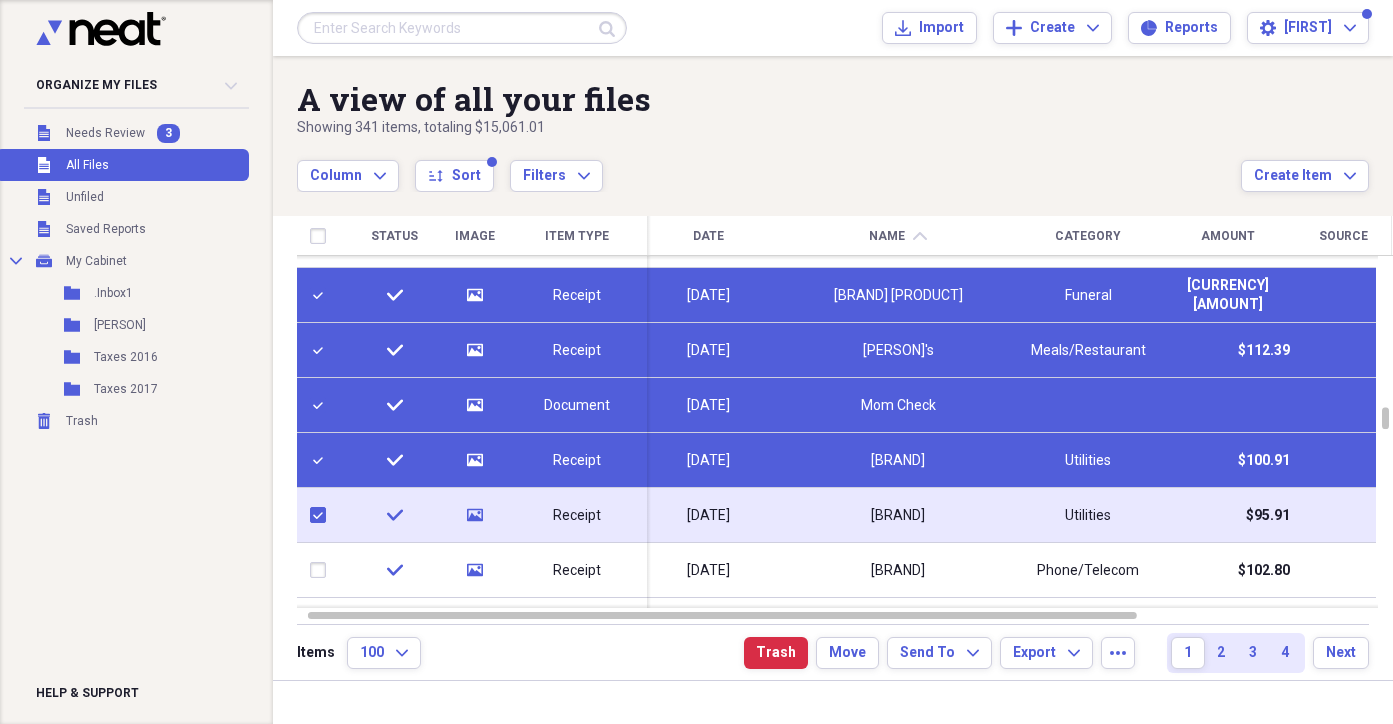 checkbox on "true" 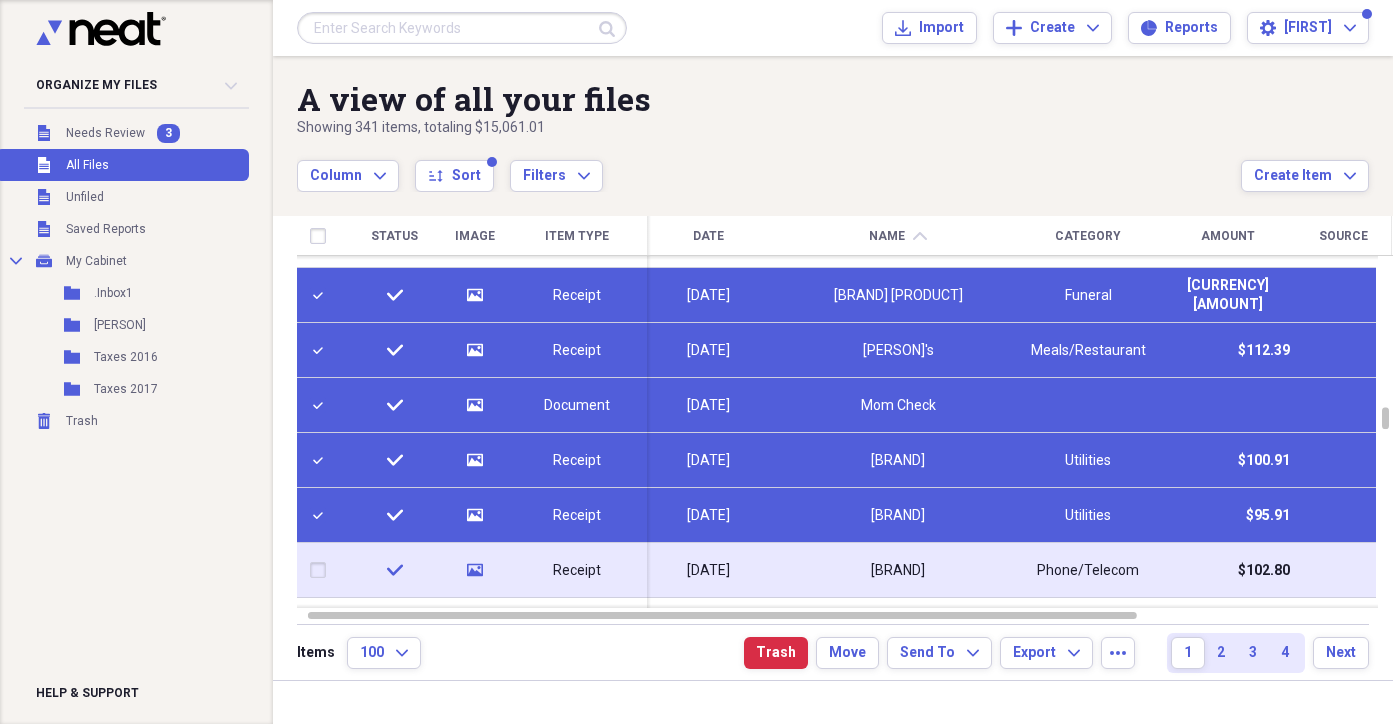 click at bounding box center [322, 570] 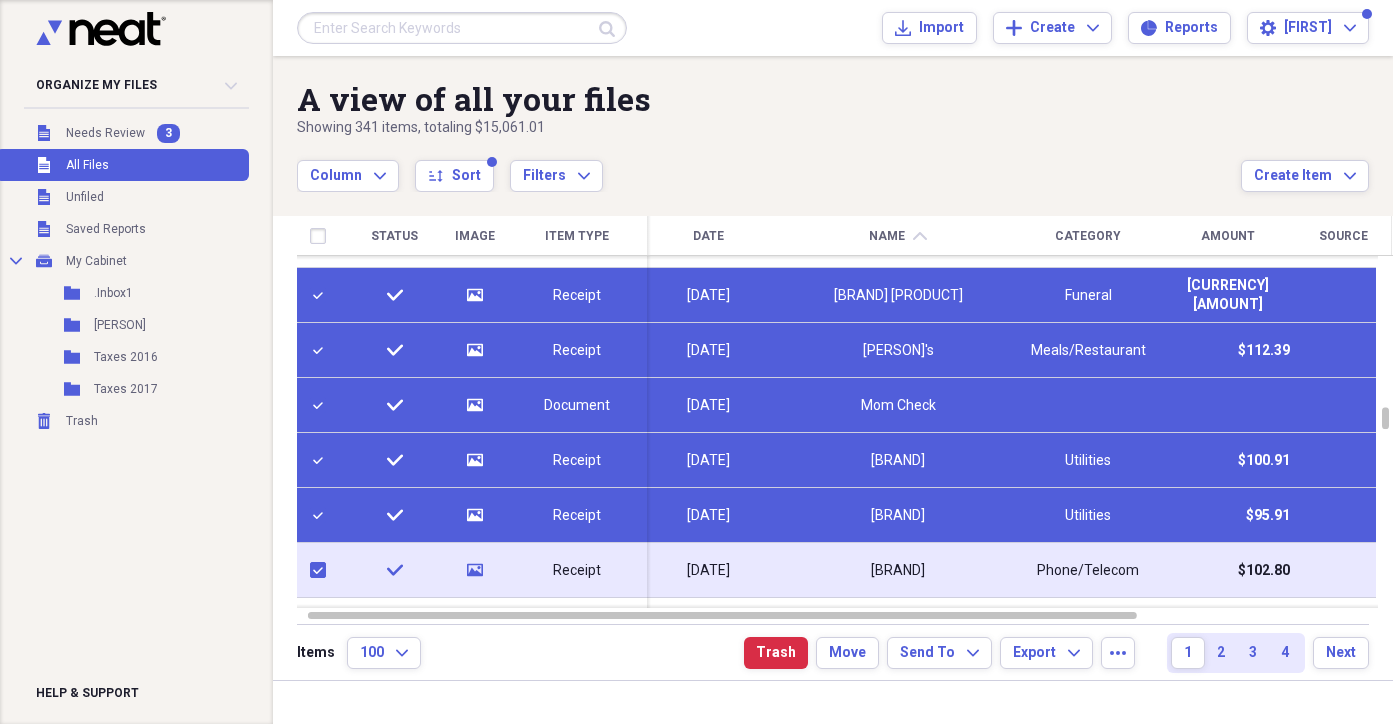 checkbox on "true" 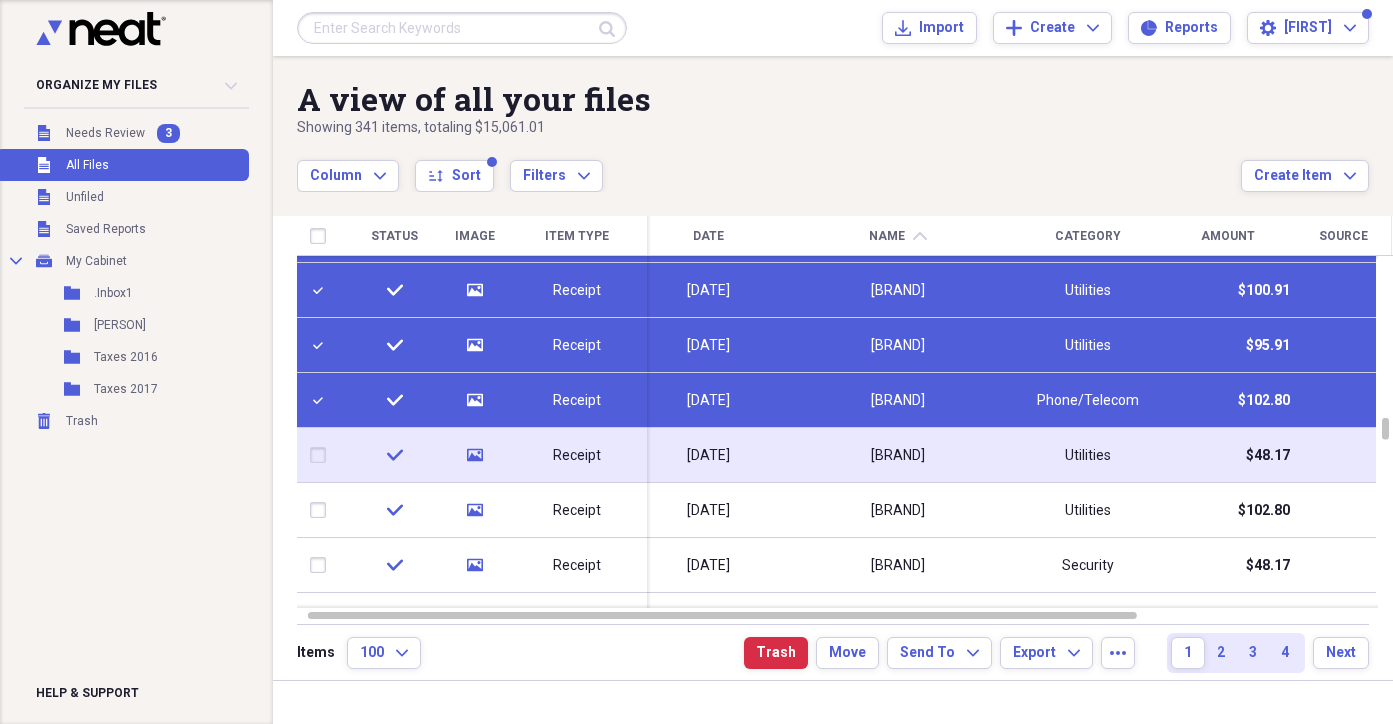 click at bounding box center (322, 455) 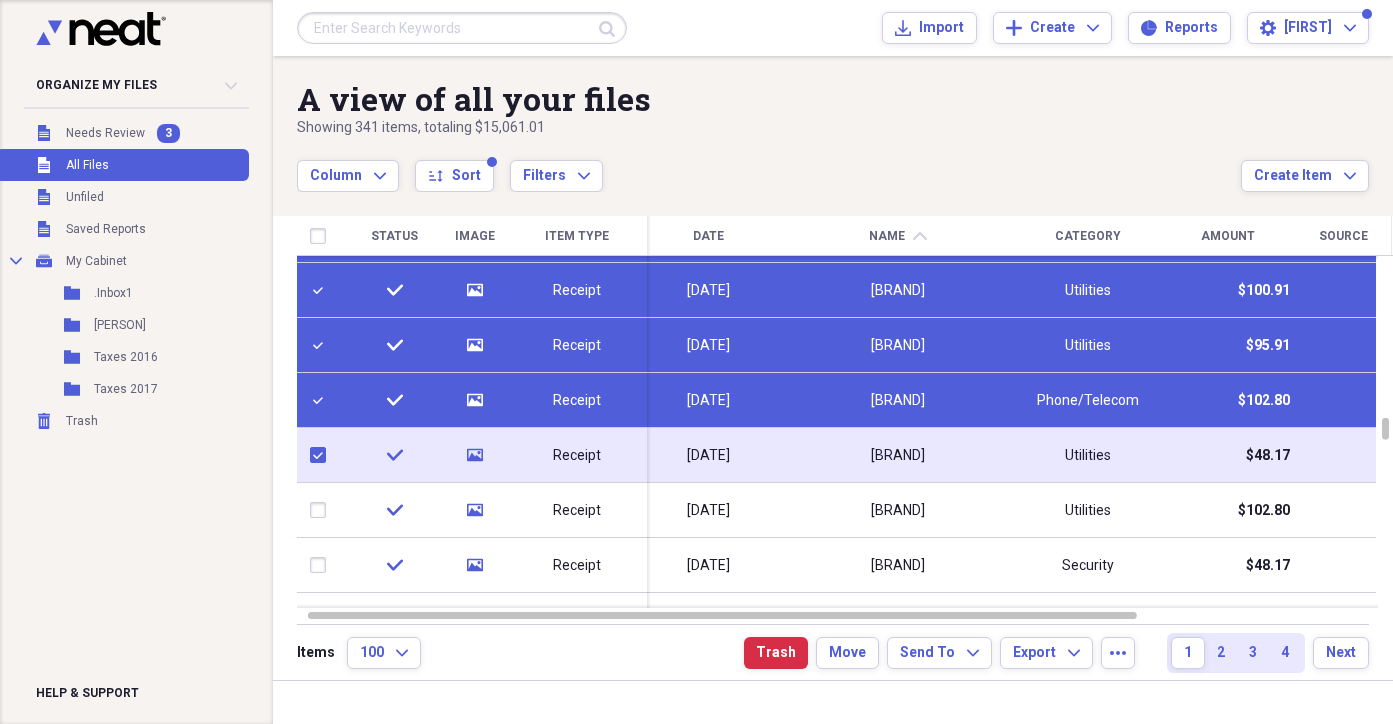 checkbox on "true" 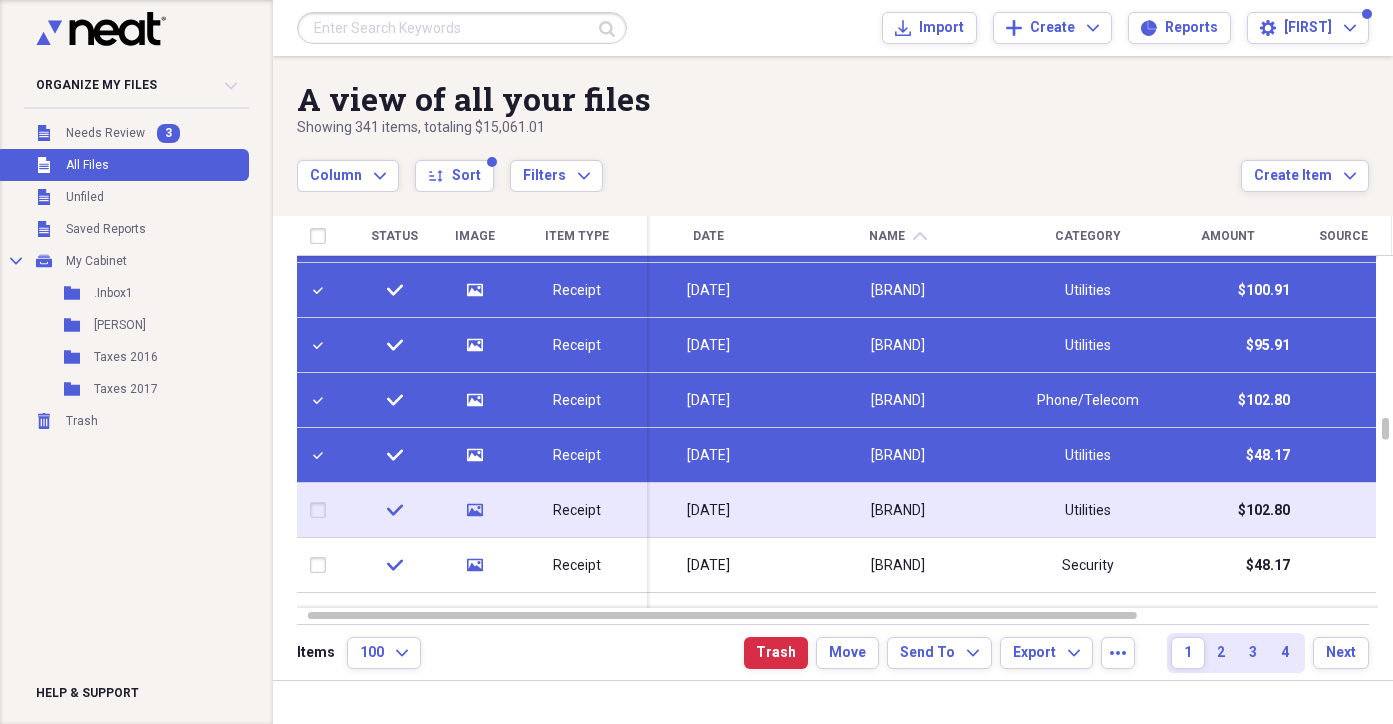 click at bounding box center (322, 510) 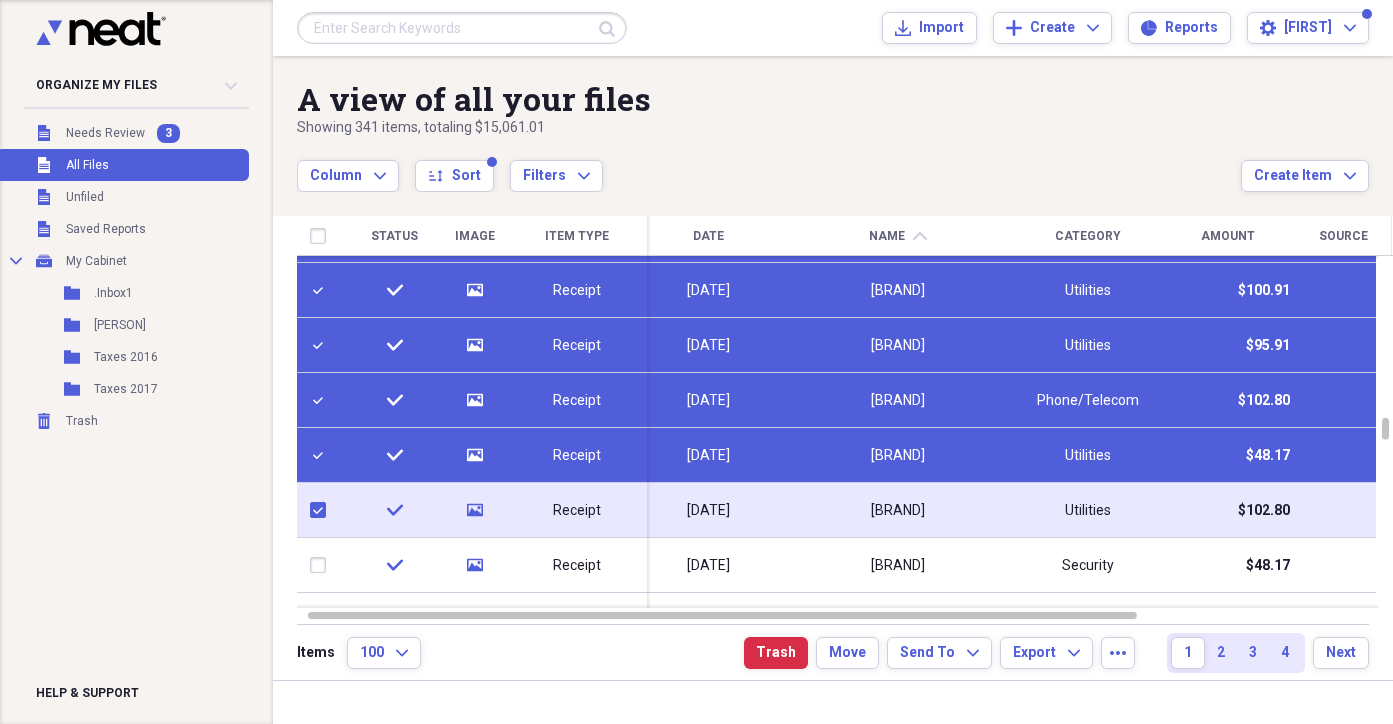 checkbox on "true" 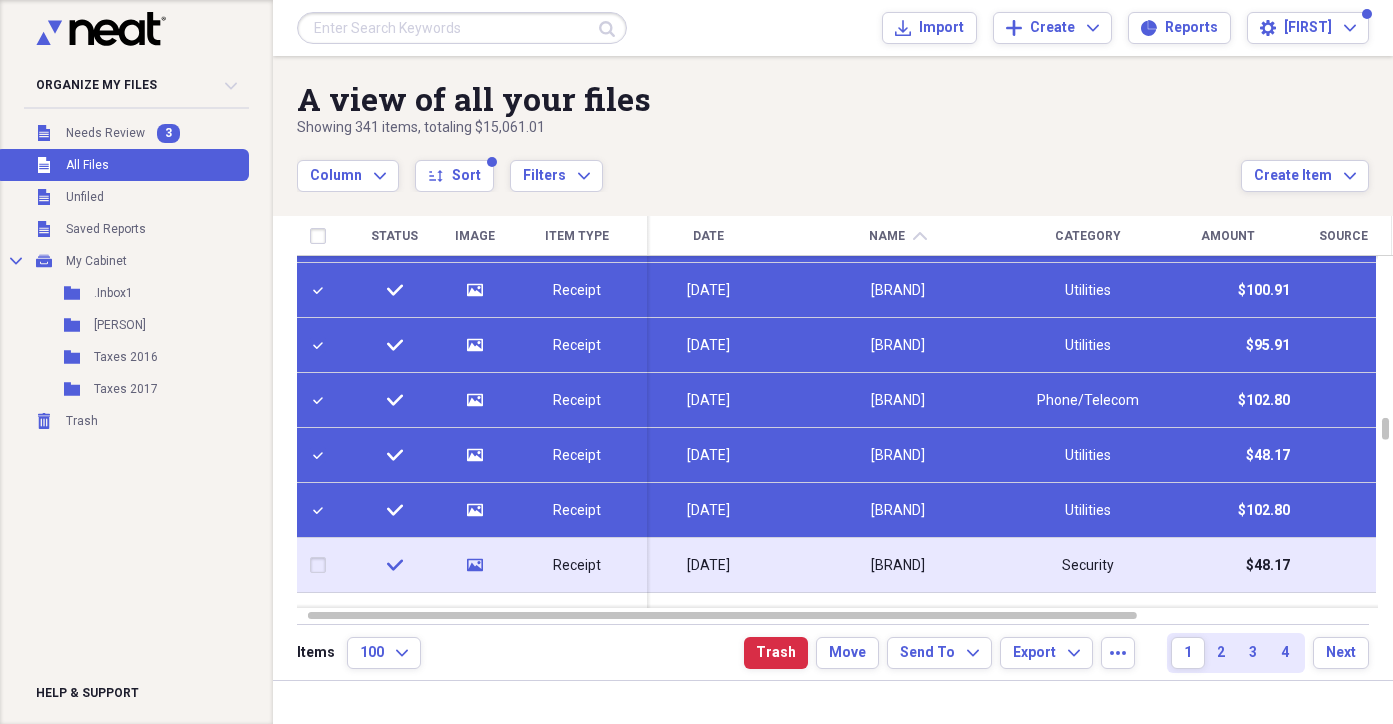 click at bounding box center (322, 565) 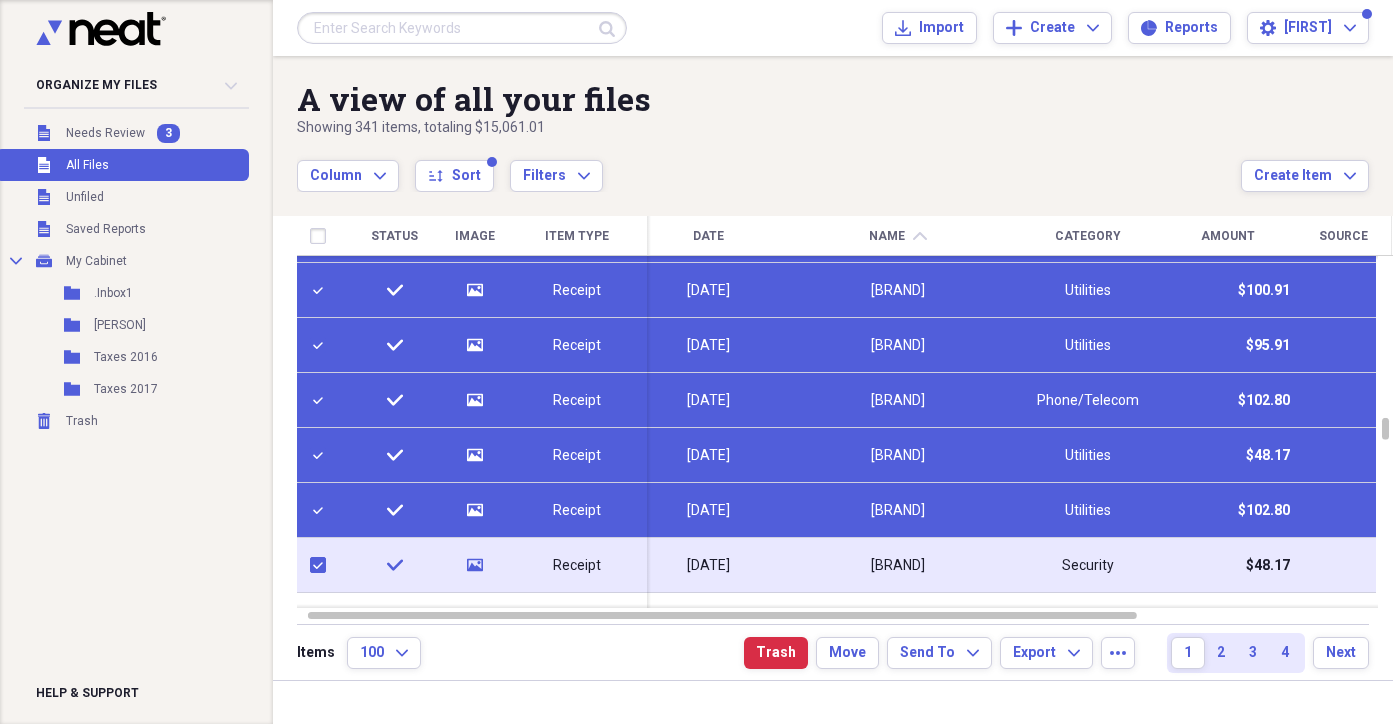 checkbox on "true" 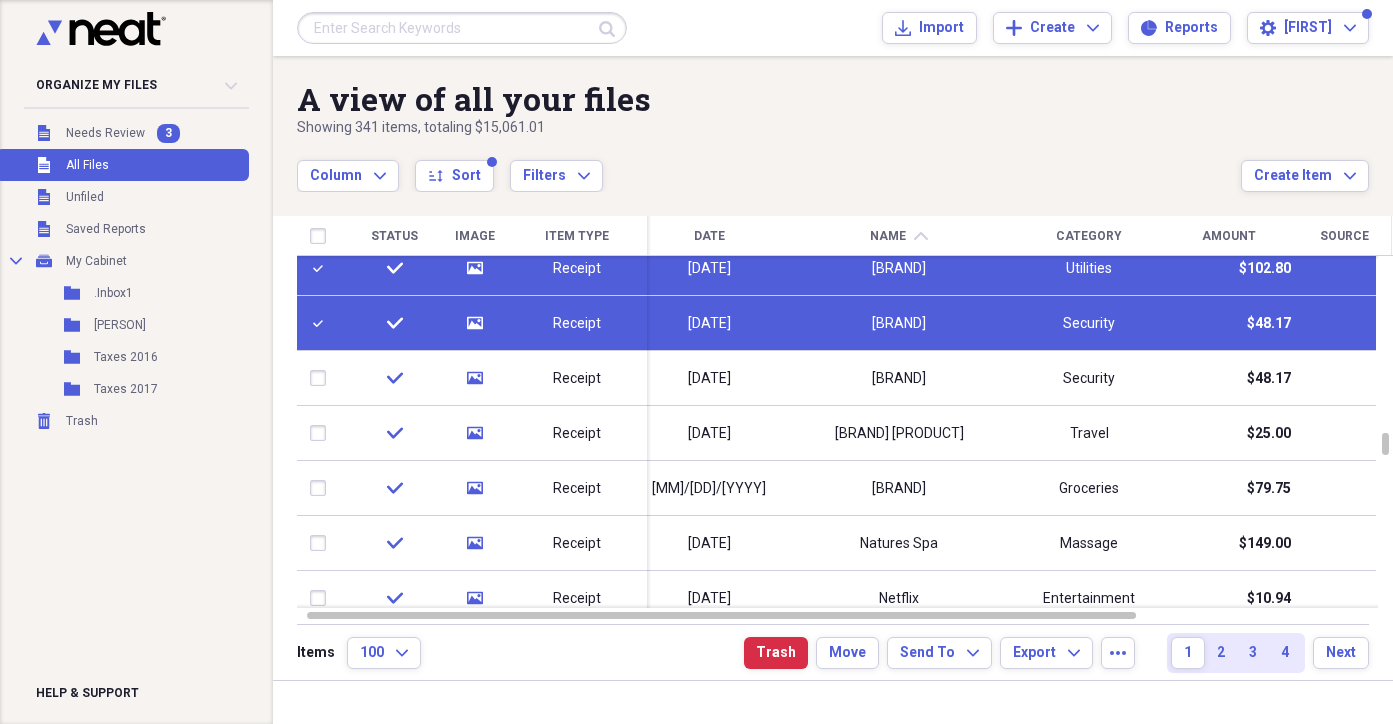 checkbox on "false" 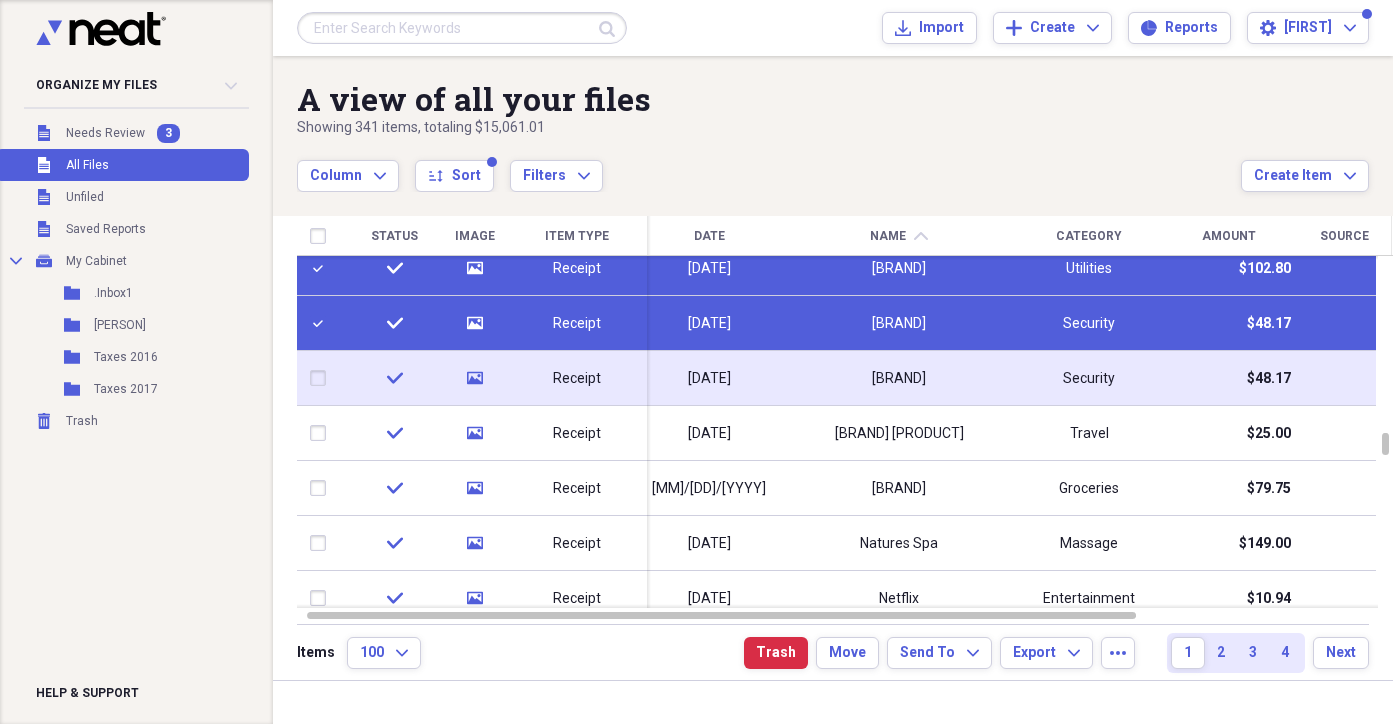 click at bounding box center (322, 378) 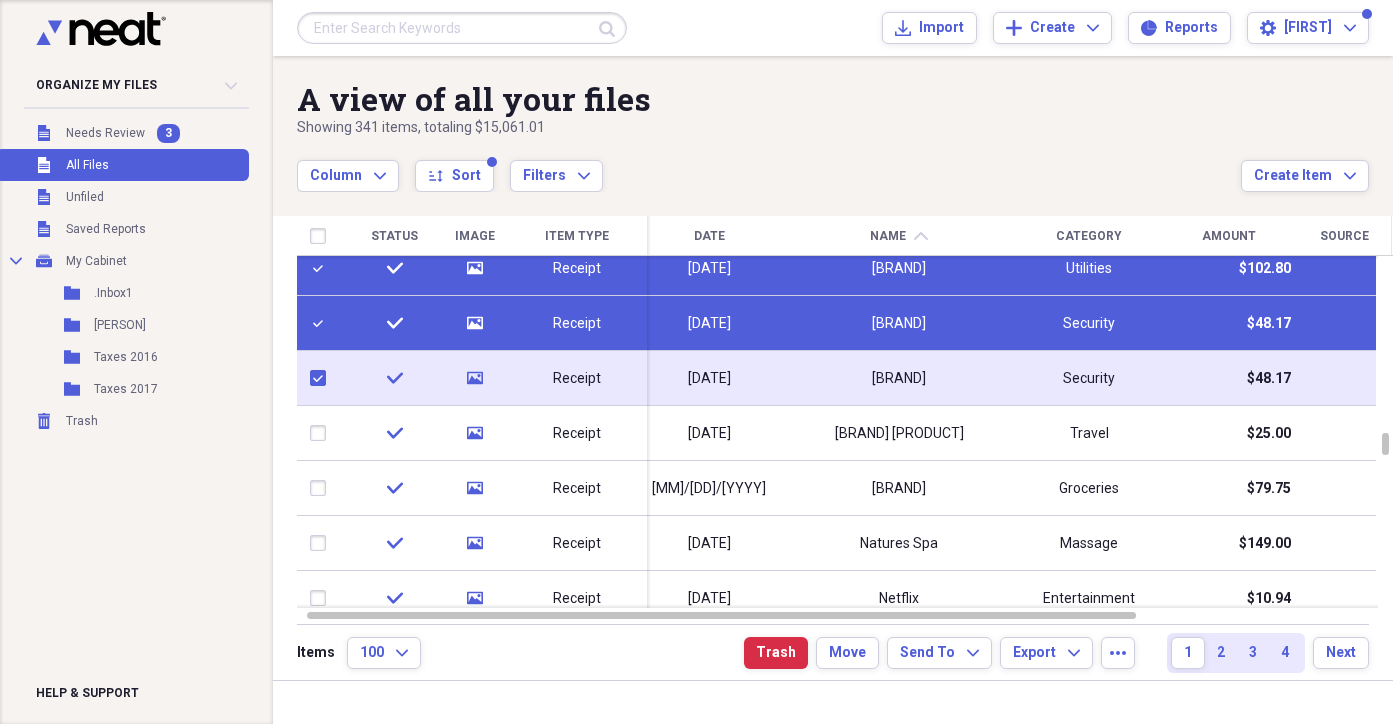 checkbox on "true" 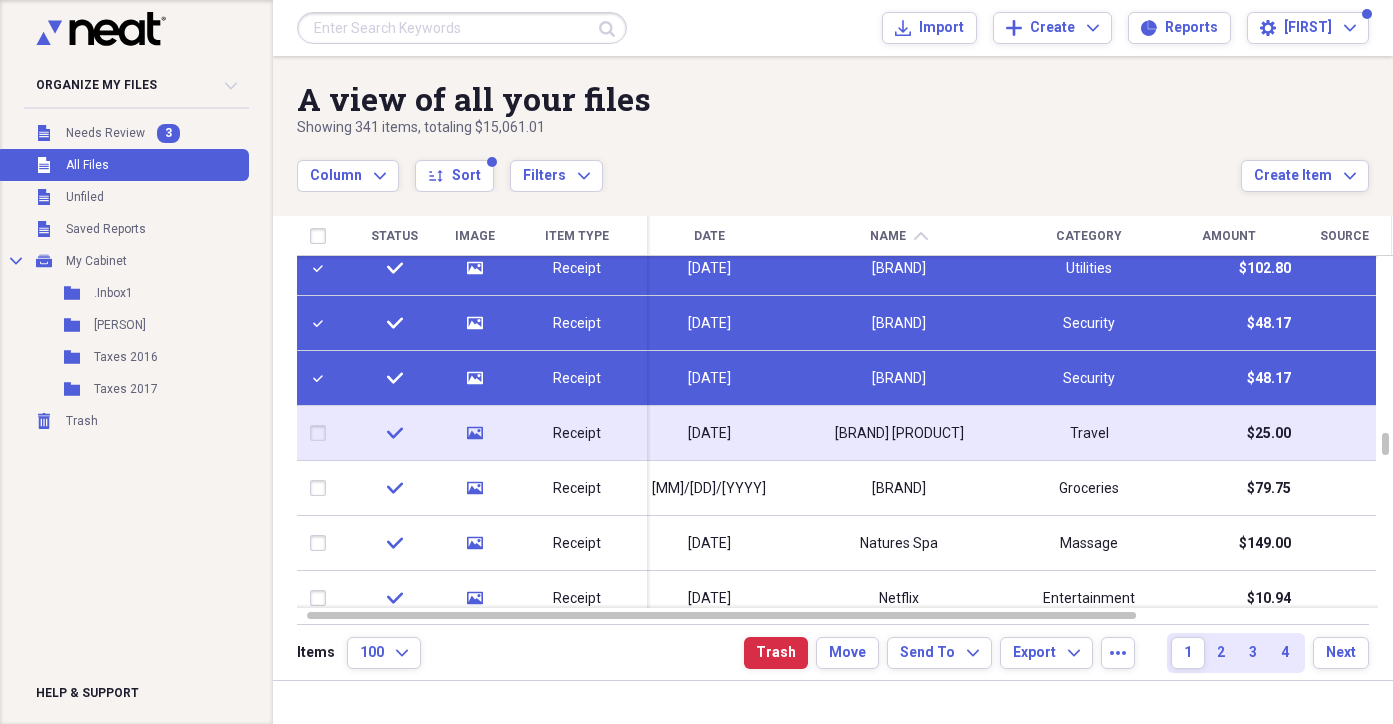 click at bounding box center [322, 433] 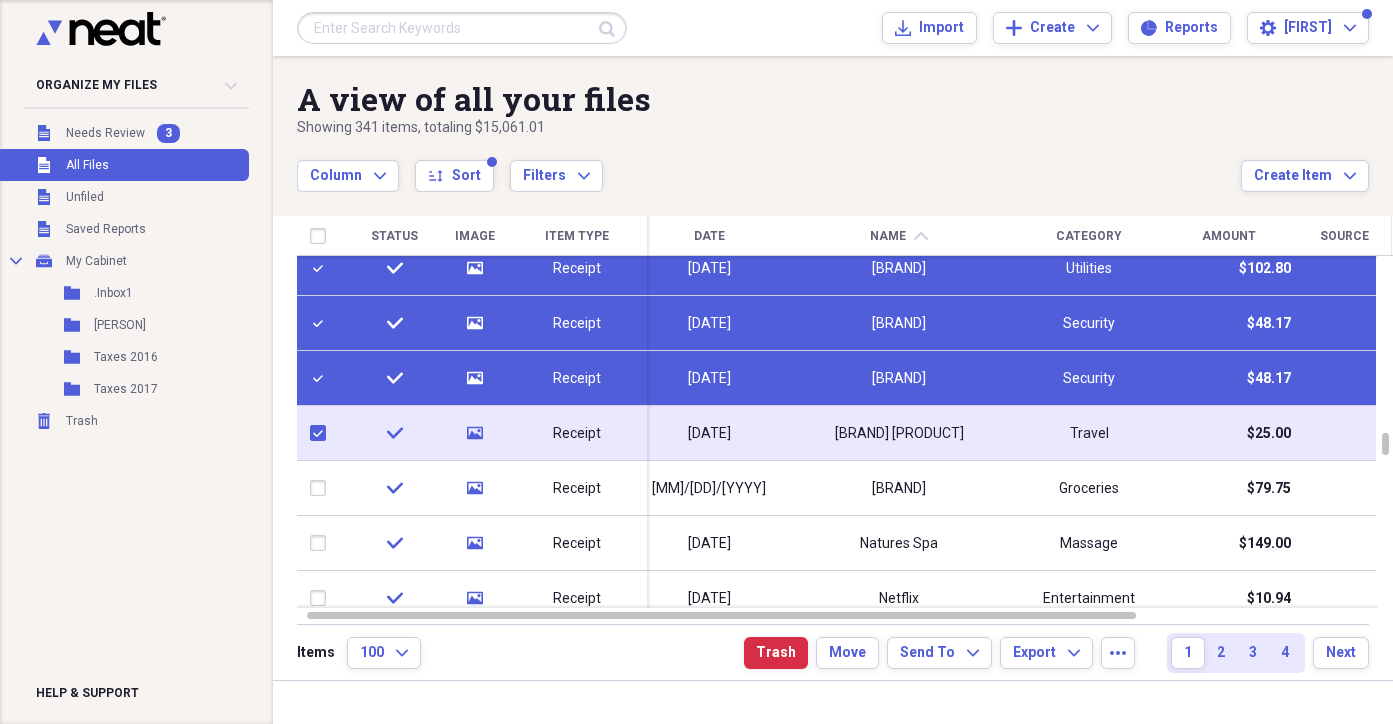 checkbox on "true" 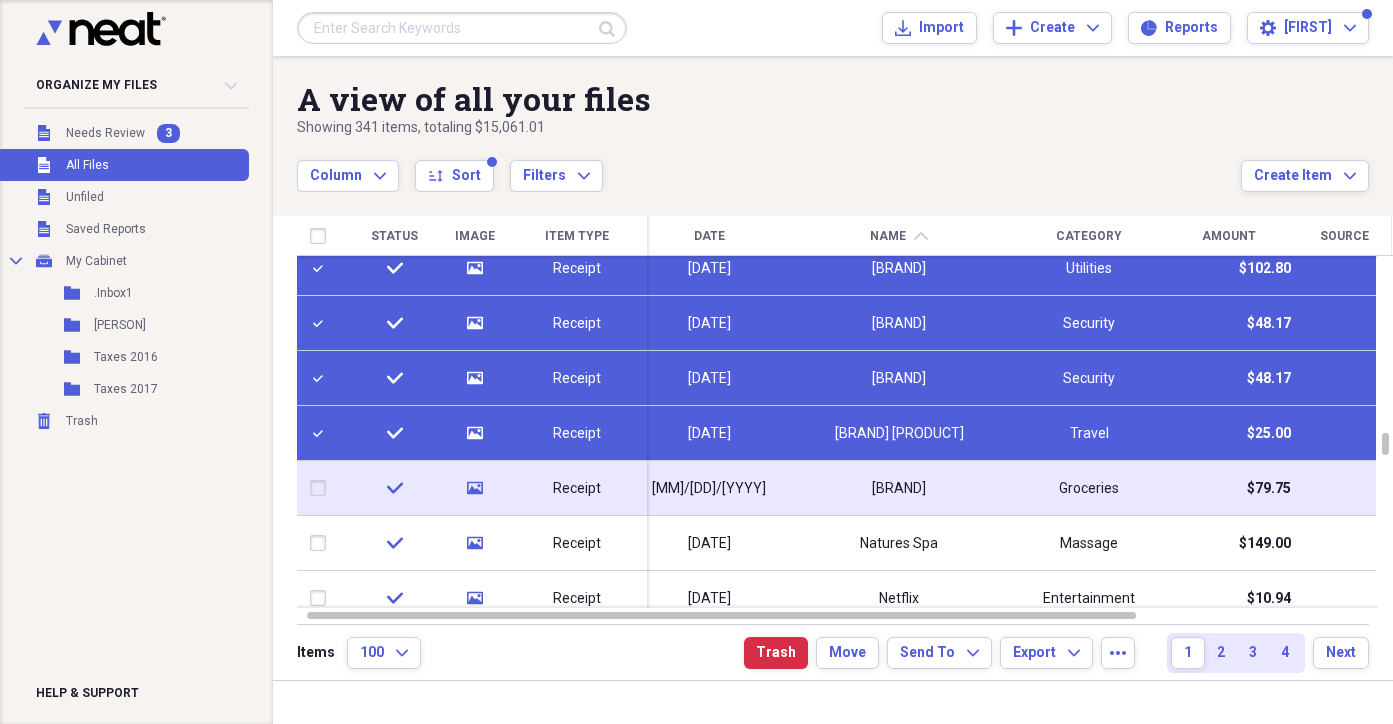 click at bounding box center (322, 488) 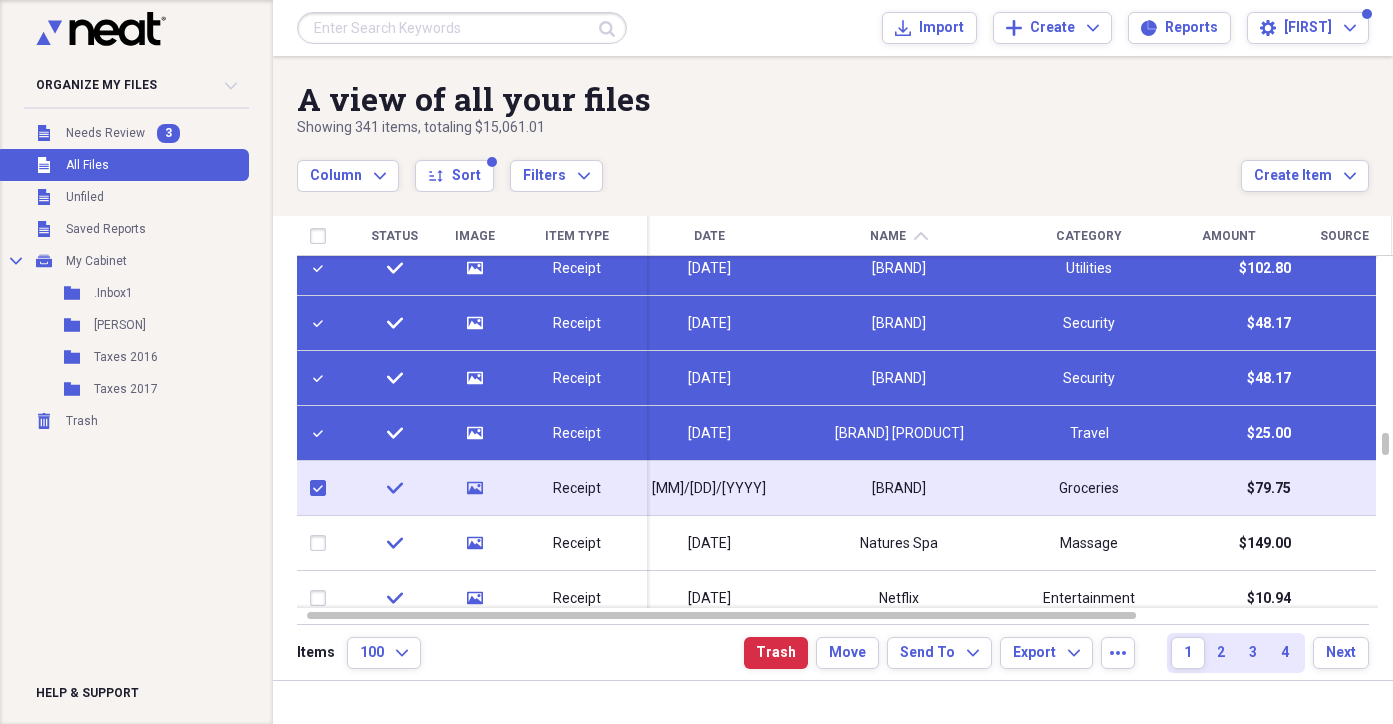 checkbox on "true" 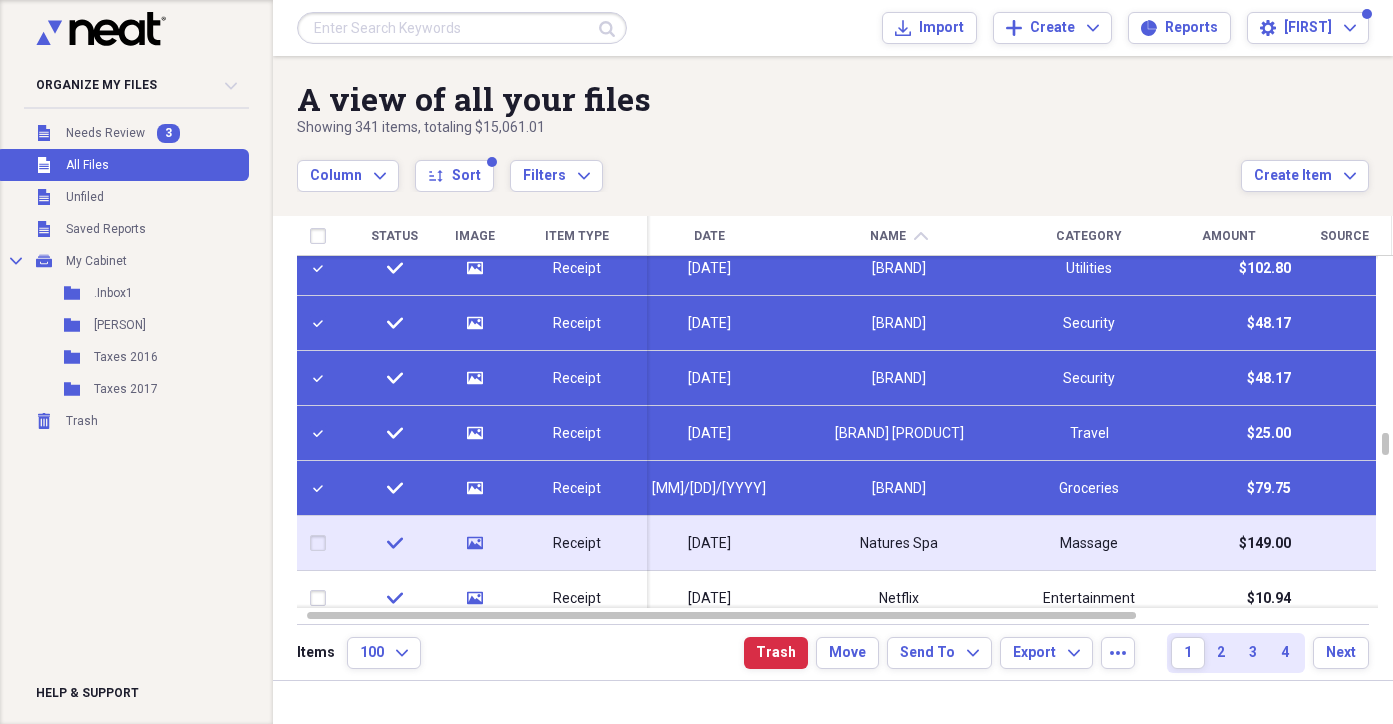 click at bounding box center (322, 543) 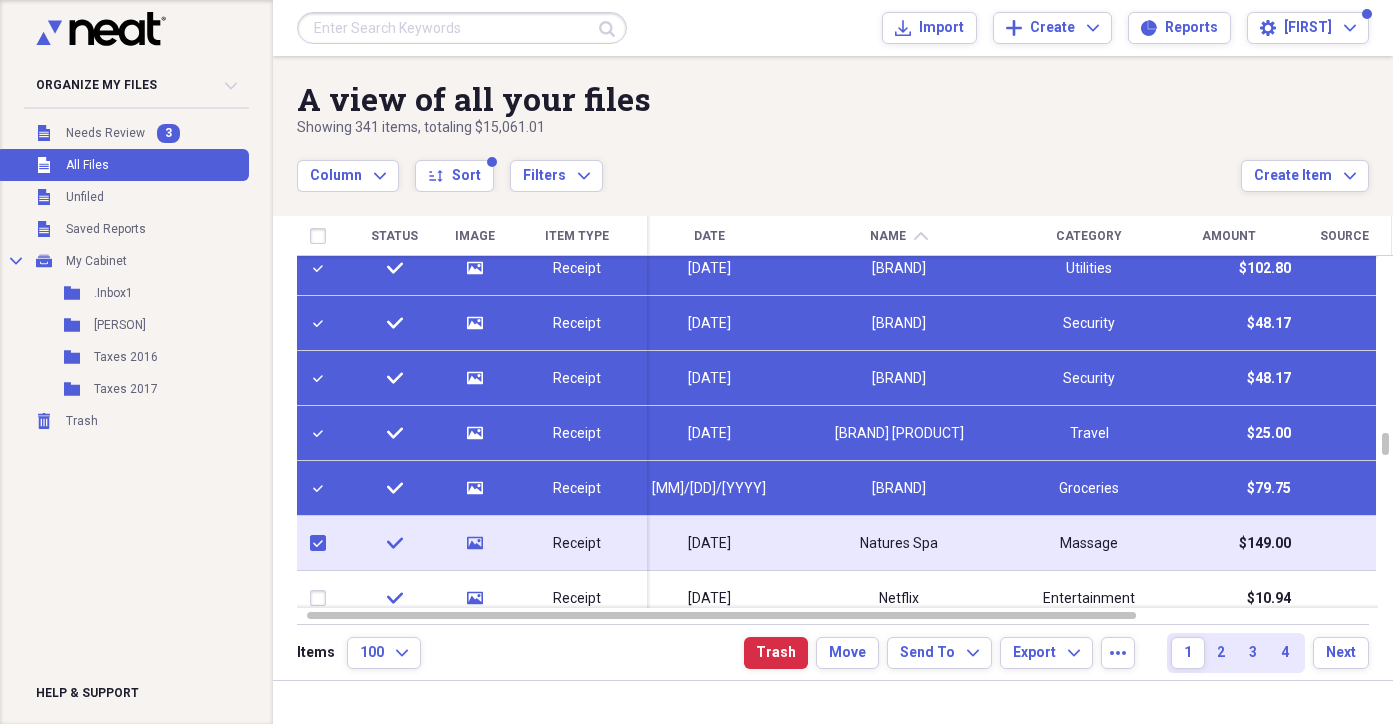 checkbox on "true" 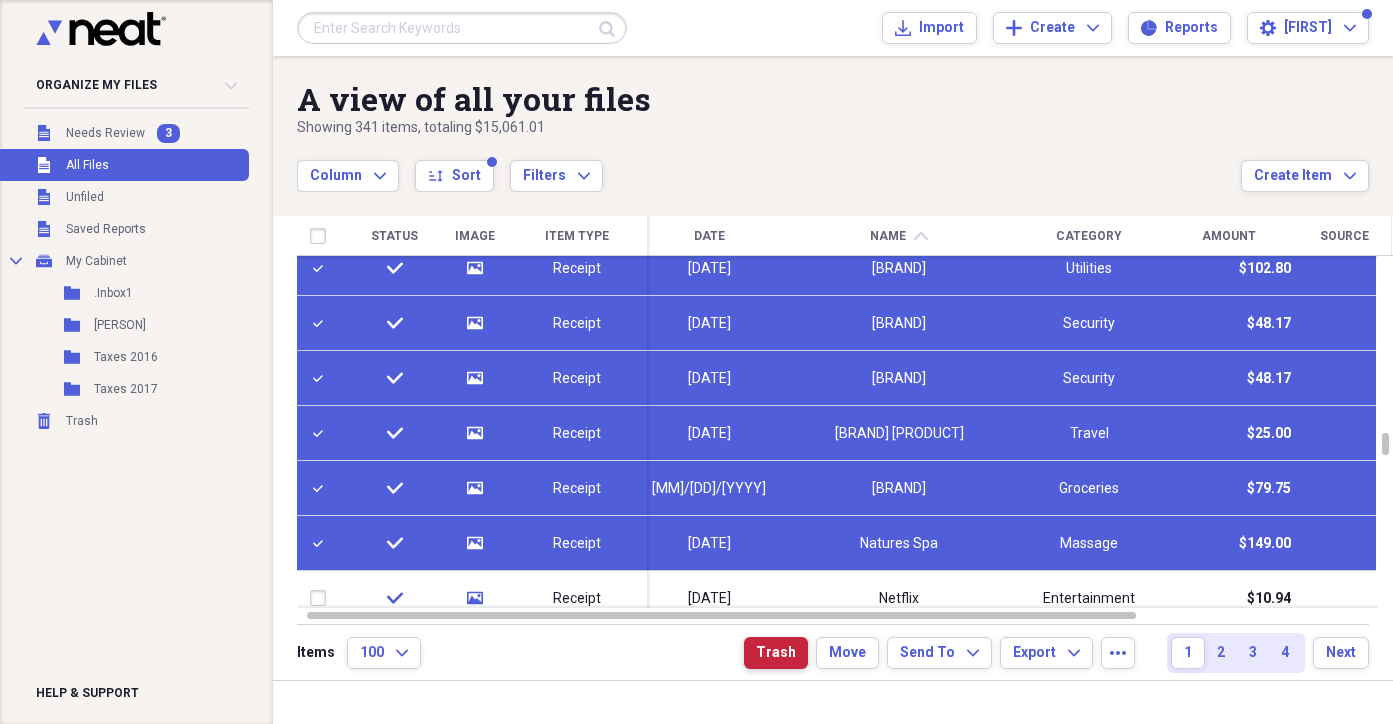 click on "Trash" at bounding box center (776, 653) 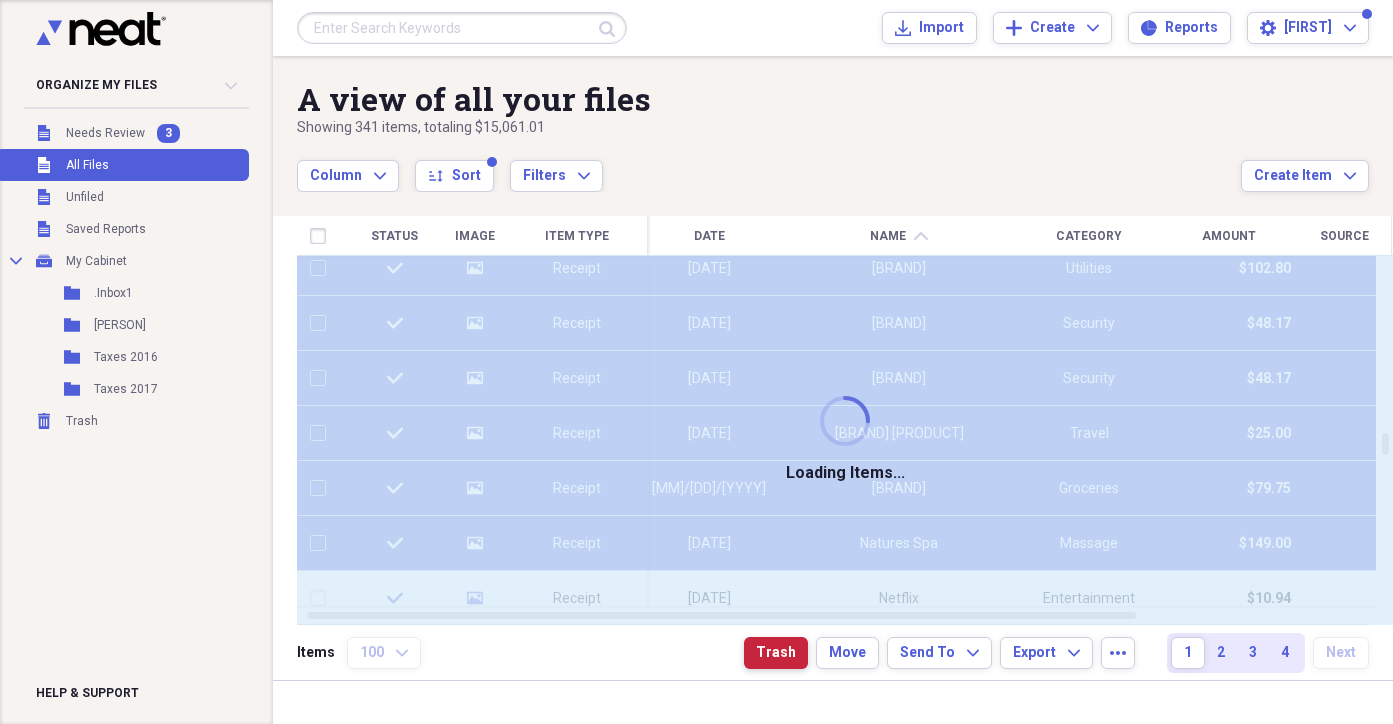 checkbox on "false" 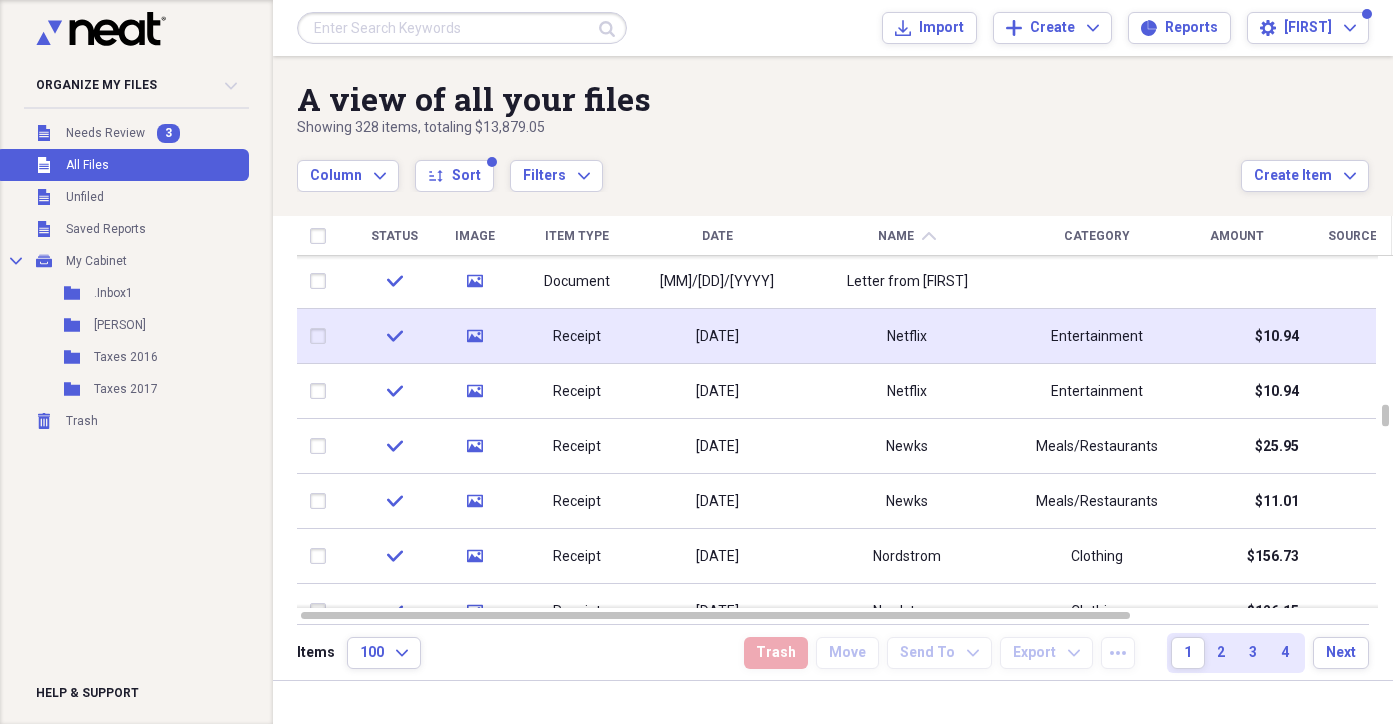 click at bounding box center (322, 336) 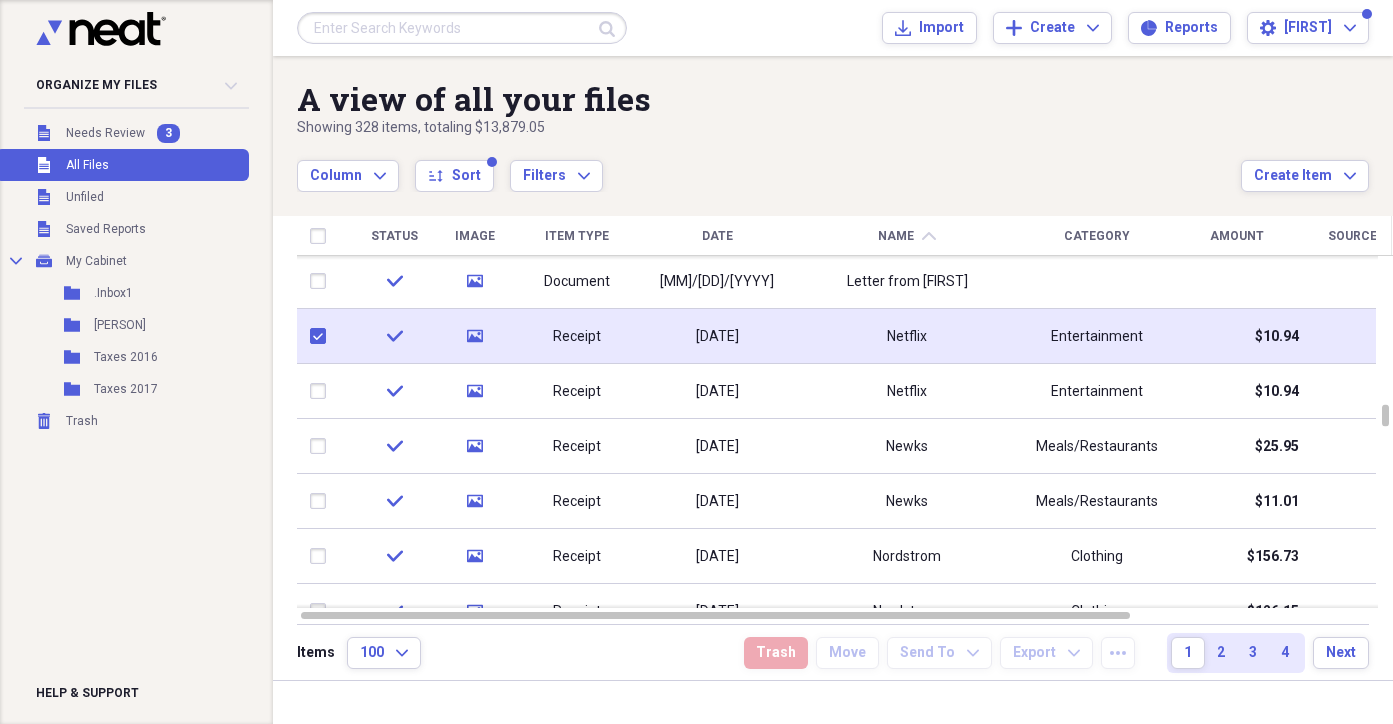 checkbox on "true" 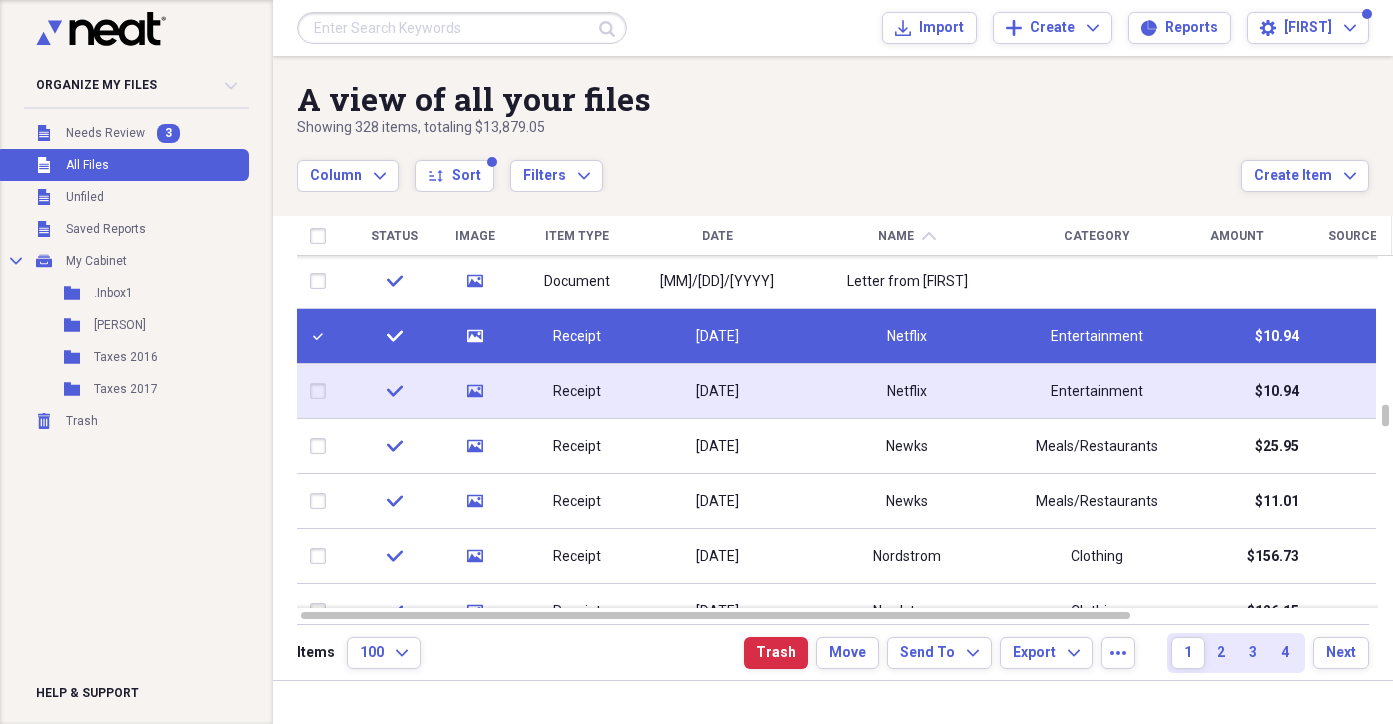 click at bounding box center [322, 391] 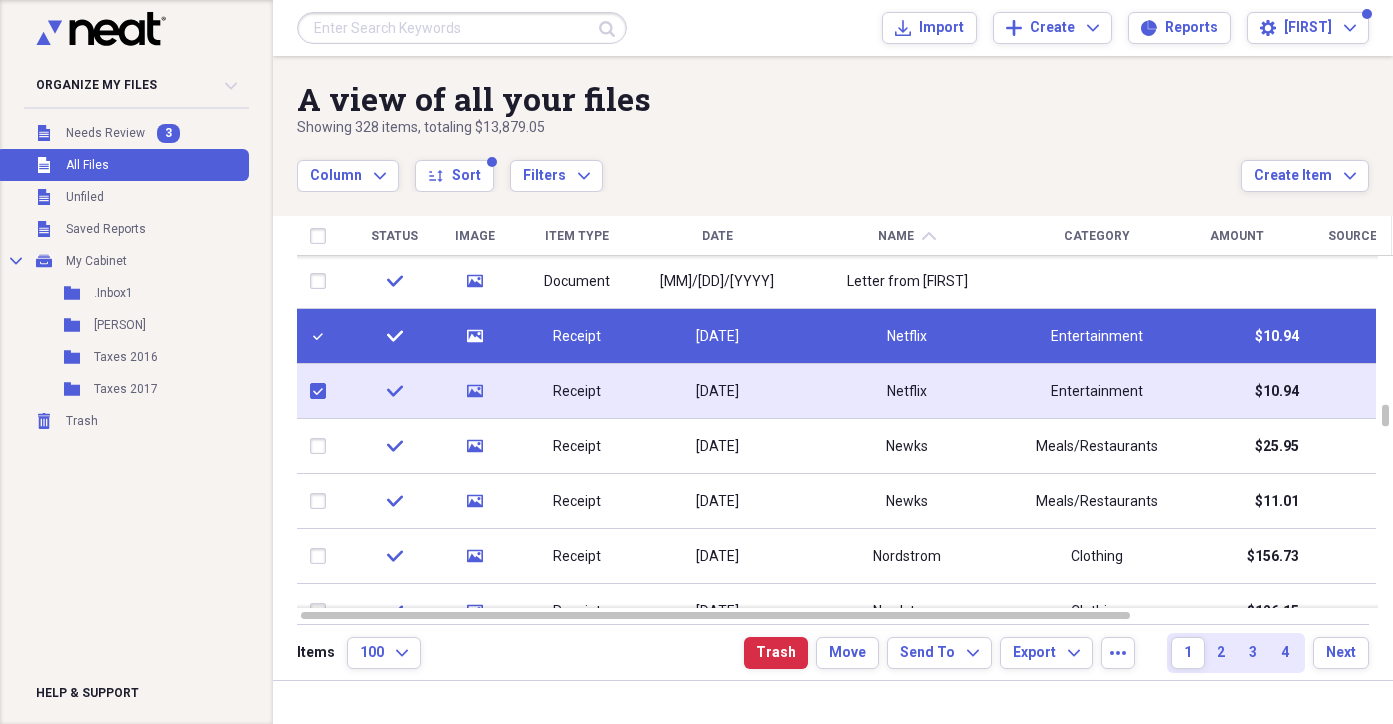 checkbox on "true" 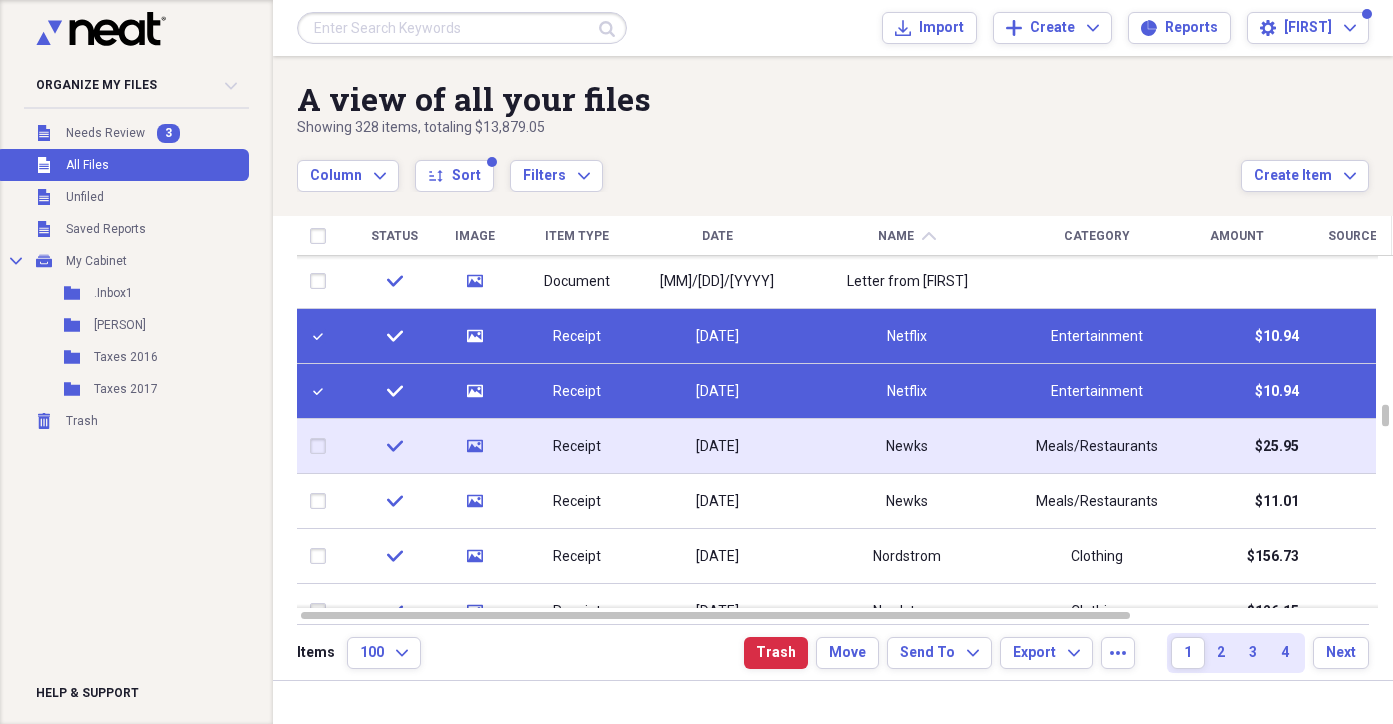 click at bounding box center [322, 446] 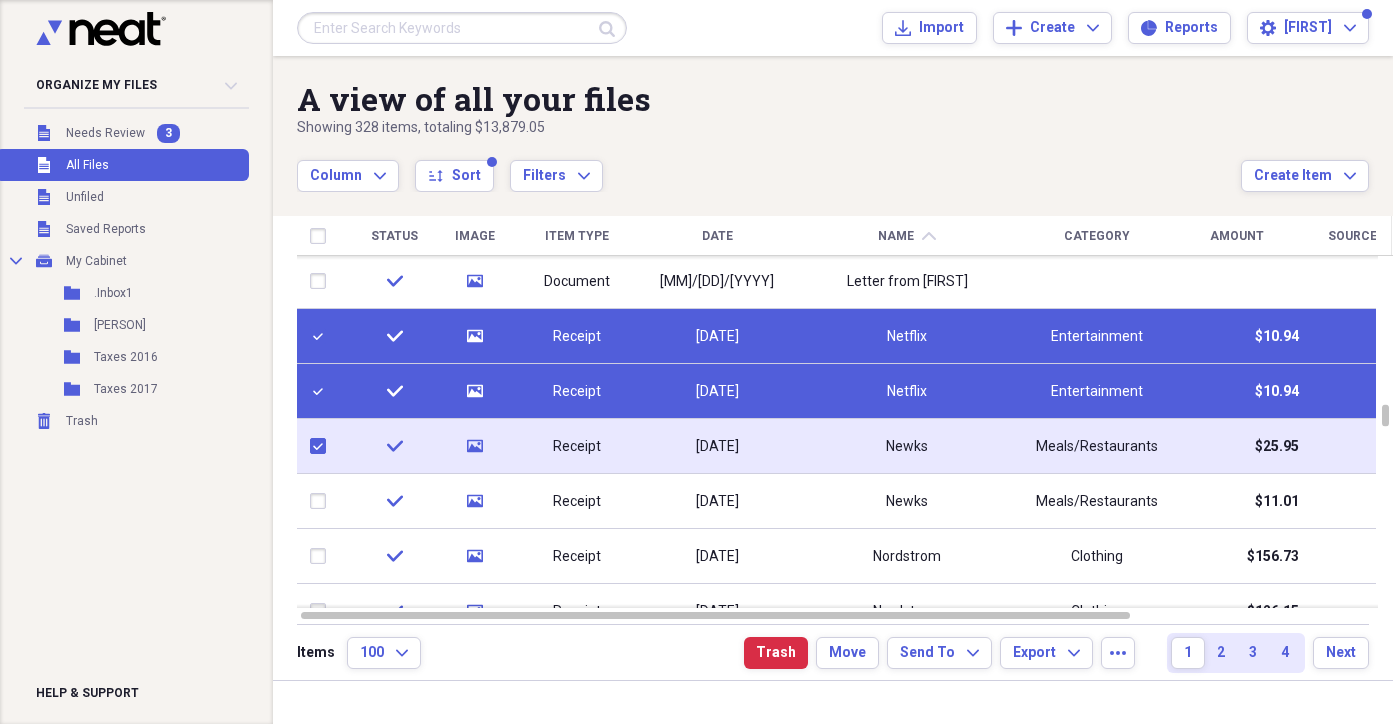 checkbox on "true" 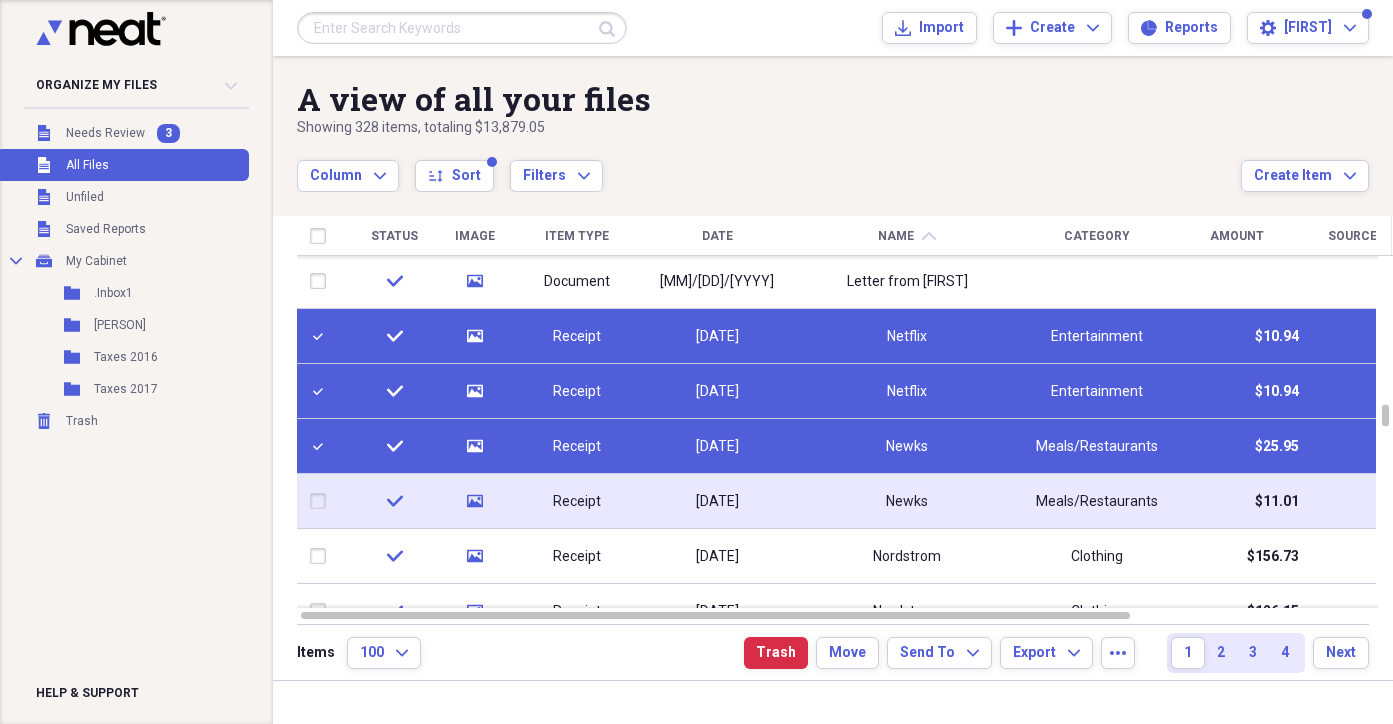 click at bounding box center (322, 501) 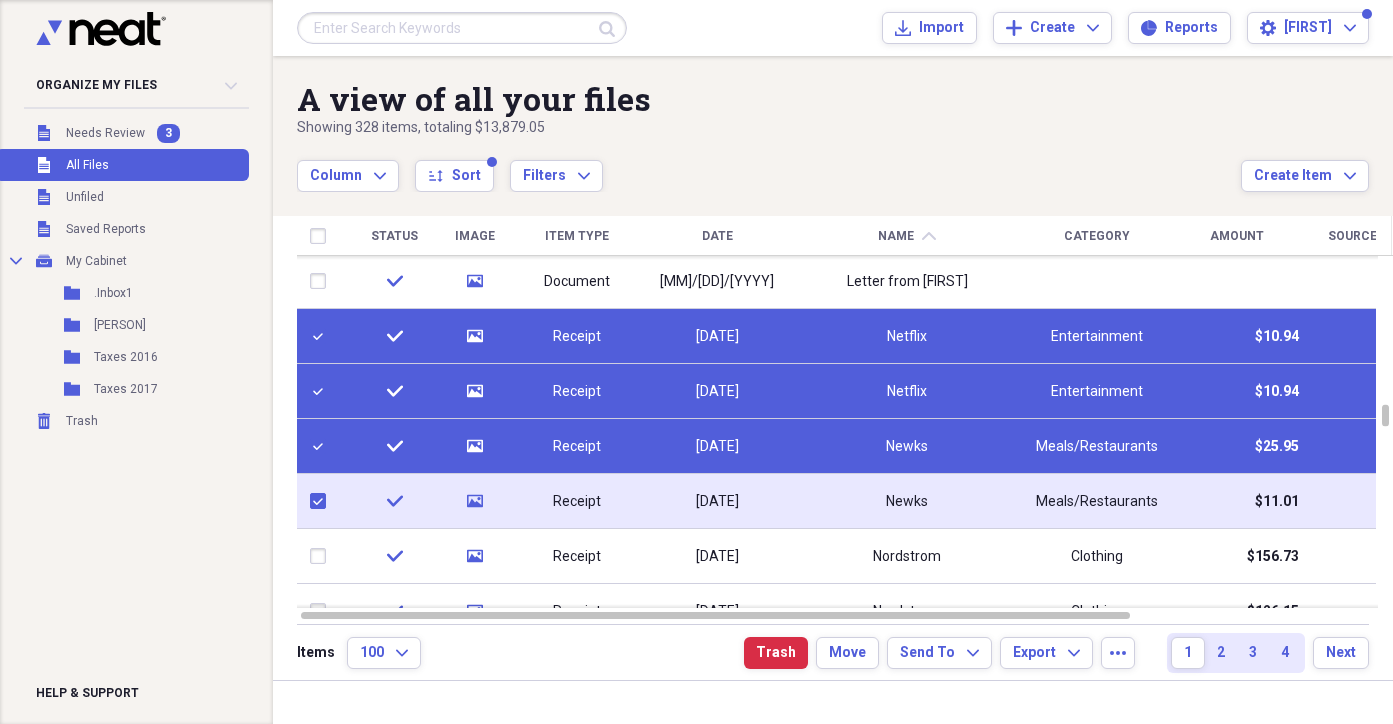 checkbox on "true" 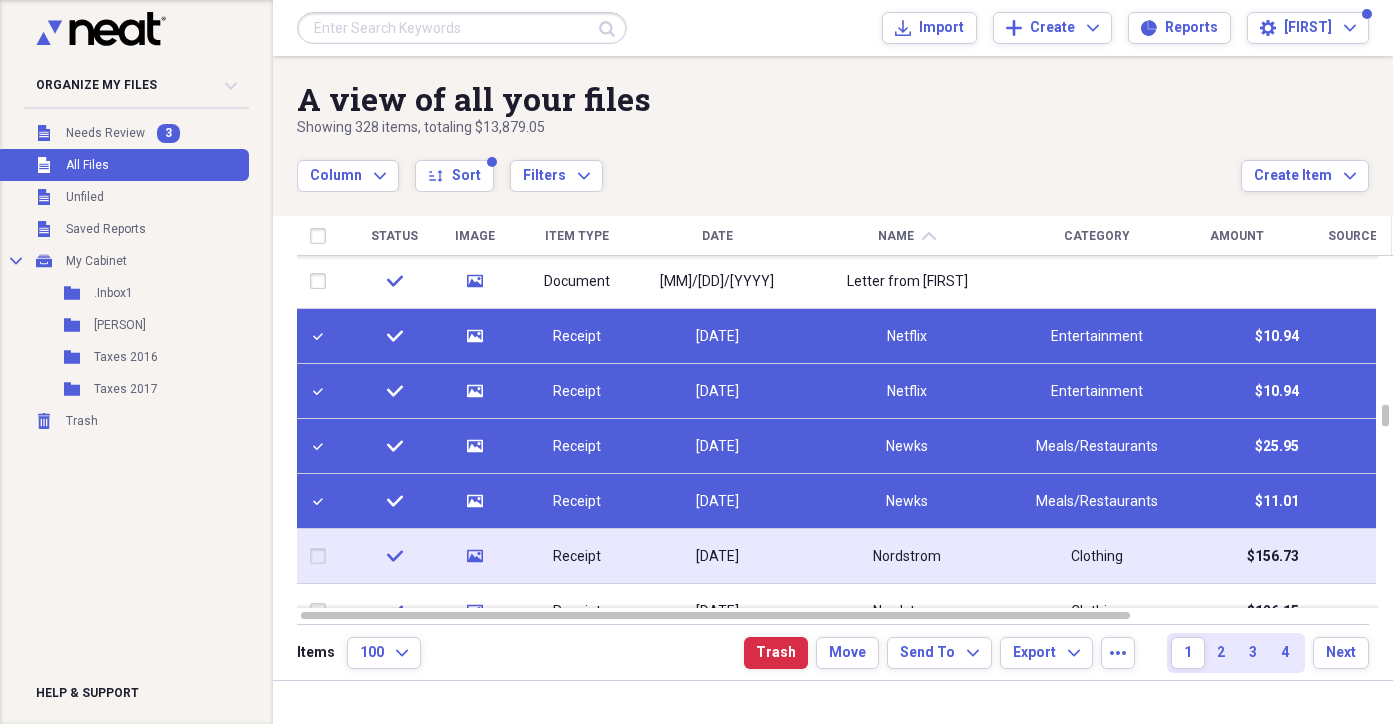 click at bounding box center (322, 556) 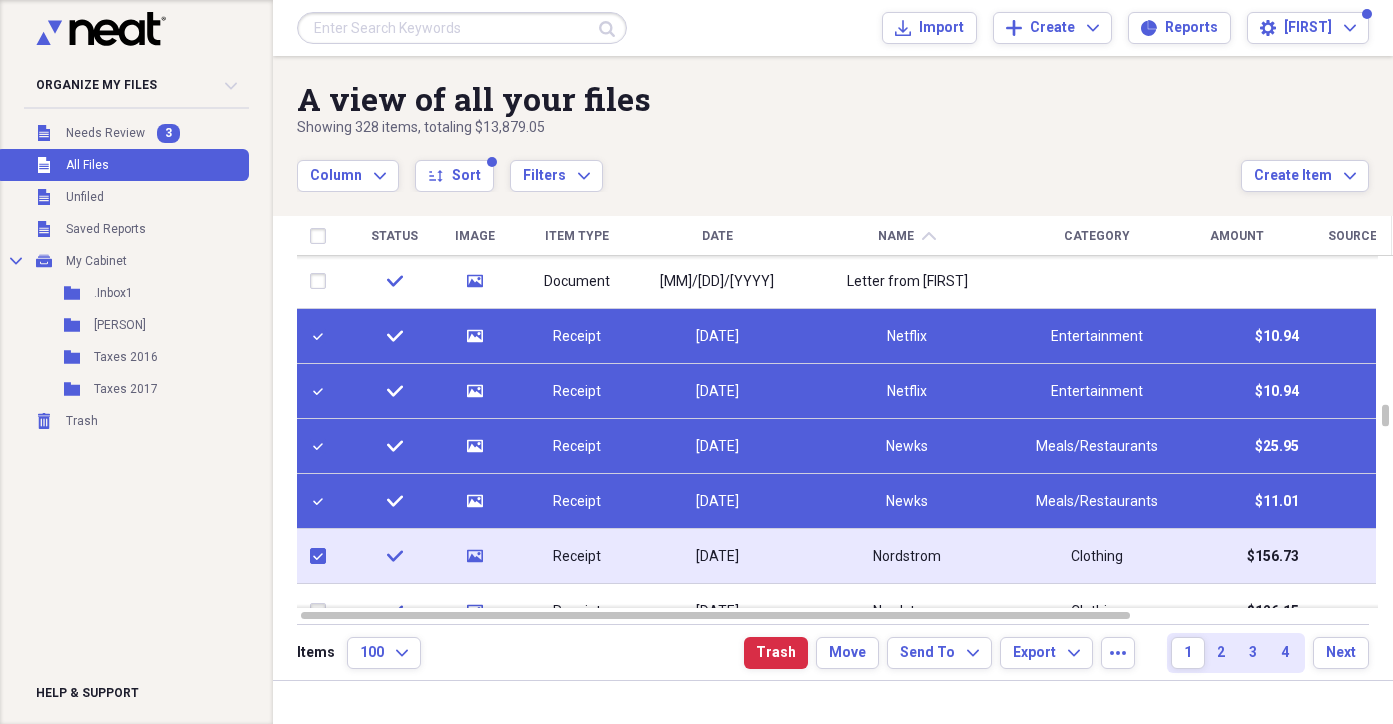 checkbox on "true" 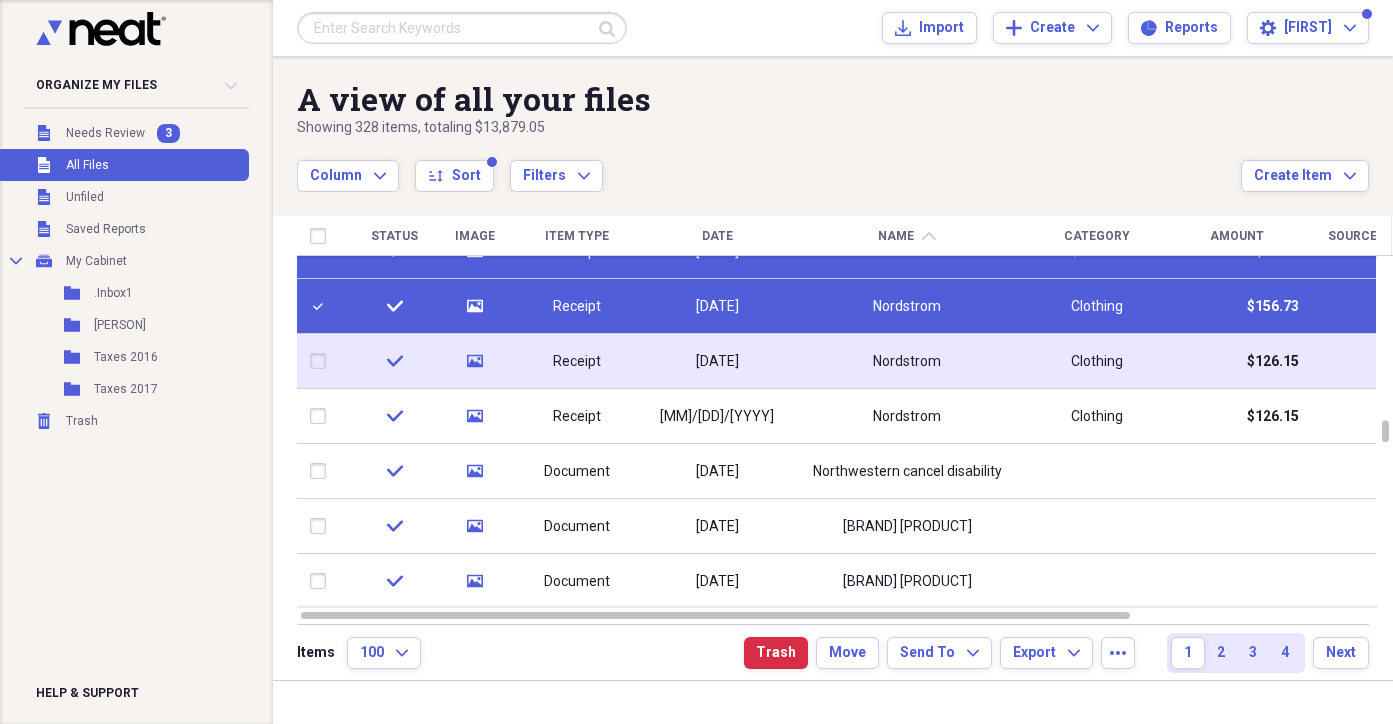 click at bounding box center (322, 361) 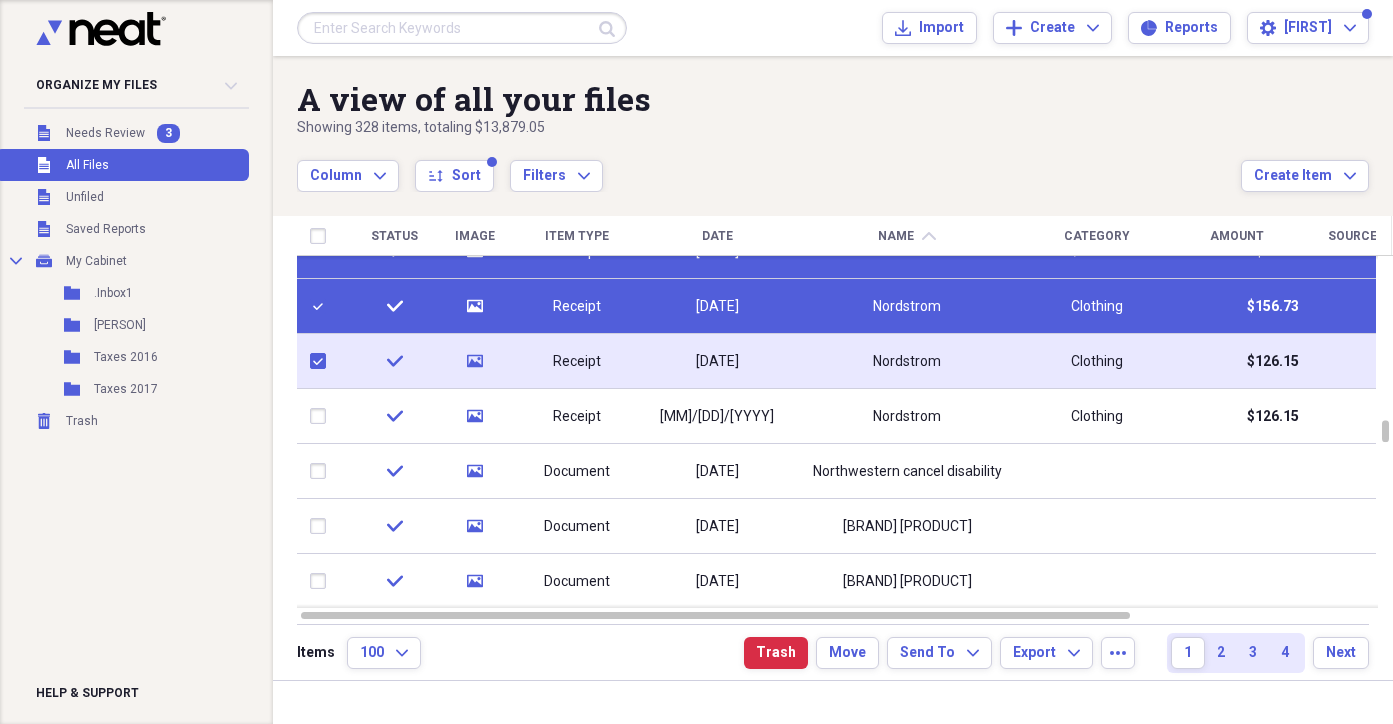 checkbox on "true" 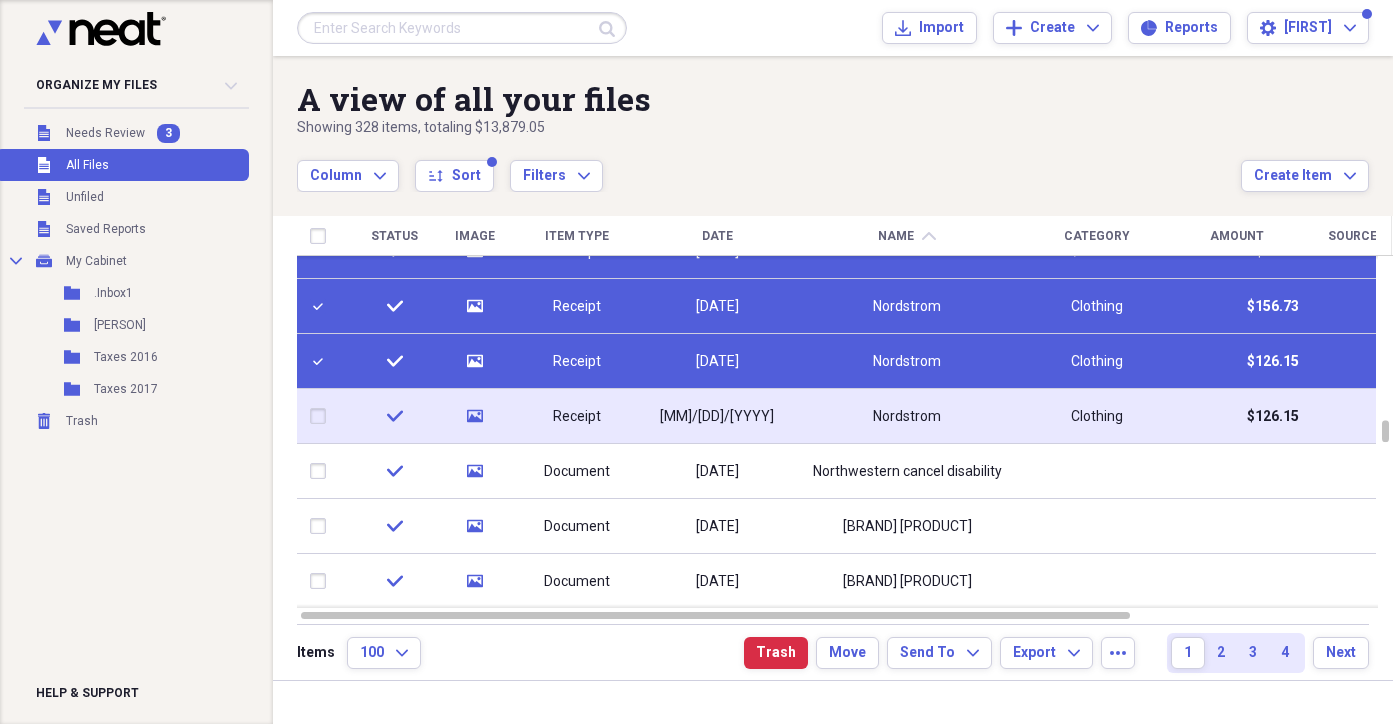 click at bounding box center (322, 416) 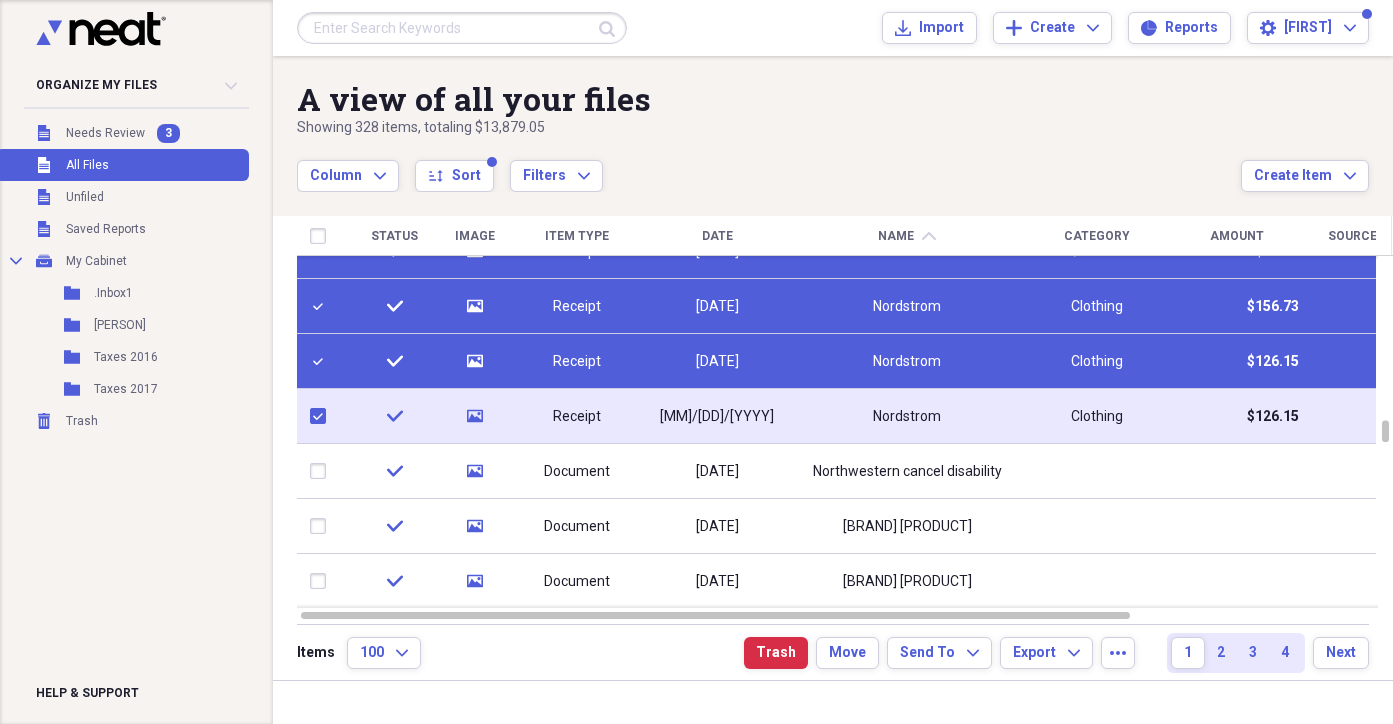 checkbox on "true" 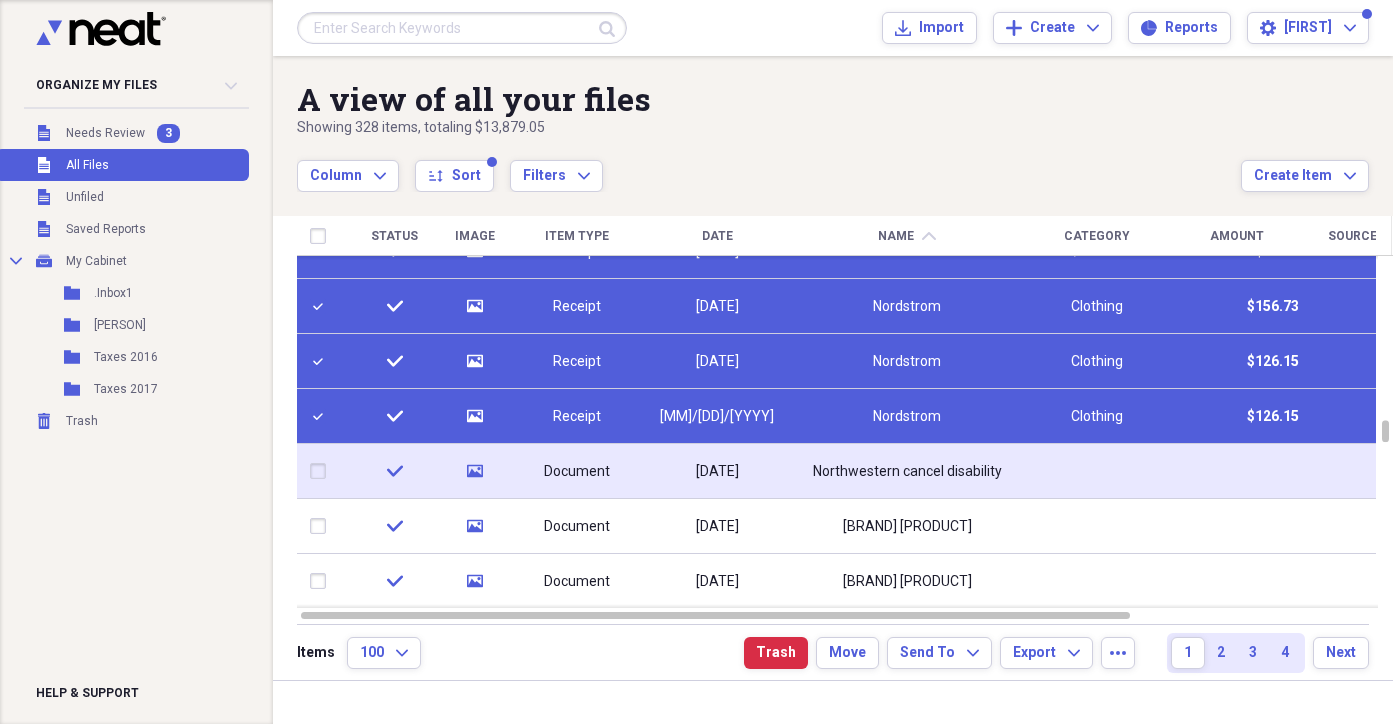 click at bounding box center (322, 471) 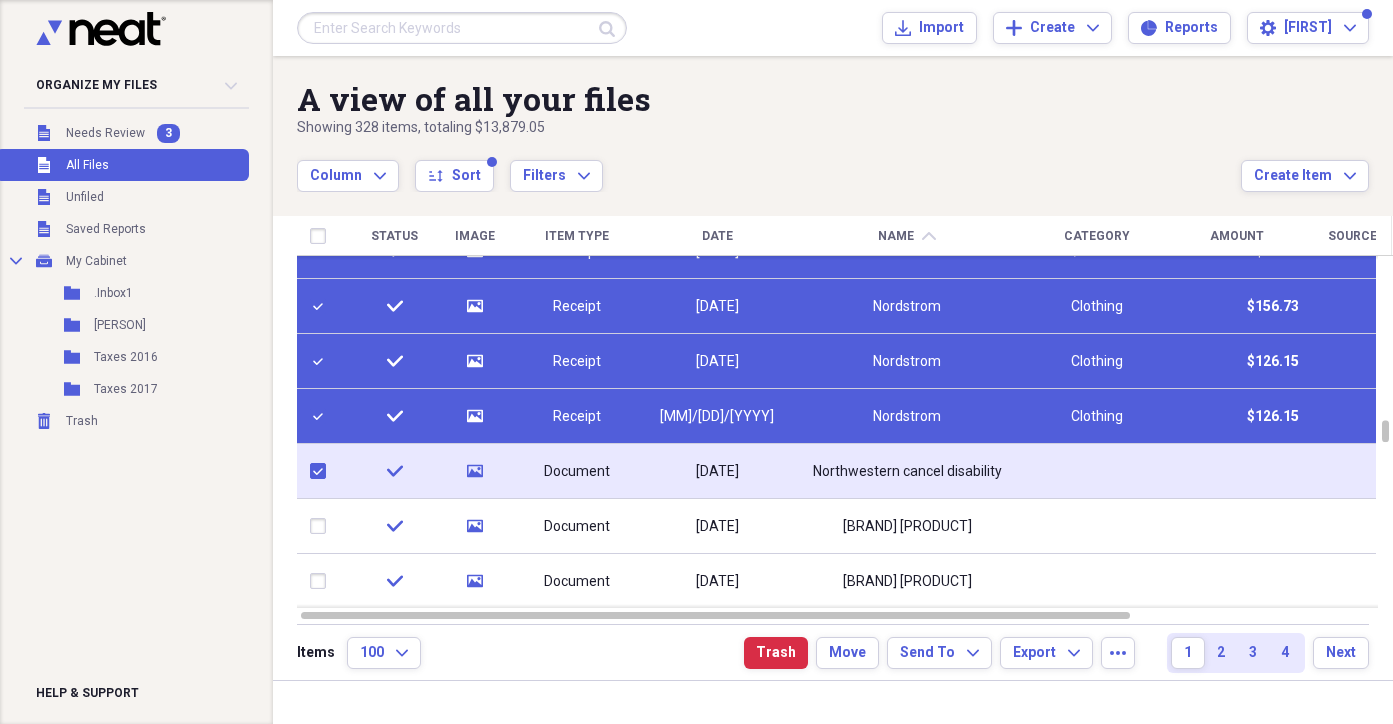 checkbox on "true" 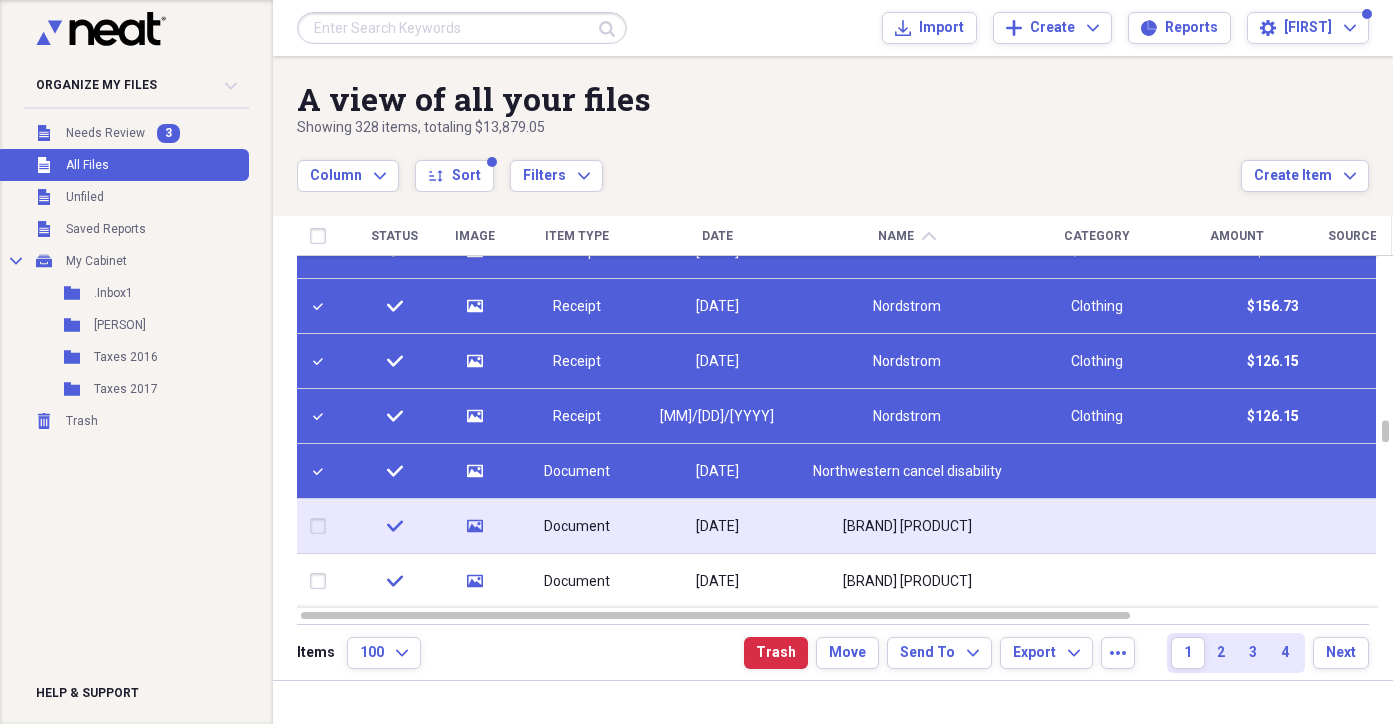 click at bounding box center (322, 526) 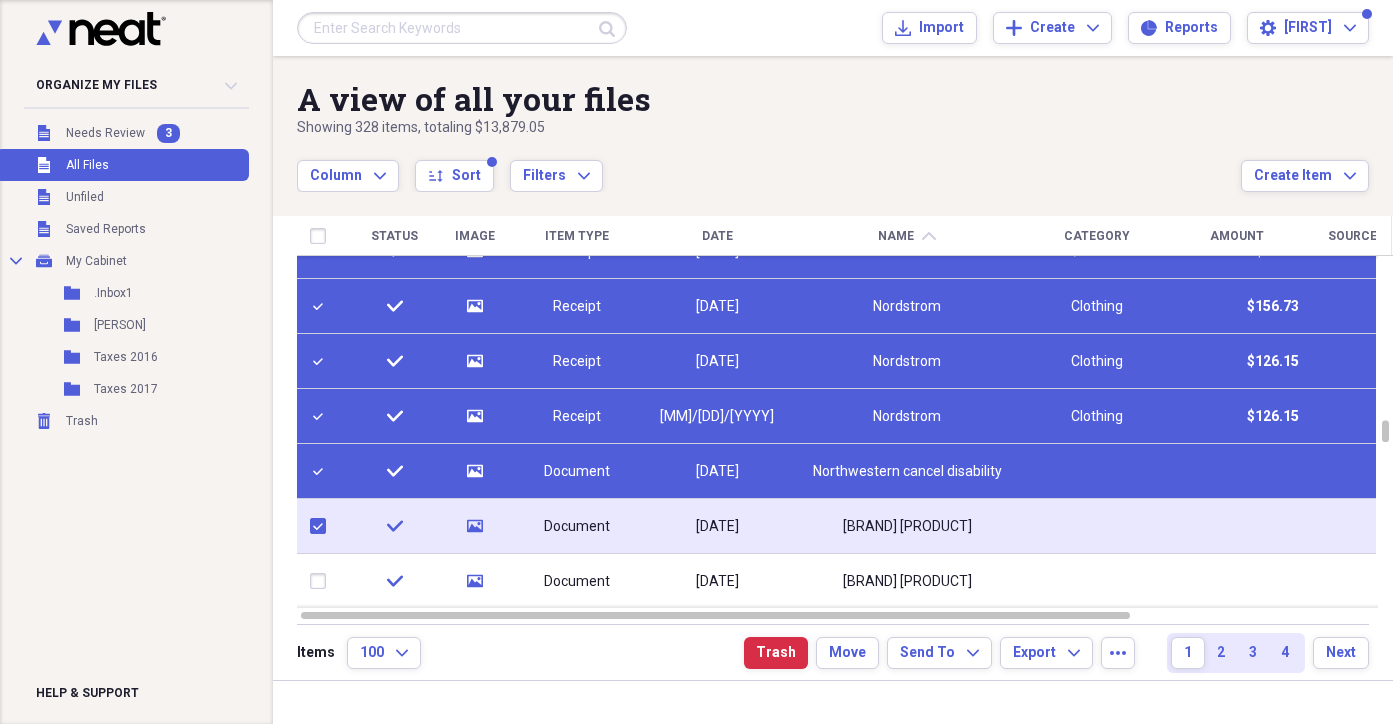 checkbox on "true" 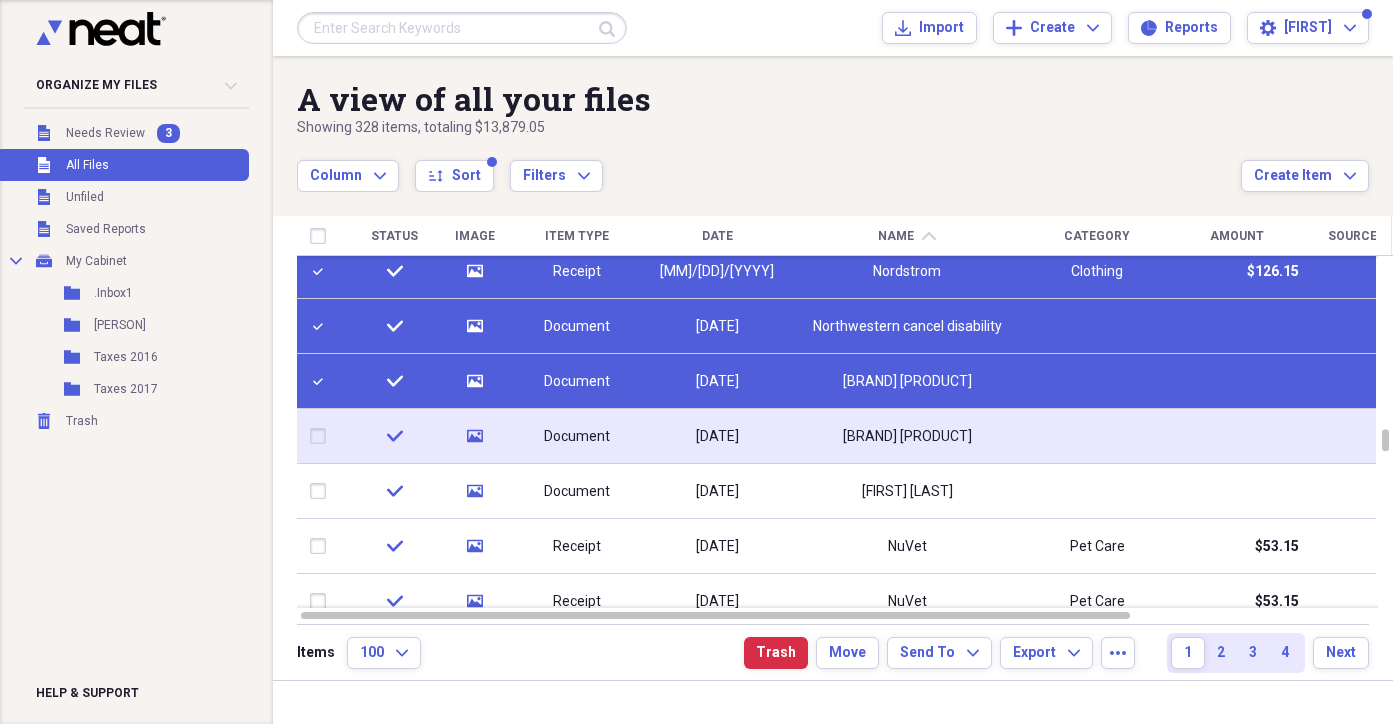 click at bounding box center [322, 436] 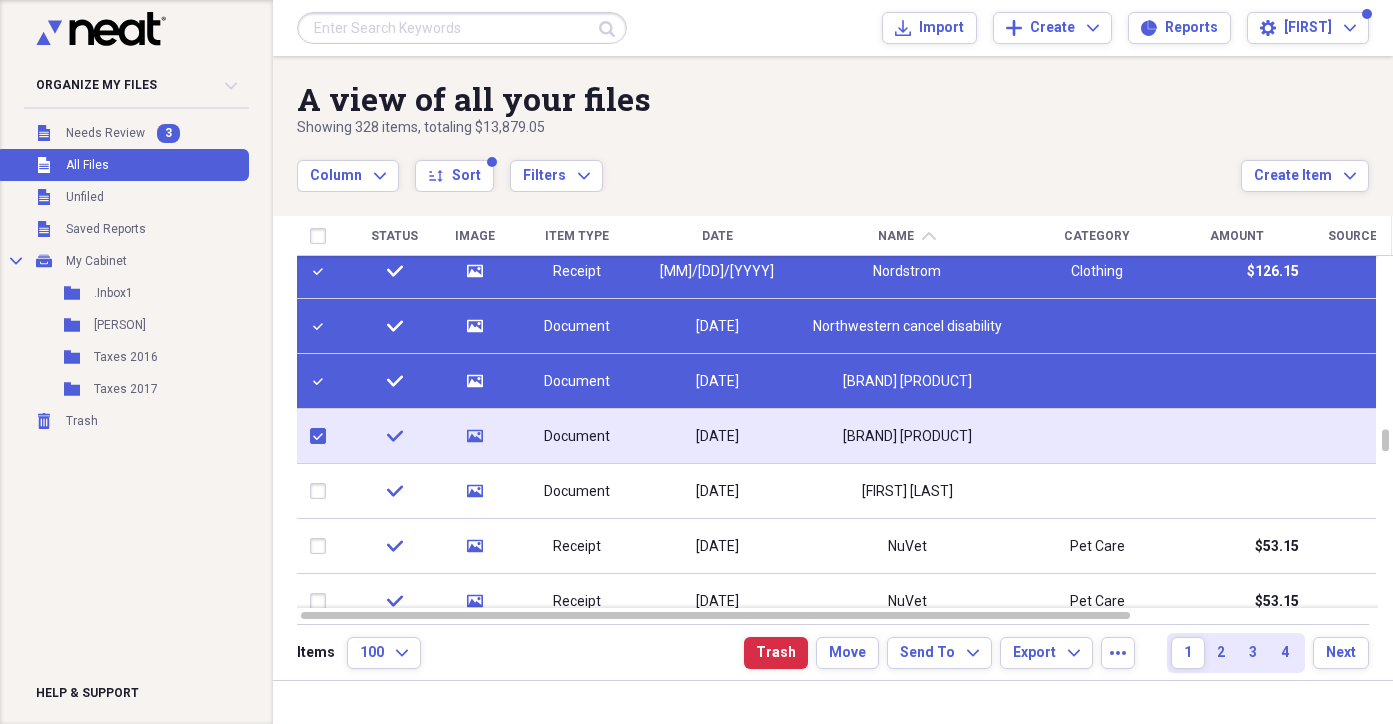 checkbox on "true" 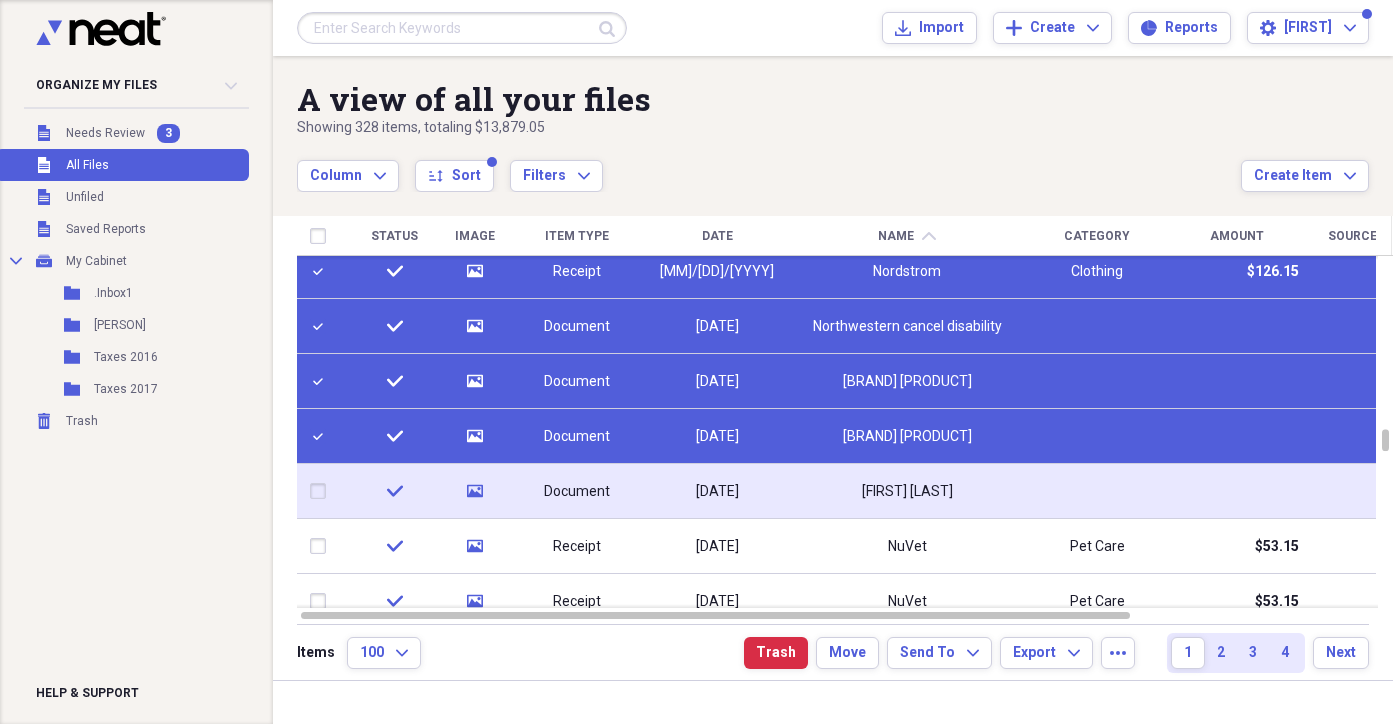 click at bounding box center [322, 491] 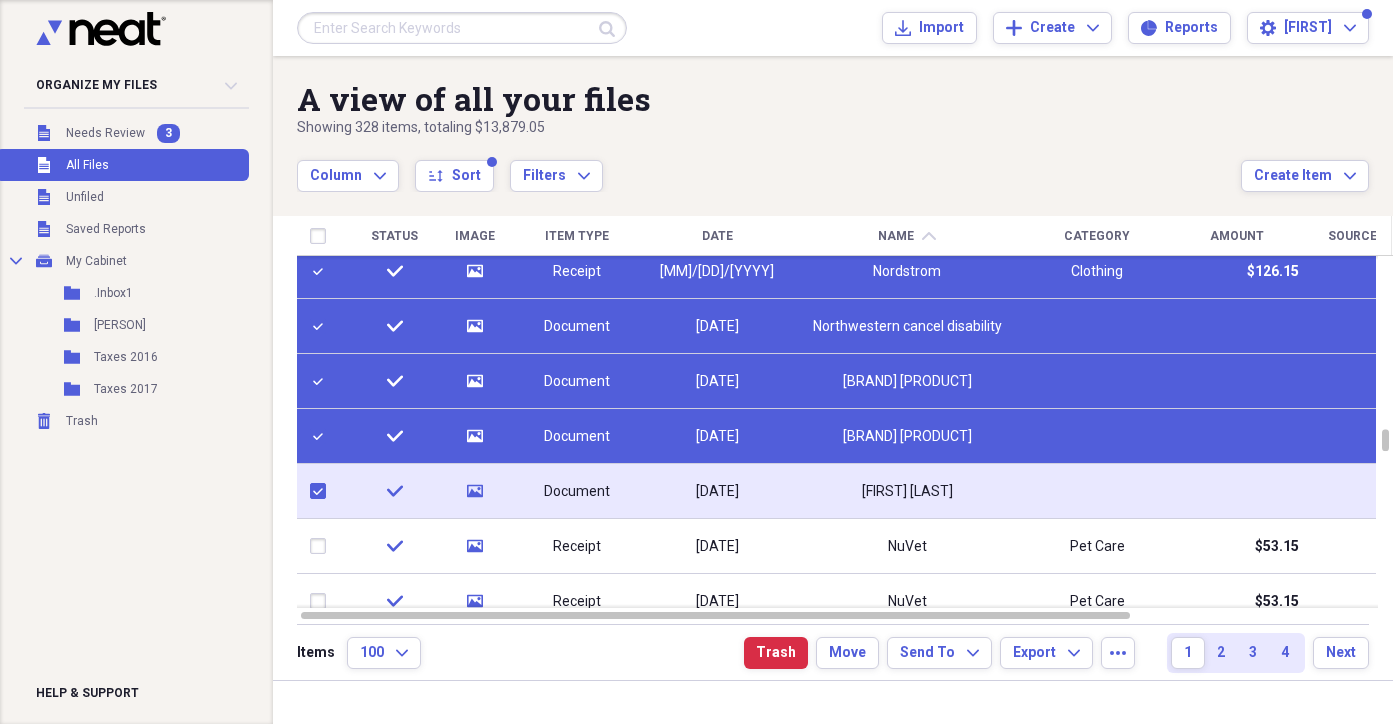 checkbox on "true" 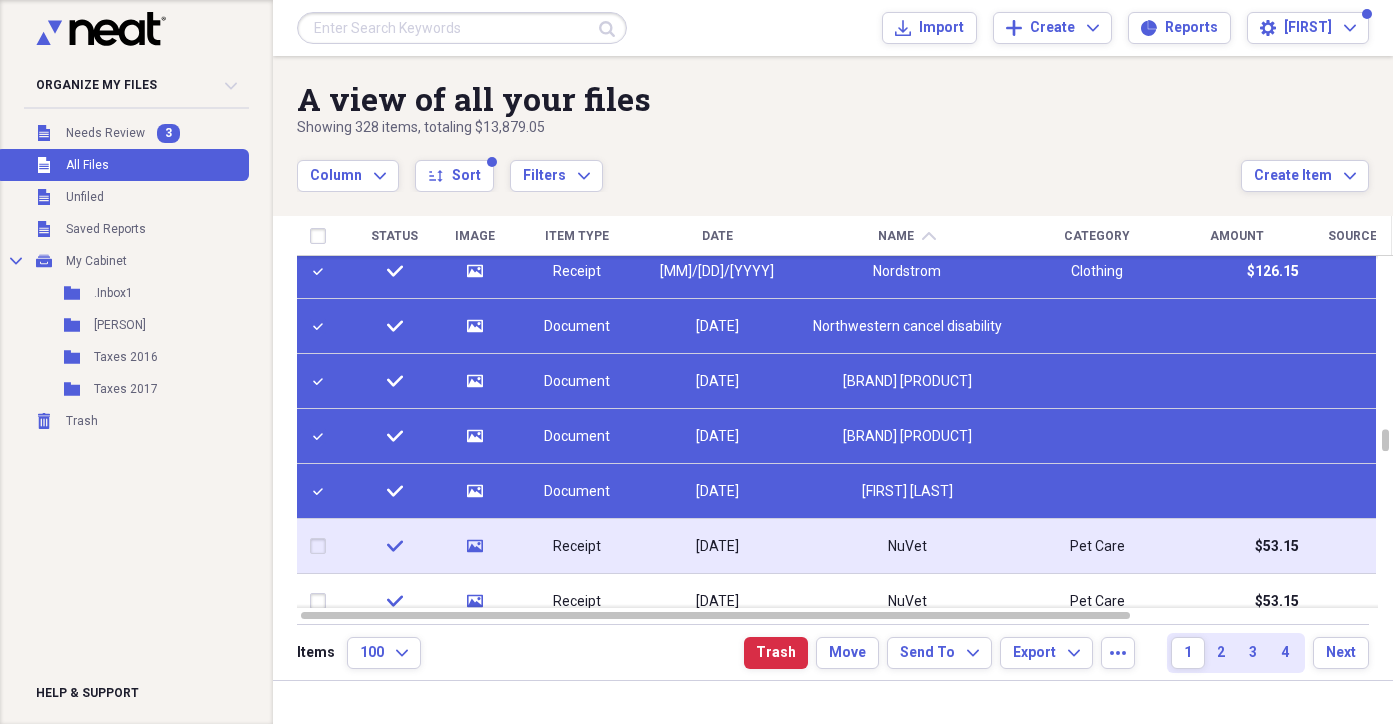 click at bounding box center (322, 546) 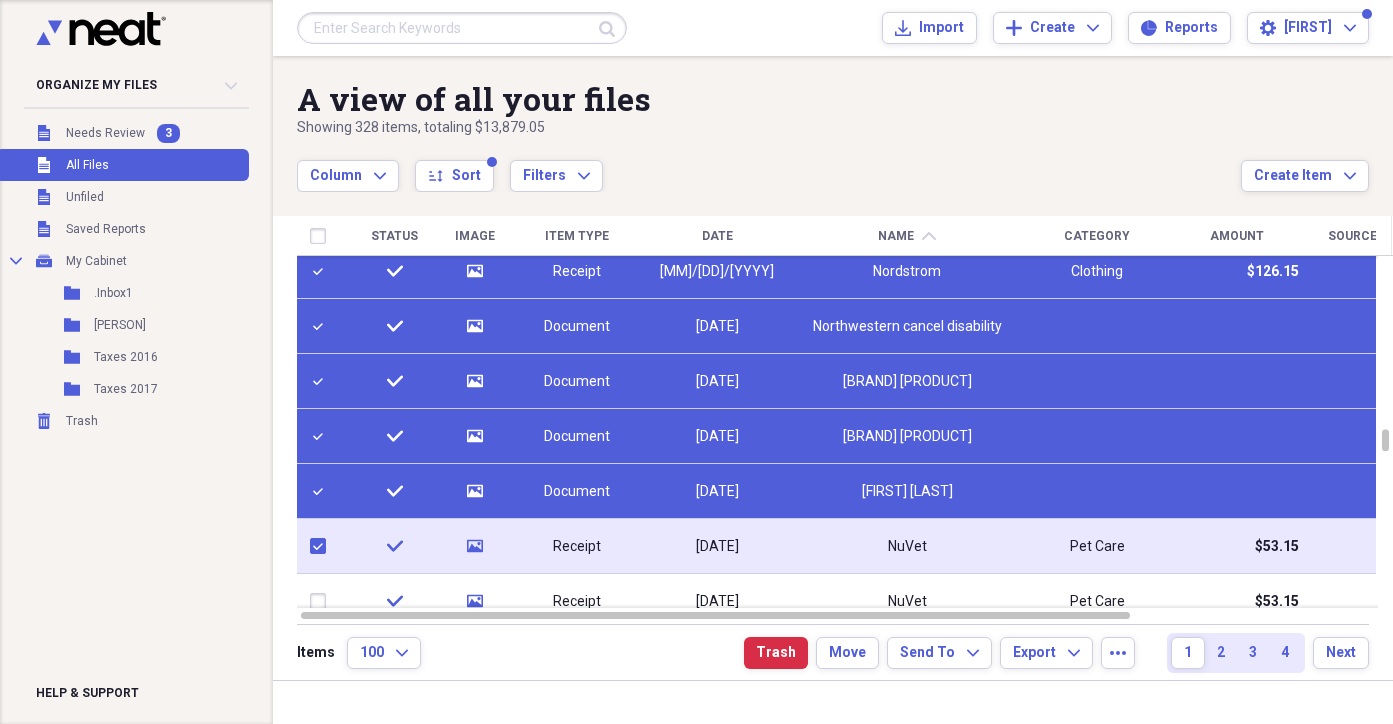 checkbox on "true" 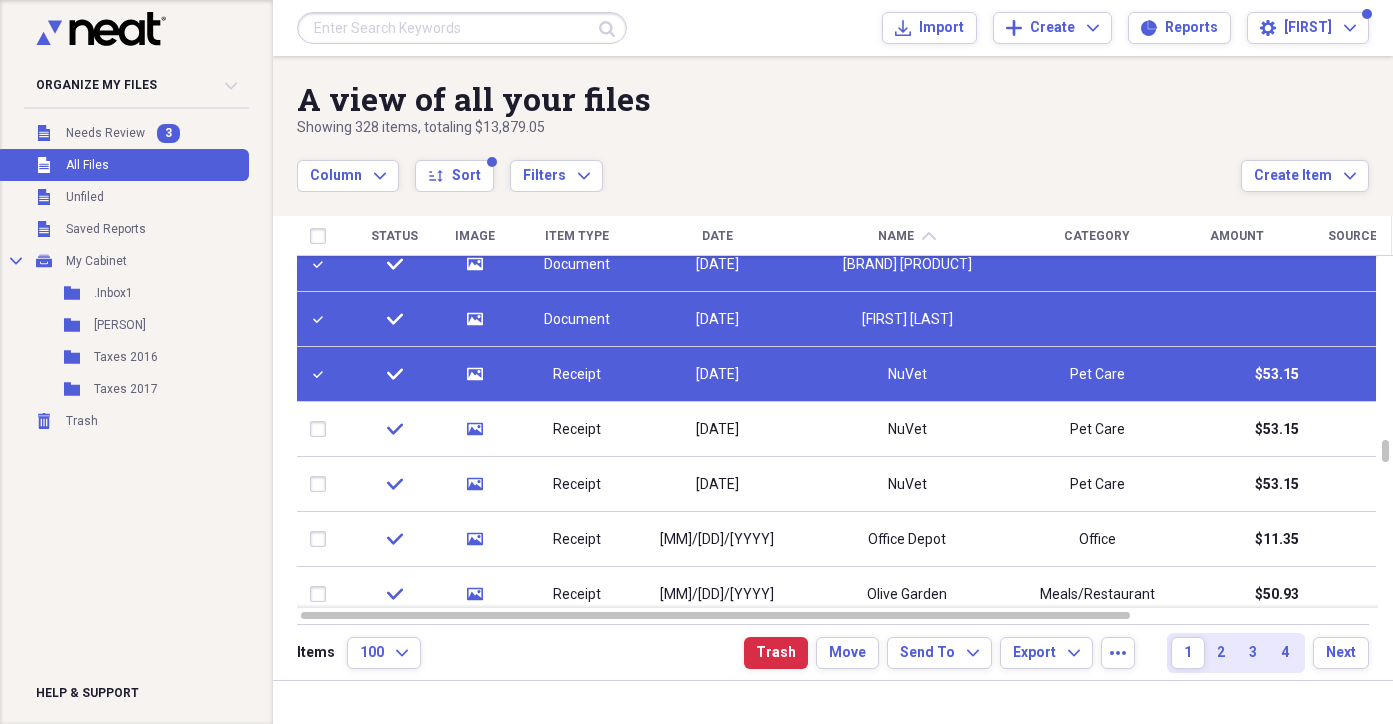 checkbox on "false" 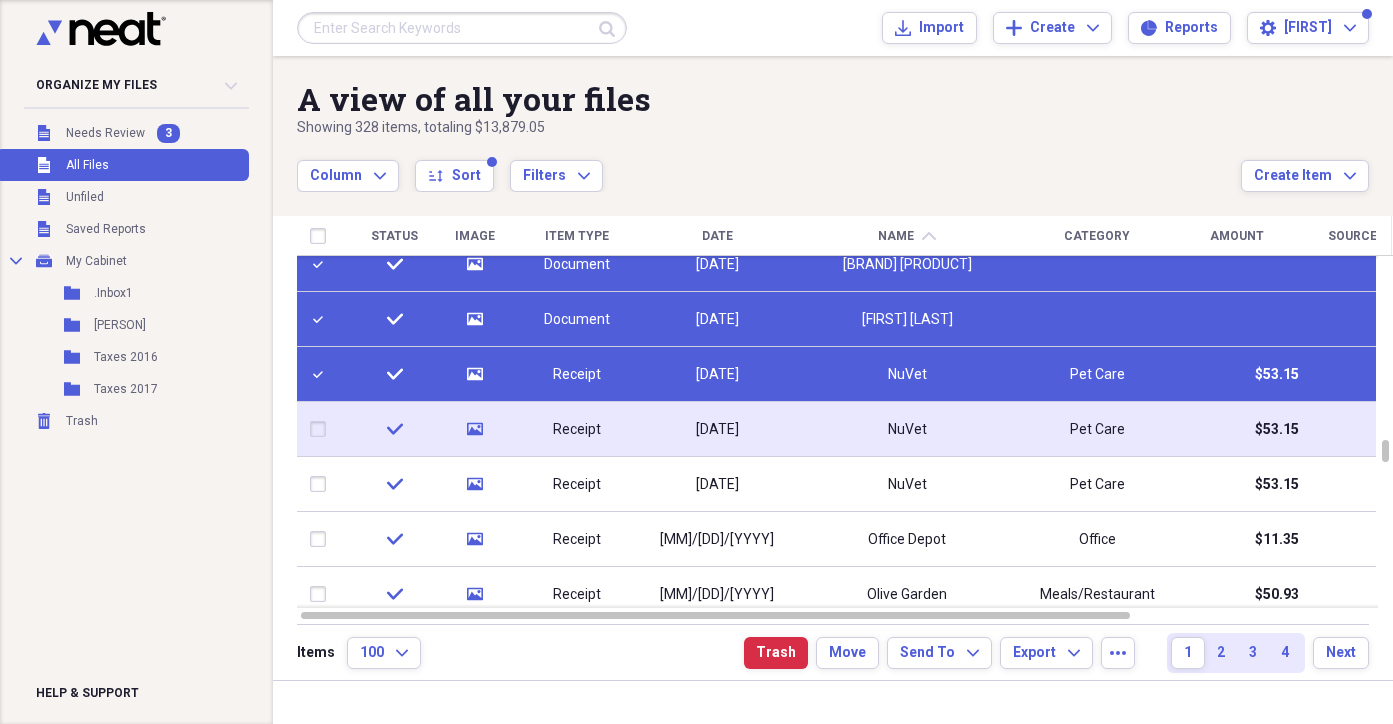 click at bounding box center [322, 429] 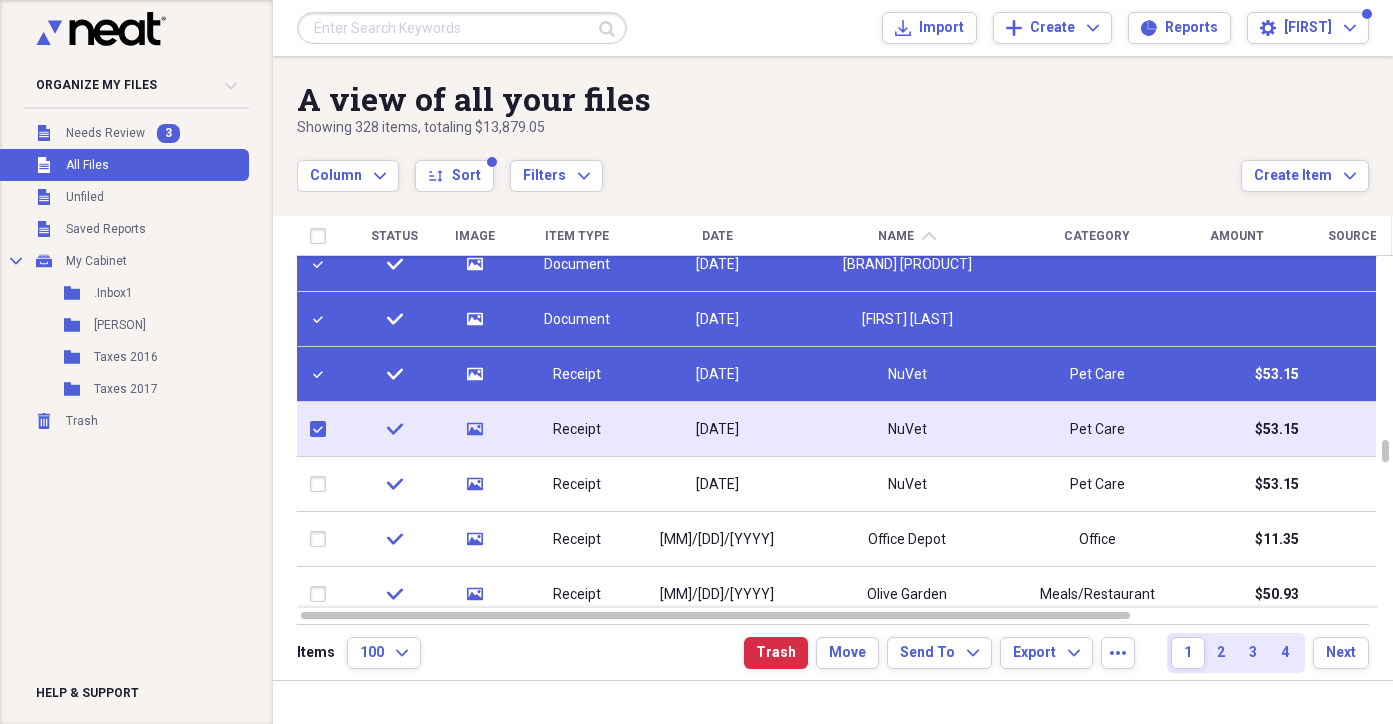 checkbox on "true" 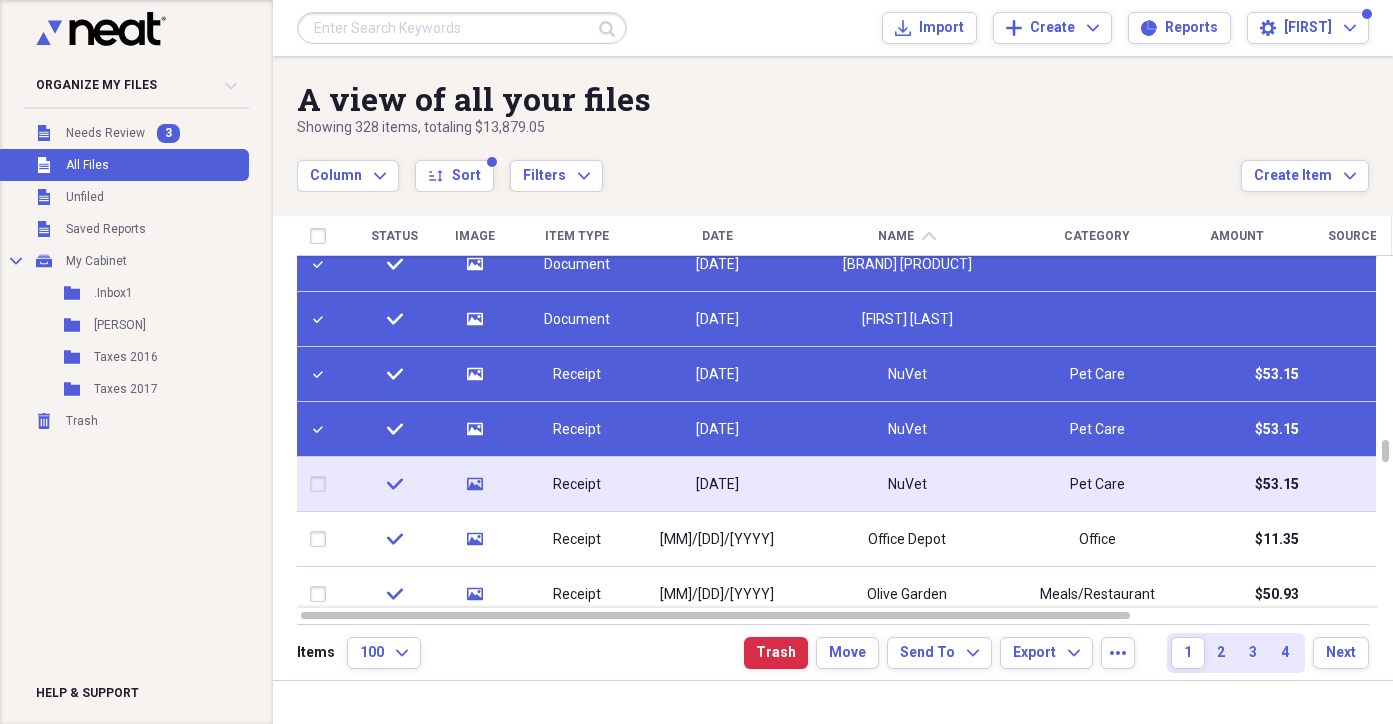 click at bounding box center (322, 484) 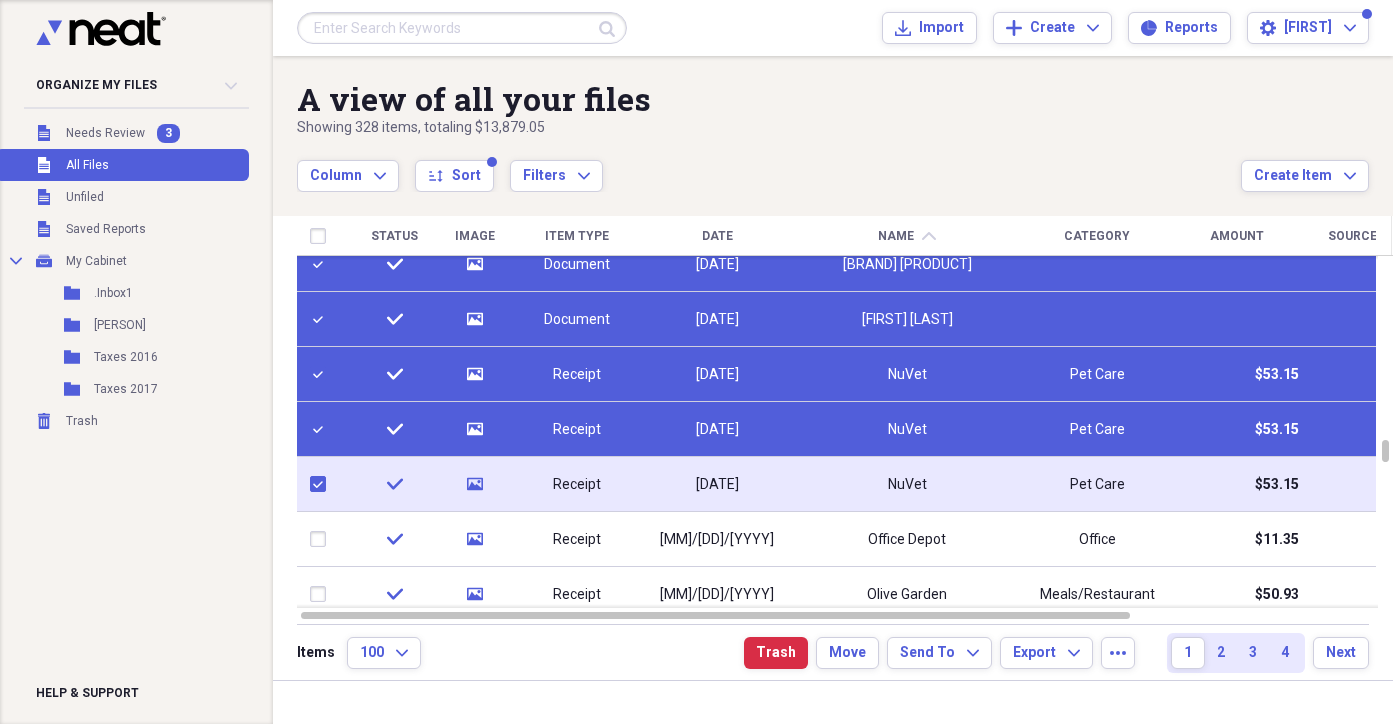 checkbox on "true" 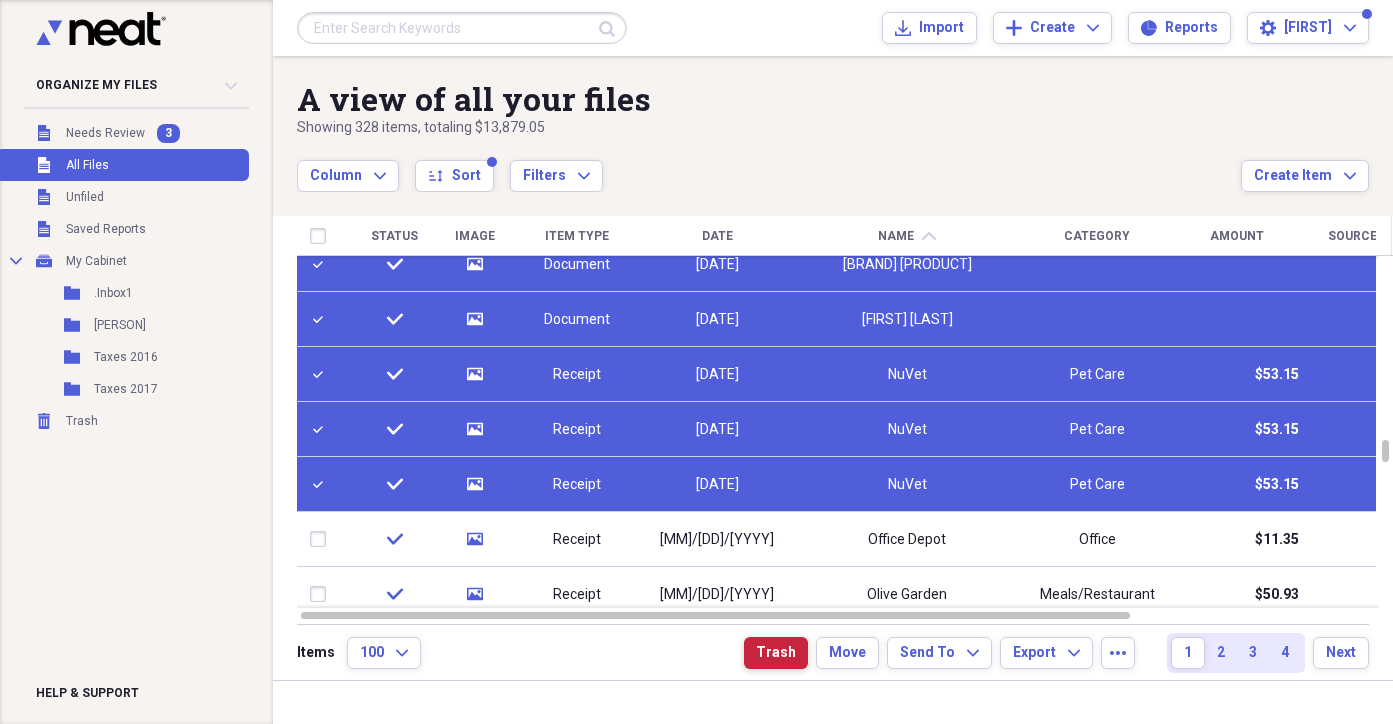 click on "Trash" at bounding box center [776, 653] 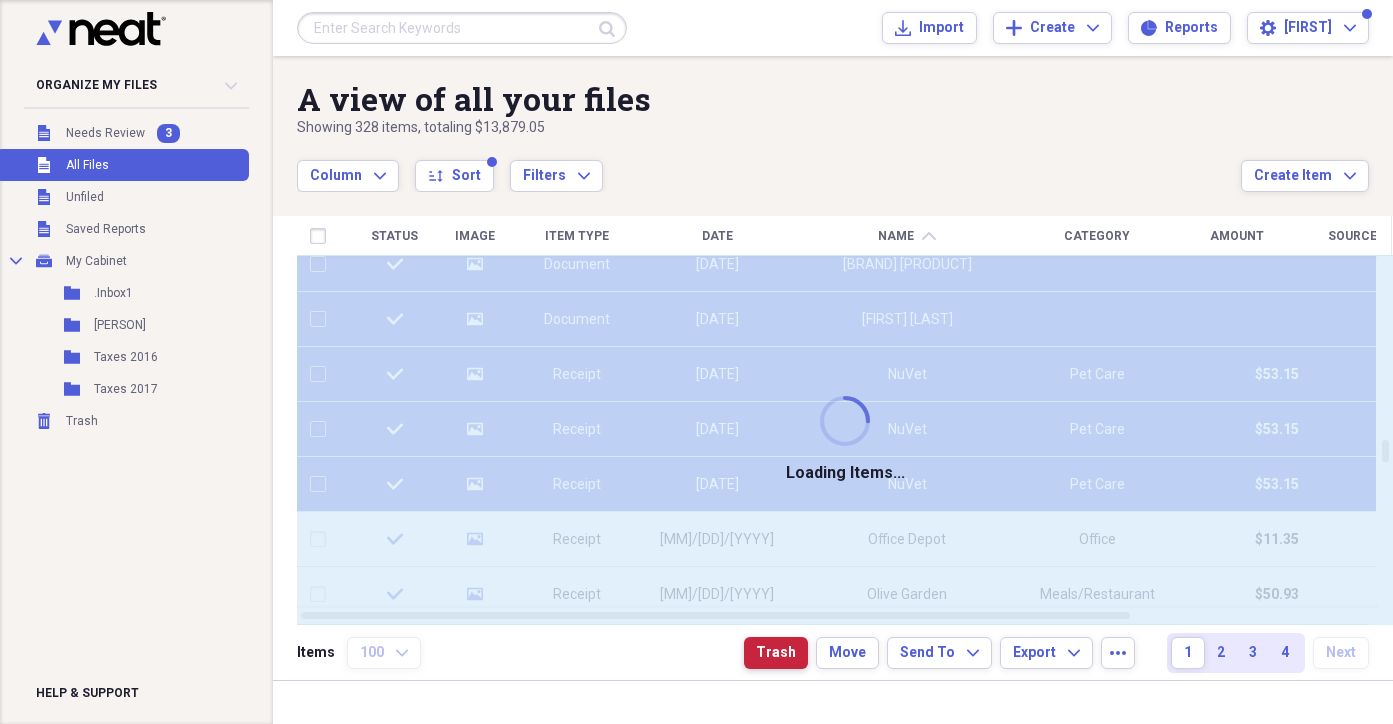 checkbox on "false" 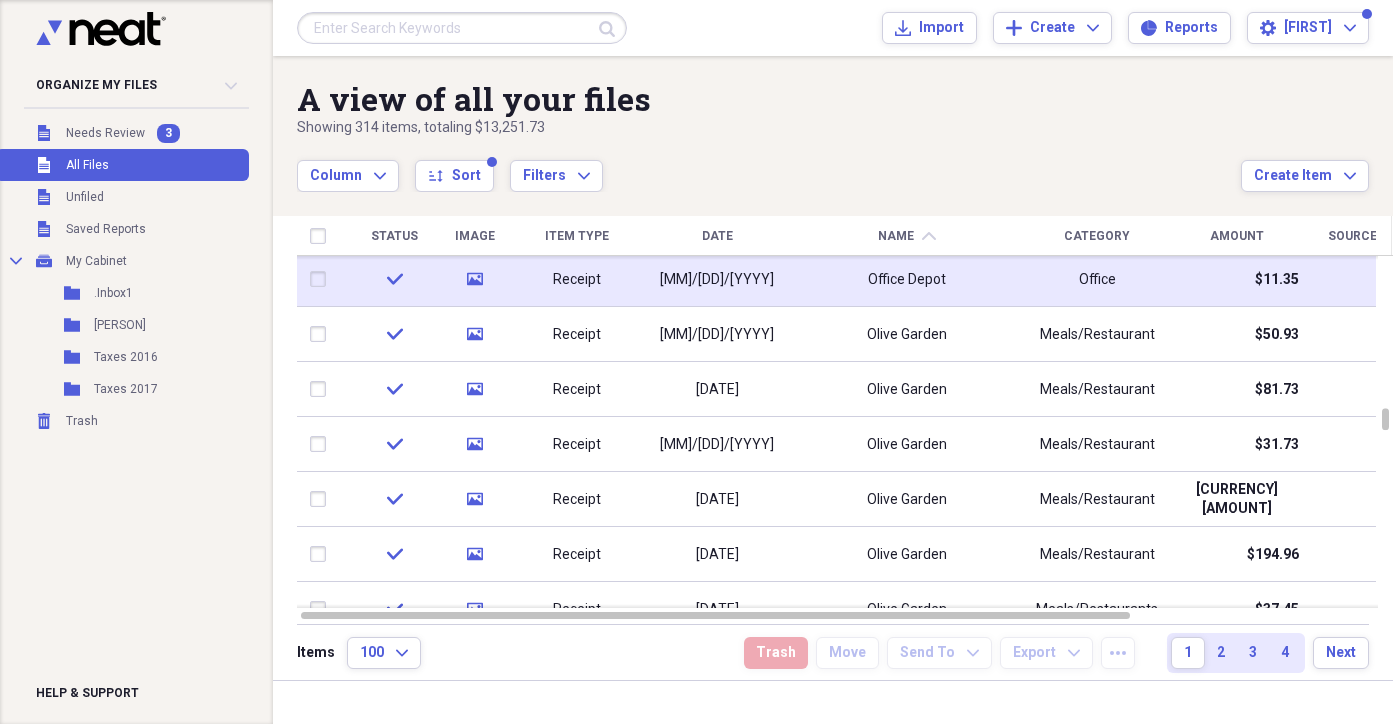 click at bounding box center (322, 279) 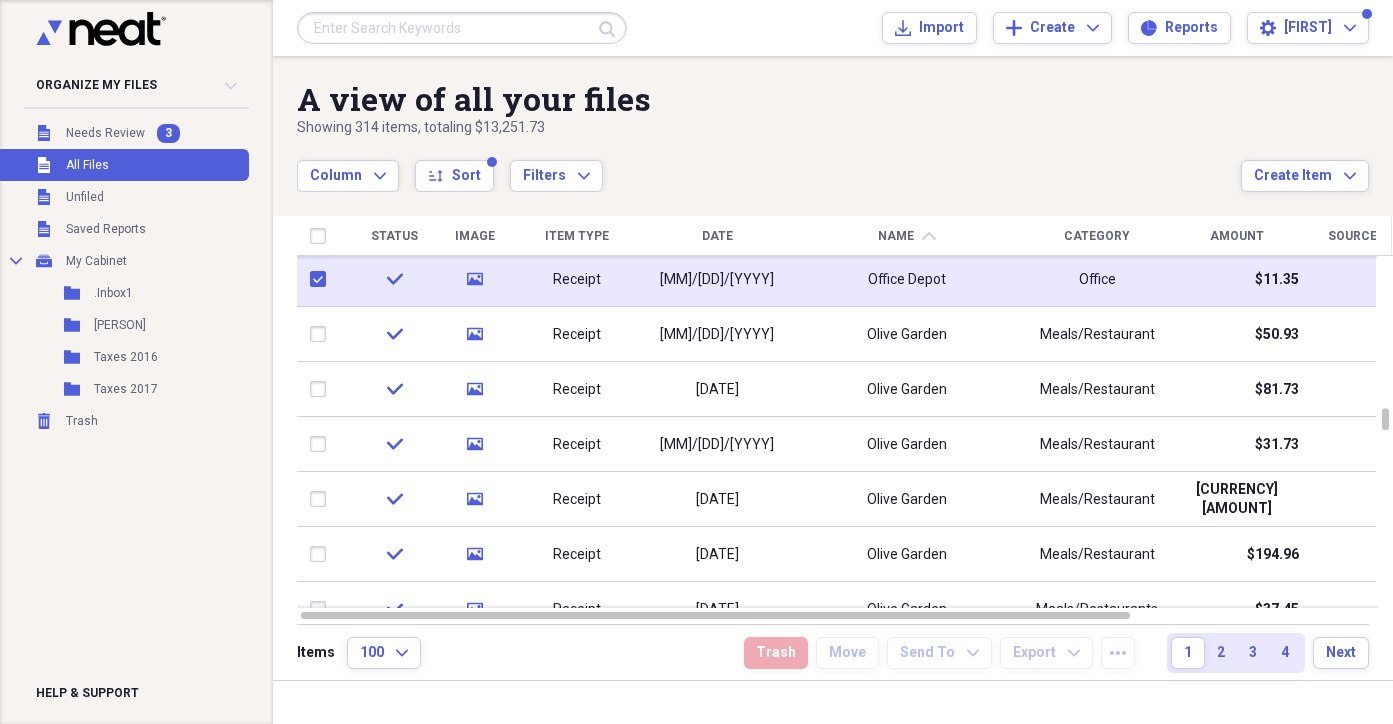 checkbox on "true" 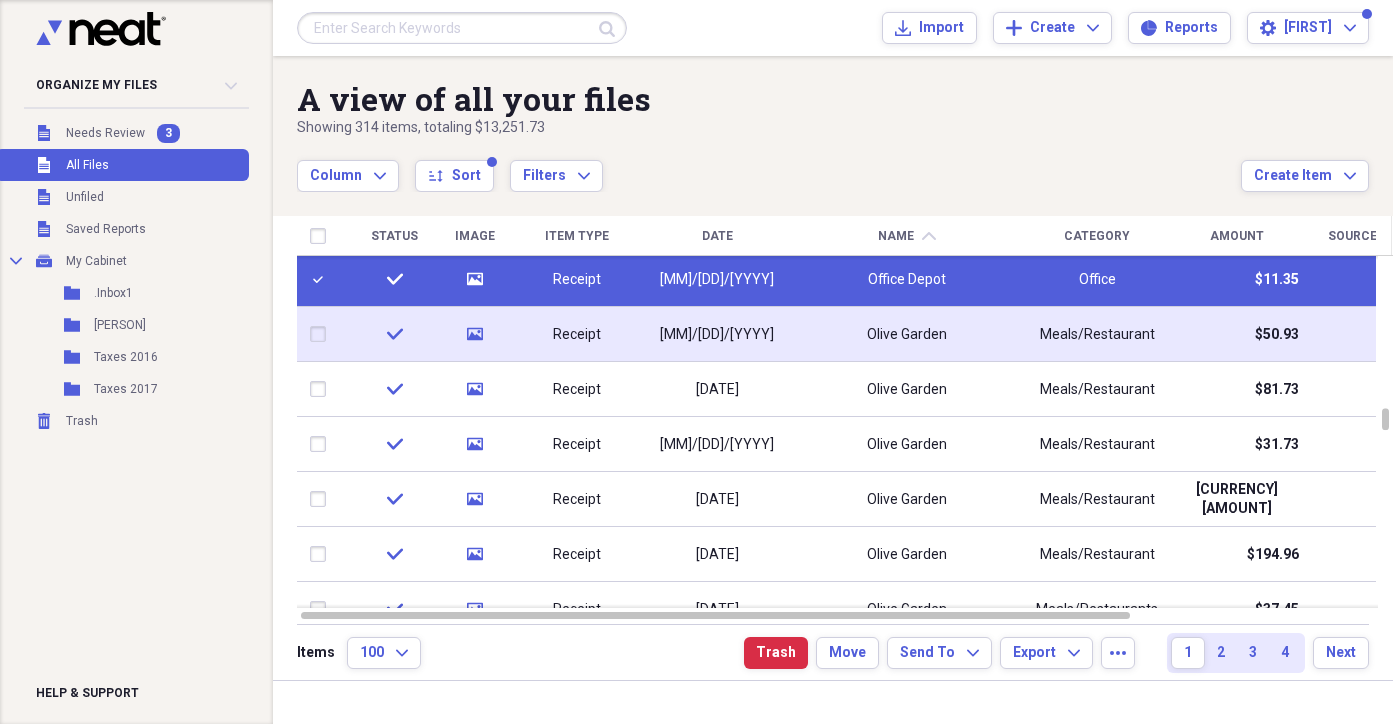 click at bounding box center (322, 334) 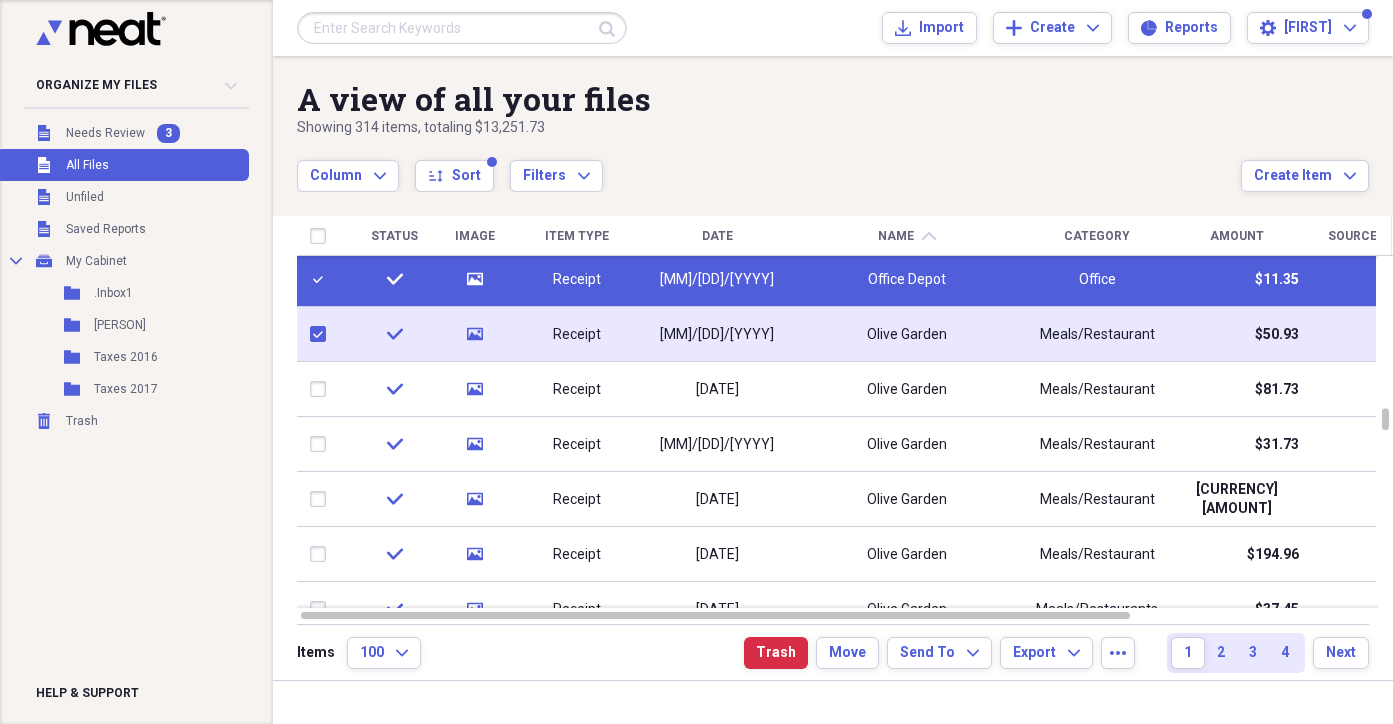 checkbox on "true" 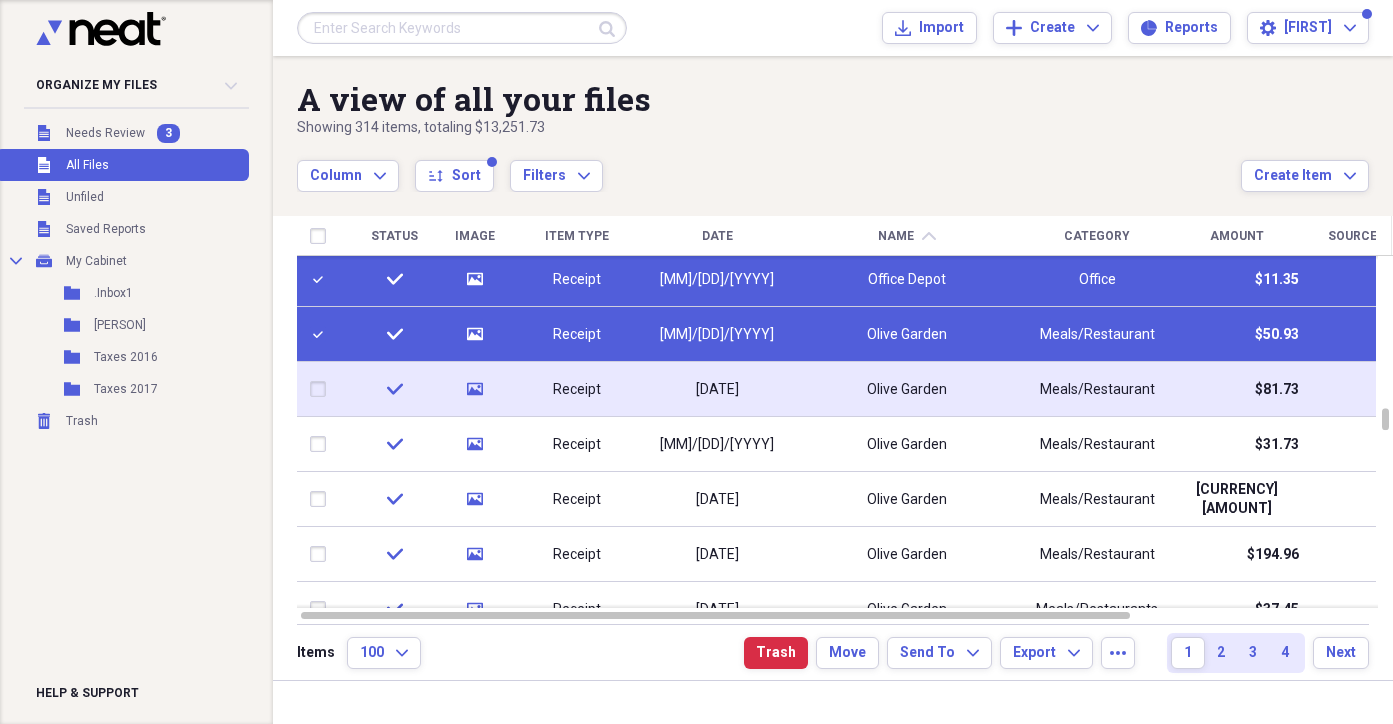 click at bounding box center [322, 389] 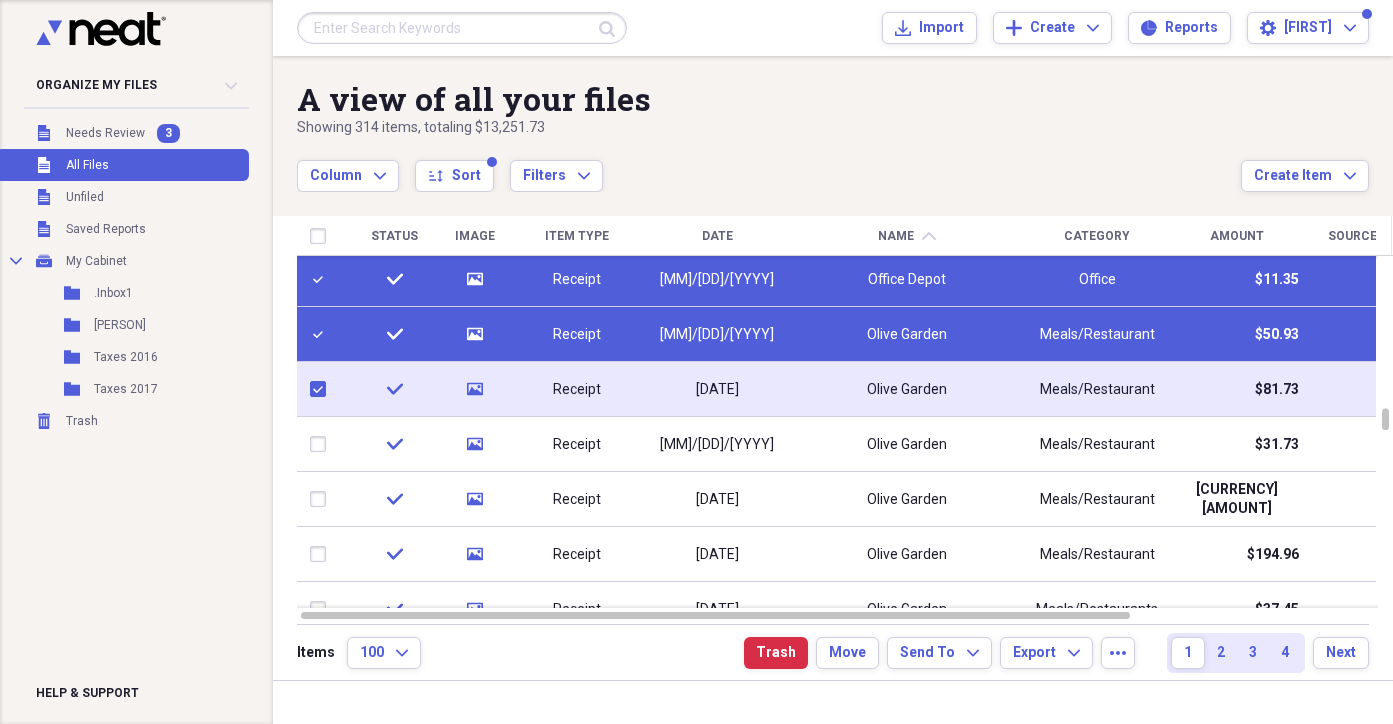 checkbox on "true" 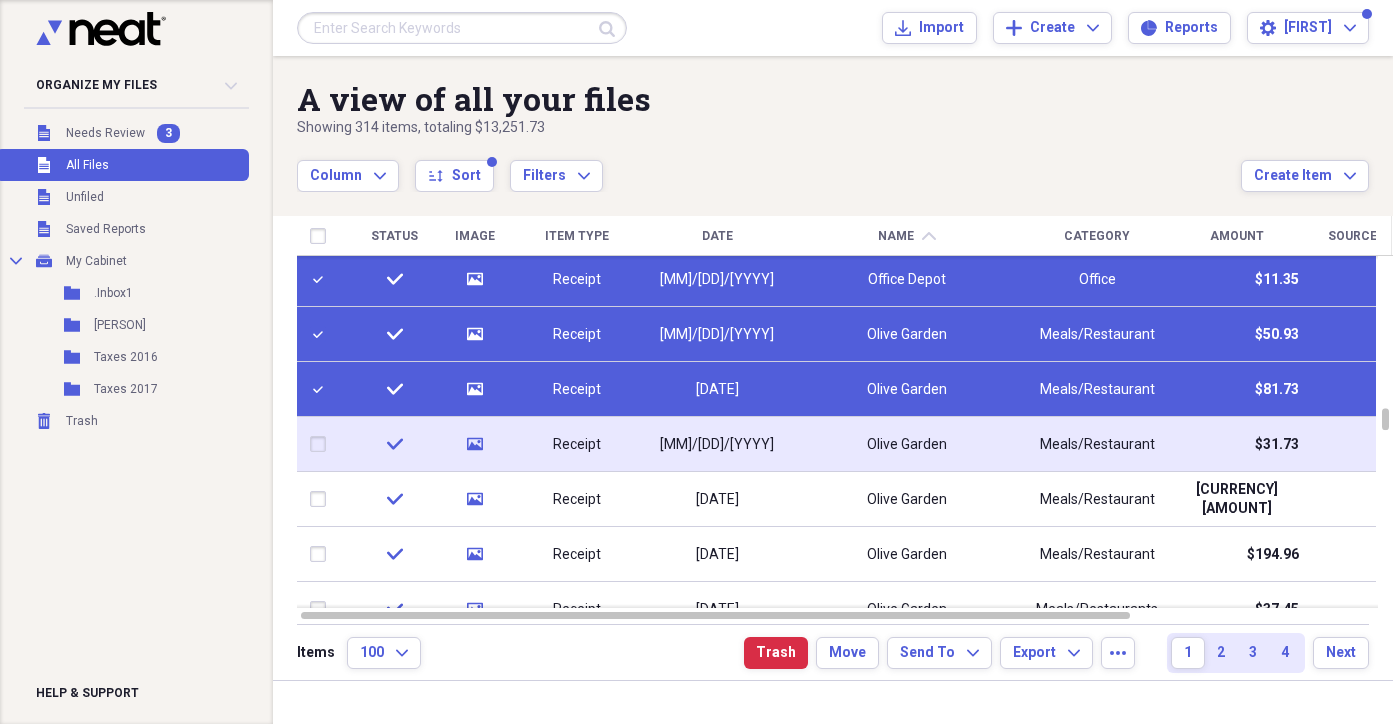 click at bounding box center (322, 444) 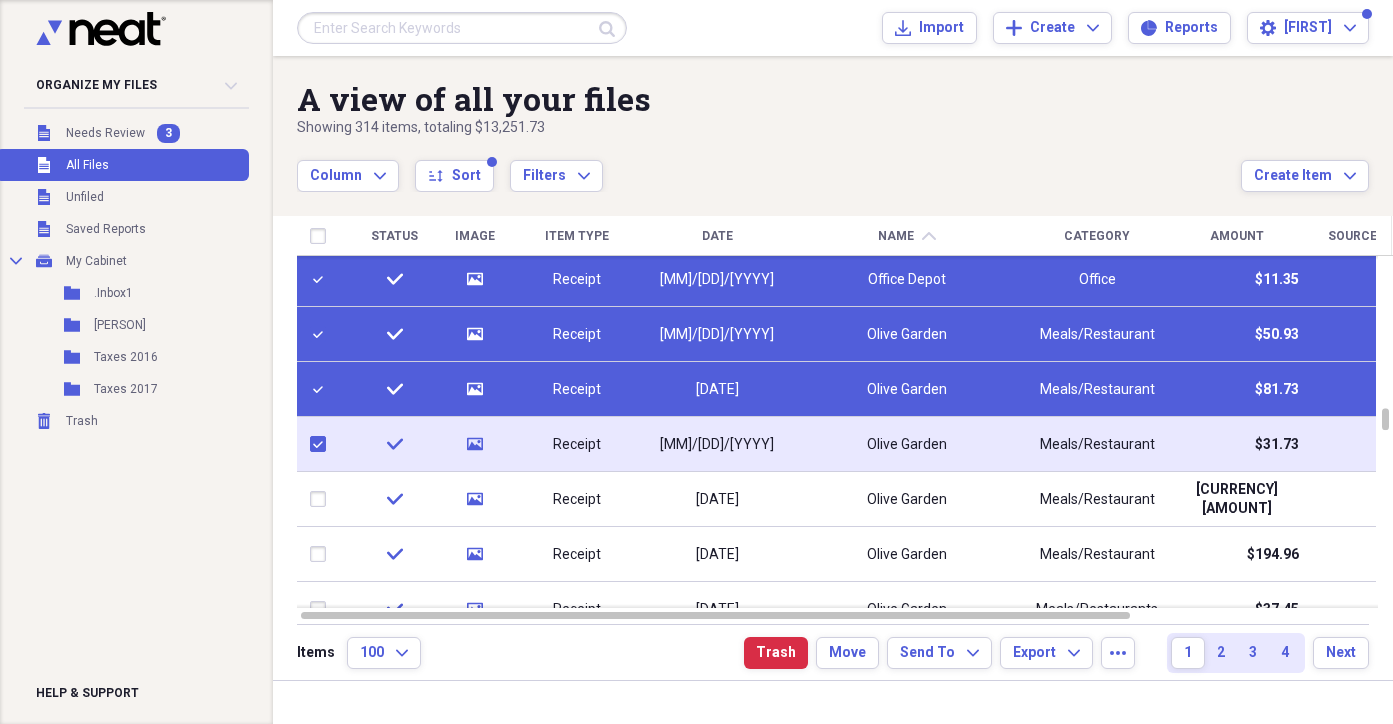 checkbox on "true" 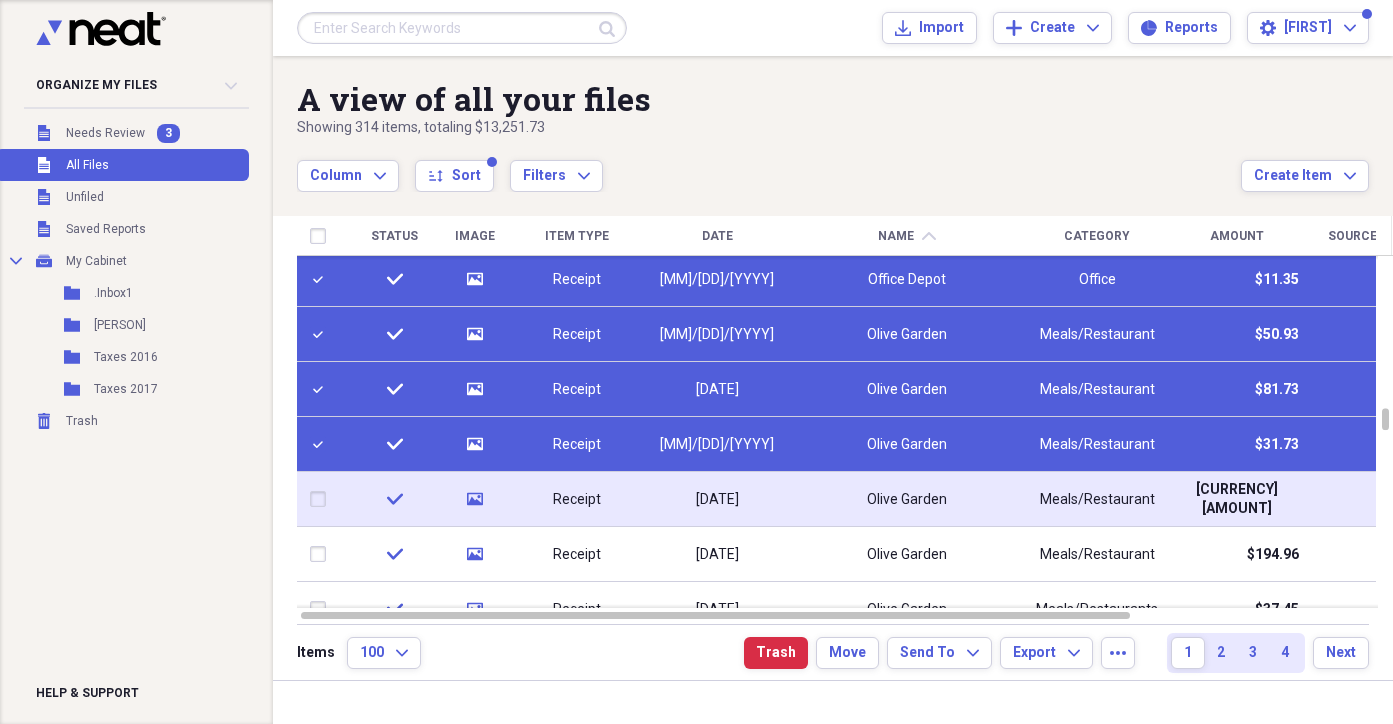 click at bounding box center [322, 499] 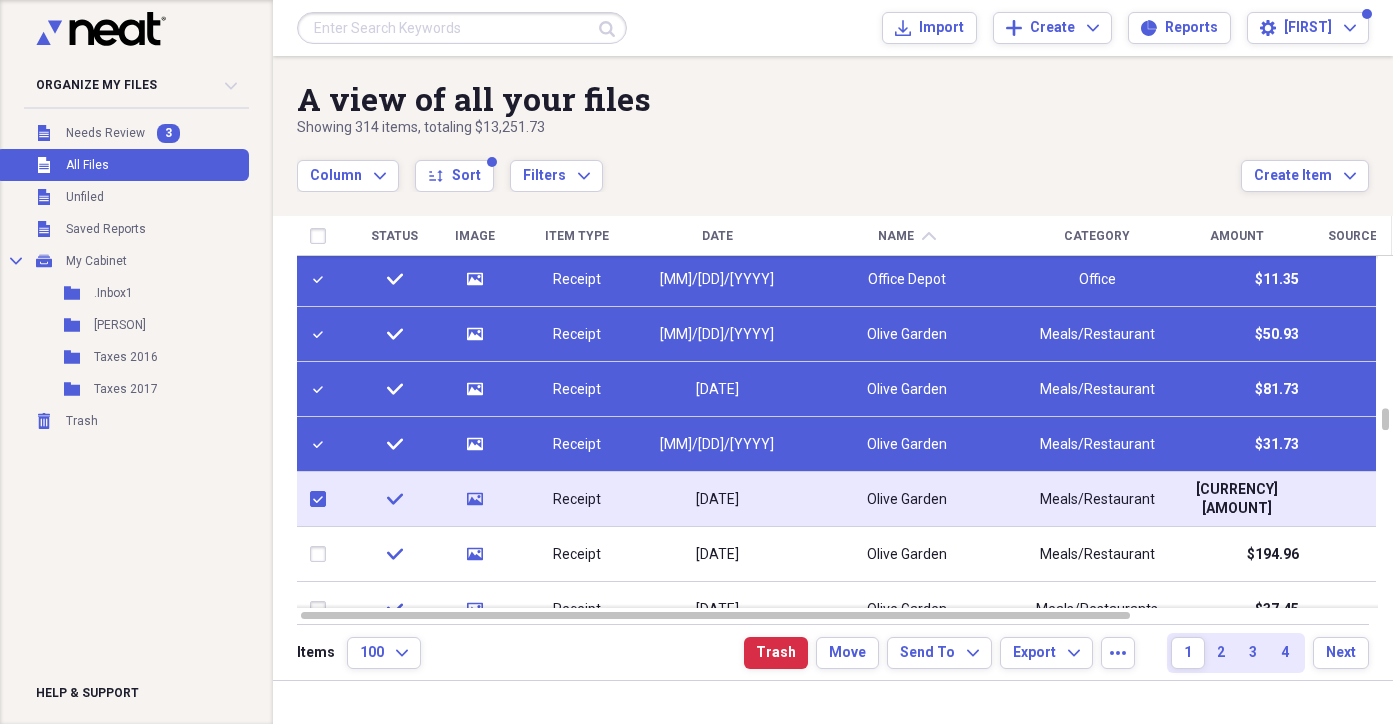 checkbox on "true" 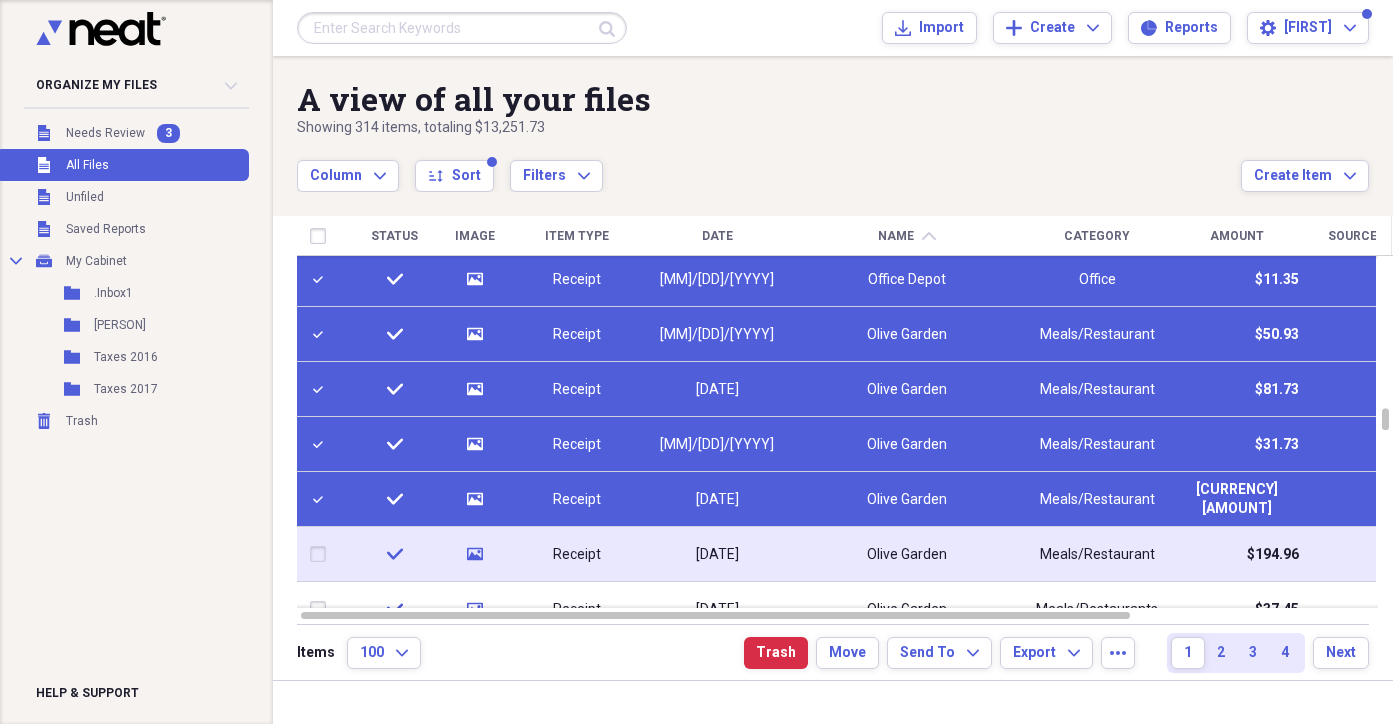 click at bounding box center (322, 554) 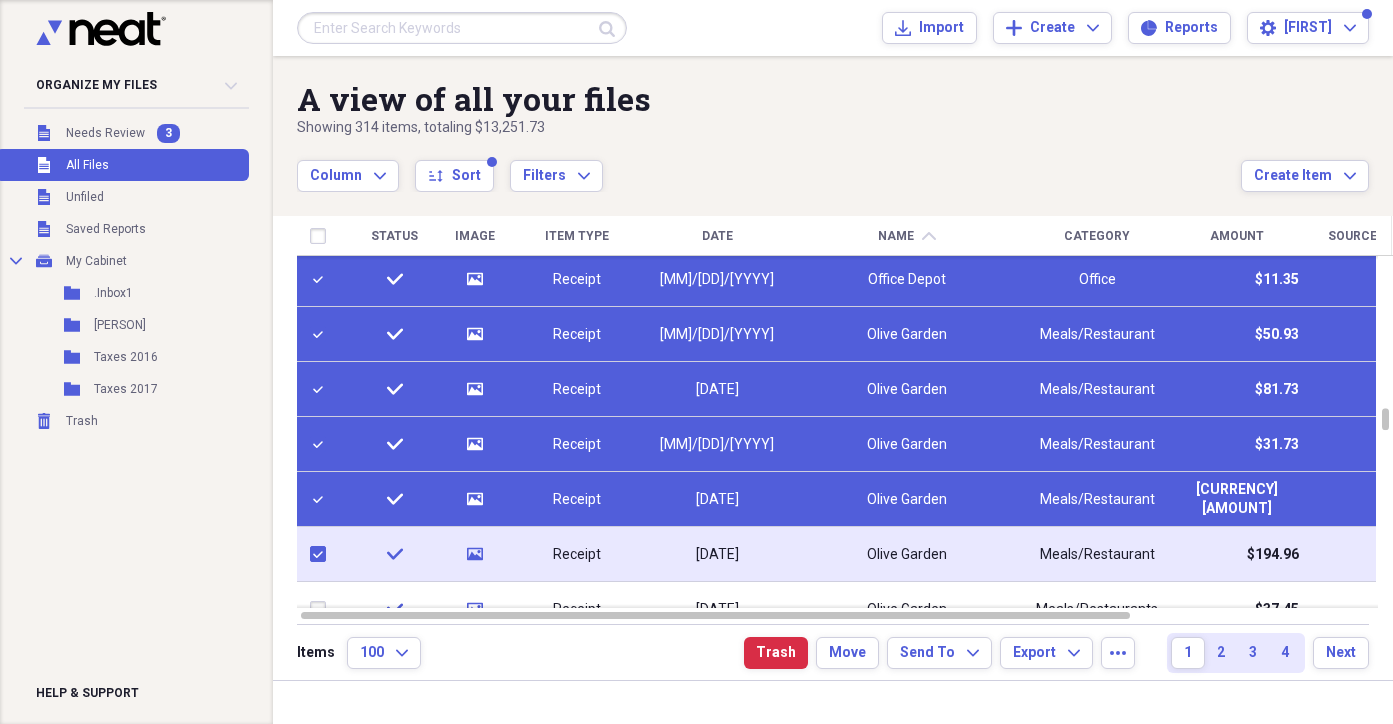 checkbox on "true" 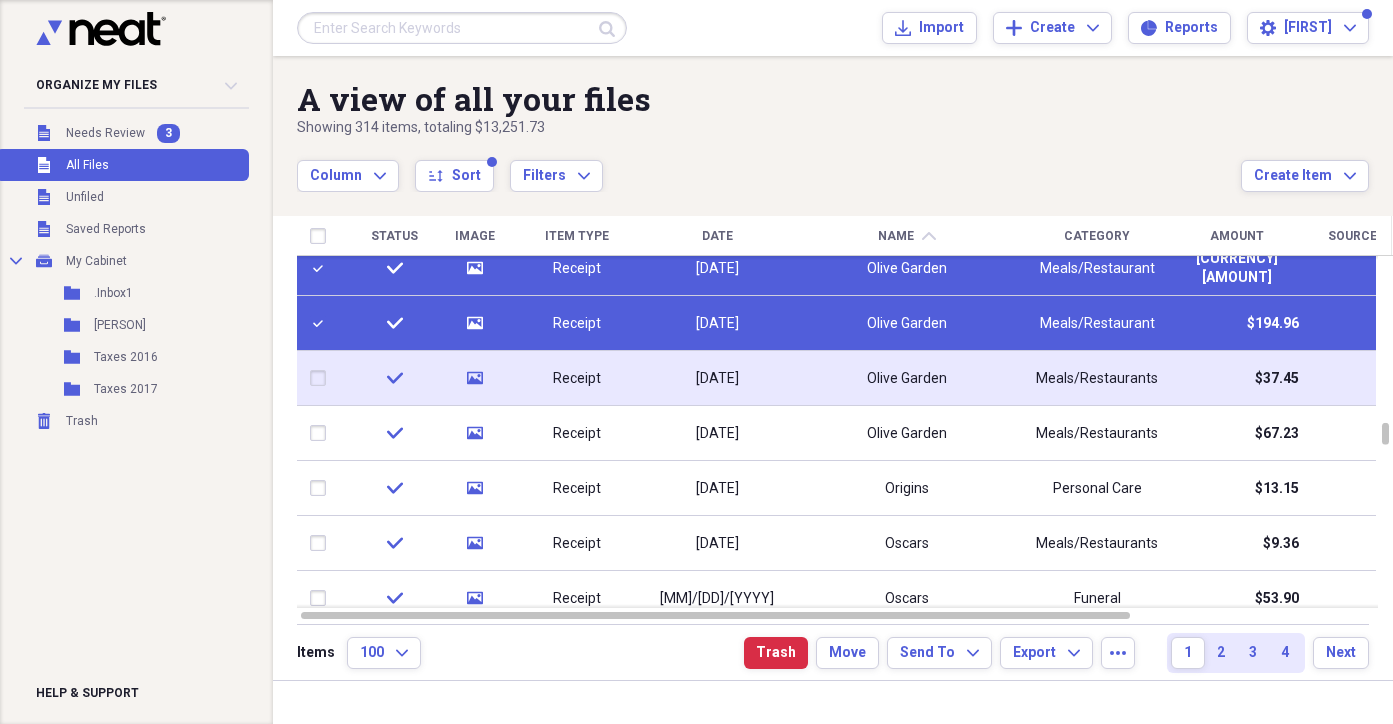 click at bounding box center [322, 378] 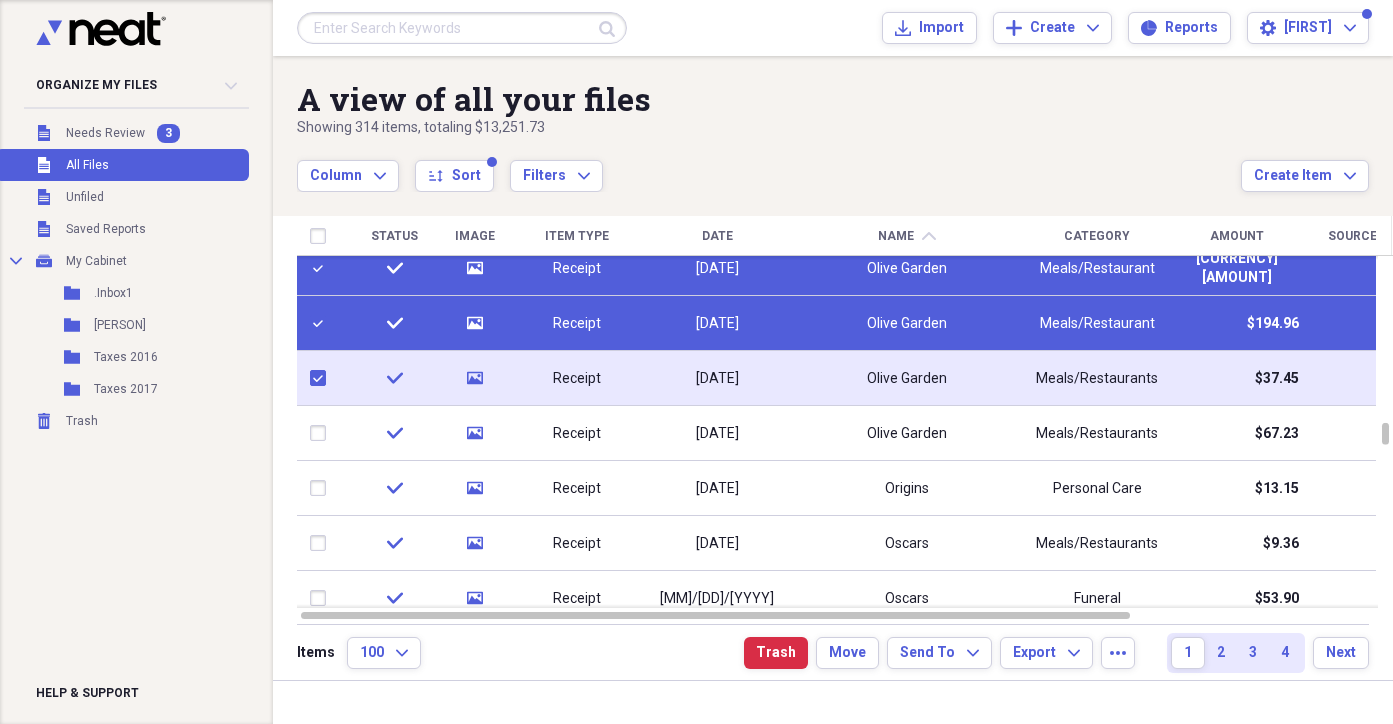 checkbox on "true" 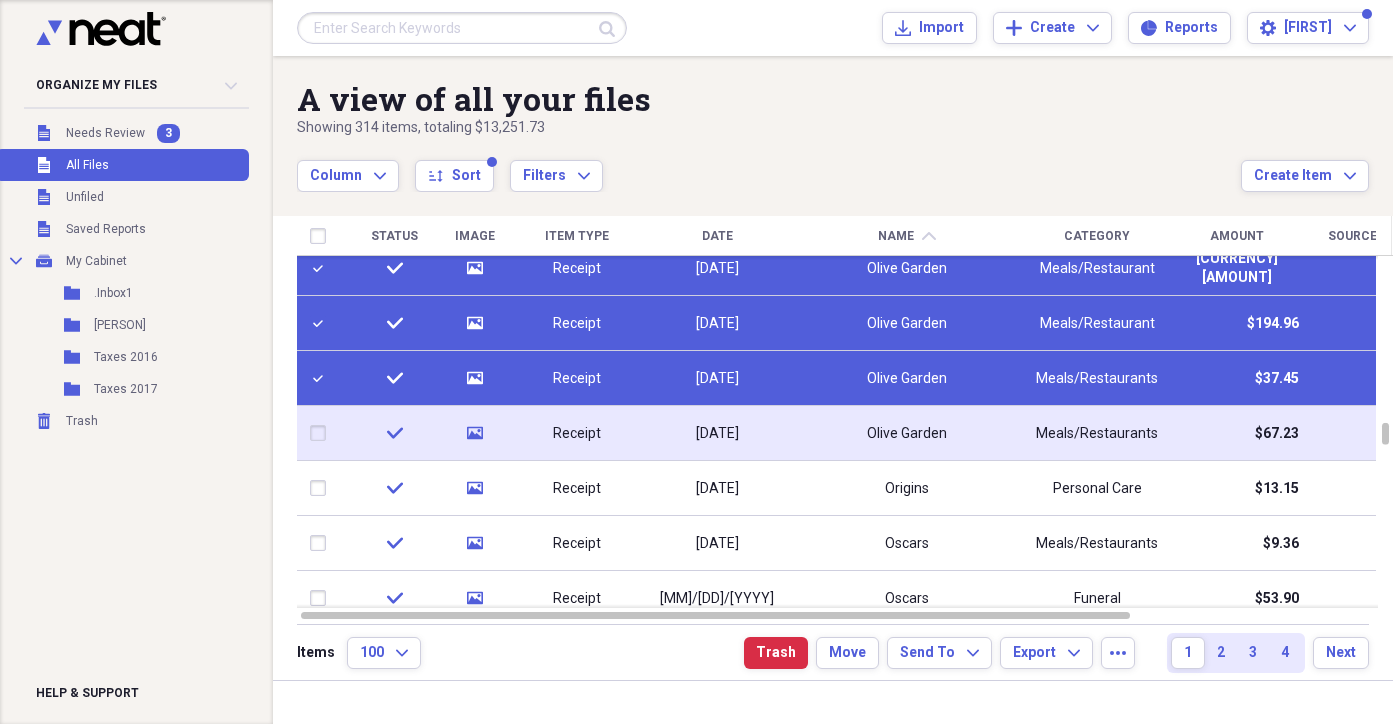 click at bounding box center (322, 433) 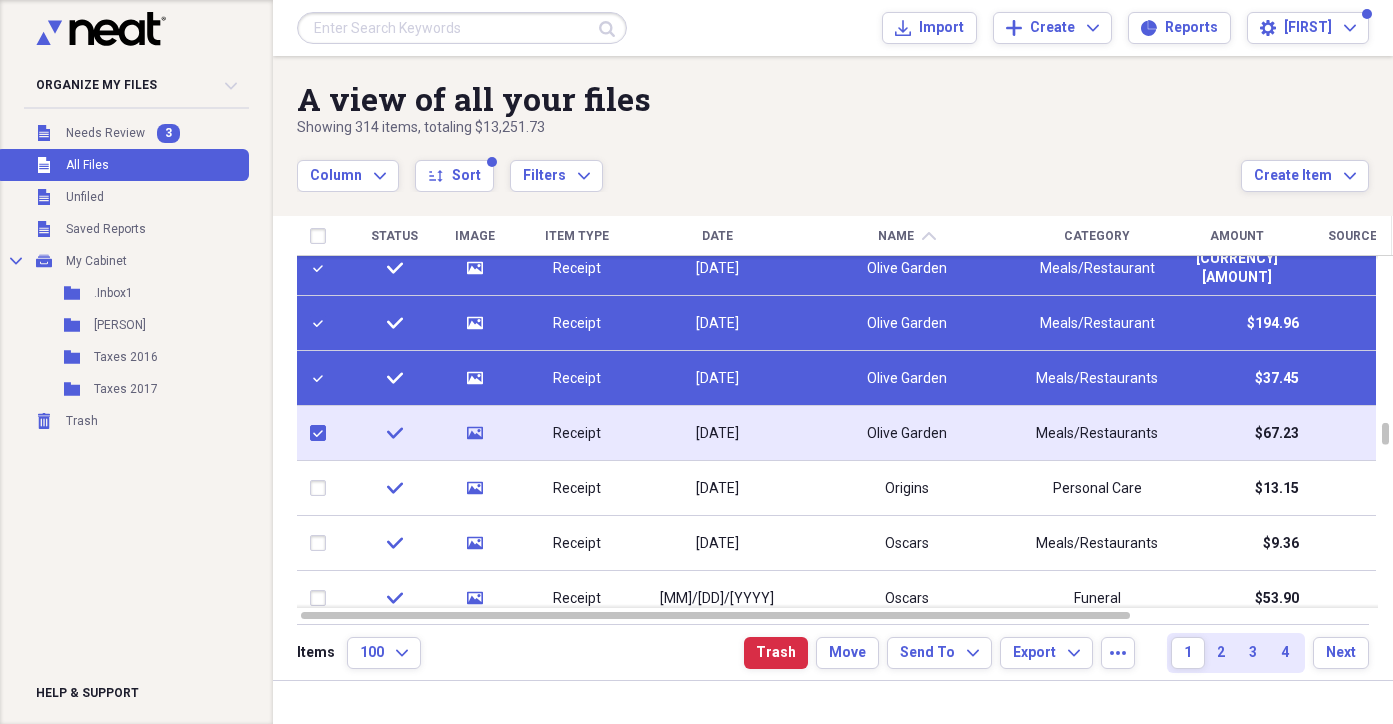 checkbox on "true" 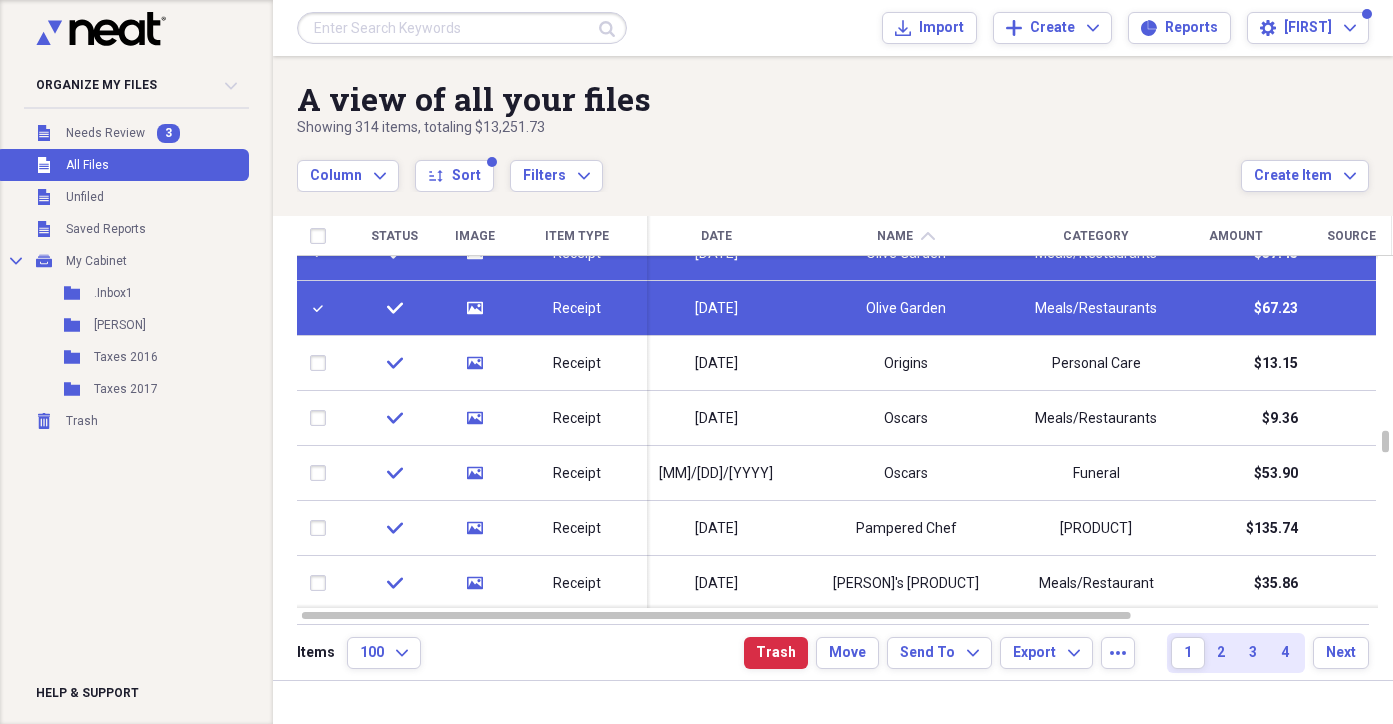 checkbox on "false" 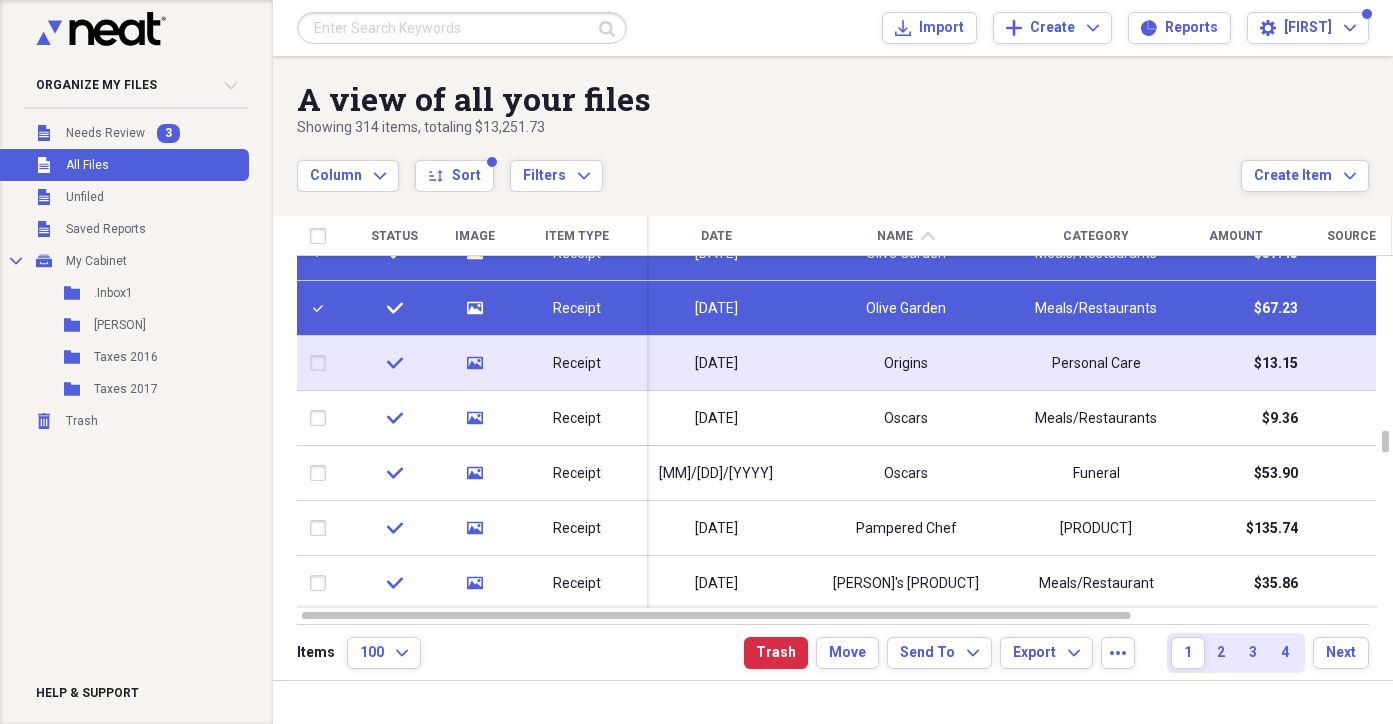 click at bounding box center (322, 363) 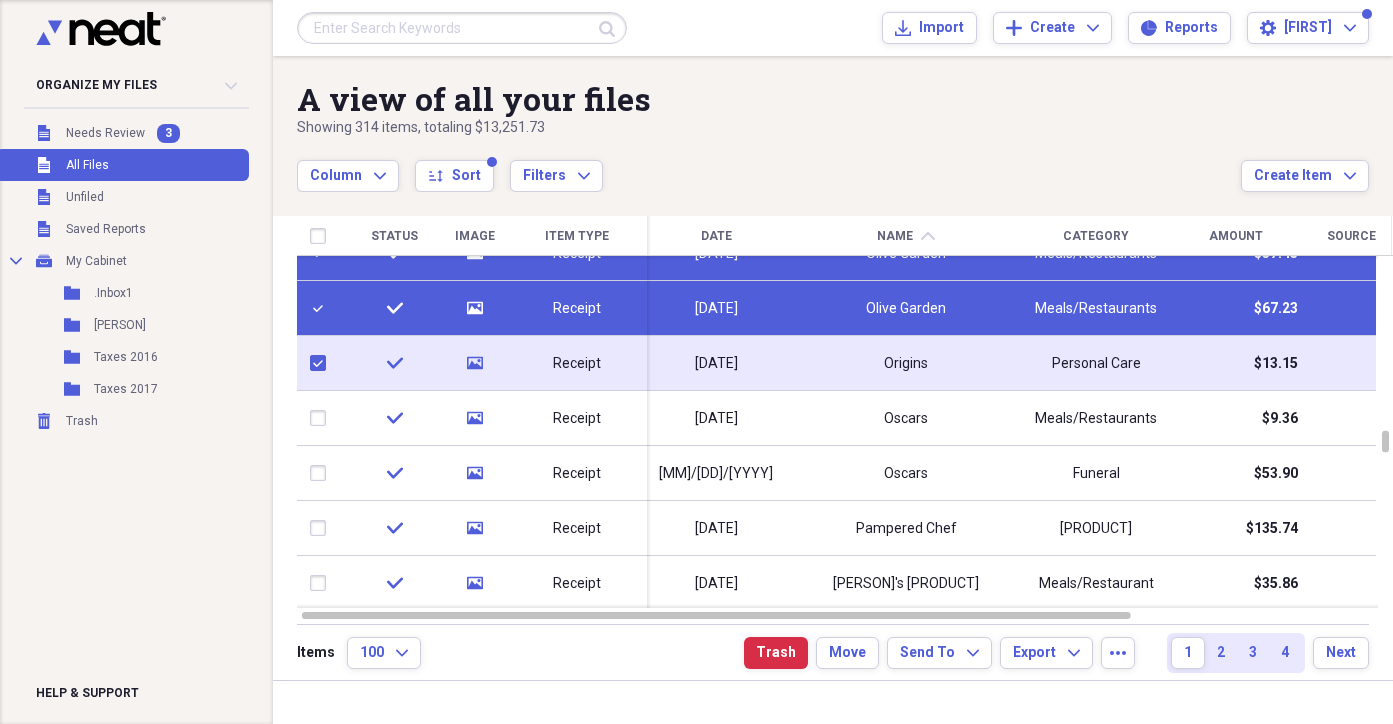 checkbox on "true" 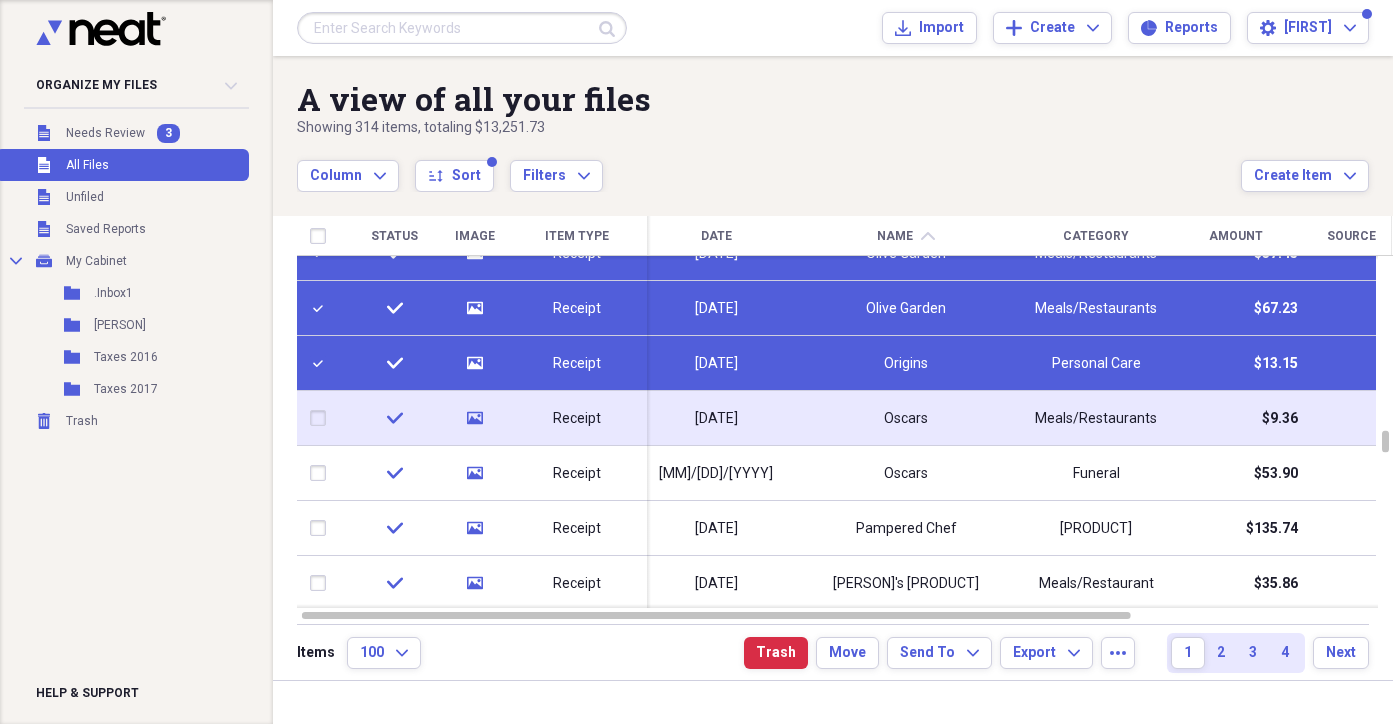click at bounding box center (322, 418) 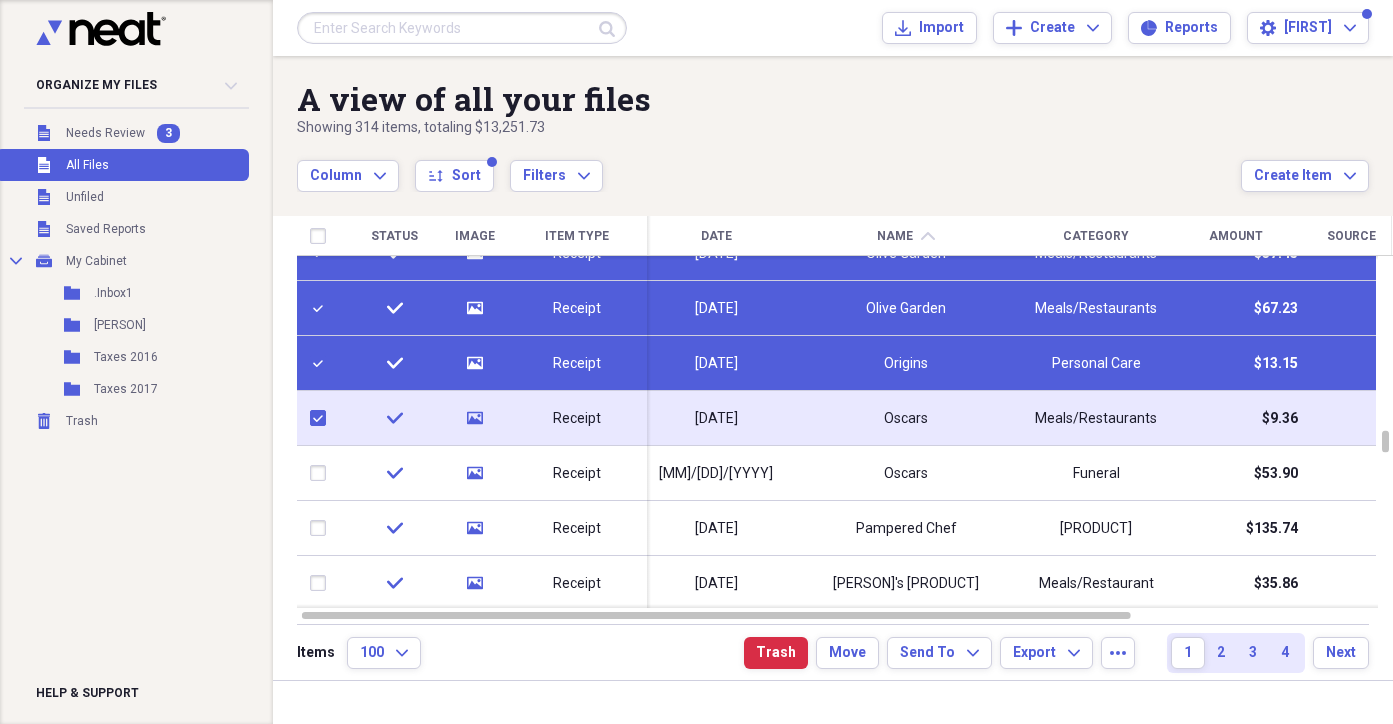 checkbox on "true" 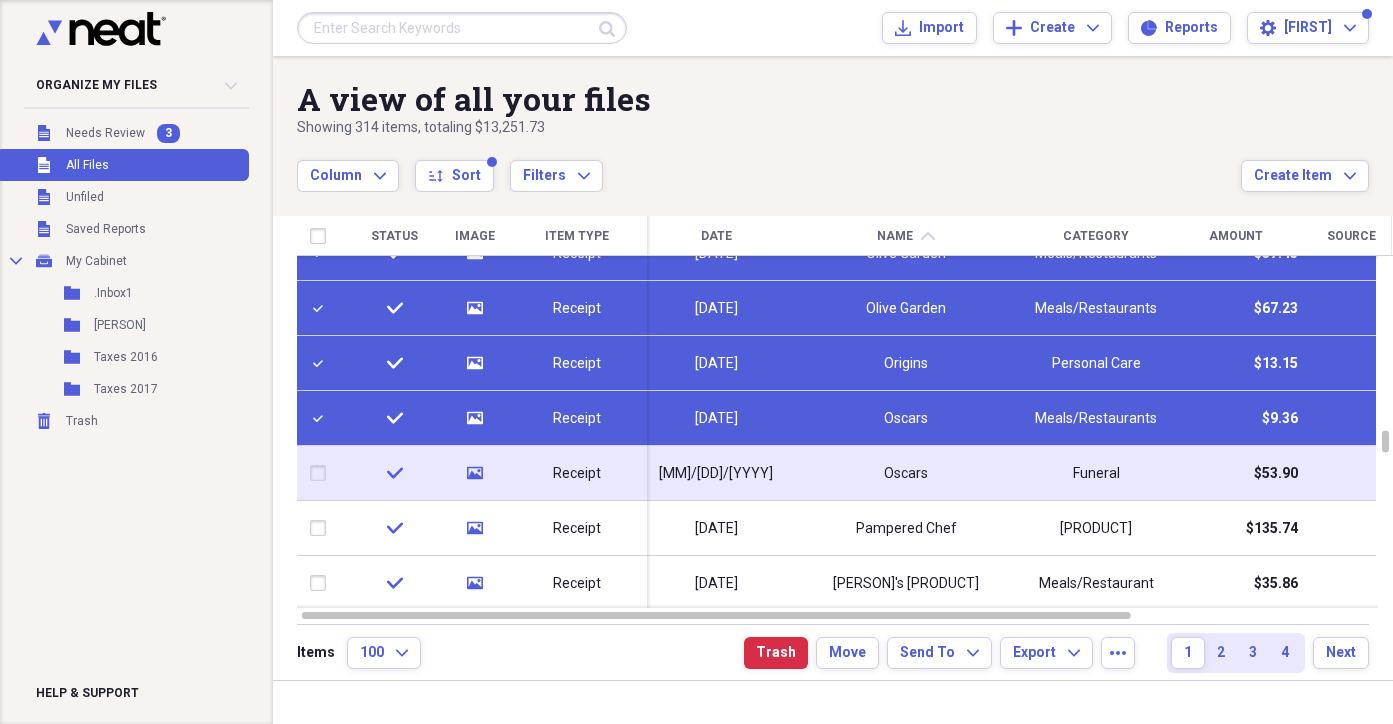 click at bounding box center [322, 473] 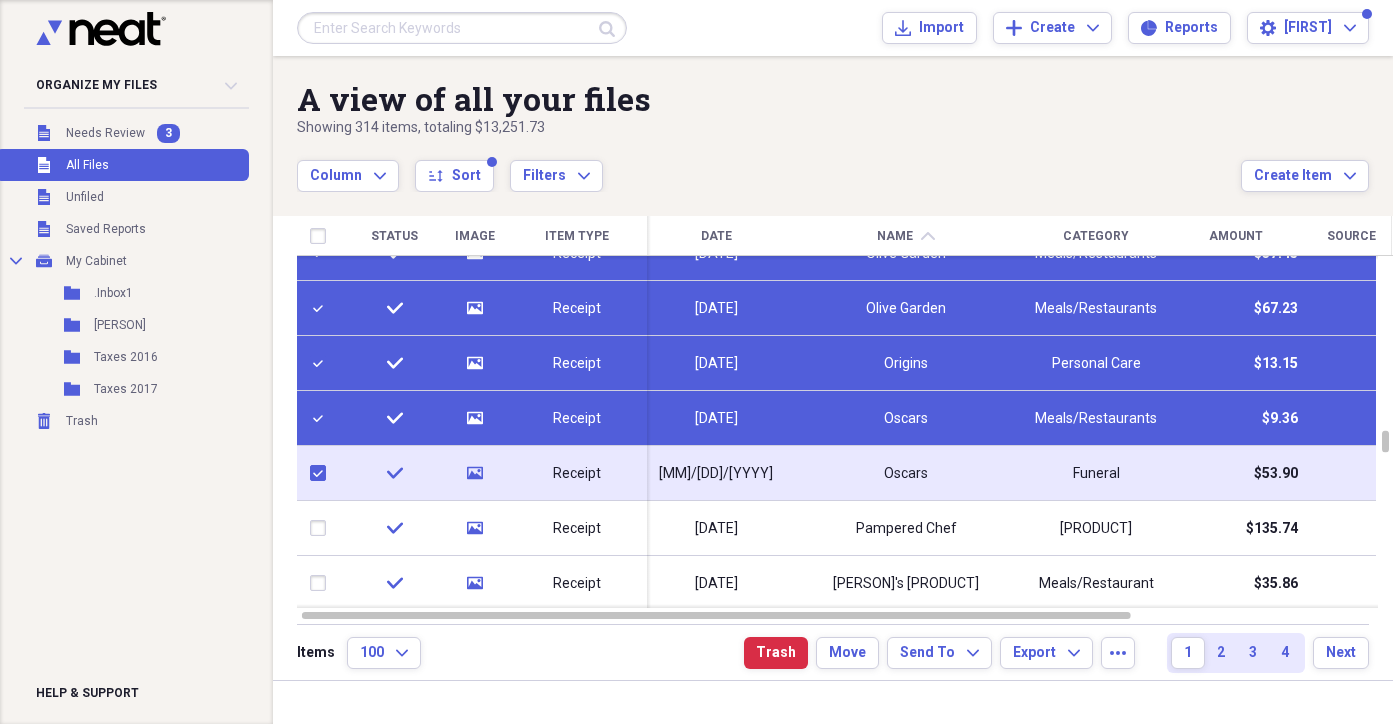 checkbox on "true" 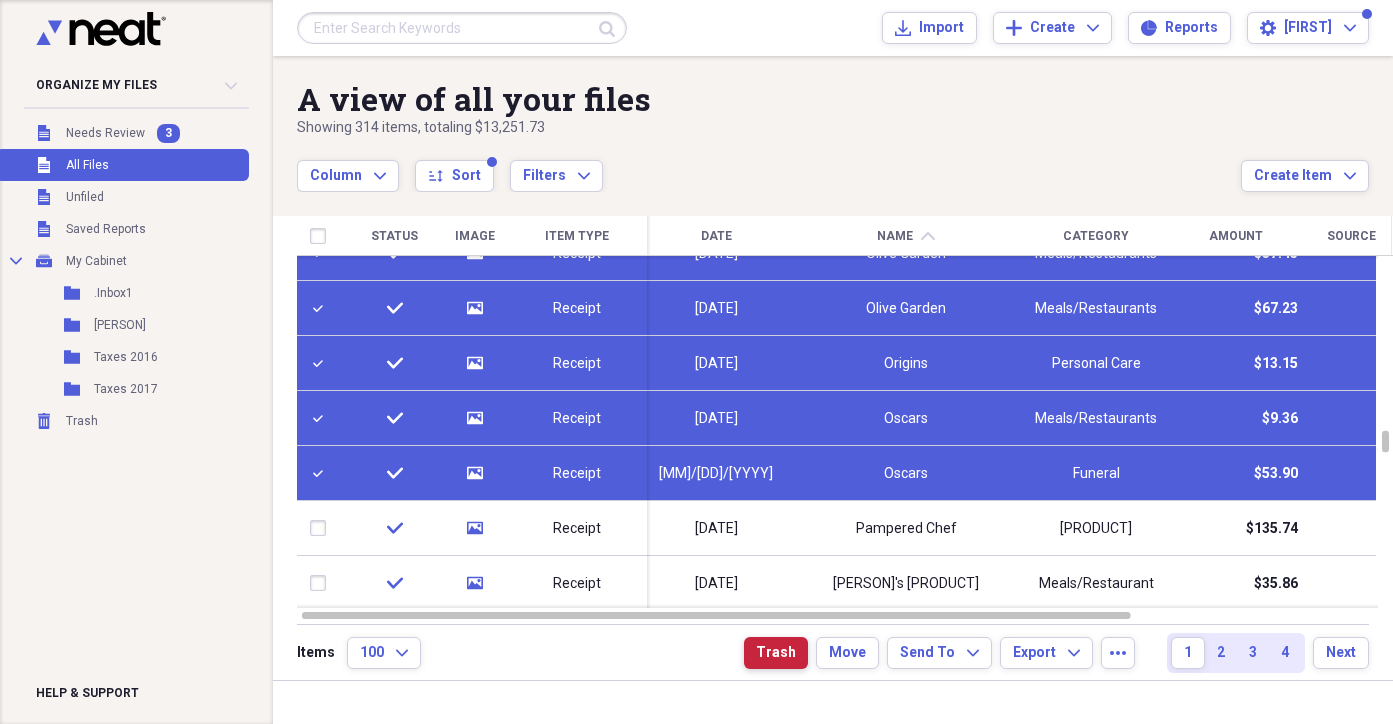 click on "Trash" at bounding box center (776, 653) 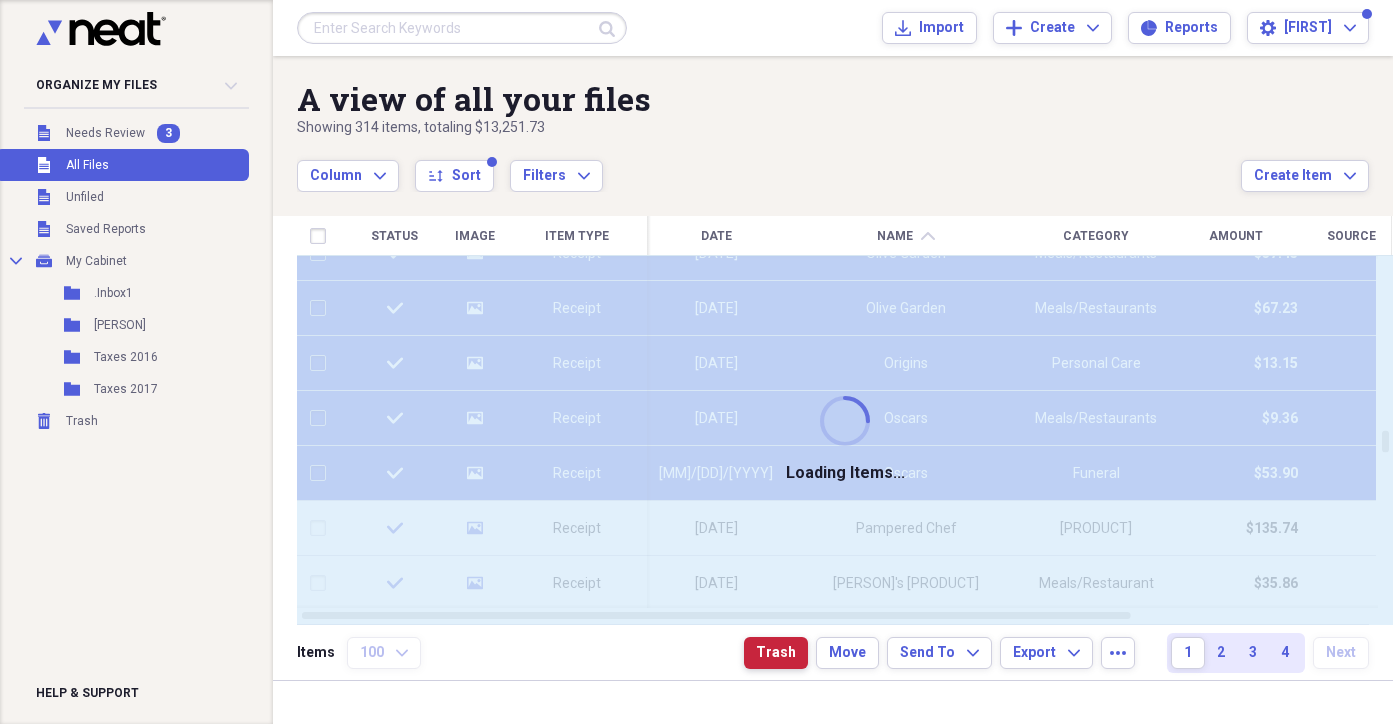 checkbox on "false" 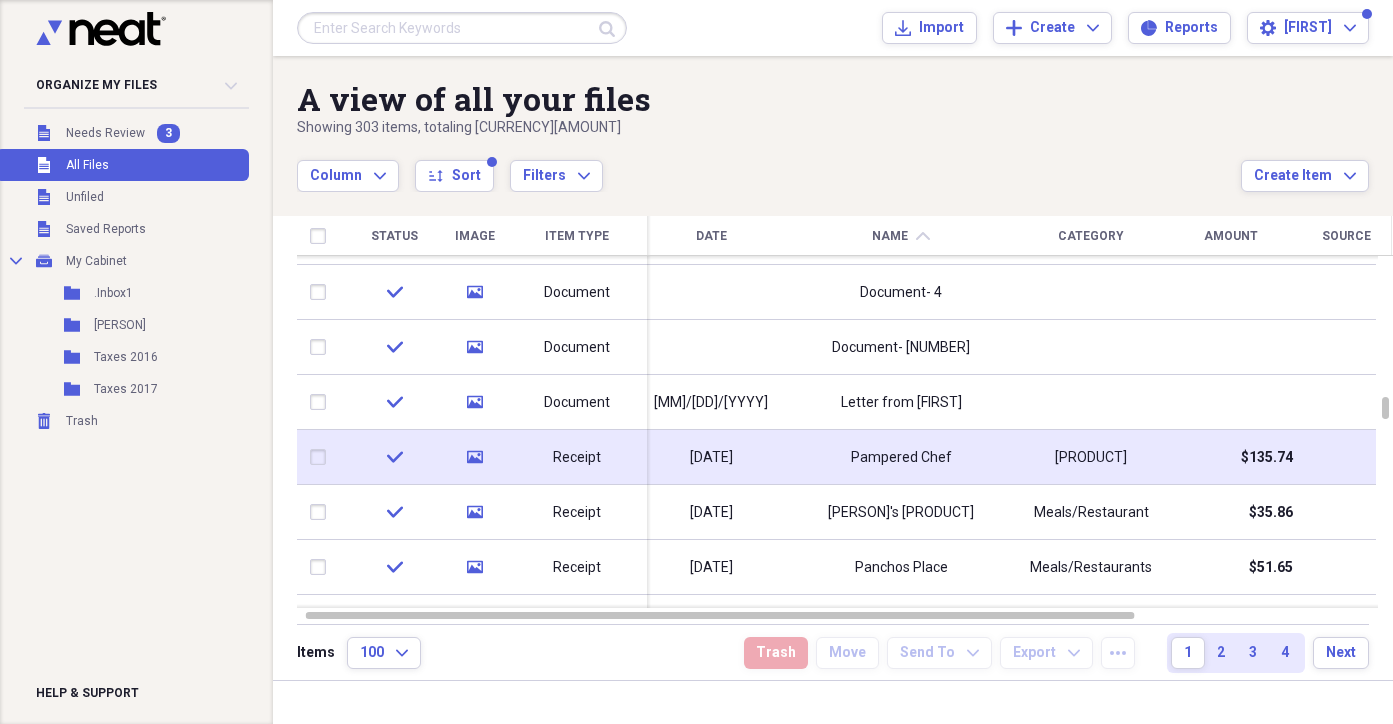 click on "Receipt" at bounding box center (577, 458) 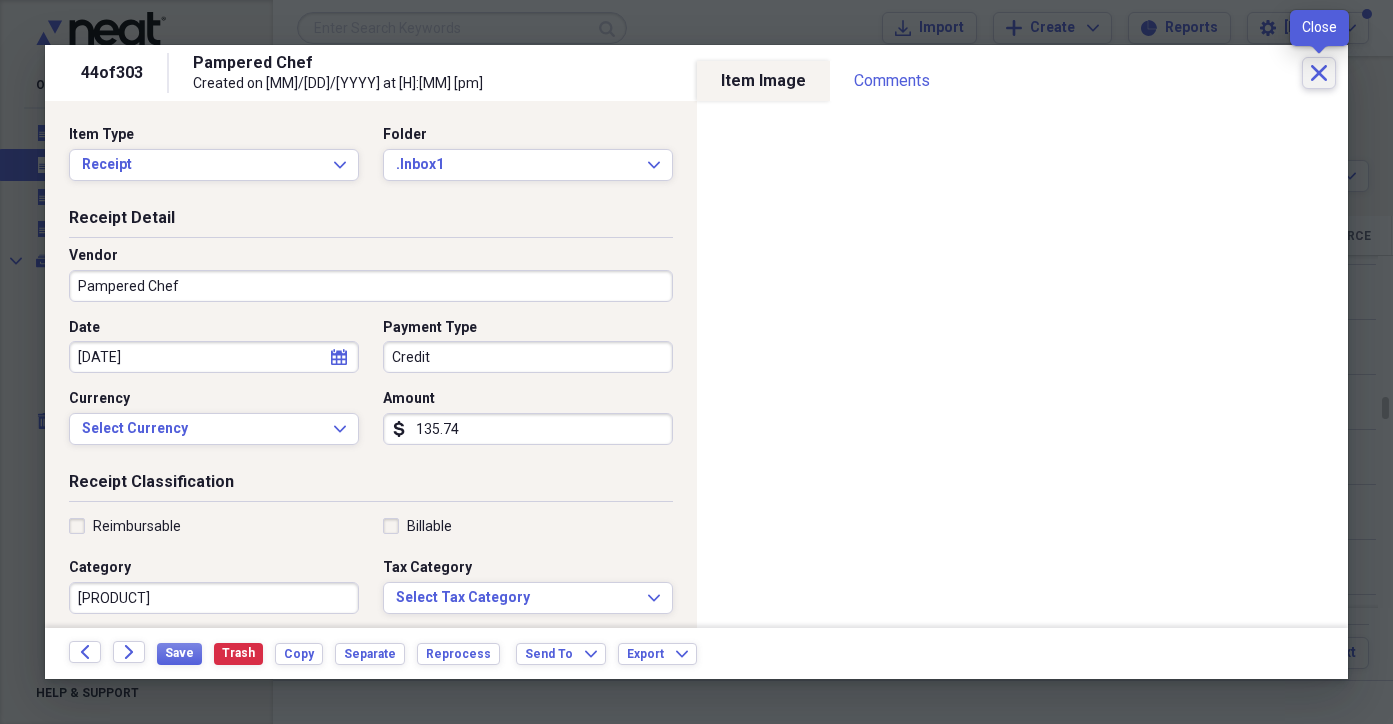 click on "Close" 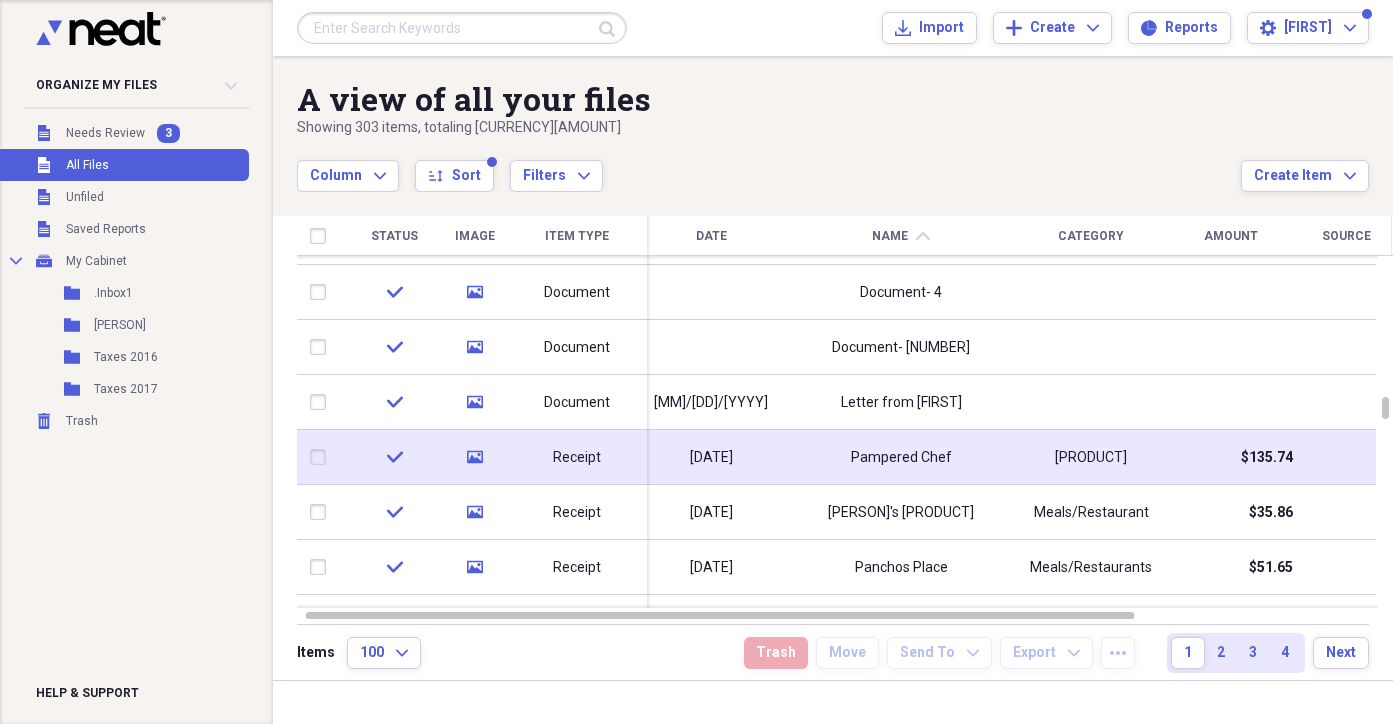 click at bounding box center (322, 457) 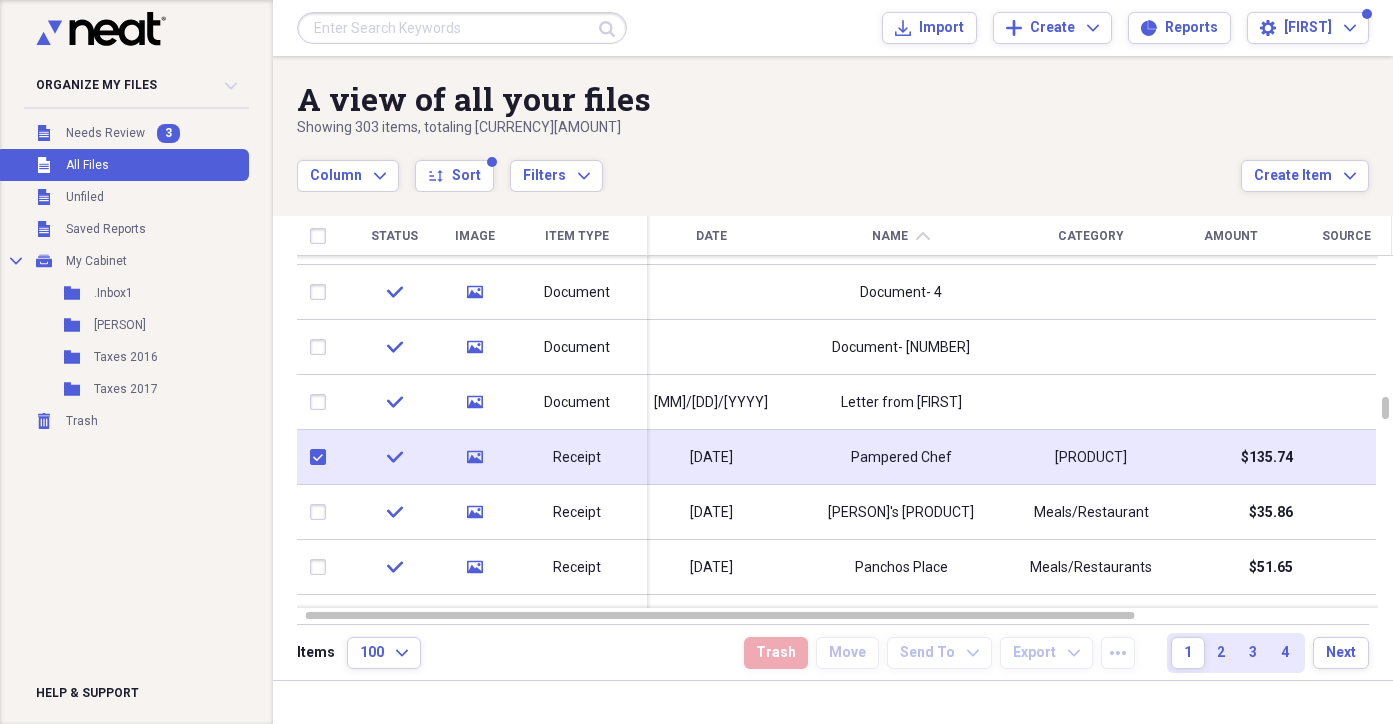 checkbox on "true" 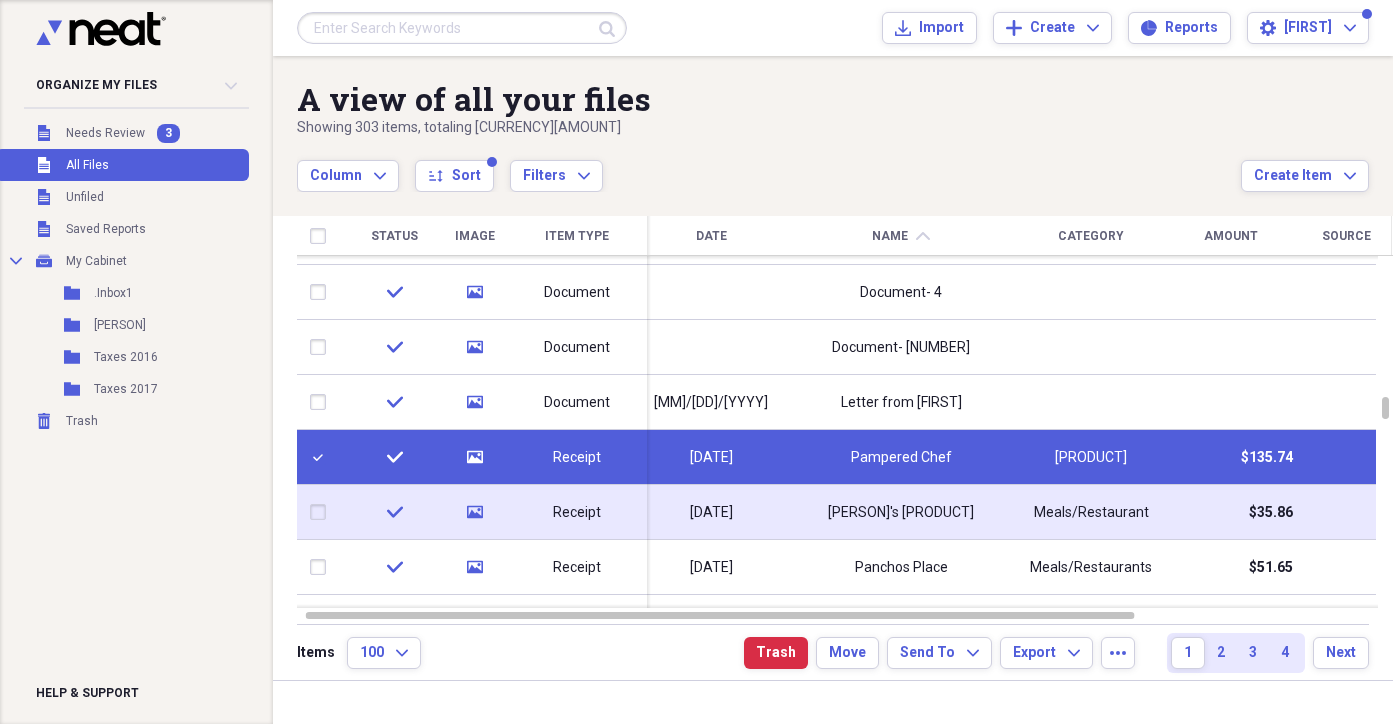 click at bounding box center [322, 512] 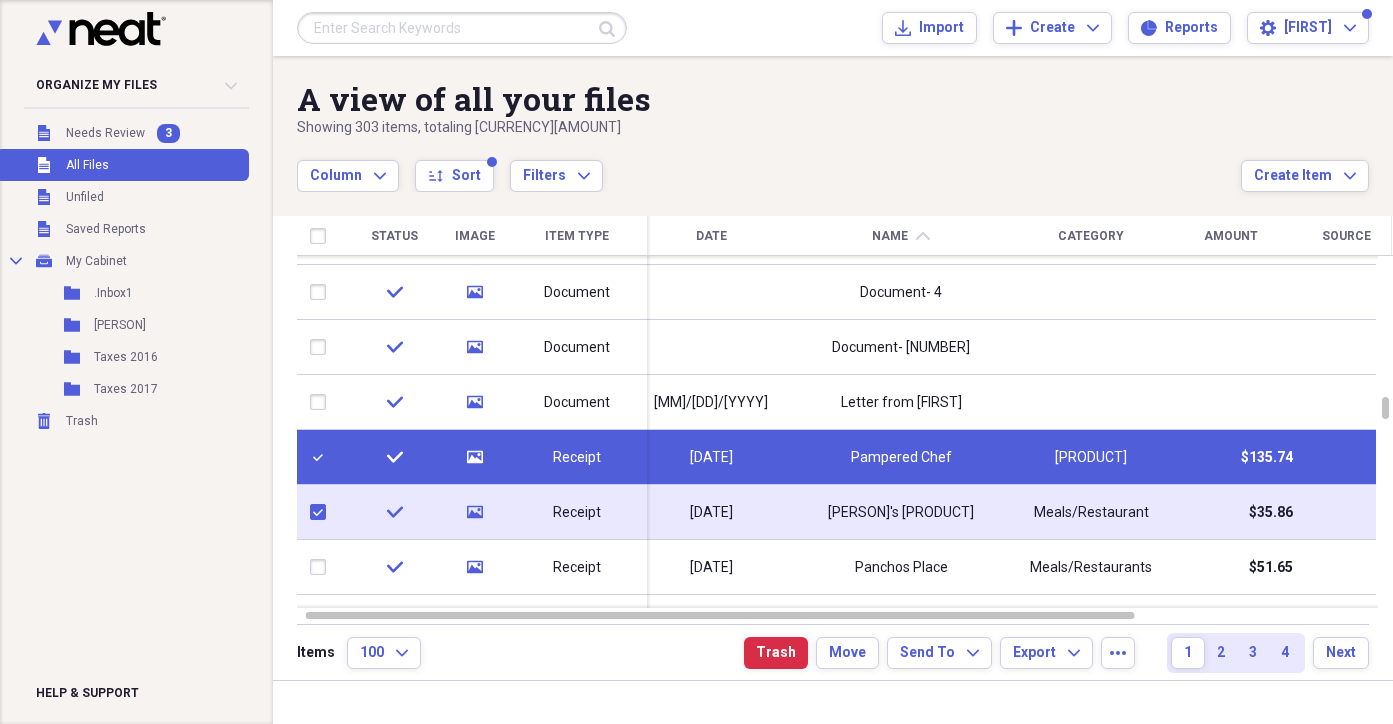 checkbox on "true" 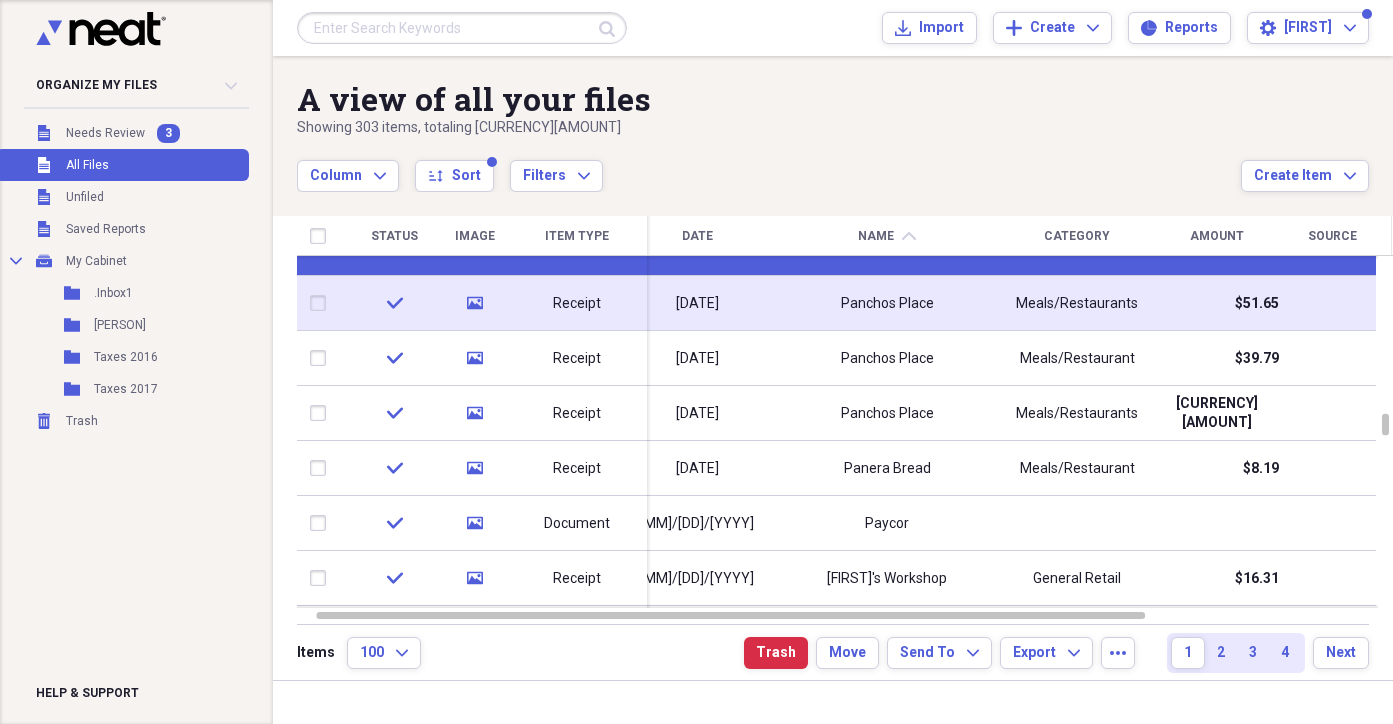 click at bounding box center (322, 303) 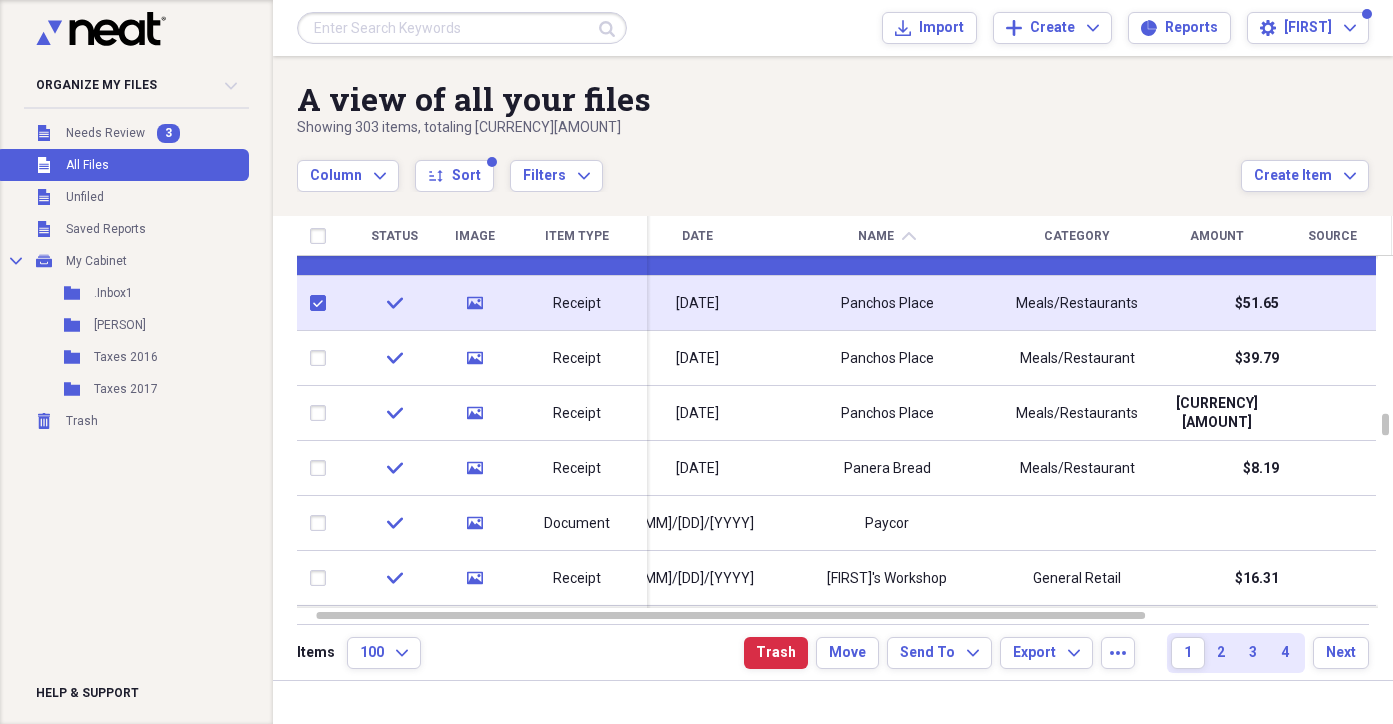 checkbox on "true" 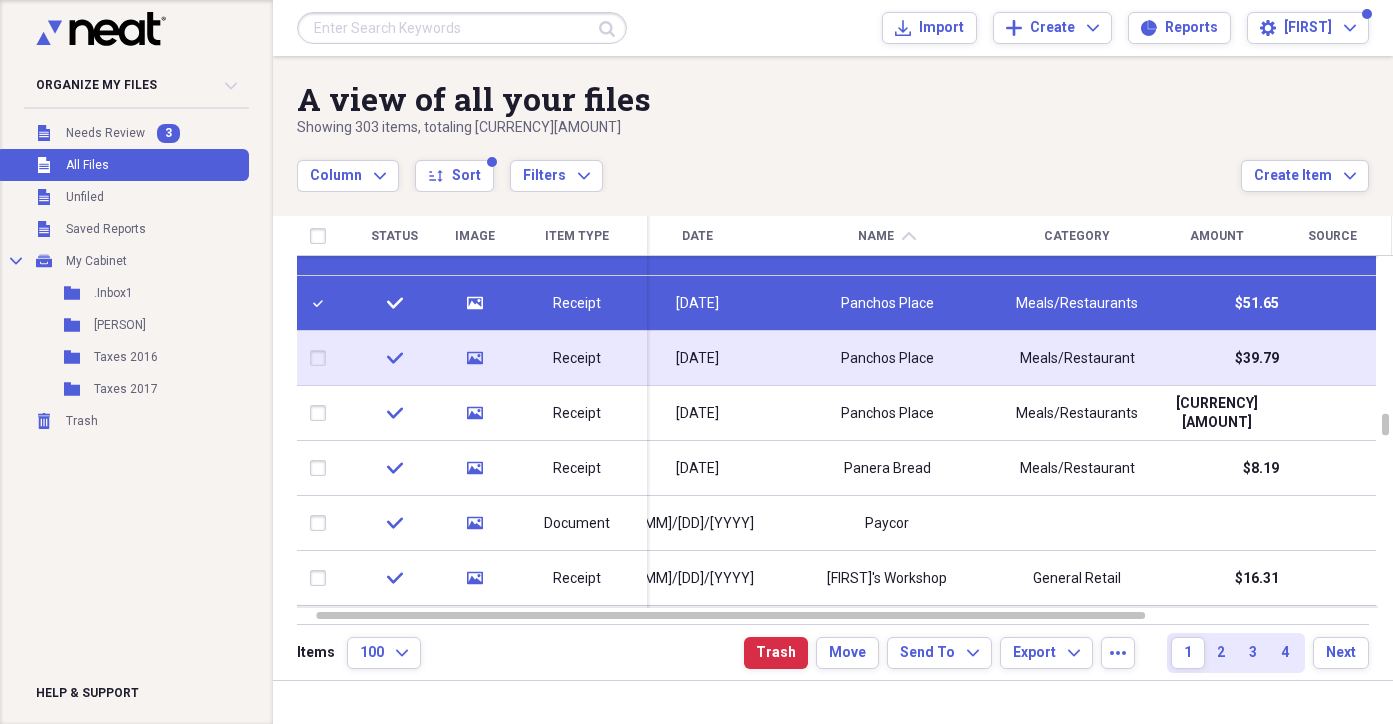 click at bounding box center (322, 358) 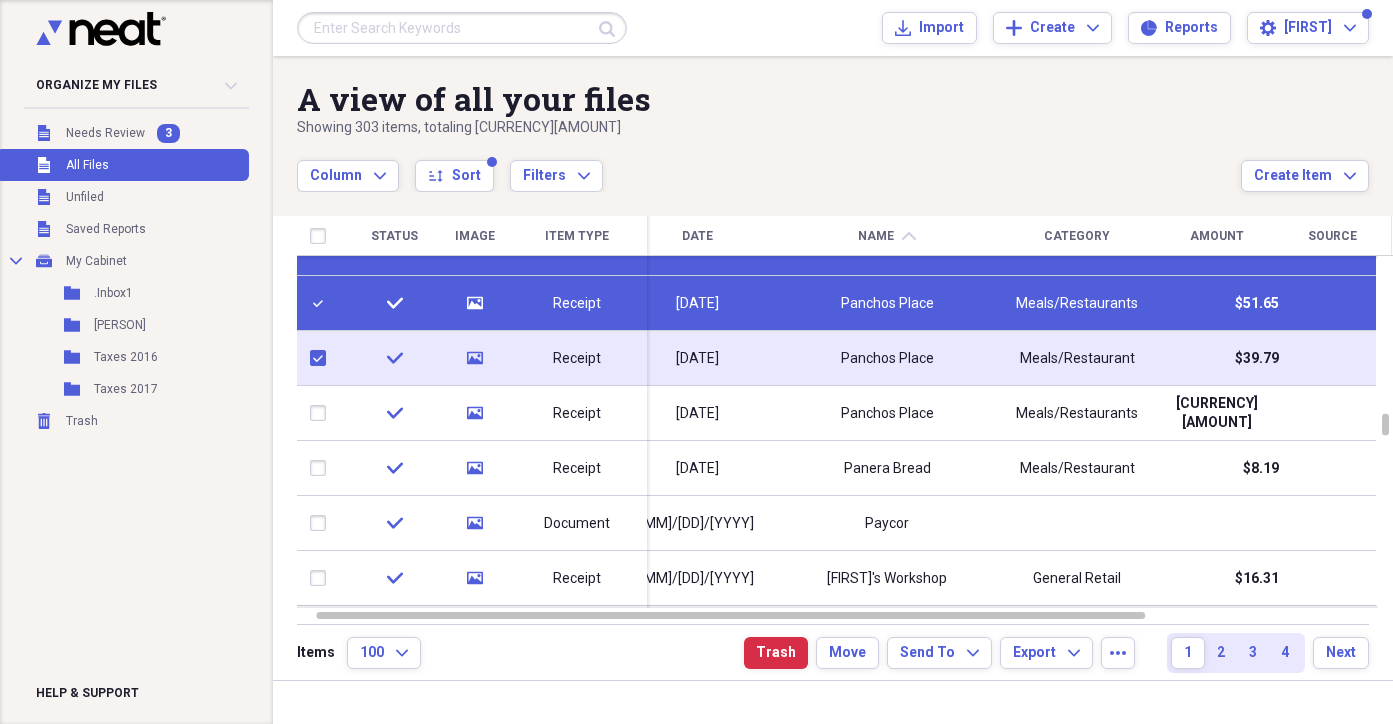 checkbox on "true" 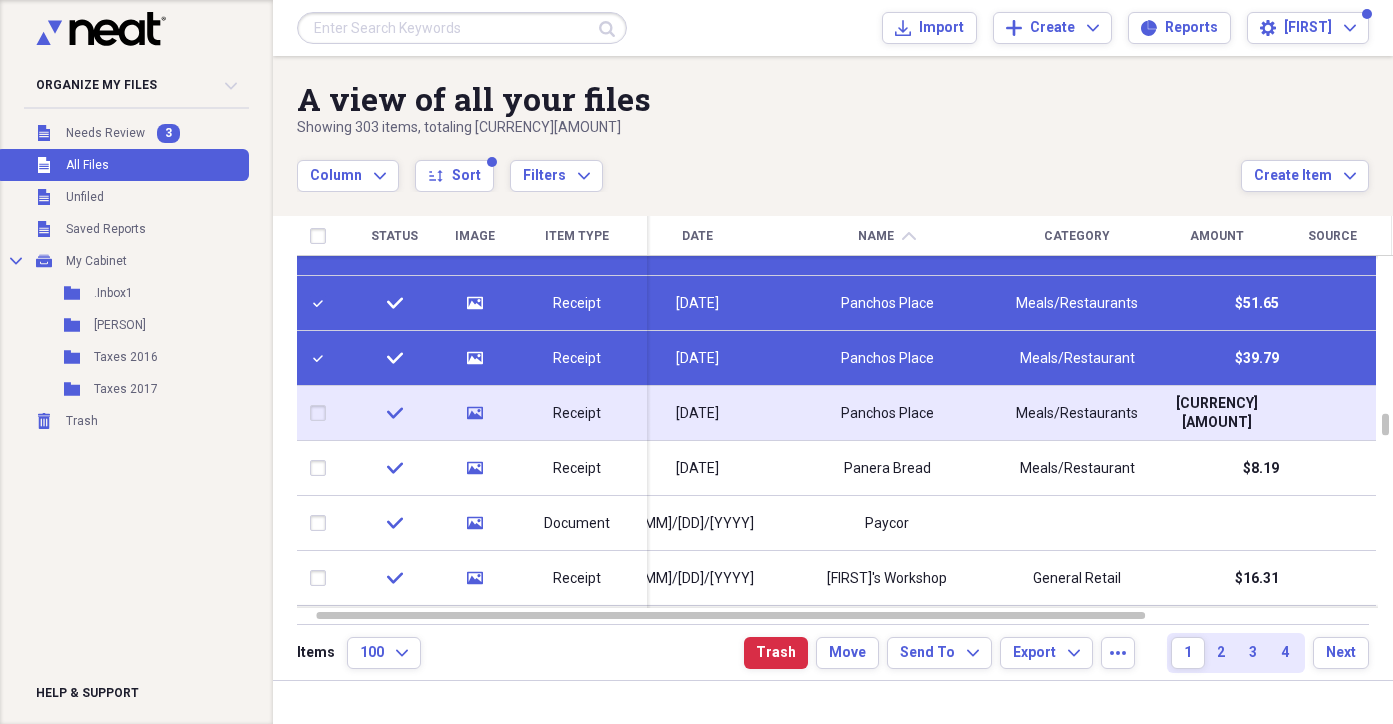 click at bounding box center (322, 413) 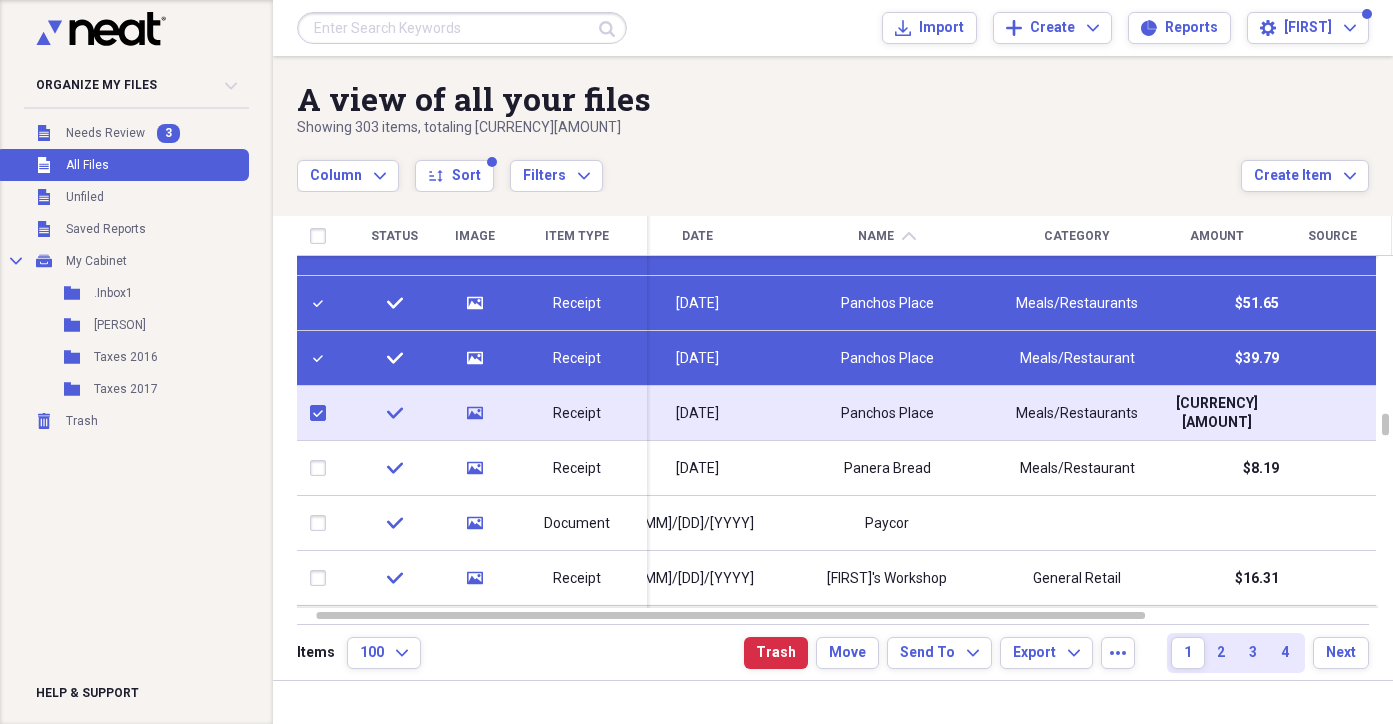 checkbox on "true" 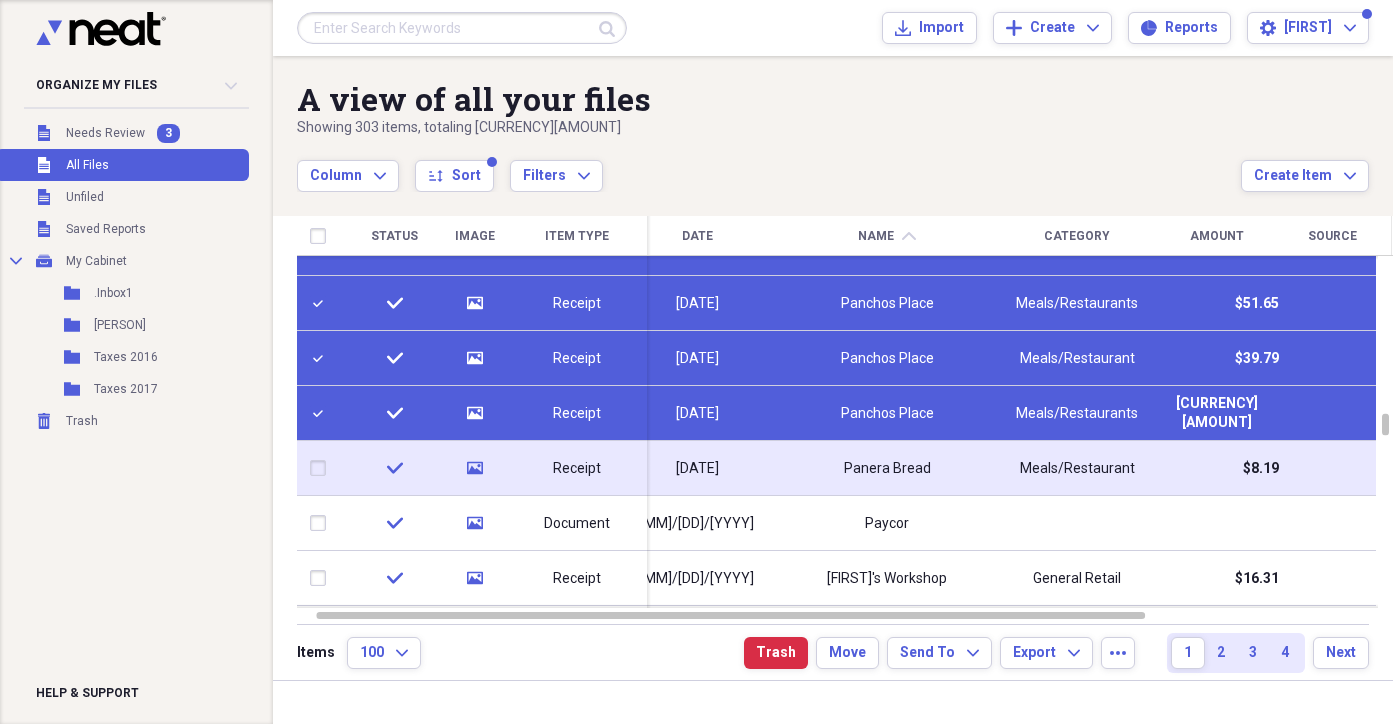 click at bounding box center [322, 468] 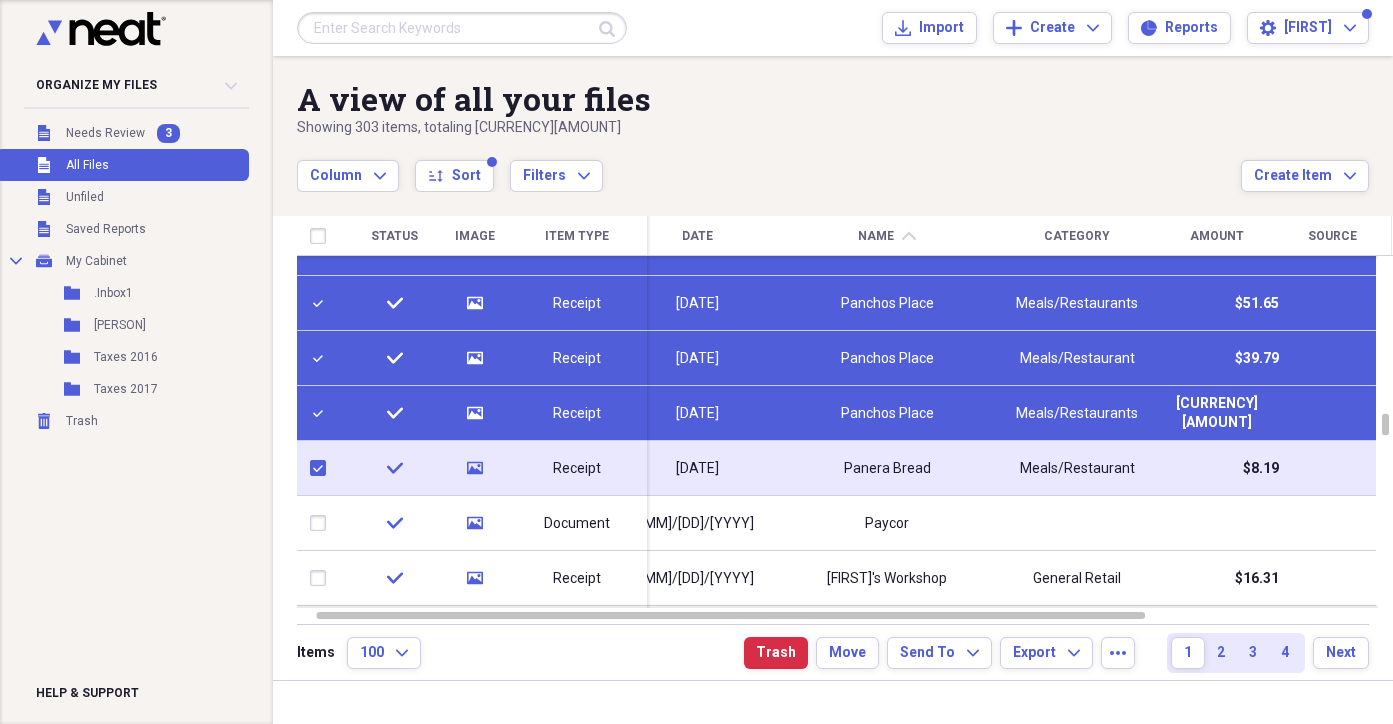 checkbox on "true" 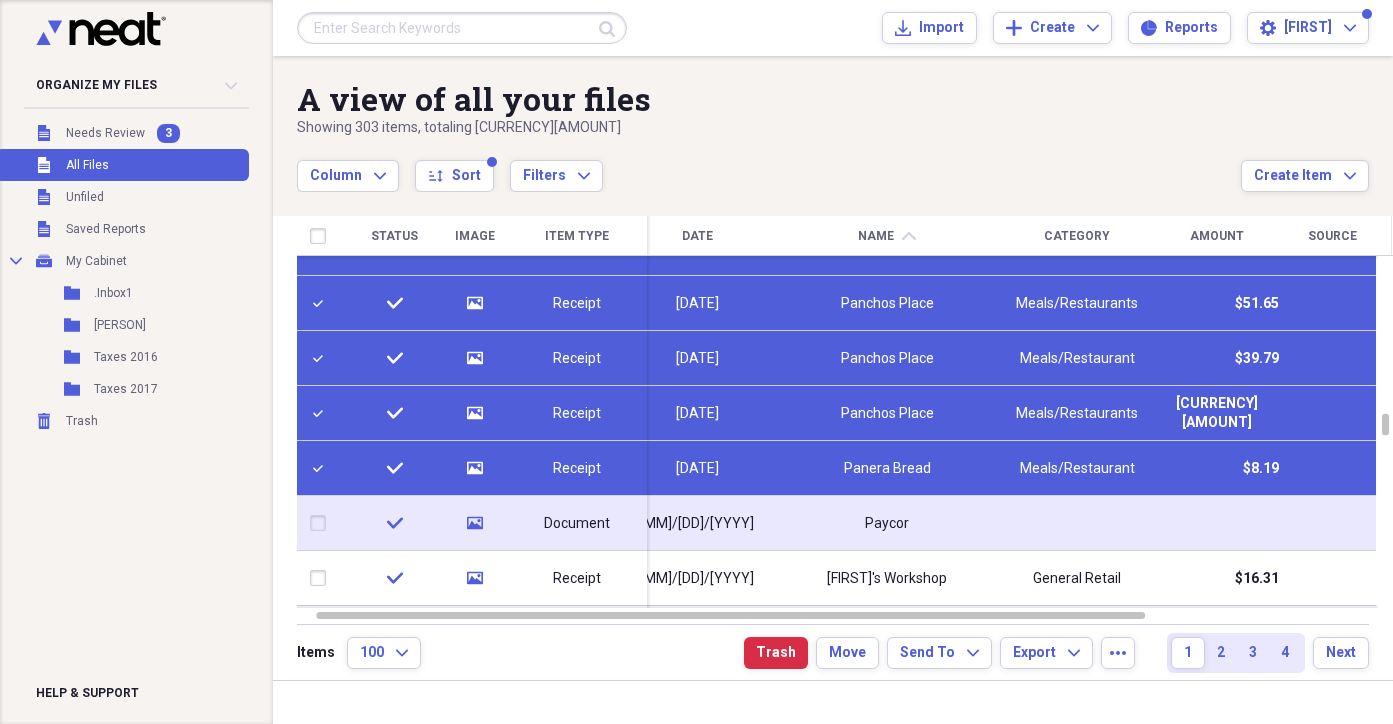 click at bounding box center (322, 523) 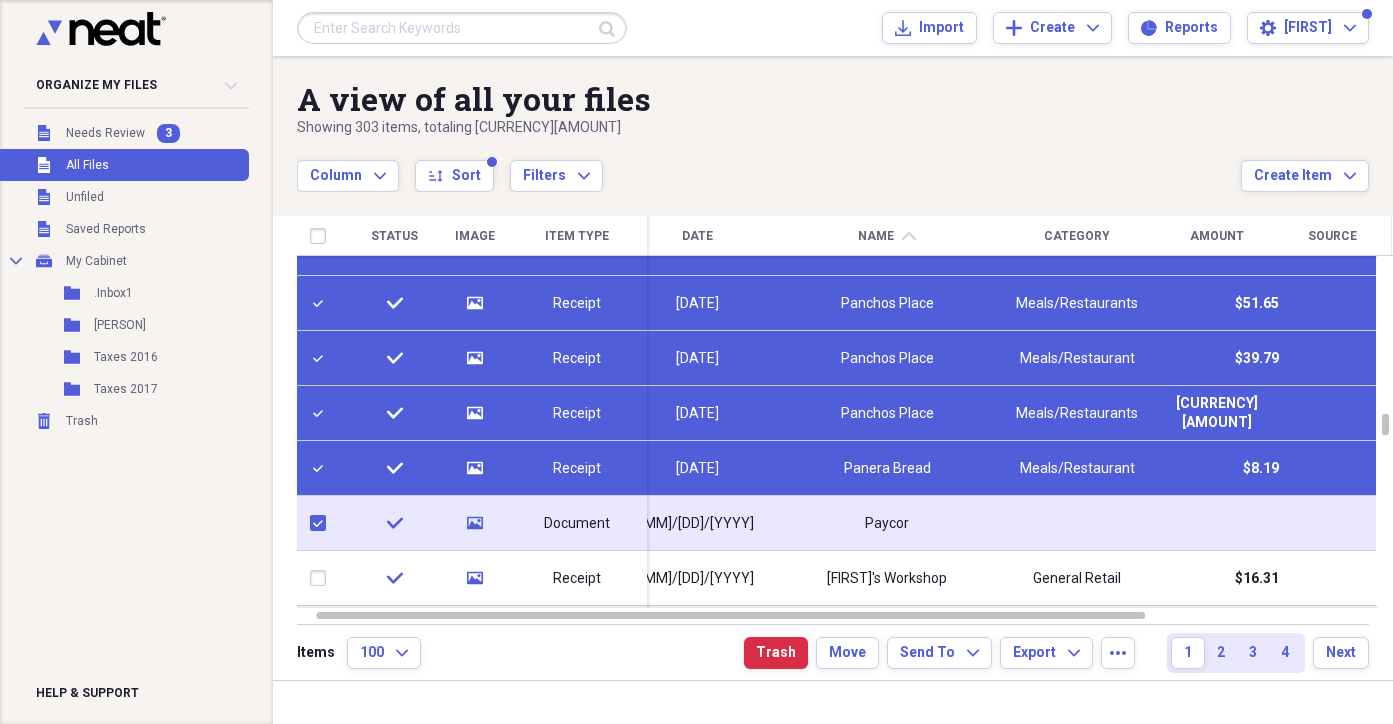 checkbox on "true" 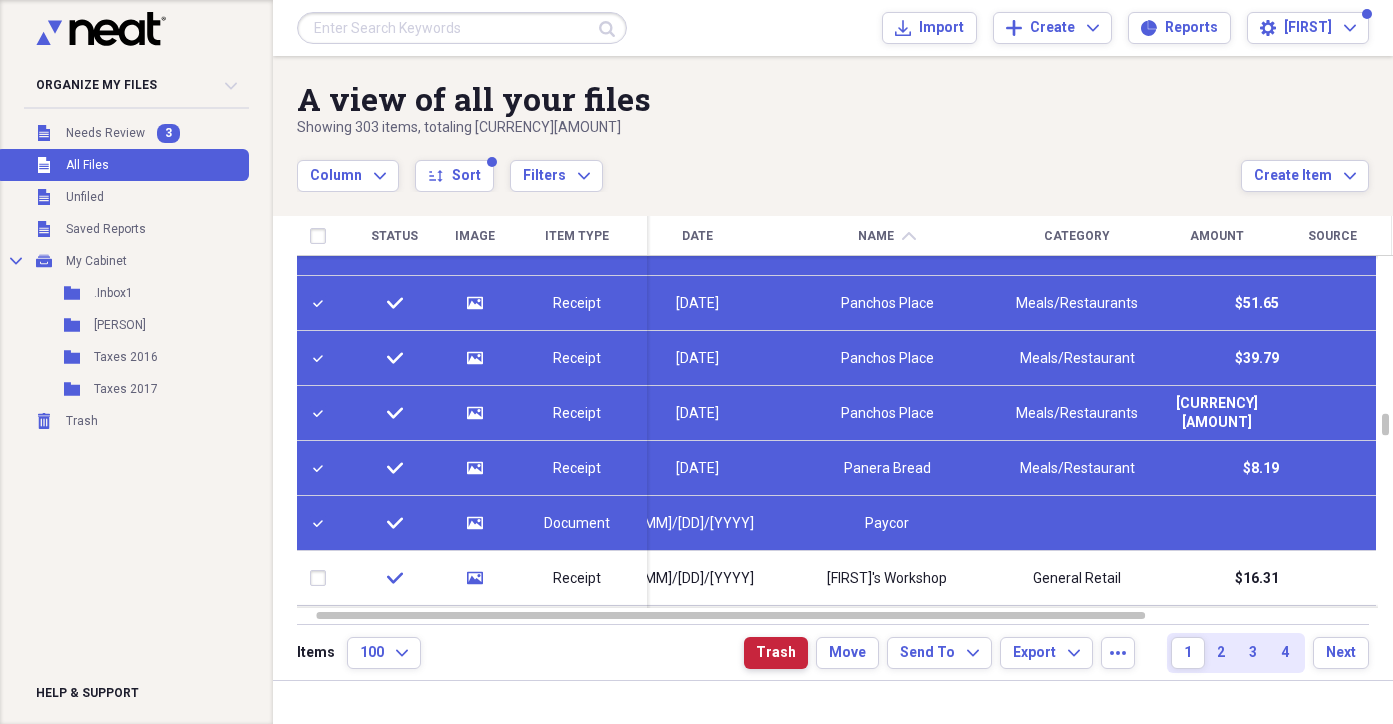 click on "Trash" at bounding box center [776, 653] 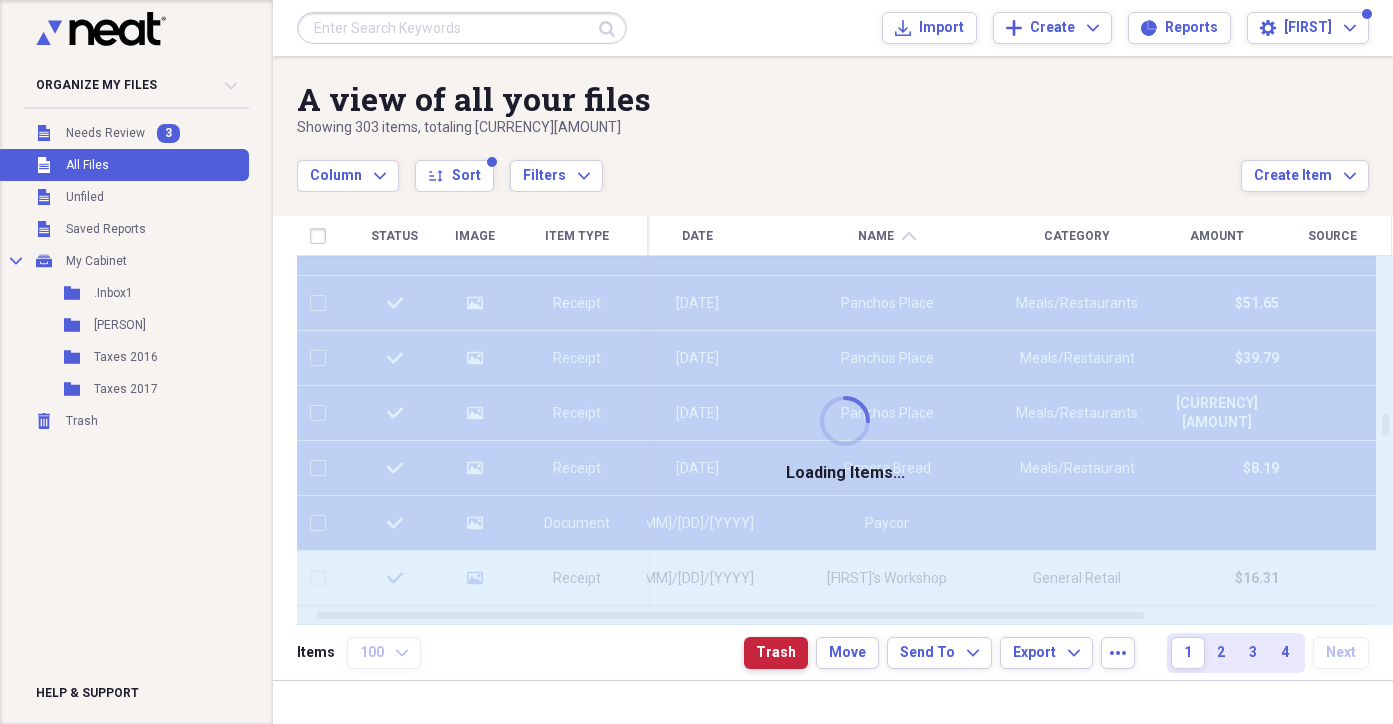 checkbox on "false" 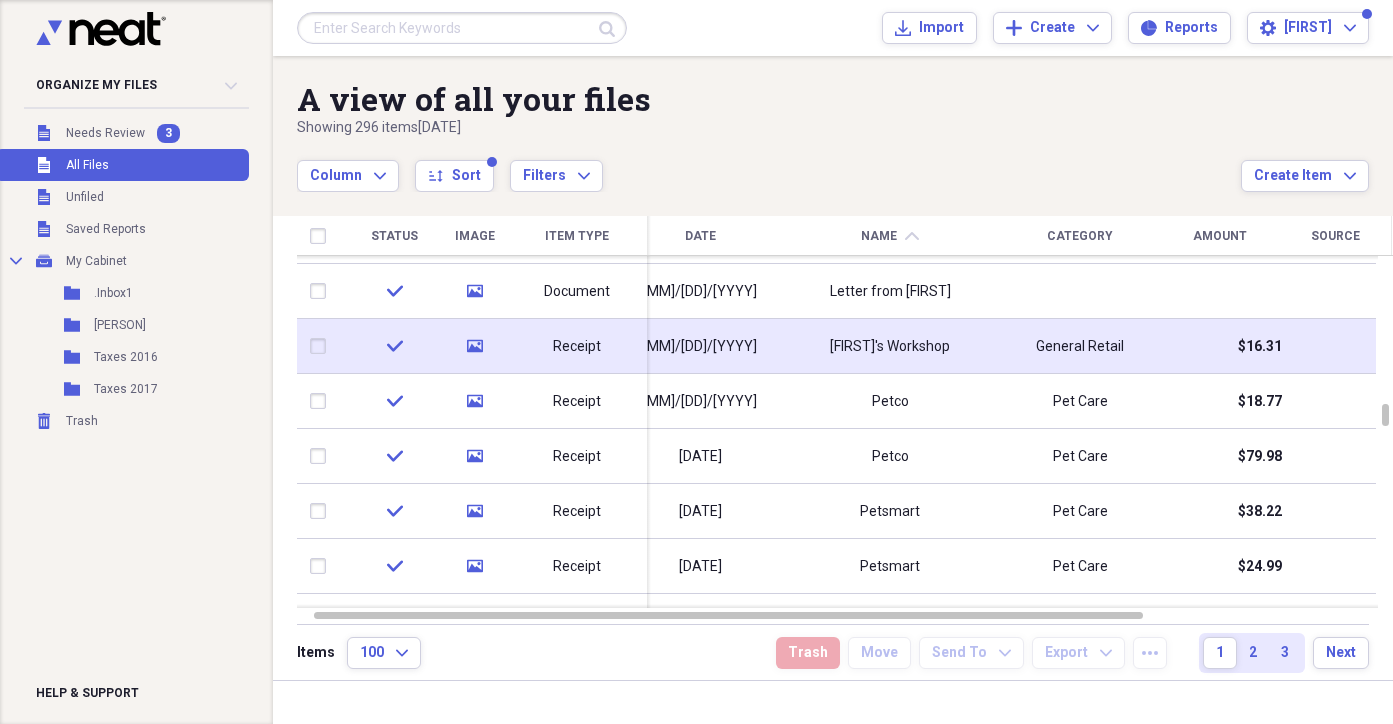 click on "Receipt" at bounding box center [577, 347] 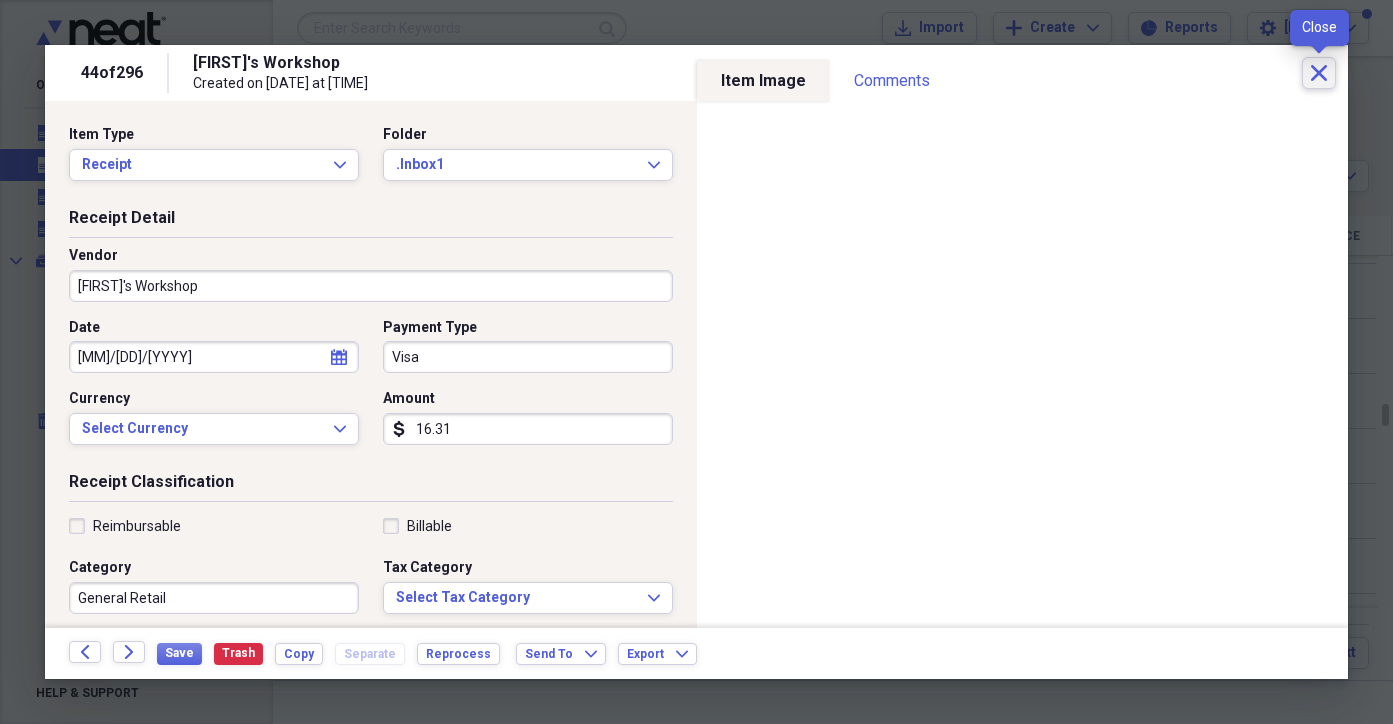click on "Close" 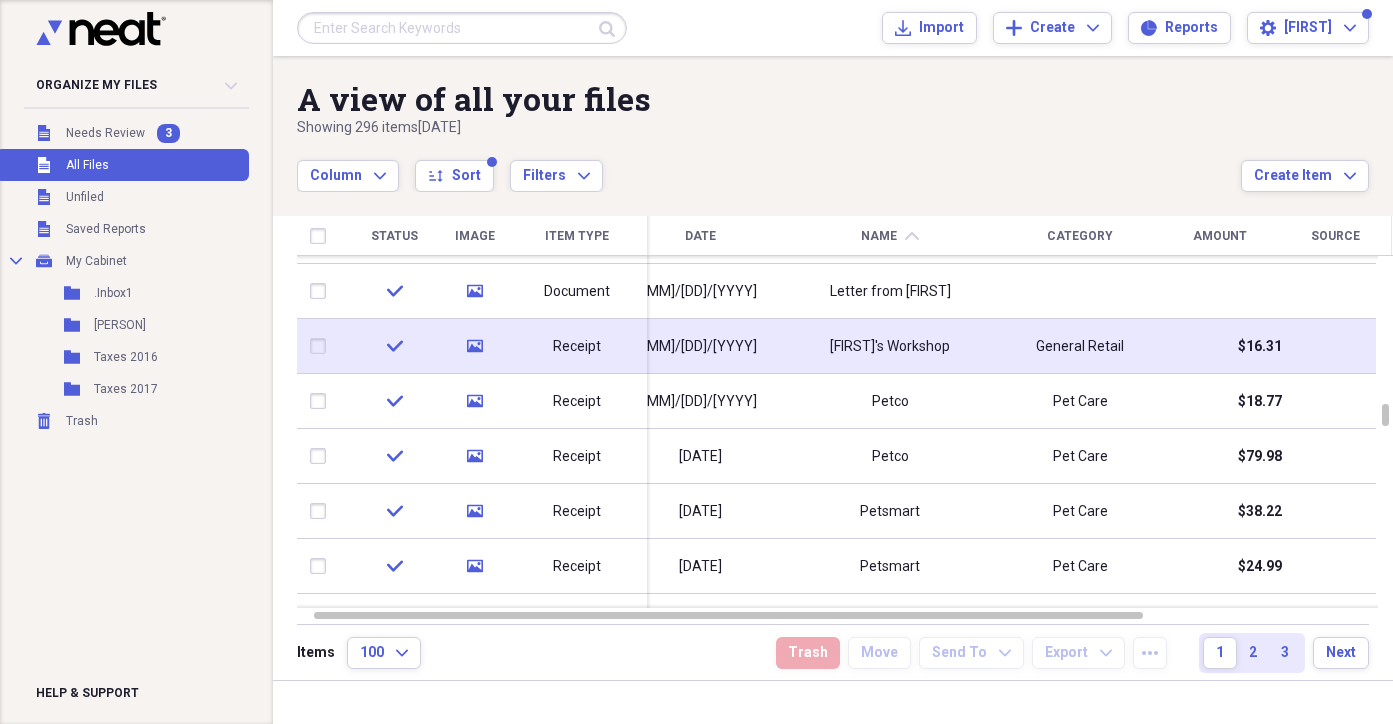 click at bounding box center [322, 346] 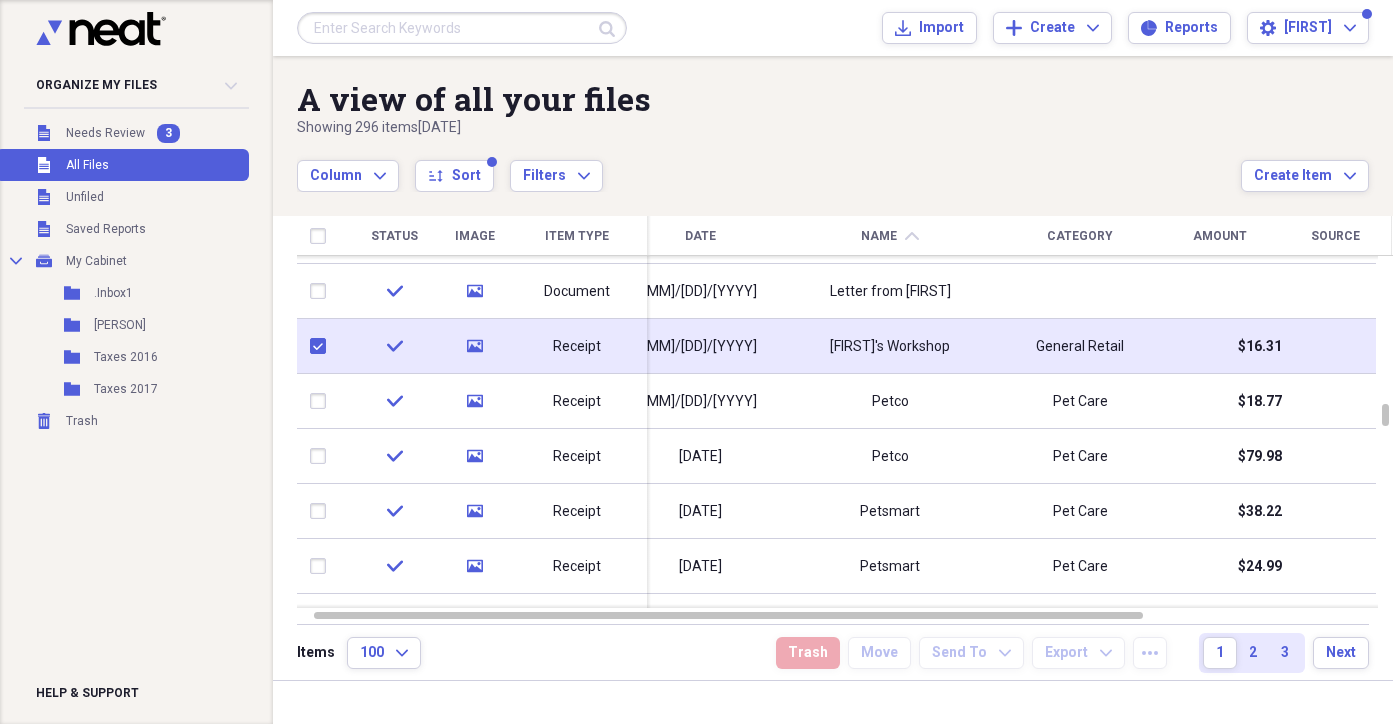 checkbox on "true" 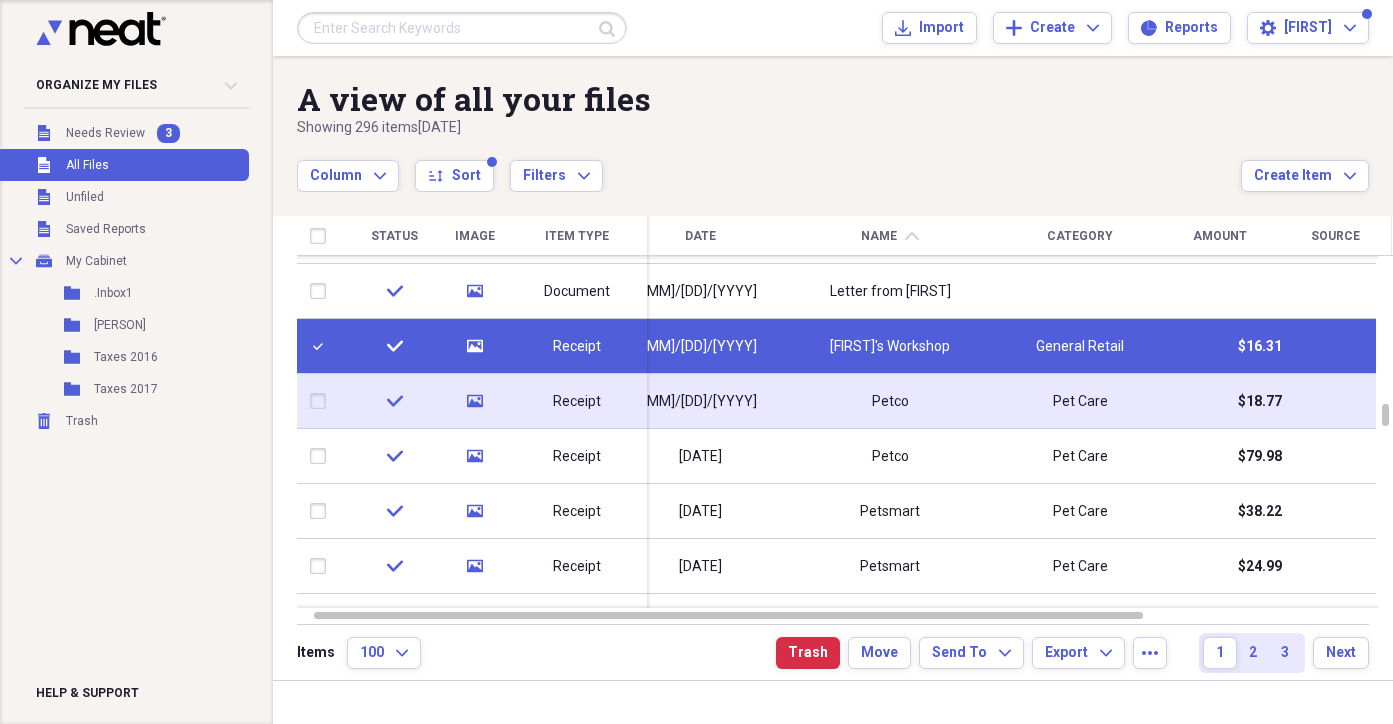click at bounding box center [322, 401] 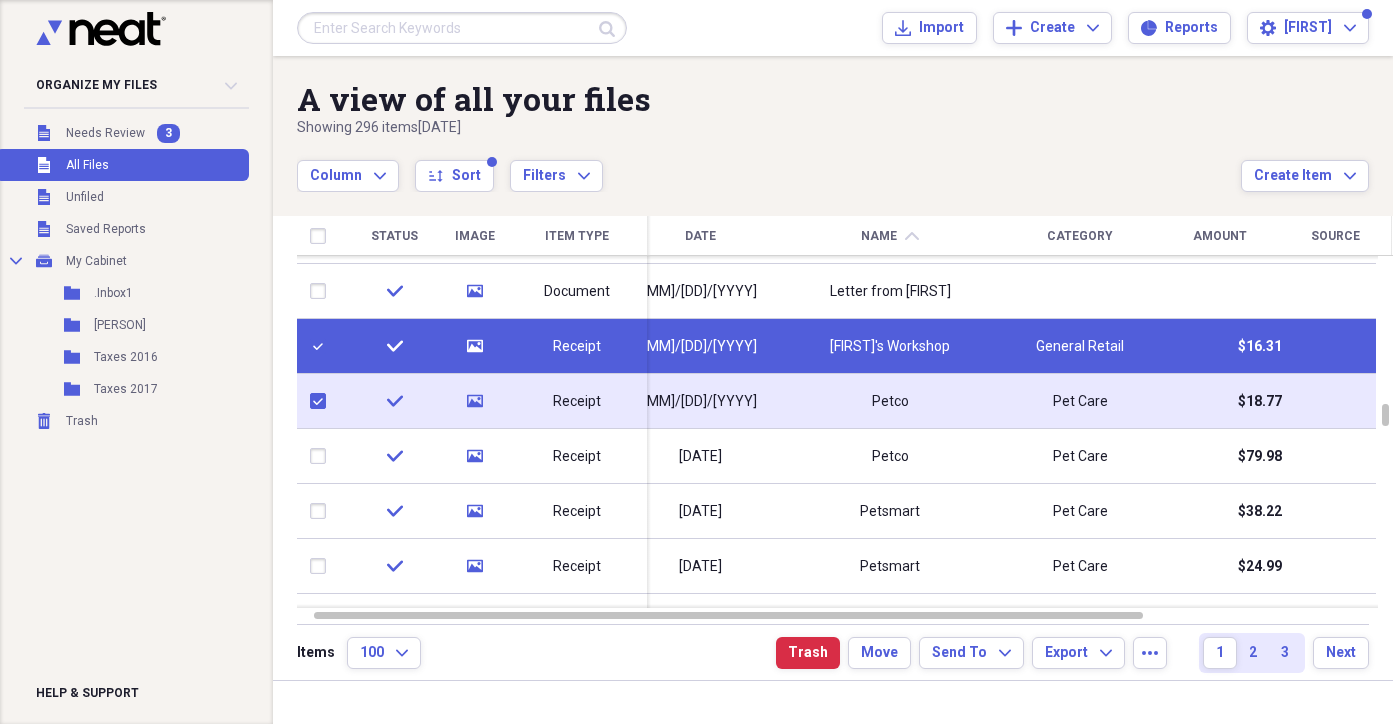 checkbox on "true" 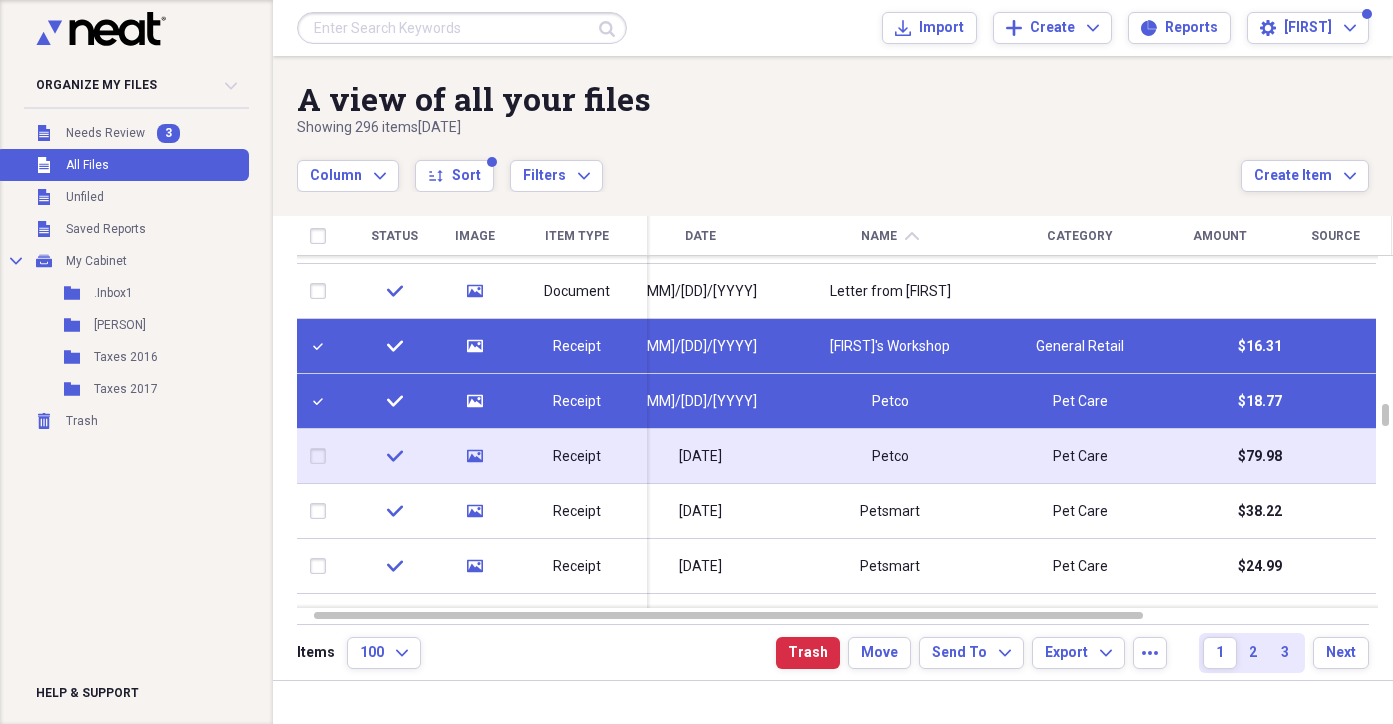 click at bounding box center (322, 456) 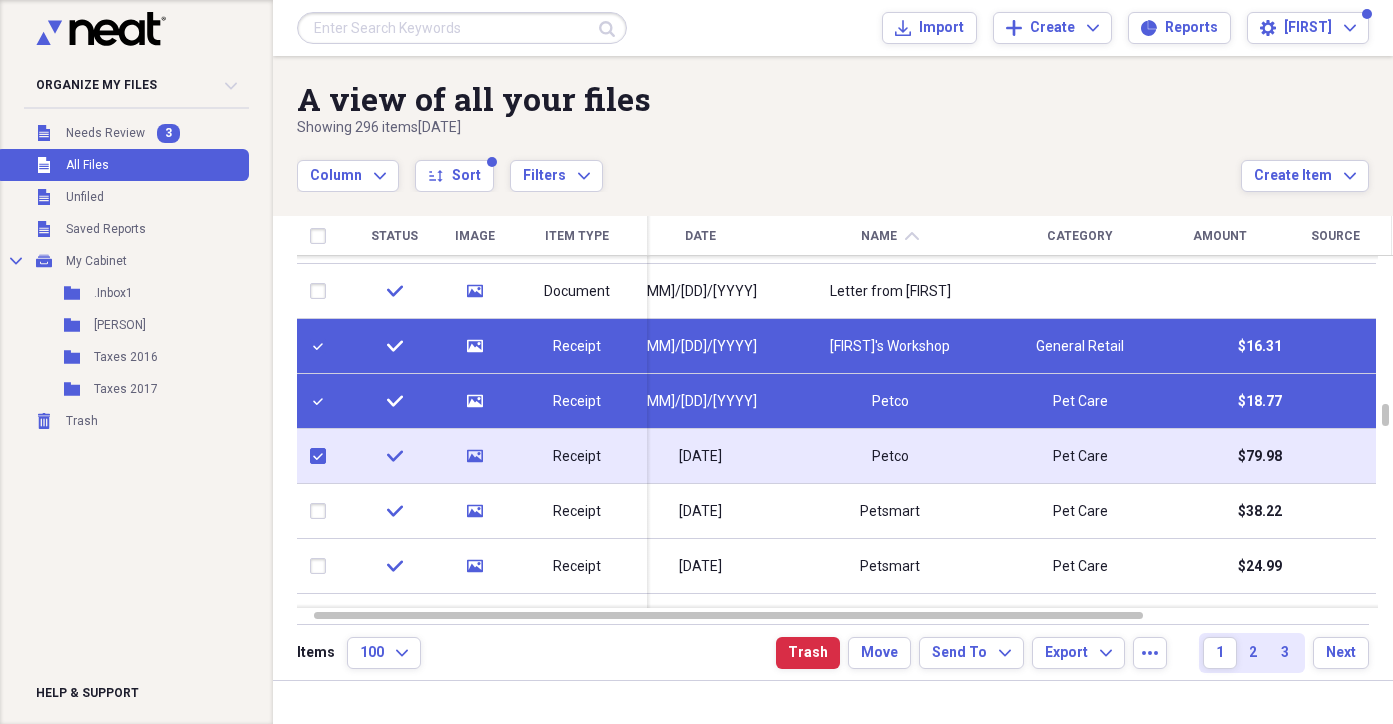 checkbox on "true" 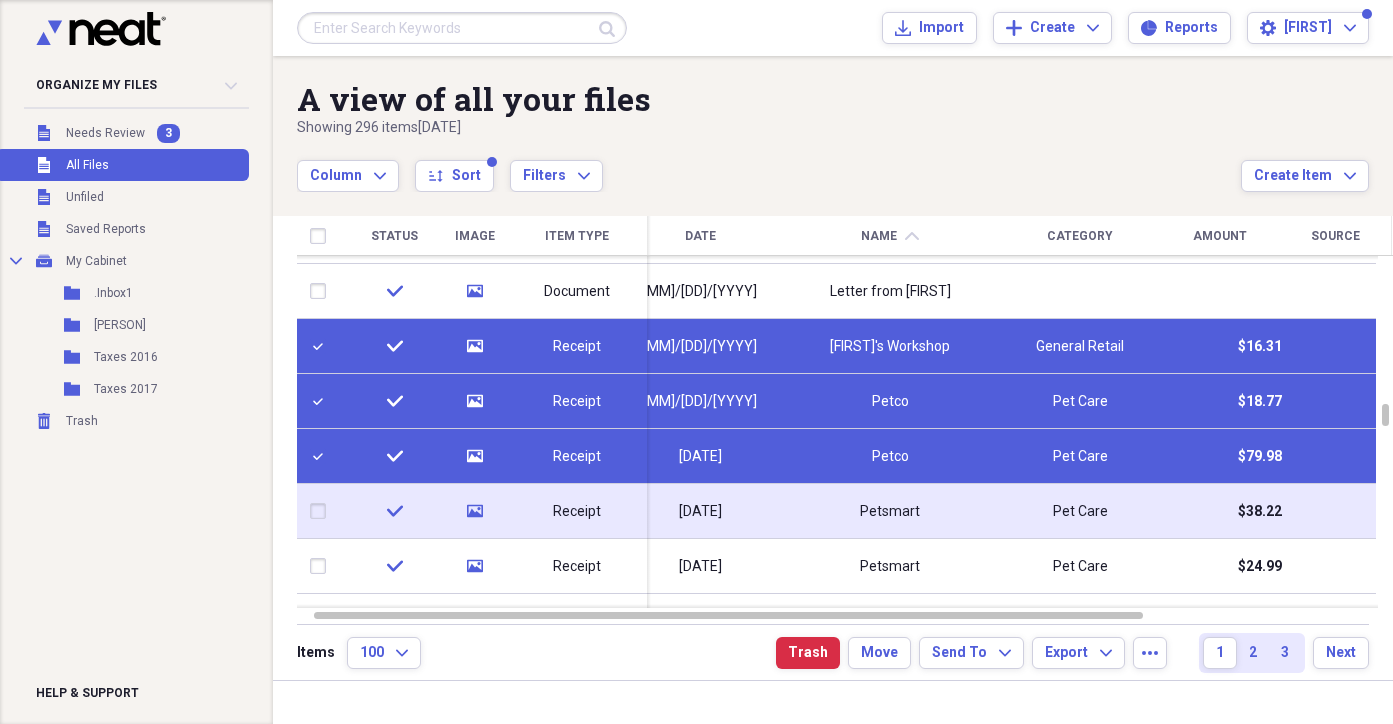 click at bounding box center [322, 511] 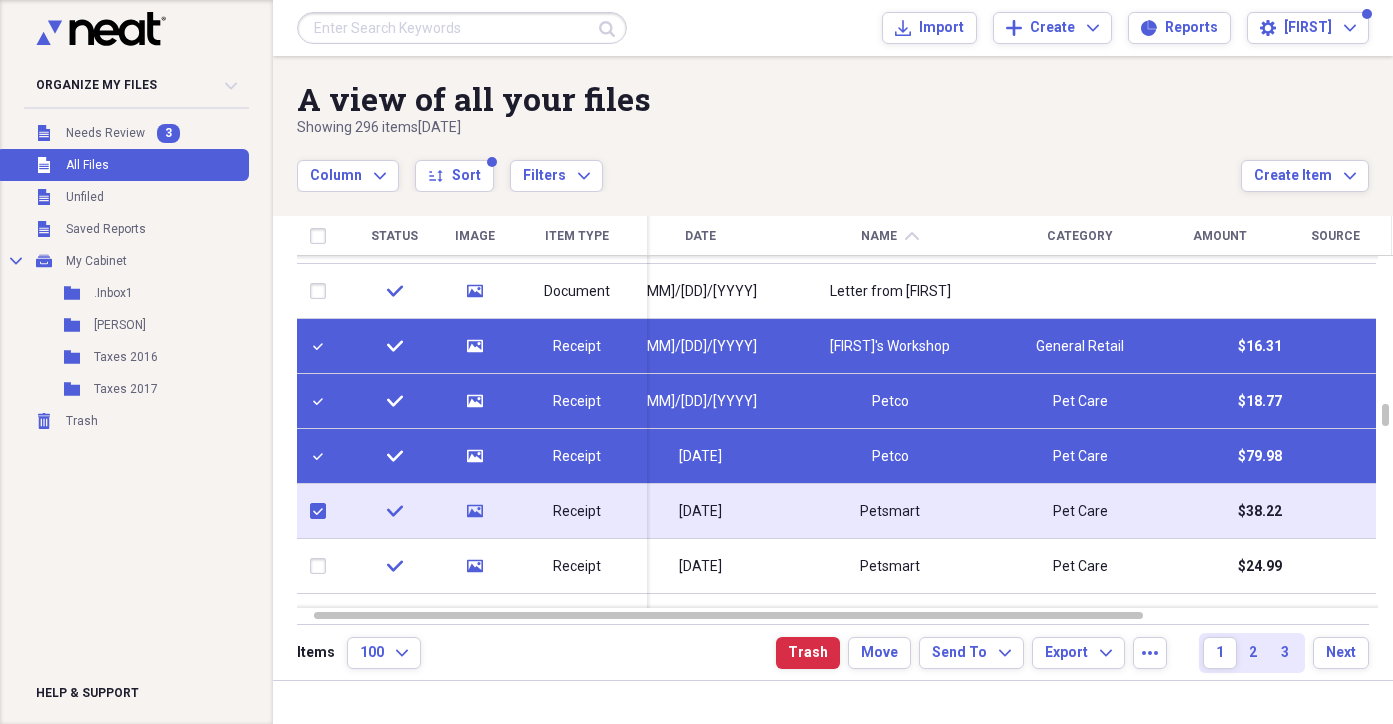 checkbox on "true" 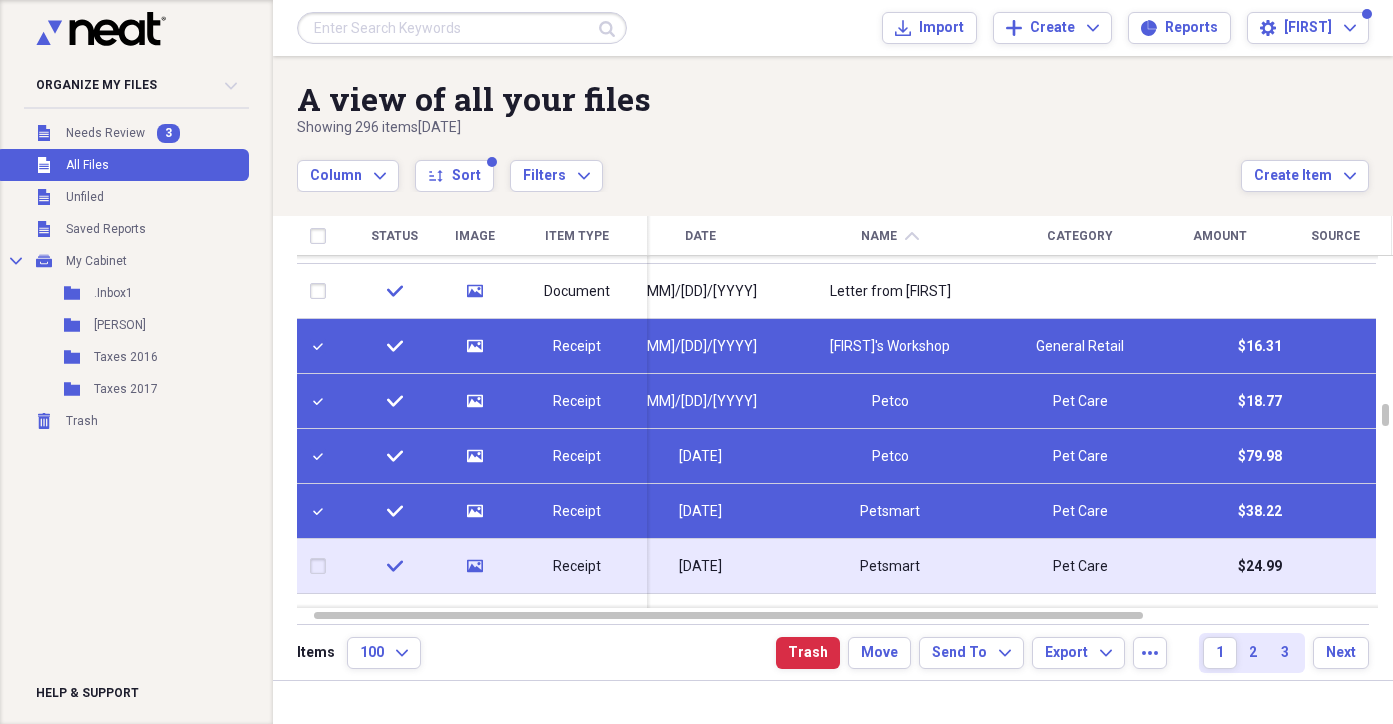 click at bounding box center [322, 566] 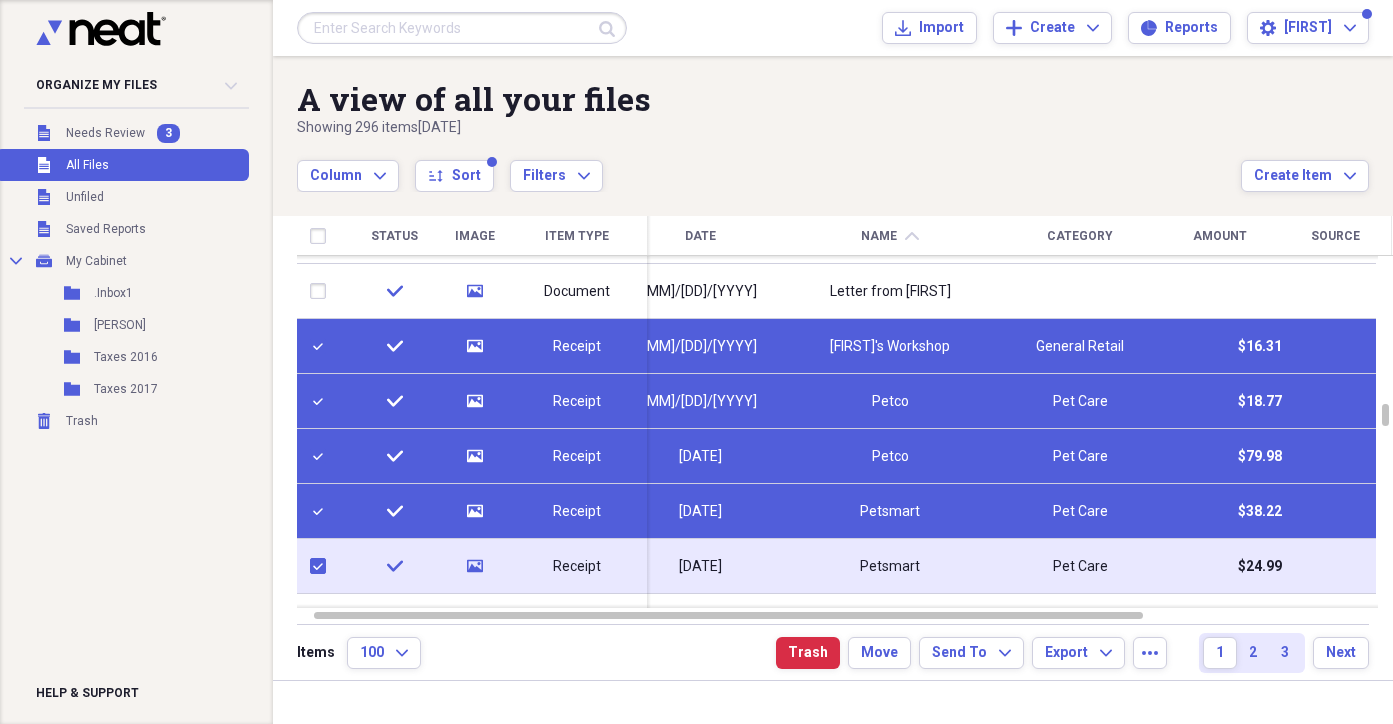 checkbox on "true" 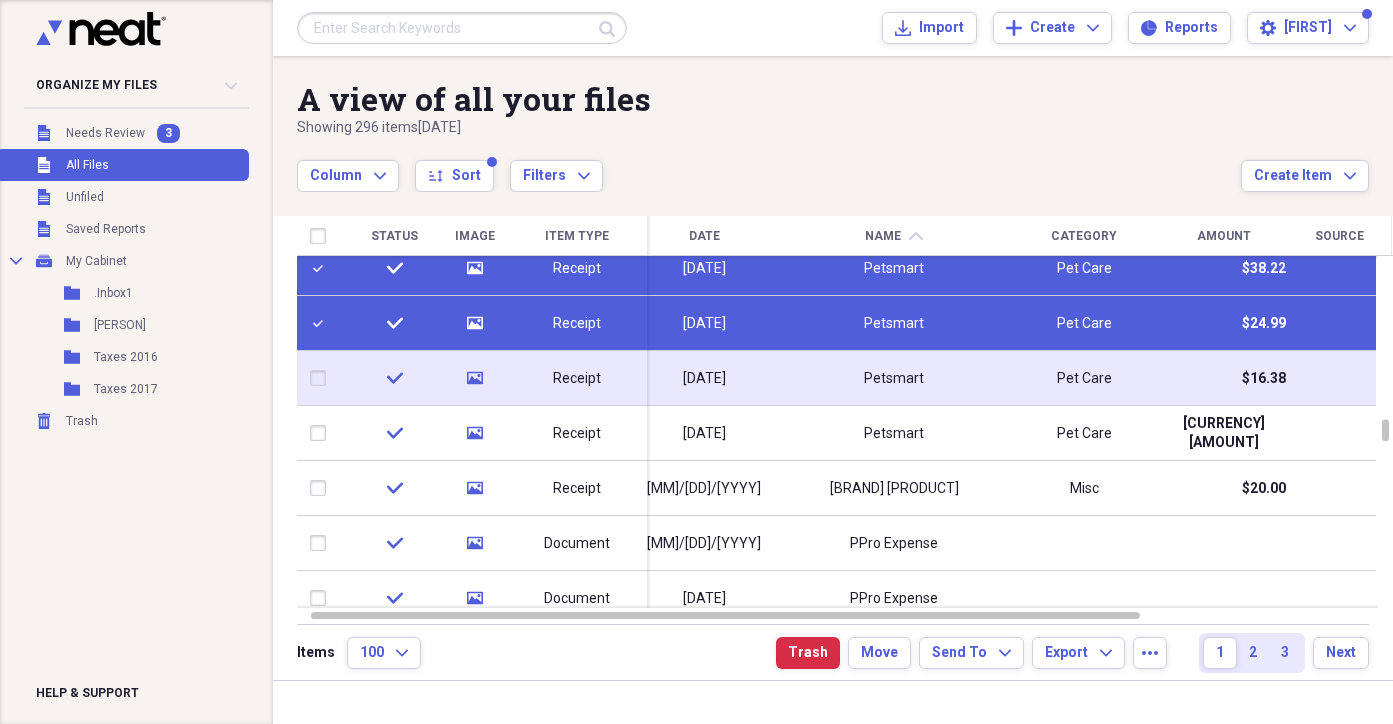 click at bounding box center [322, 378] 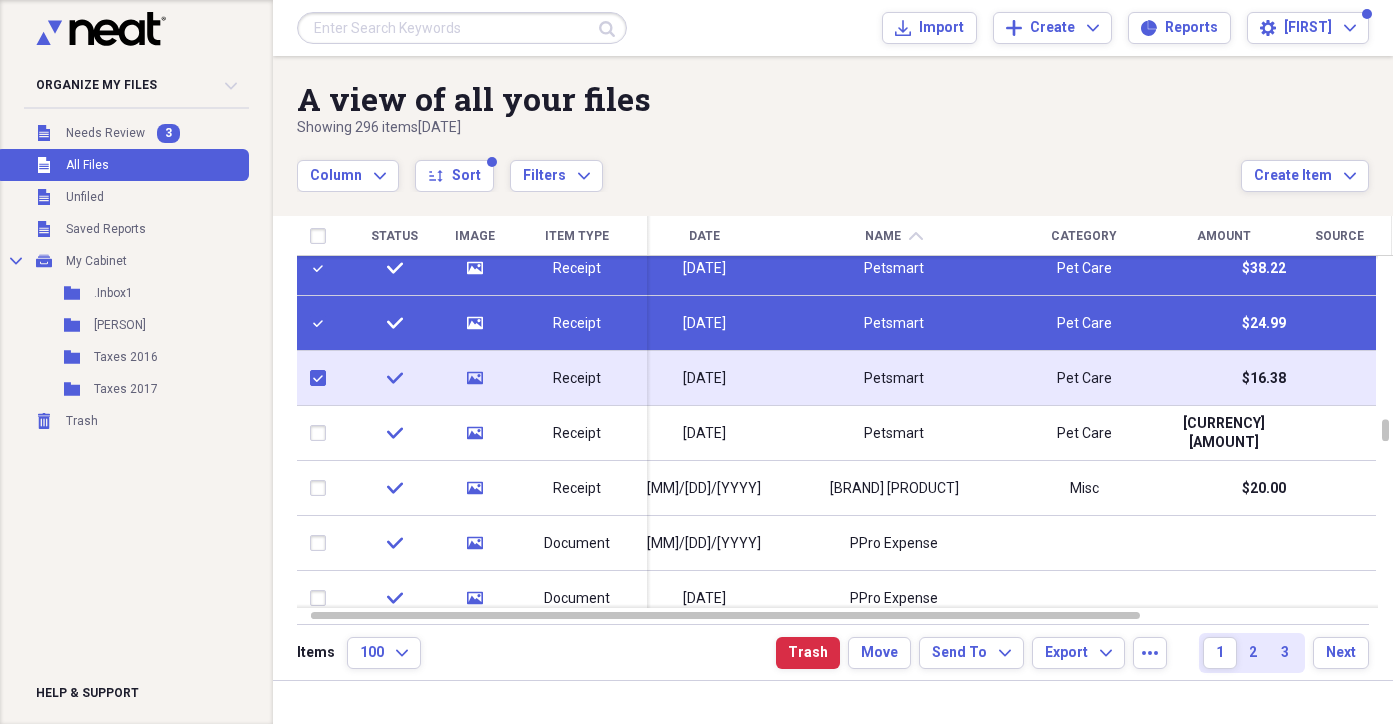 checkbox on "true" 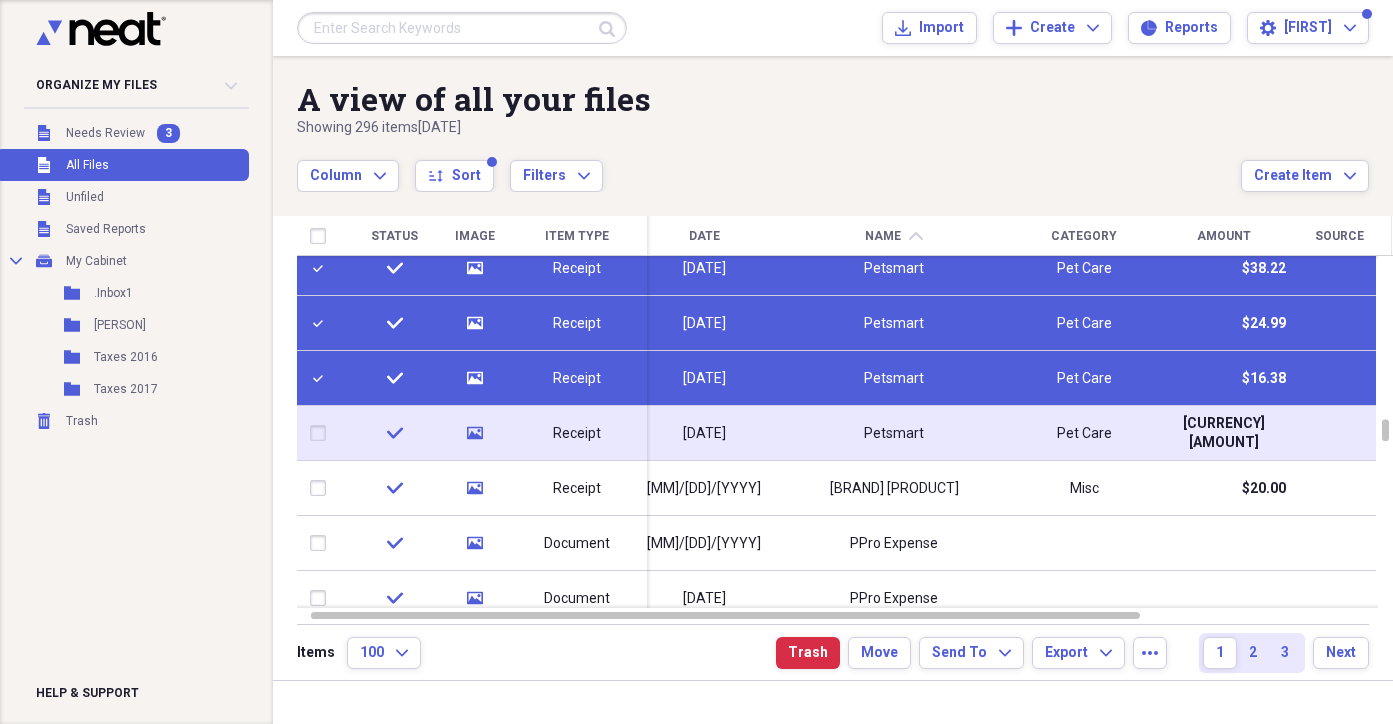 click at bounding box center (322, 433) 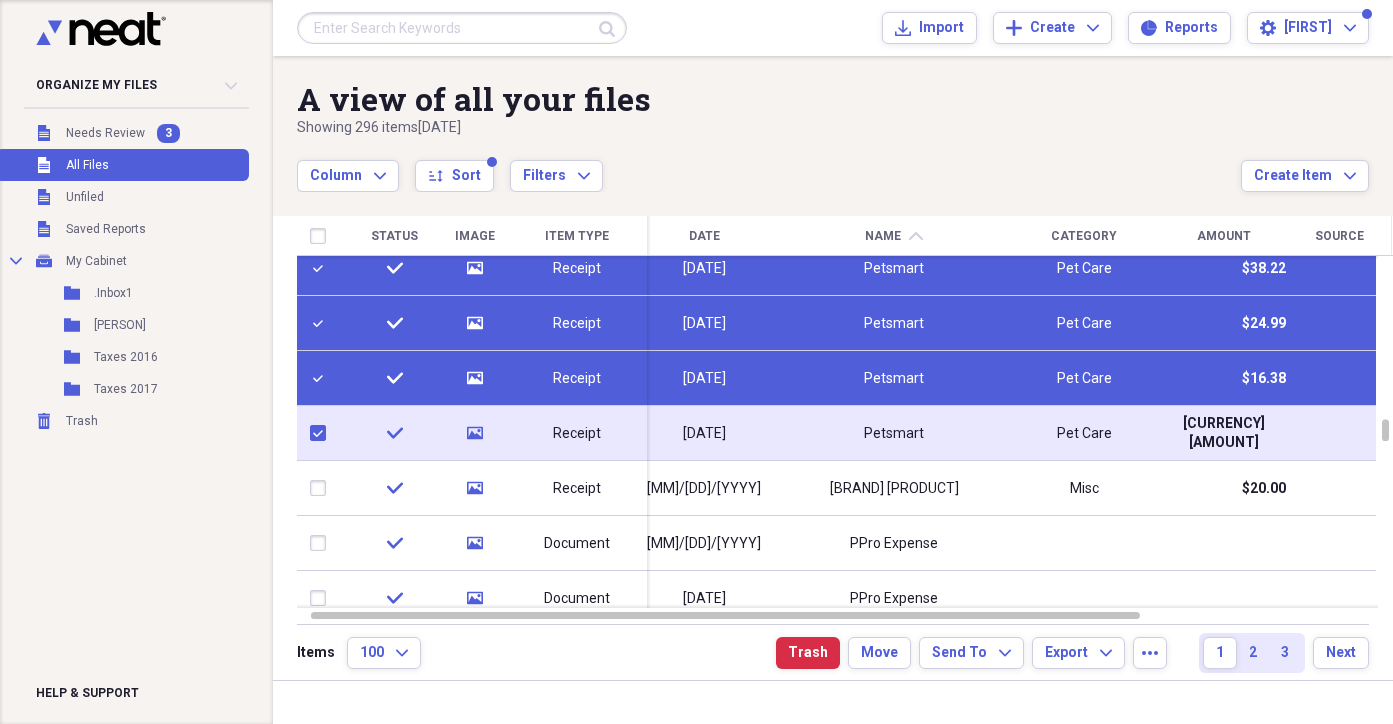 checkbox on "true" 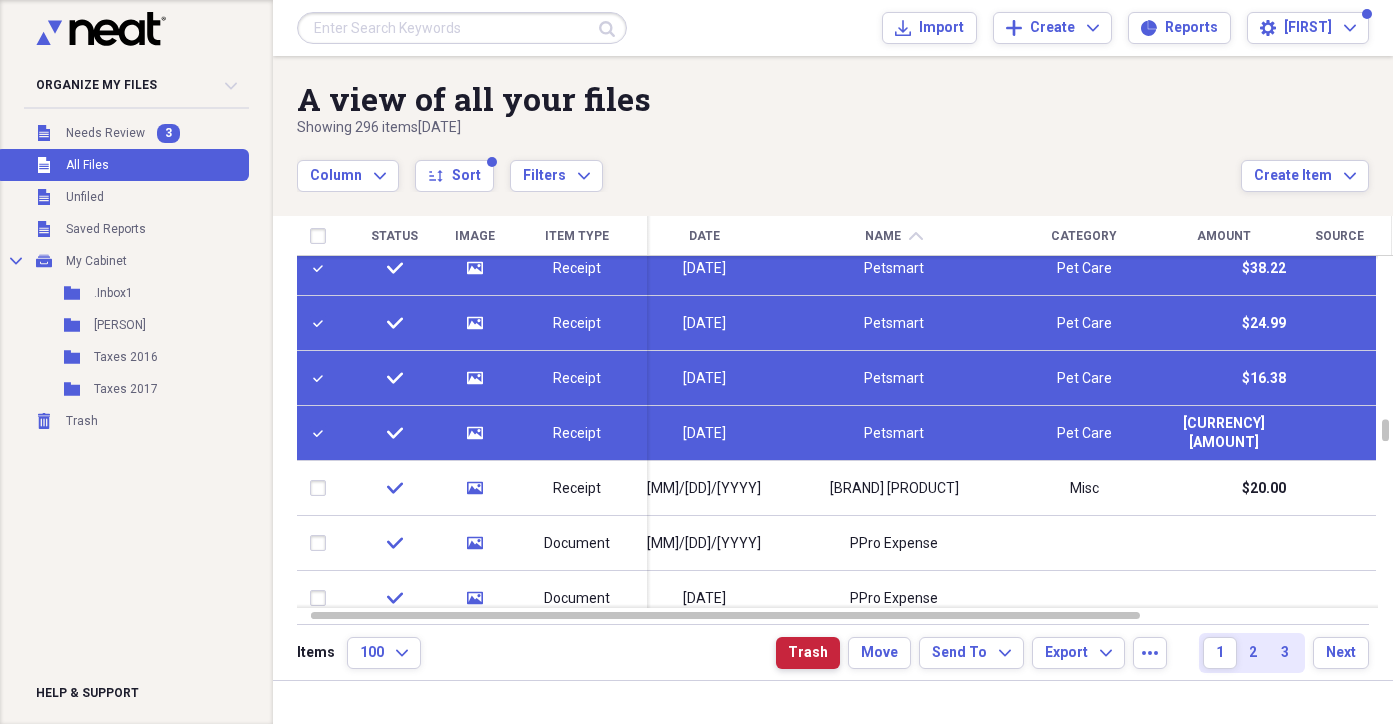 click on "Trash" at bounding box center (808, 653) 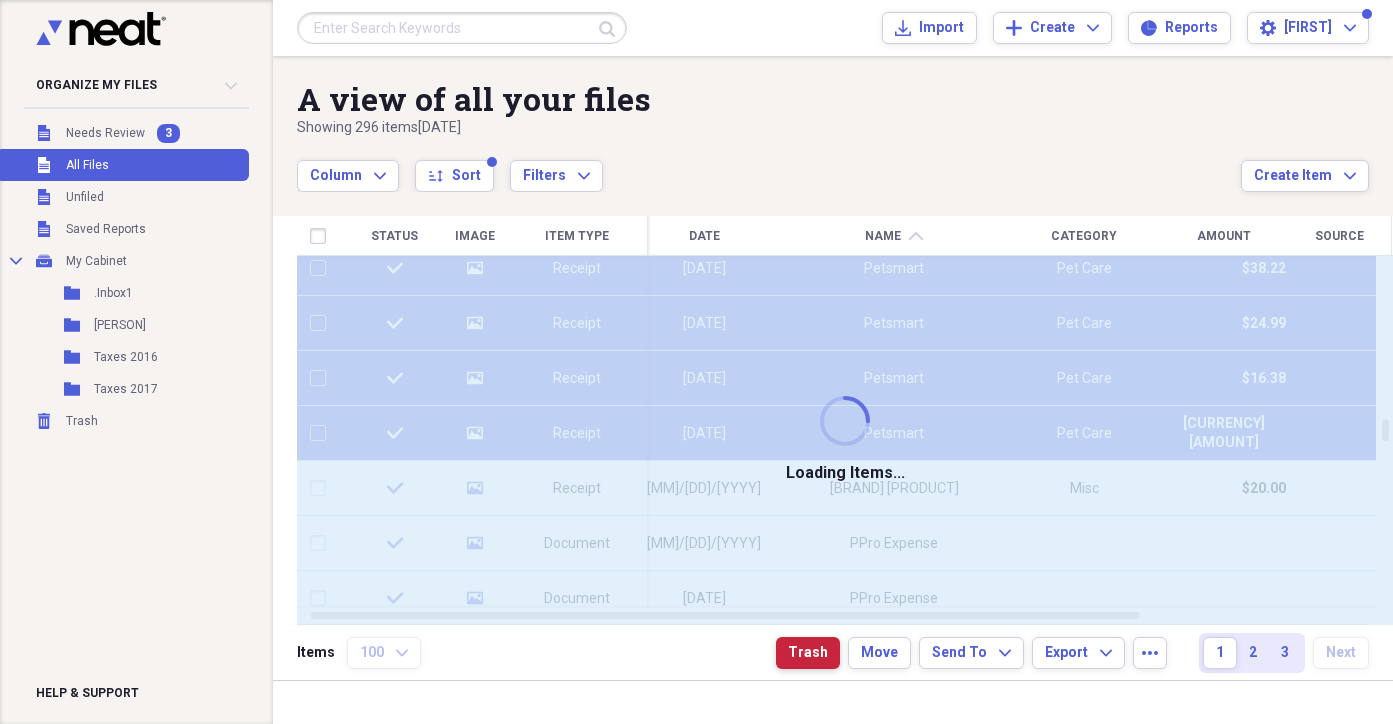 checkbox on "false" 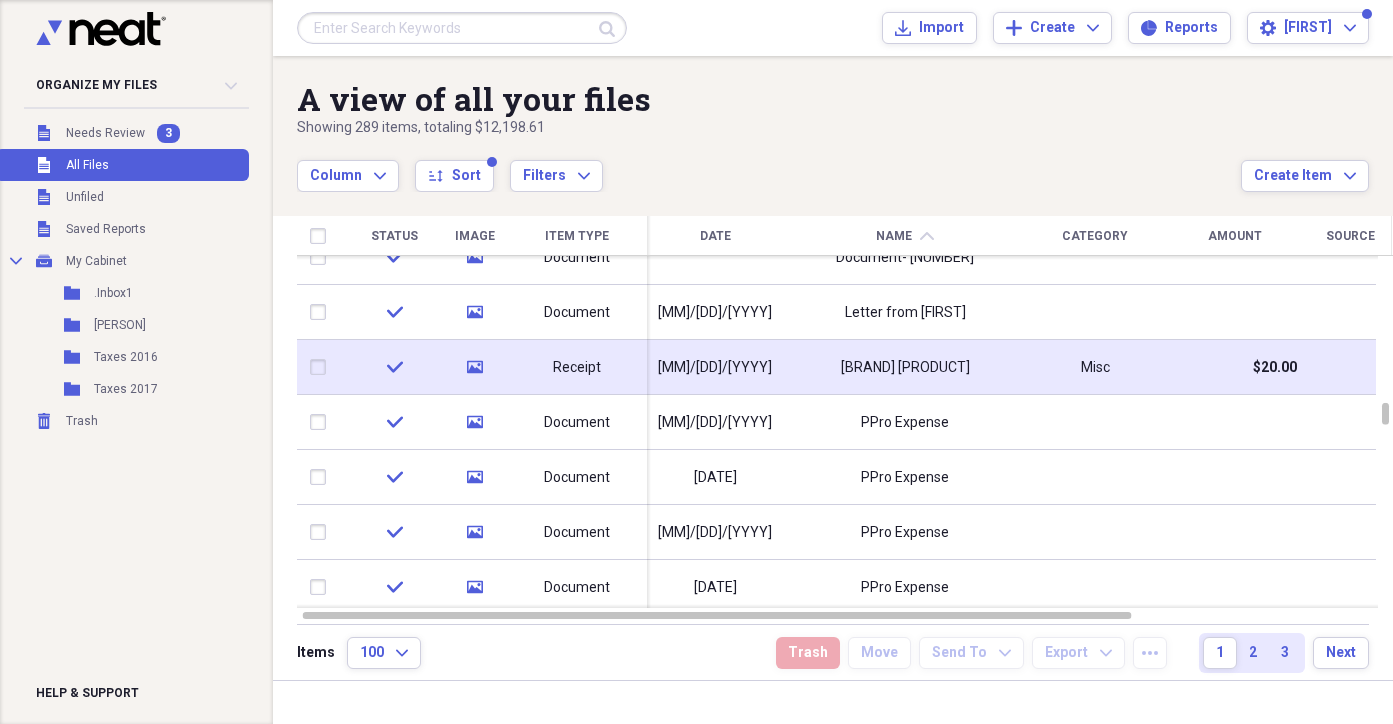 click at bounding box center [322, 367] 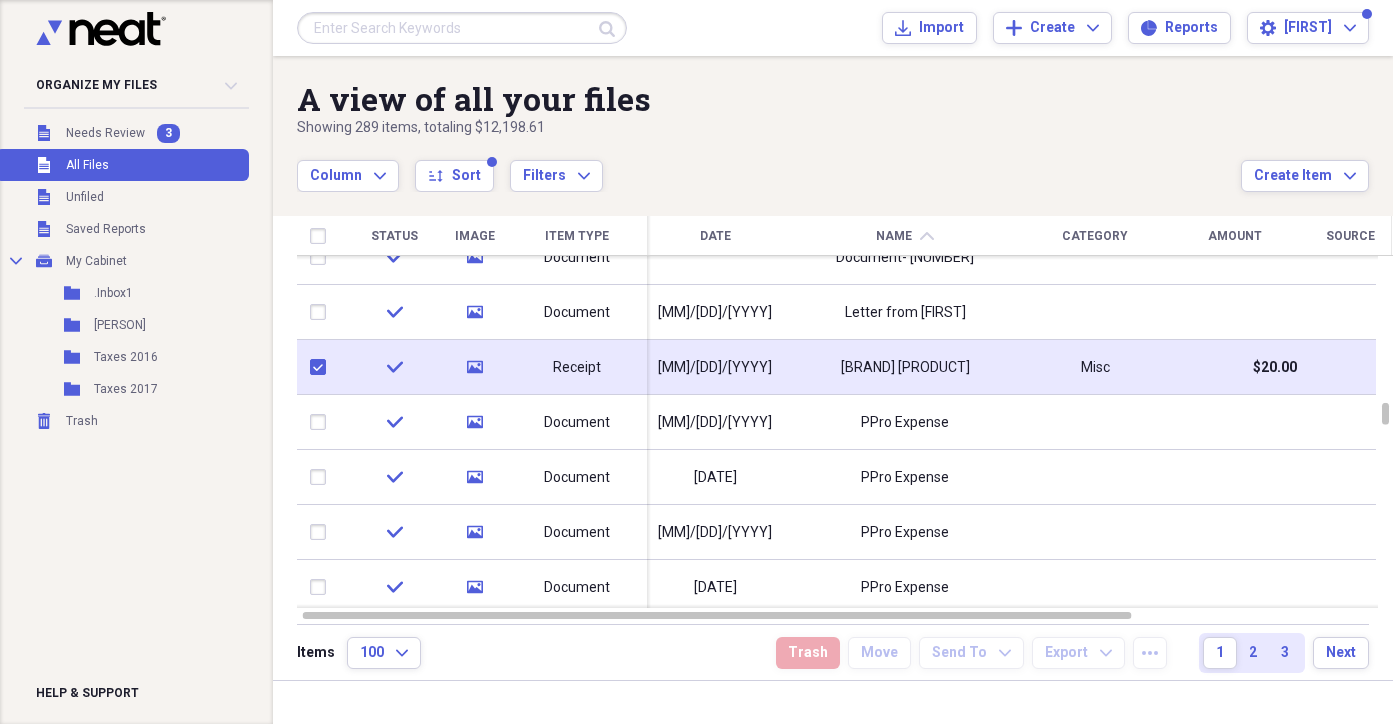 checkbox on "true" 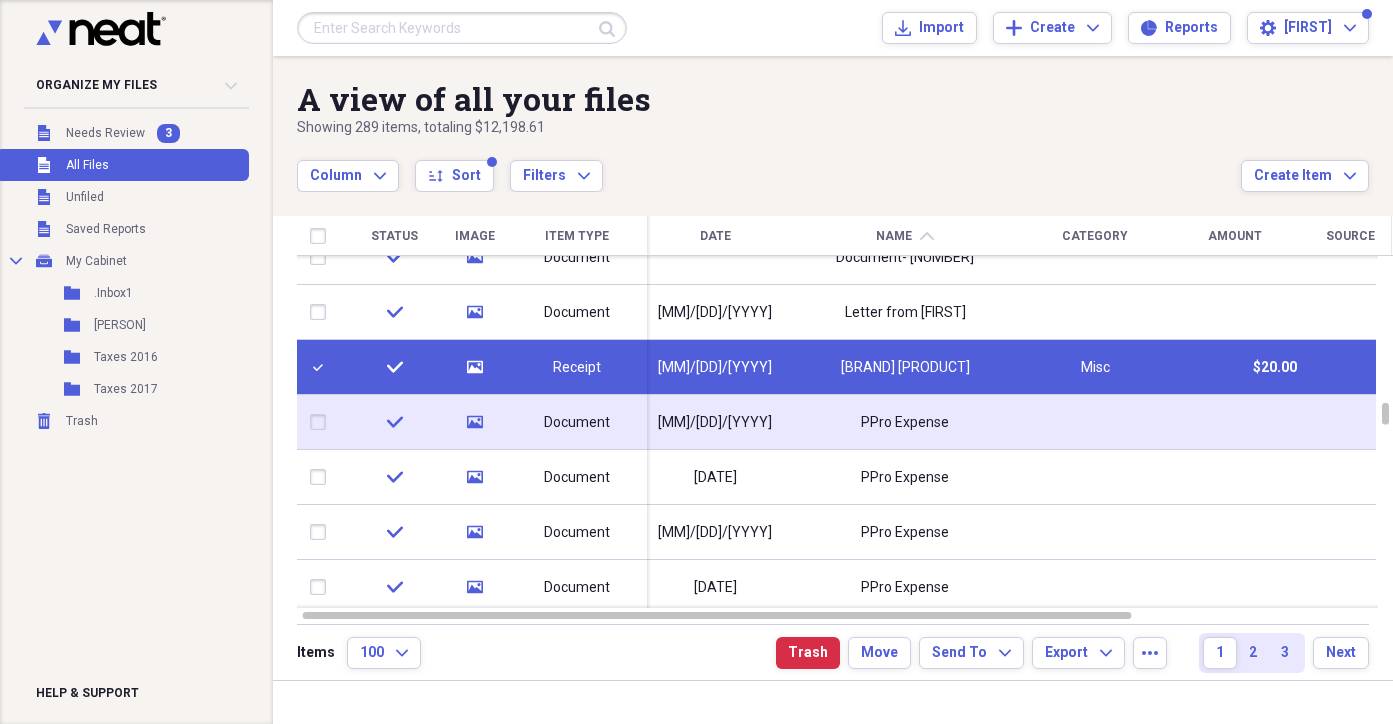 click at bounding box center [322, 422] 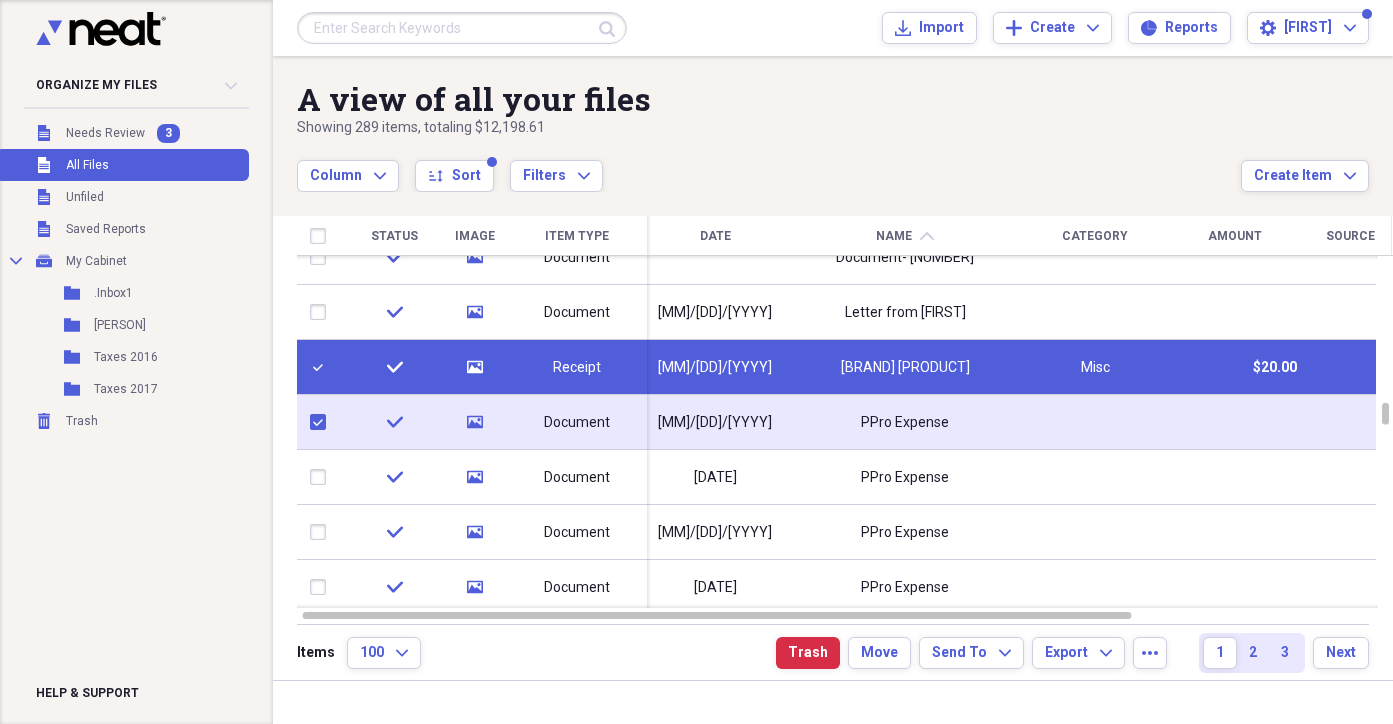 checkbox on "true" 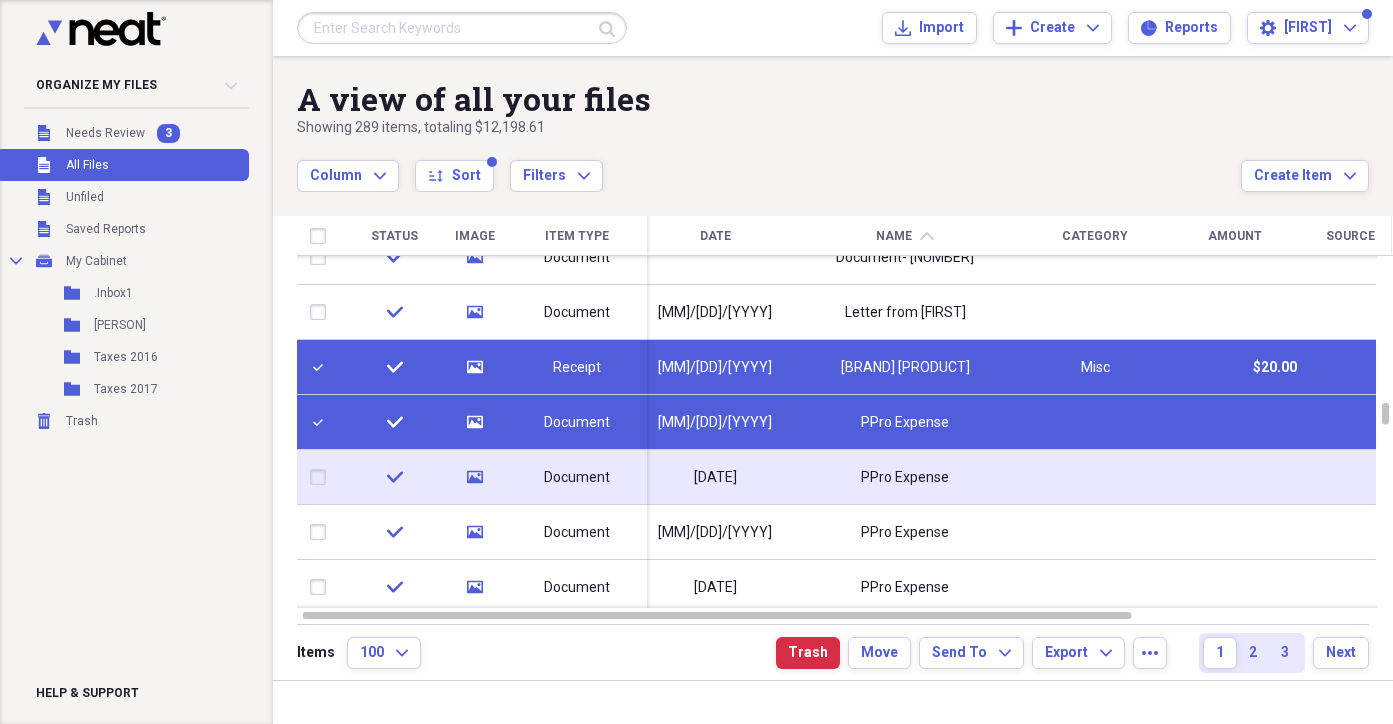 click at bounding box center [322, 477] 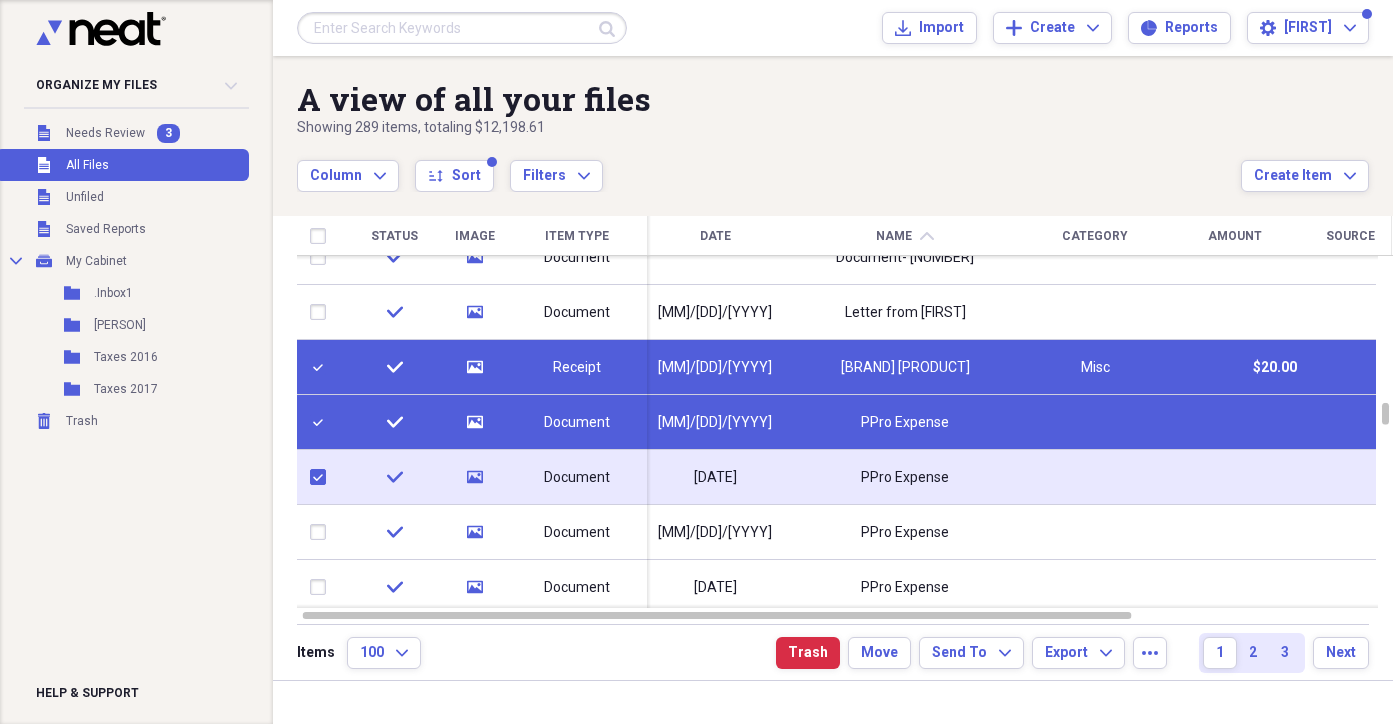 checkbox on "true" 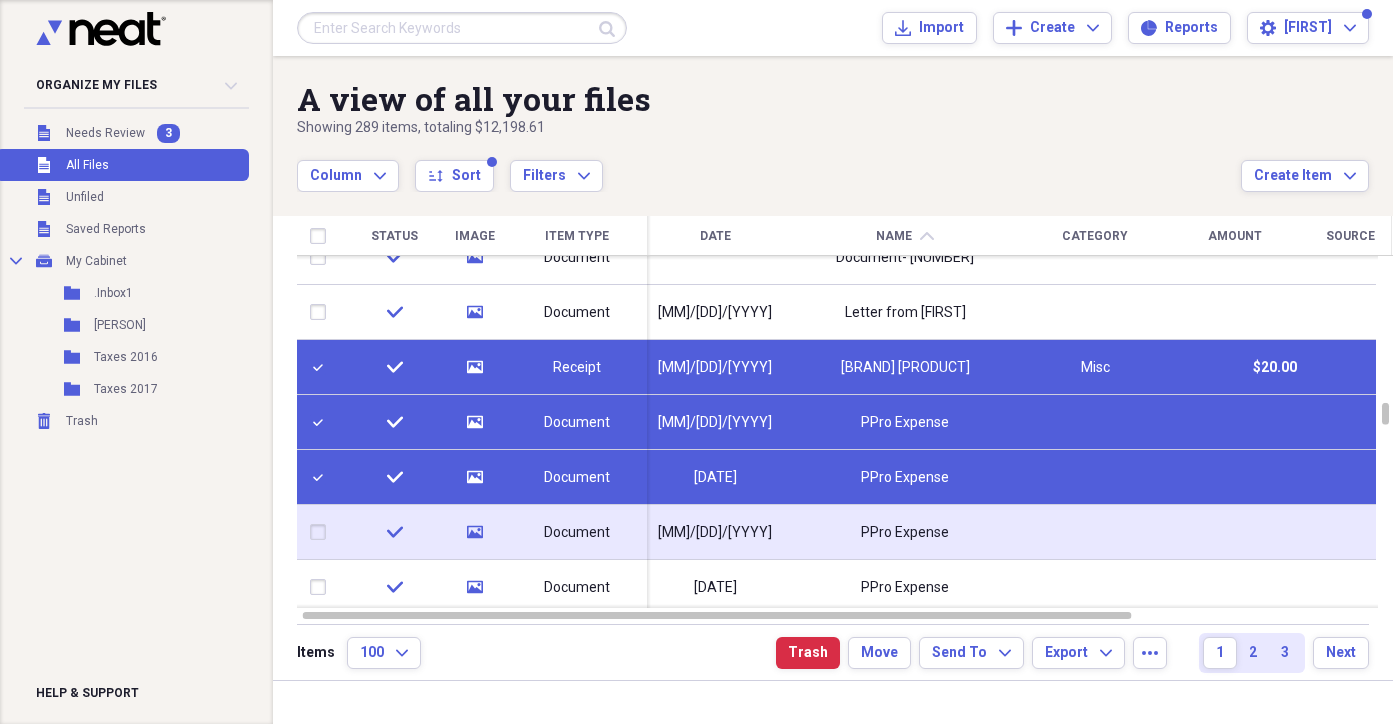 click at bounding box center (322, 532) 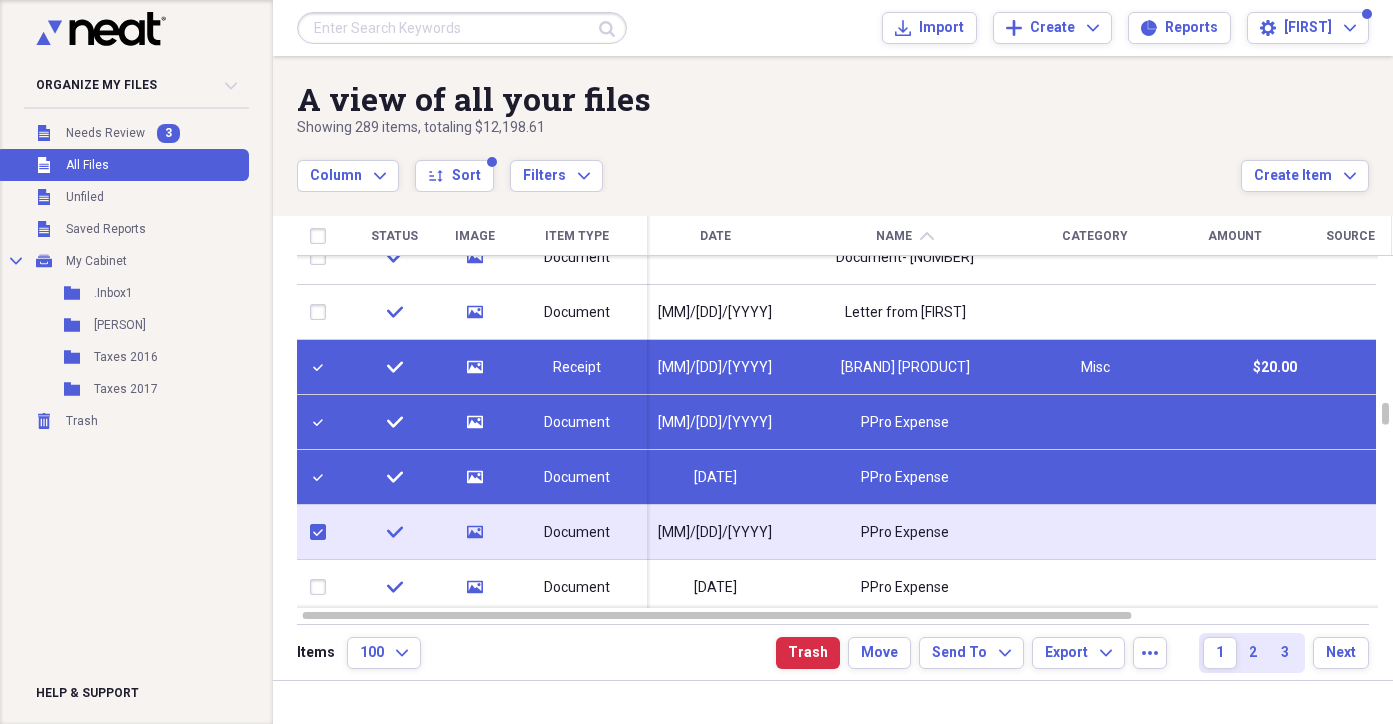 checkbox on "true" 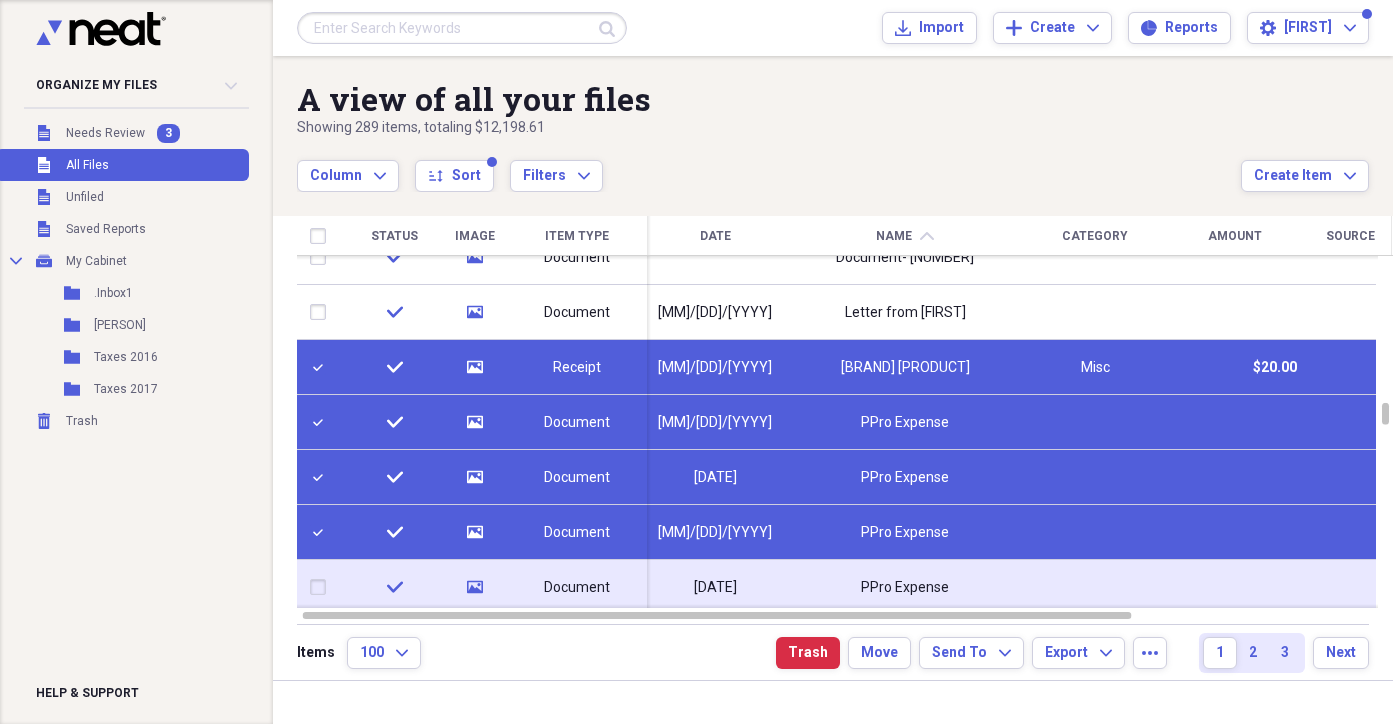 click at bounding box center [322, 587] 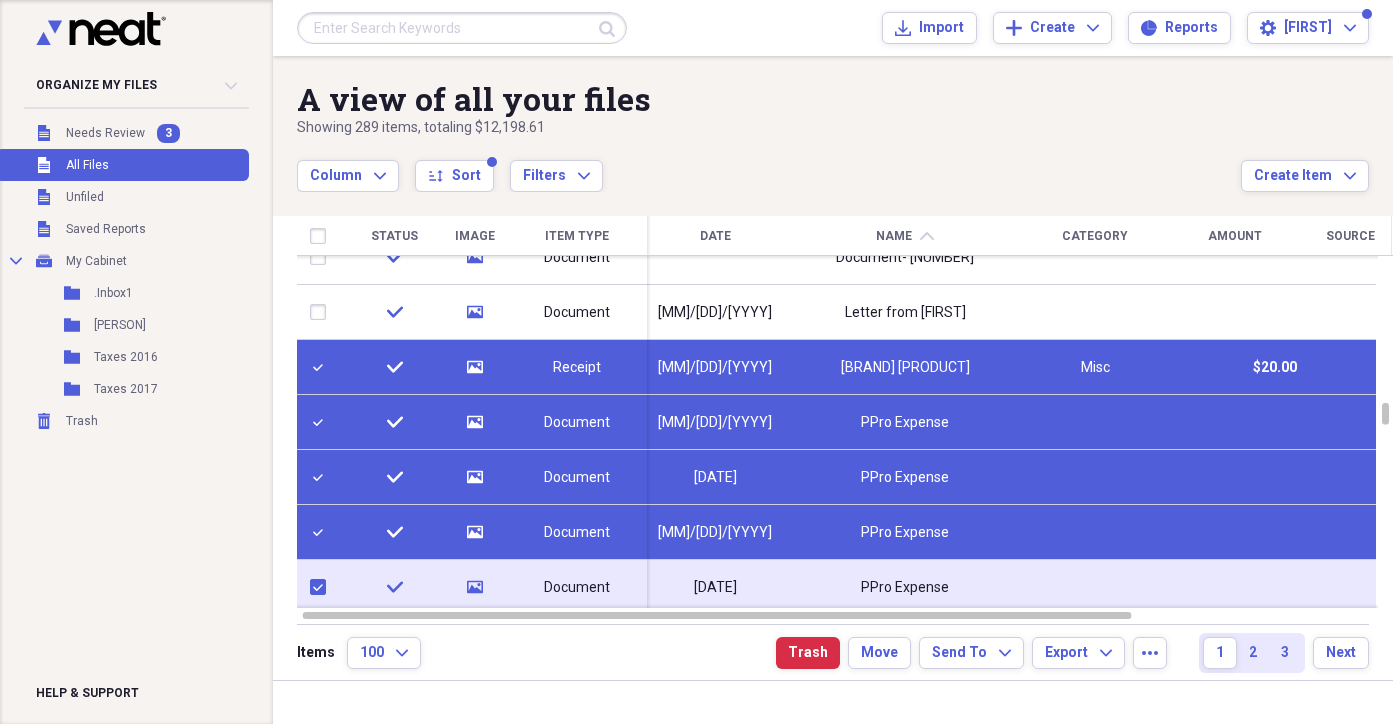 checkbox on "true" 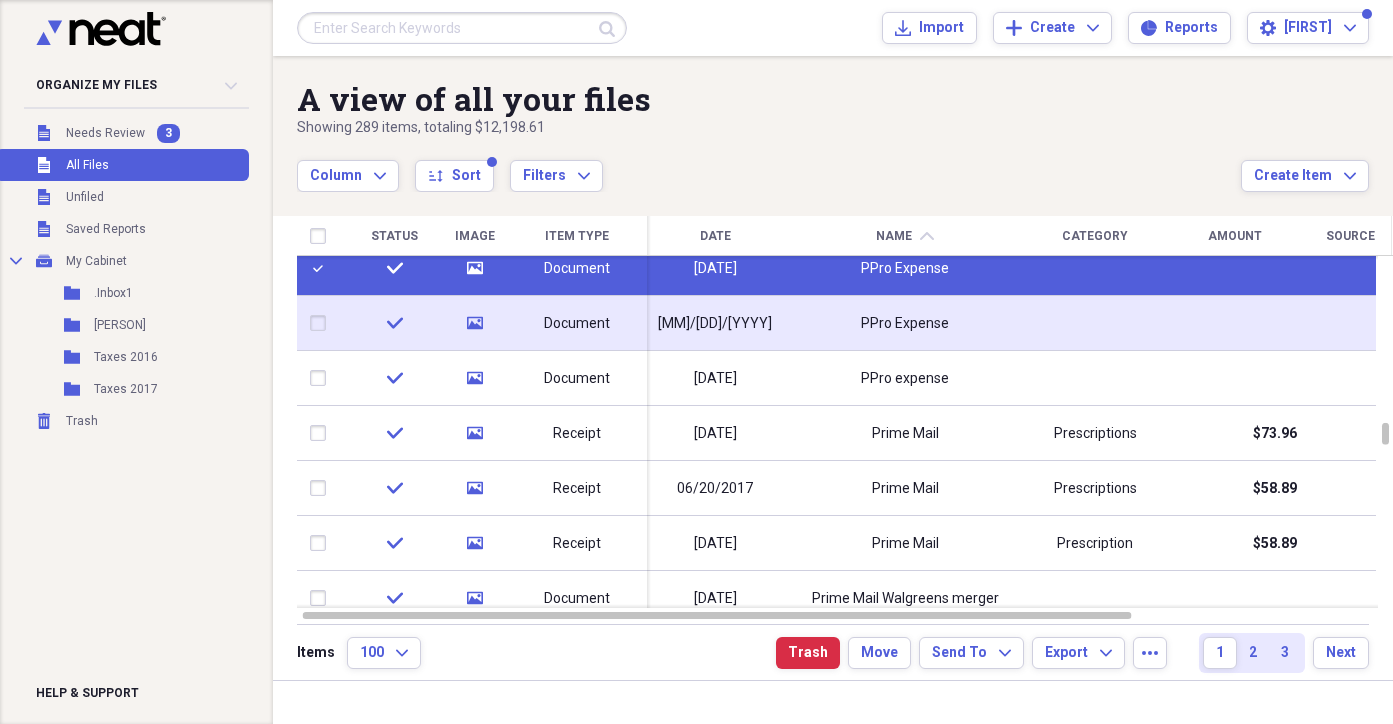 click at bounding box center (322, 323) 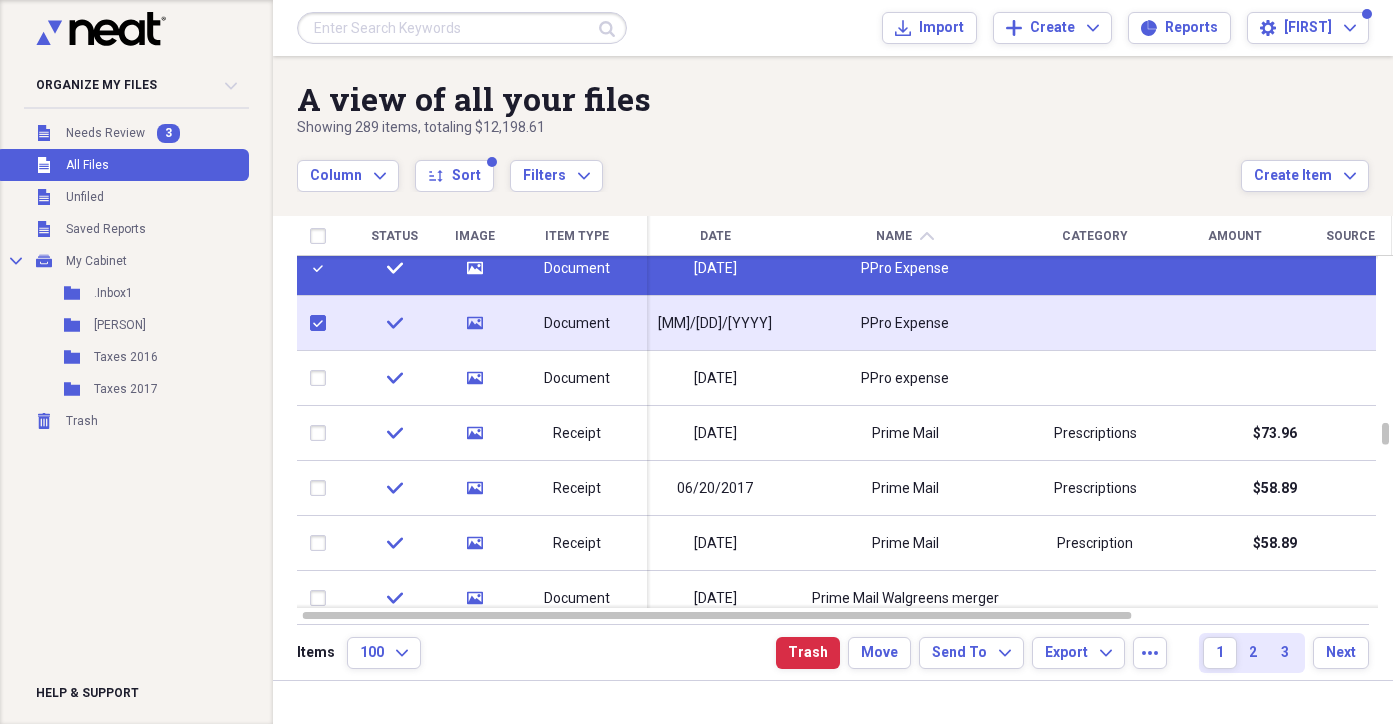 checkbox on "true" 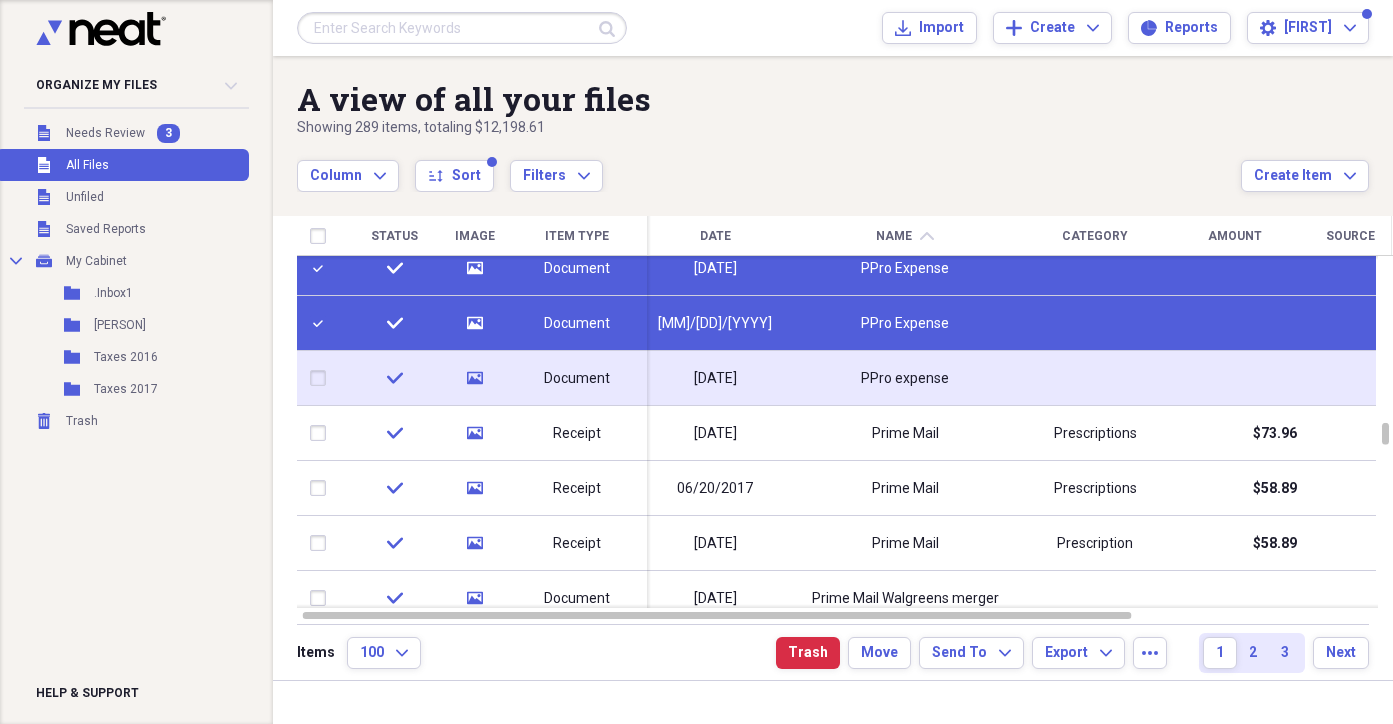 click at bounding box center (322, 378) 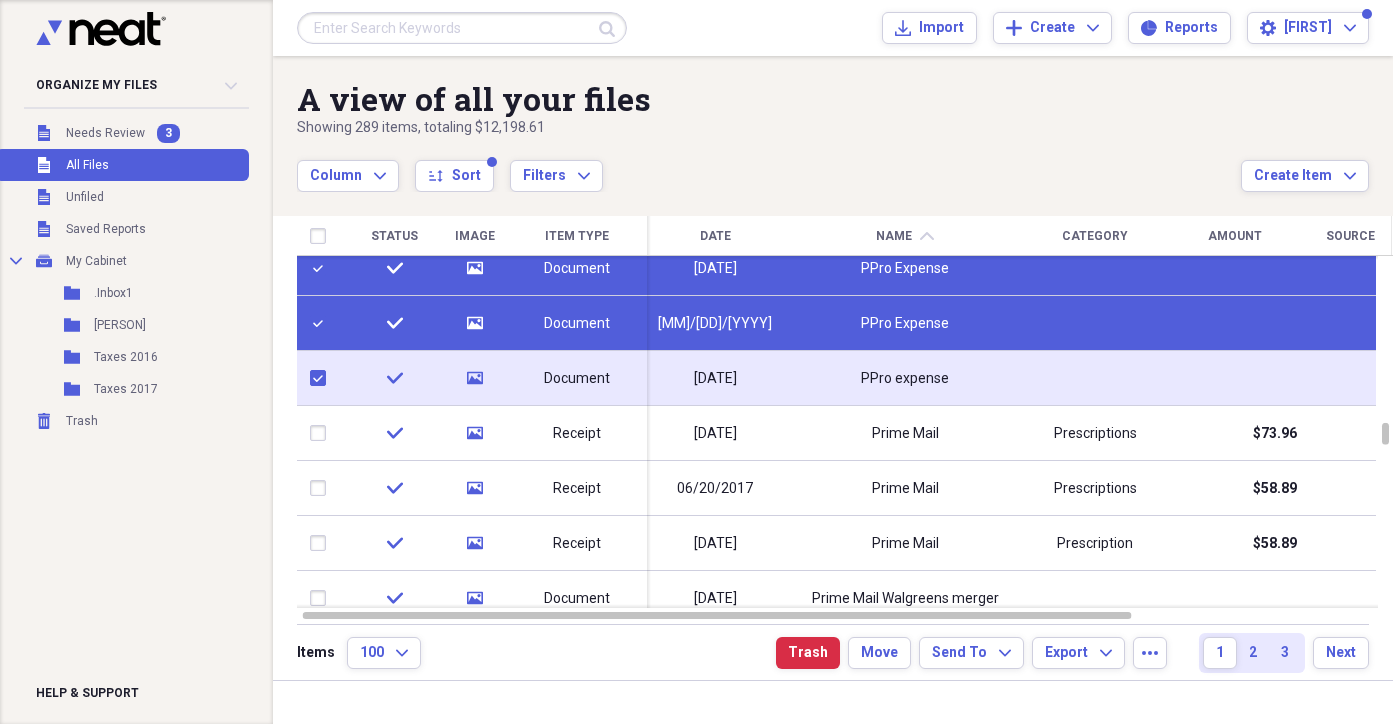 checkbox on "true" 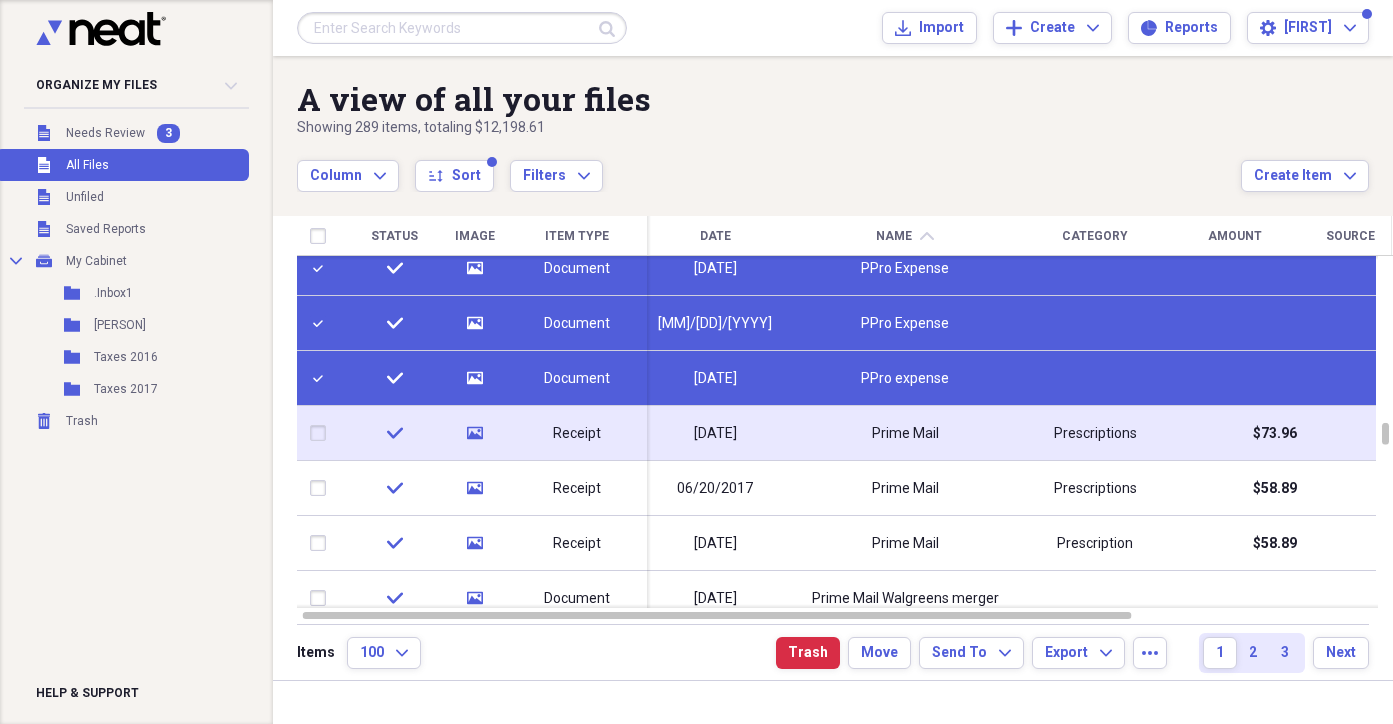 click at bounding box center (322, 433) 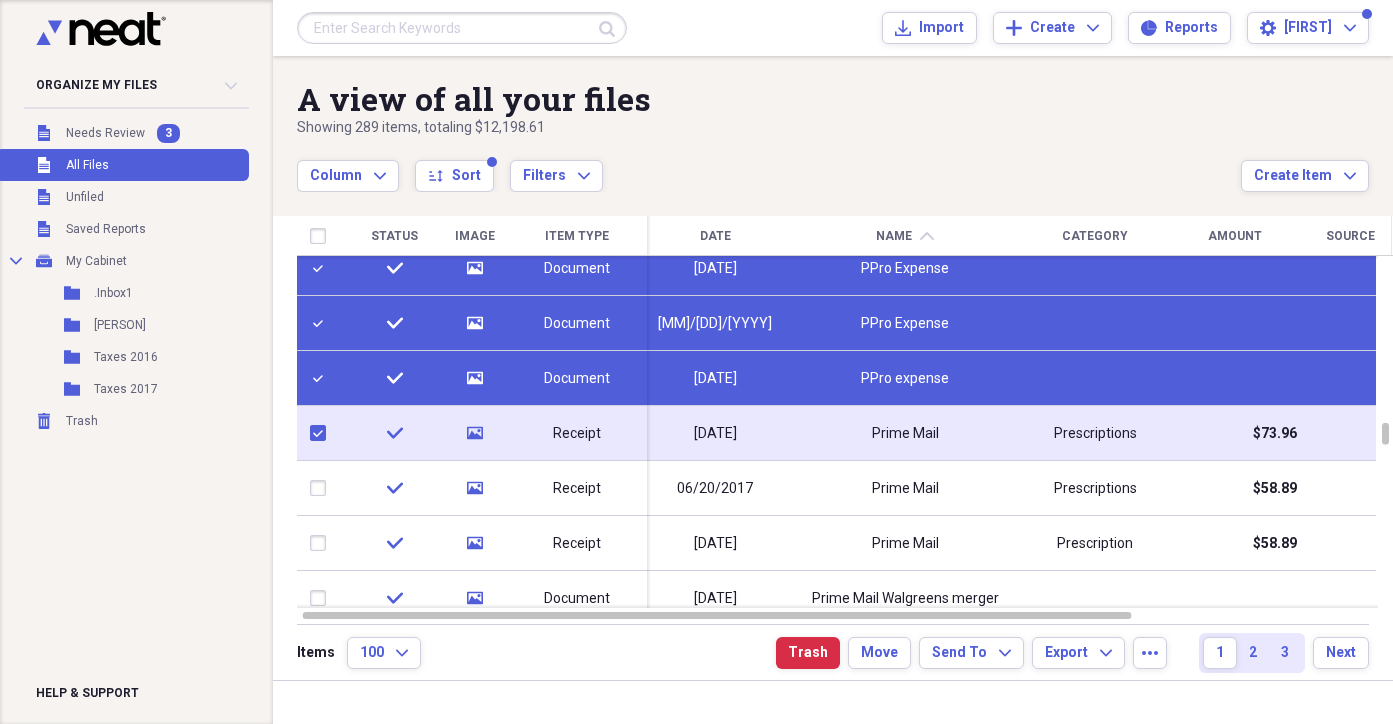 checkbox on "true" 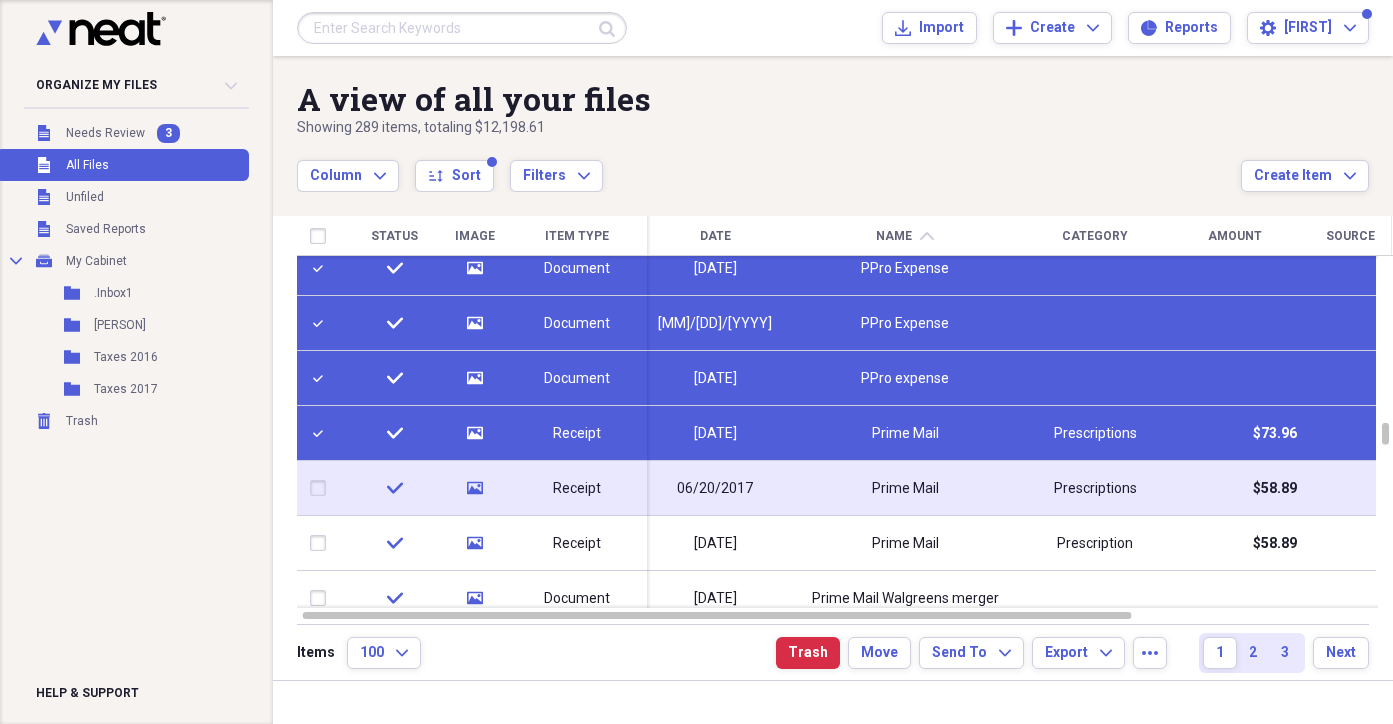 click at bounding box center (322, 488) 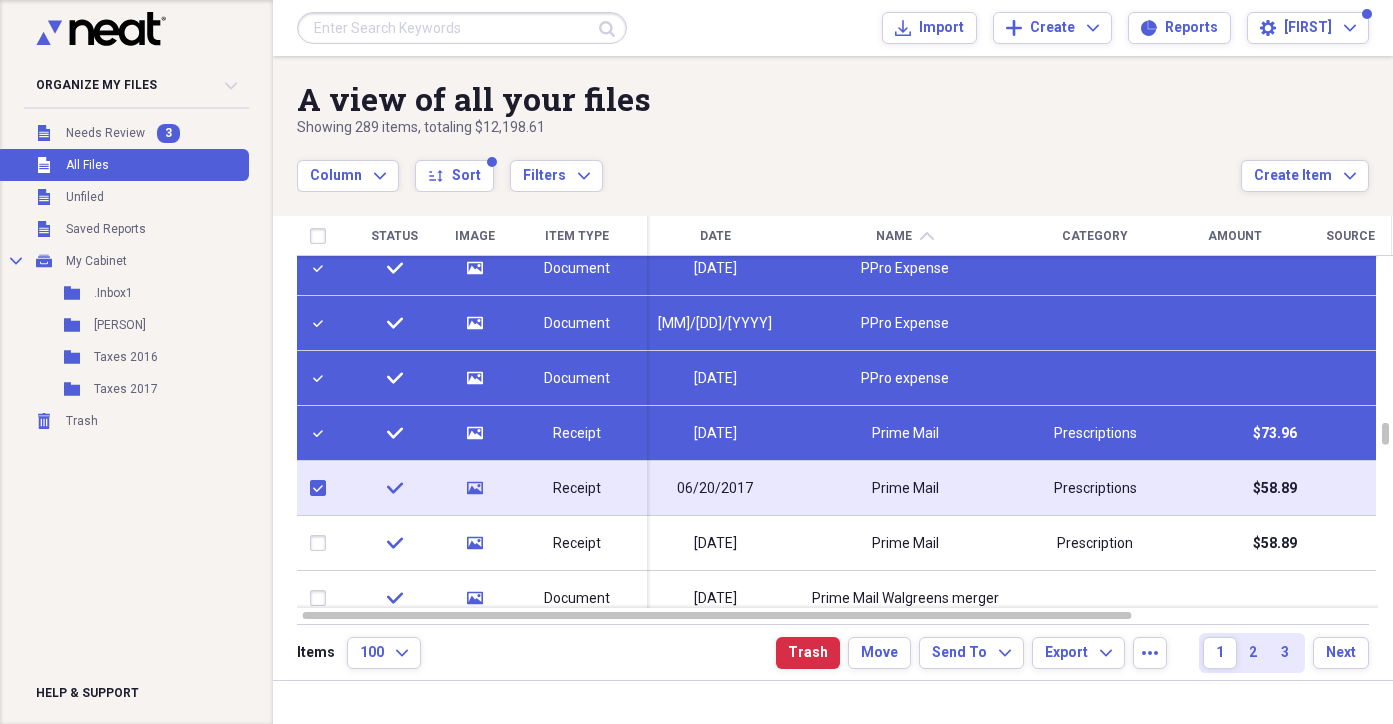 checkbox on "true" 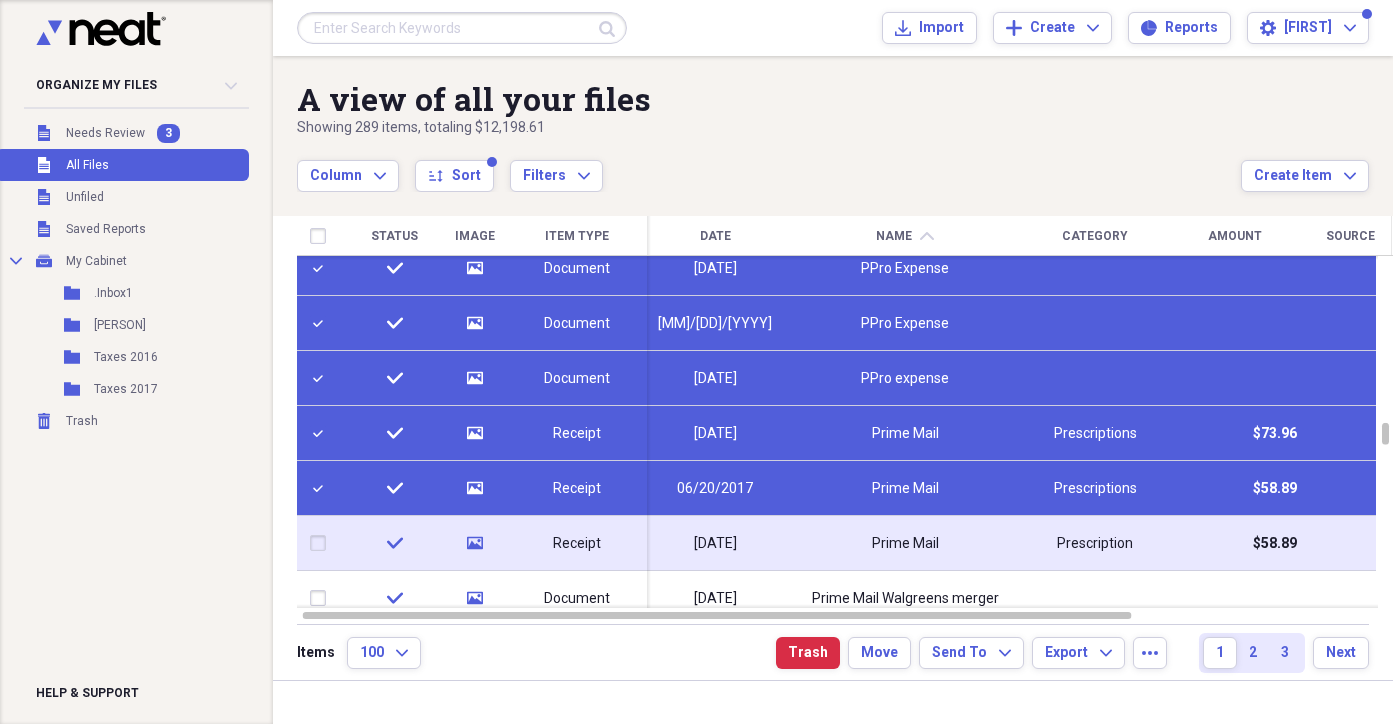 click at bounding box center [322, 543] 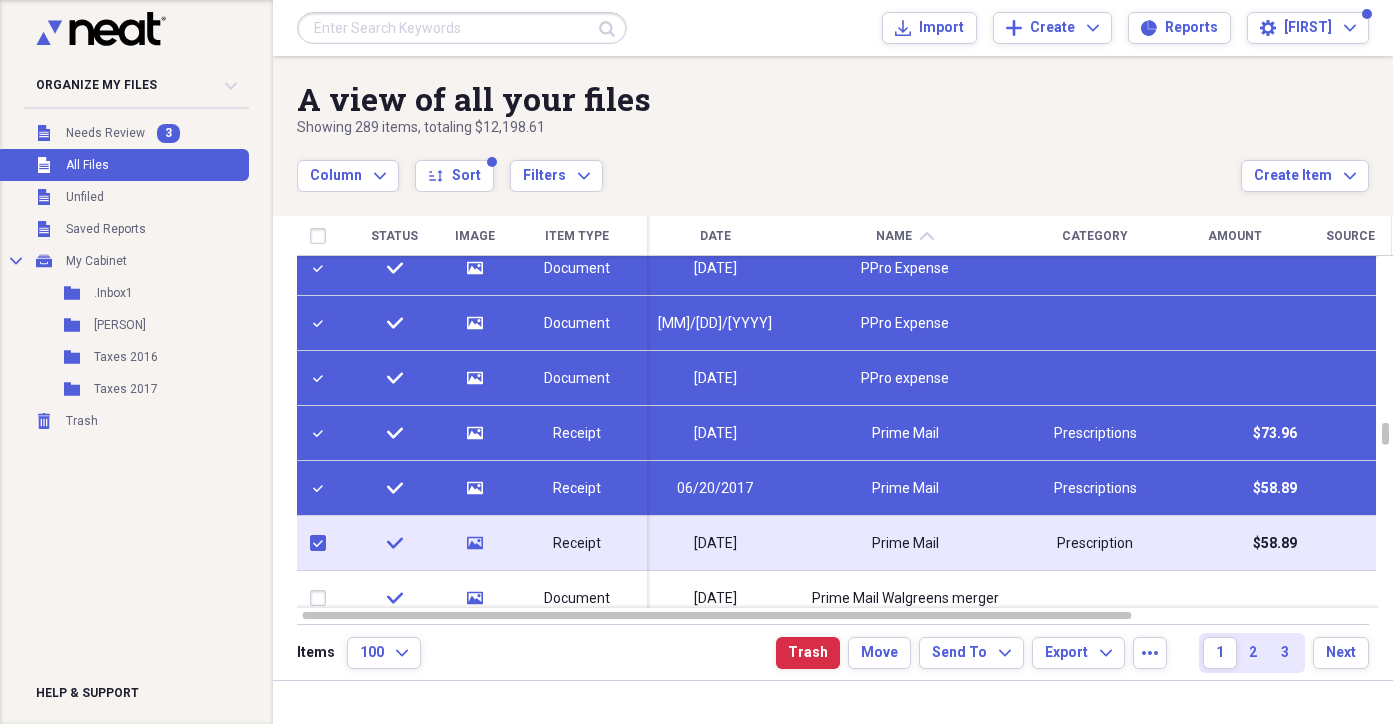 checkbox on "true" 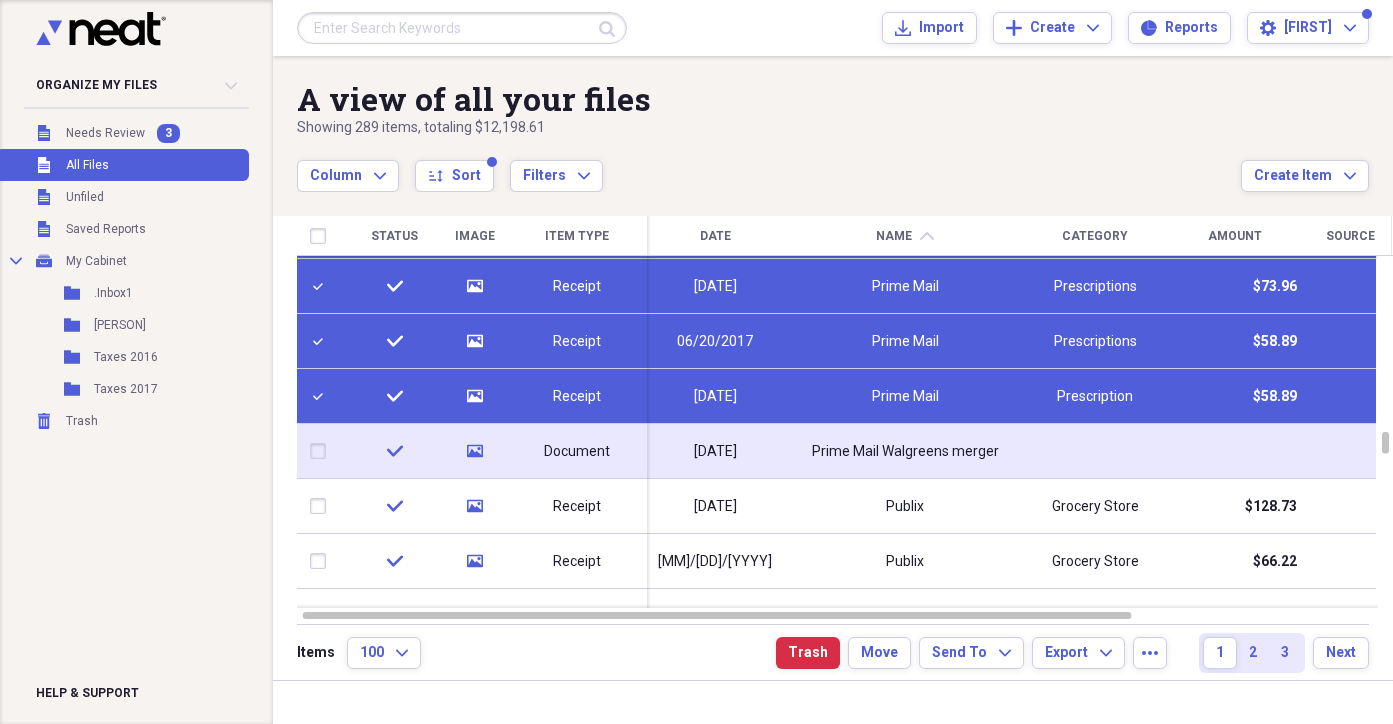 click at bounding box center (322, 451) 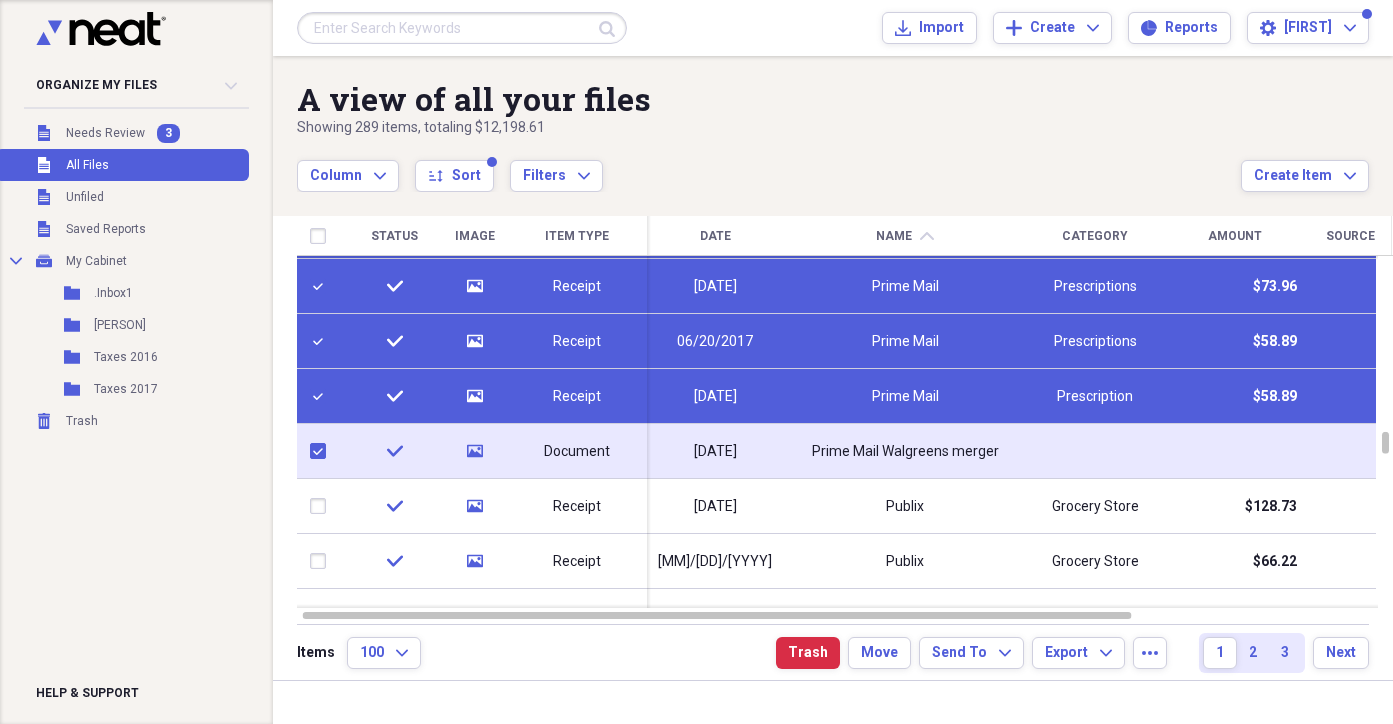 checkbox on "true" 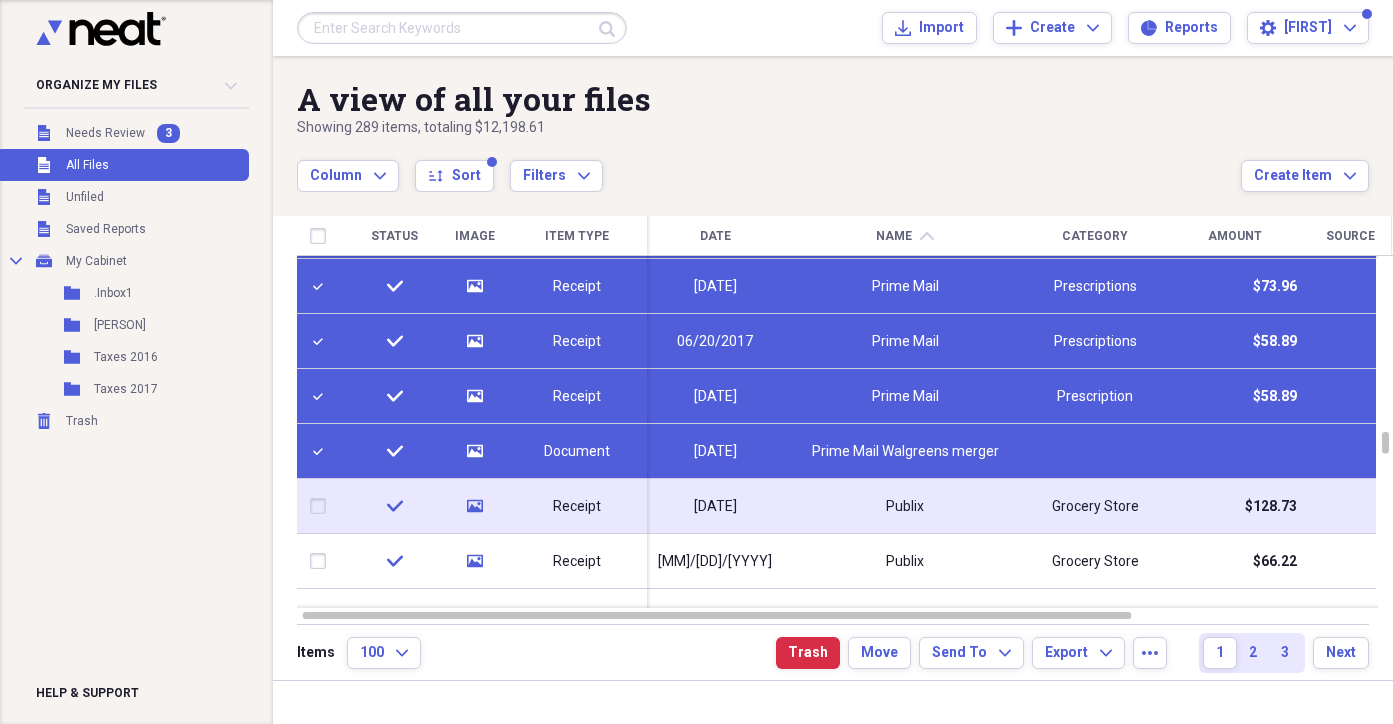 click at bounding box center (322, 506) 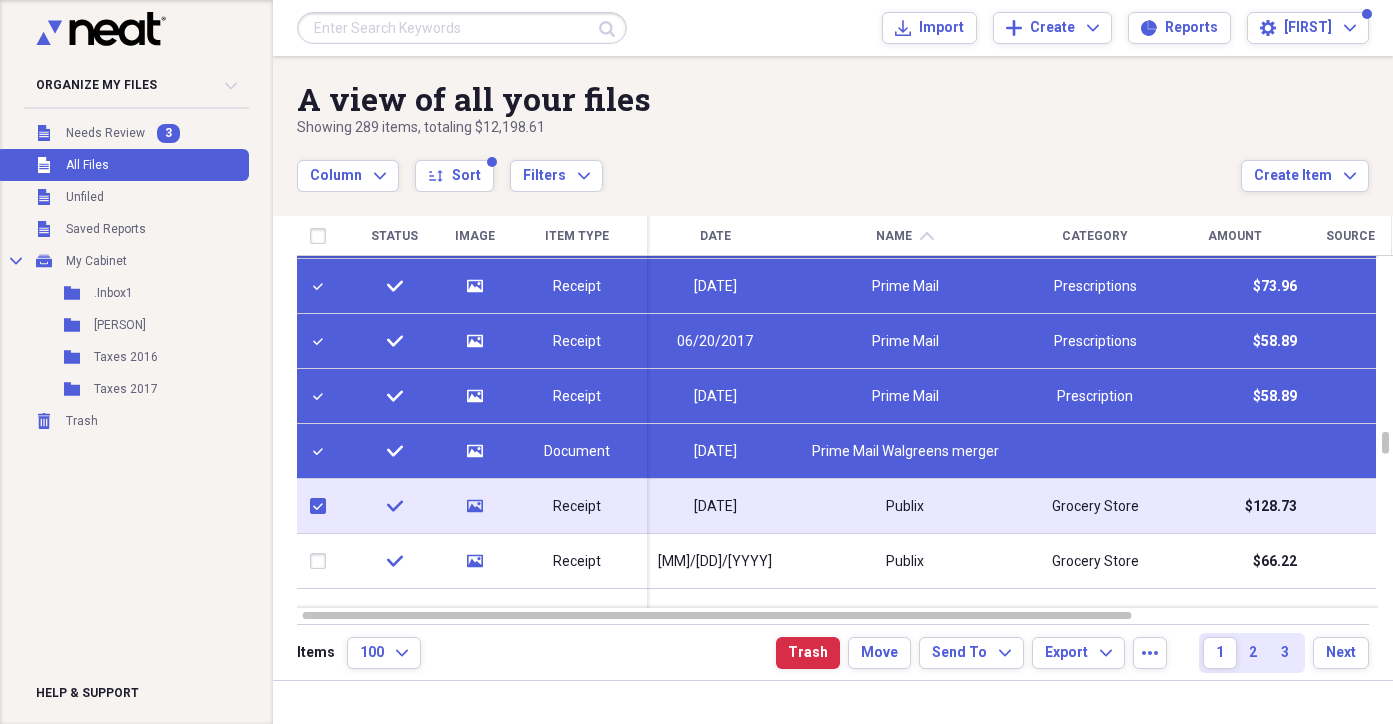 checkbox on "true" 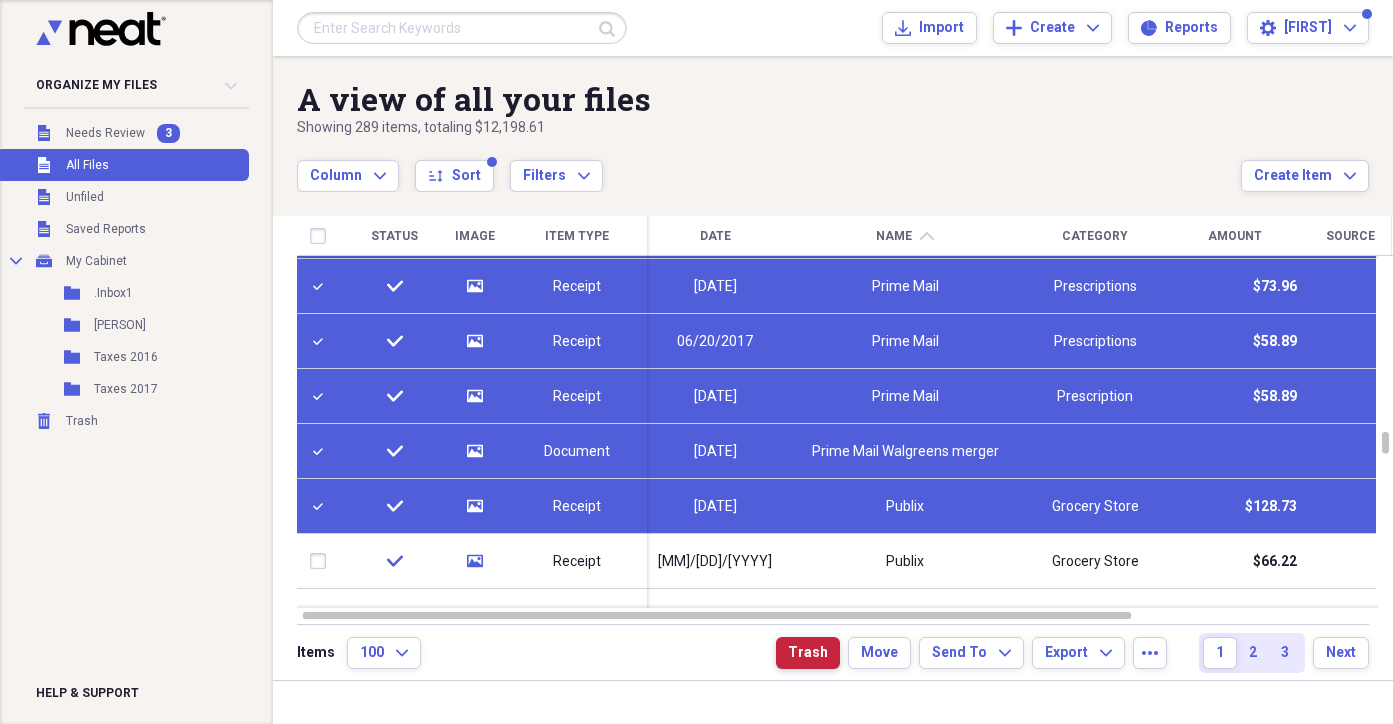 click on "Trash" at bounding box center (808, 653) 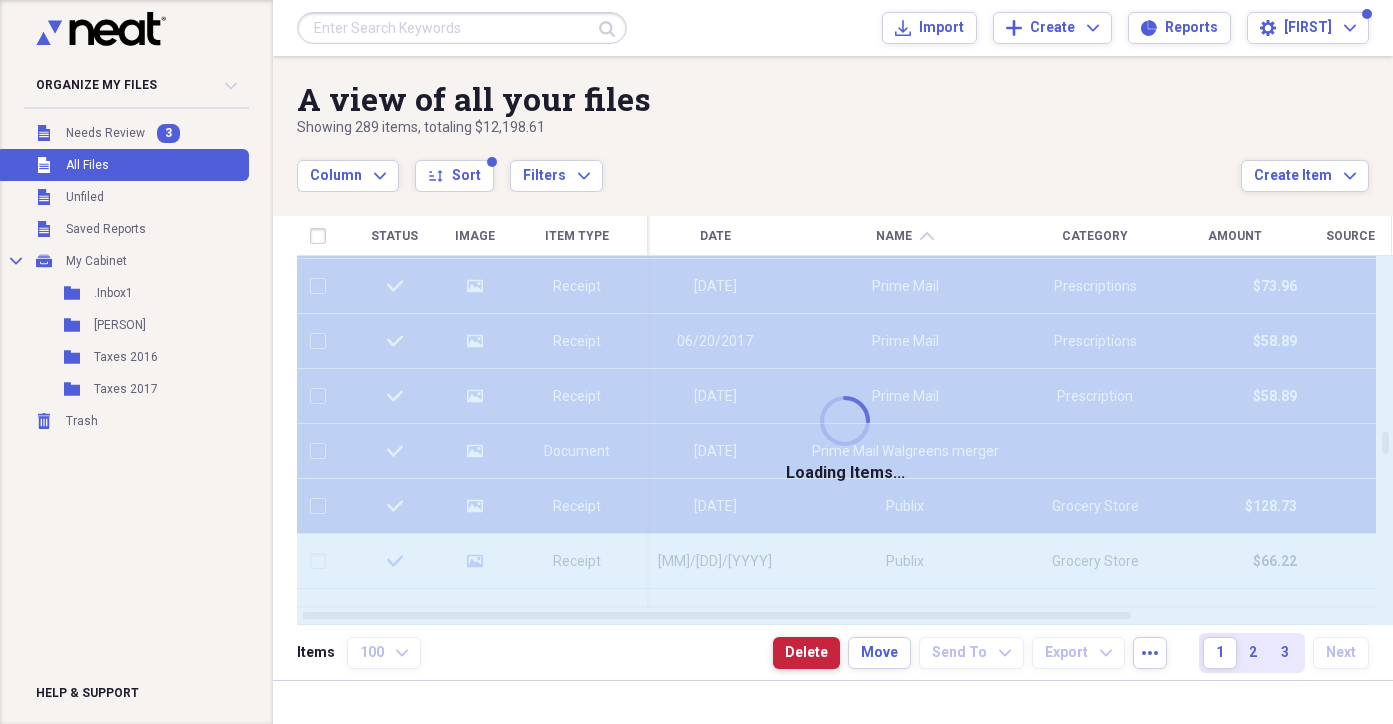 checkbox on "false" 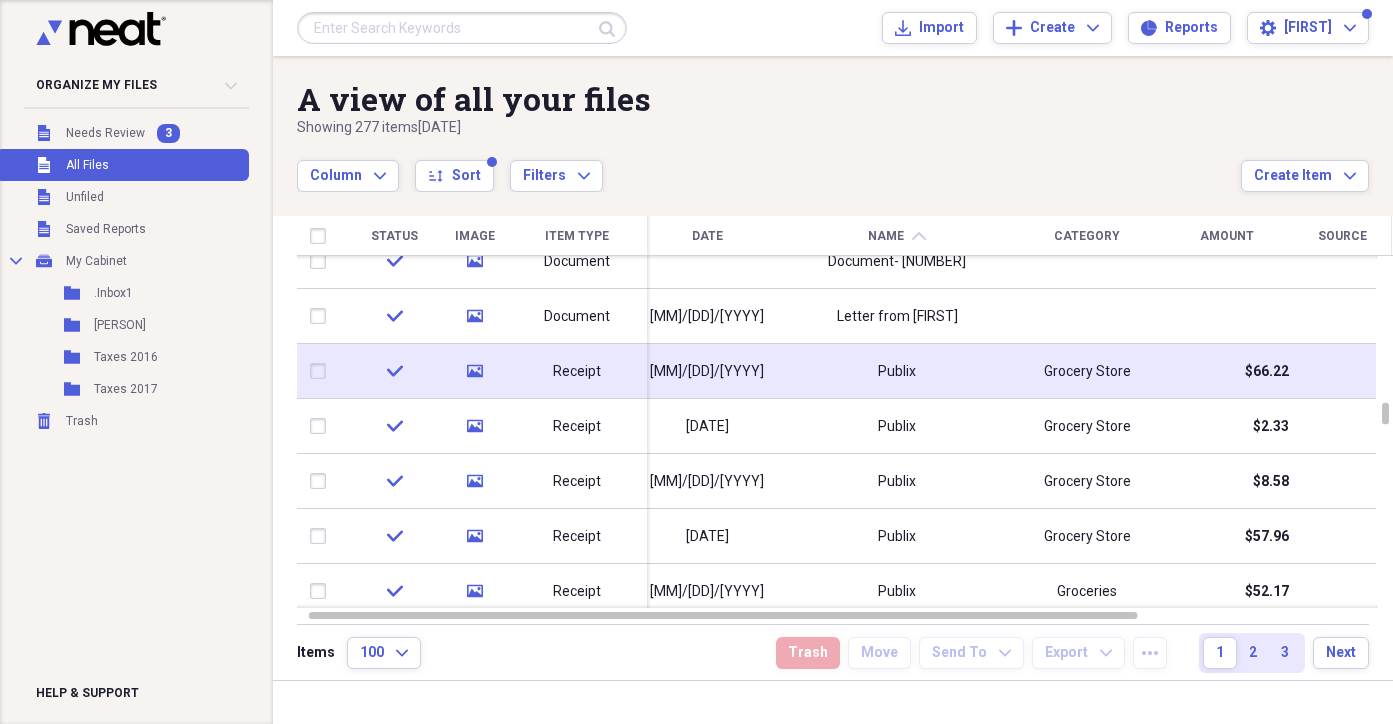 click at bounding box center (322, 371) 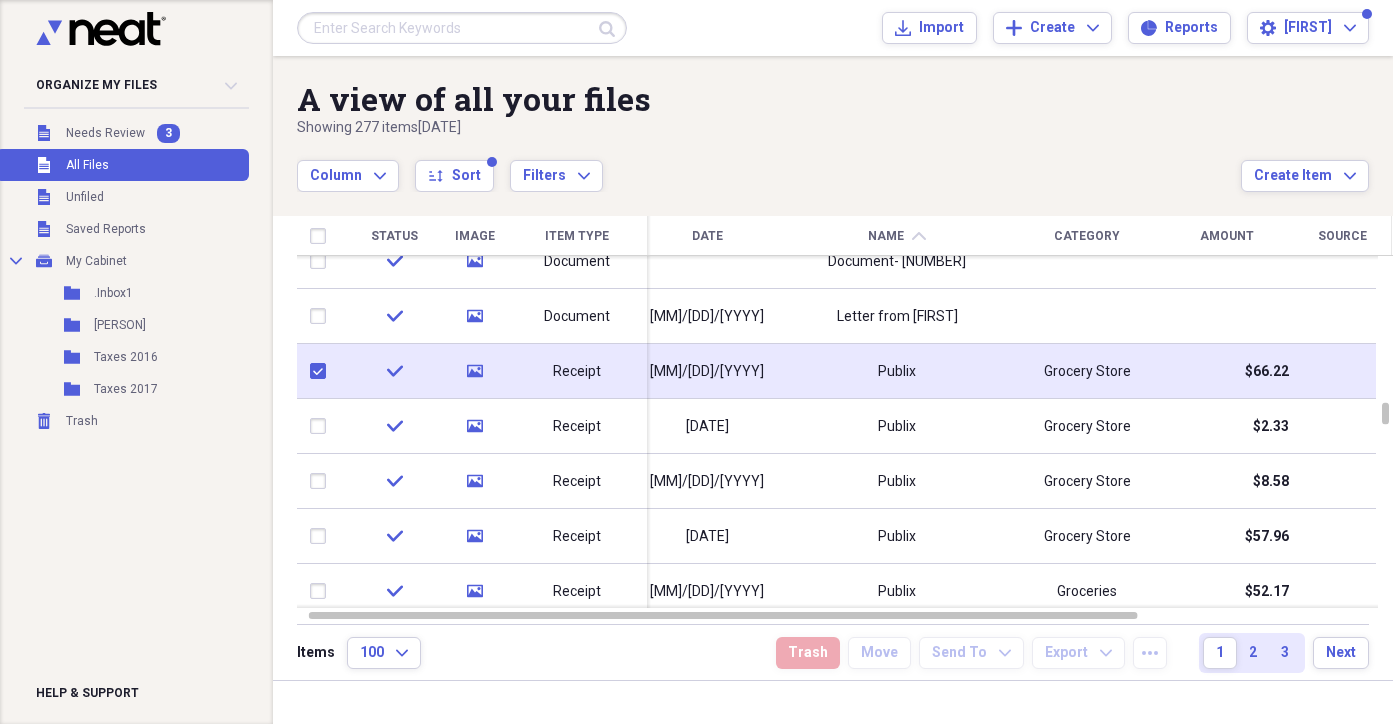 checkbox on "true" 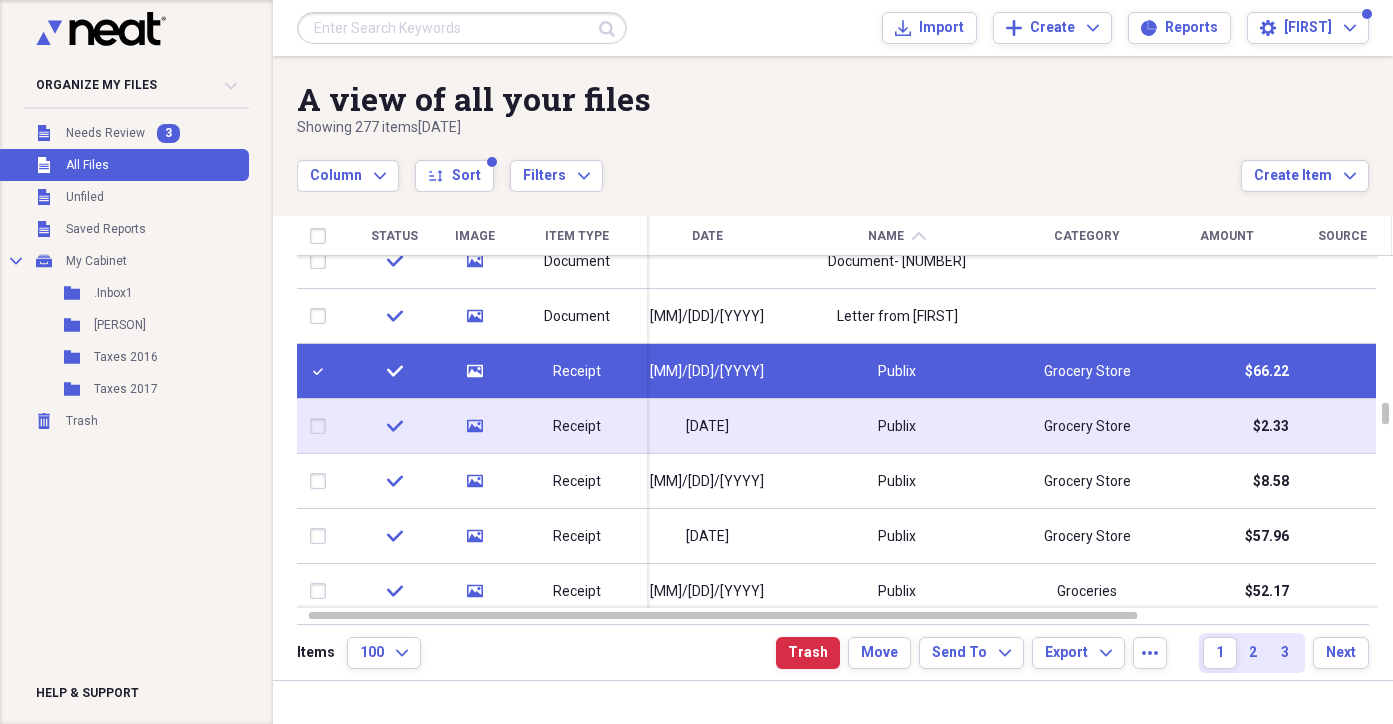 click at bounding box center (322, 426) 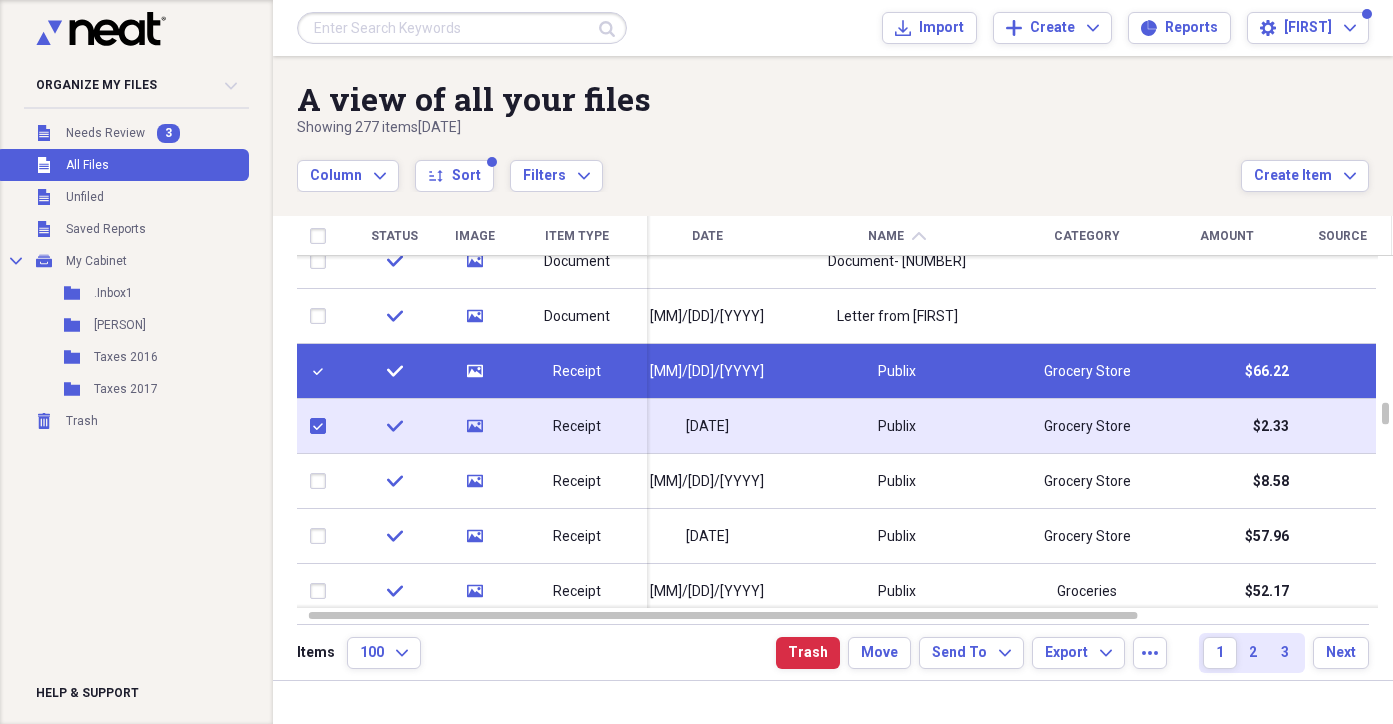 checkbox on "true" 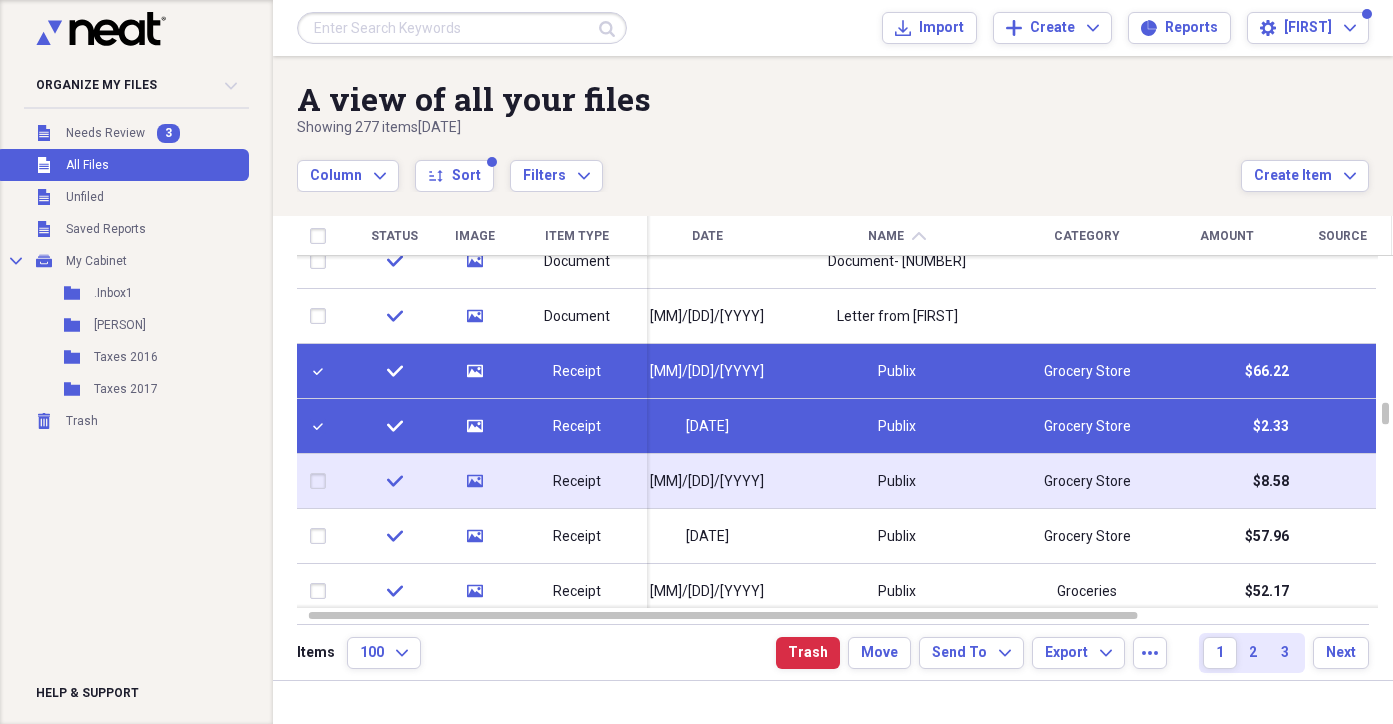 click at bounding box center (322, 481) 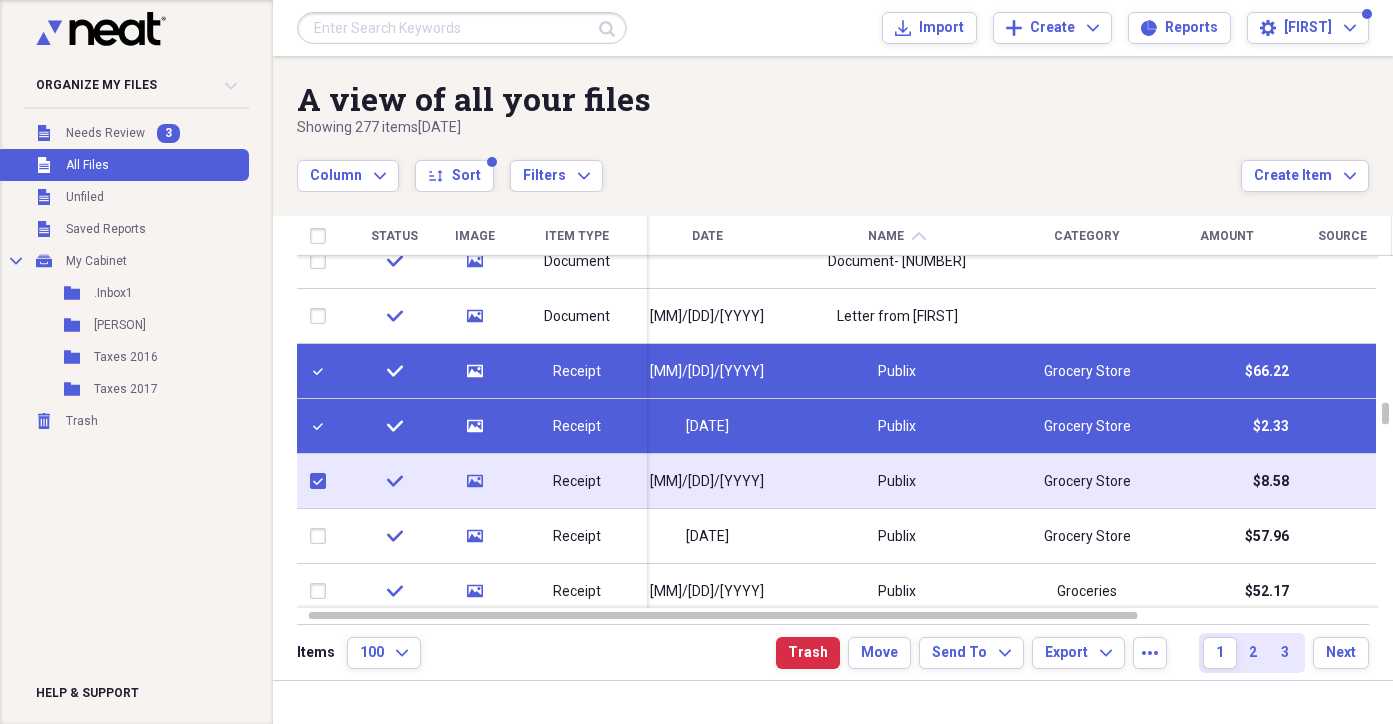 checkbox on "true" 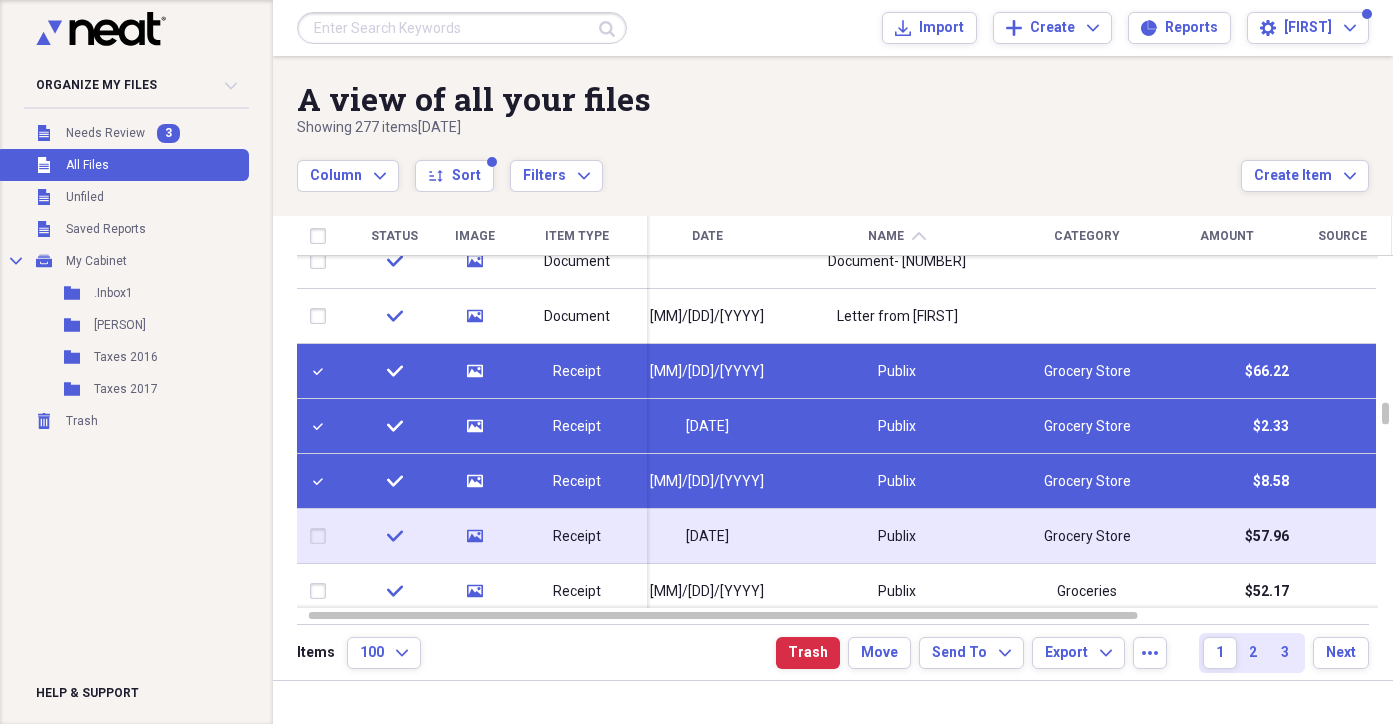 click at bounding box center (322, 536) 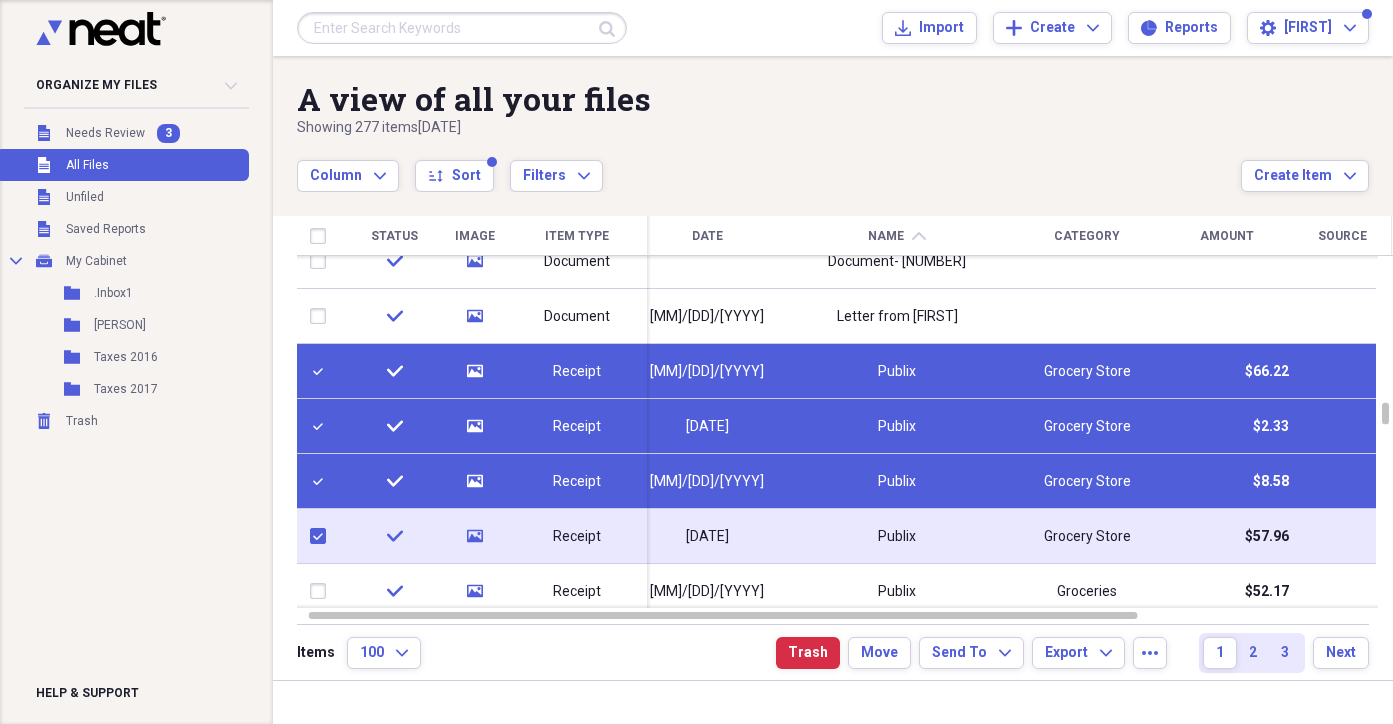 checkbox on "true" 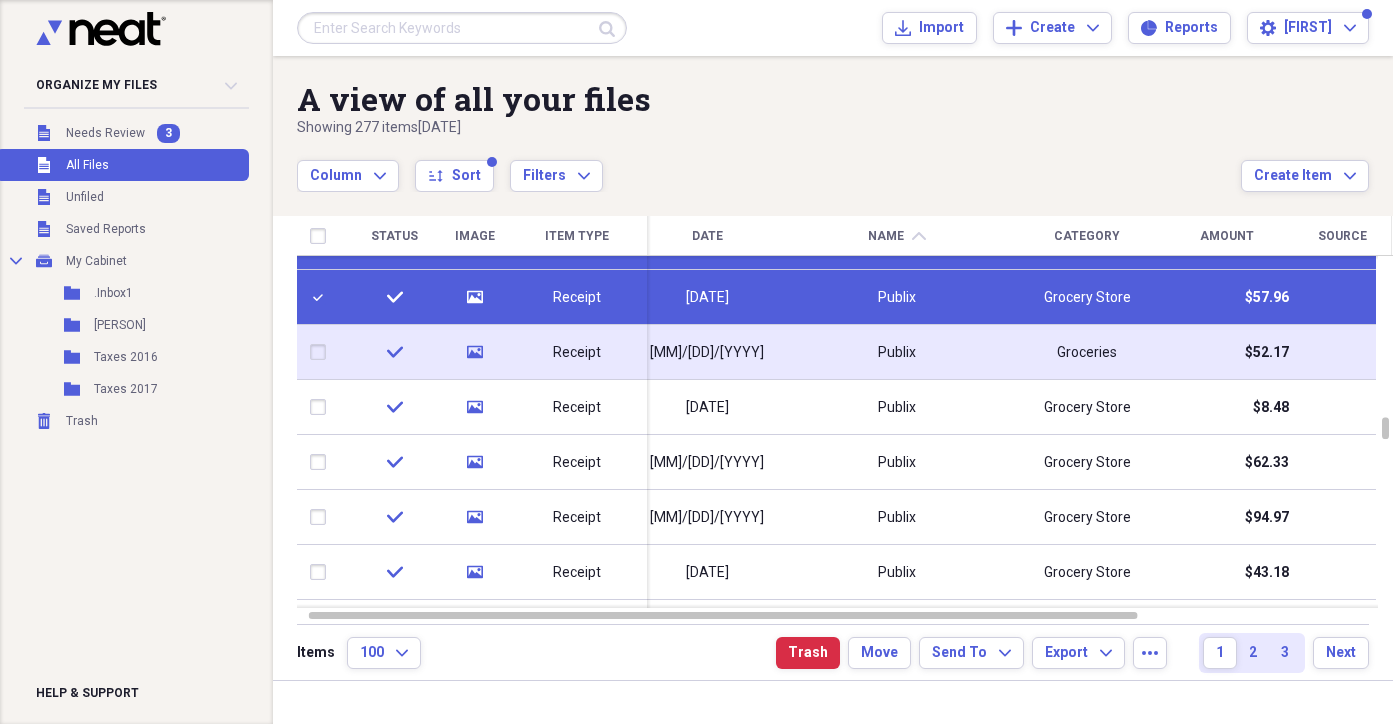 click at bounding box center [322, 352] 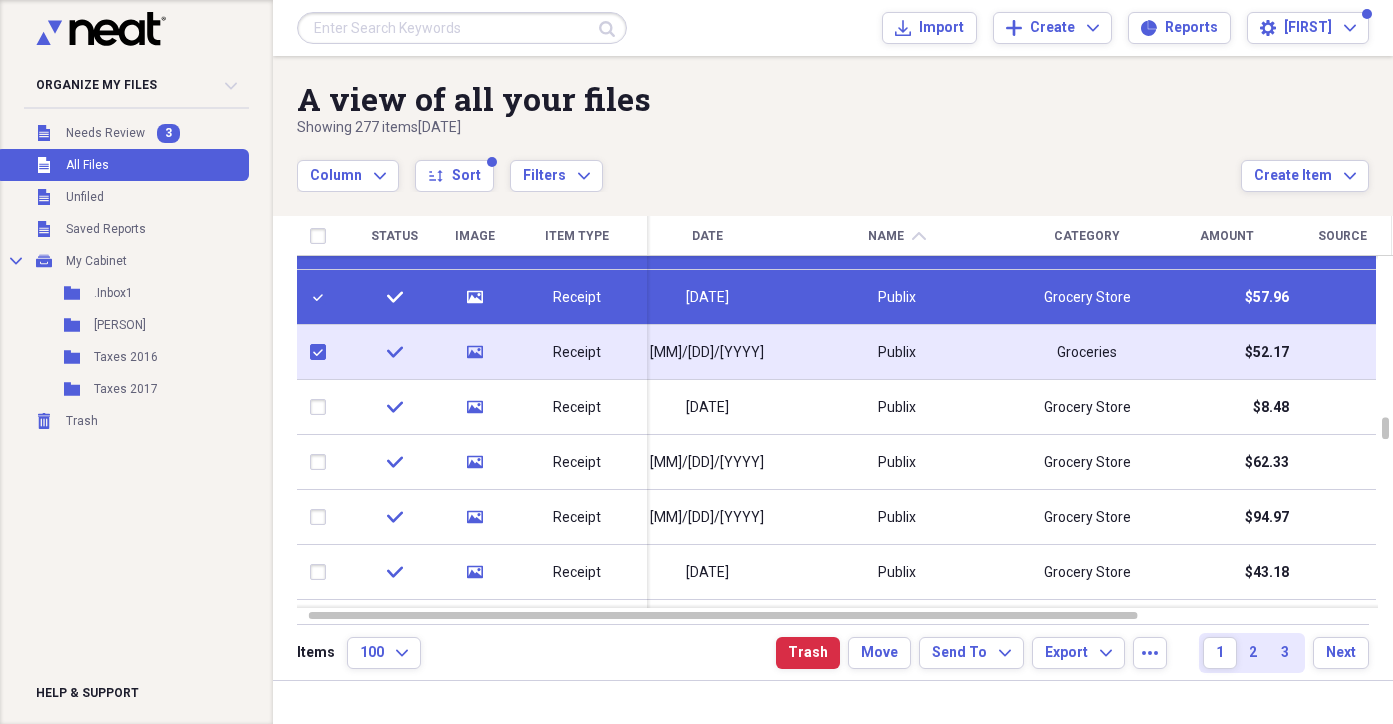 checkbox on "true" 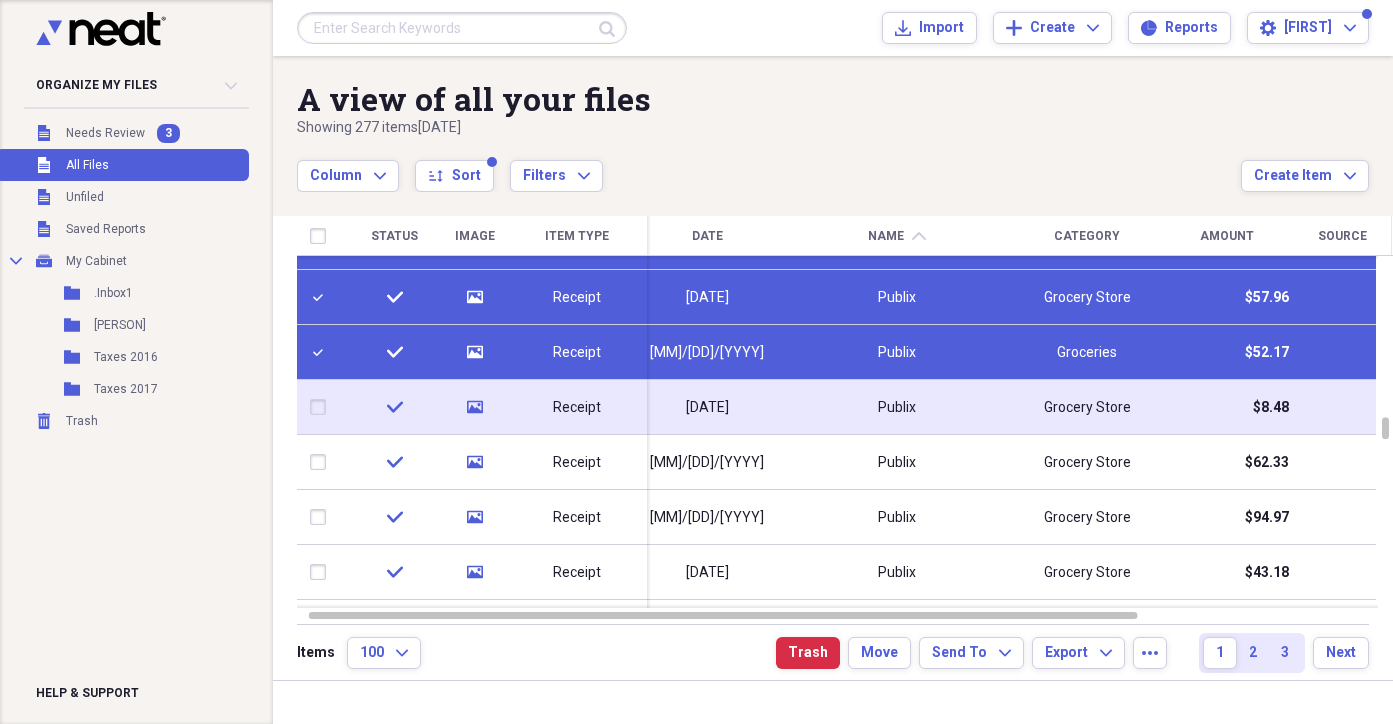 click at bounding box center (322, 407) 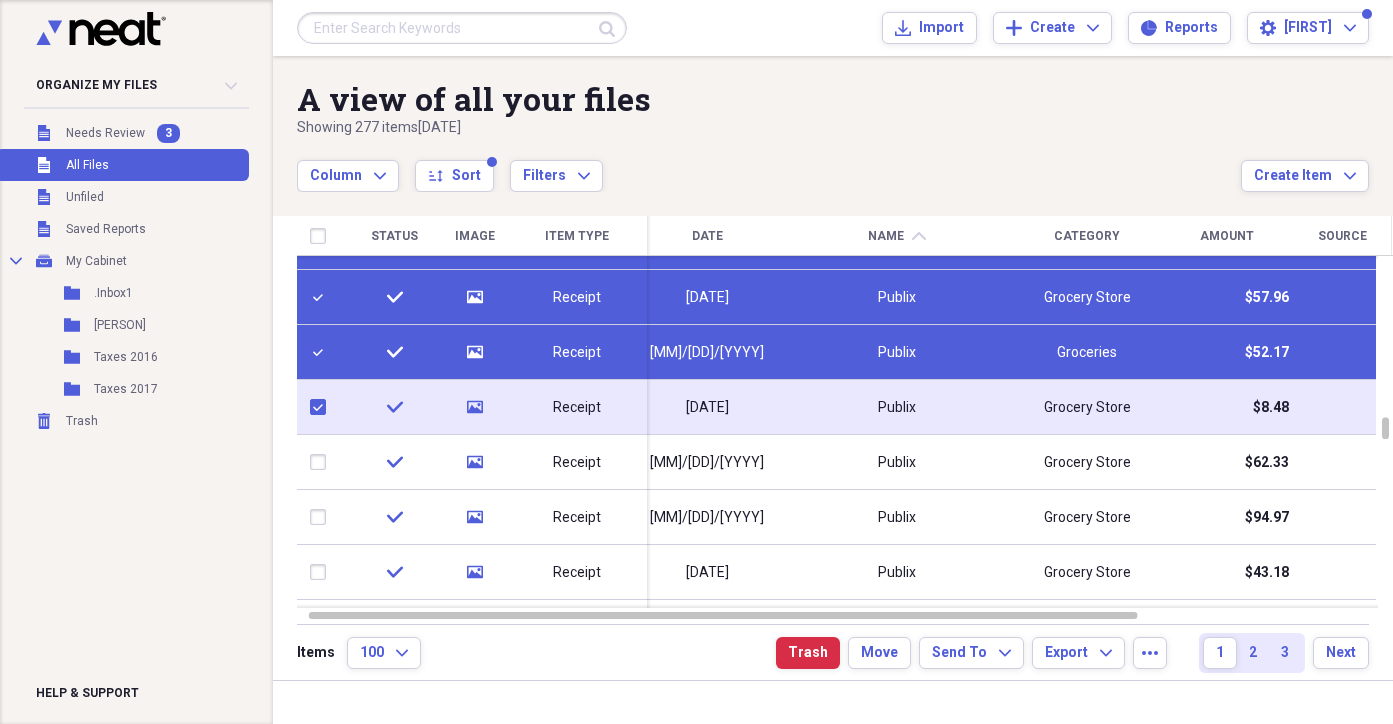 checkbox on "true" 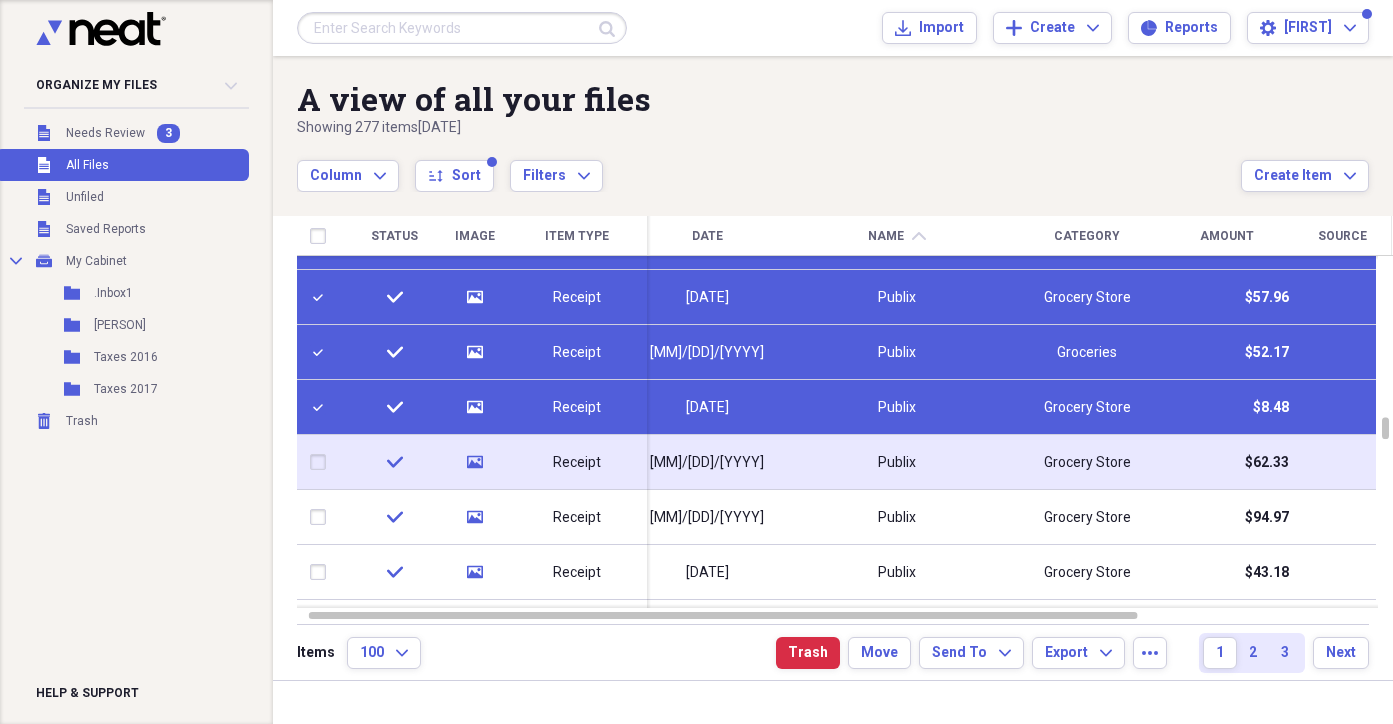 click at bounding box center (322, 462) 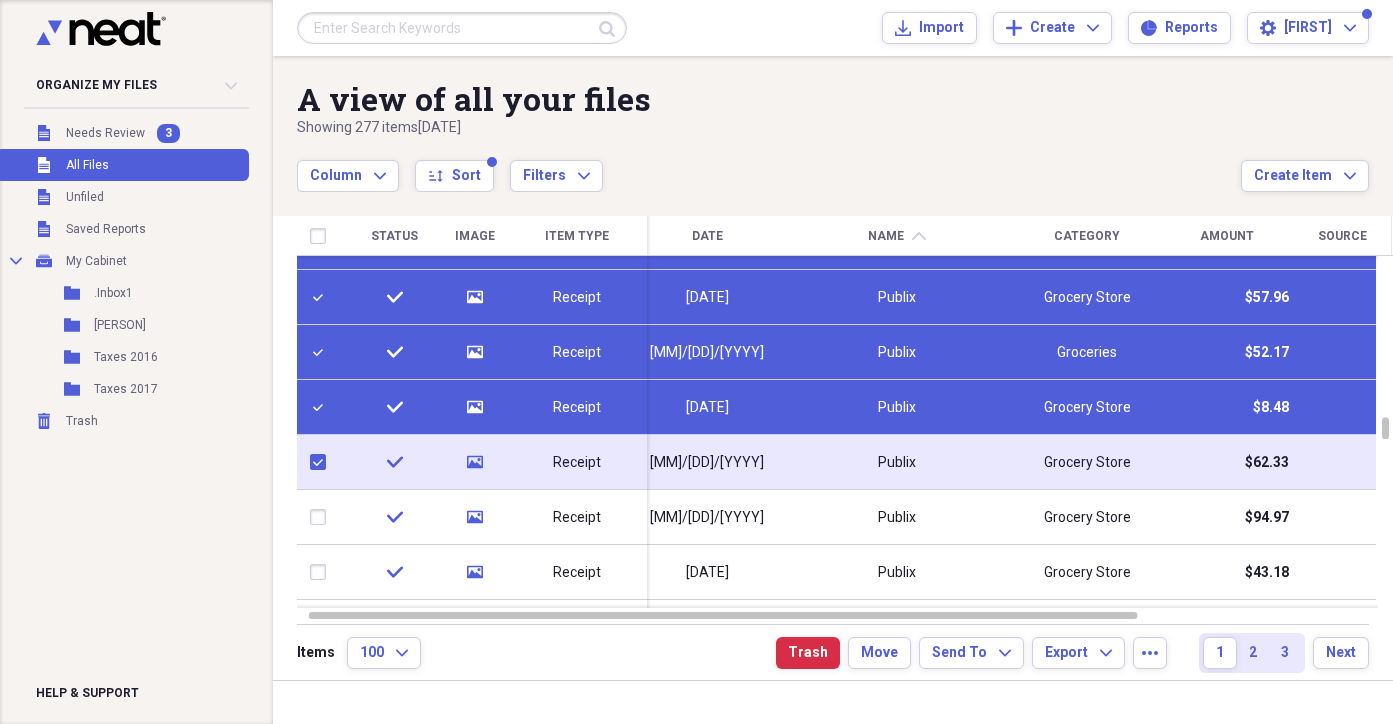 checkbox on "true" 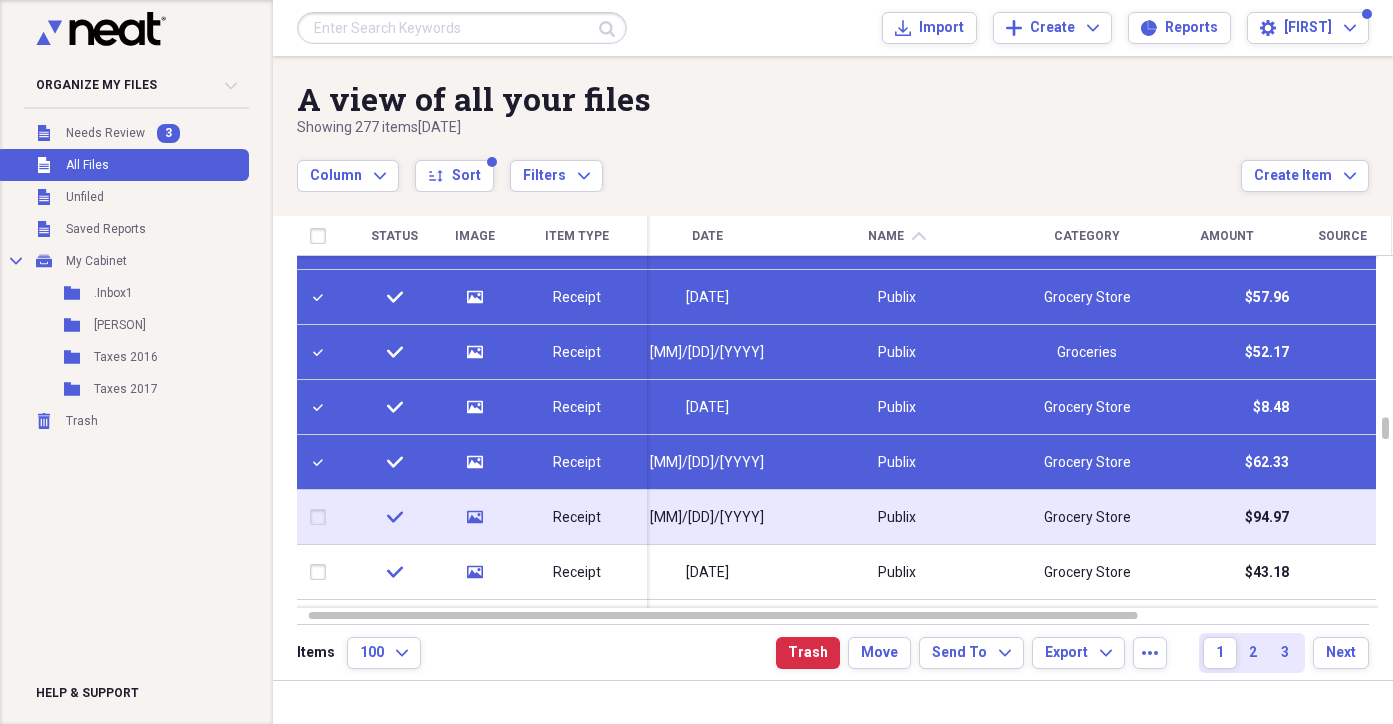 click at bounding box center [322, 517] 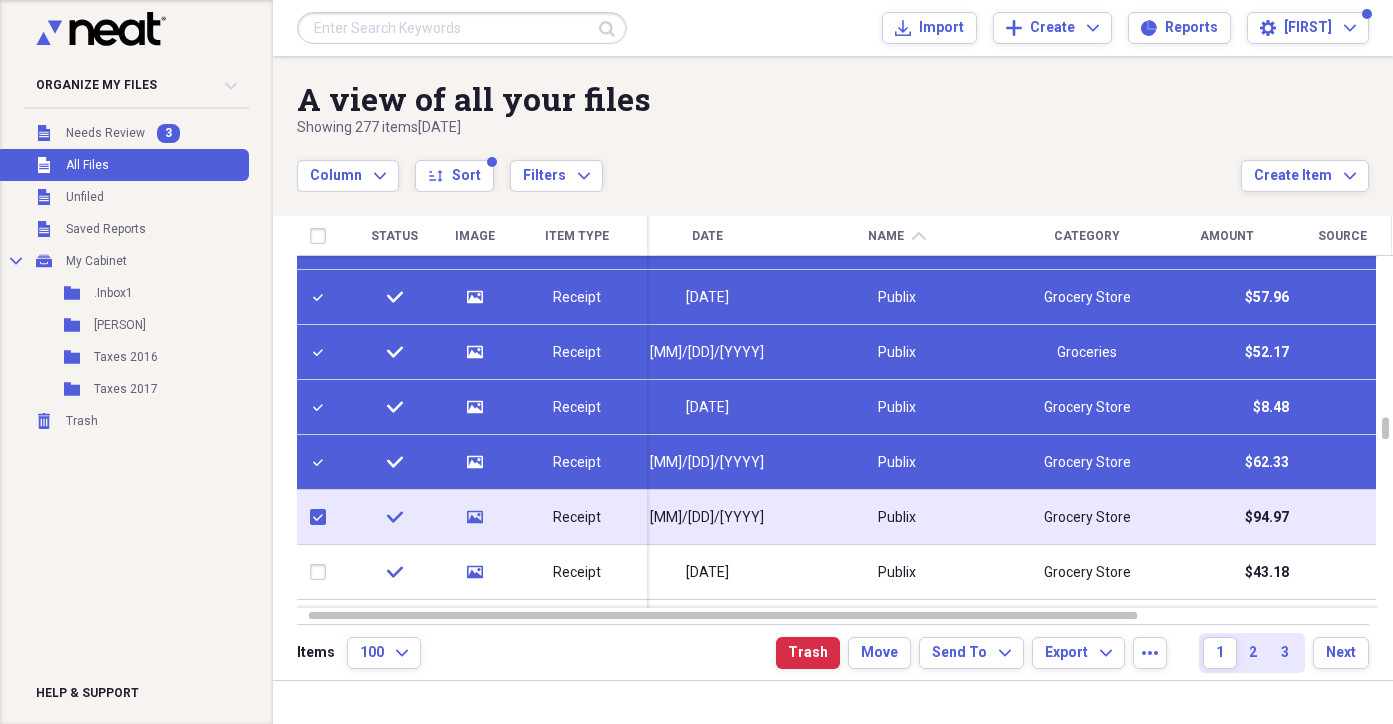 checkbox on "true" 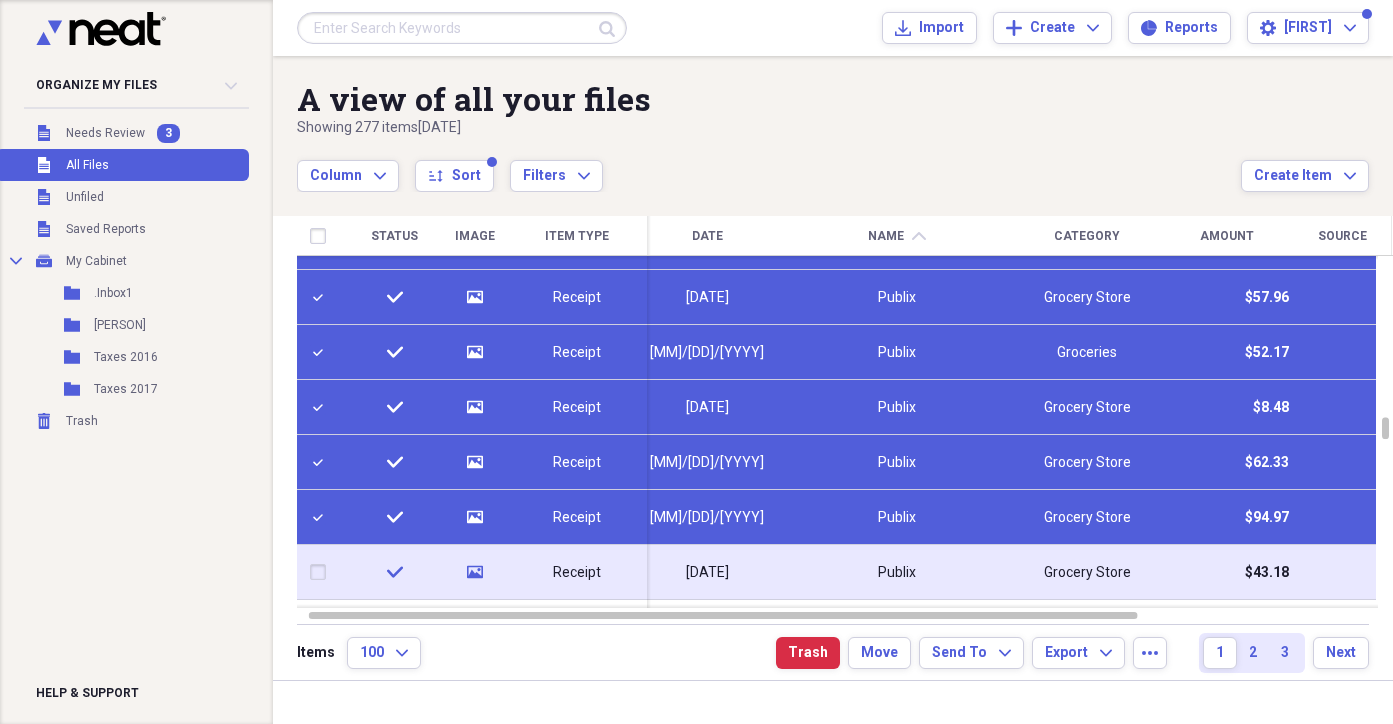 click at bounding box center [322, 572] 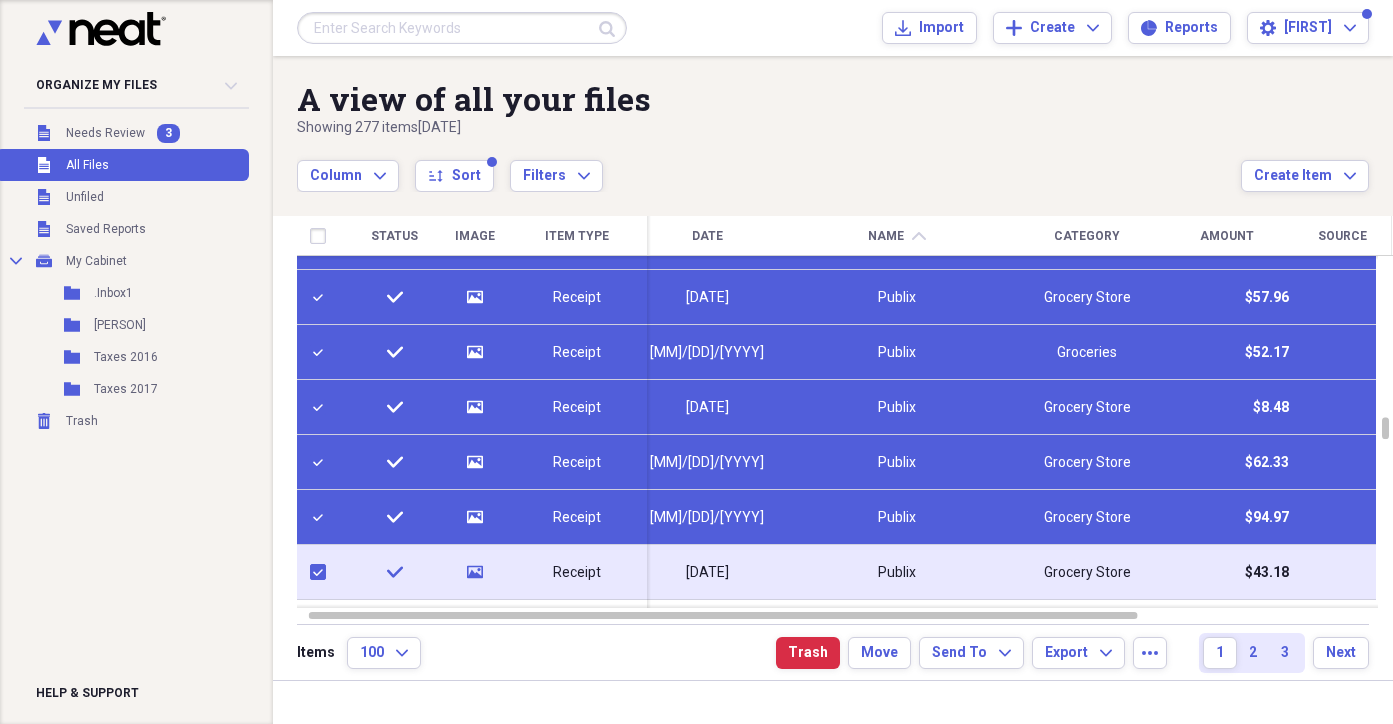 checkbox on "true" 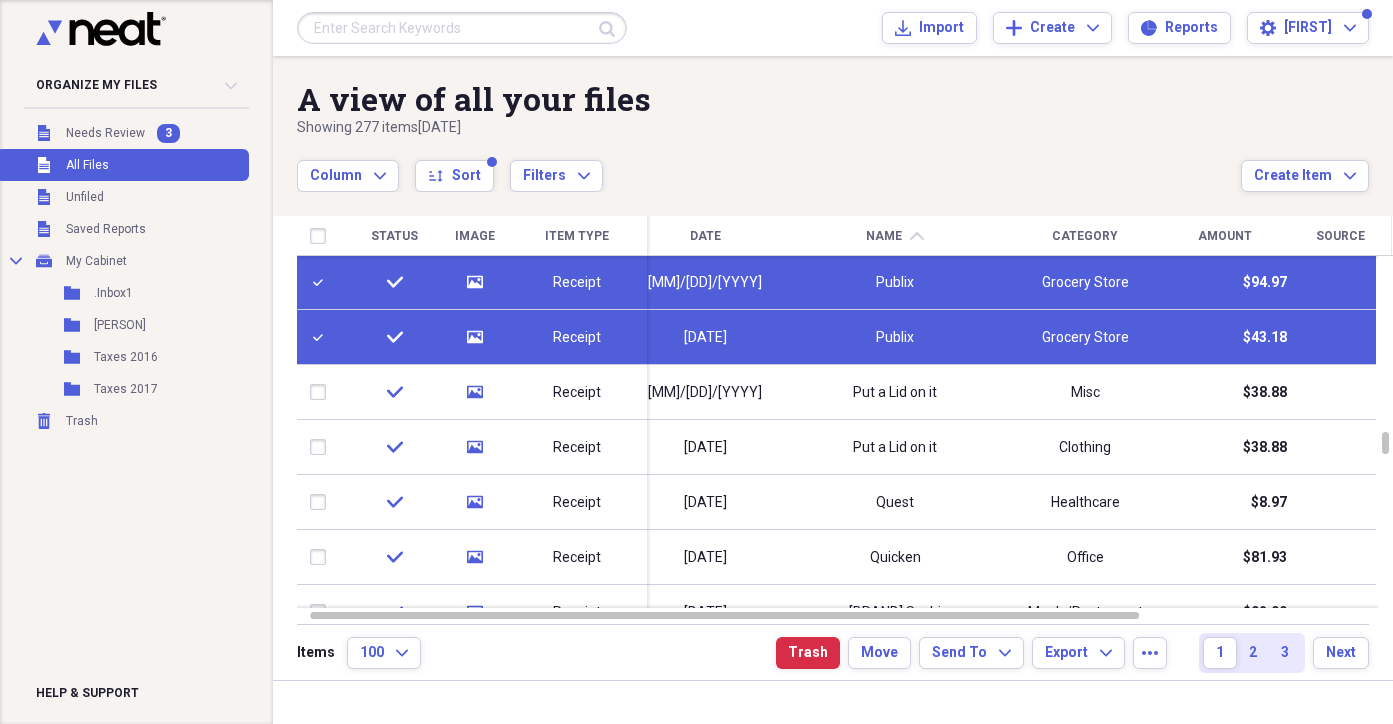 checkbox on "false" 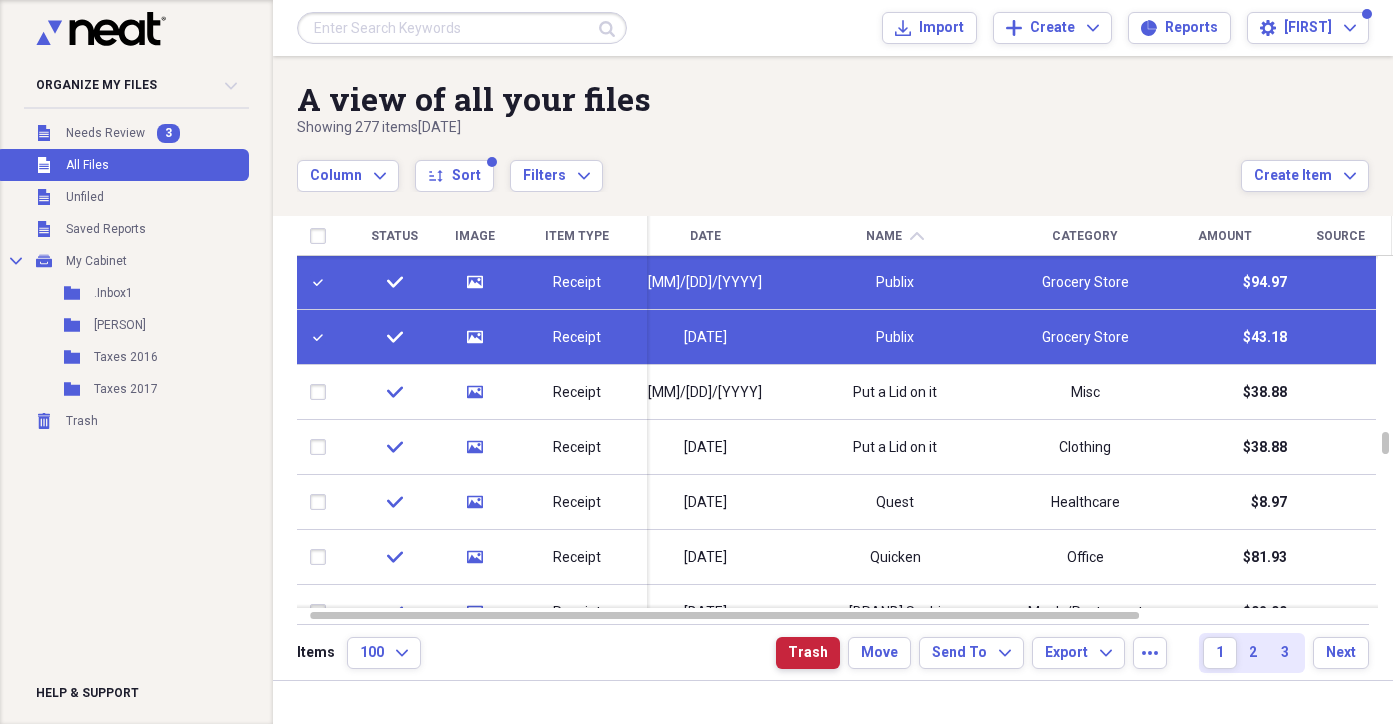 click on "Trash" at bounding box center (808, 653) 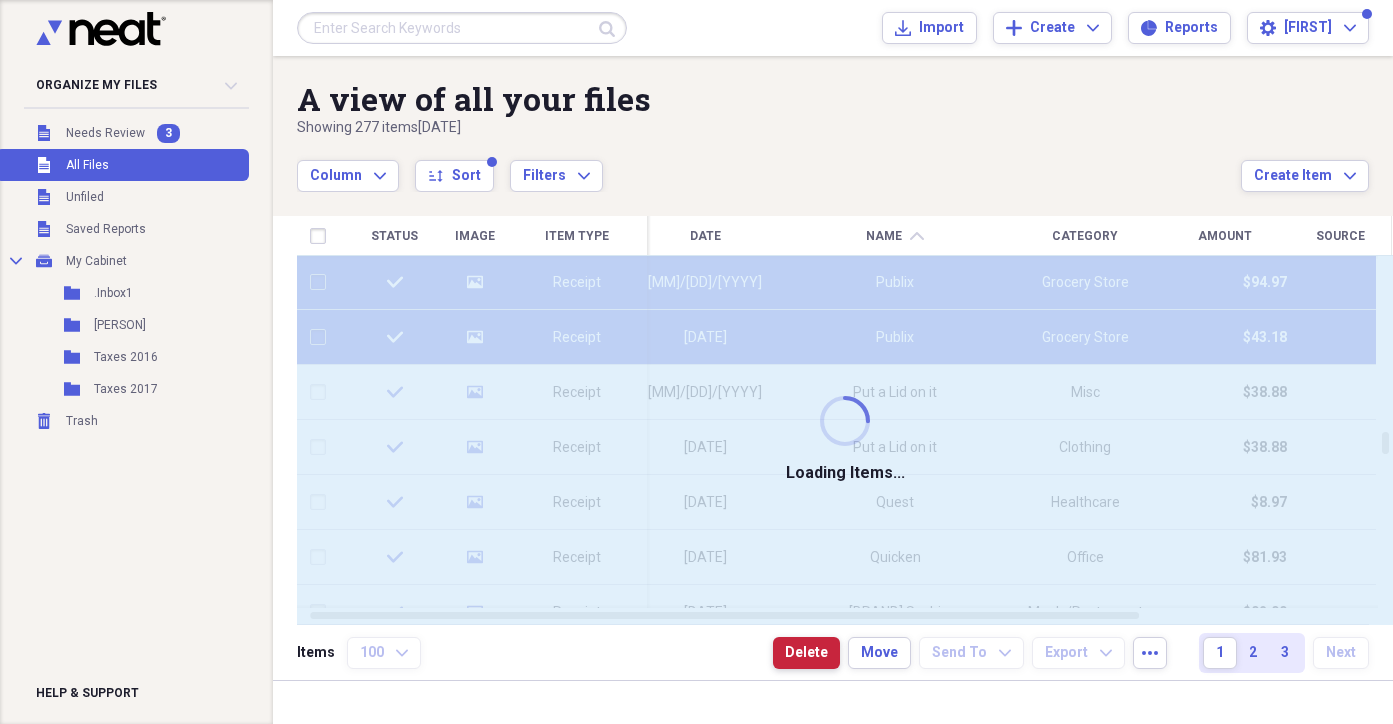checkbox on "false" 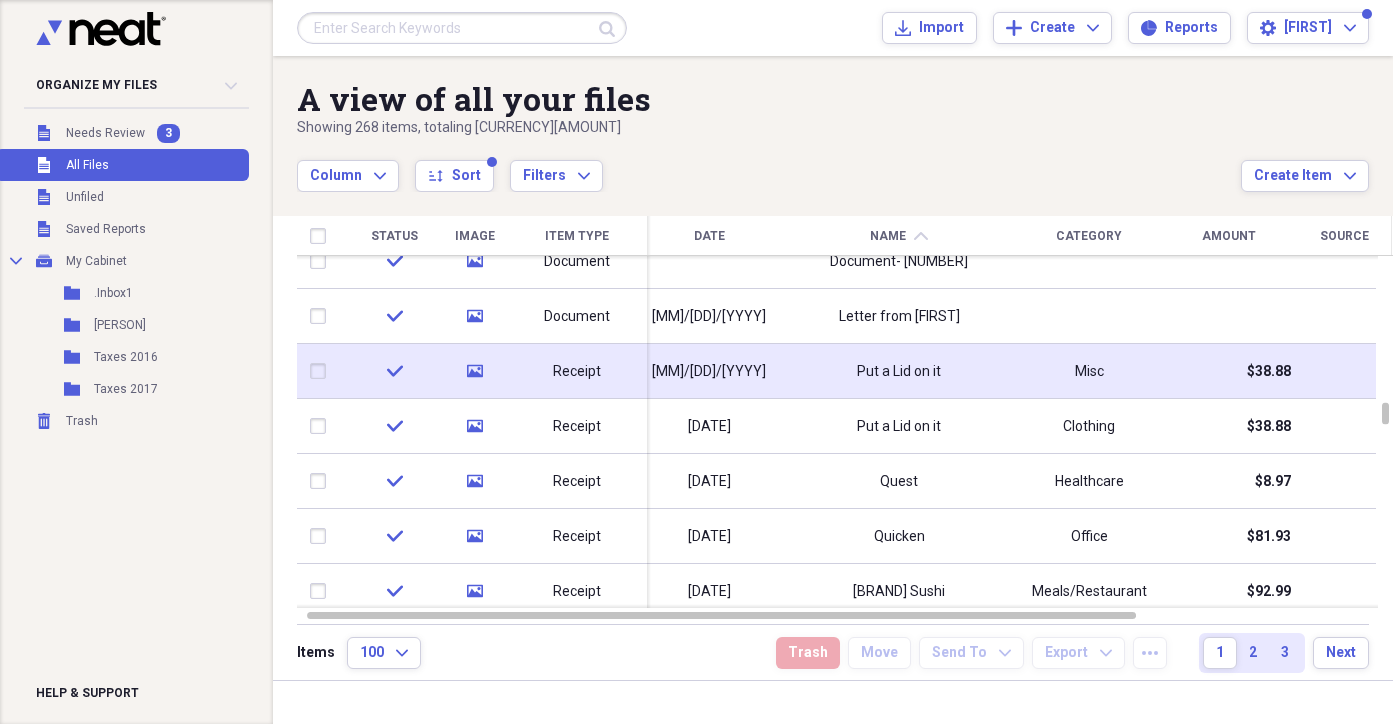 click on "Receipt" at bounding box center [577, 372] 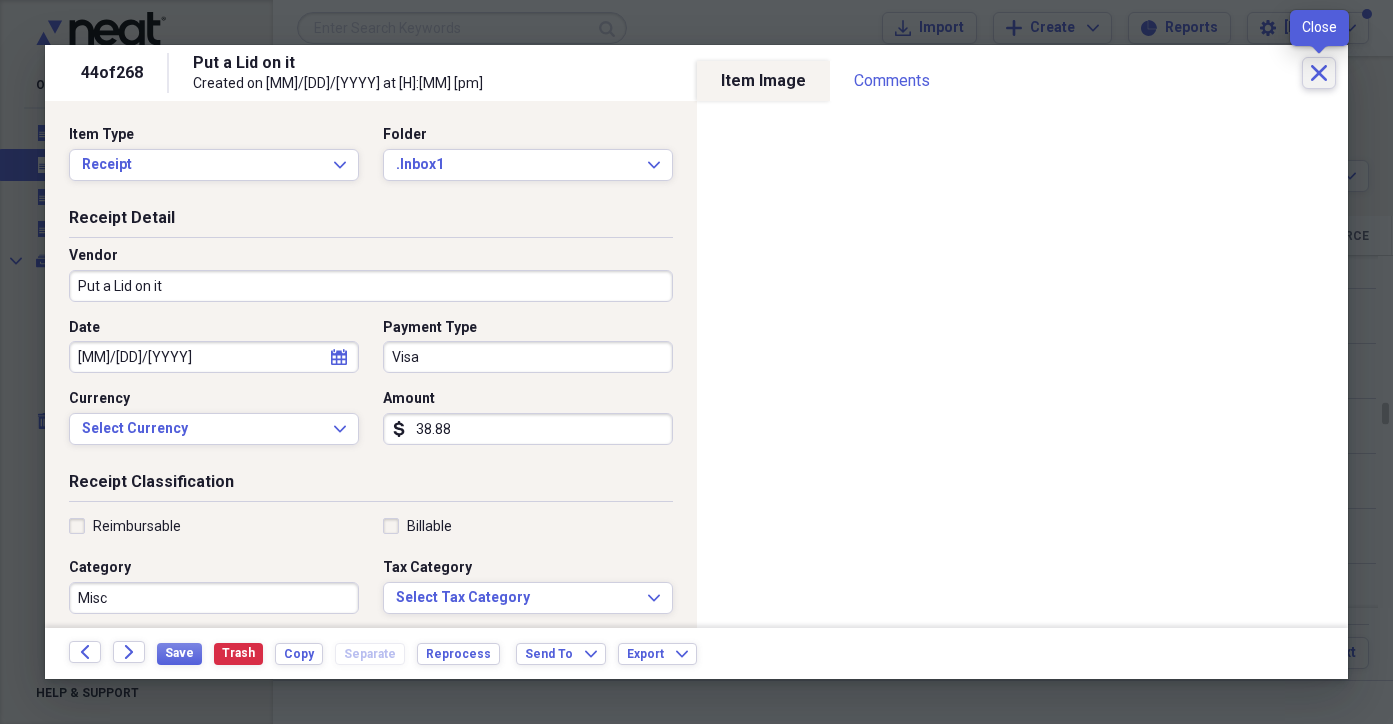 click 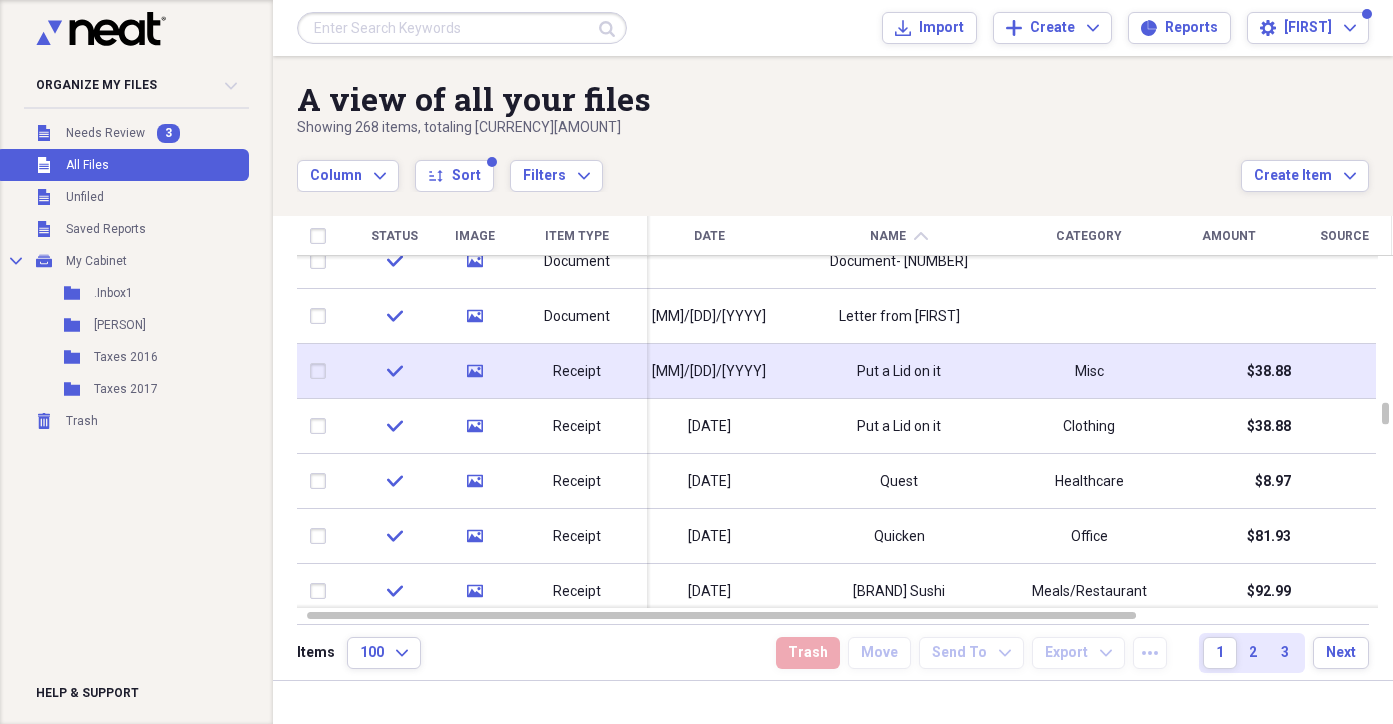 click at bounding box center [322, 371] 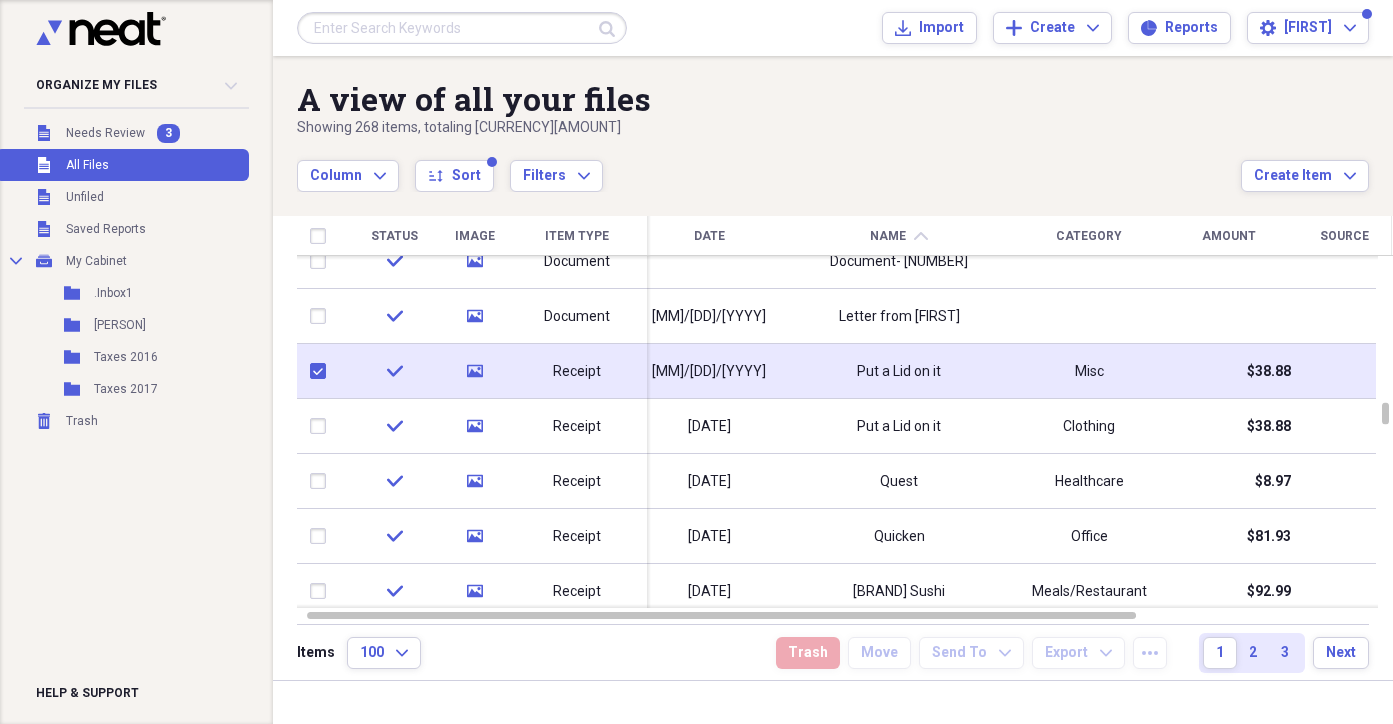 checkbox on "true" 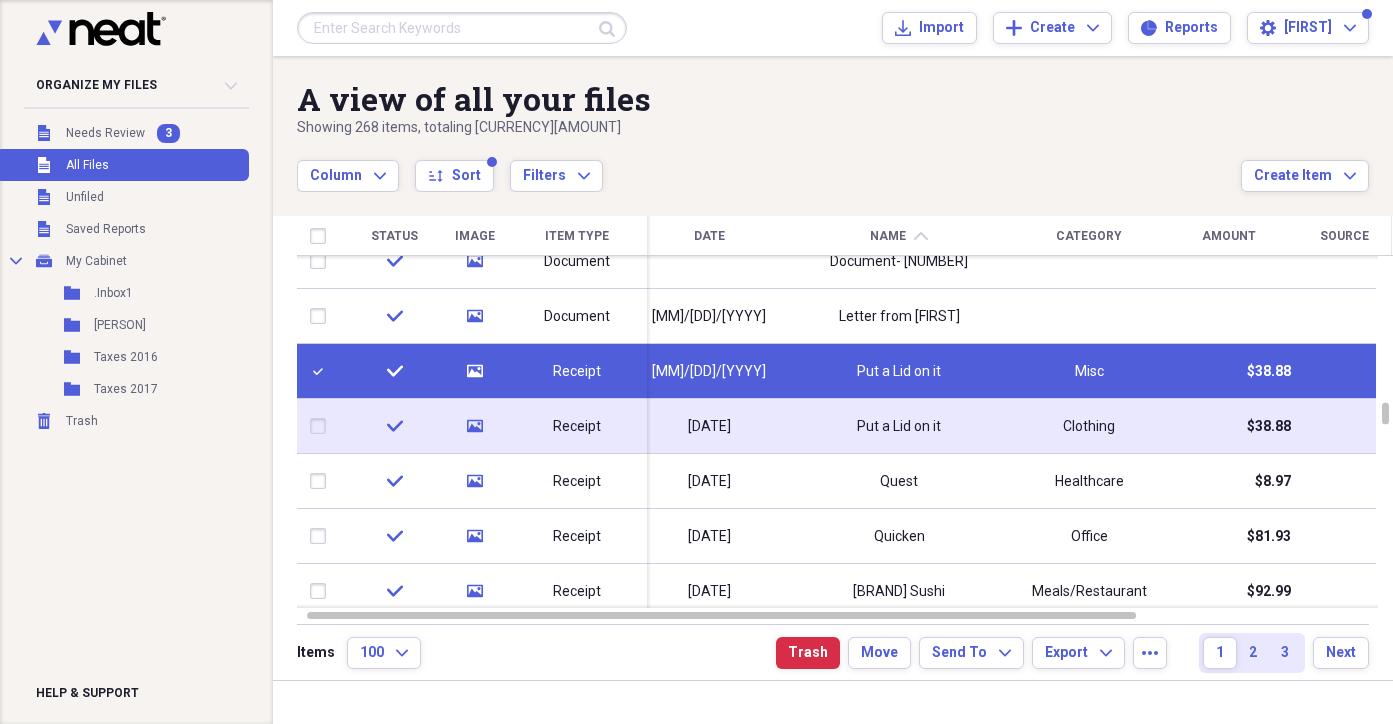 click at bounding box center (322, 426) 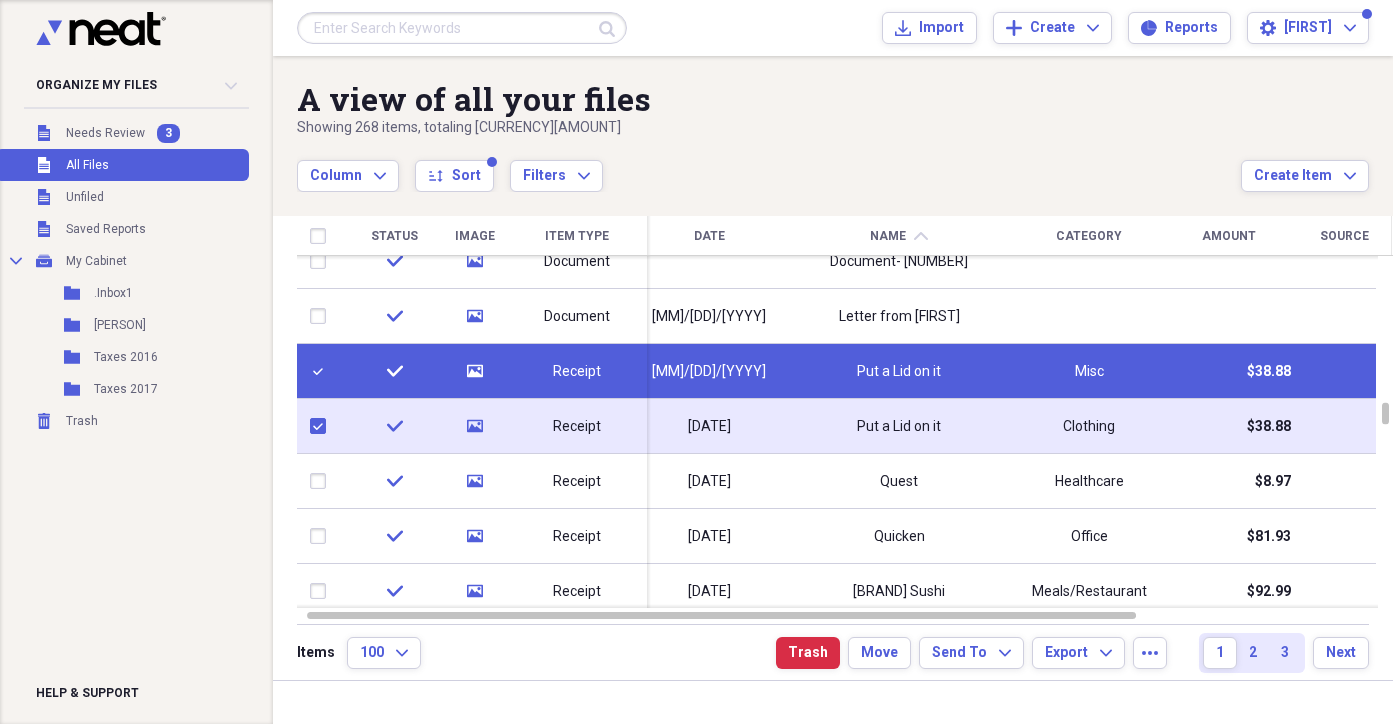 checkbox on "true" 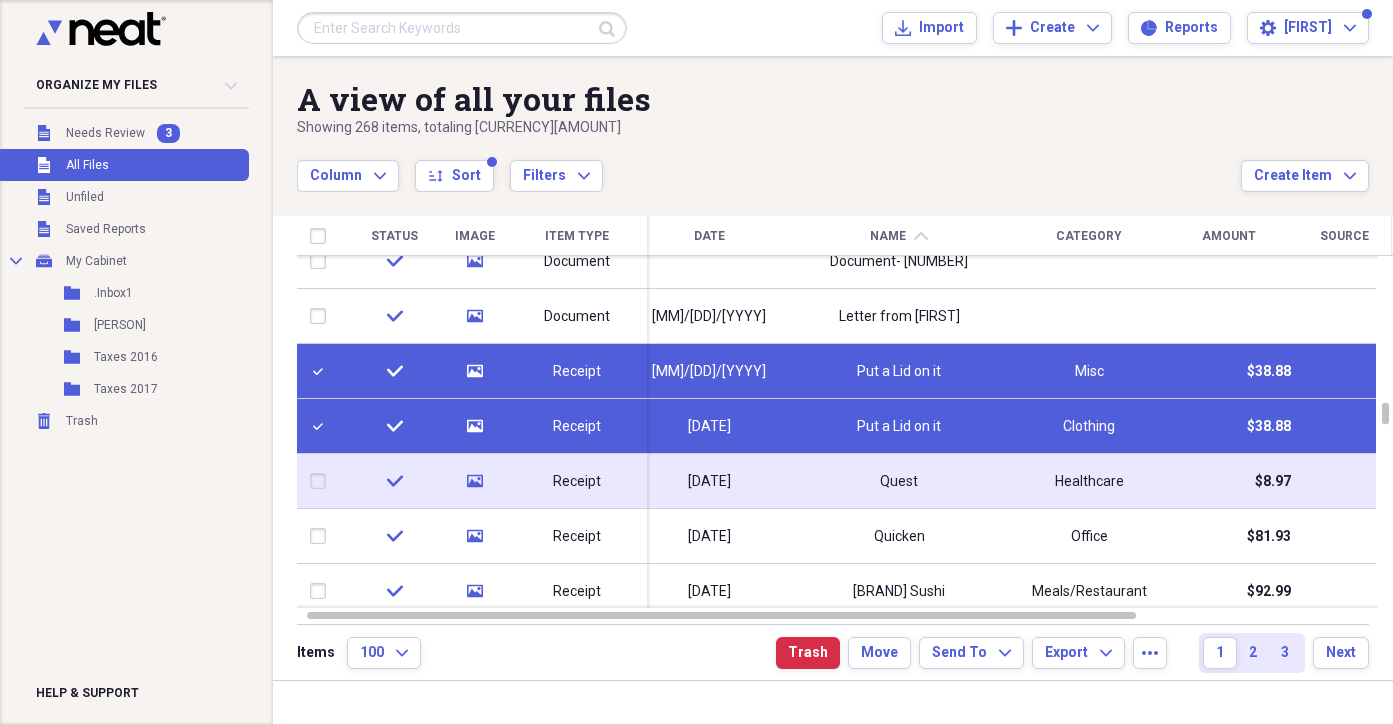 click at bounding box center [322, 481] 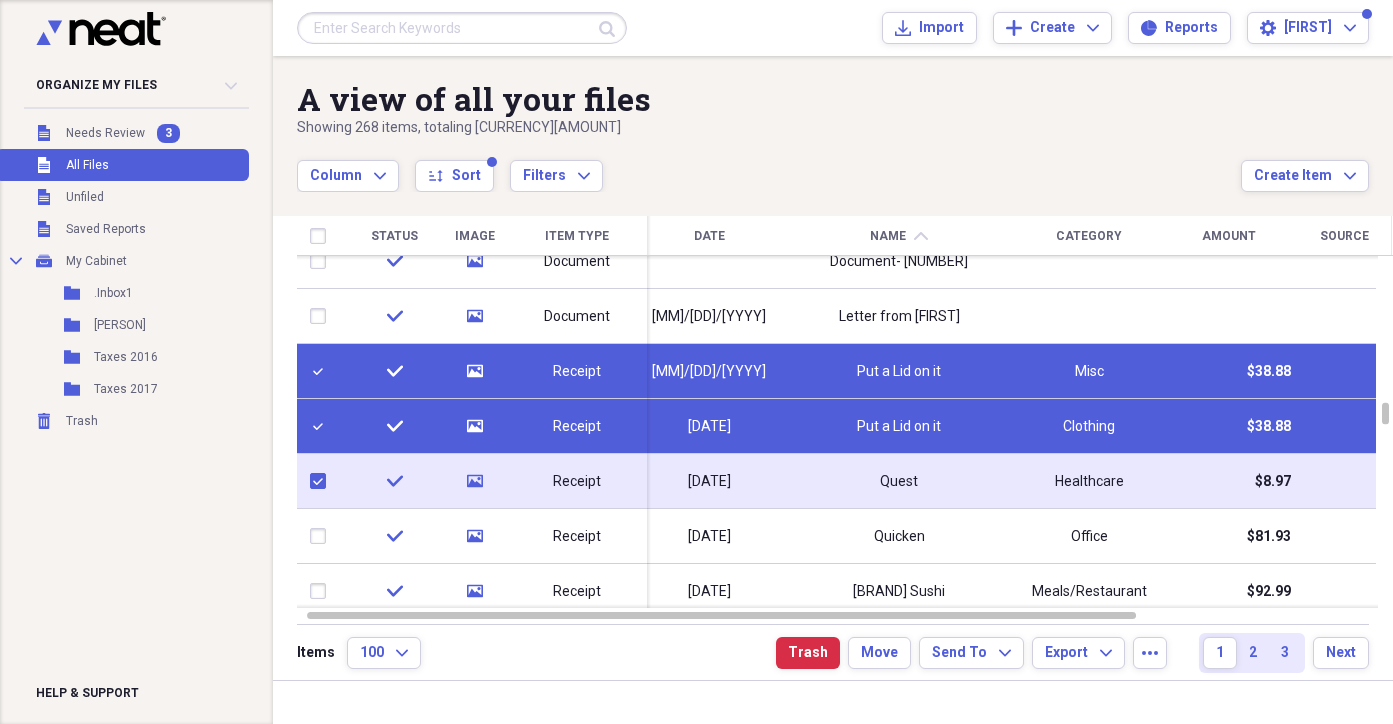 checkbox on "true" 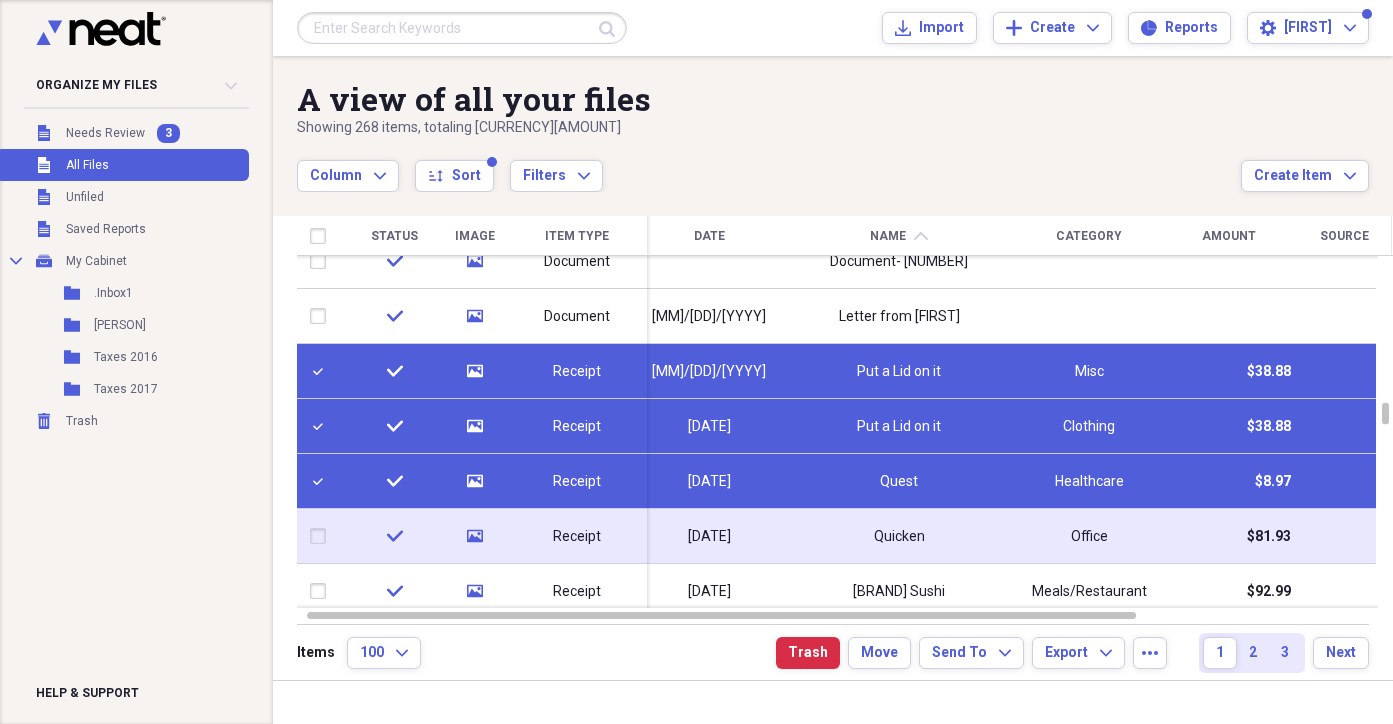 click at bounding box center (322, 536) 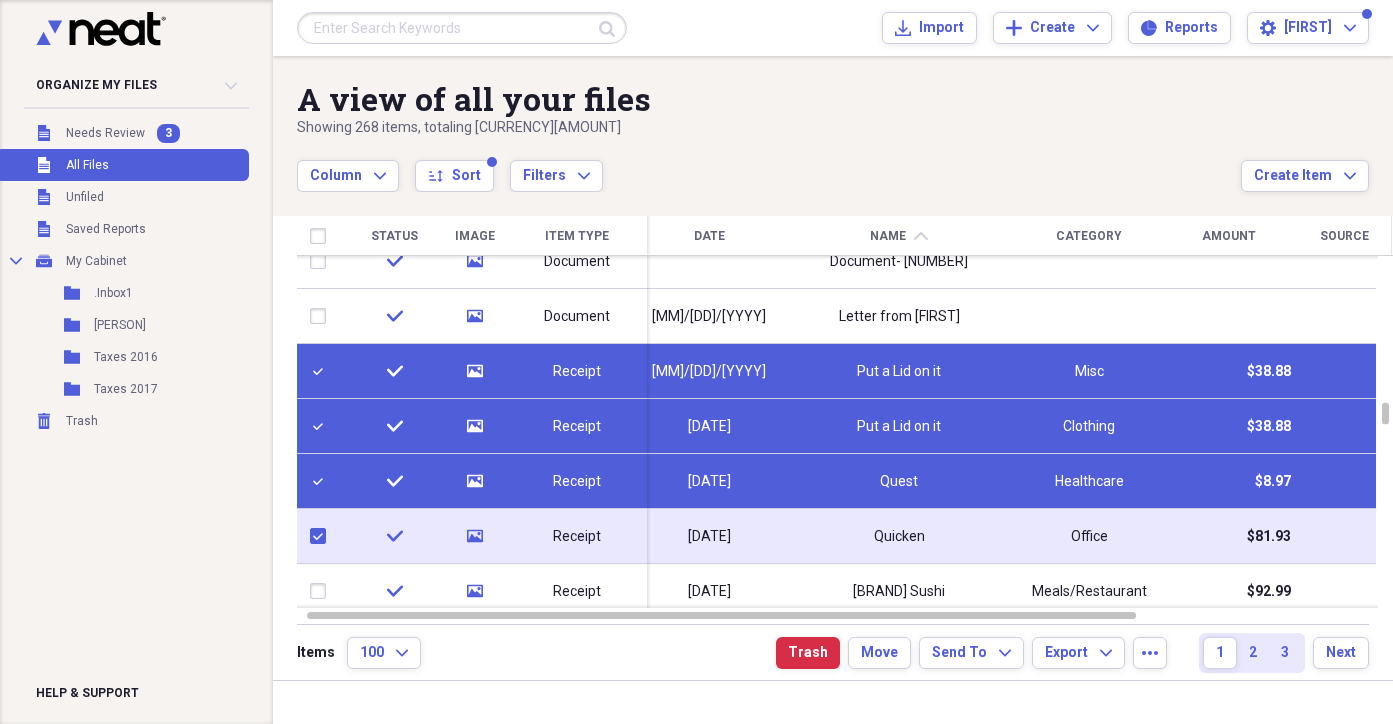 checkbox on "true" 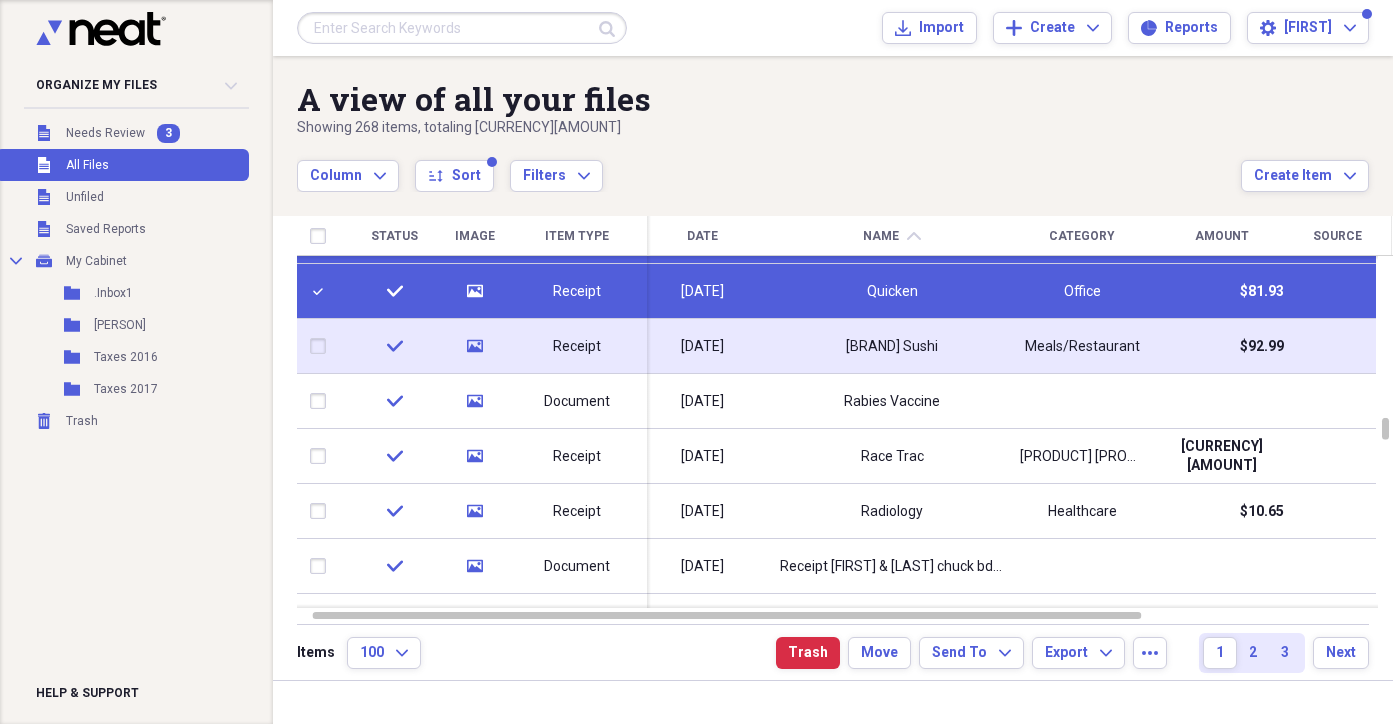 click at bounding box center (322, 346) 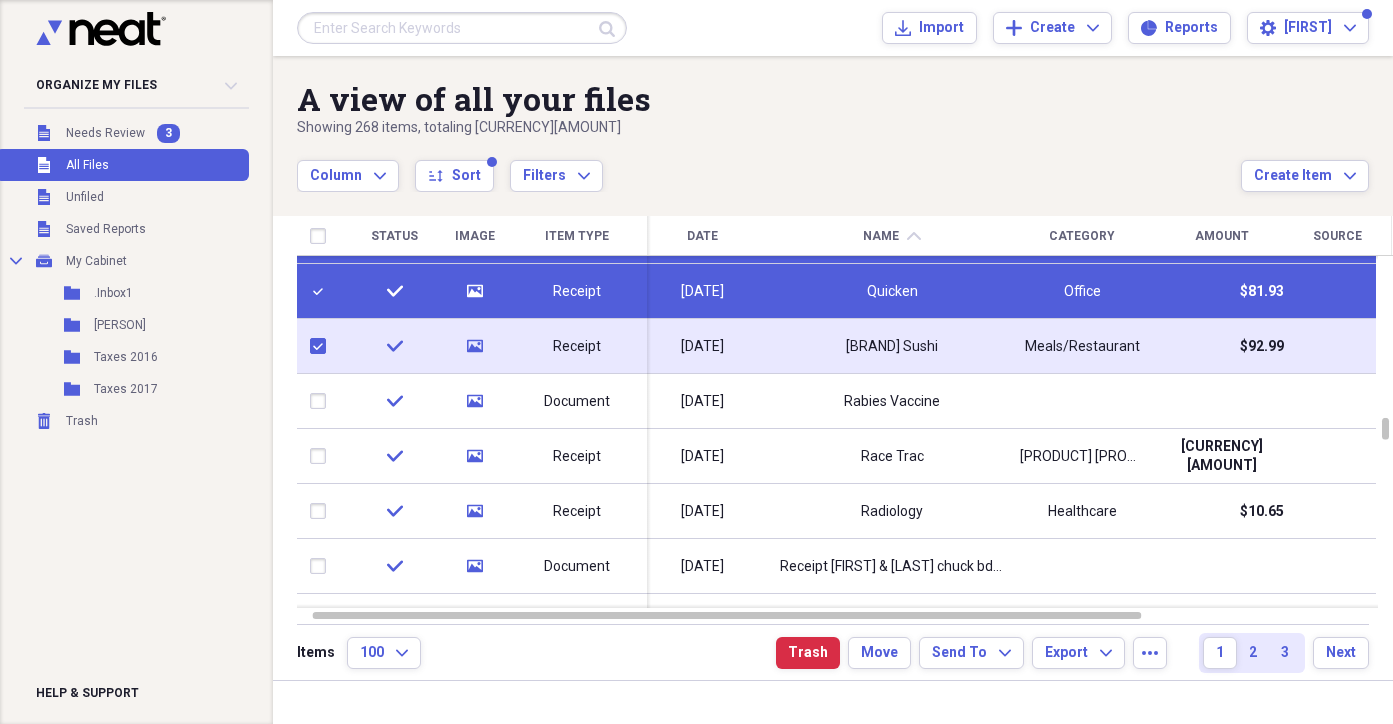 checkbox on "true" 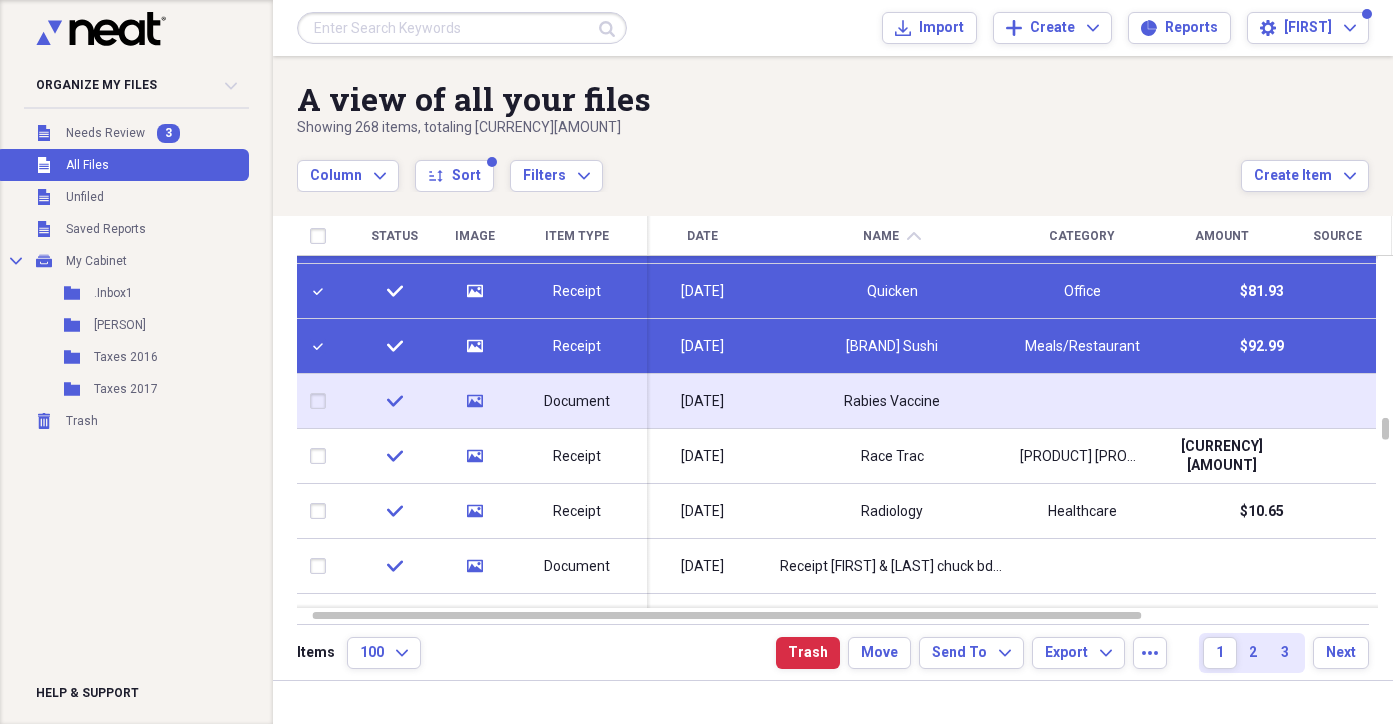 click at bounding box center (322, 401) 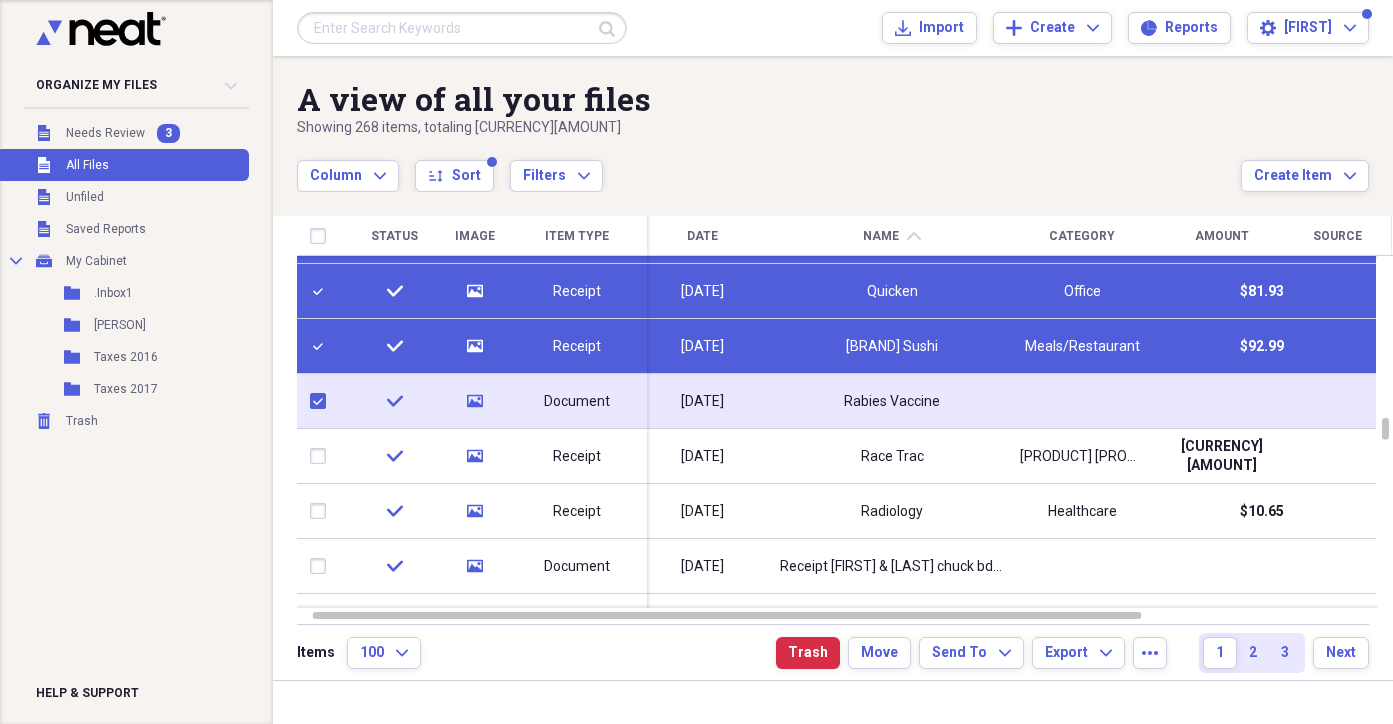checkbox on "true" 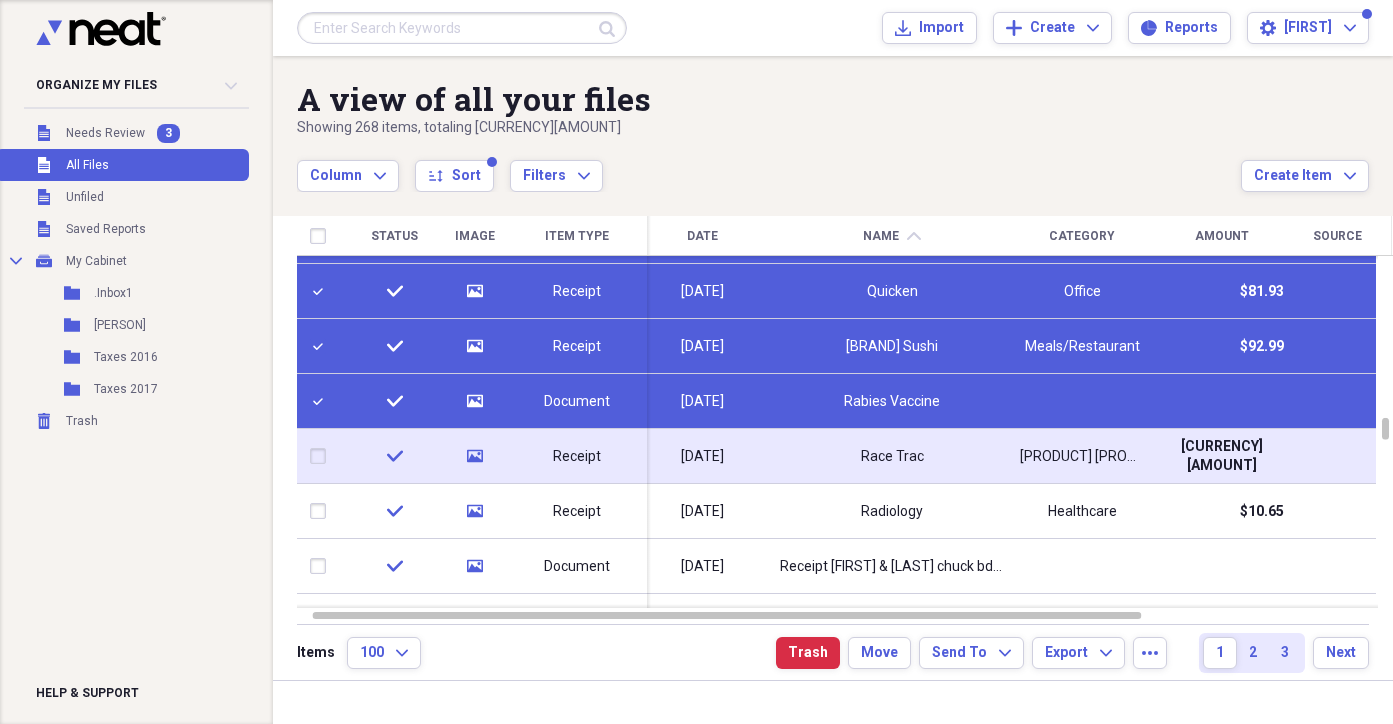 click at bounding box center (322, 456) 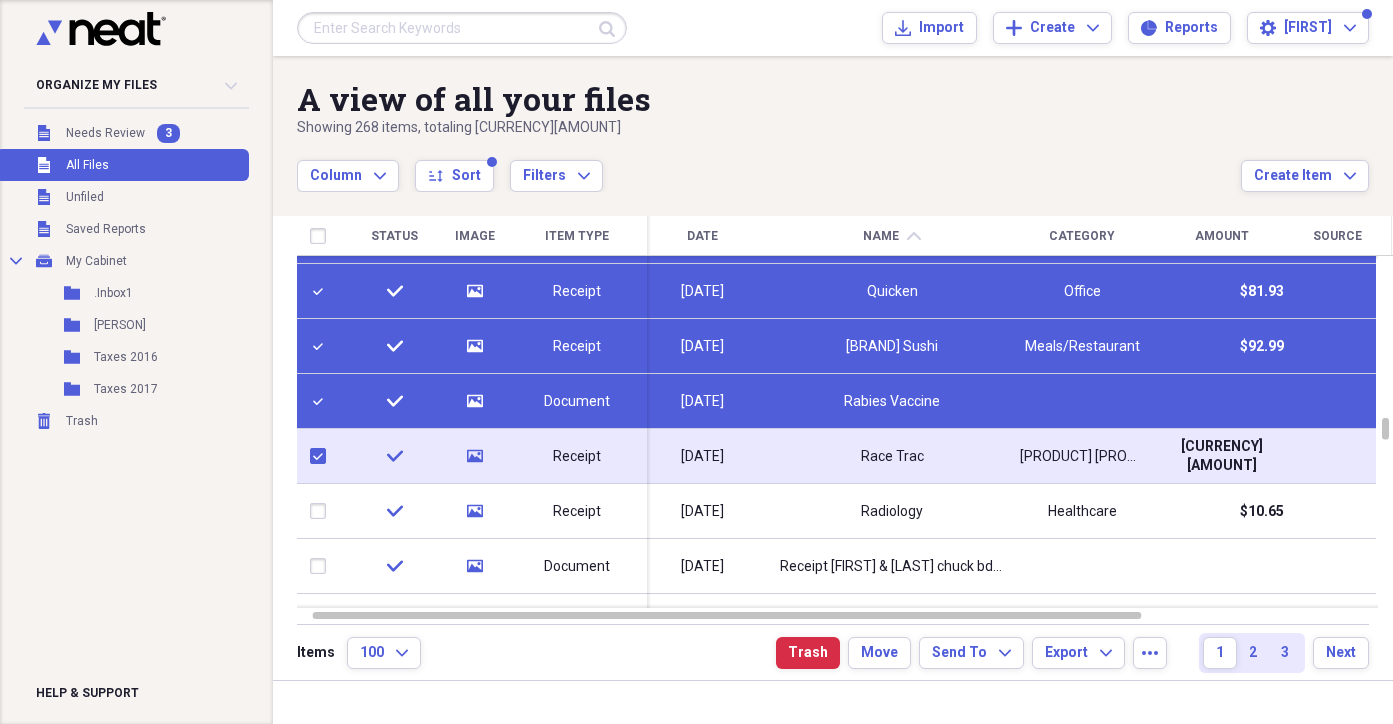 checkbox on "true" 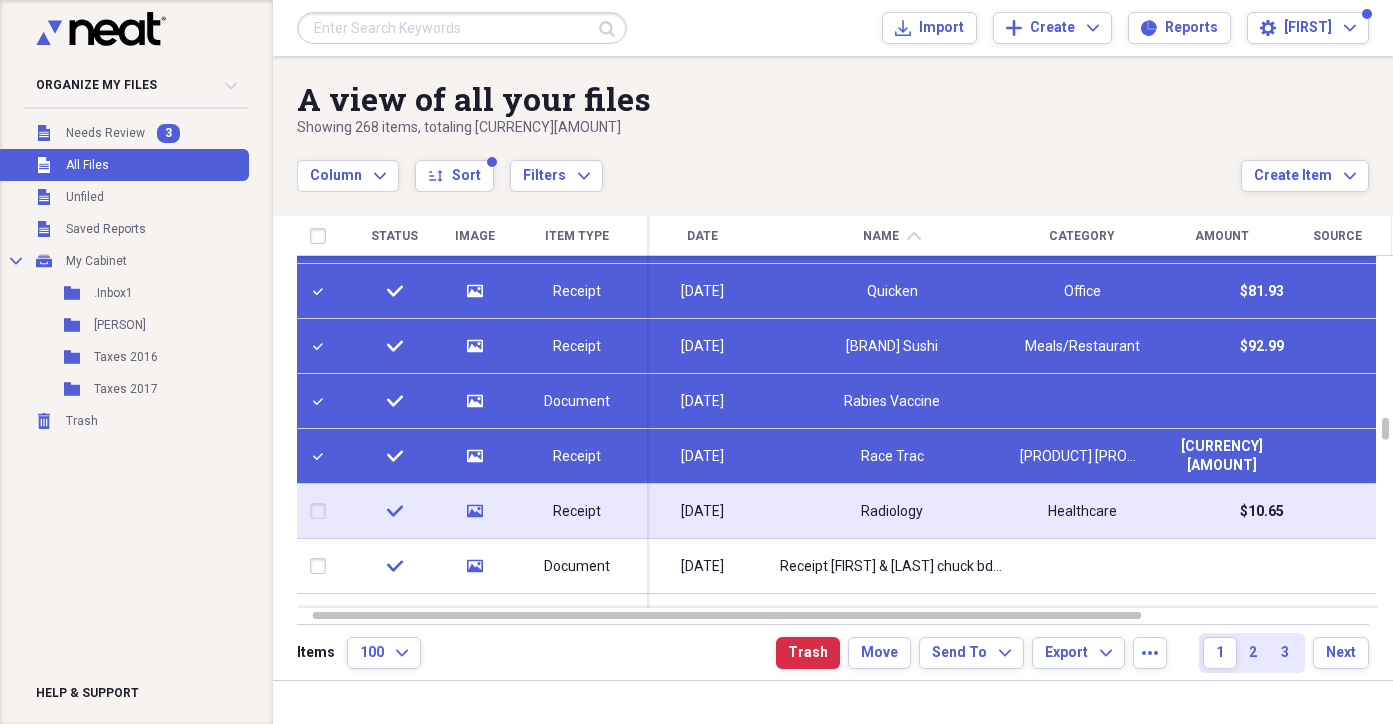 click at bounding box center (322, 511) 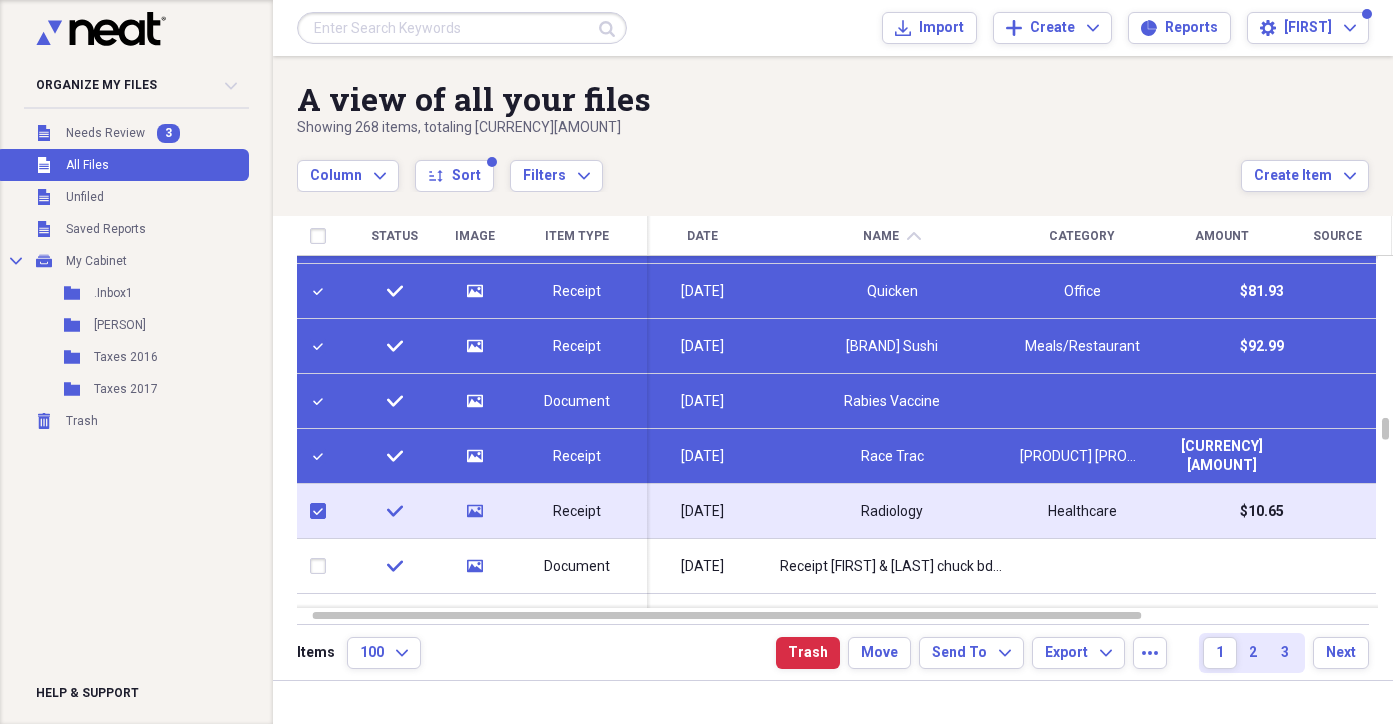 checkbox on "true" 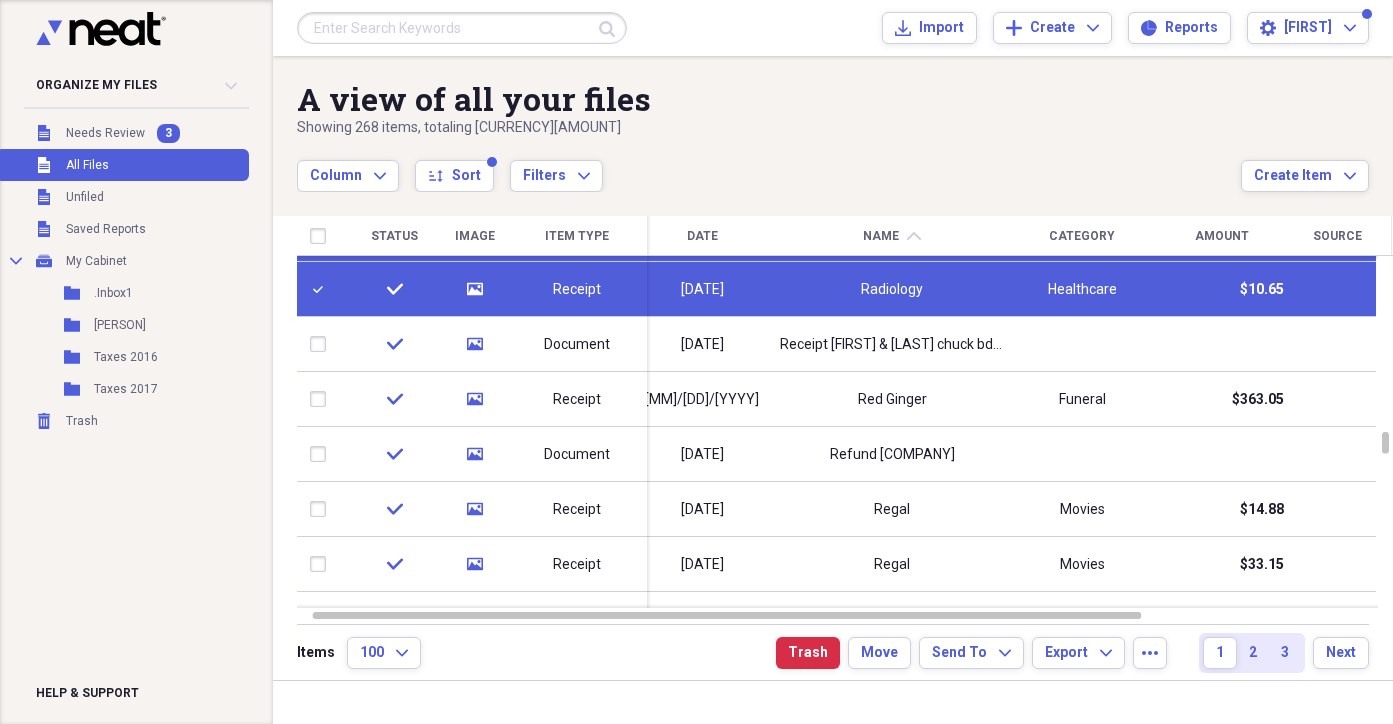 checkbox on "false" 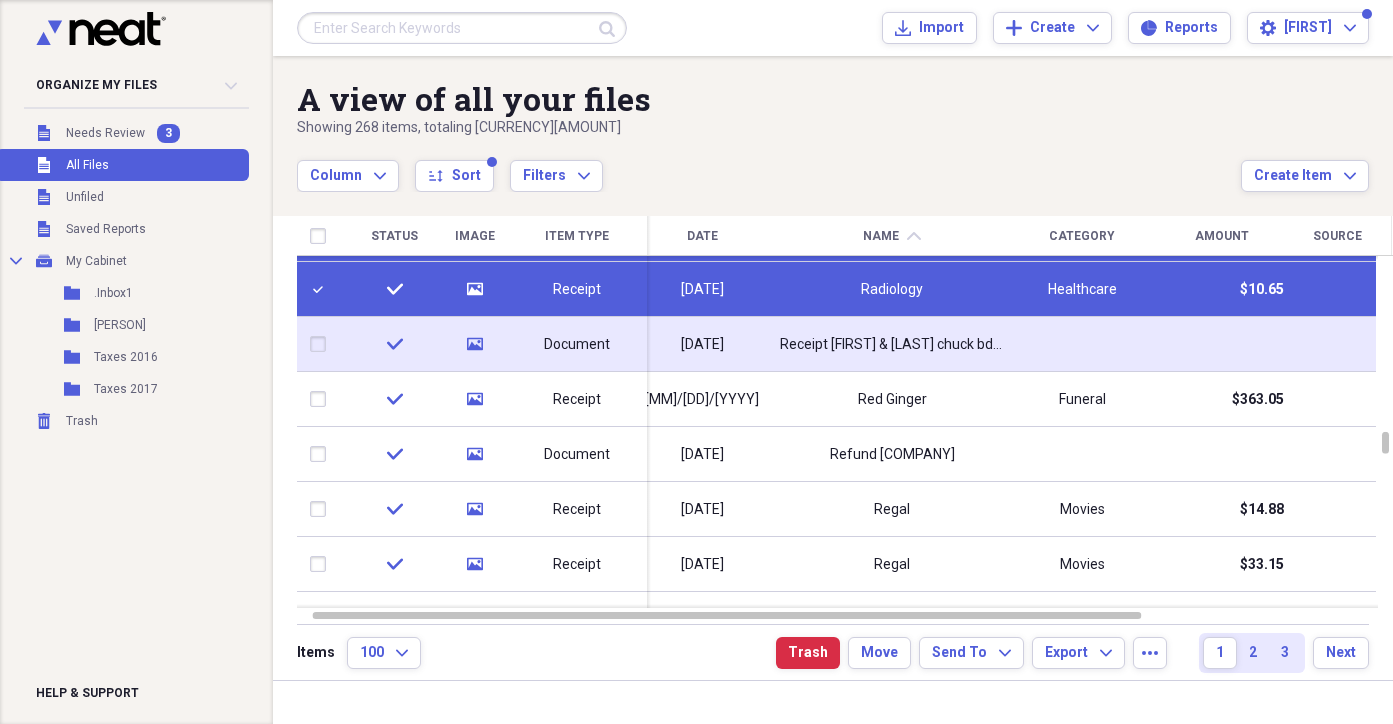 click at bounding box center (322, 344) 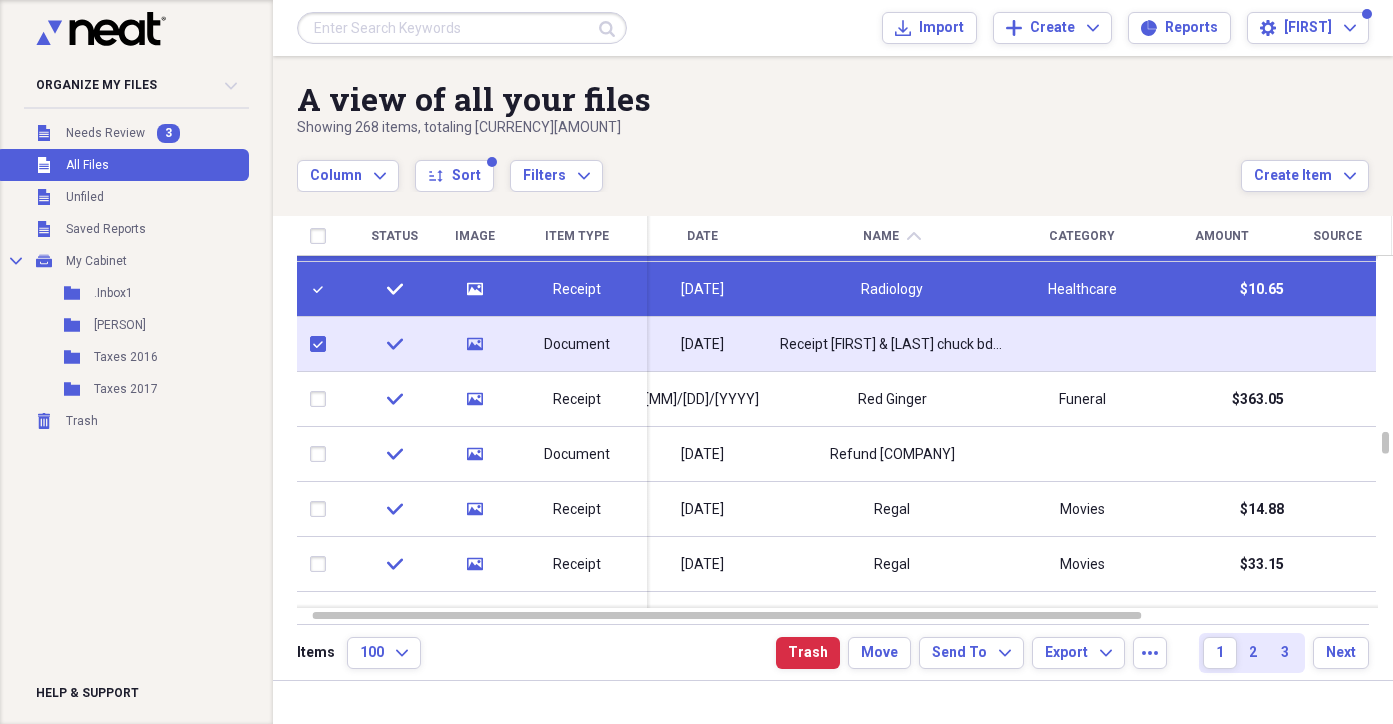 checkbox on "true" 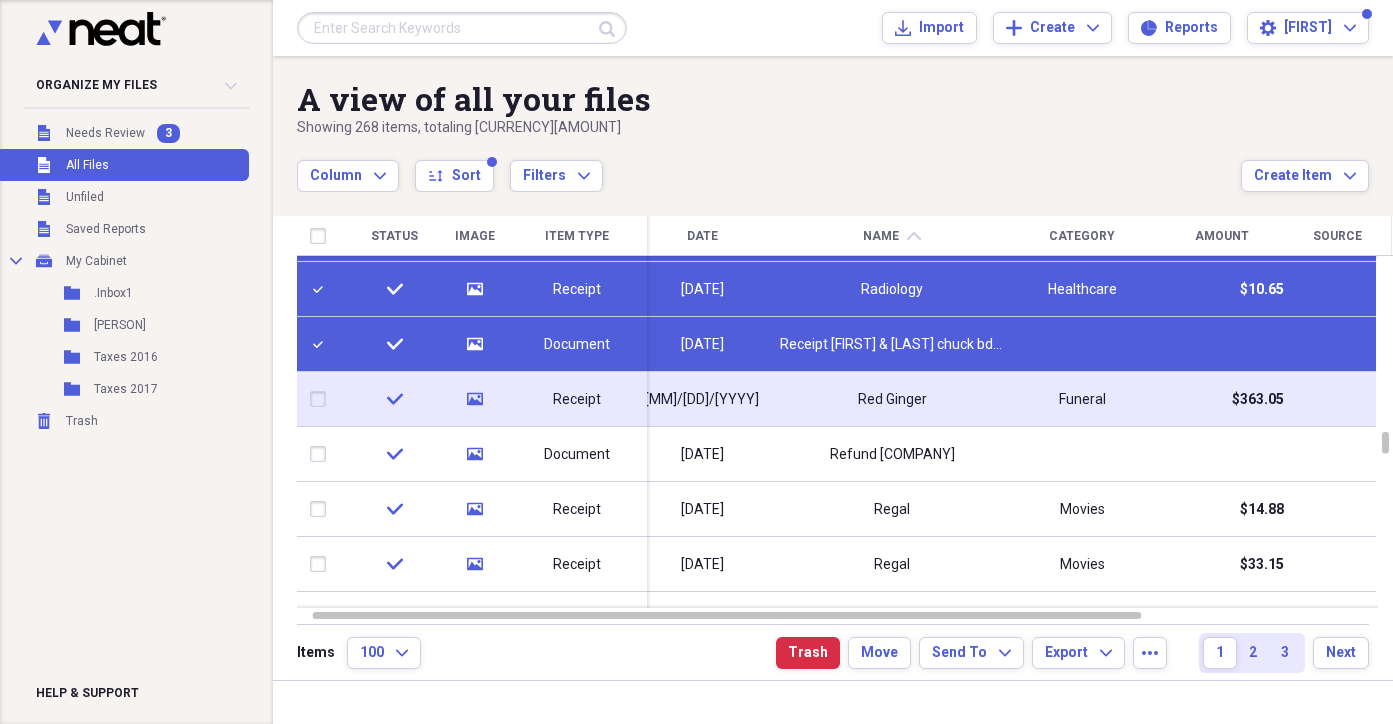 click at bounding box center (322, 399) 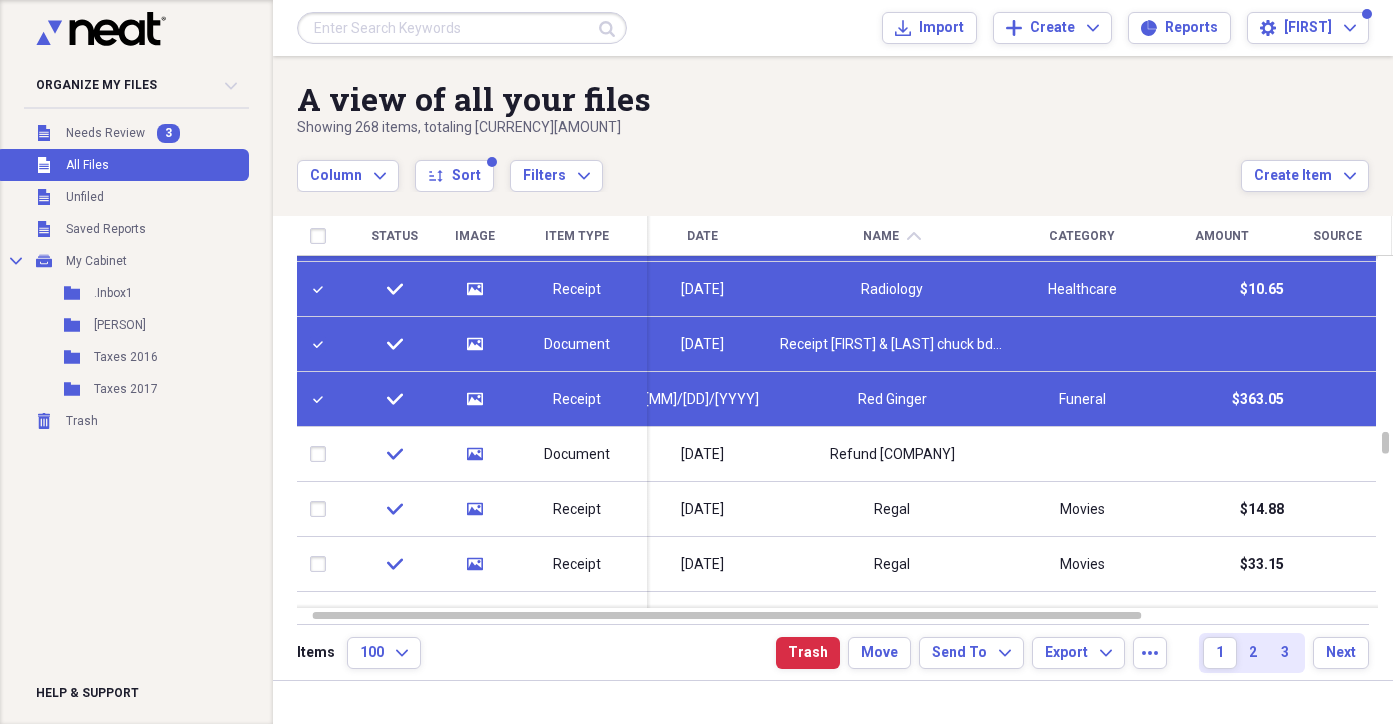 click at bounding box center [322, 399] 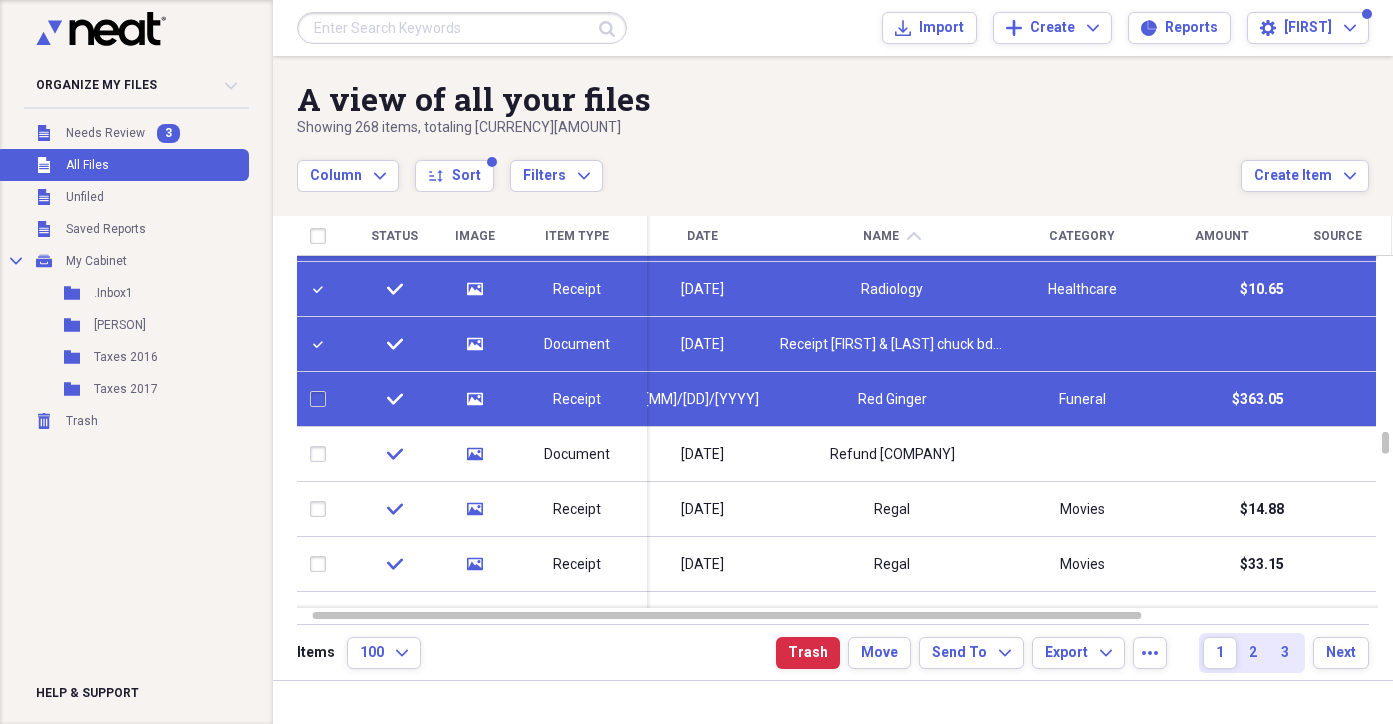 checkbox on "false" 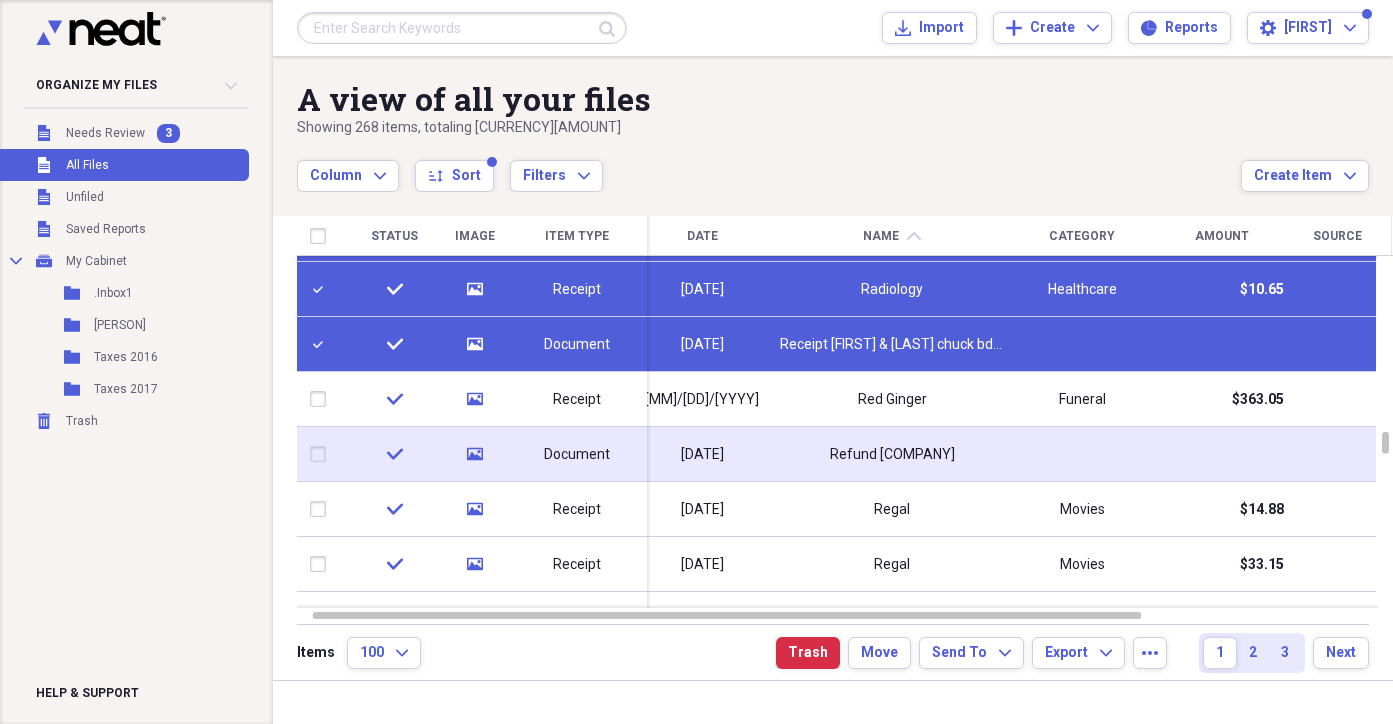 click at bounding box center (322, 454) 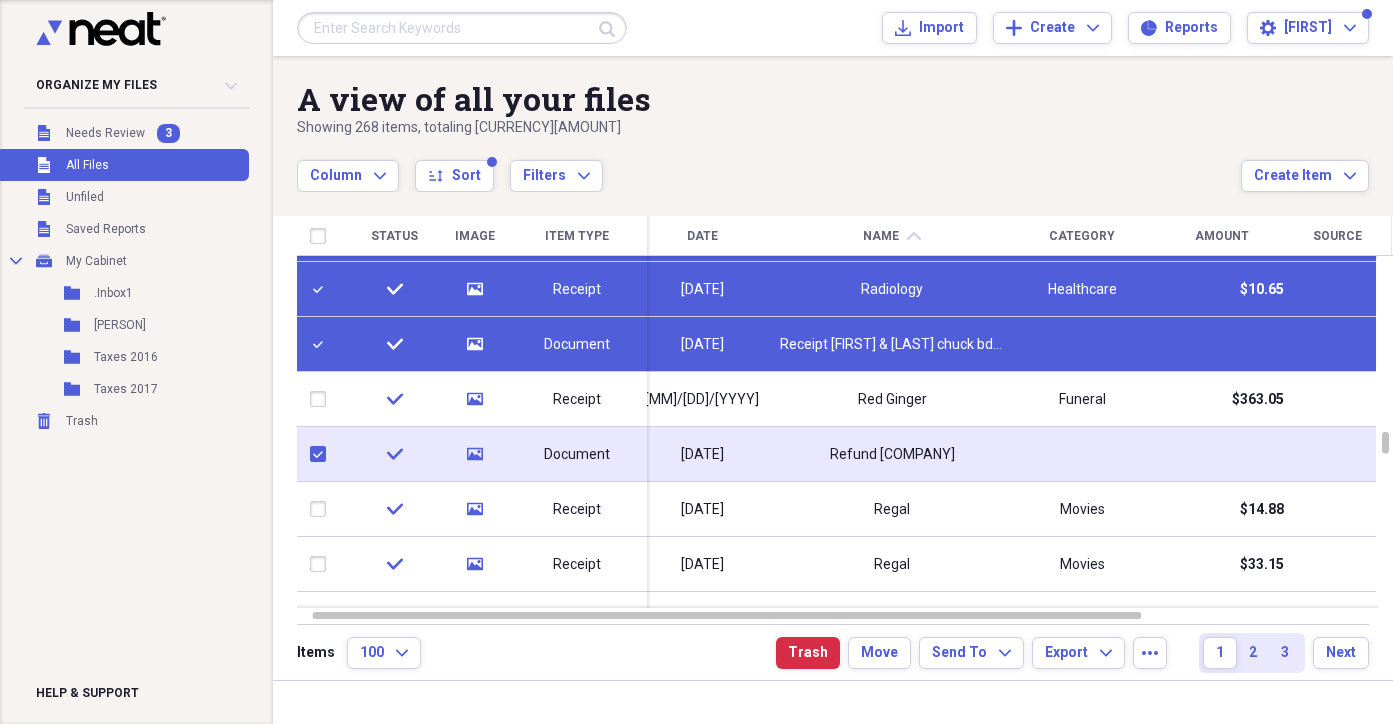 checkbox on "true" 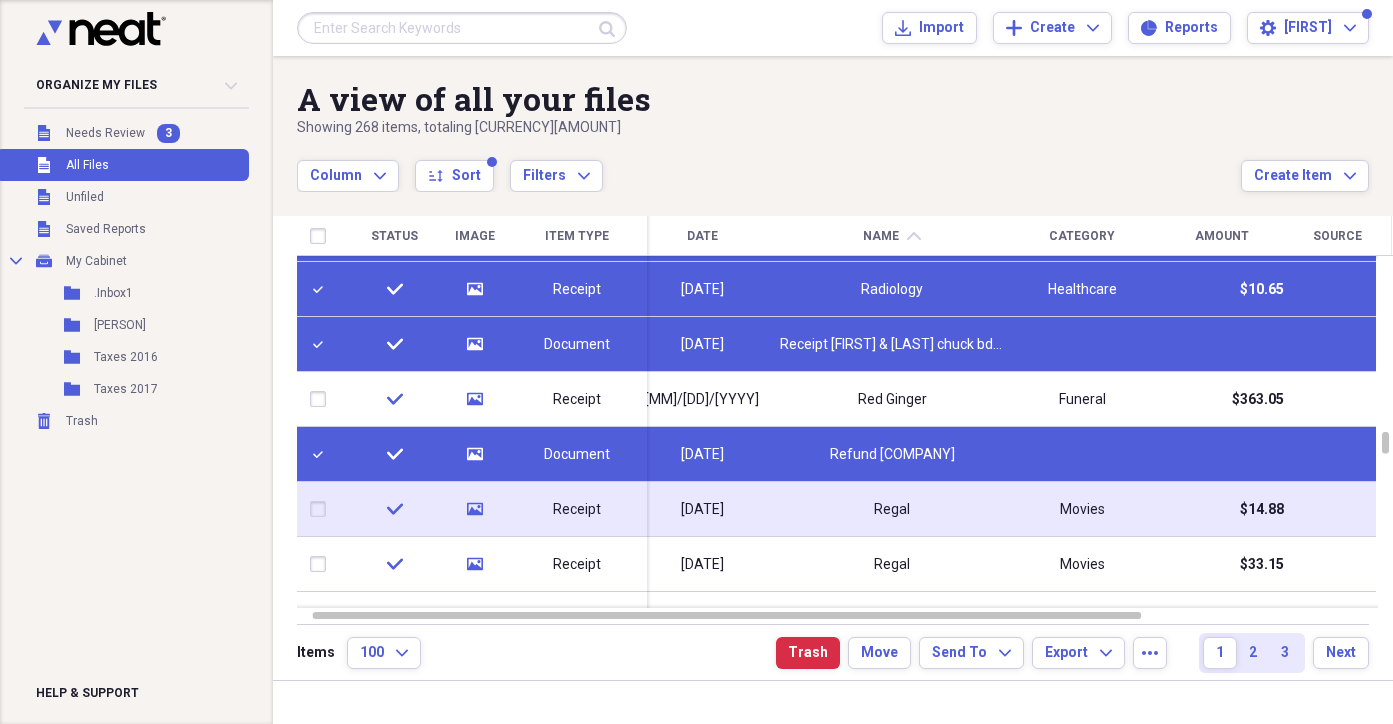 click at bounding box center [322, 509] 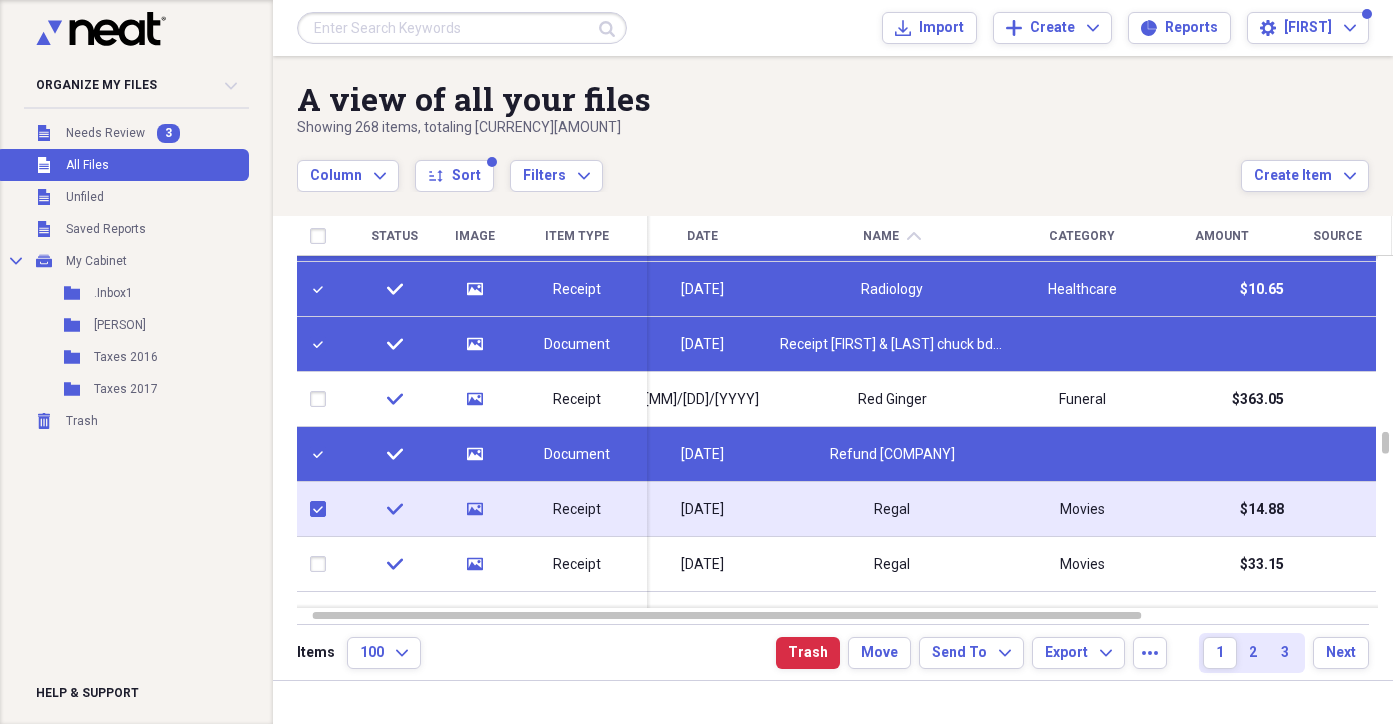 checkbox on "true" 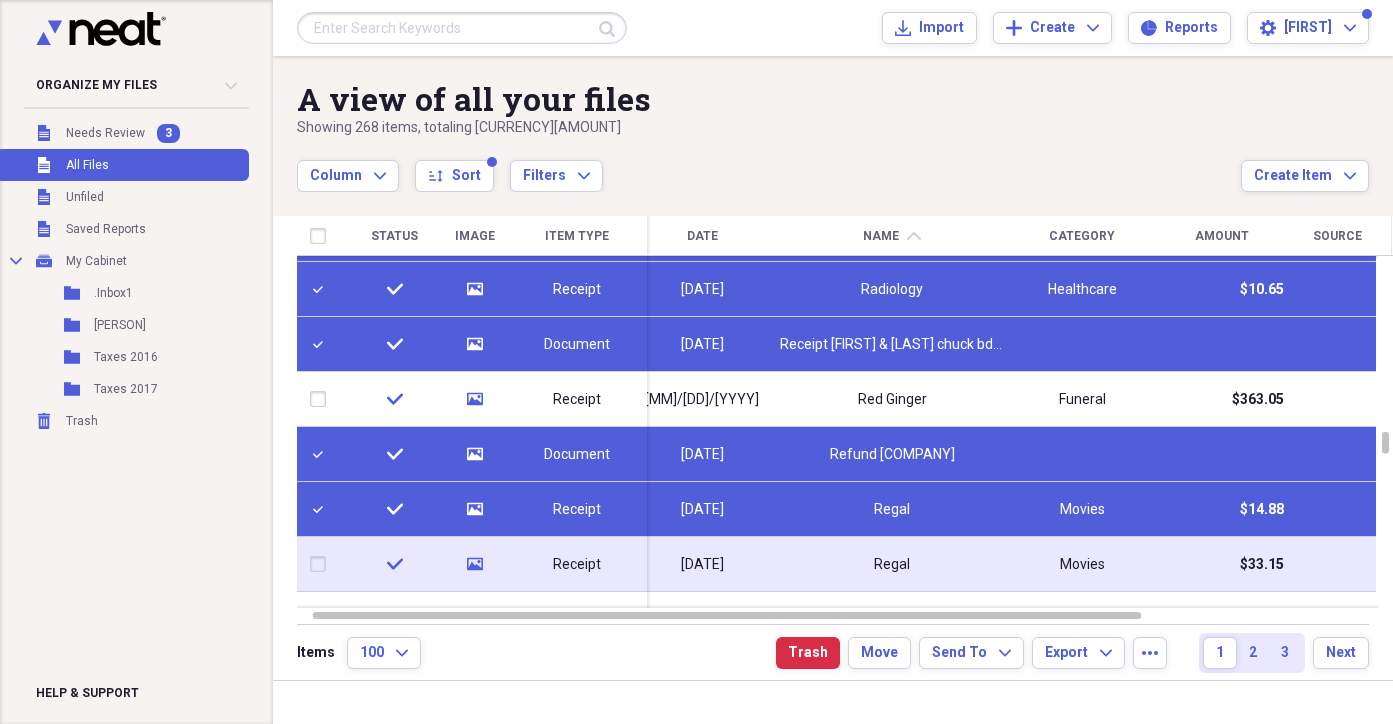 click at bounding box center (322, 564) 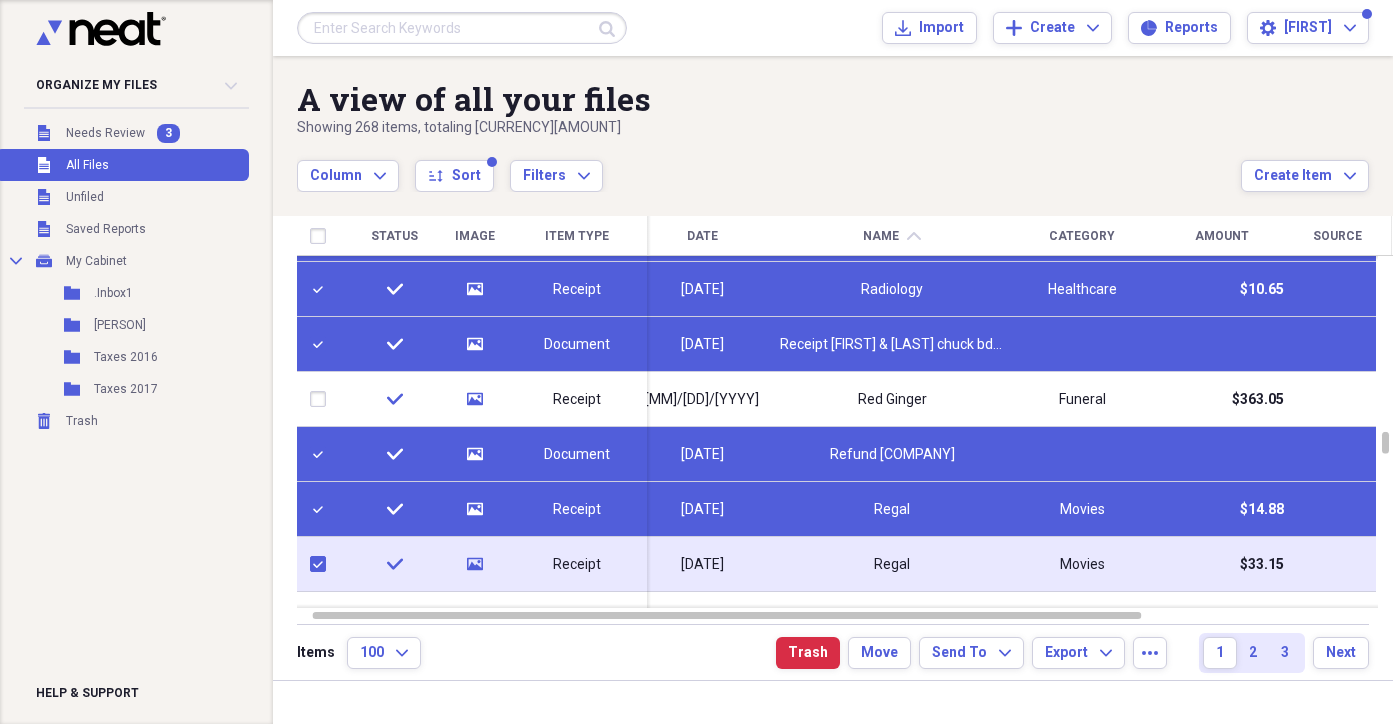 checkbox on "true" 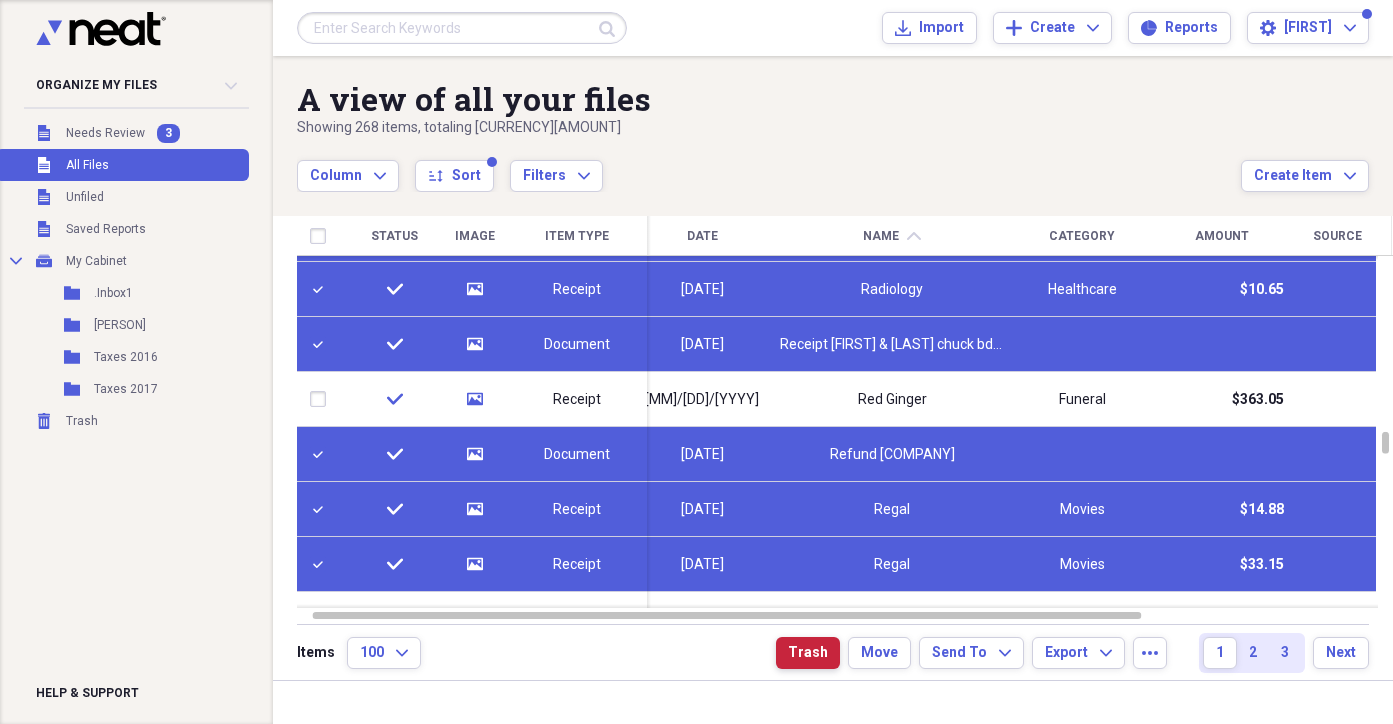 click on "Trash" at bounding box center (808, 653) 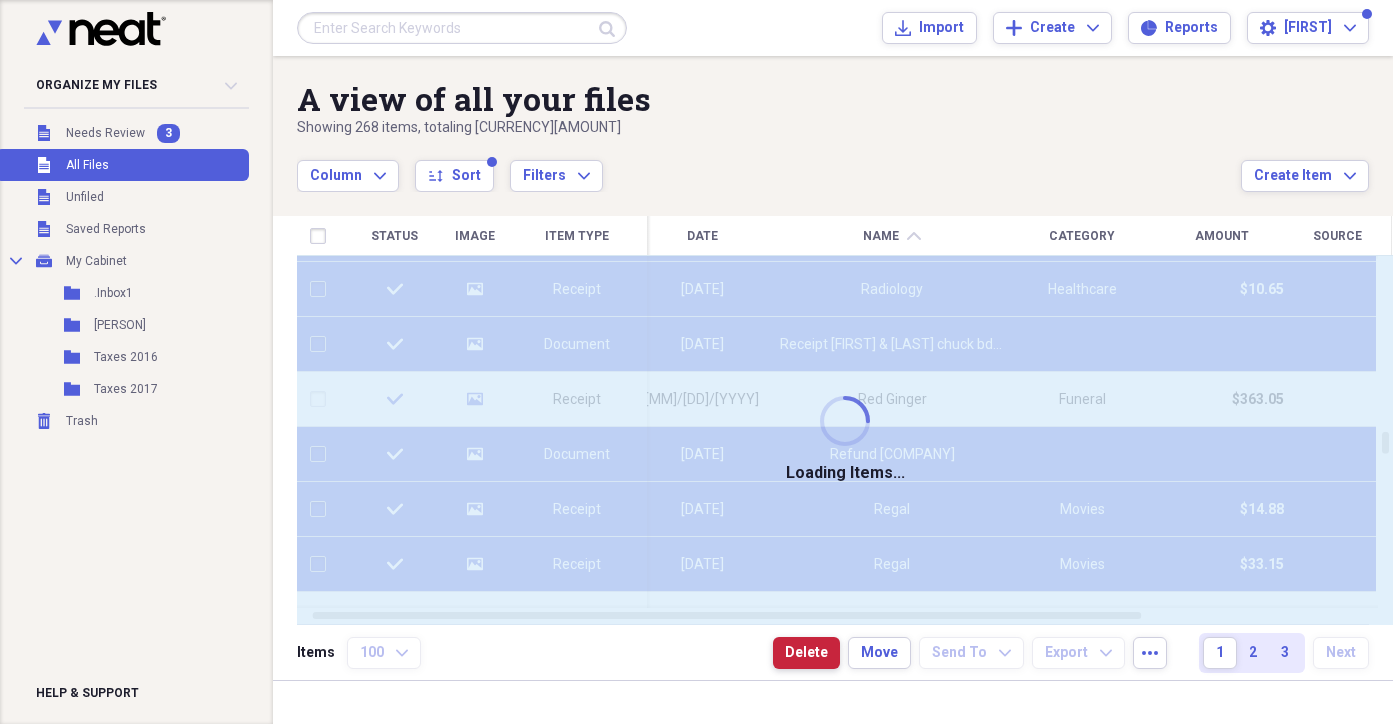 checkbox on "false" 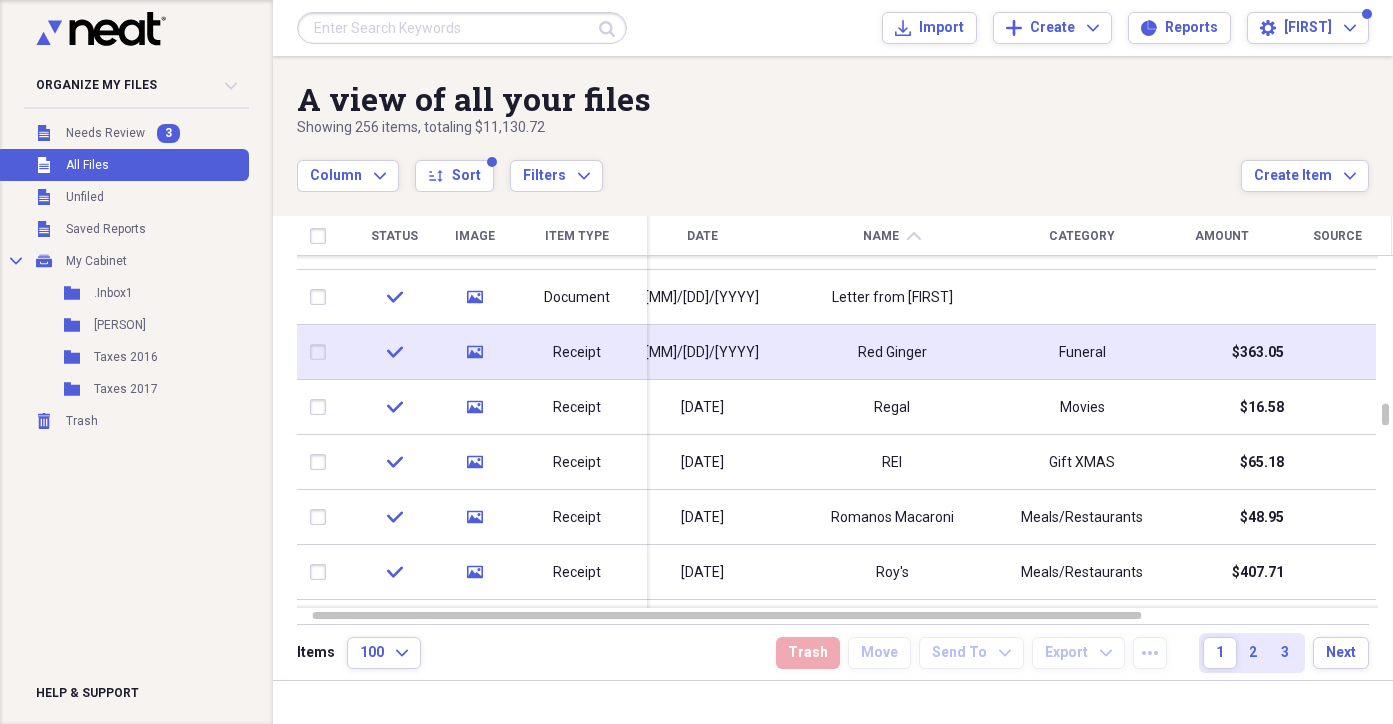click on "Receipt" at bounding box center [577, 353] 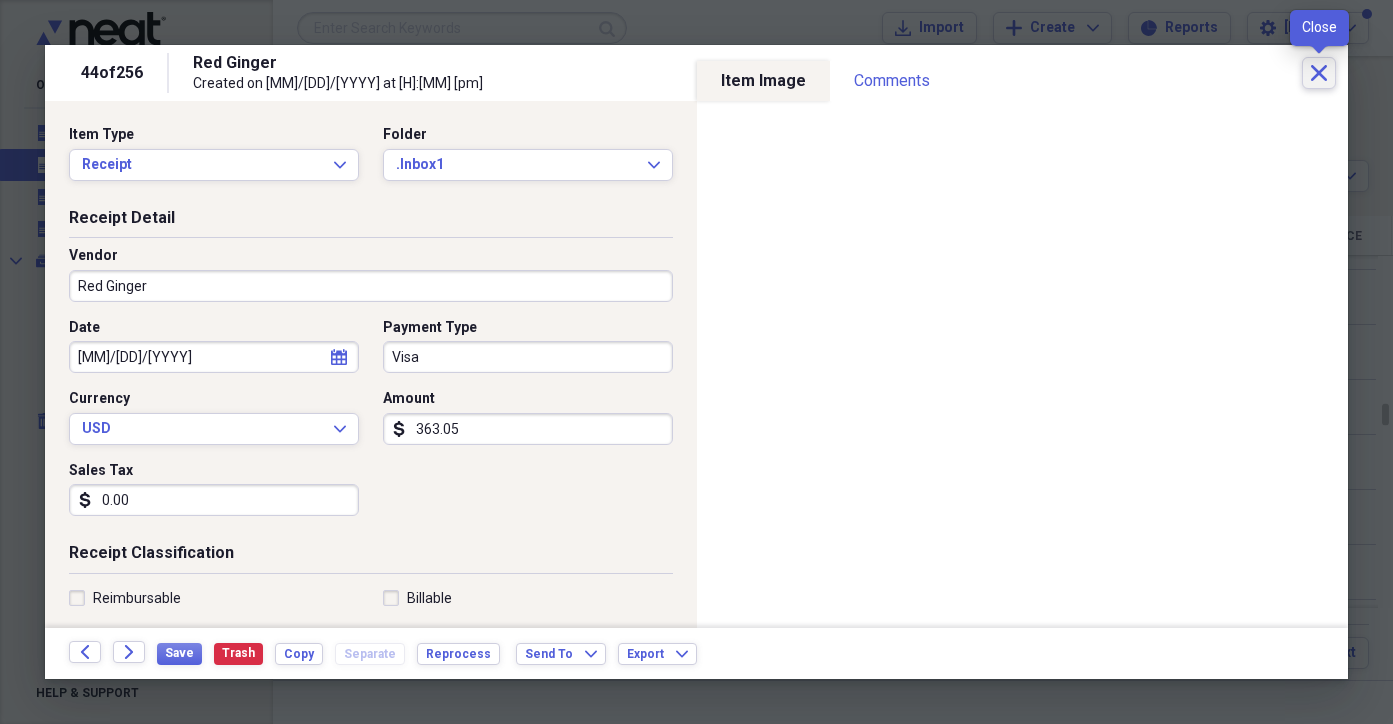 click 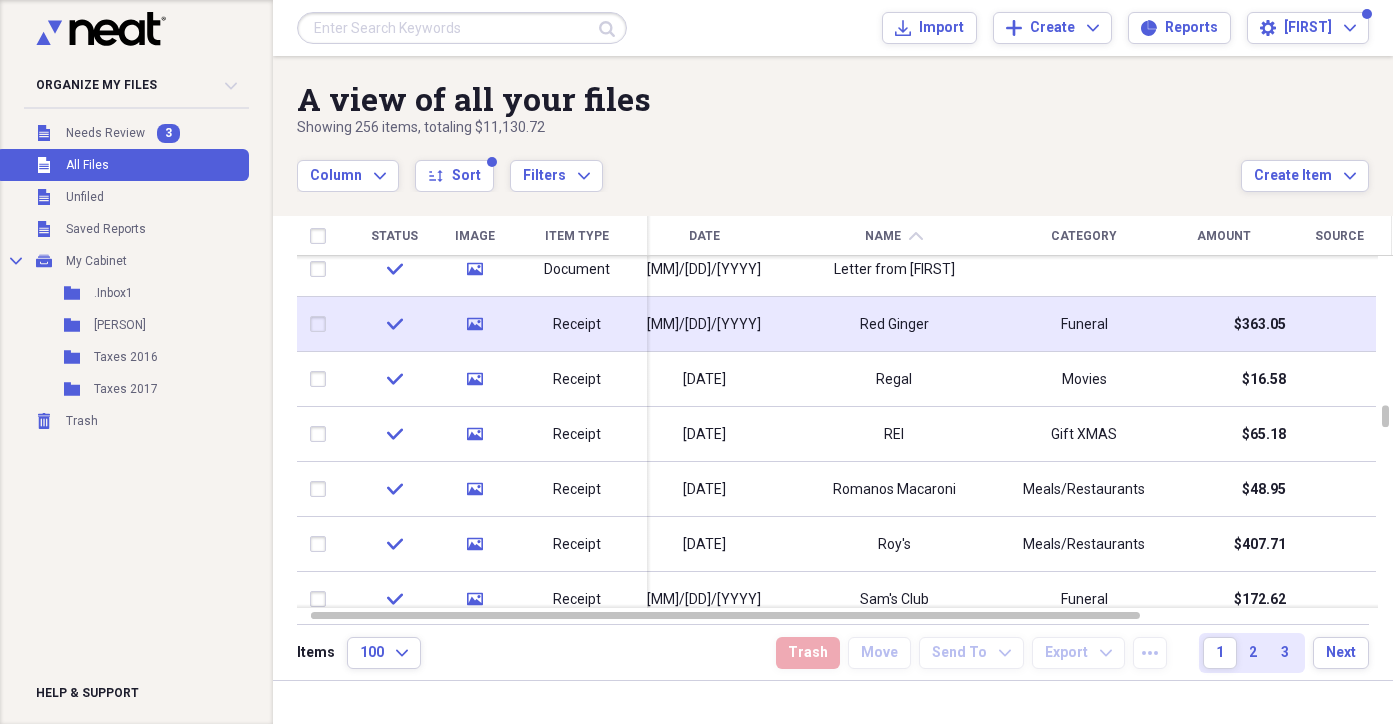 click at bounding box center (322, 324) 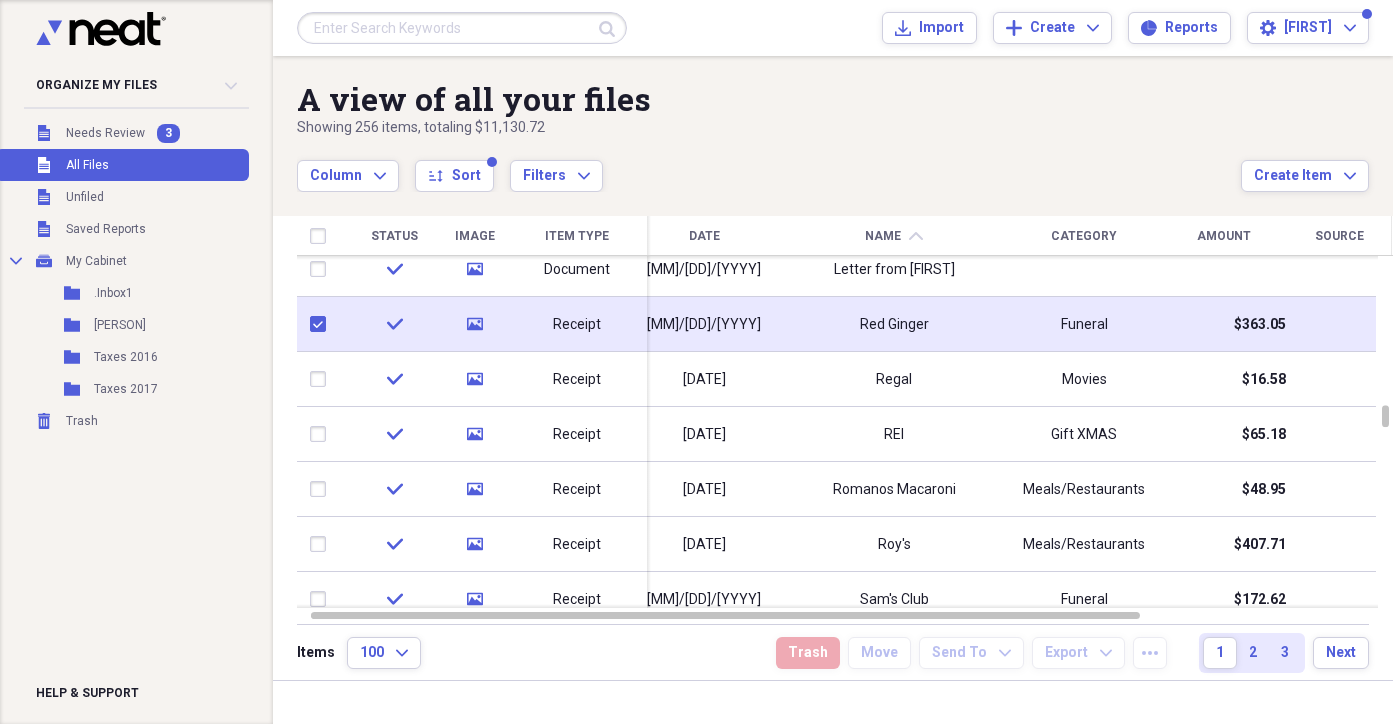 checkbox on "true" 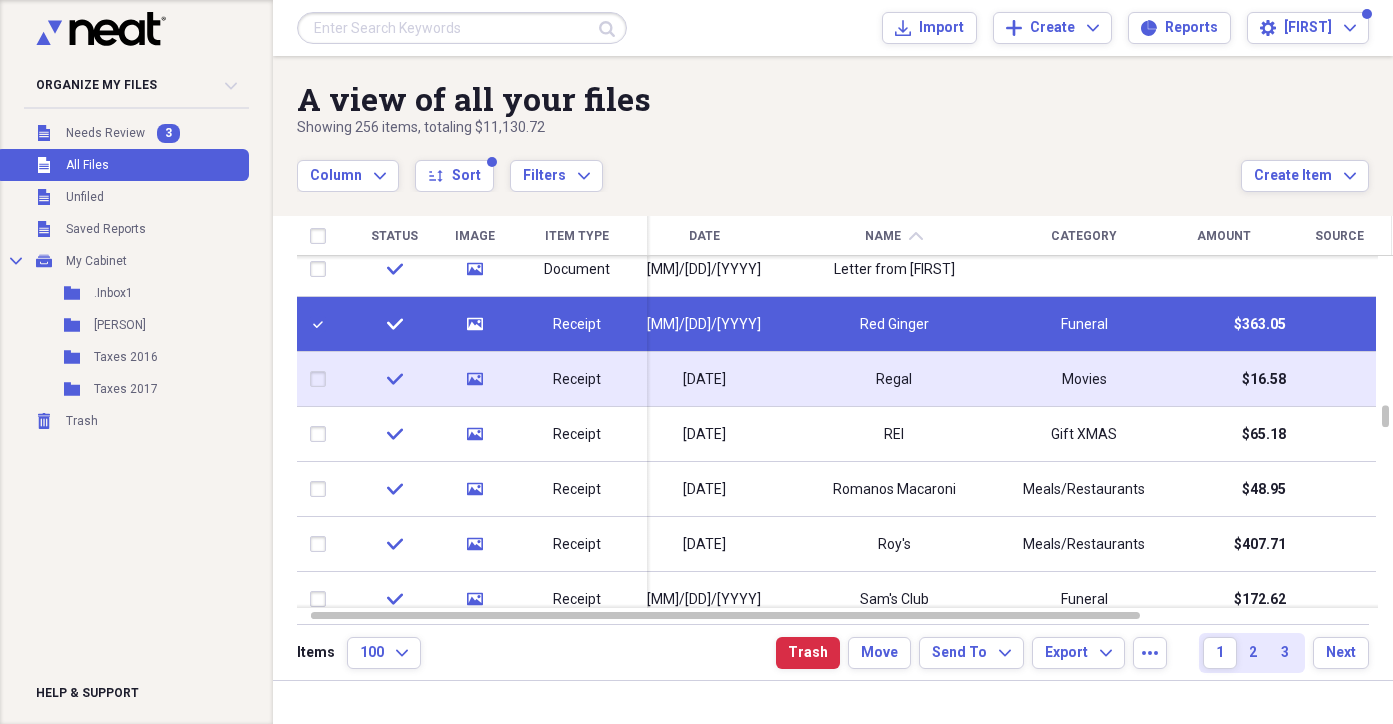 click at bounding box center [322, 379] 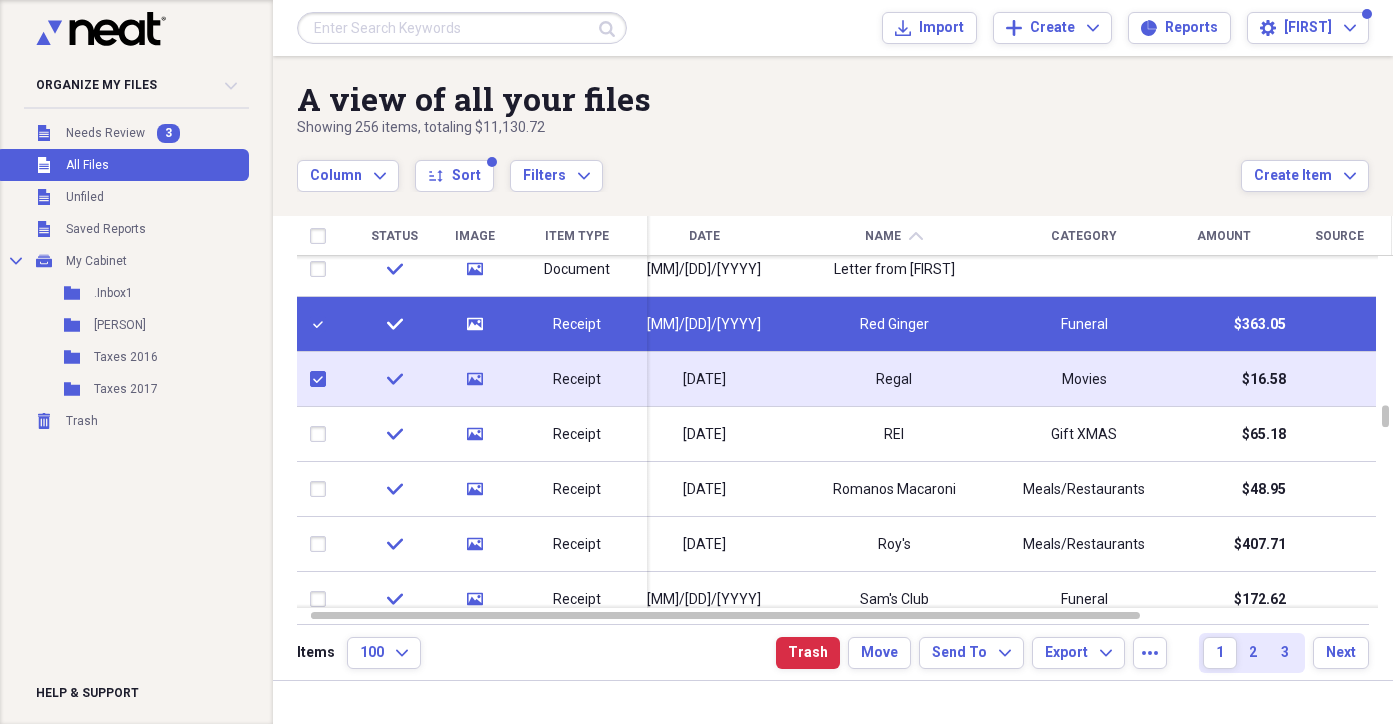 checkbox on "true" 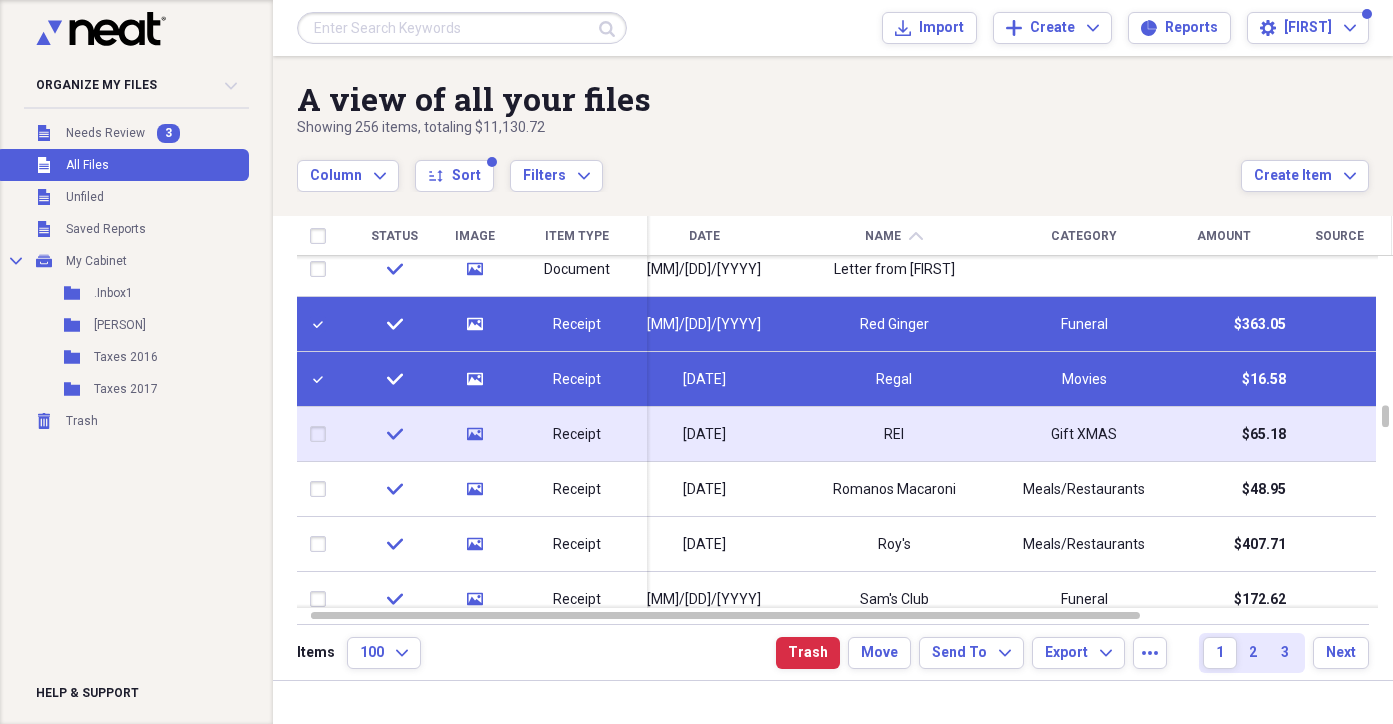 click at bounding box center [322, 434] 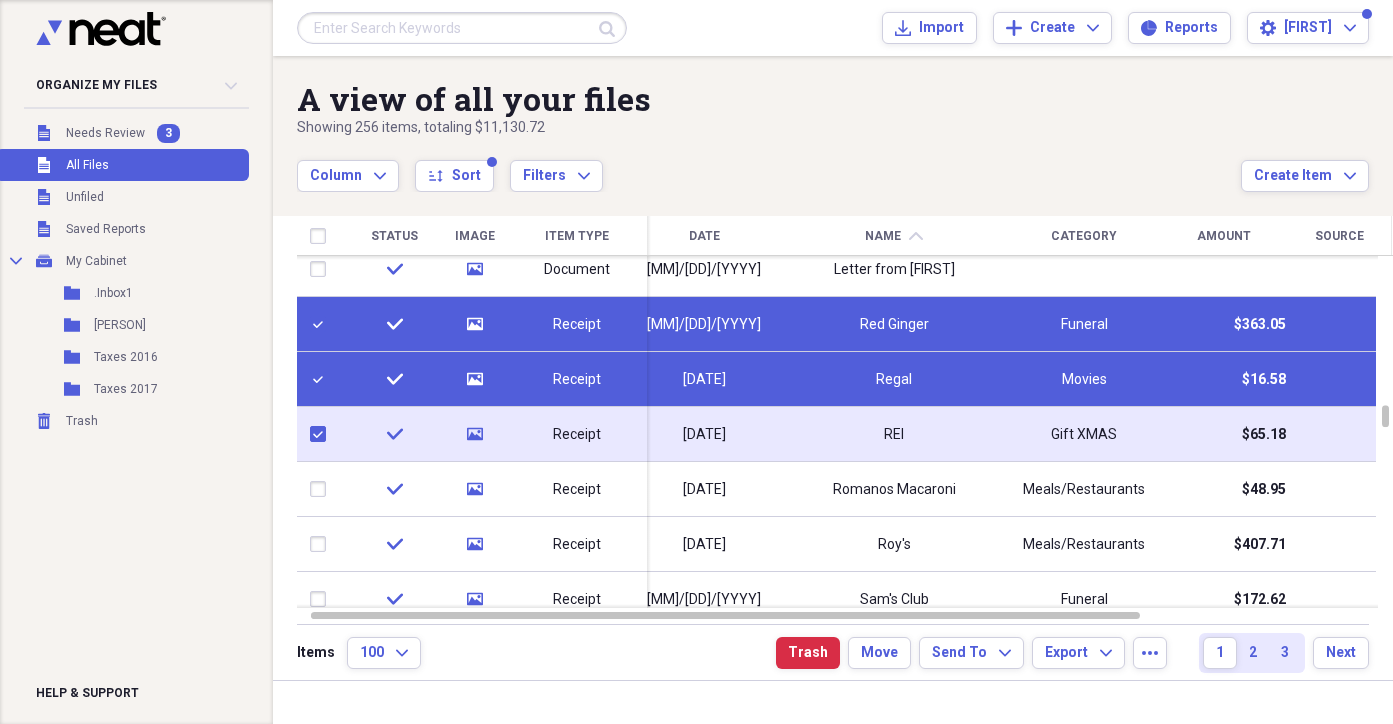checkbox on "true" 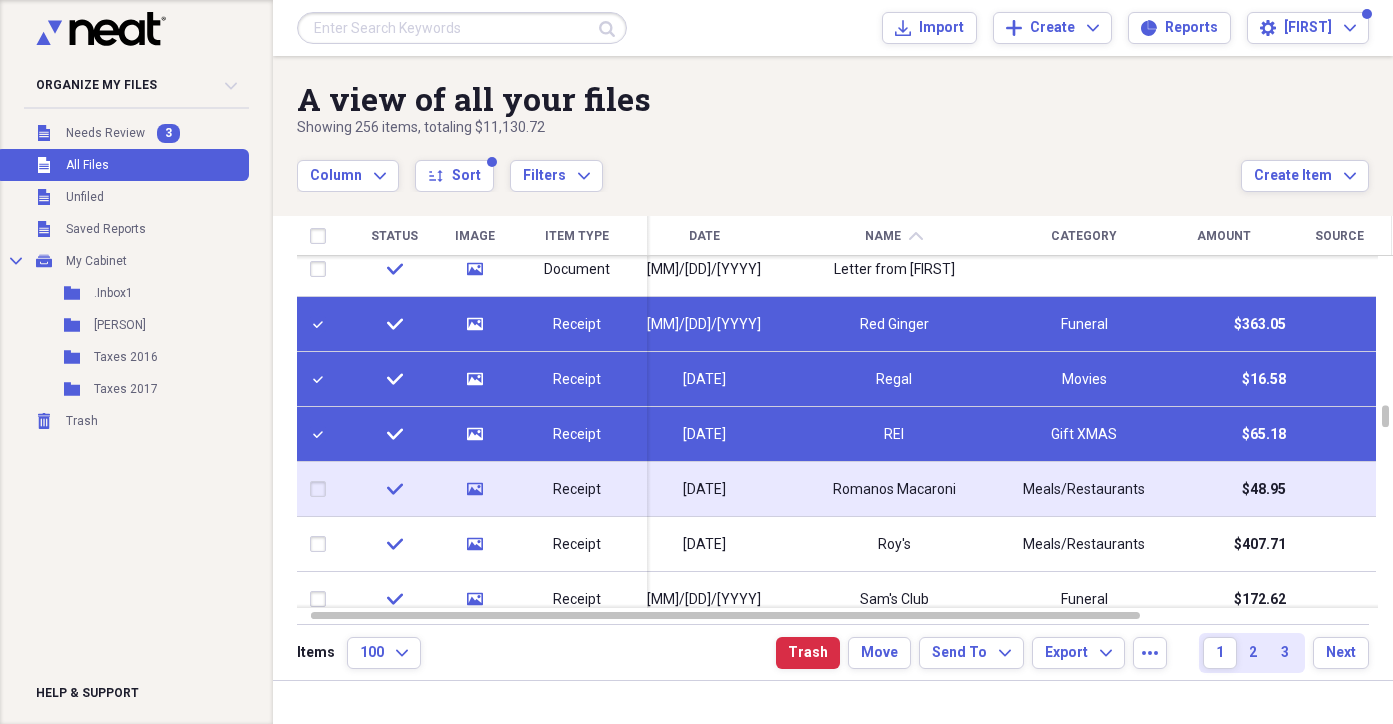 click at bounding box center (322, 489) 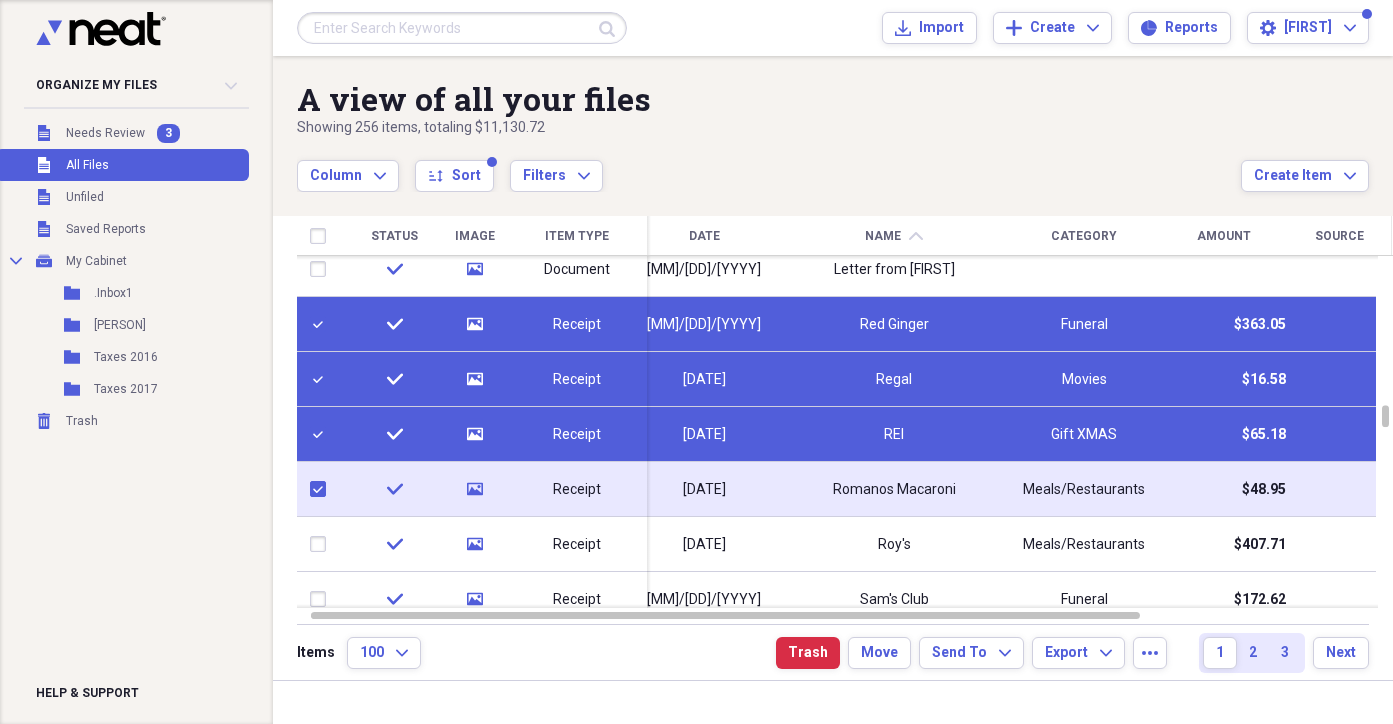 checkbox on "true" 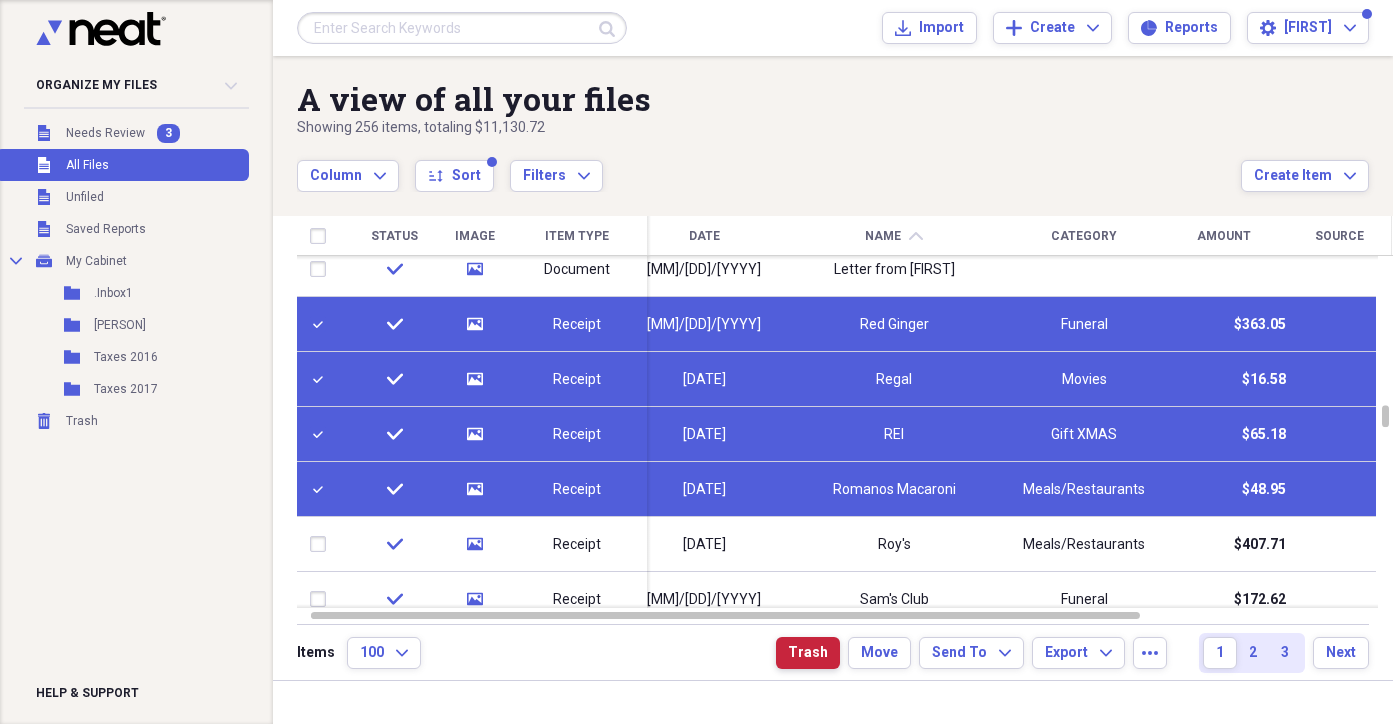 click on "Trash" at bounding box center (808, 653) 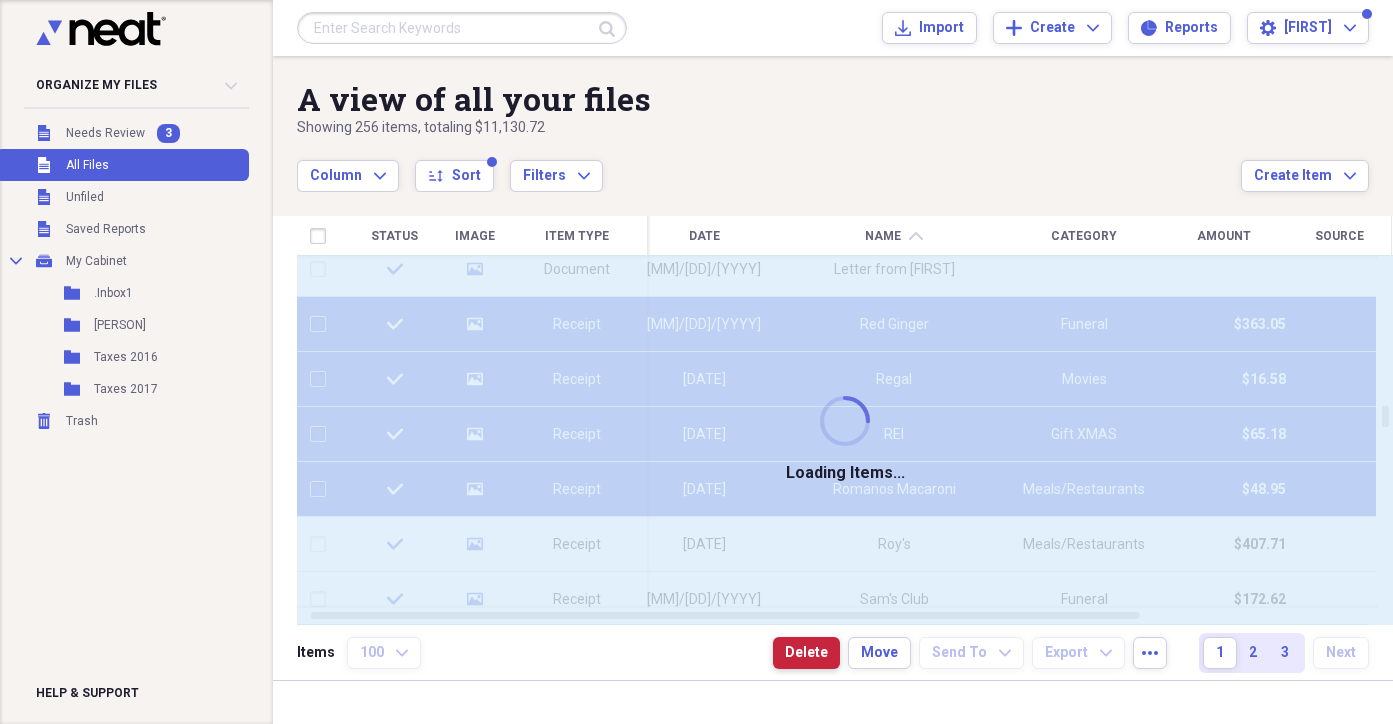 checkbox on "false" 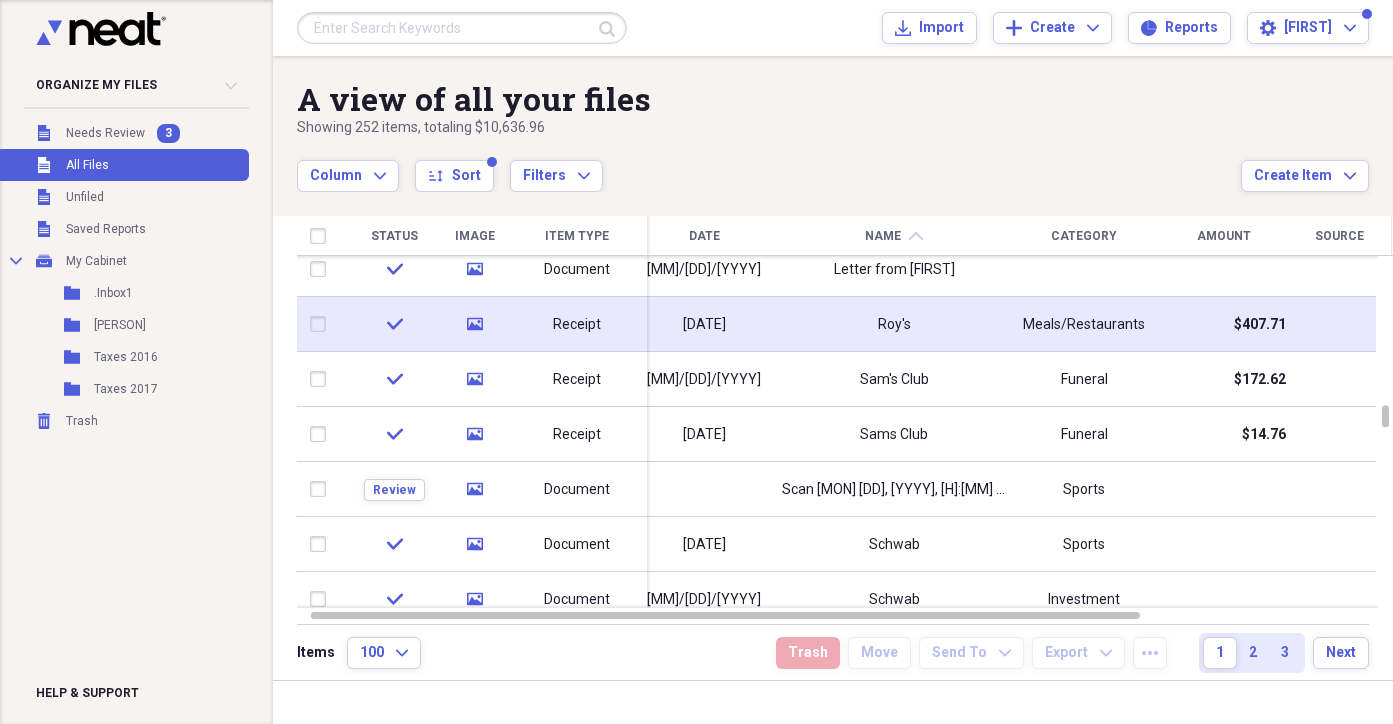 click on "Receipt" at bounding box center (577, 325) 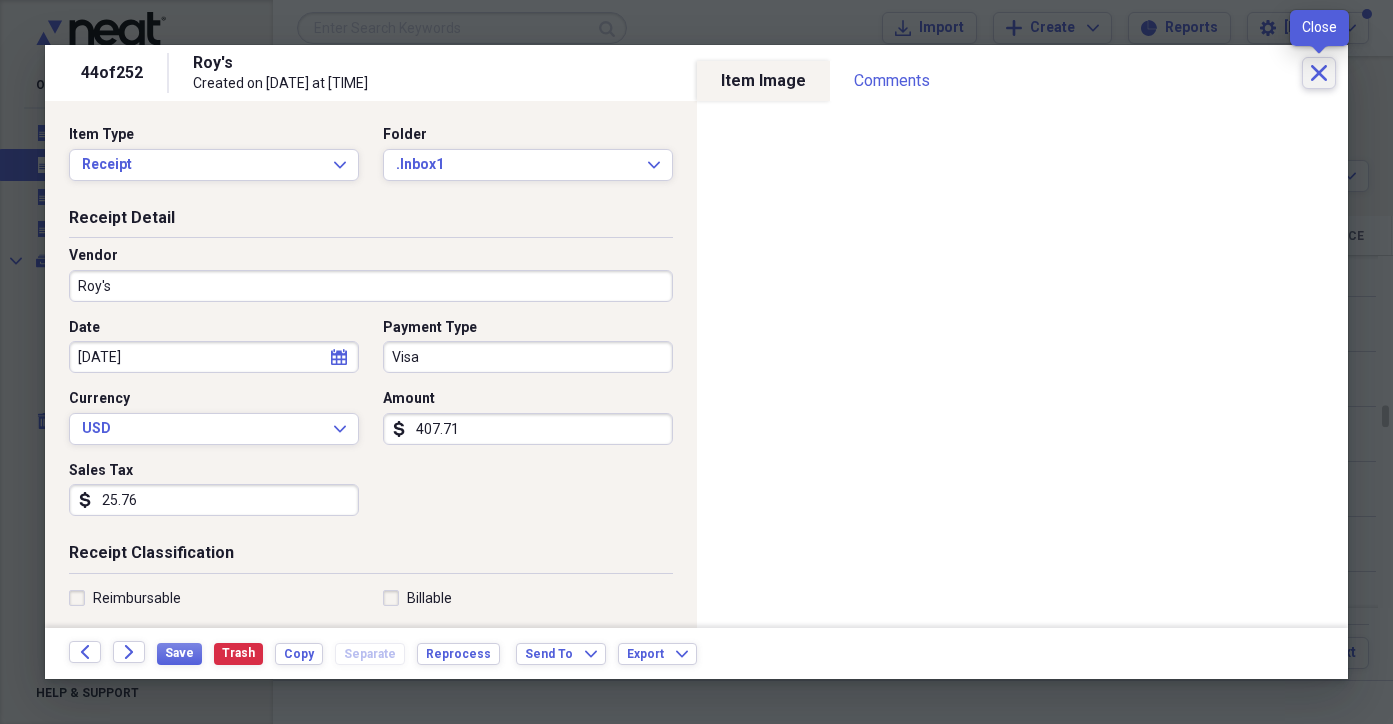 click 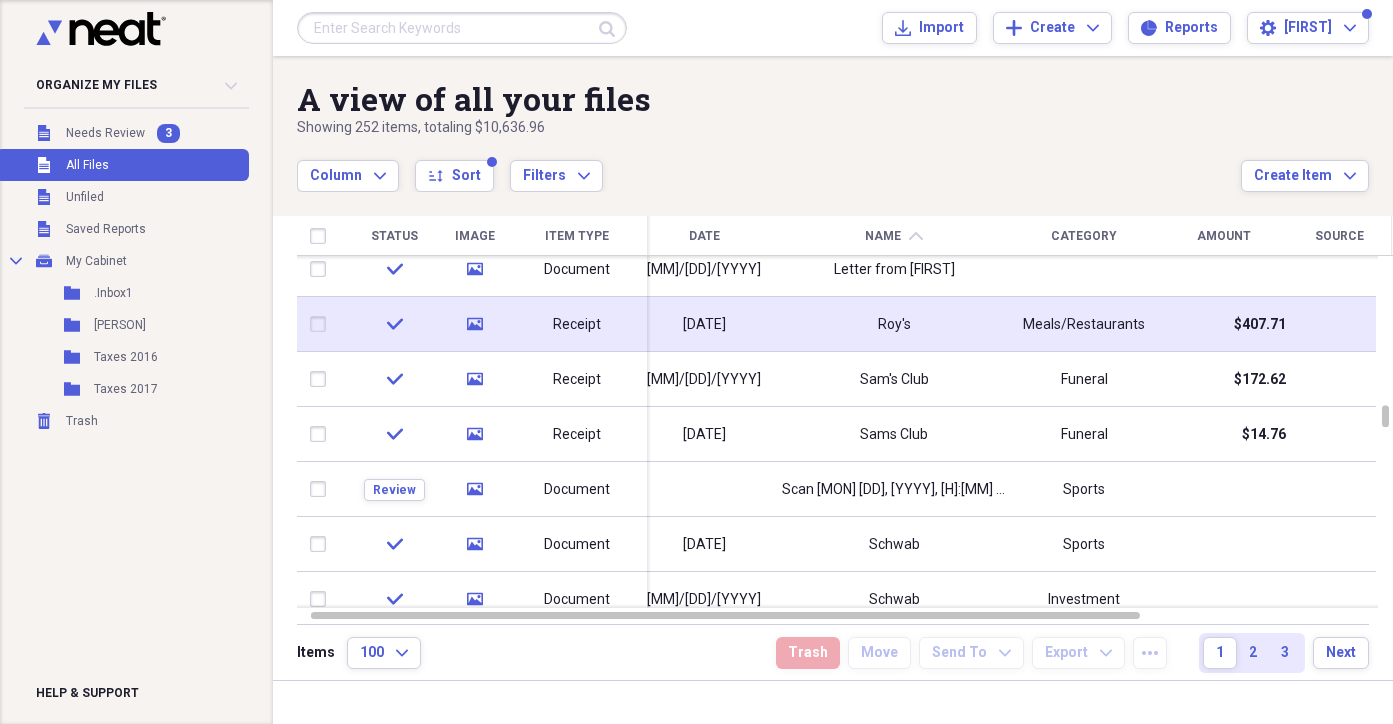click at bounding box center (322, 324) 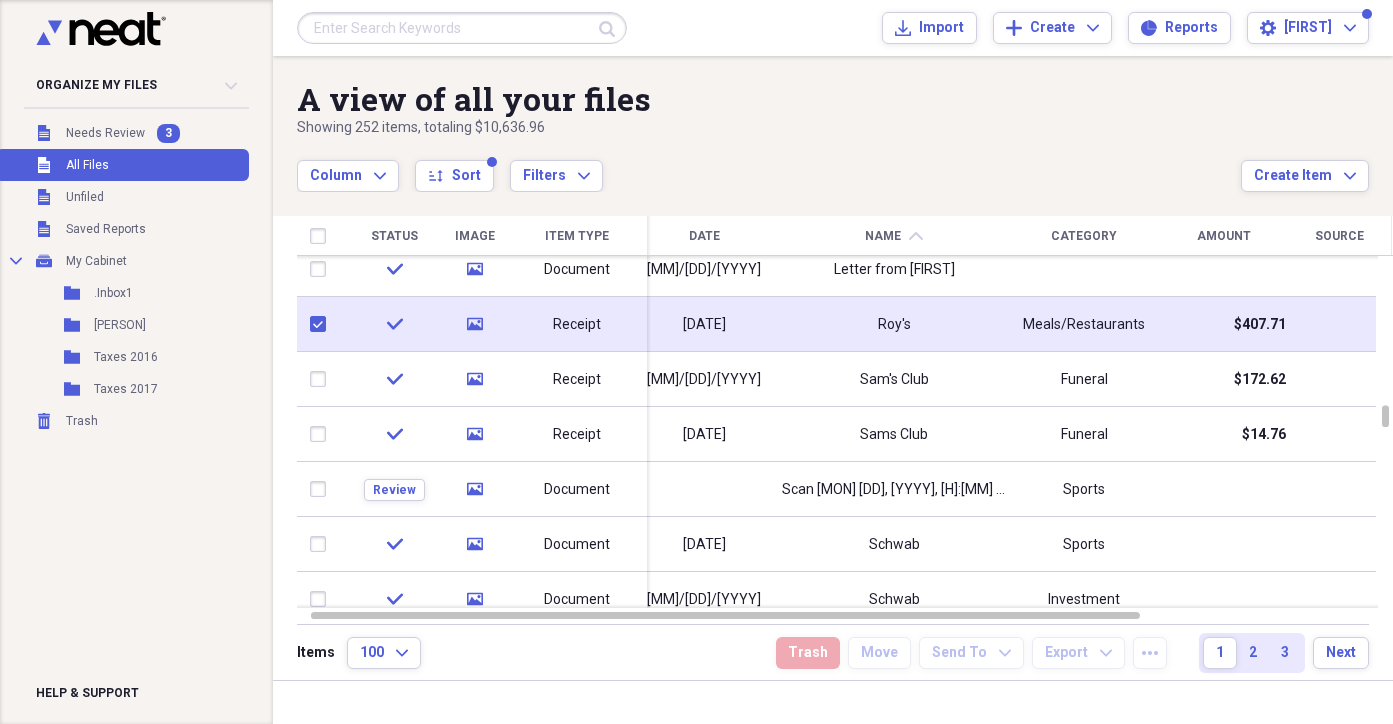 checkbox on "true" 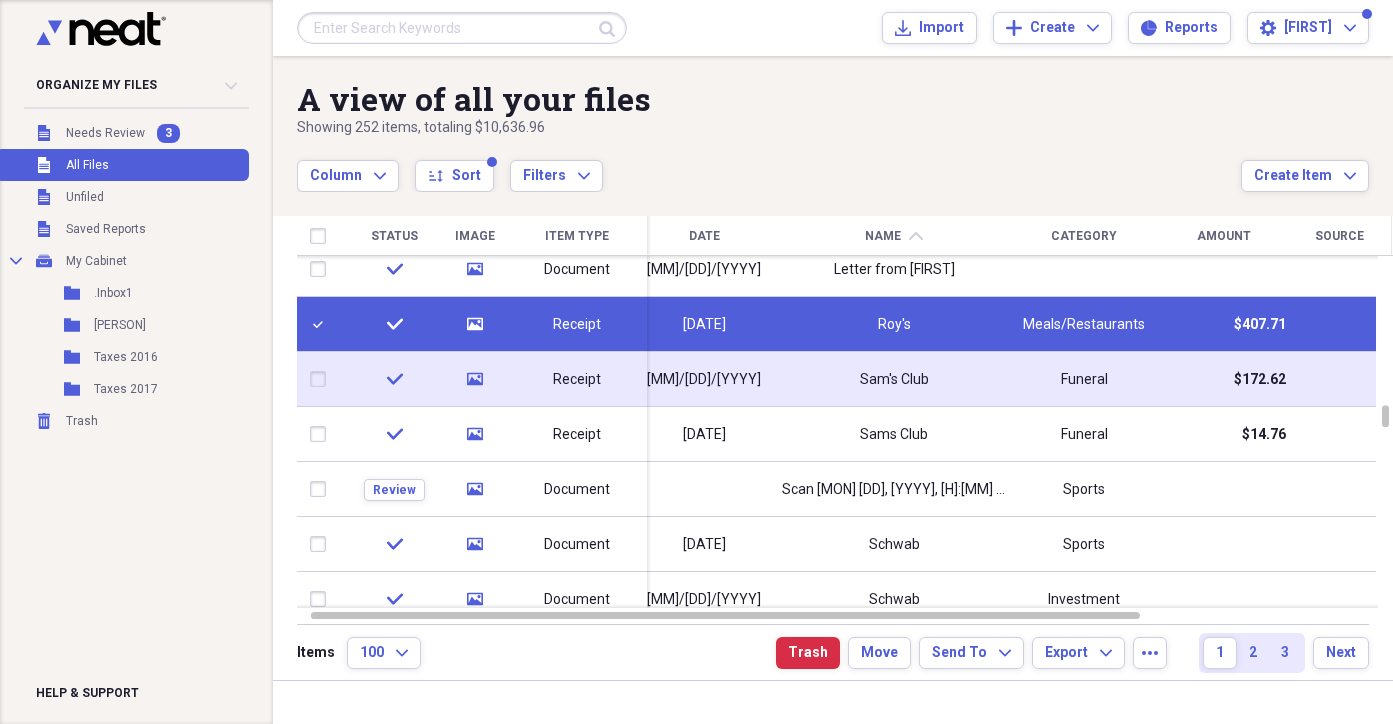 click at bounding box center [322, 379] 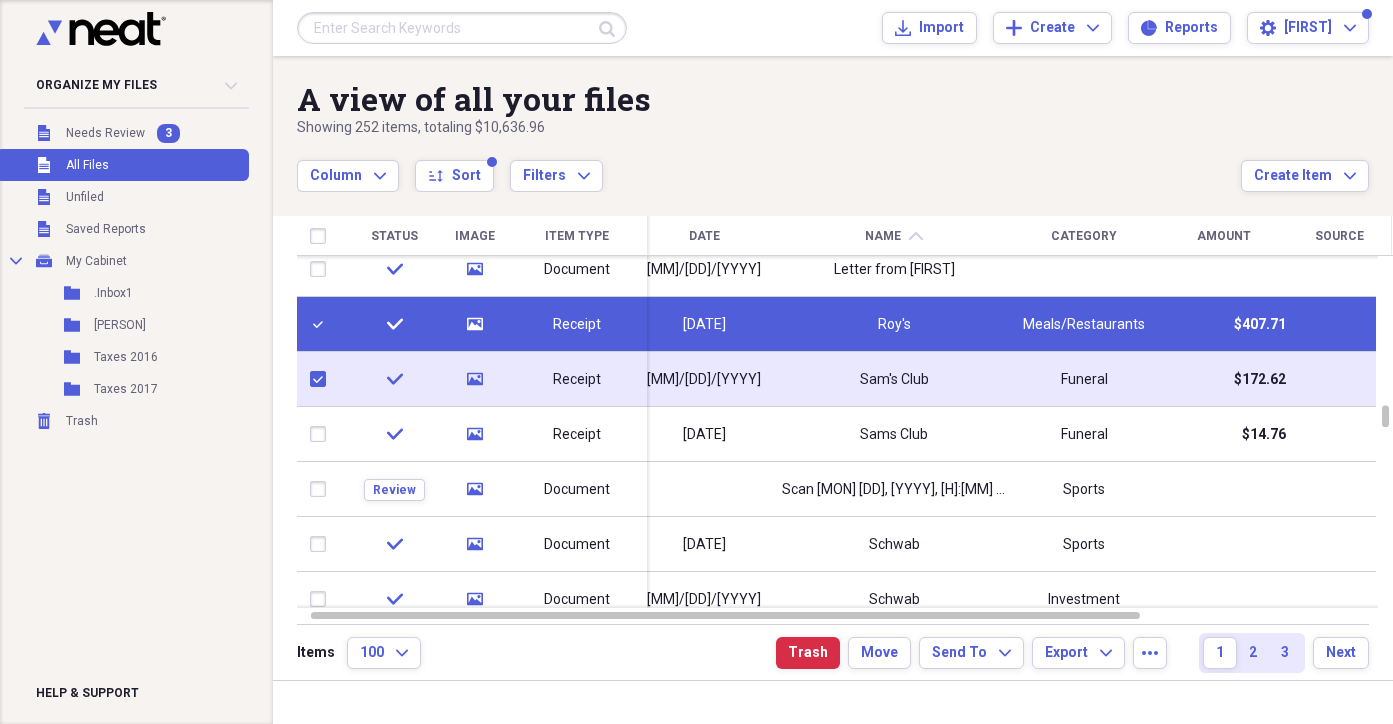 checkbox on "true" 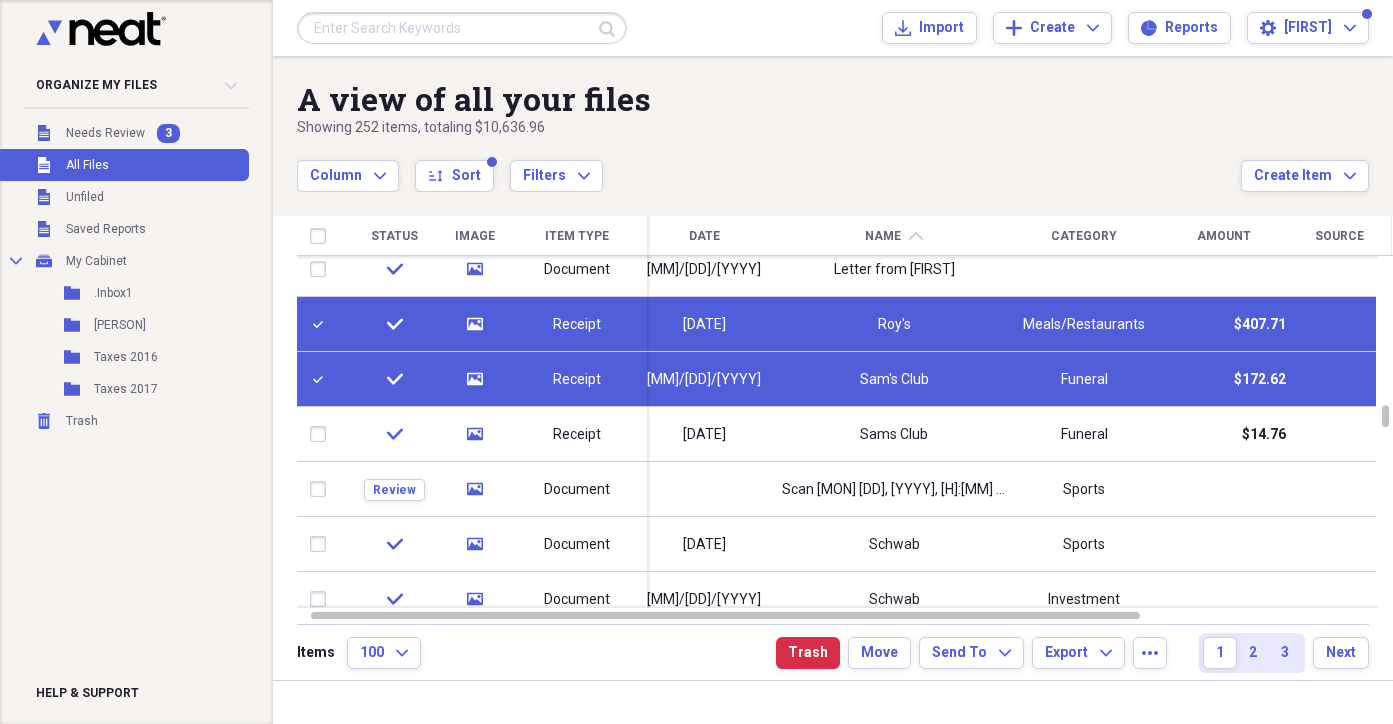 click at bounding box center [322, 324] 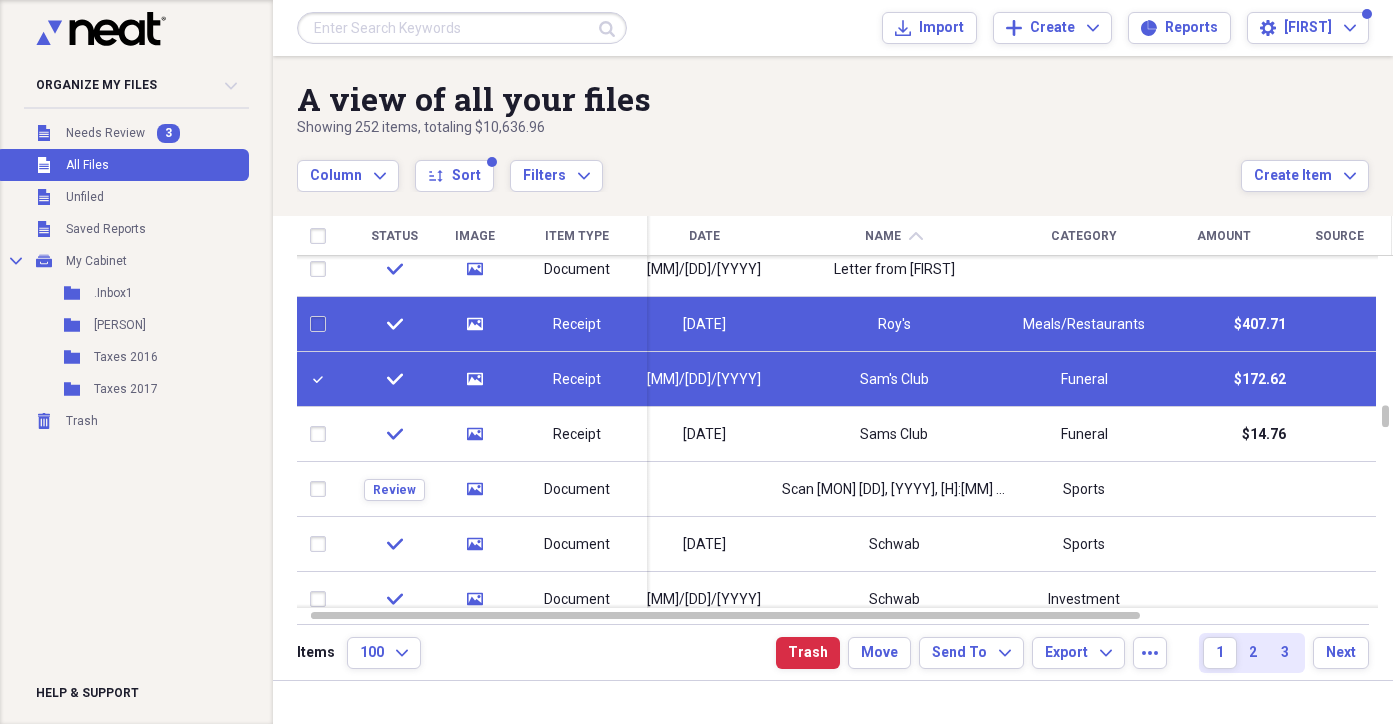 checkbox on "false" 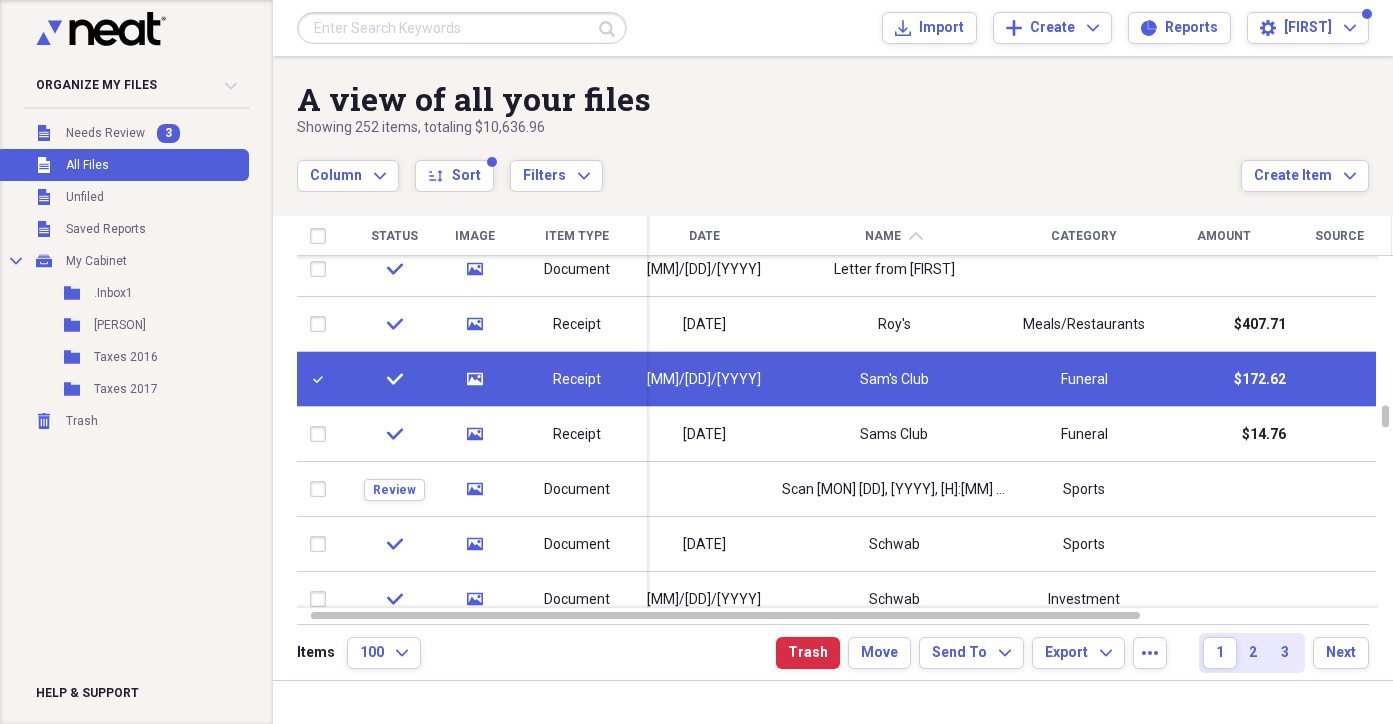 click at bounding box center [322, 379] 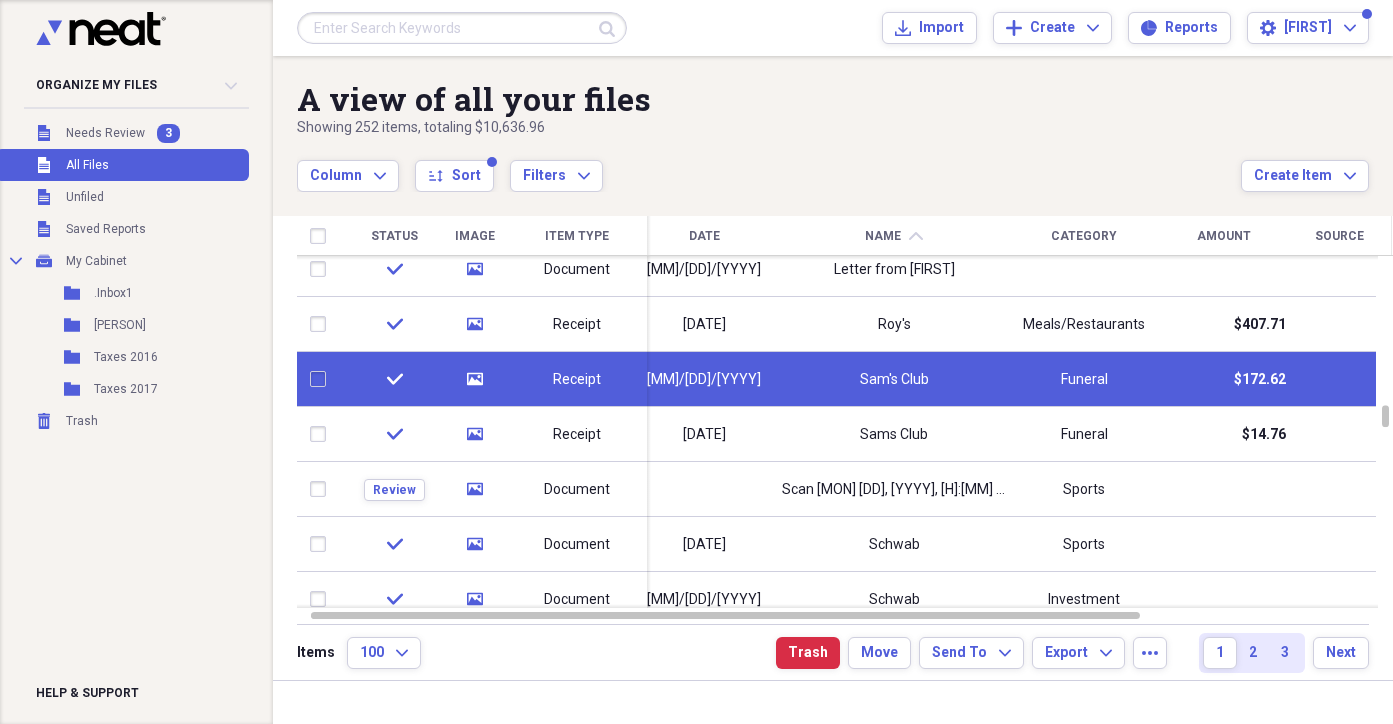 checkbox on "false" 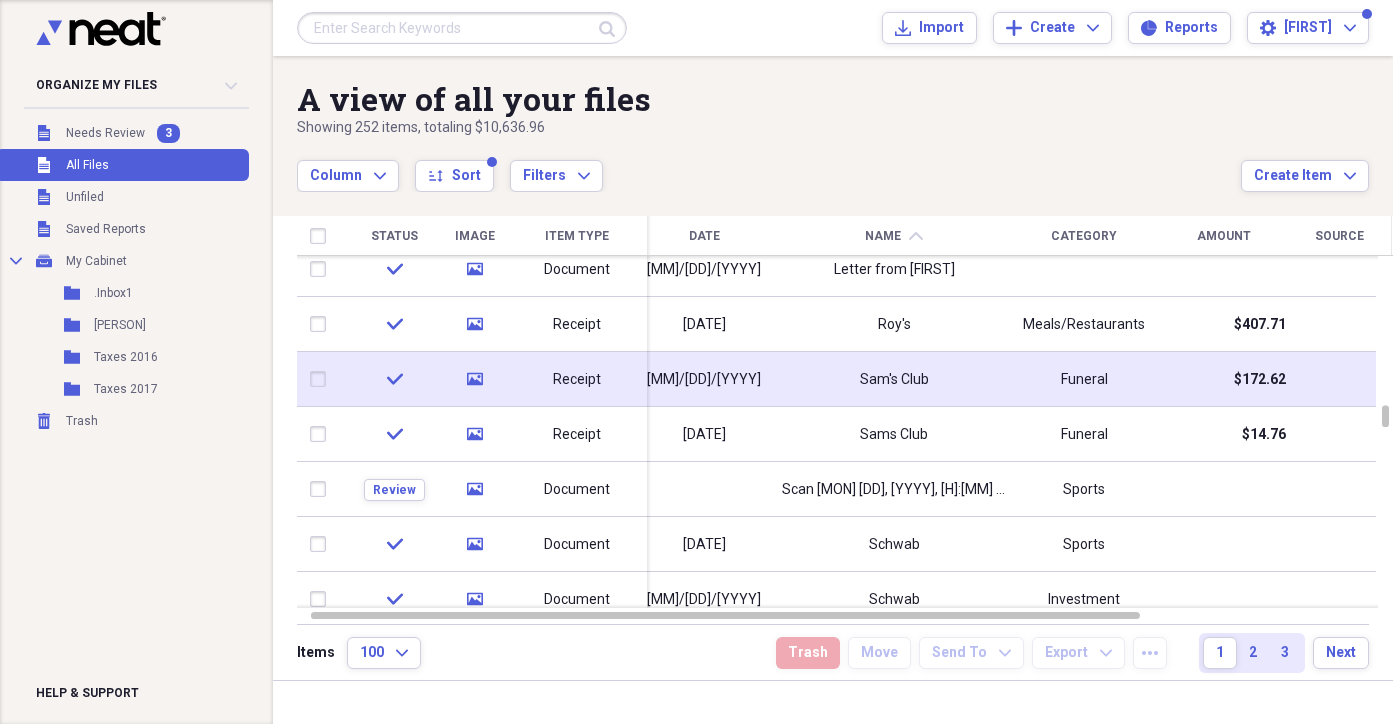 click on "Receipt" at bounding box center (577, 380) 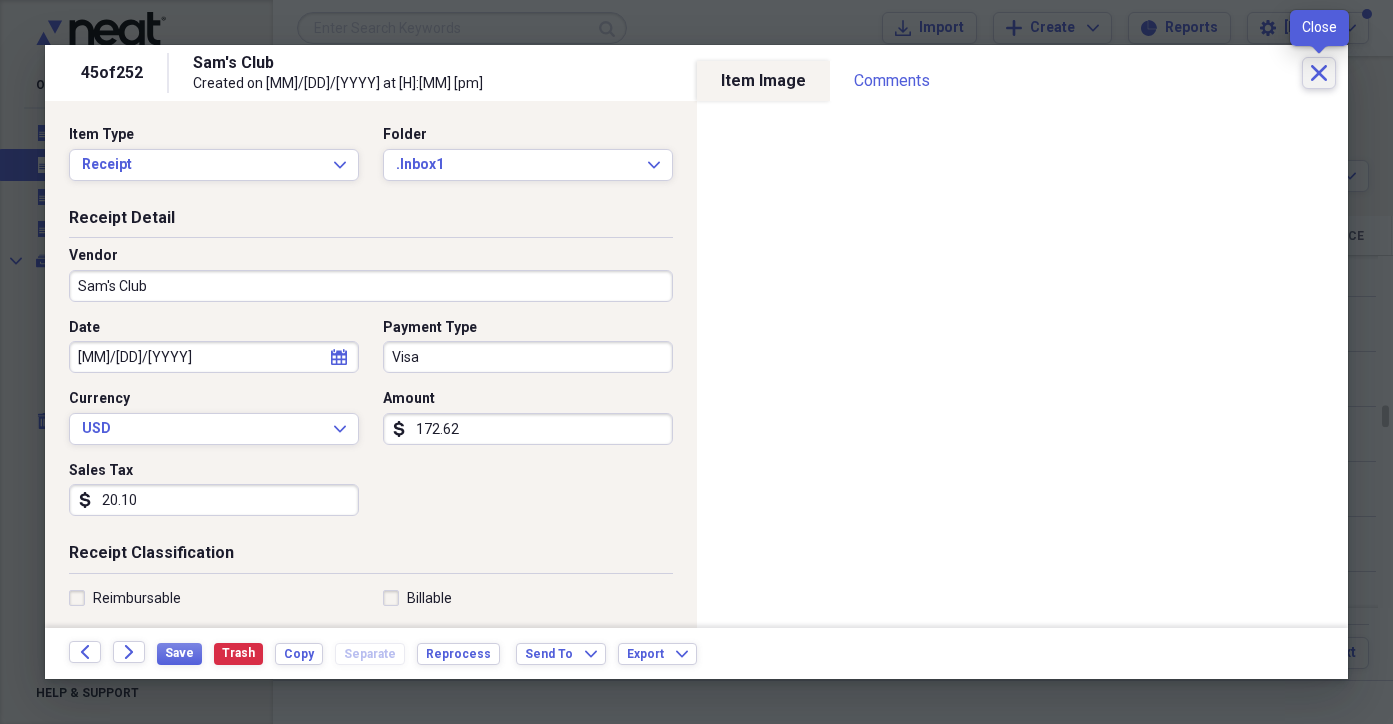 click on "Close" 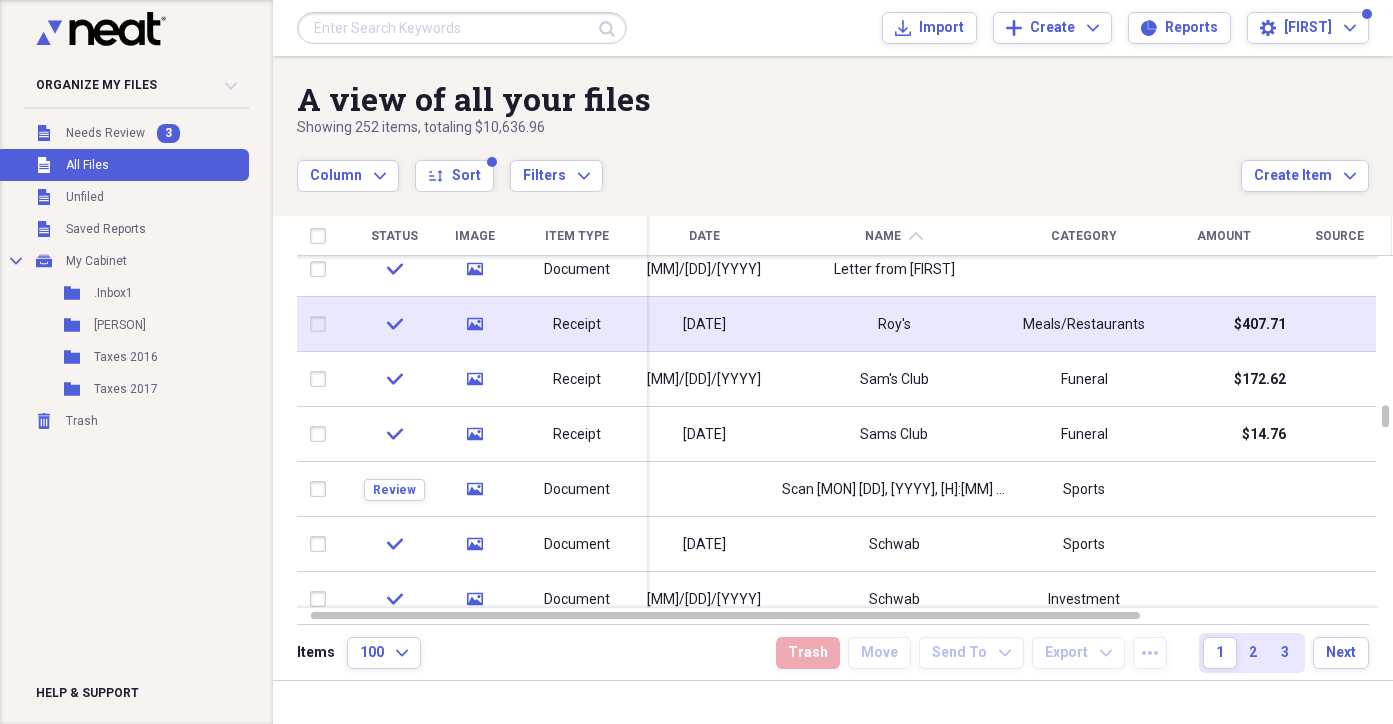 click at bounding box center [322, 324] 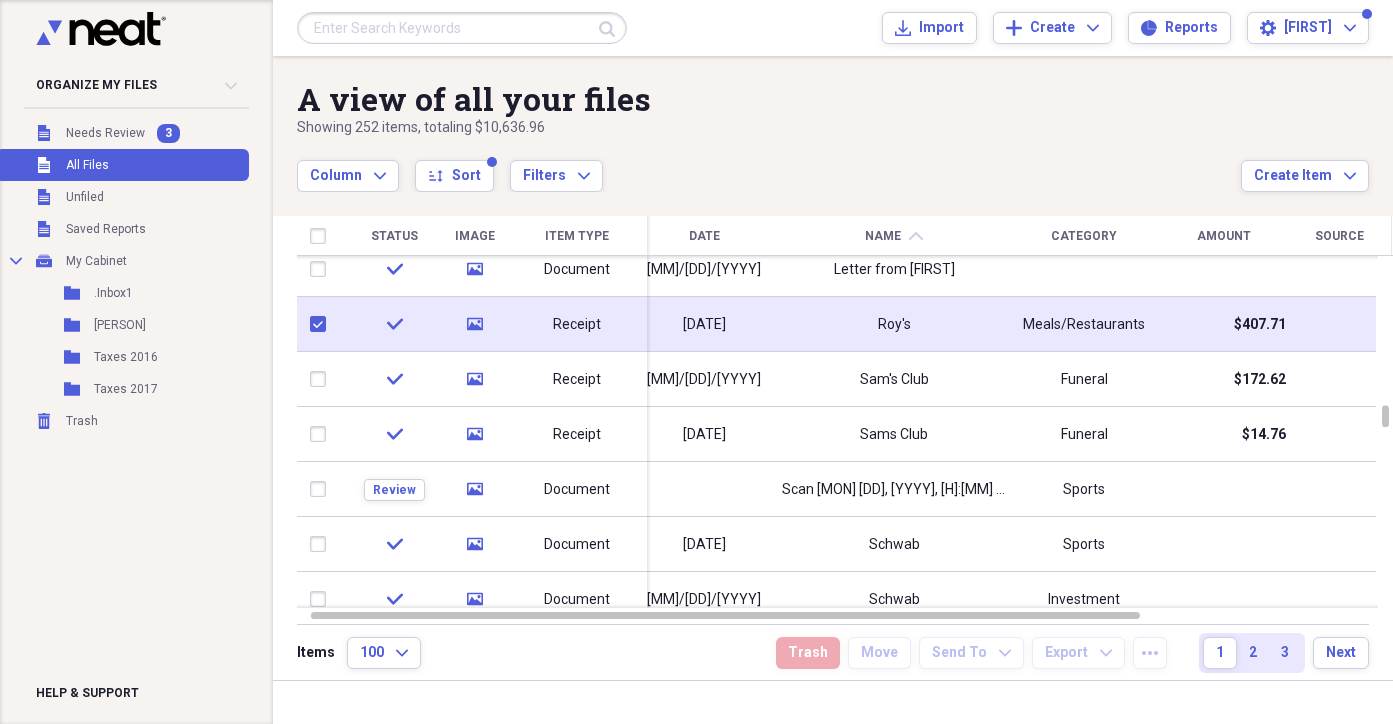 checkbox on "true" 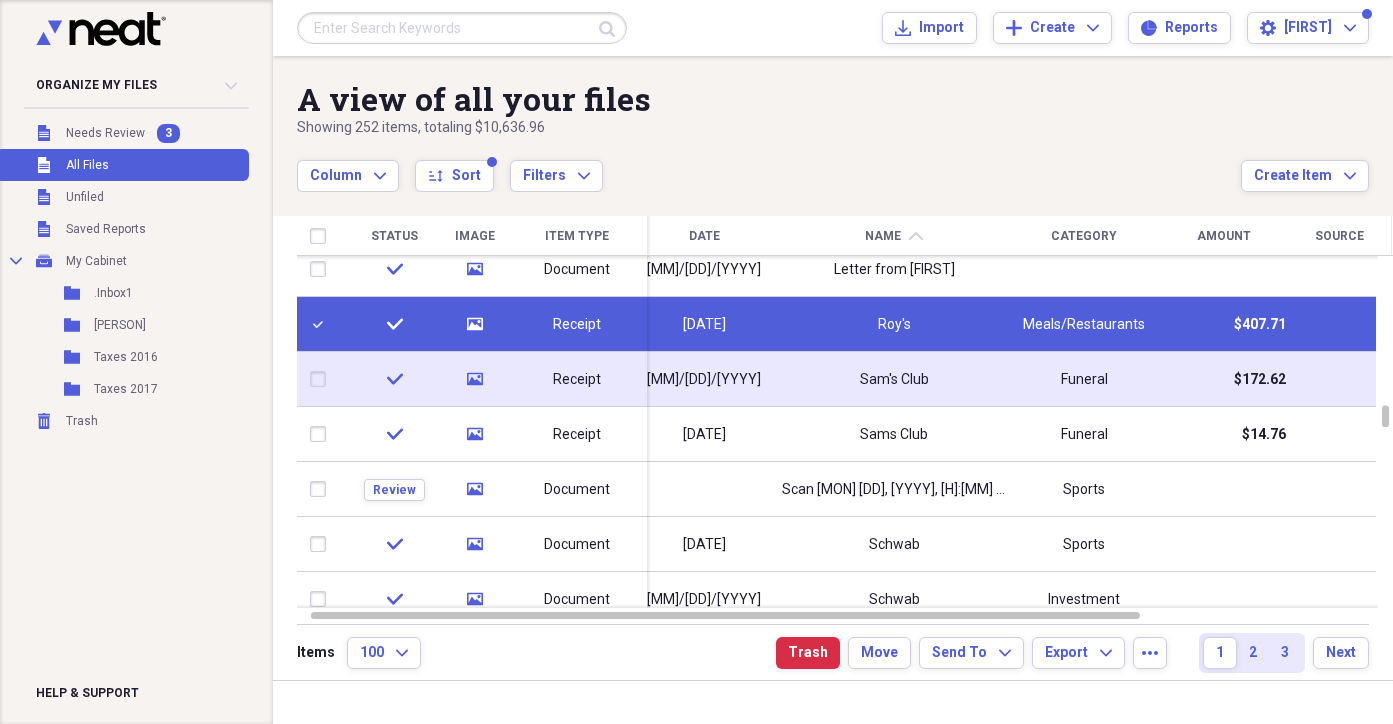click at bounding box center [322, 379] 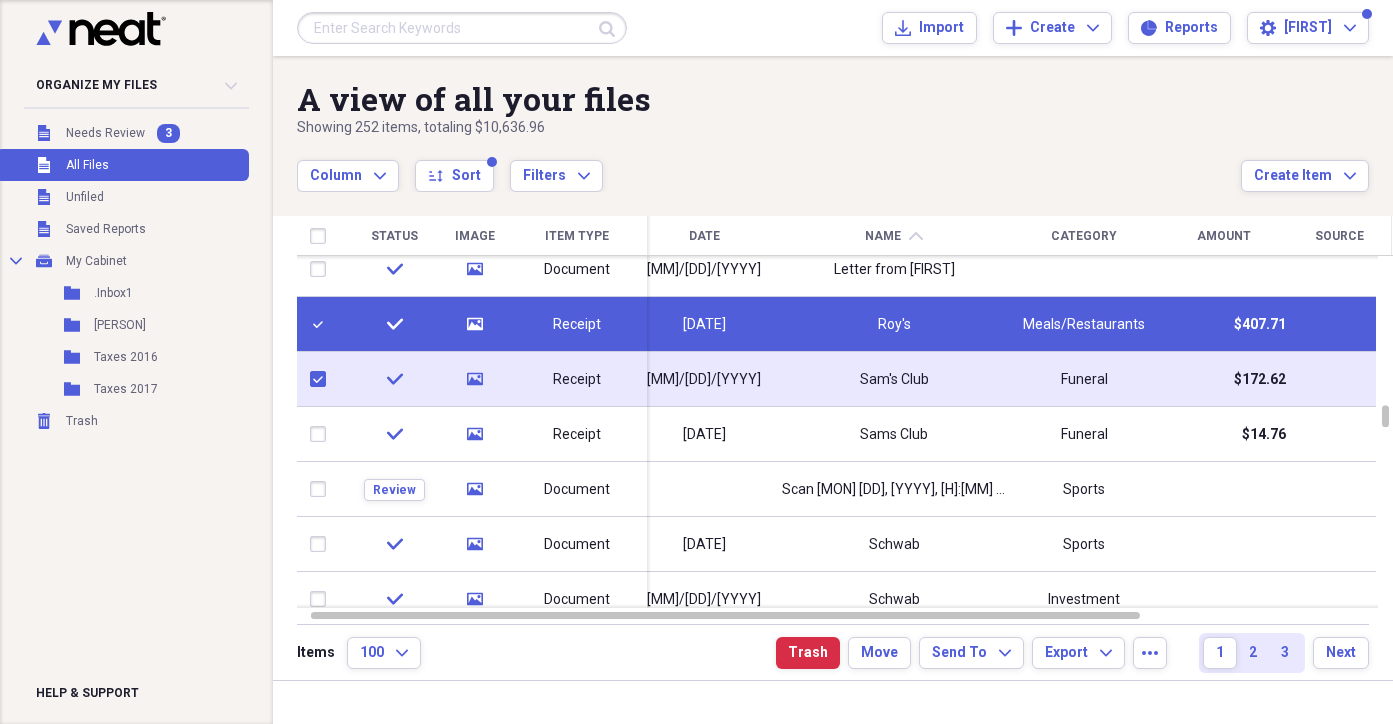 checkbox on "true" 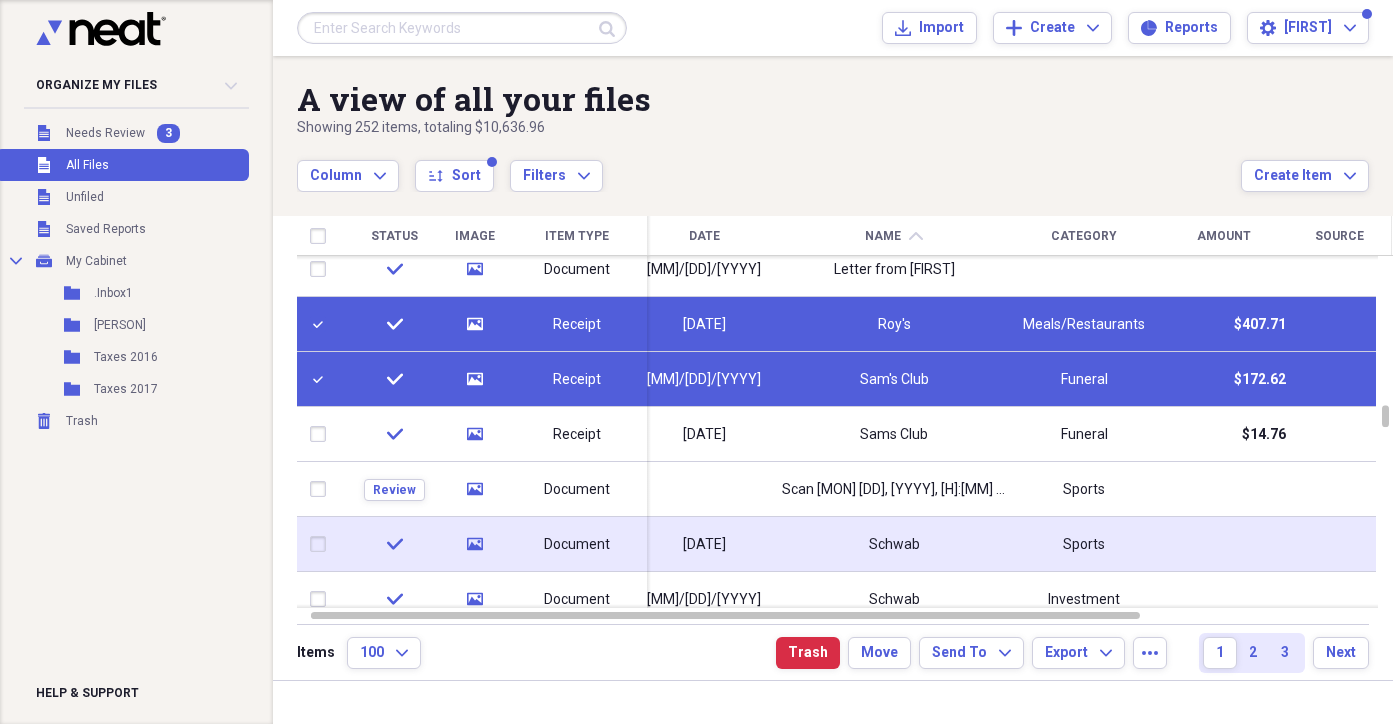 click at bounding box center (322, 544) 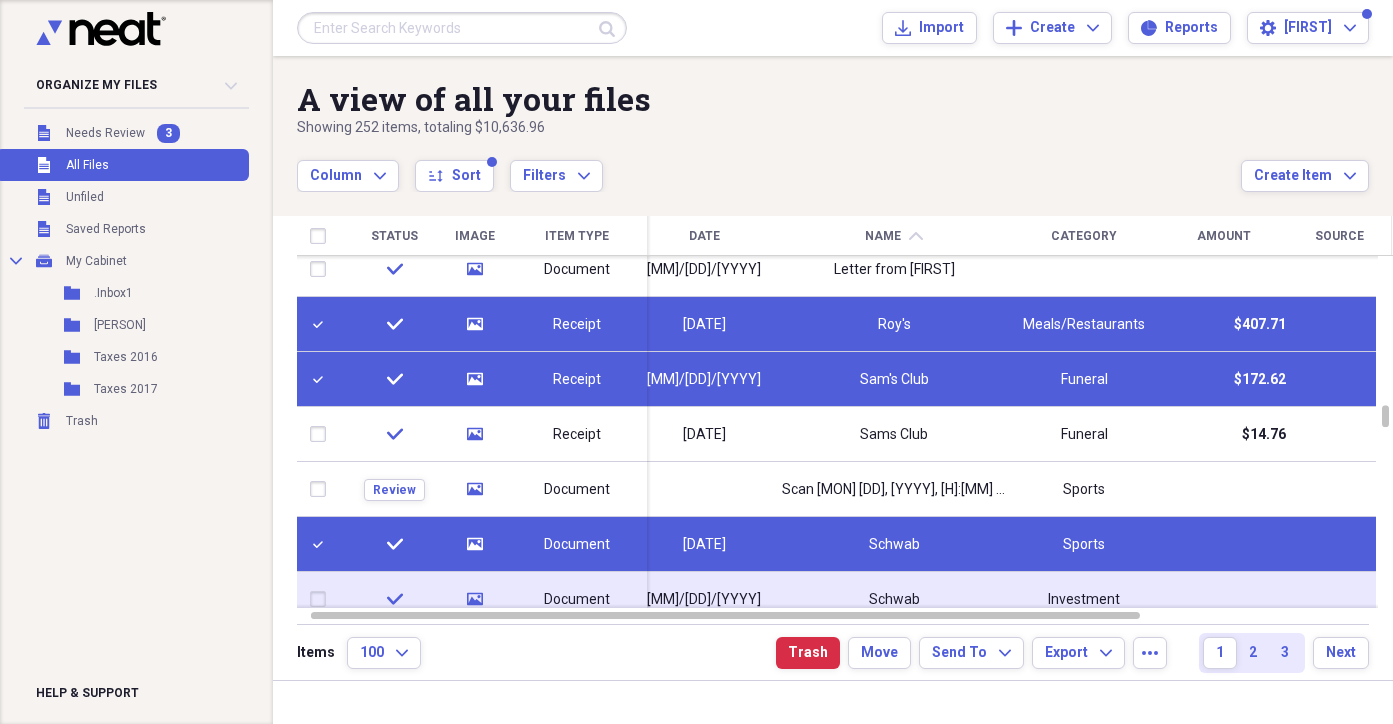 click at bounding box center (322, 599) 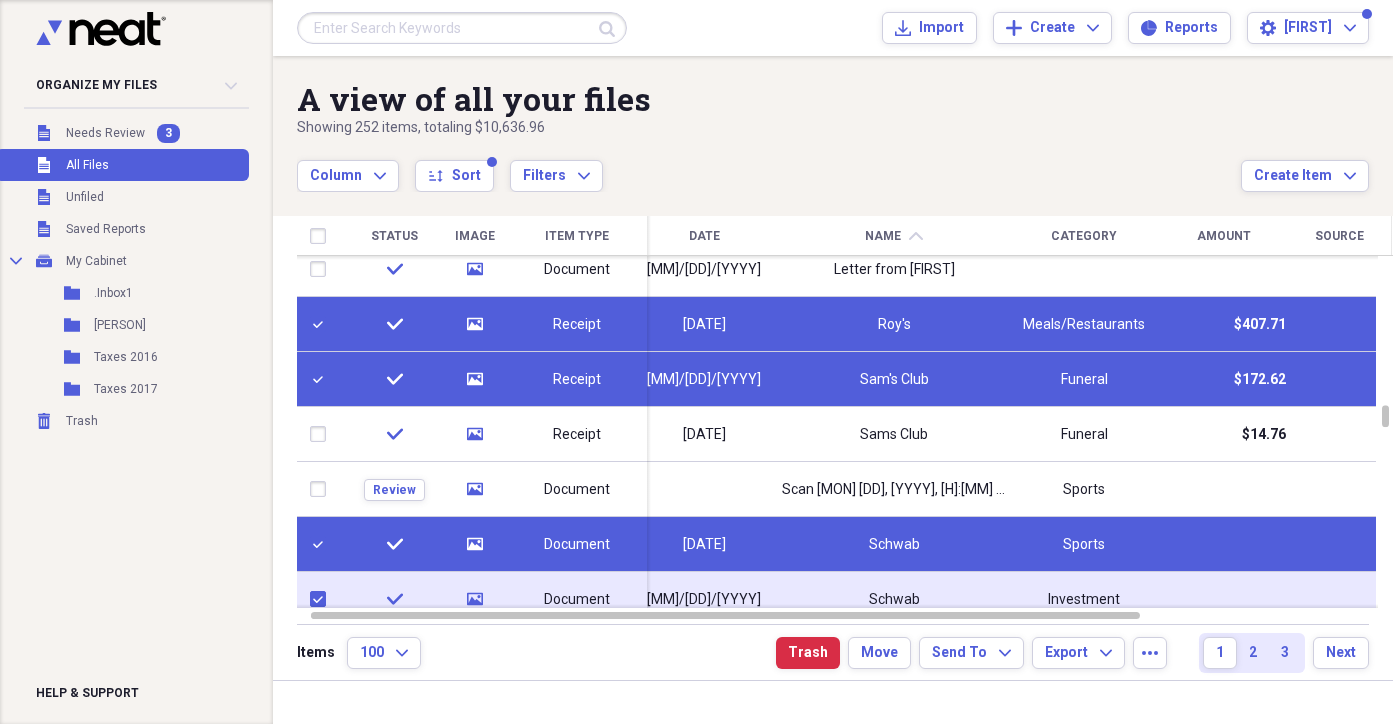 checkbox on "true" 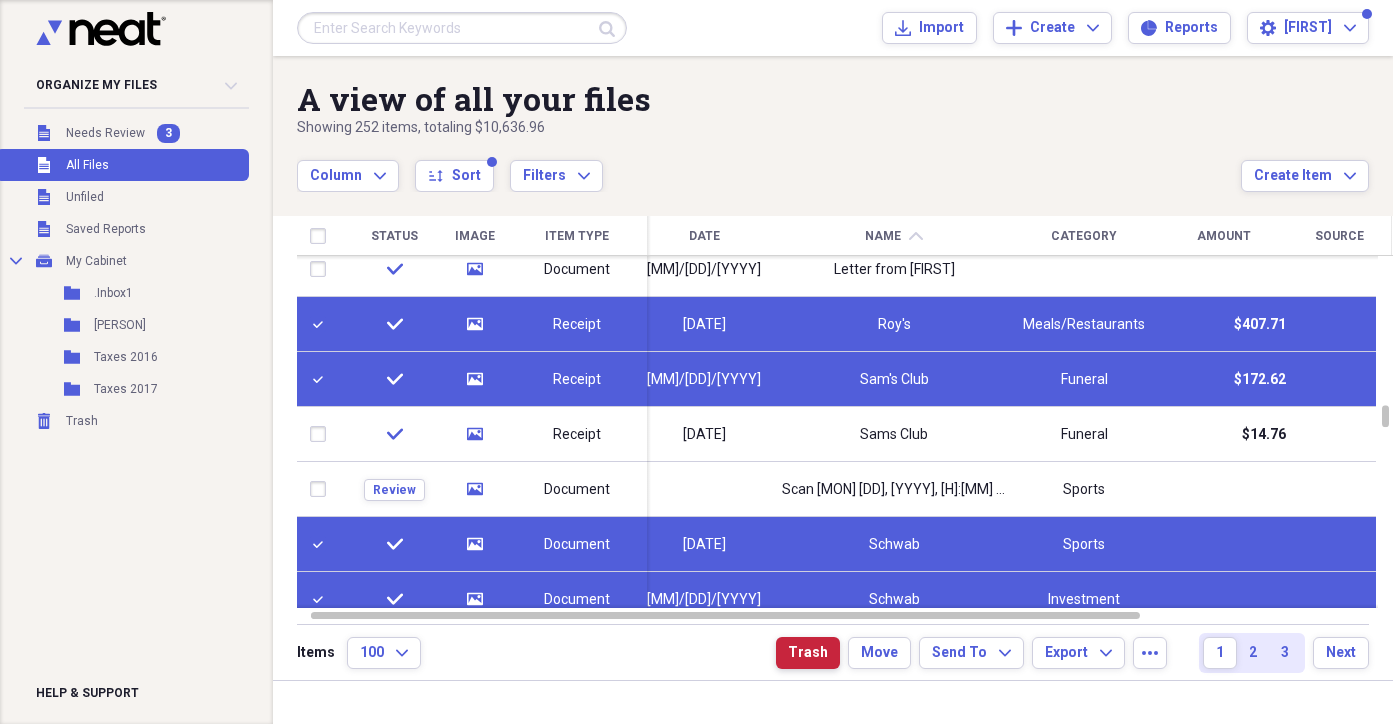 click on "Trash" at bounding box center [808, 653] 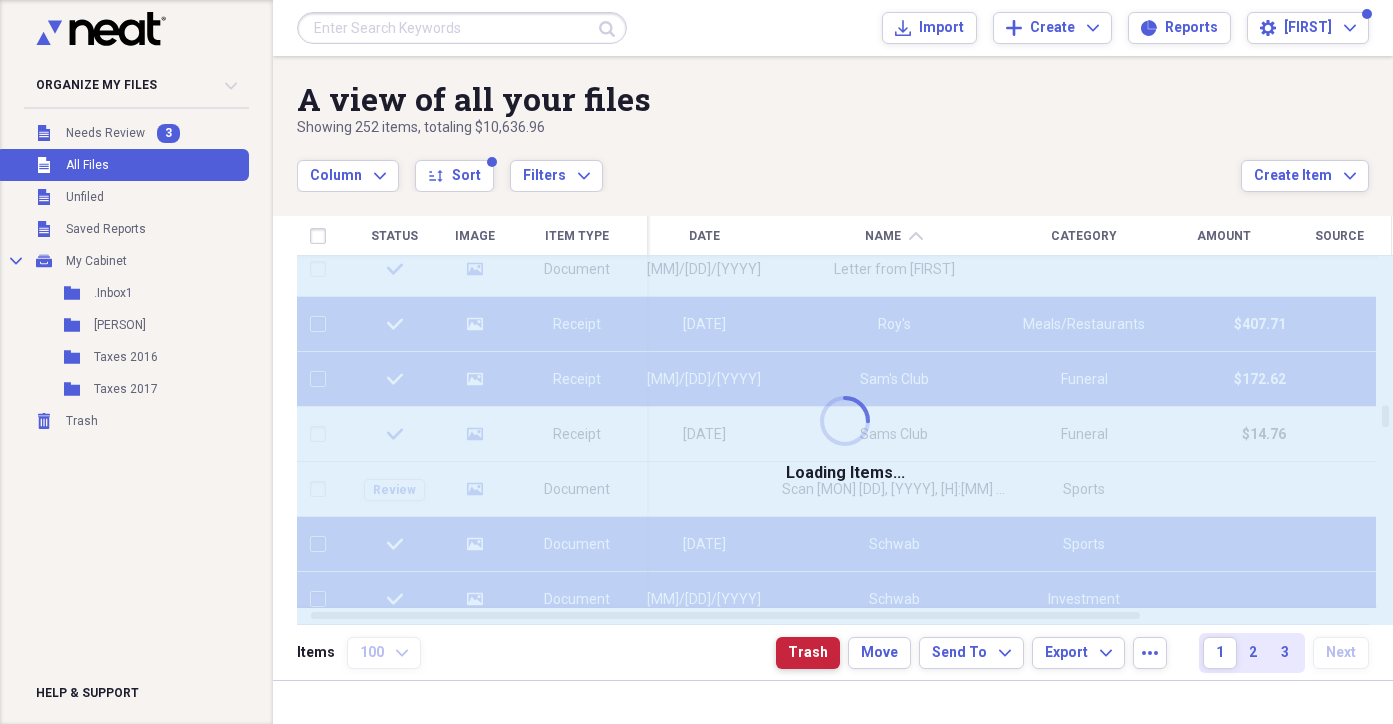 checkbox on "false" 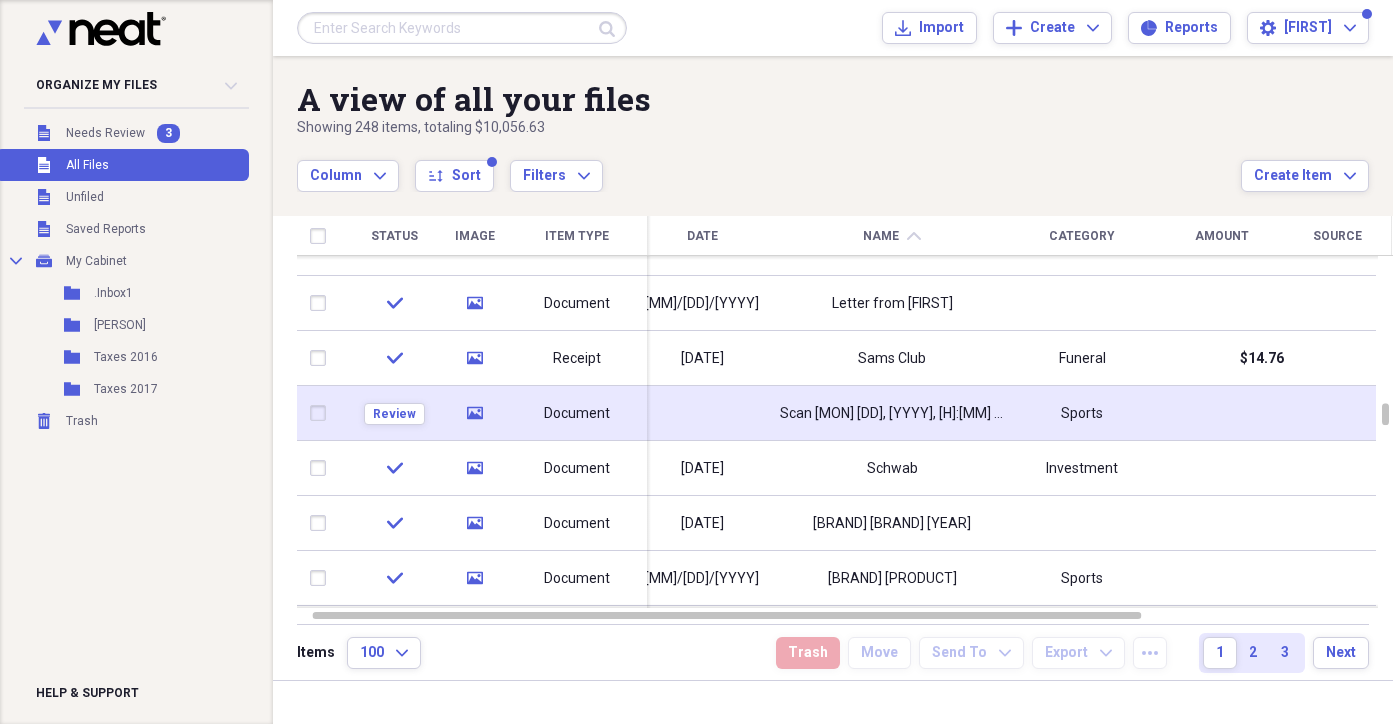 click on "Document" at bounding box center (577, 414) 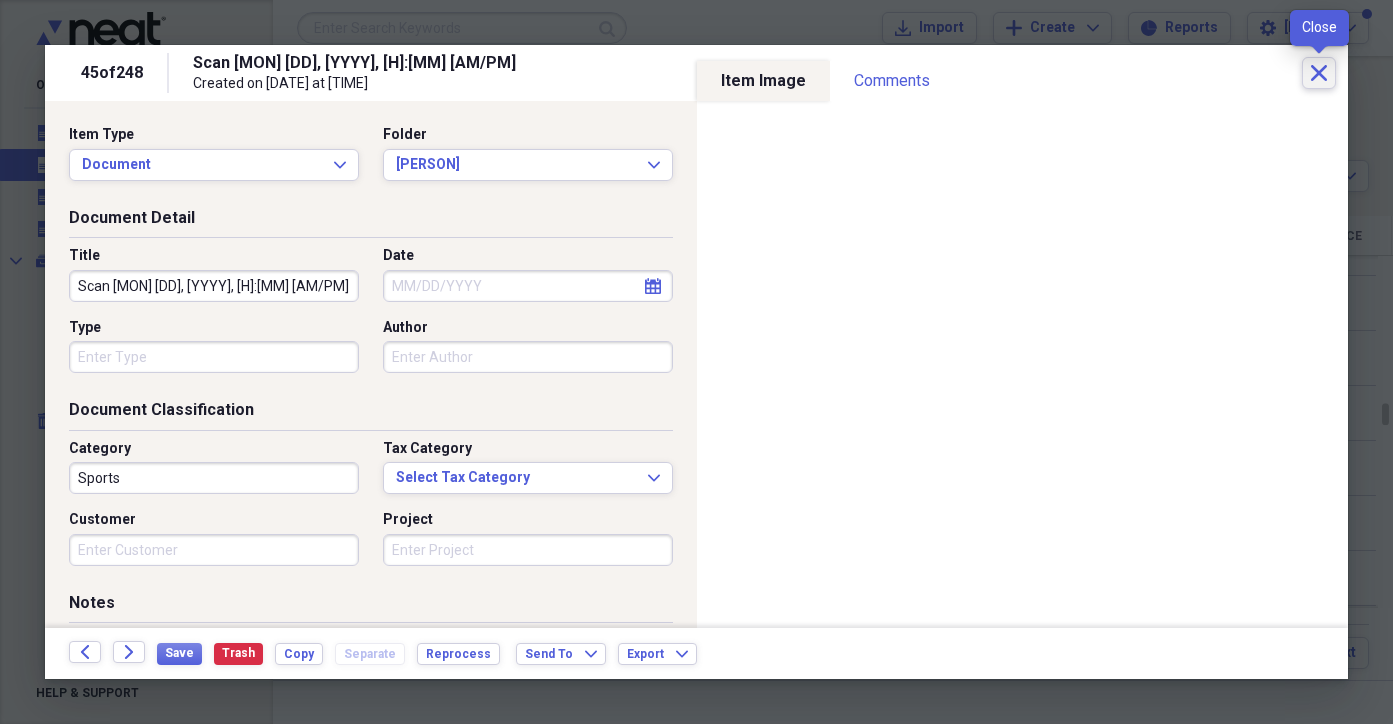 click on "Close" 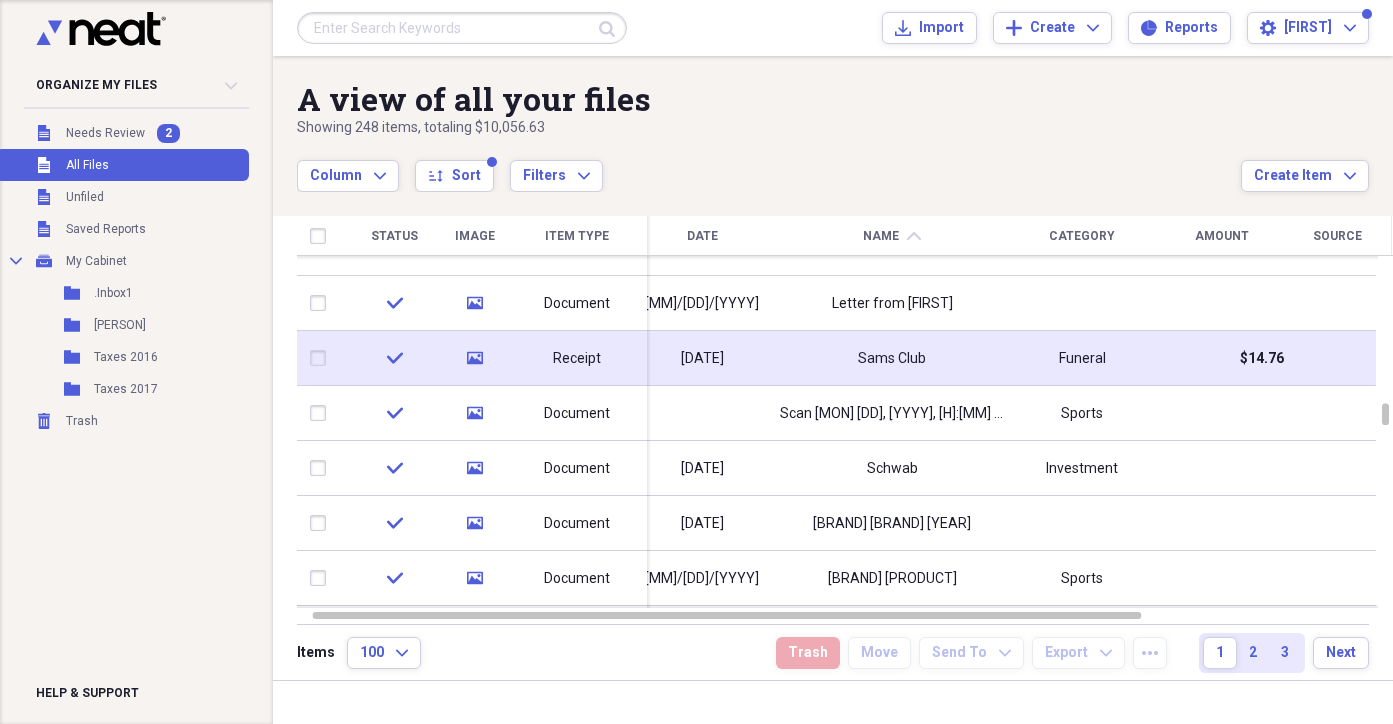 click at bounding box center [322, 358] 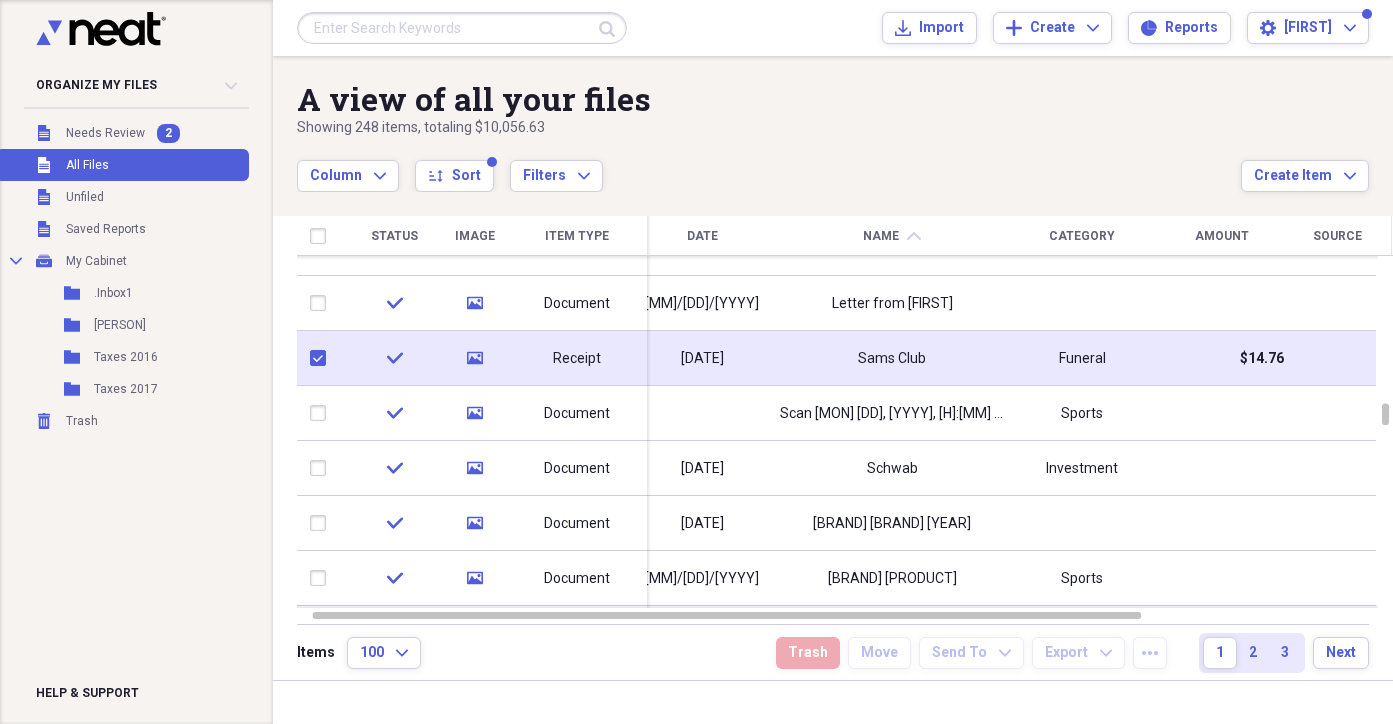 checkbox on "true" 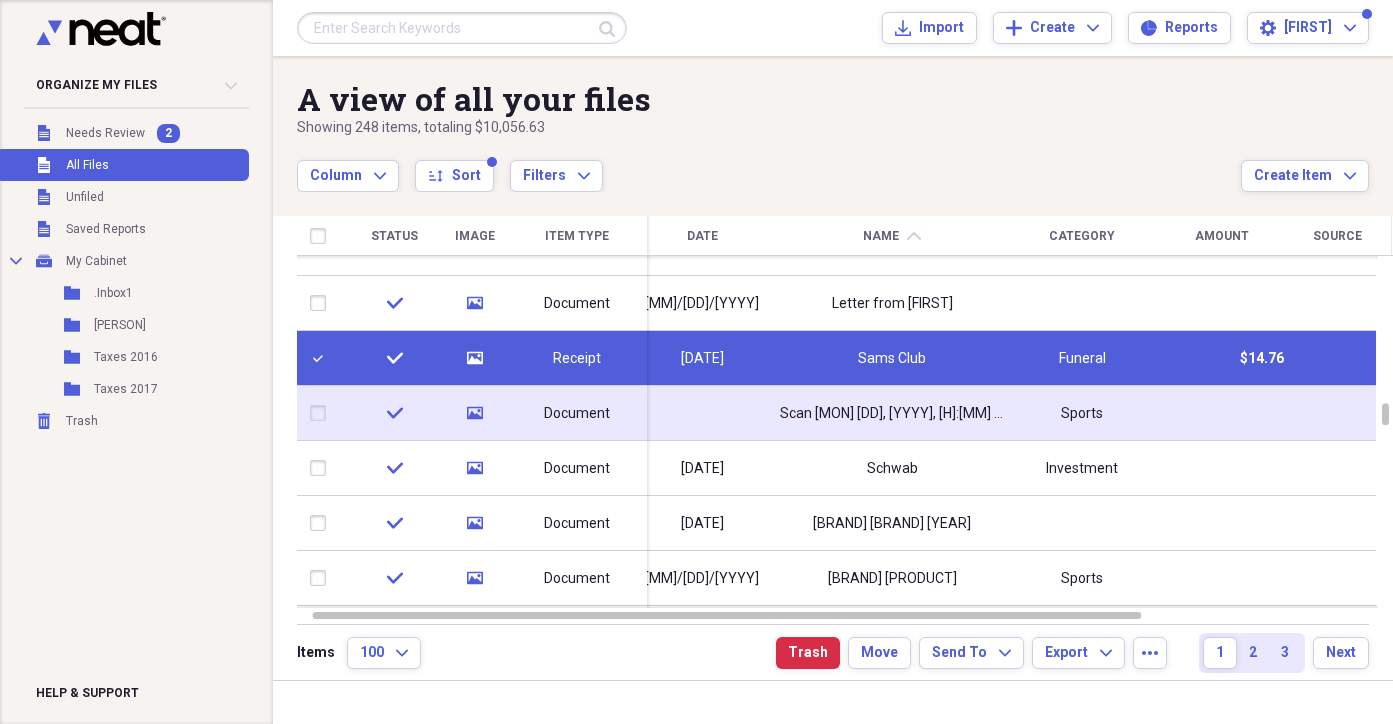 click at bounding box center [322, 413] 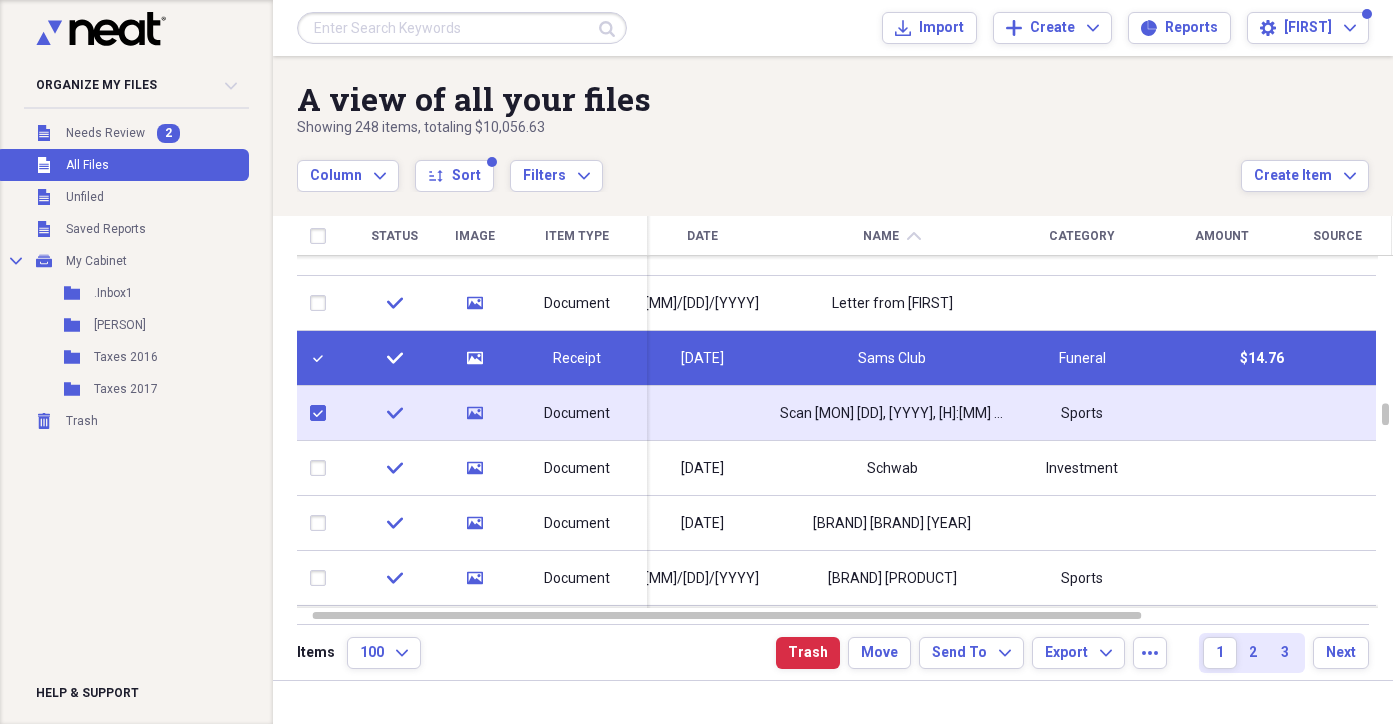type 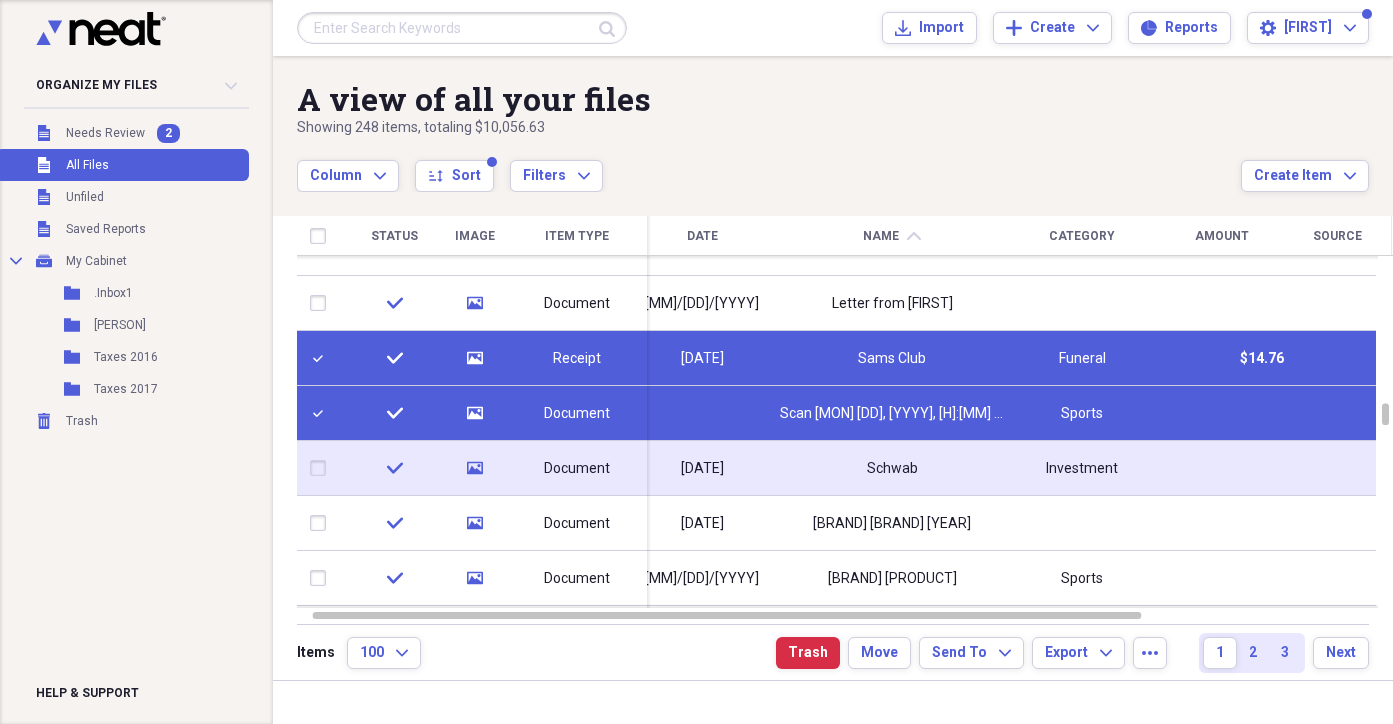 click at bounding box center (322, 468) 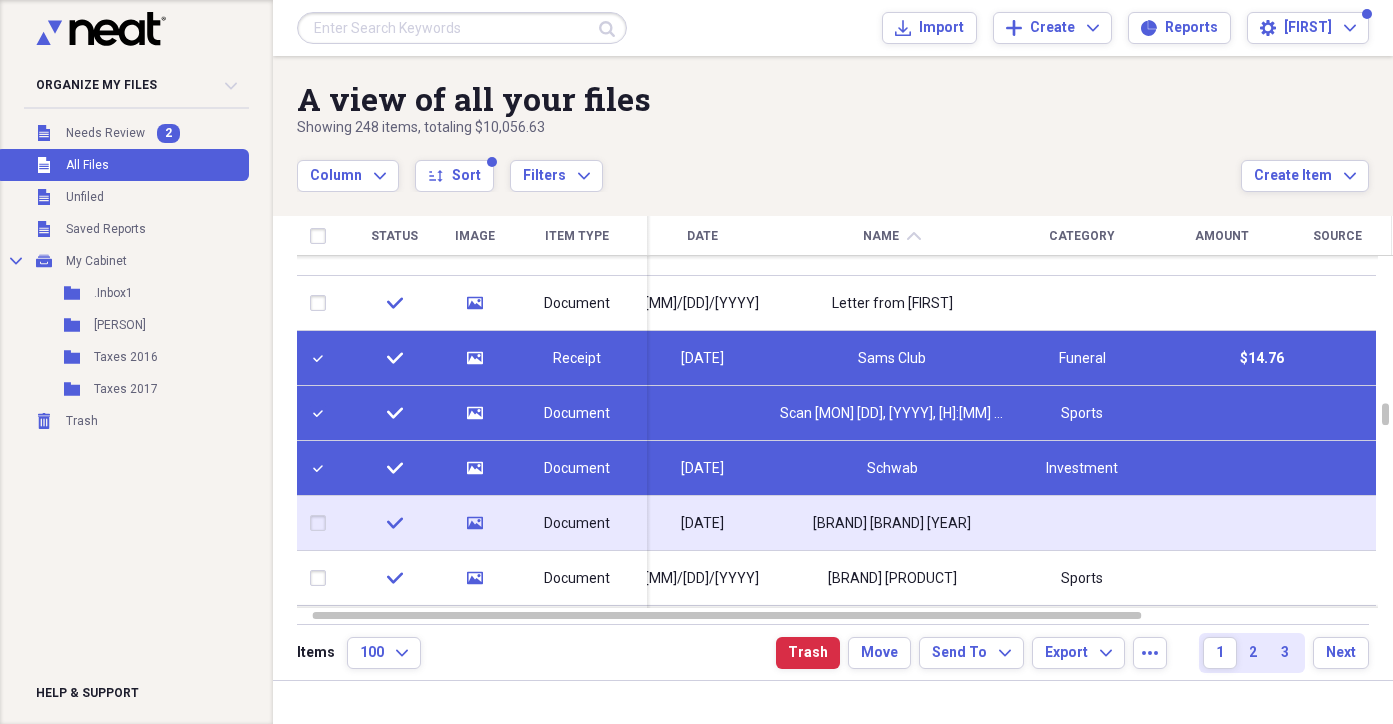 click at bounding box center (322, 523) 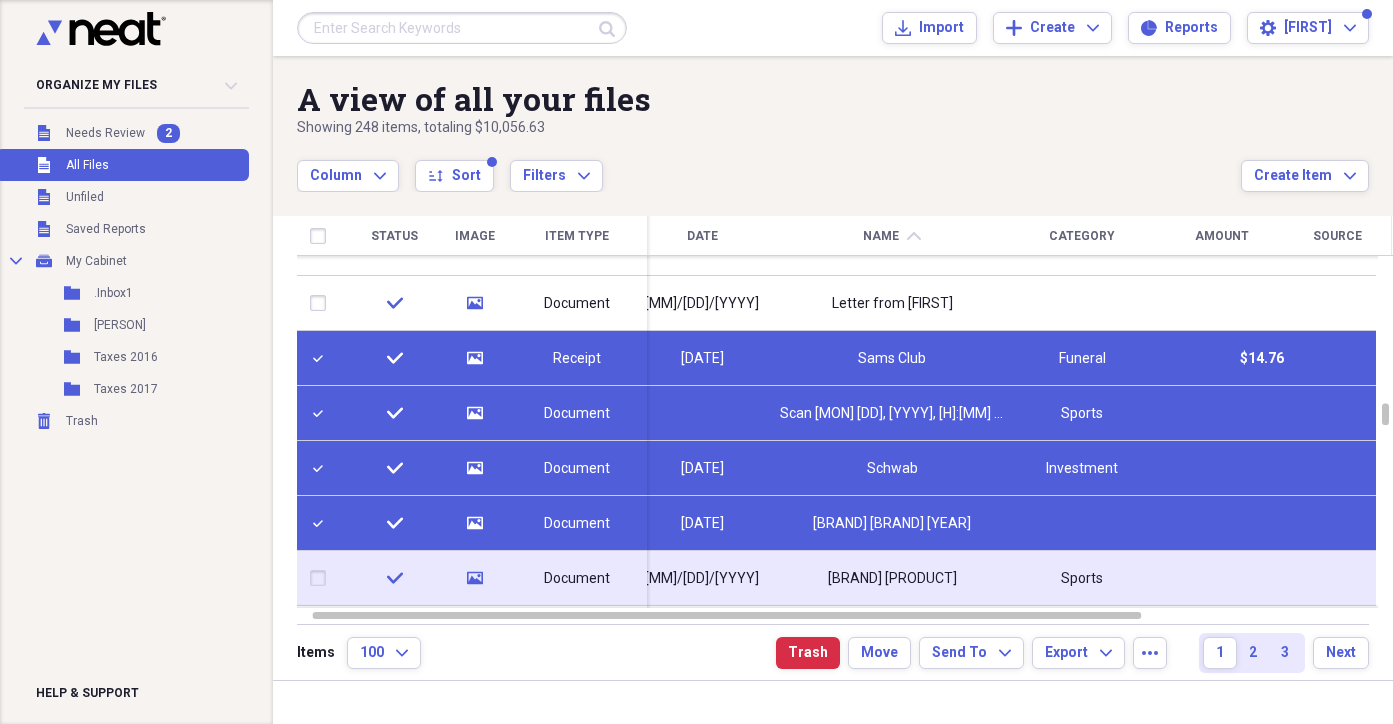 click at bounding box center (322, 578) 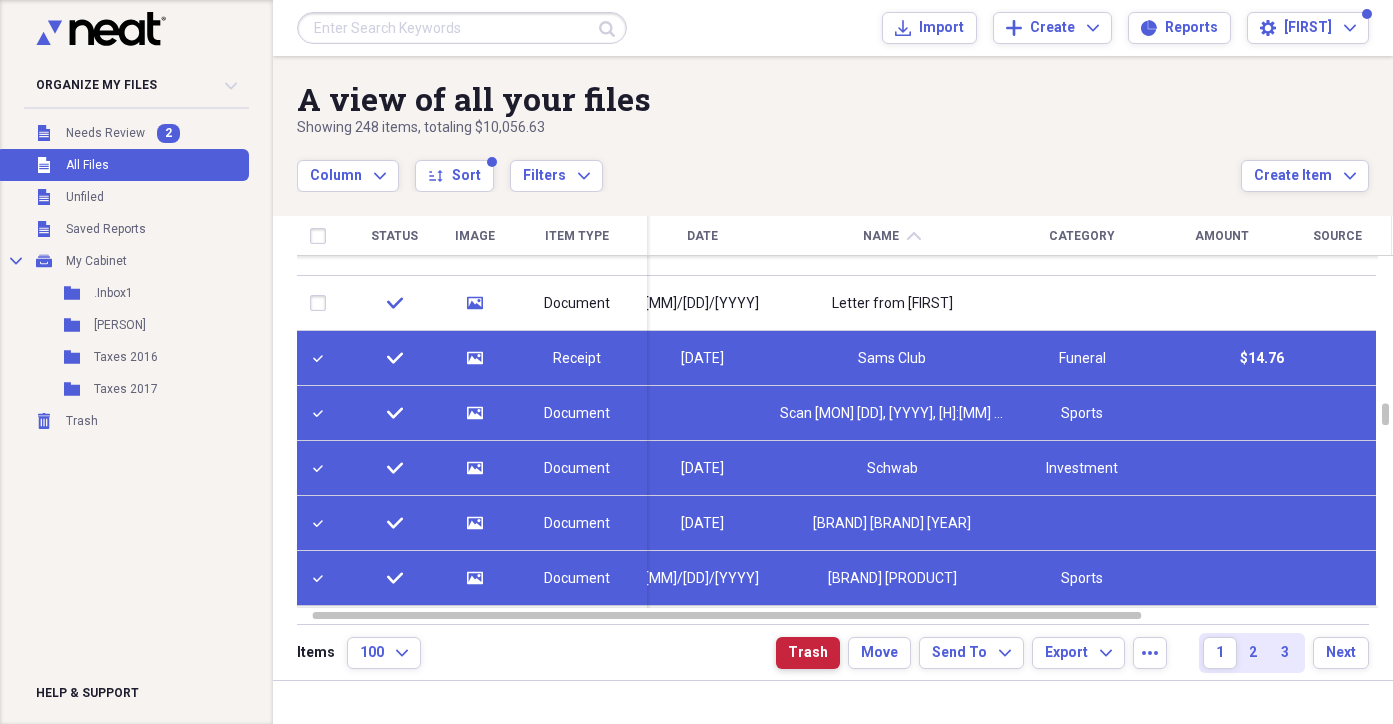 click on "Trash" at bounding box center (808, 653) 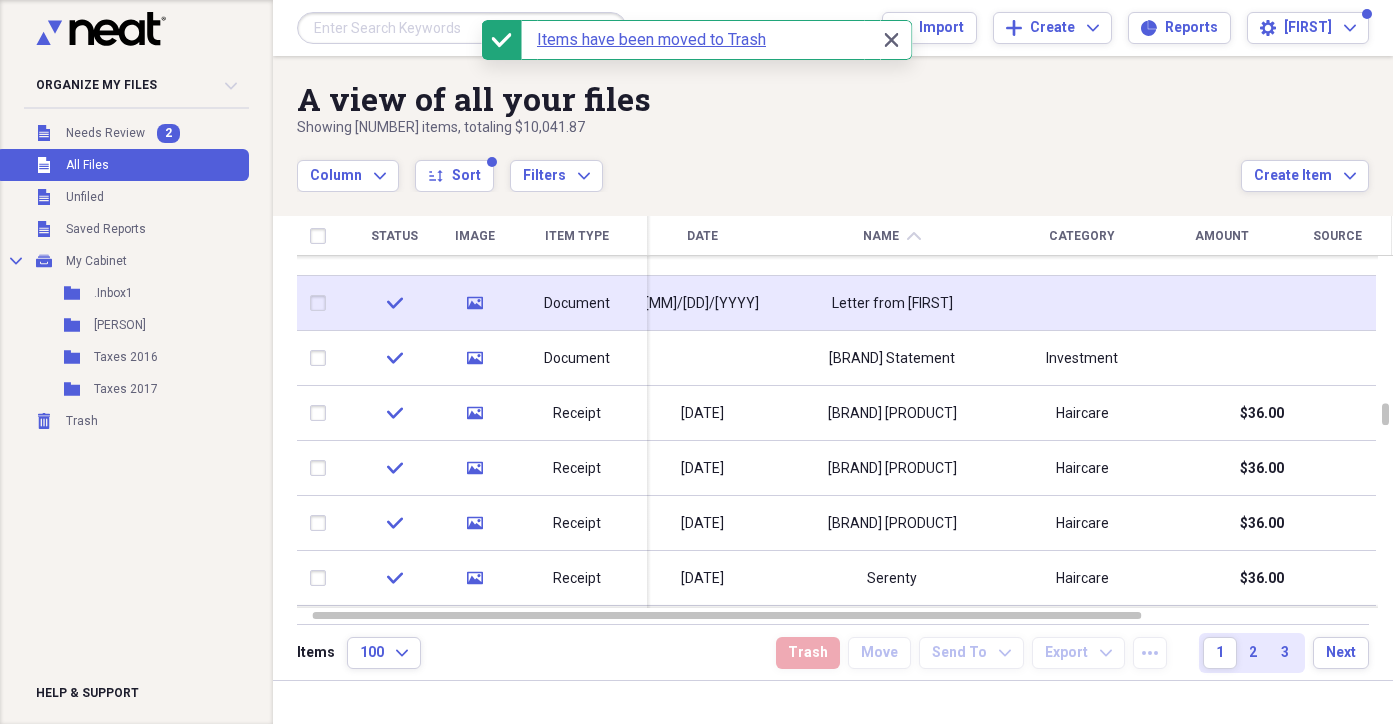 click on "Document" at bounding box center (577, 304) 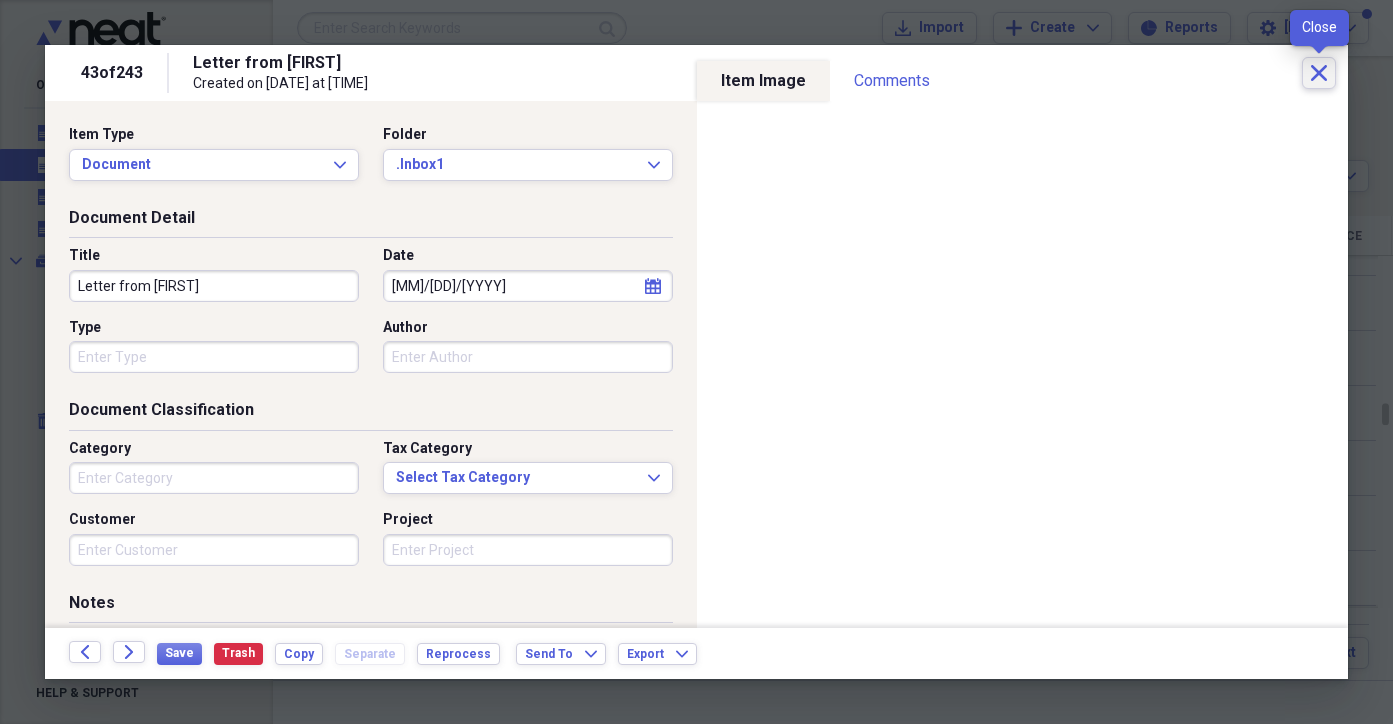 click on "Close" 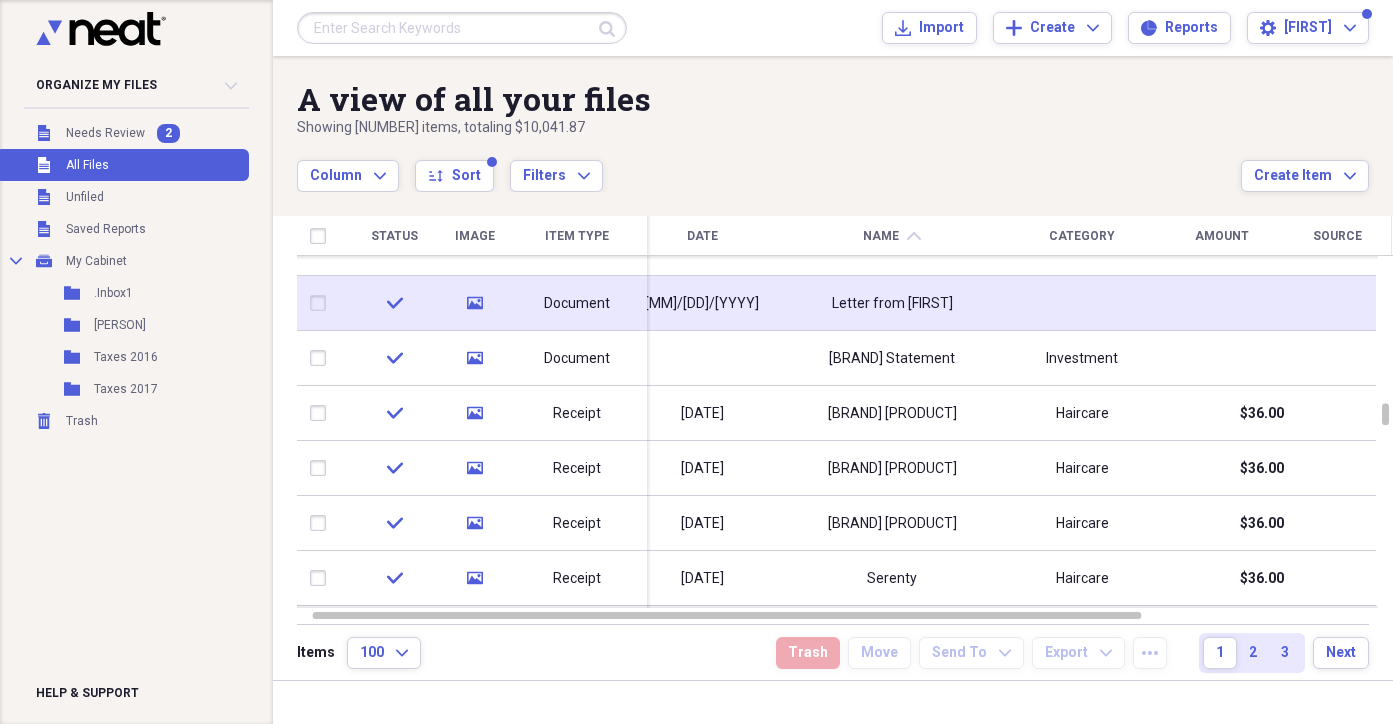 click at bounding box center [322, 303] 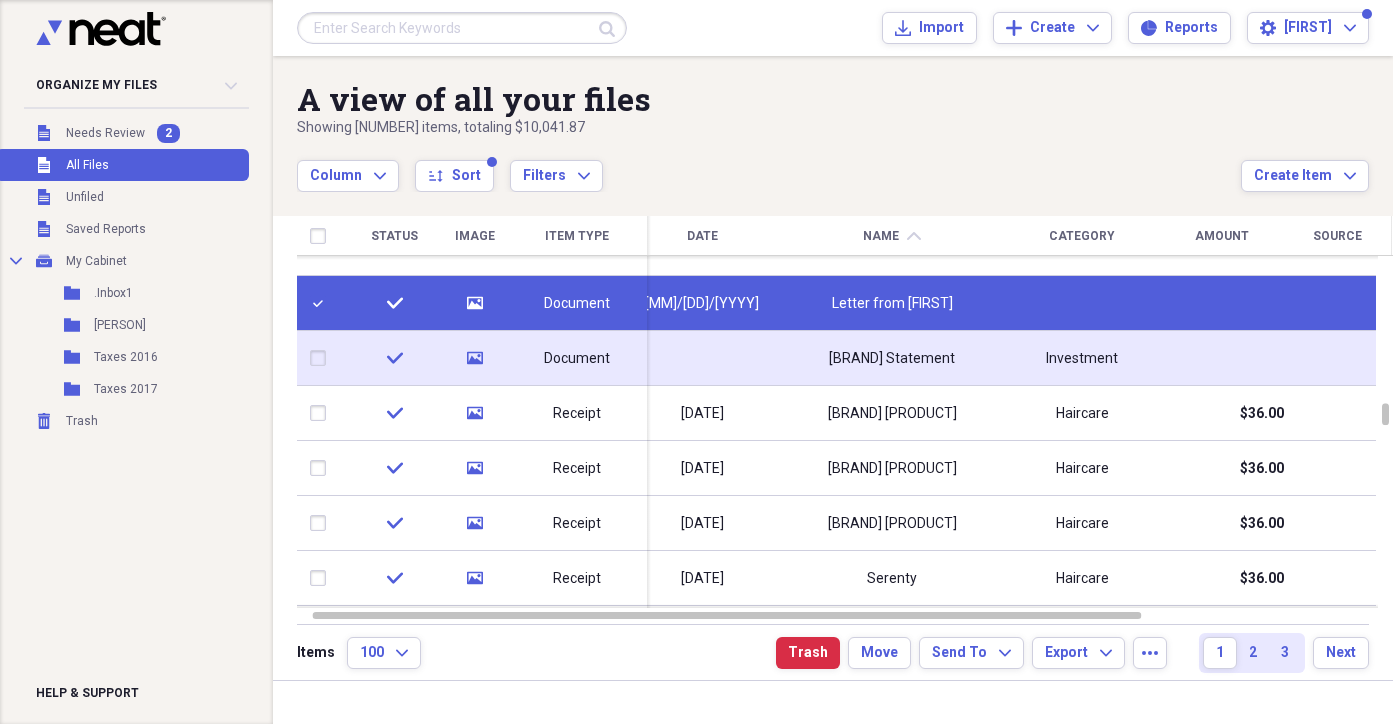 click at bounding box center (322, 358) 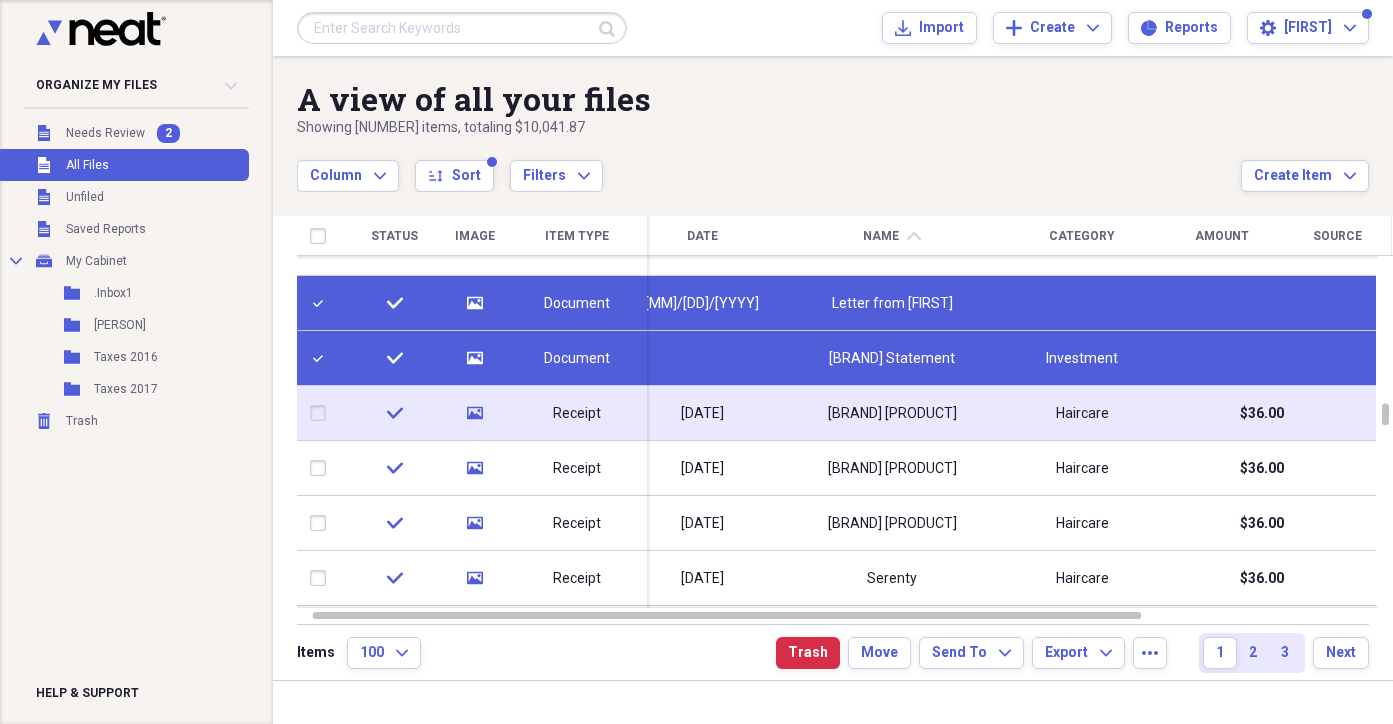 click at bounding box center [322, 413] 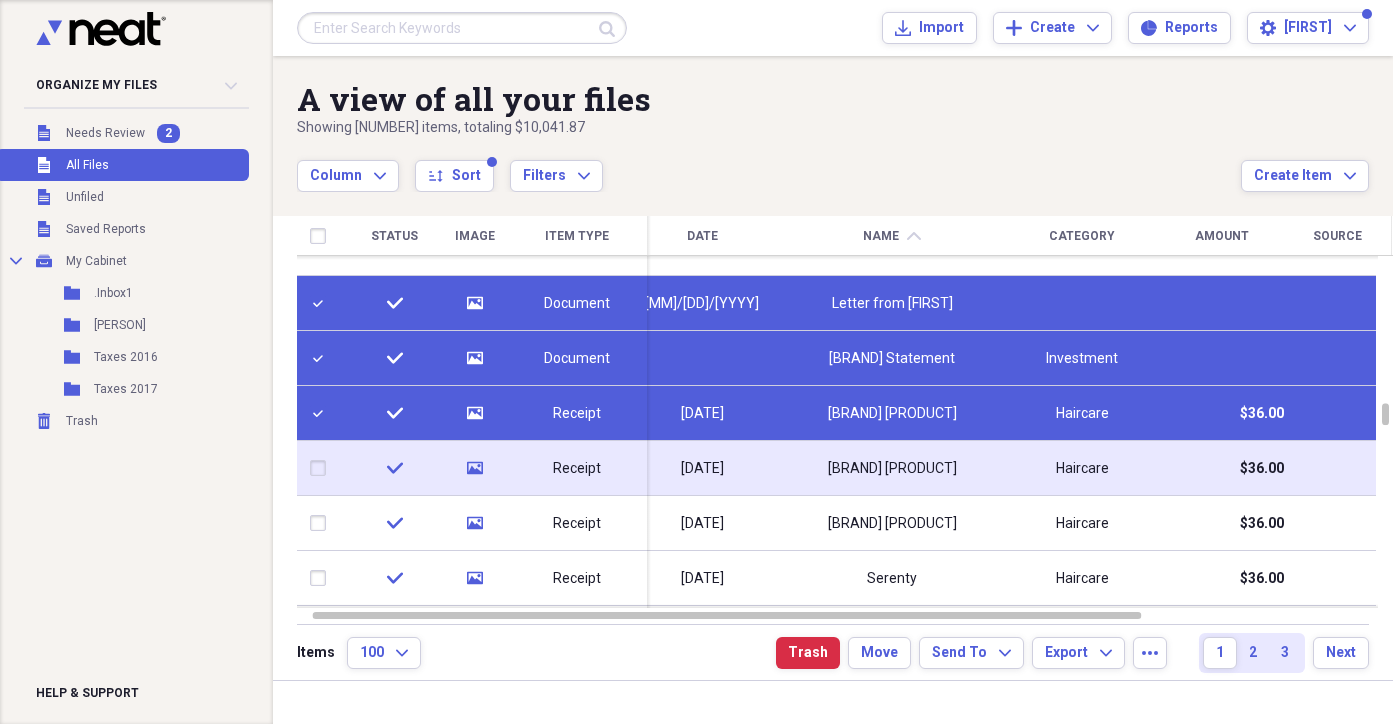 click at bounding box center [322, 468] 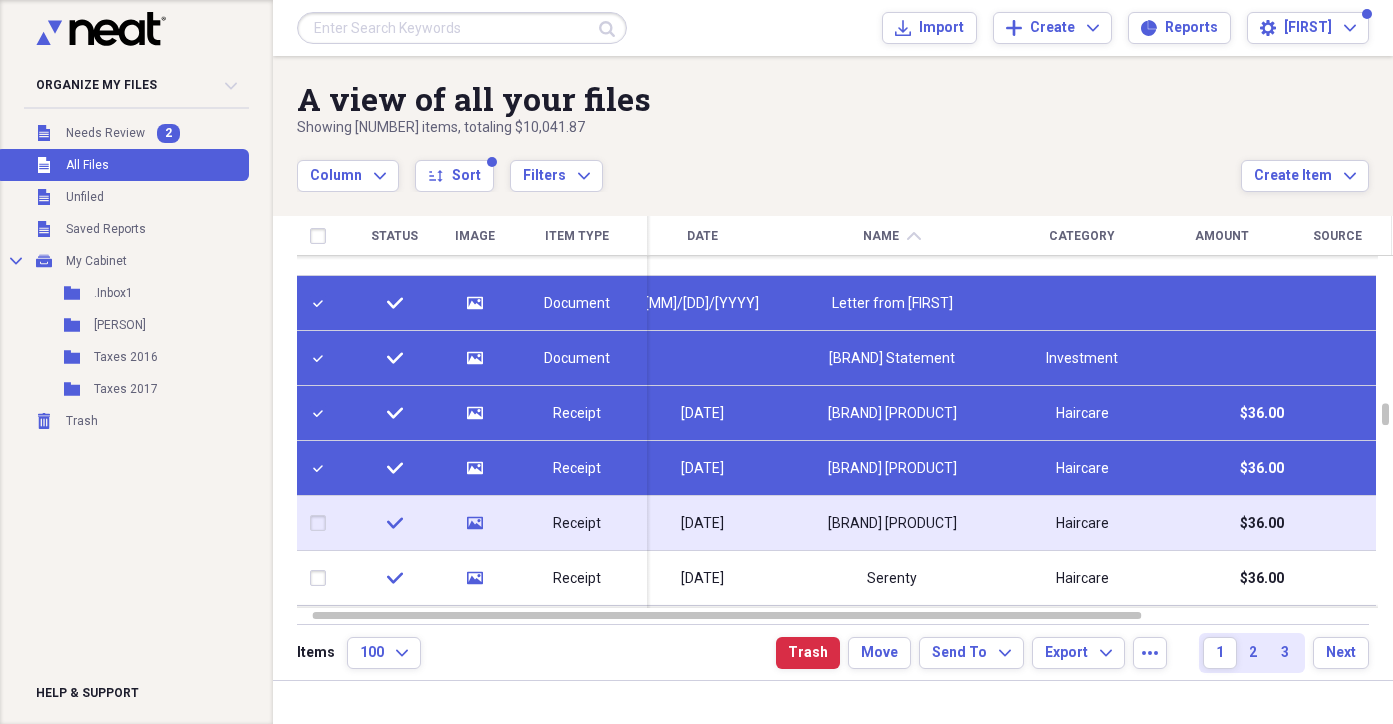 click at bounding box center (322, 523) 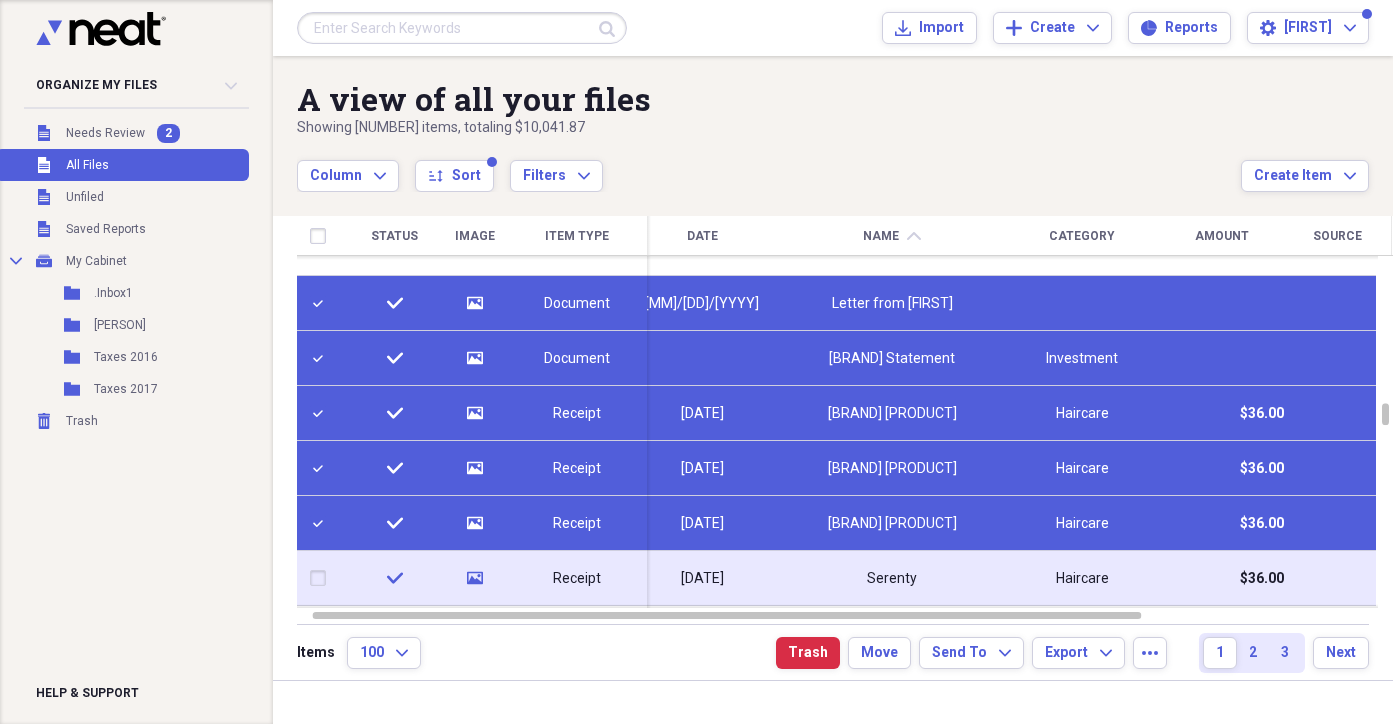 click at bounding box center [322, 578] 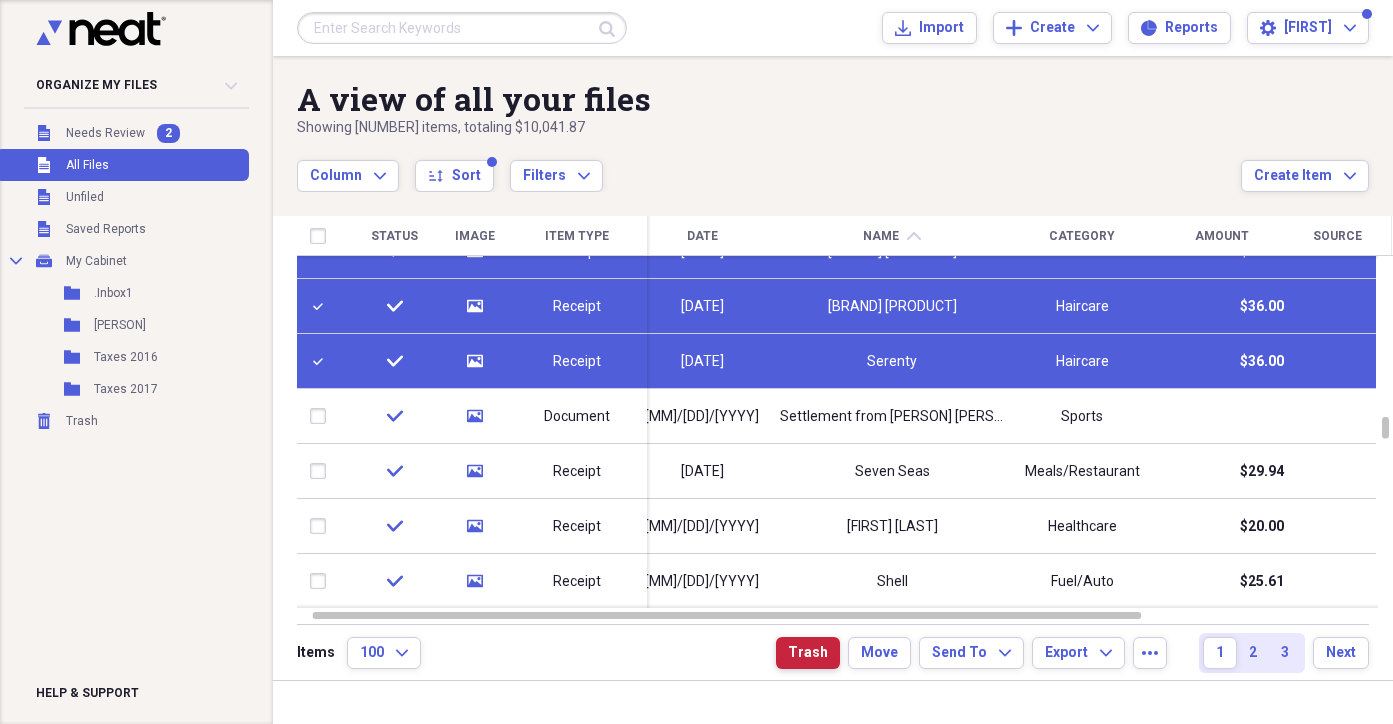click on "Trash" at bounding box center [808, 653] 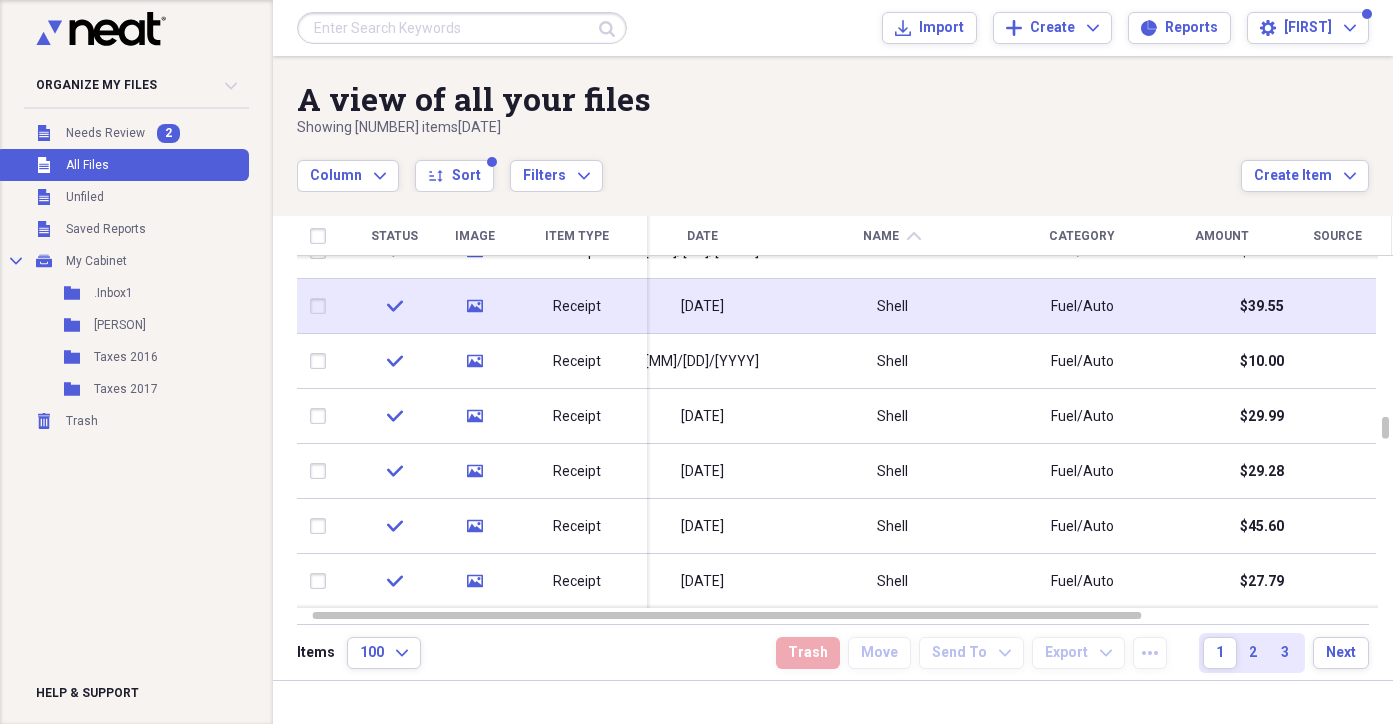 click at bounding box center (322, 306) 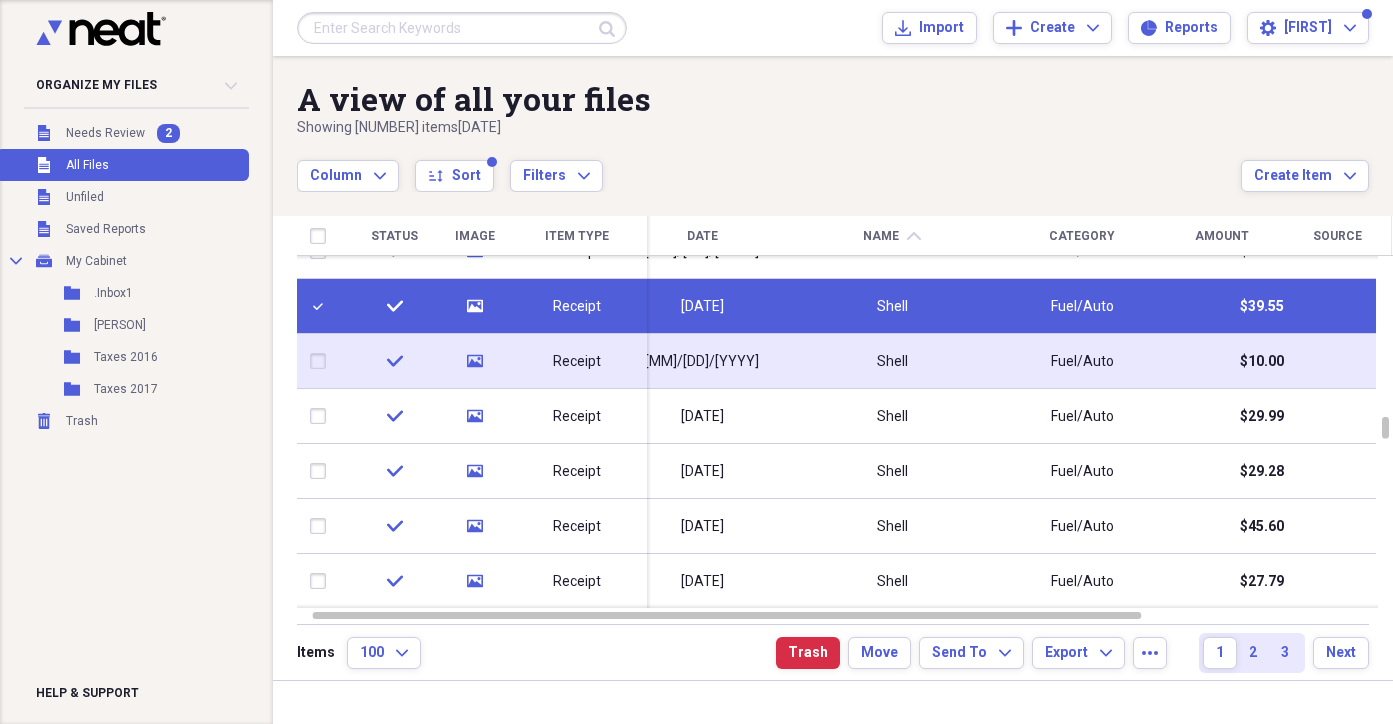click at bounding box center [322, 361] 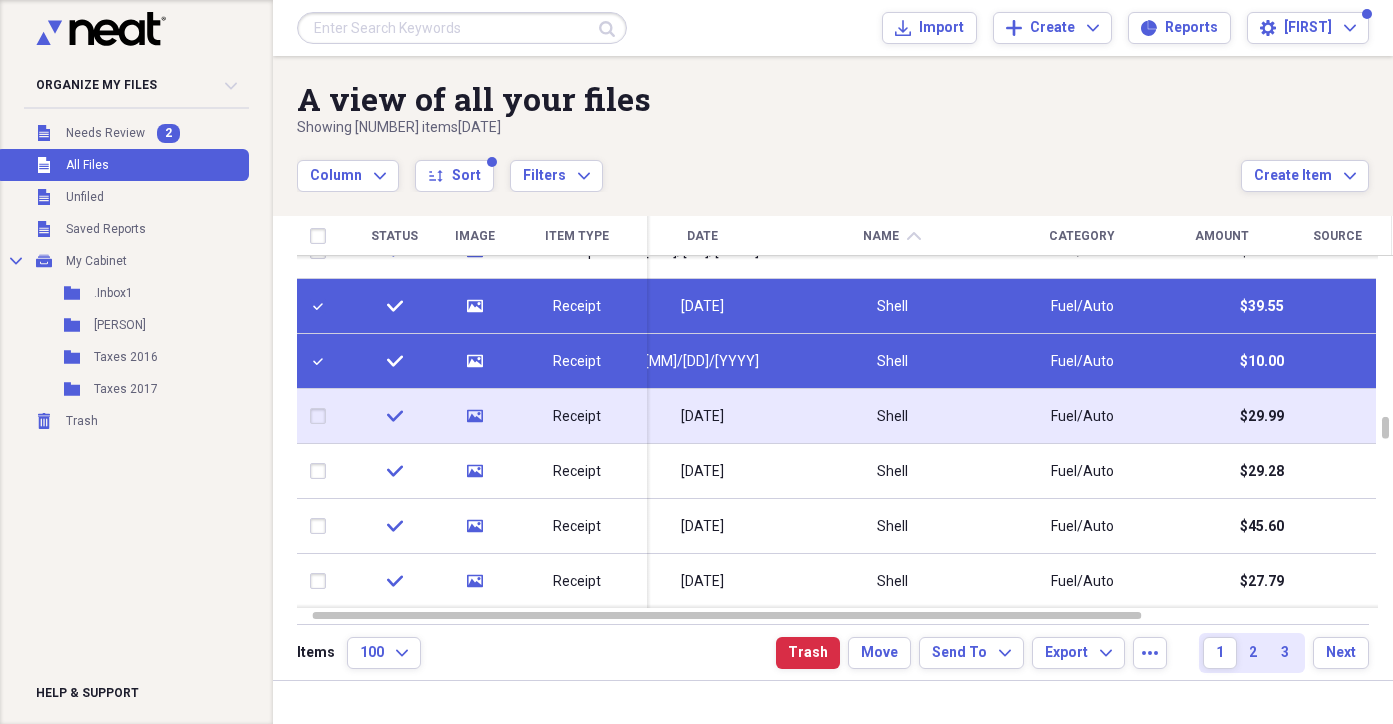 click at bounding box center [322, 416] 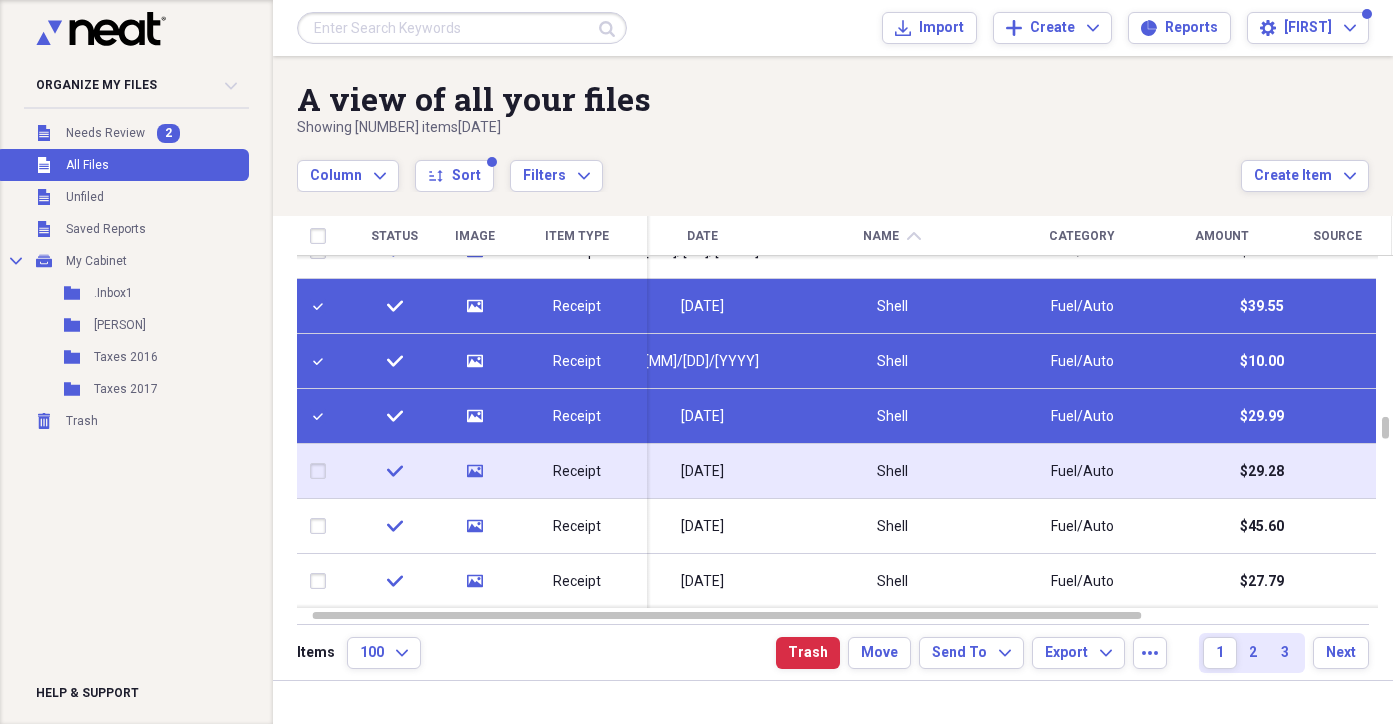 click at bounding box center (322, 471) 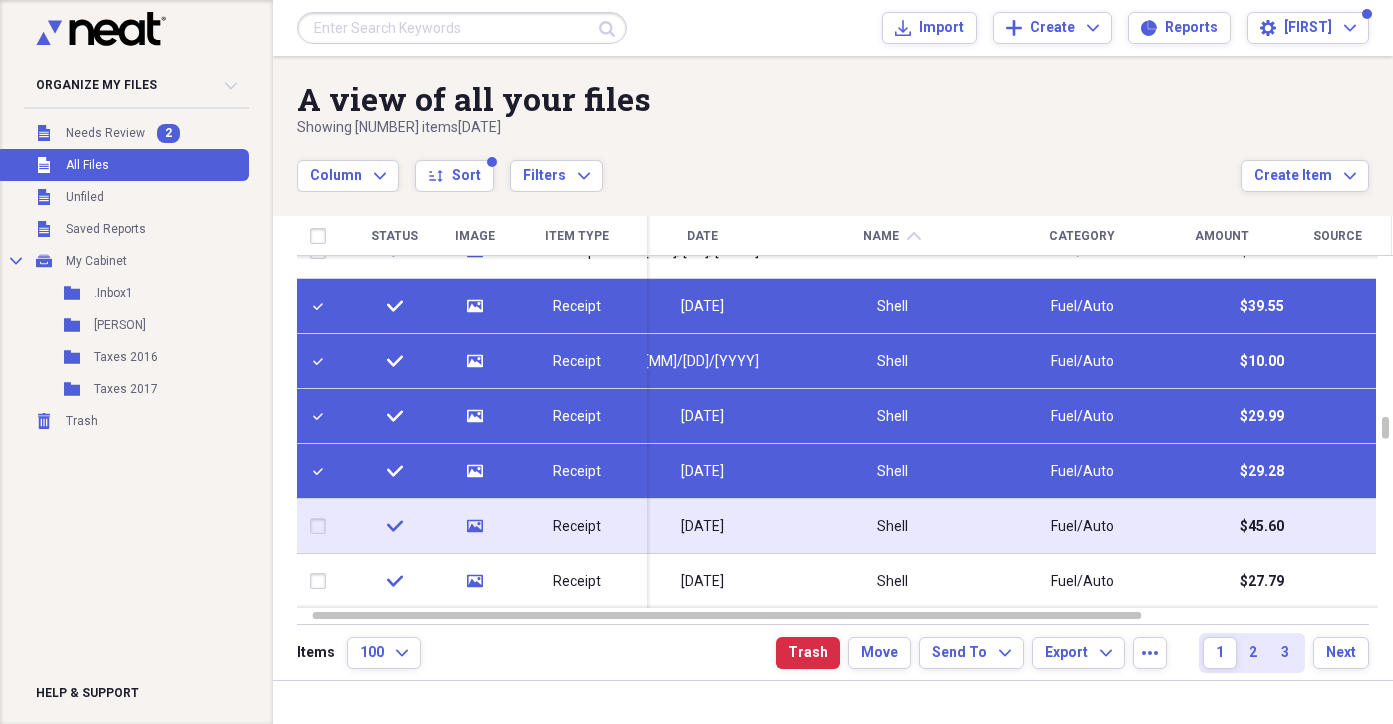 click at bounding box center [322, 526] 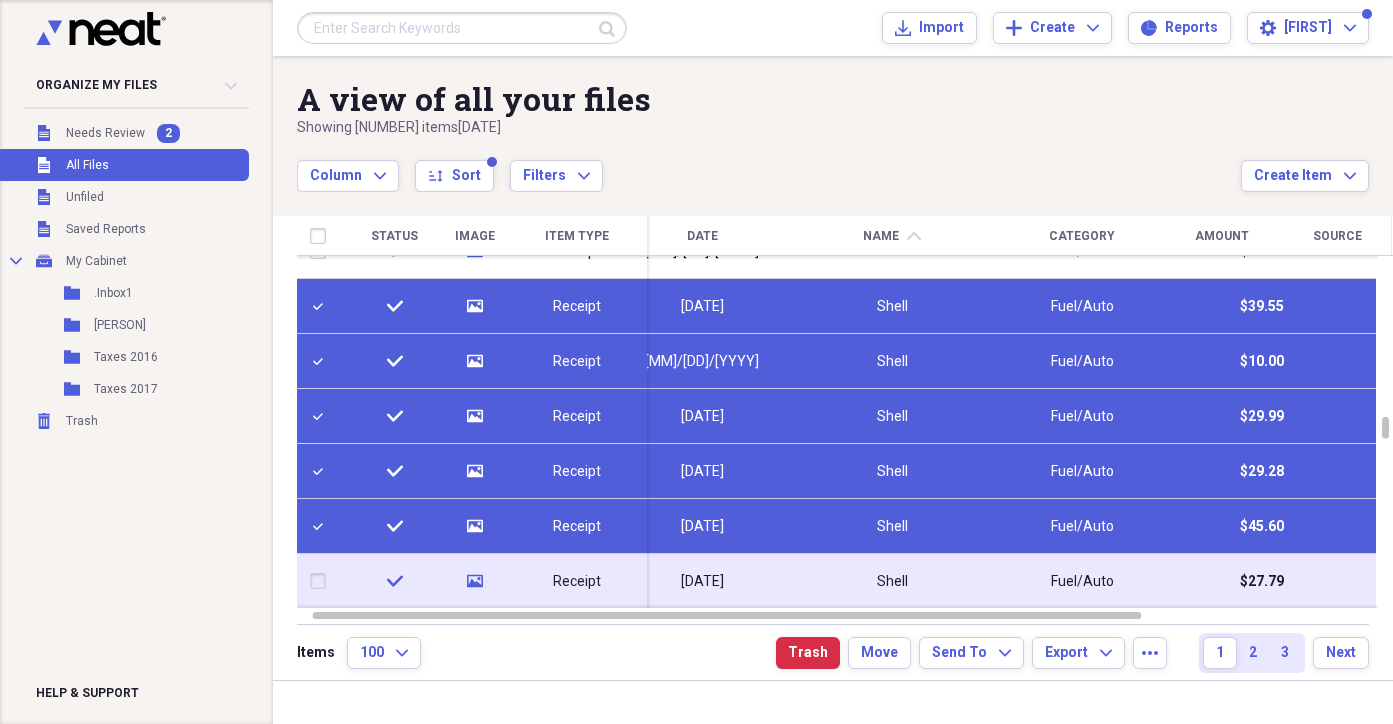 click at bounding box center [322, 581] 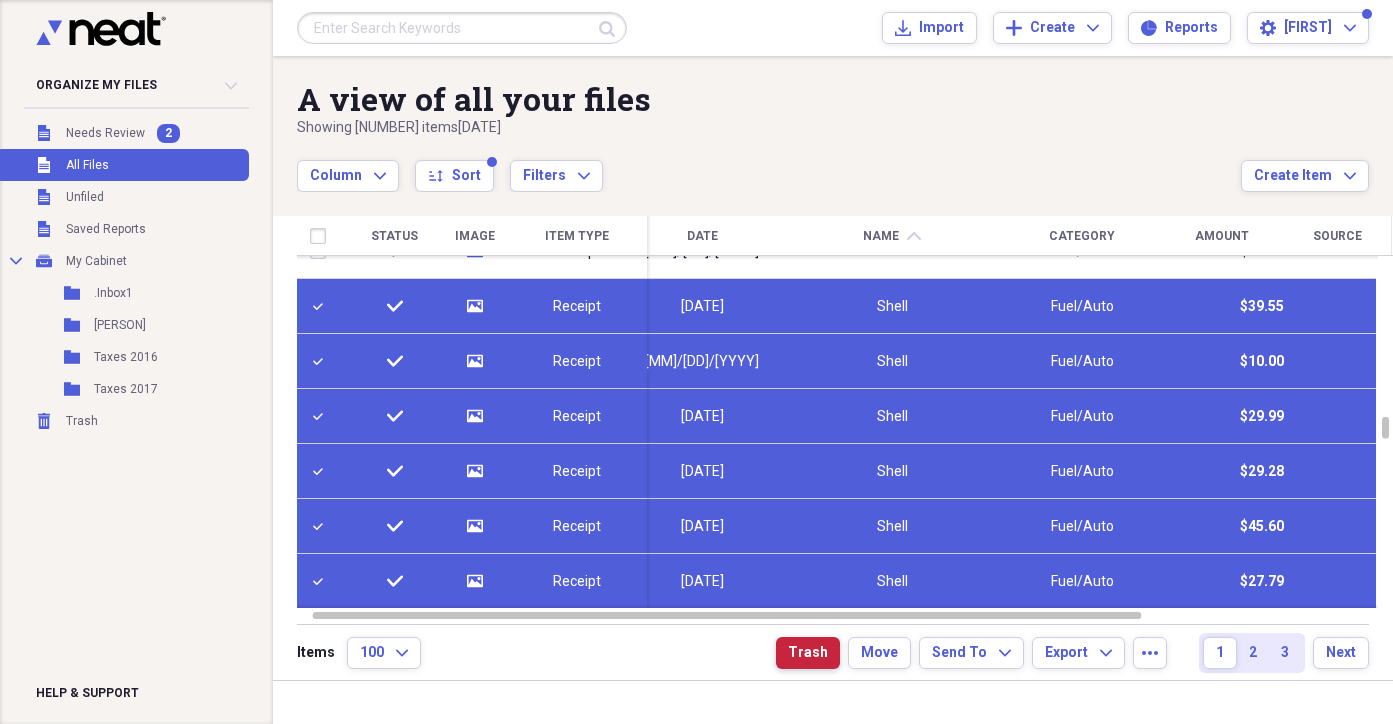 click on "Trash" at bounding box center [808, 653] 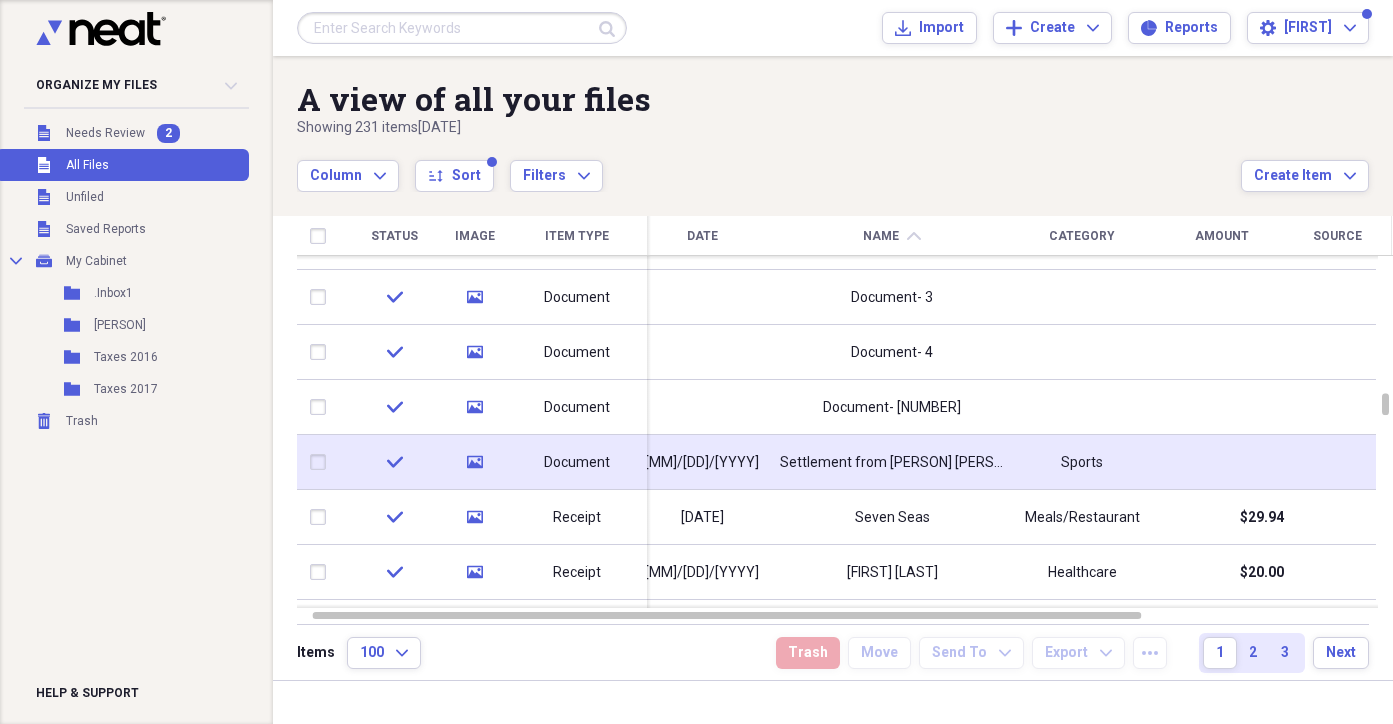 click on "Document" at bounding box center [577, 463] 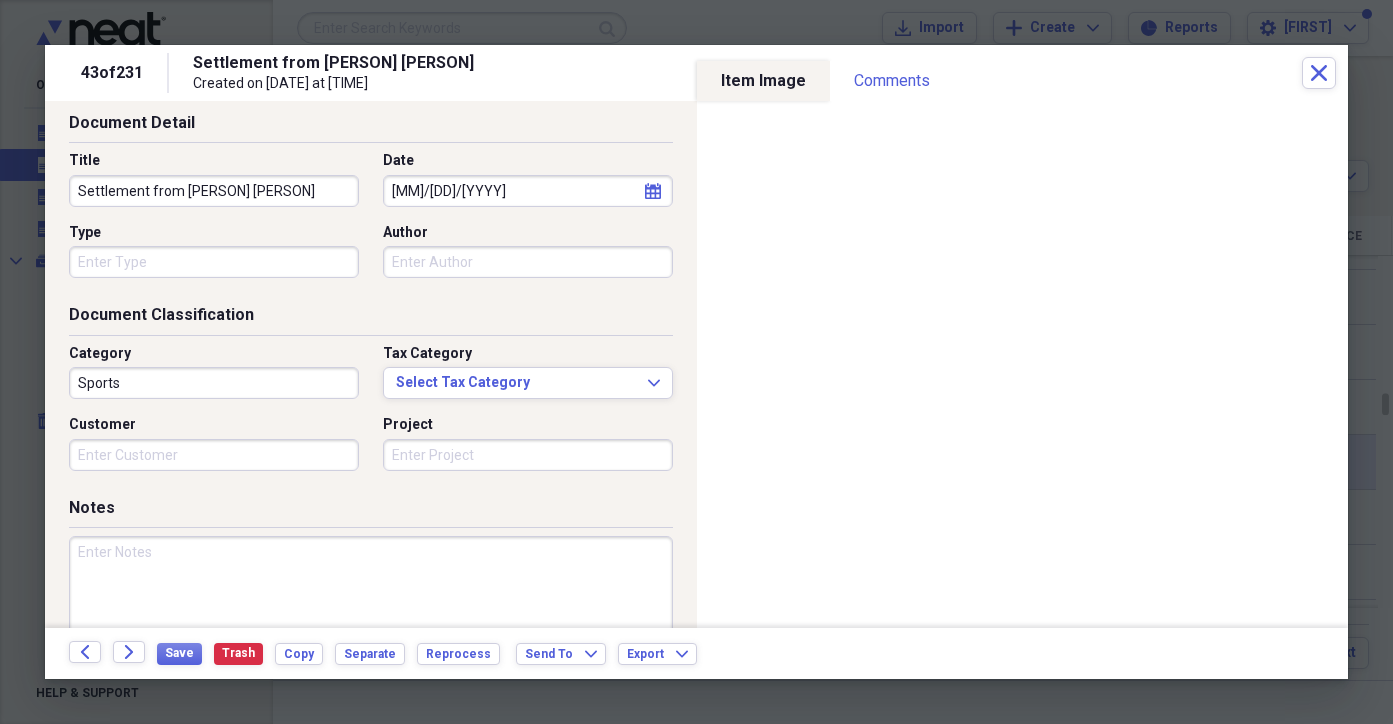 scroll, scrollTop: 74, scrollLeft: 0, axis: vertical 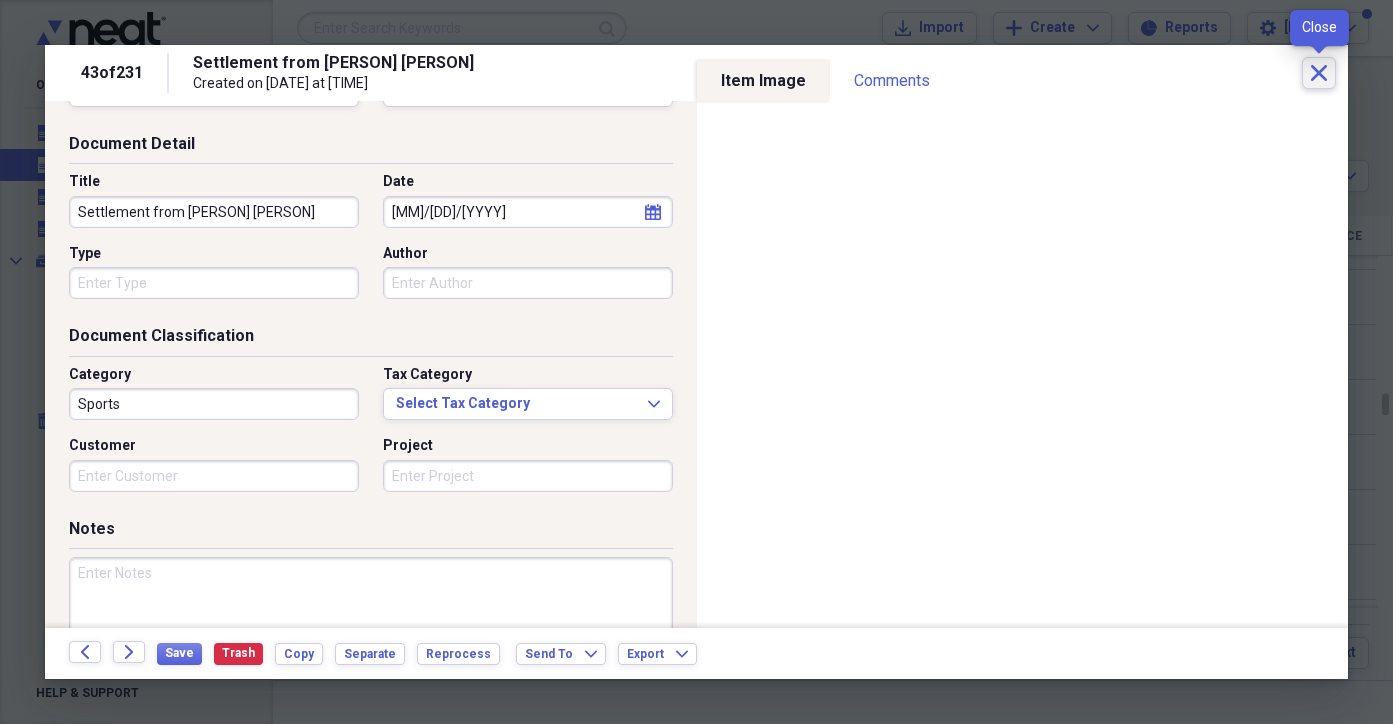 click on "Close" 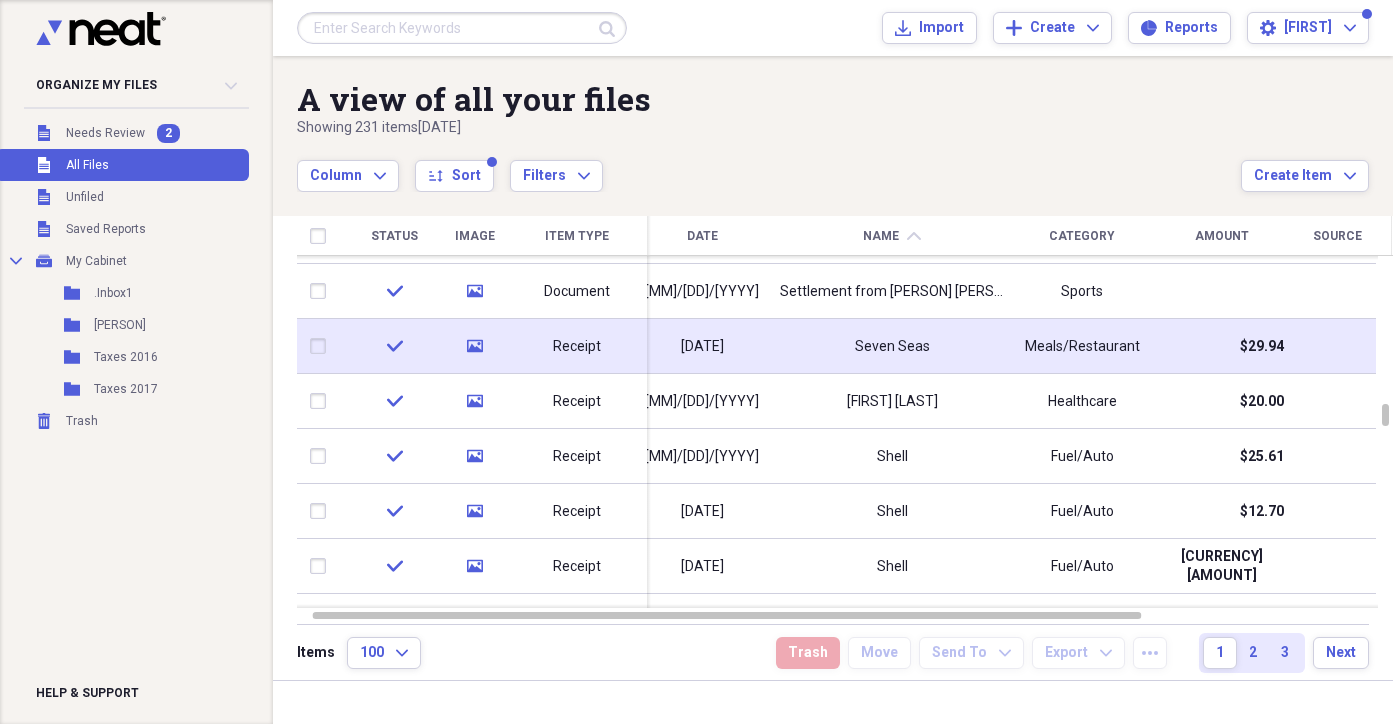click at bounding box center [322, 346] 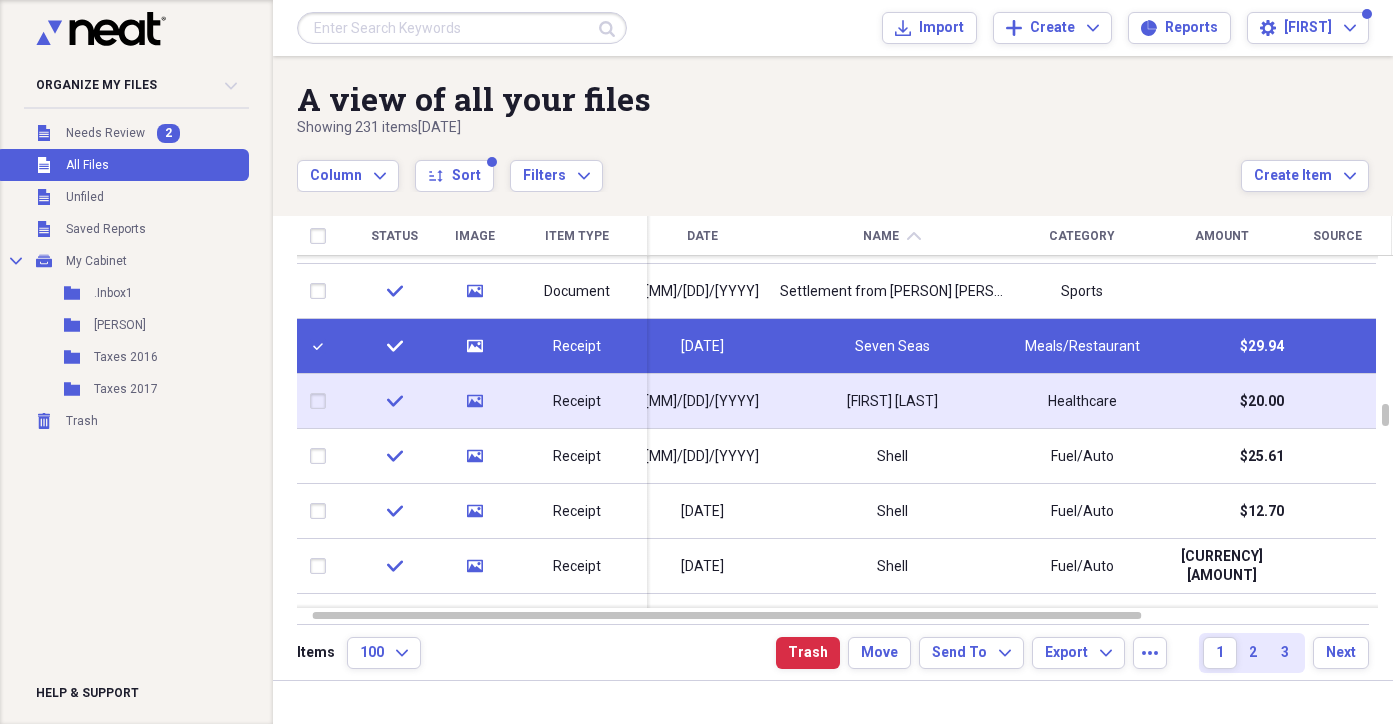 click at bounding box center [322, 401] 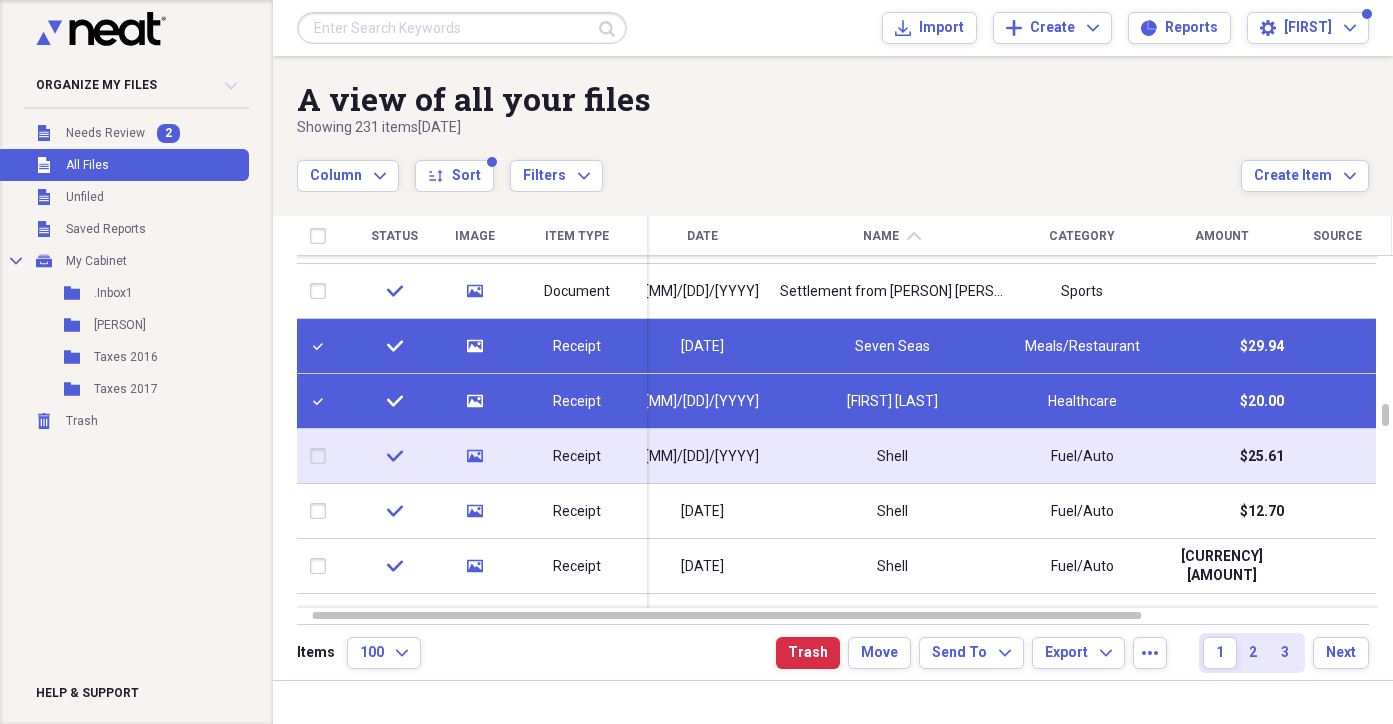 click at bounding box center (322, 456) 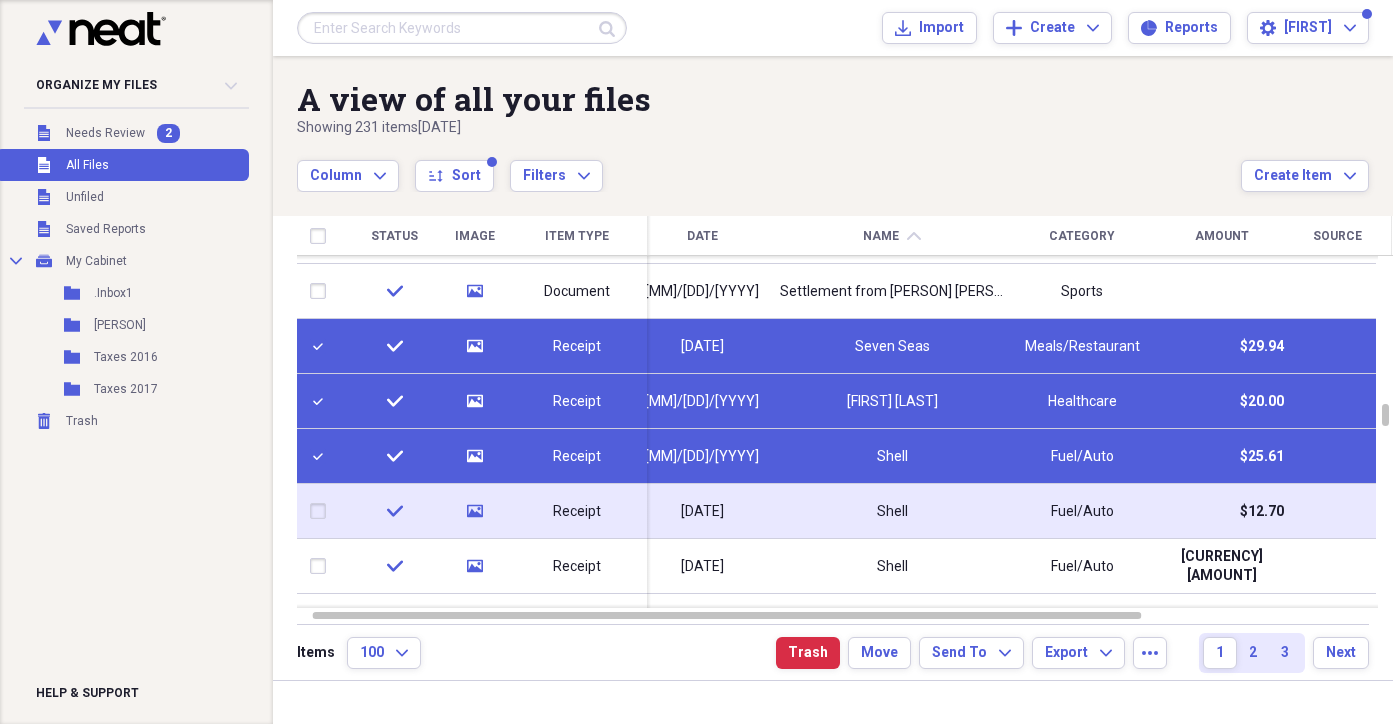 click at bounding box center (322, 511) 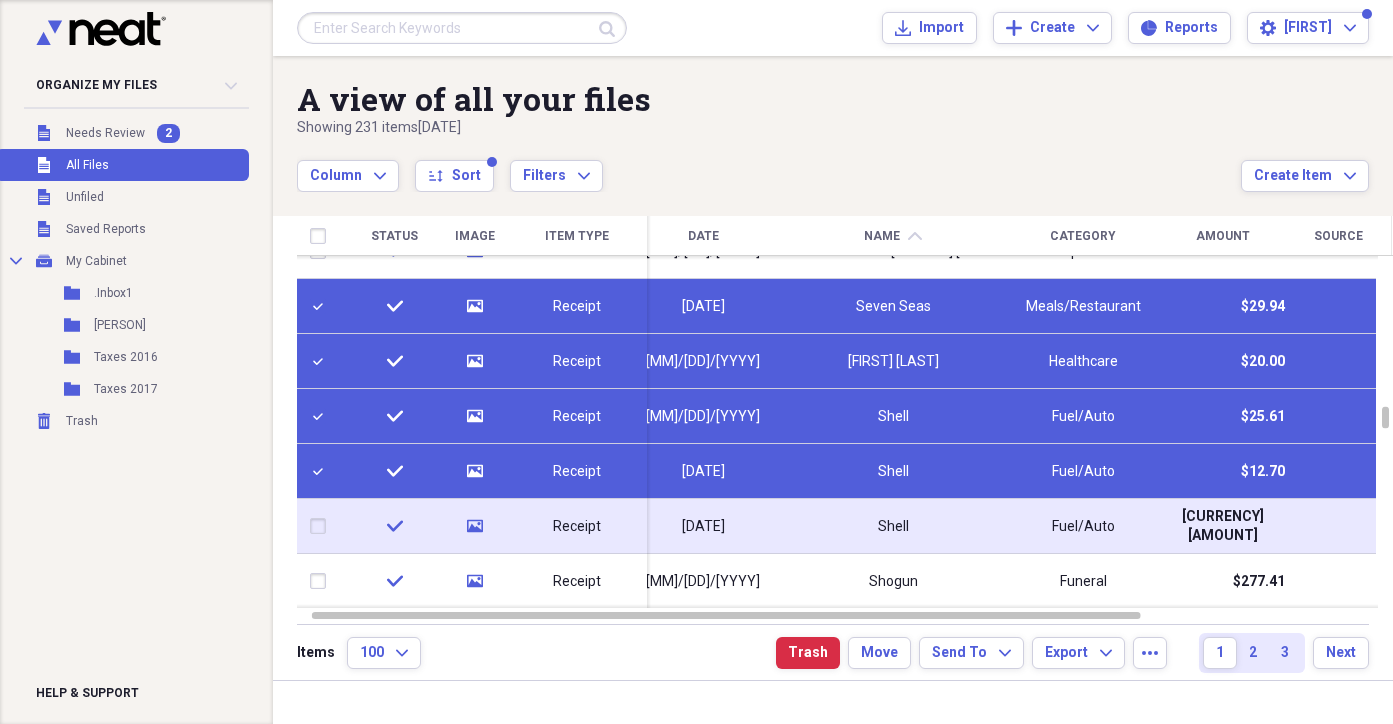 click at bounding box center (322, 526) 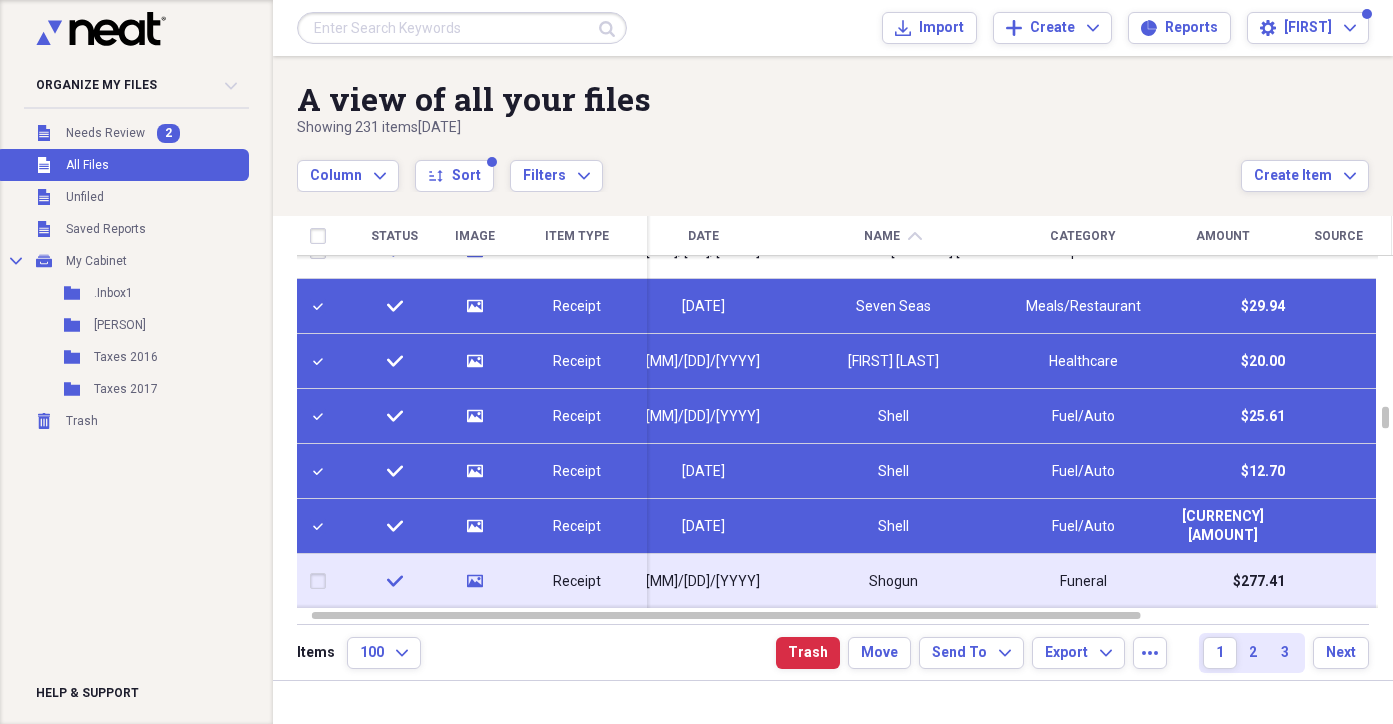click at bounding box center [322, 581] 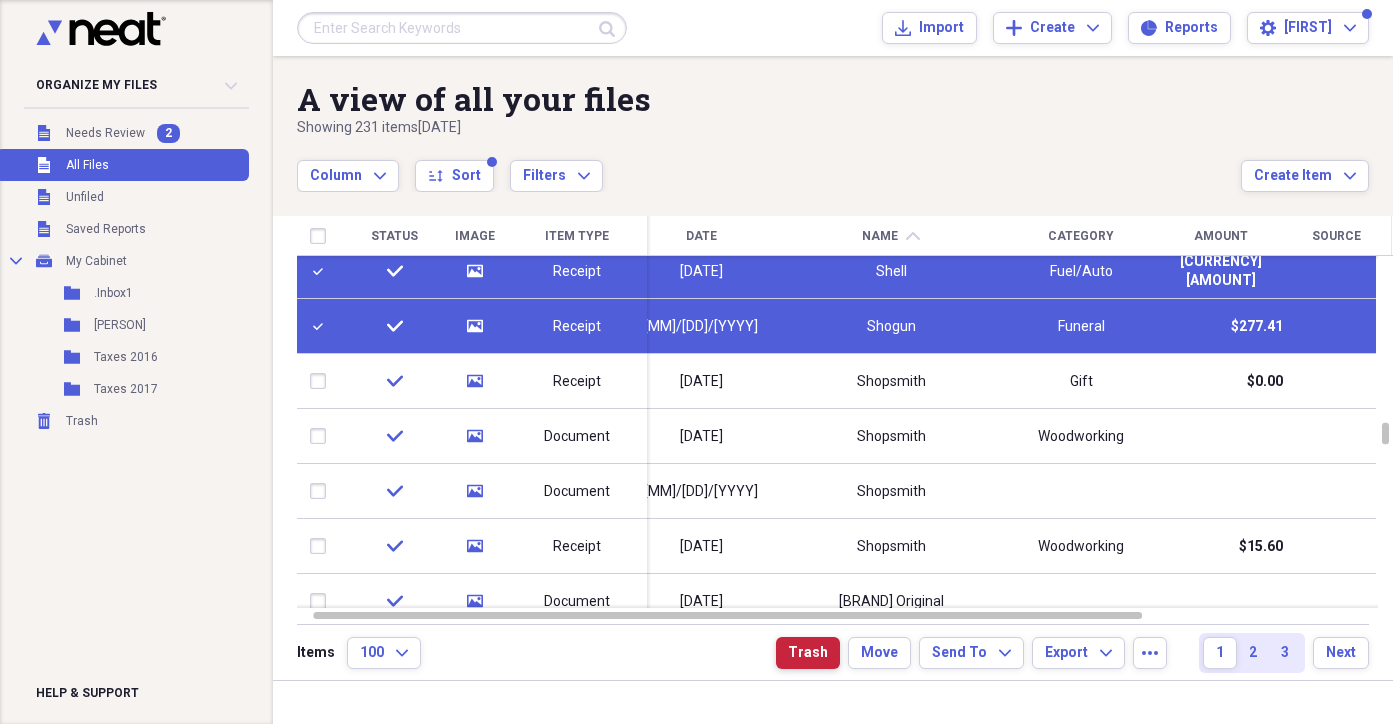 click on "Trash" at bounding box center (808, 653) 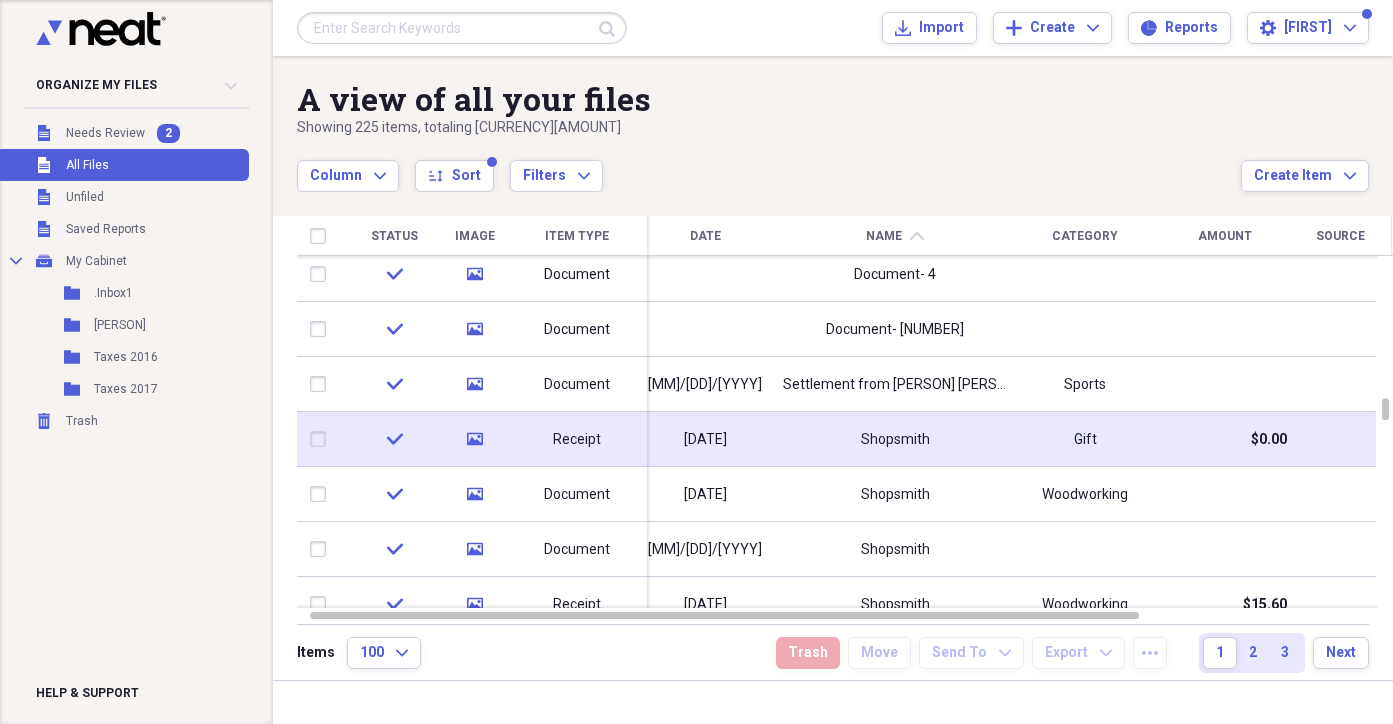 click on "Receipt" at bounding box center (577, 440) 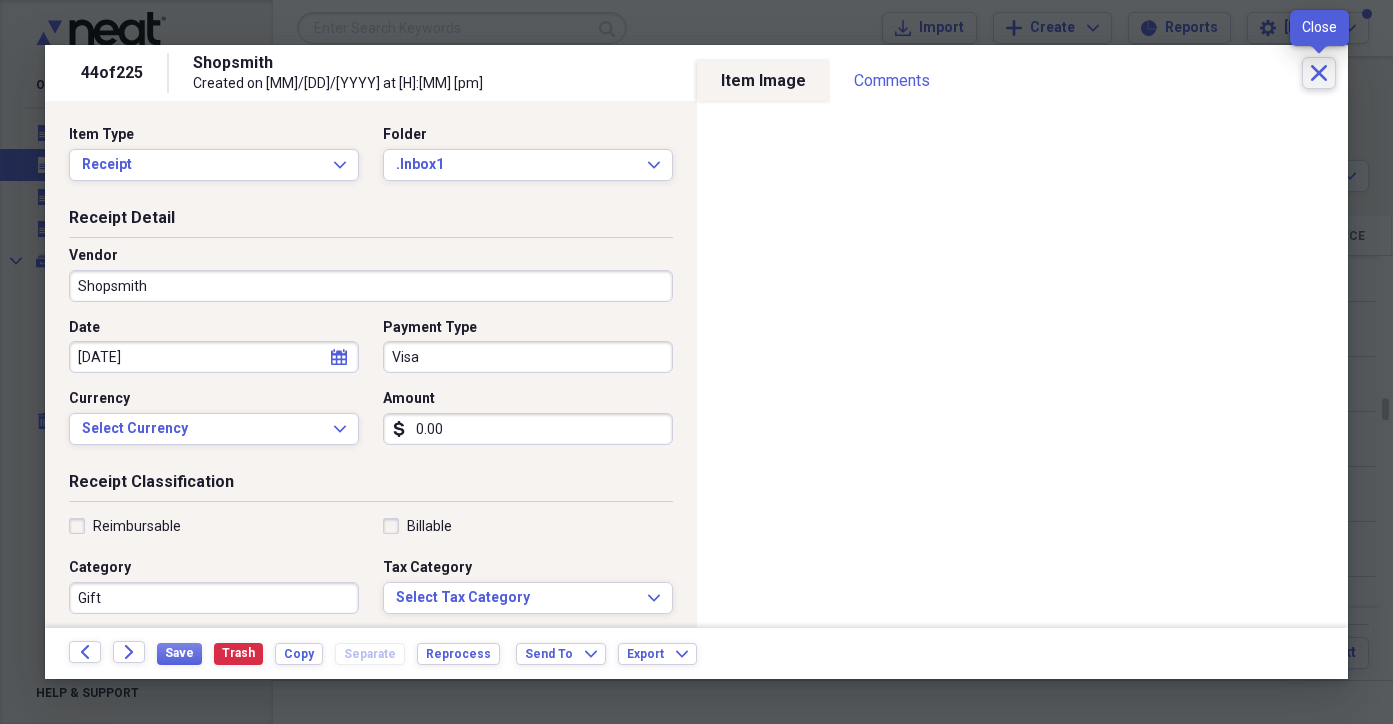 click 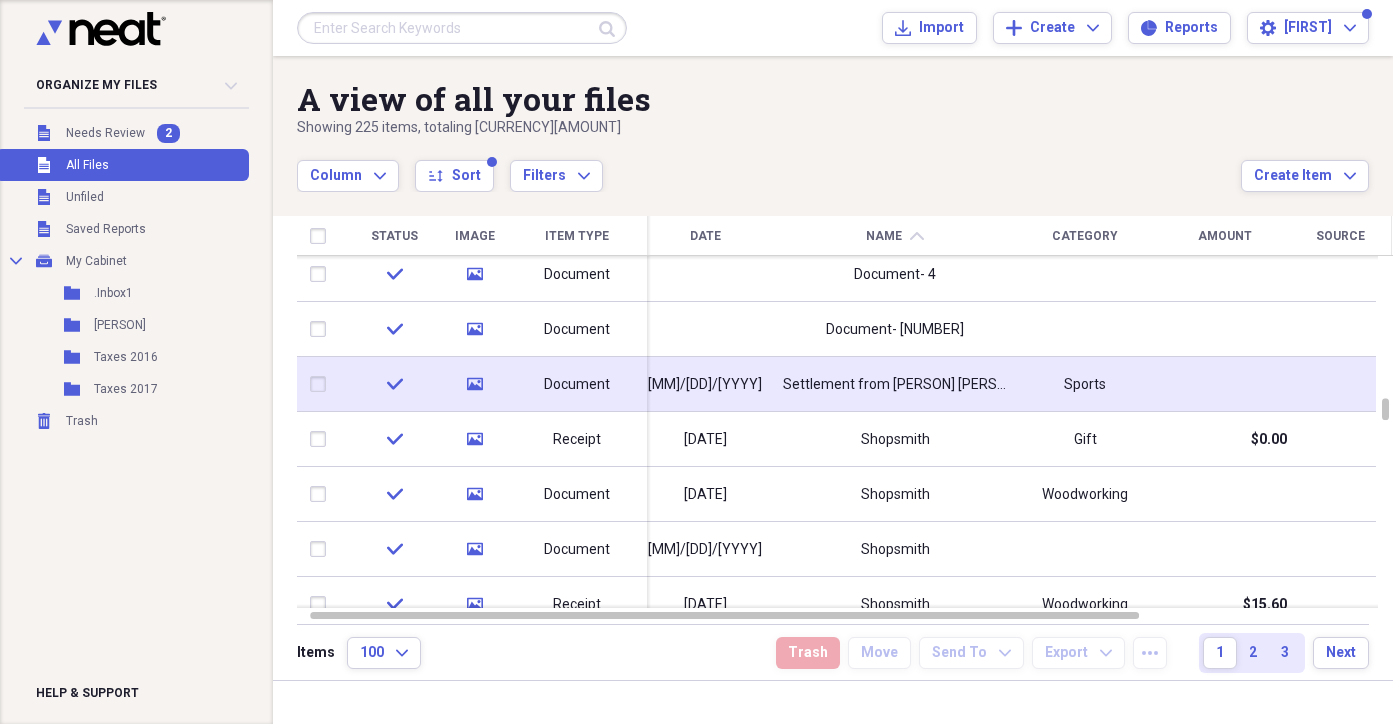 click at bounding box center (322, 384) 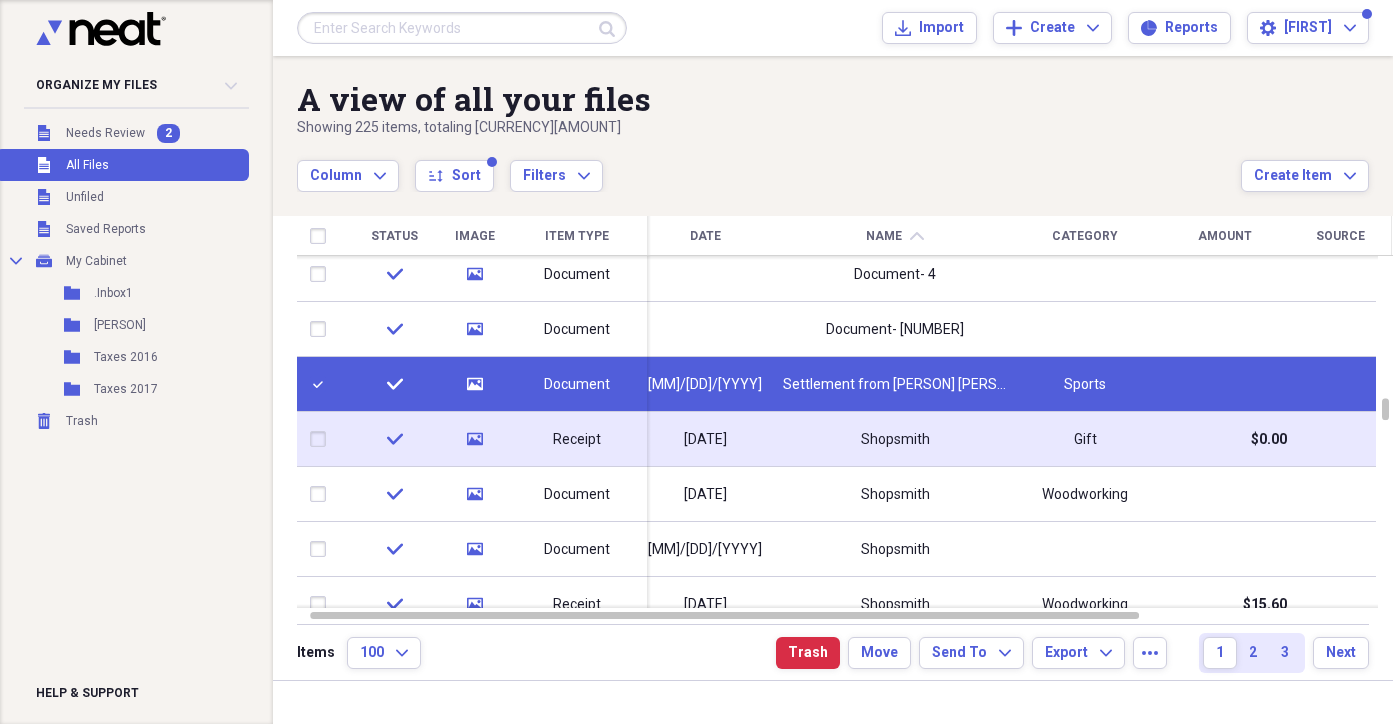 click at bounding box center (322, 439) 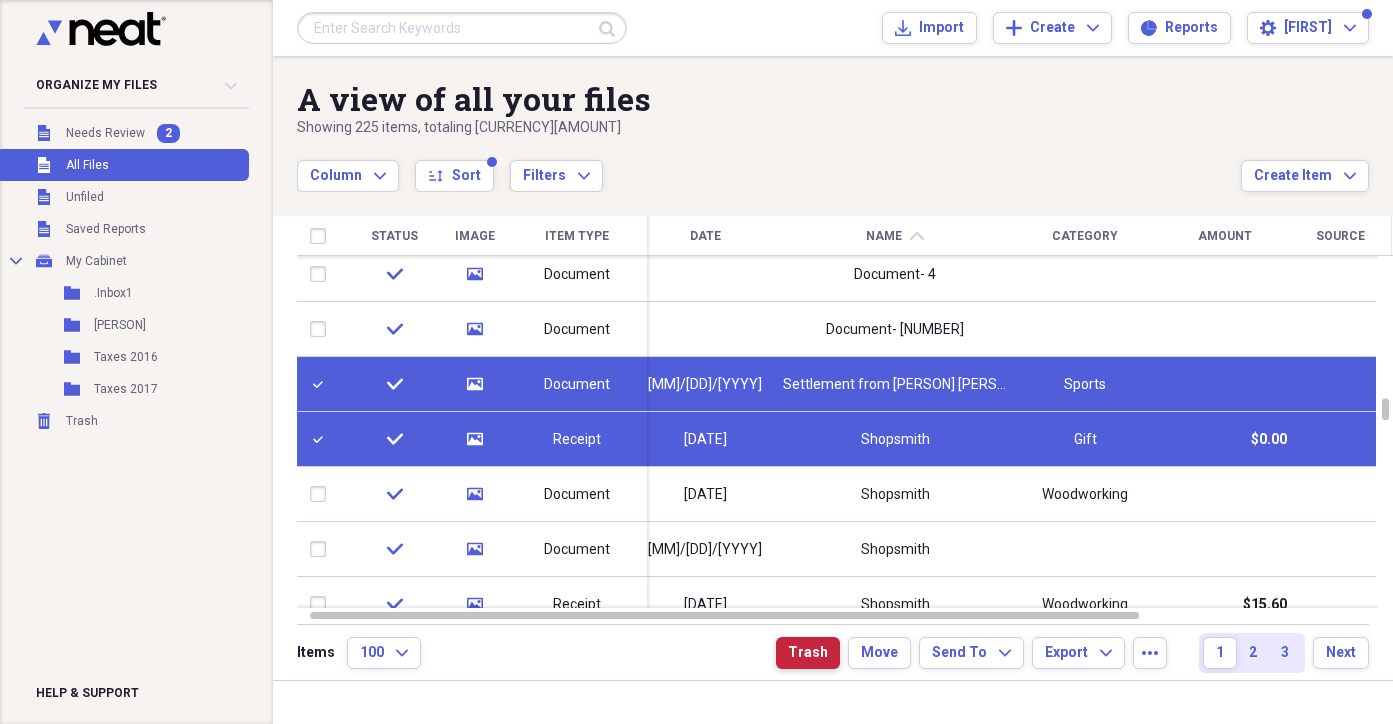 click on "Trash" at bounding box center (808, 653) 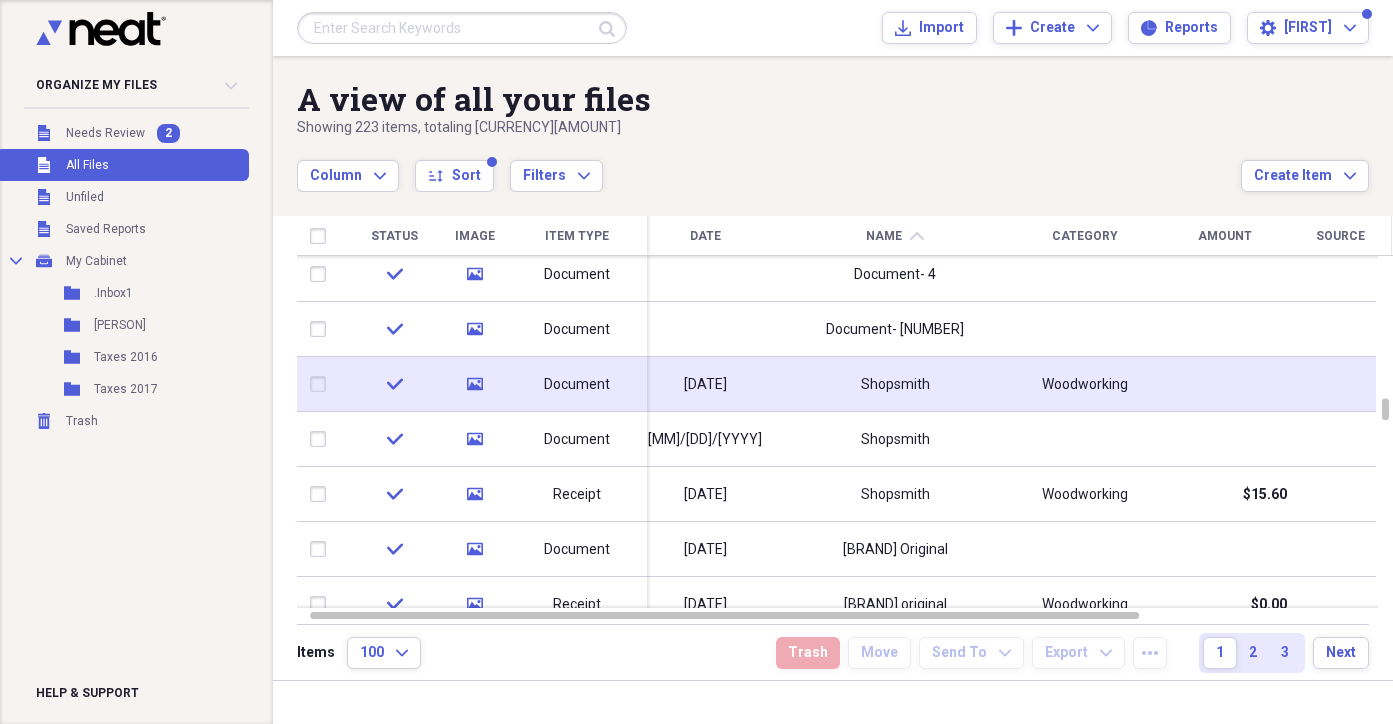 click on "Document" at bounding box center [577, 385] 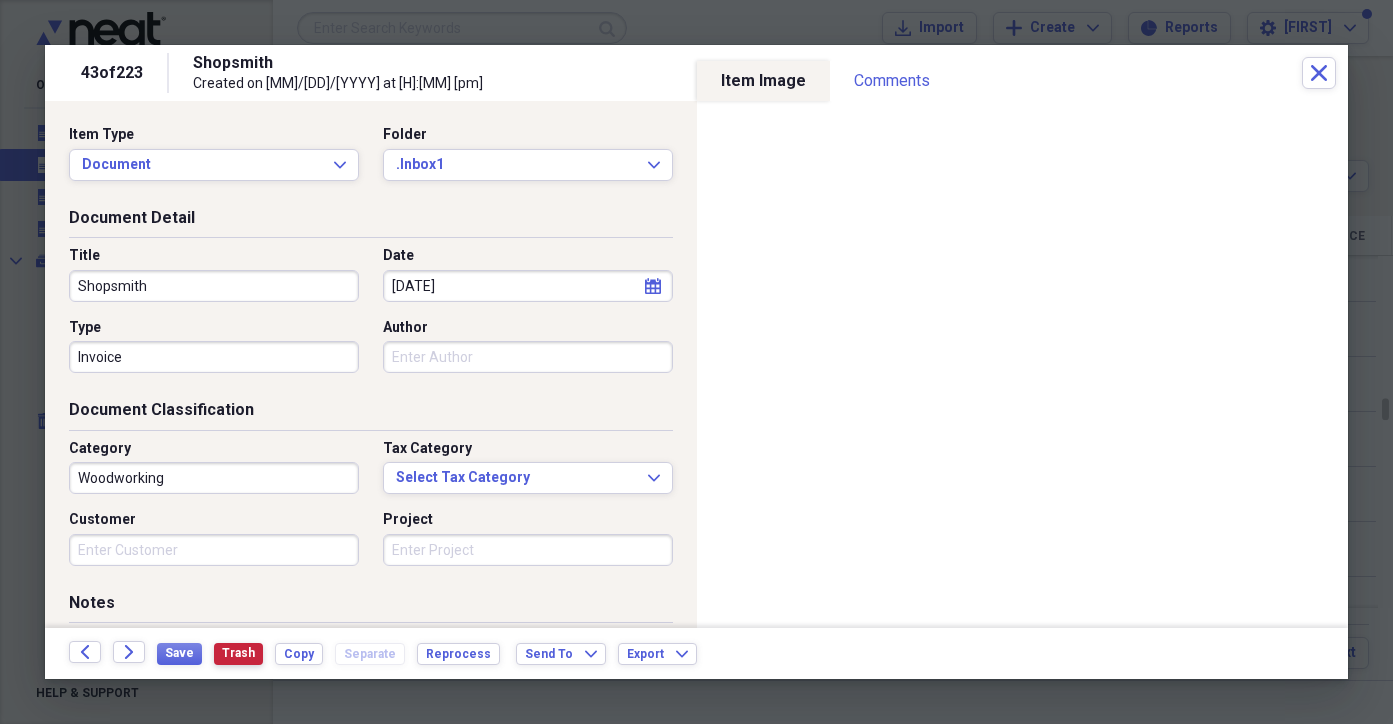 click on "Trash" at bounding box center (238, 653) 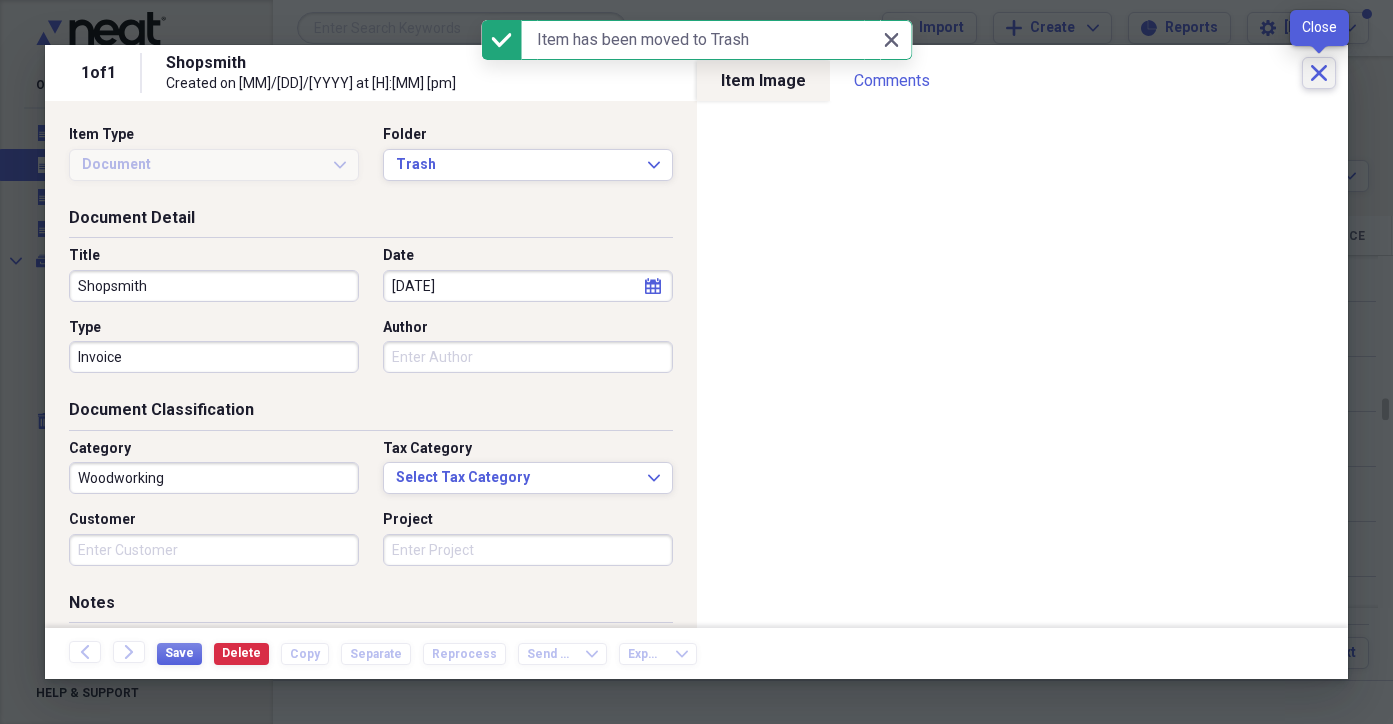 click on "Close" 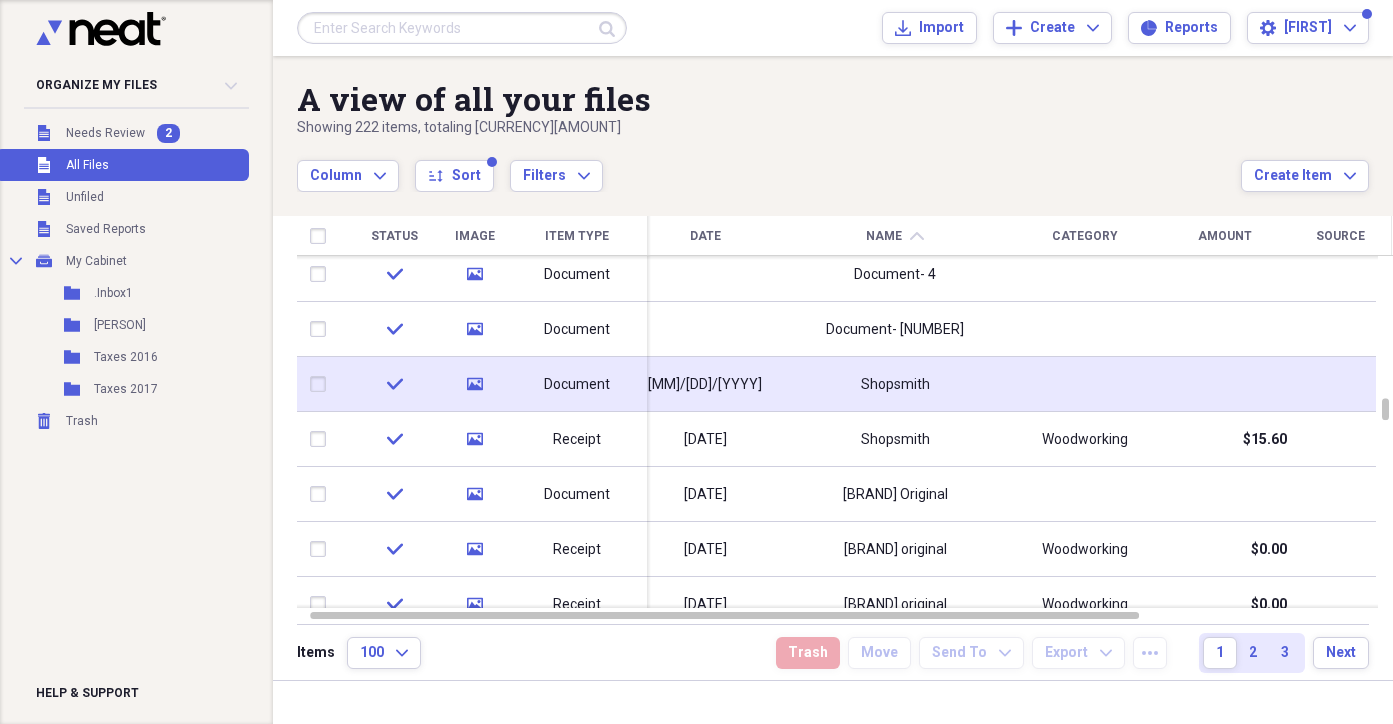 click on "Document" at bounding box center (577, 385) 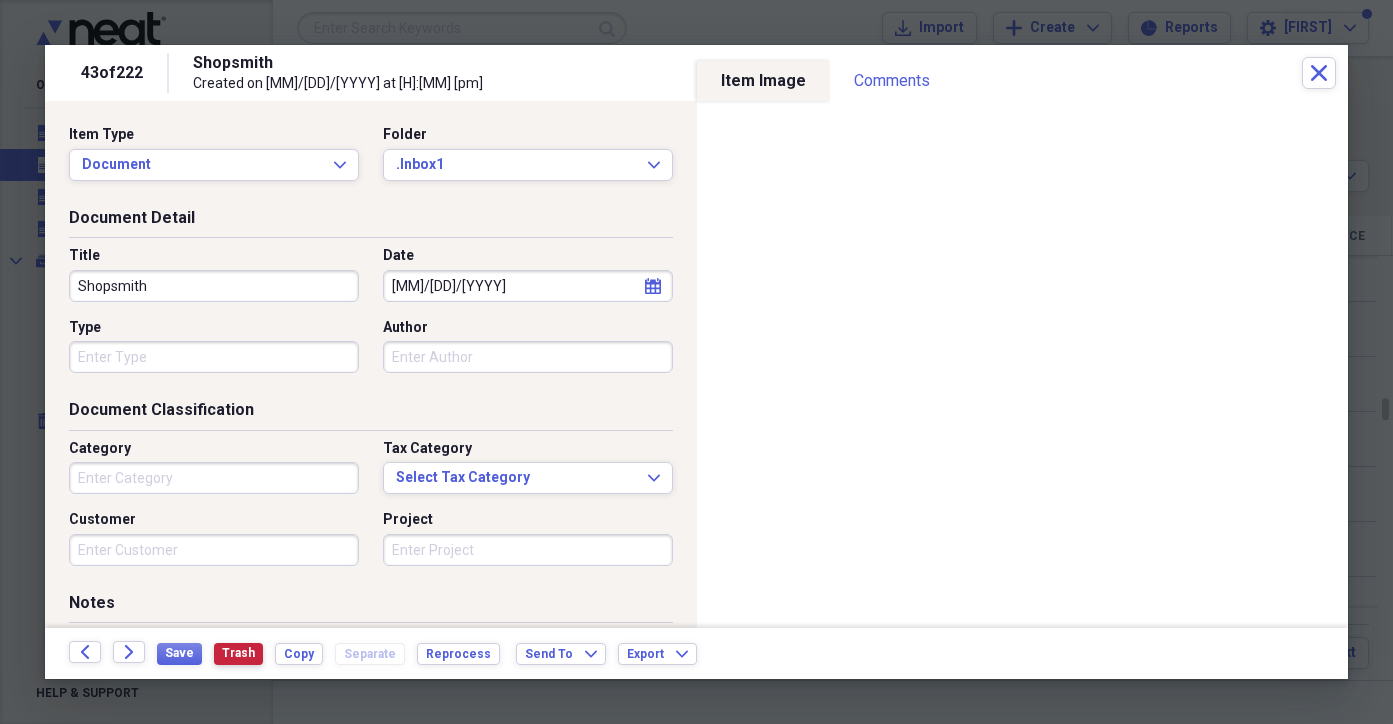 click on "Trash" at bounding box center [238, 653] 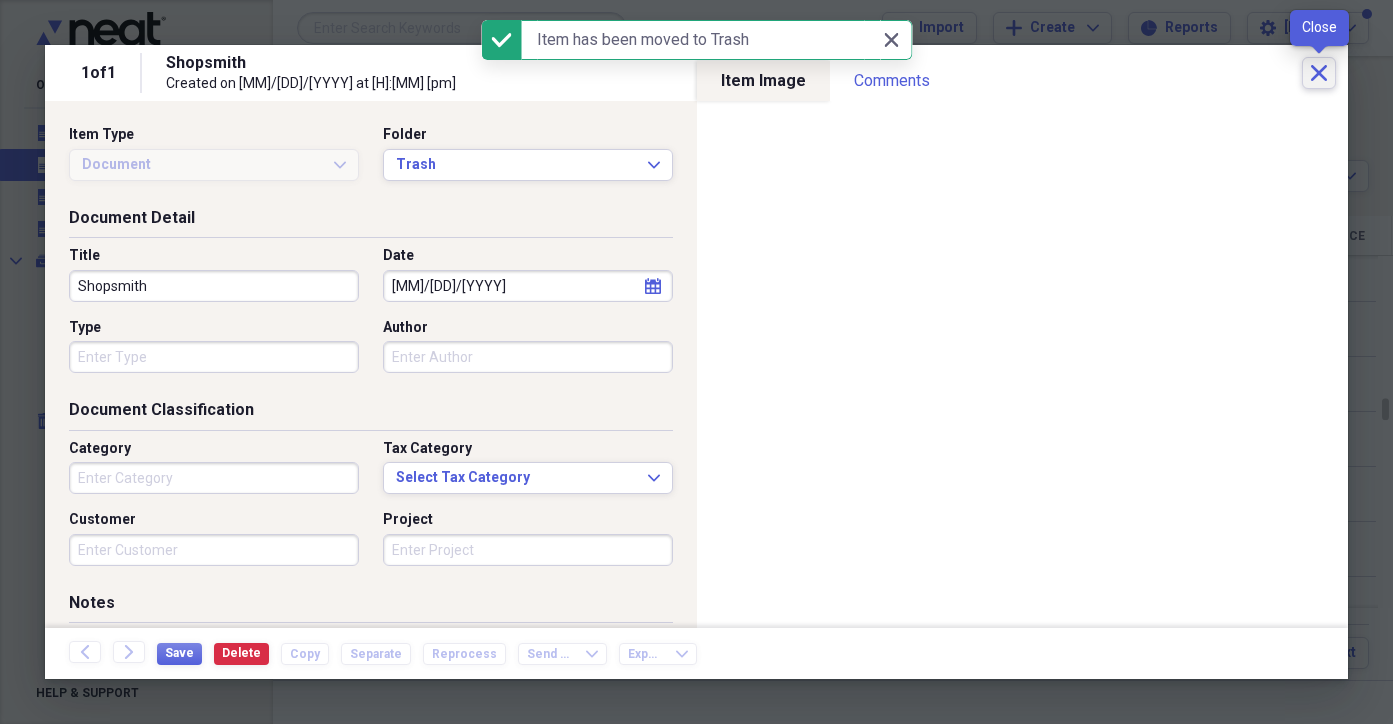 click 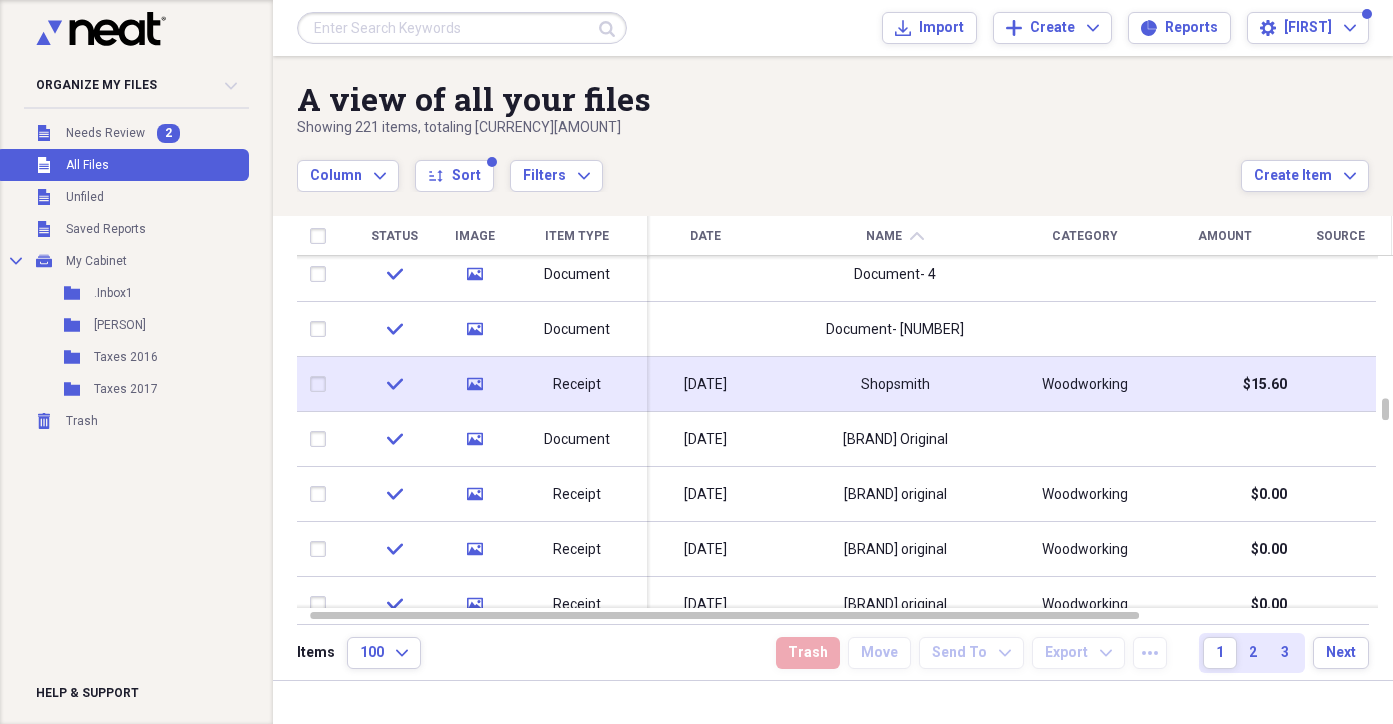click on "Receipt" at bounding box center (577, 385) 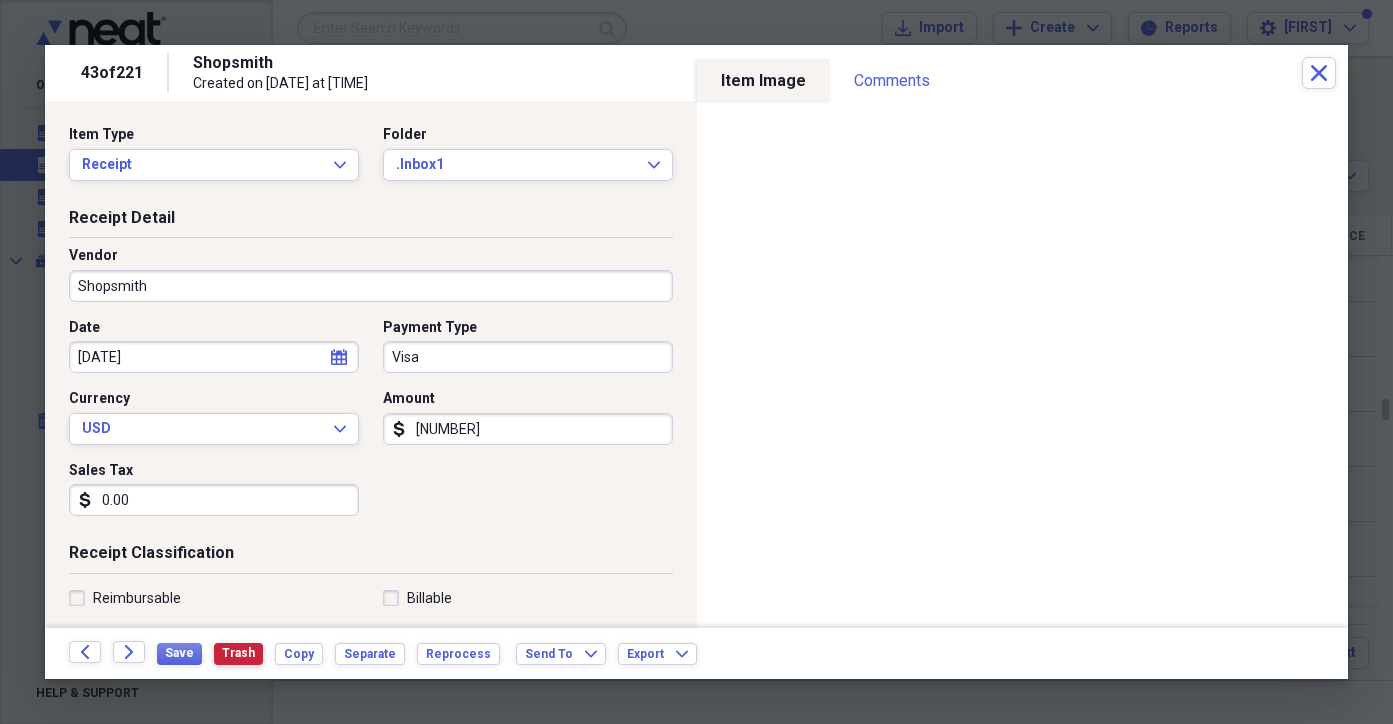 click on "Trash" at bounding box center (238, 653) 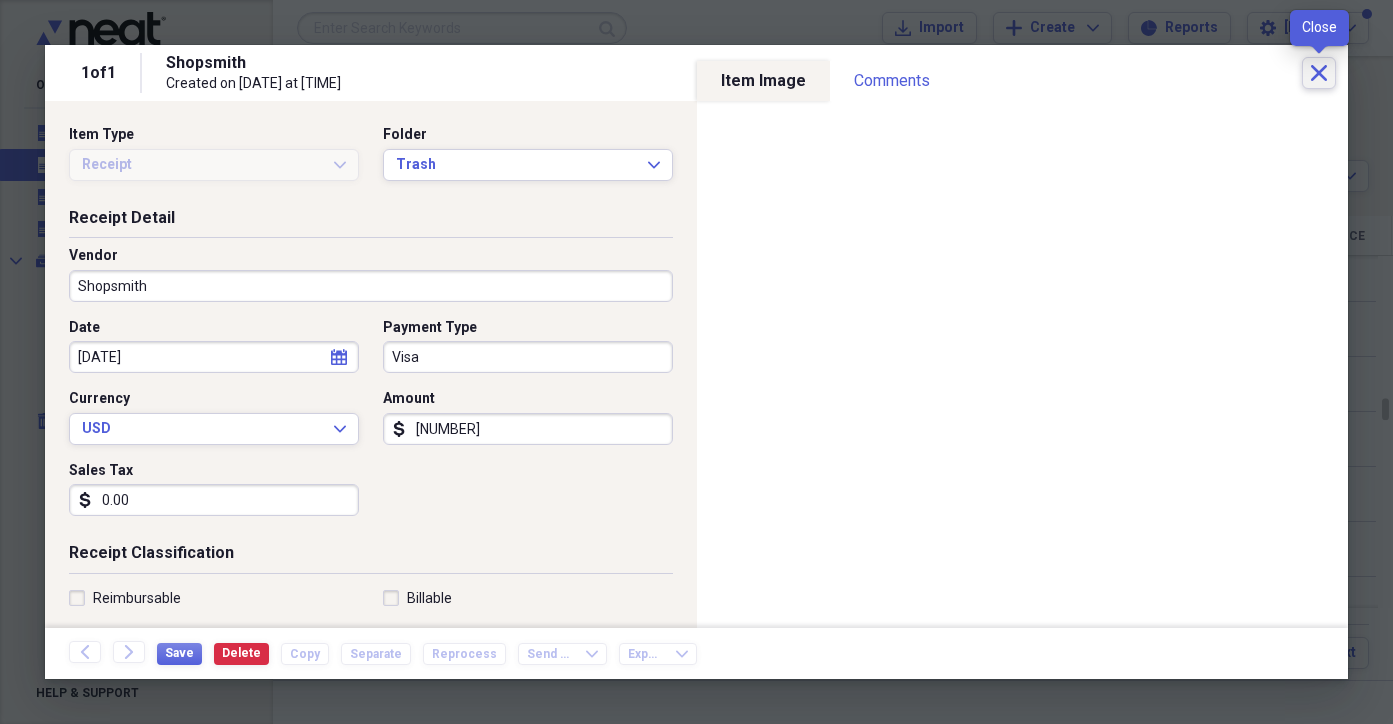 click on "Close" 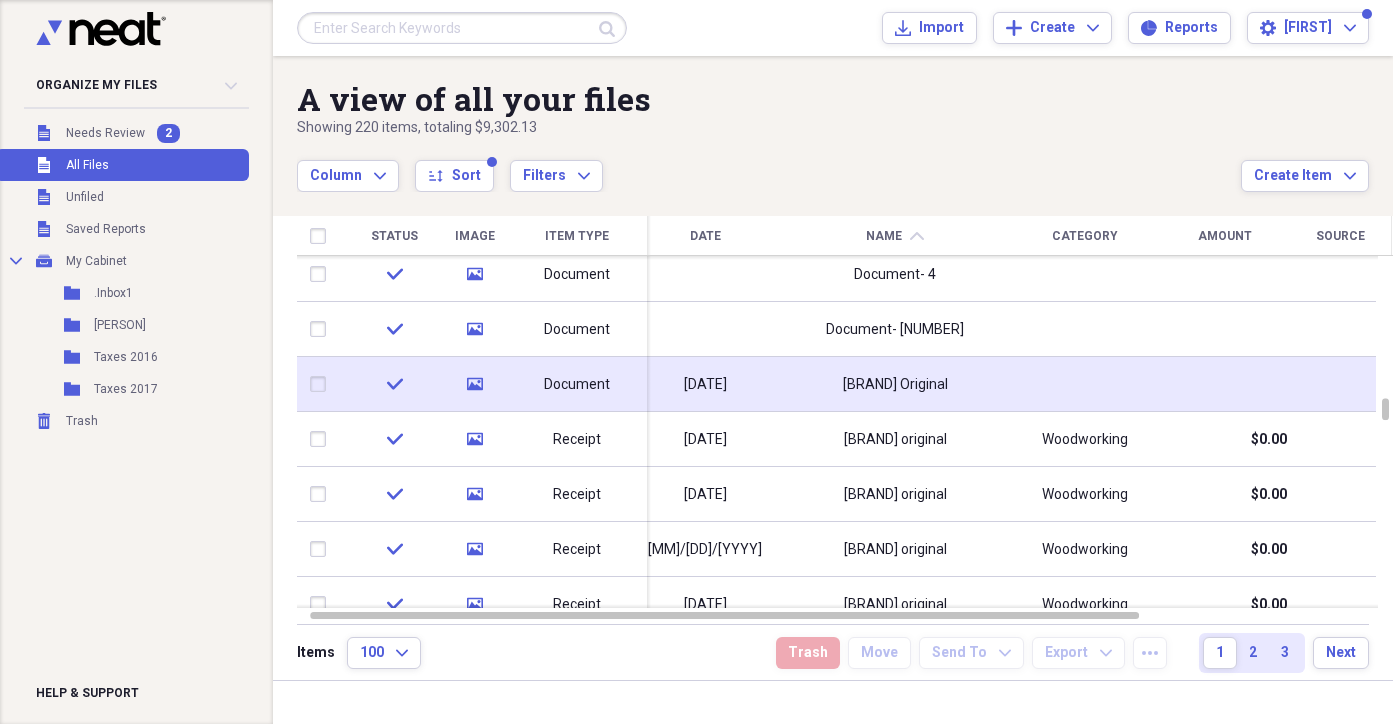 click on "Document" at bounding box center [577, 385] 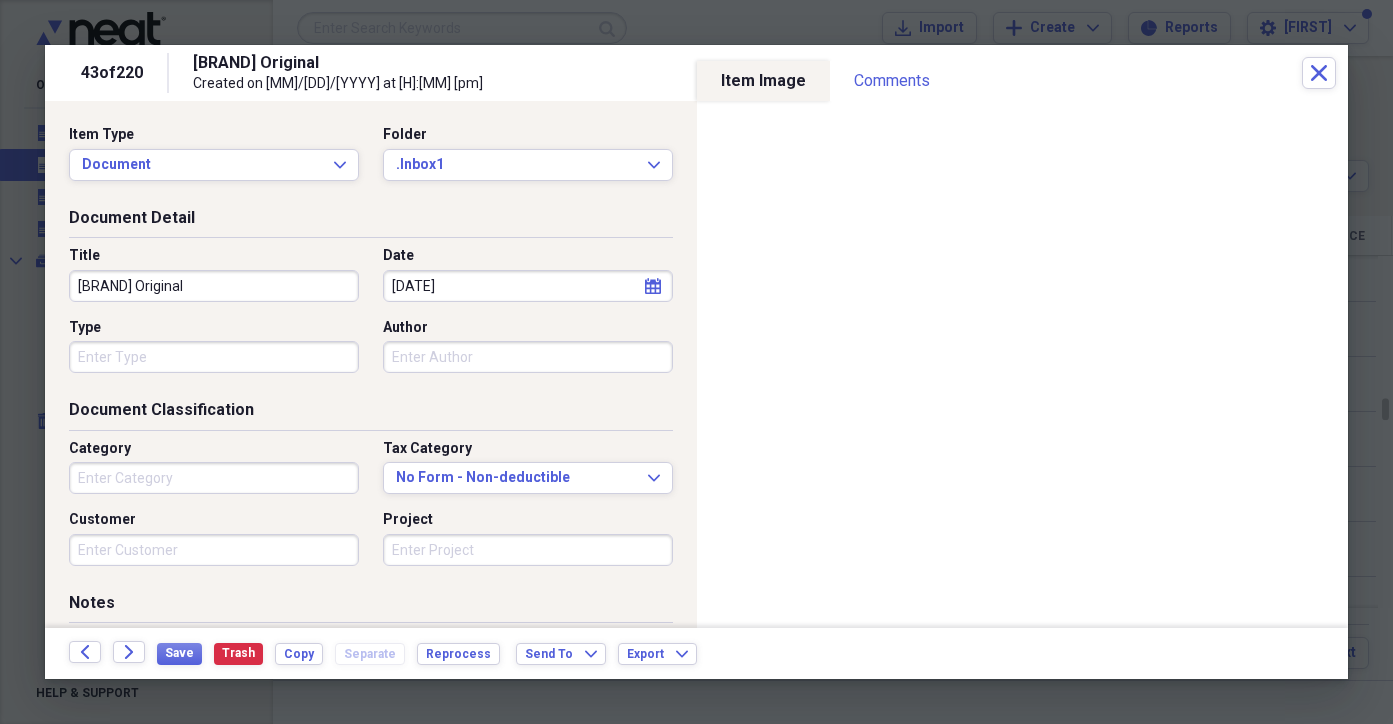 click on "[BRAND] Original" at bounding box center [214, 286] 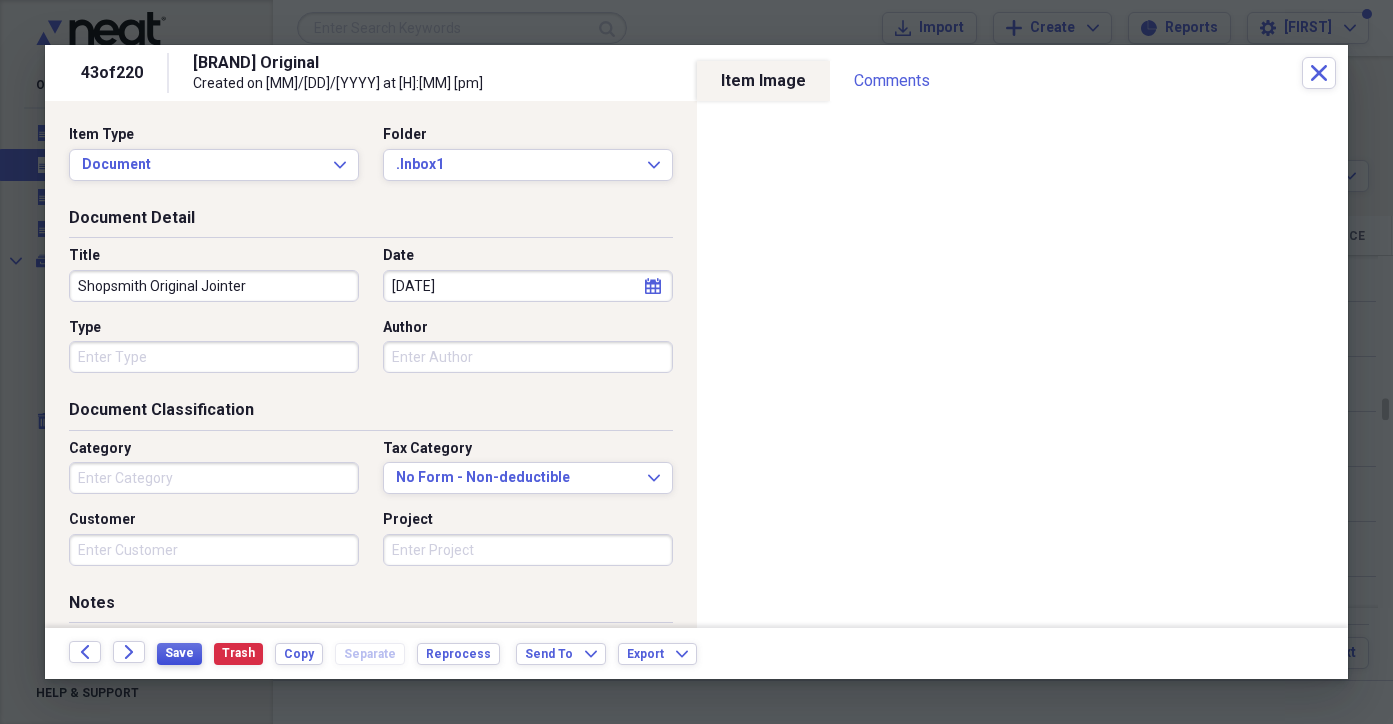 click on "Save" at bounding box center [179, 653] 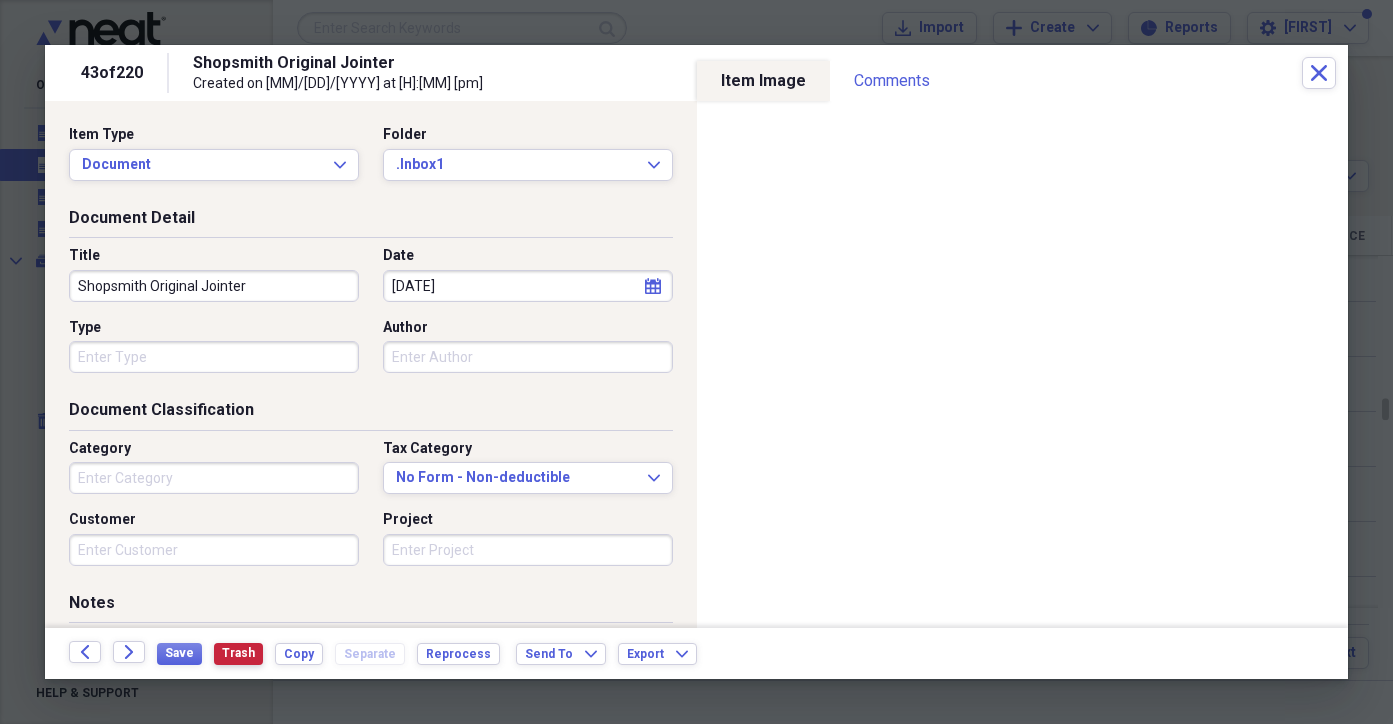 click on "Trash" at bounding box center (238, 653) 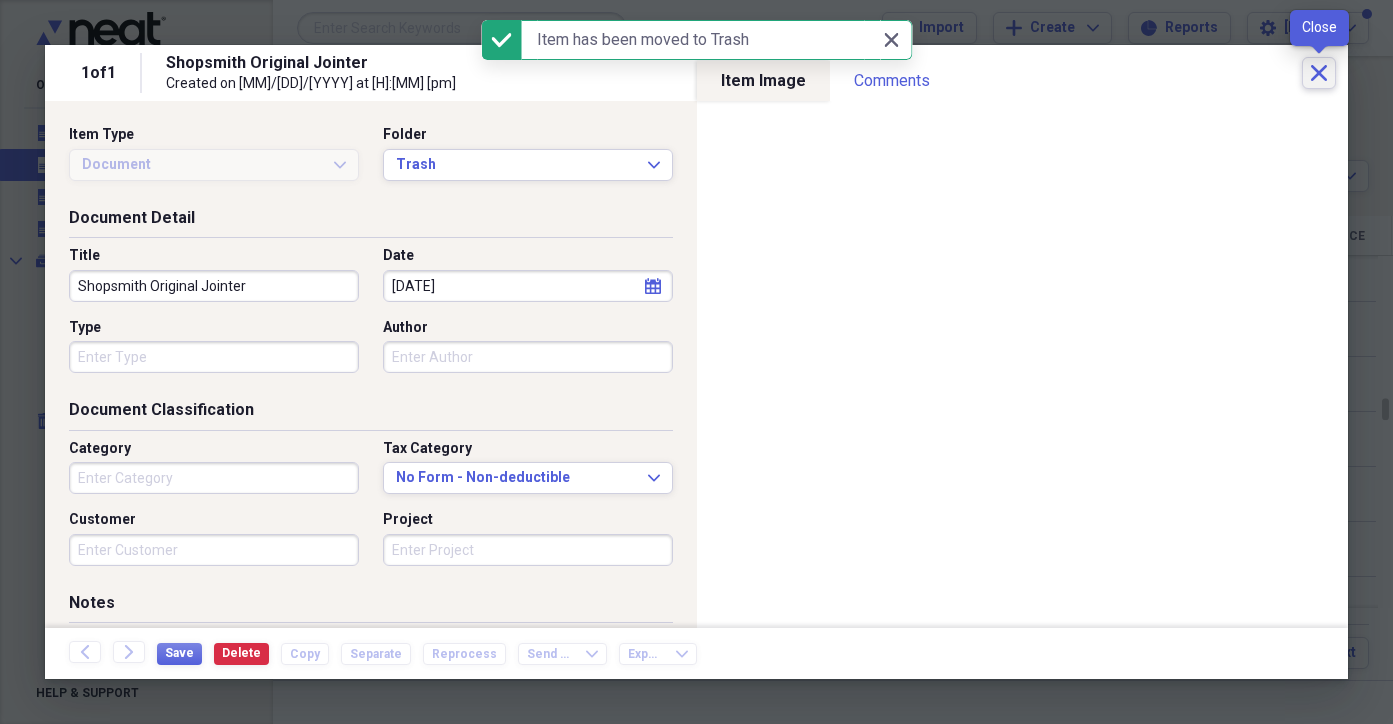 click on "Close" 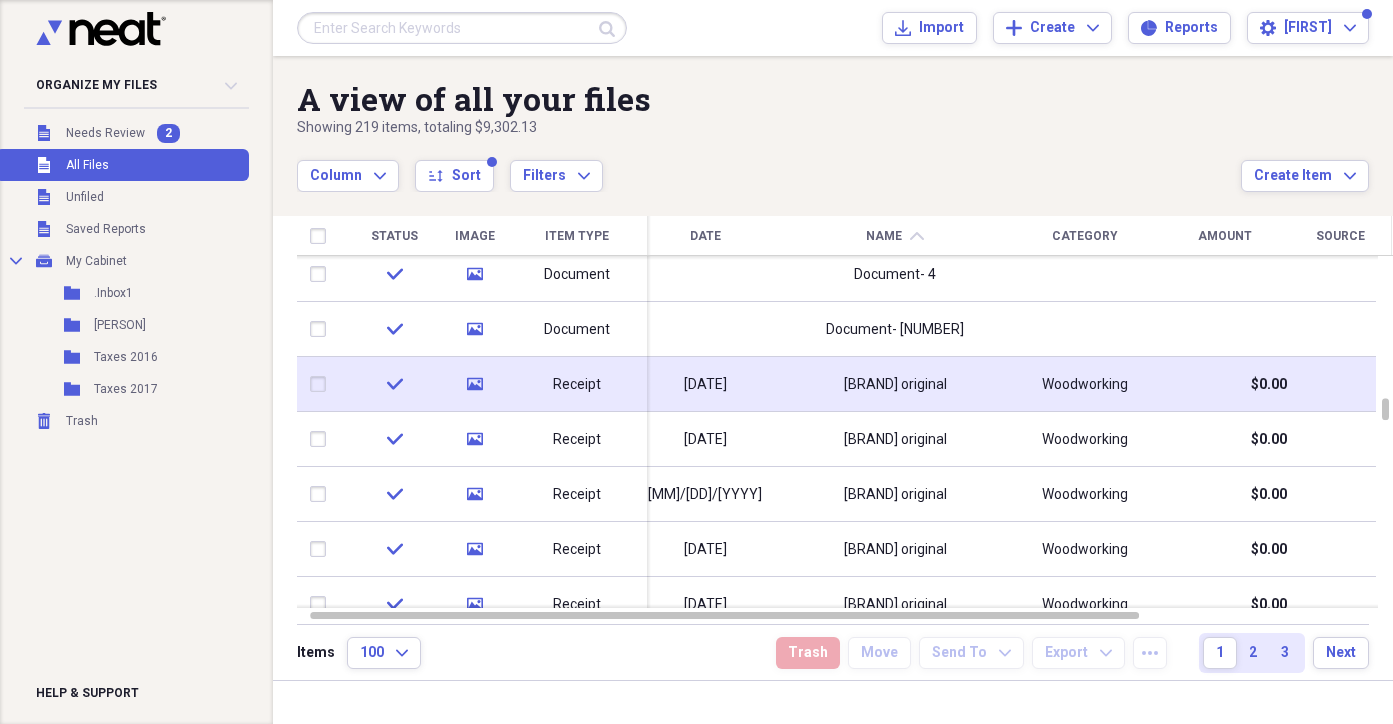 click on "Receipt" at bounding box center (577, 385) 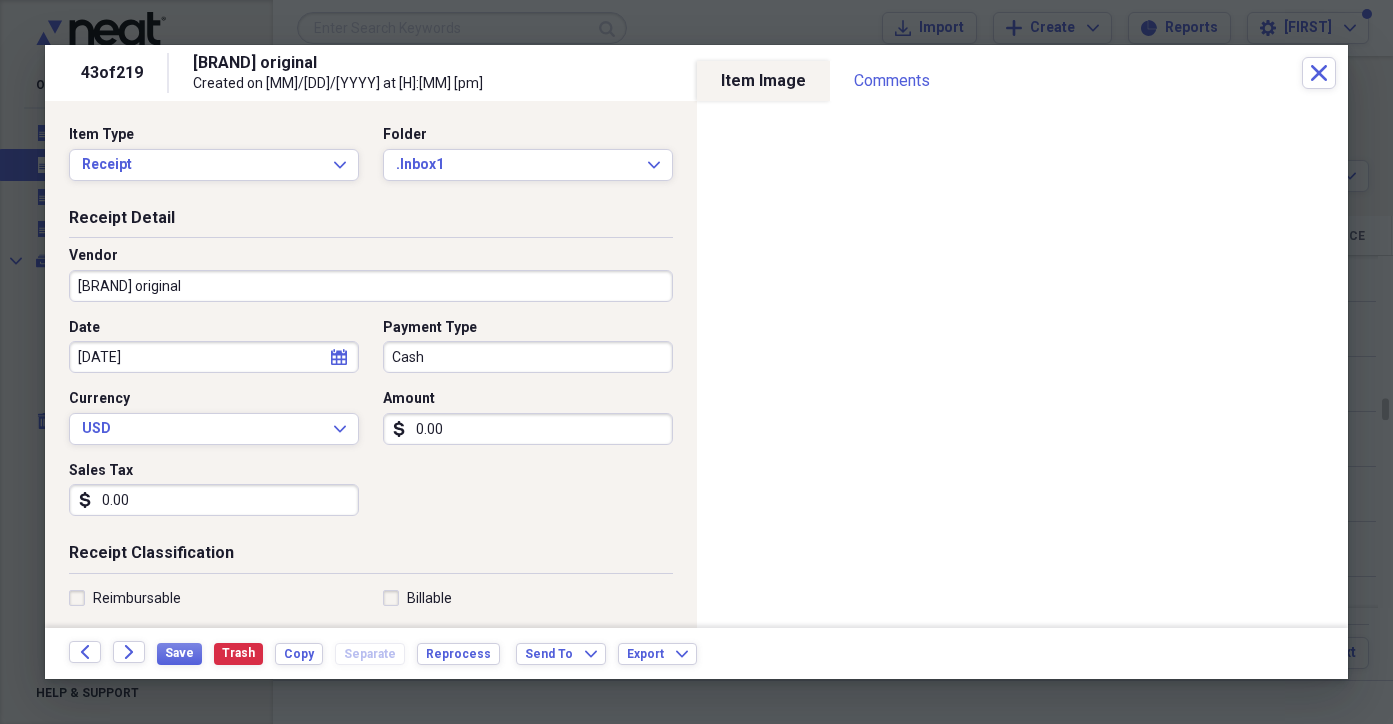 click on "[BRAND] original" at bounding box center [371, 286] 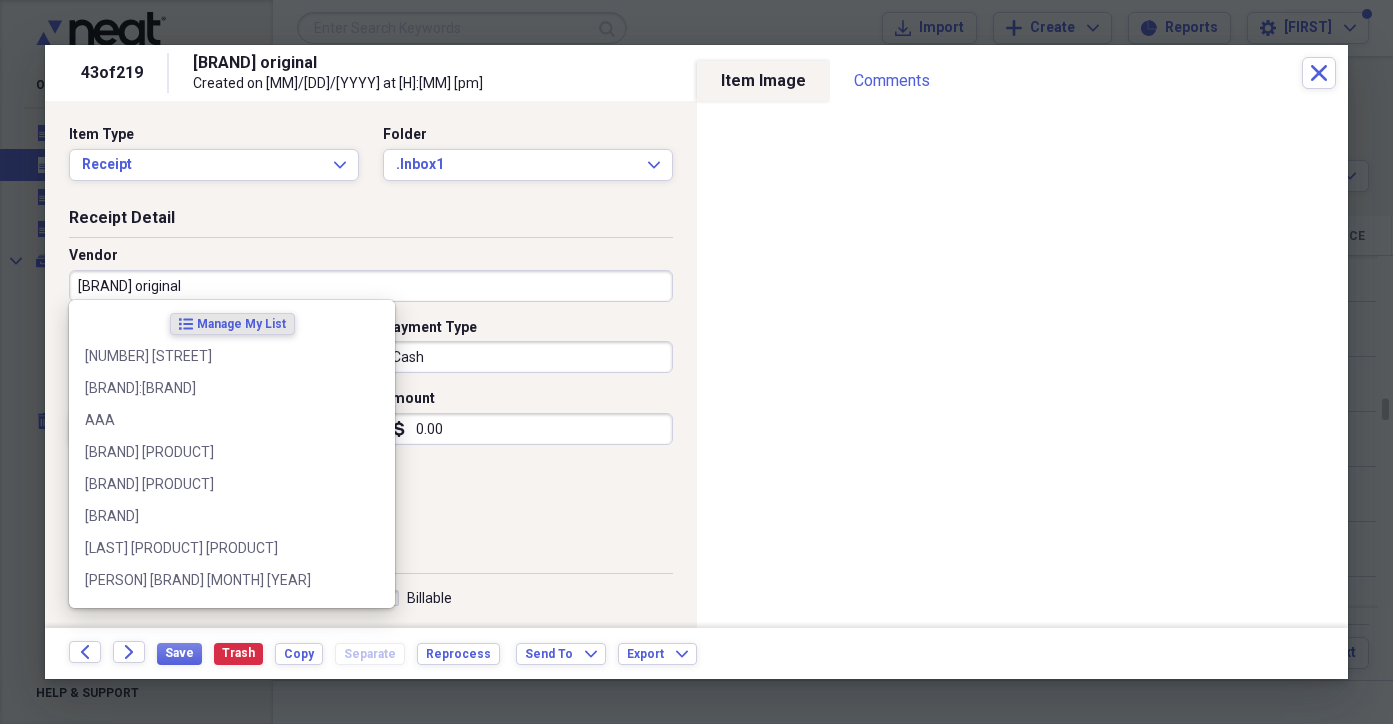 click on "[BRAND] original" at bounding box center (371, 286) 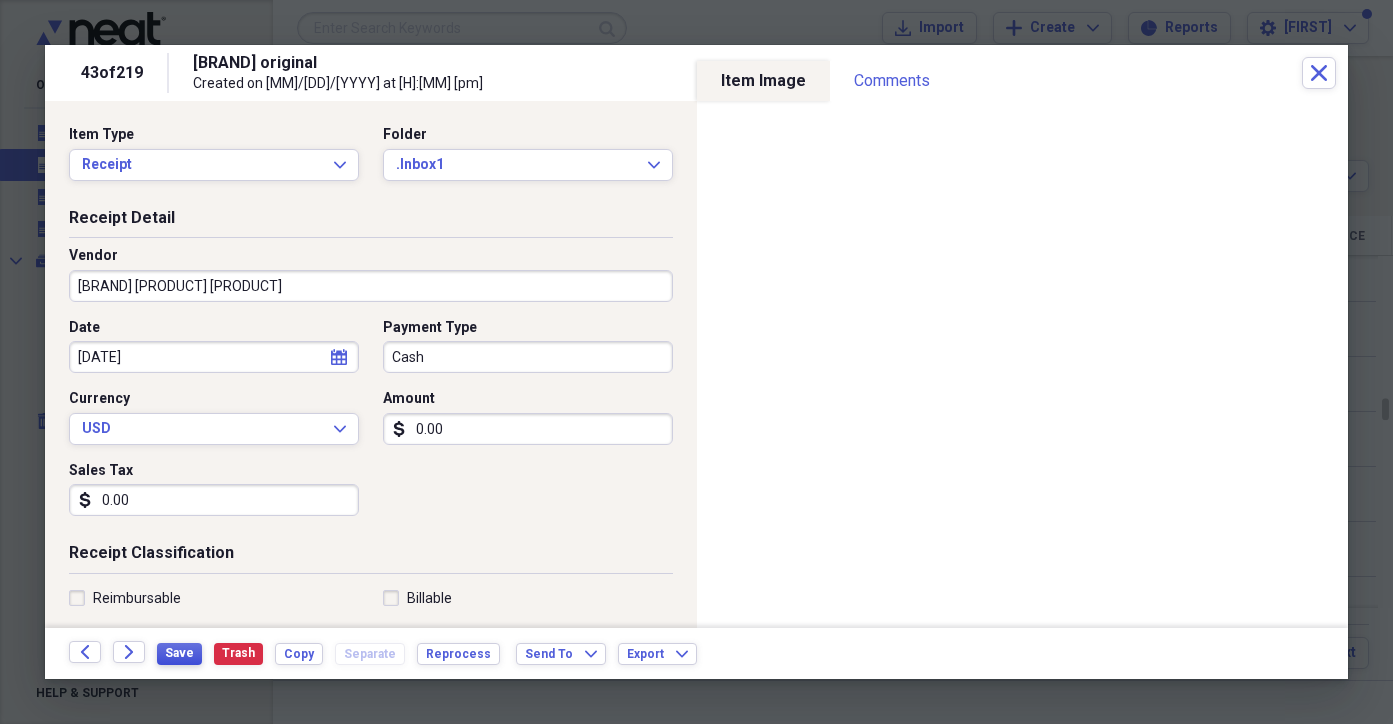 click on "Save" at bounding box center (179, 653) 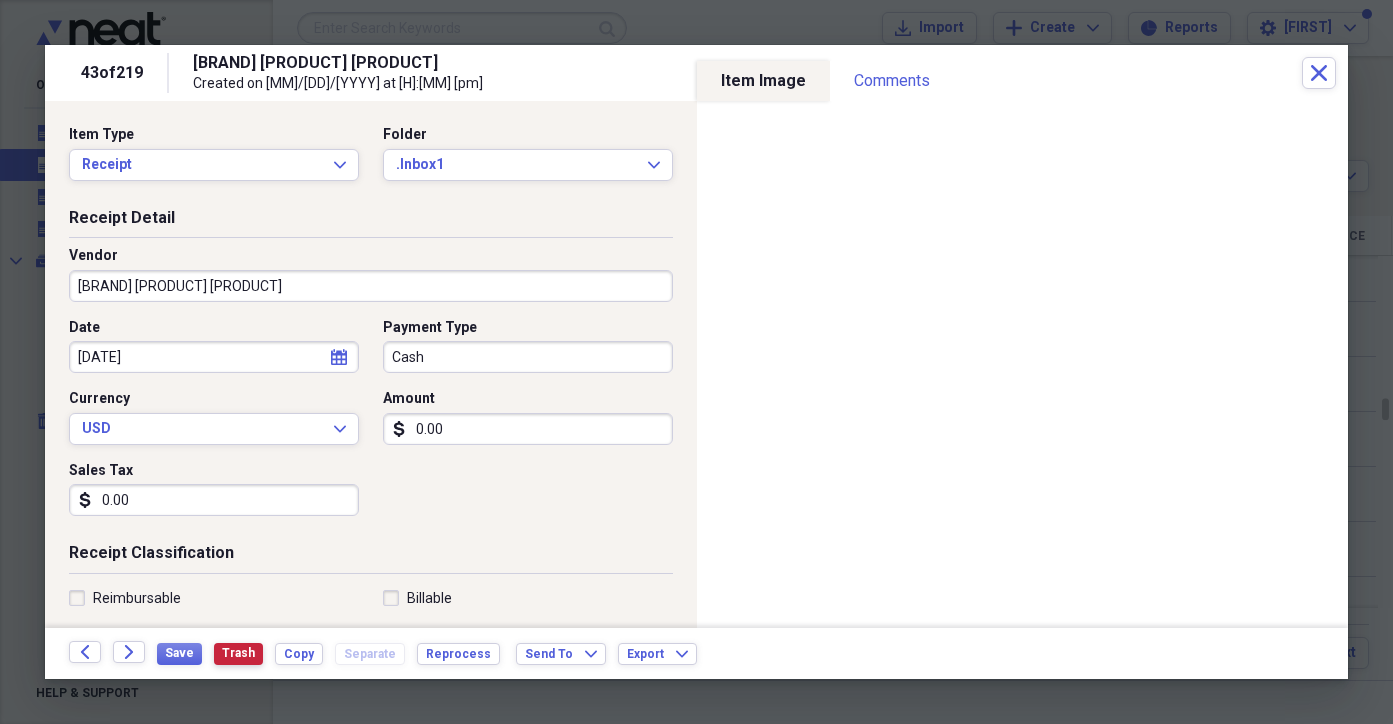 click on "Trash" at bounding box center [238, 653] 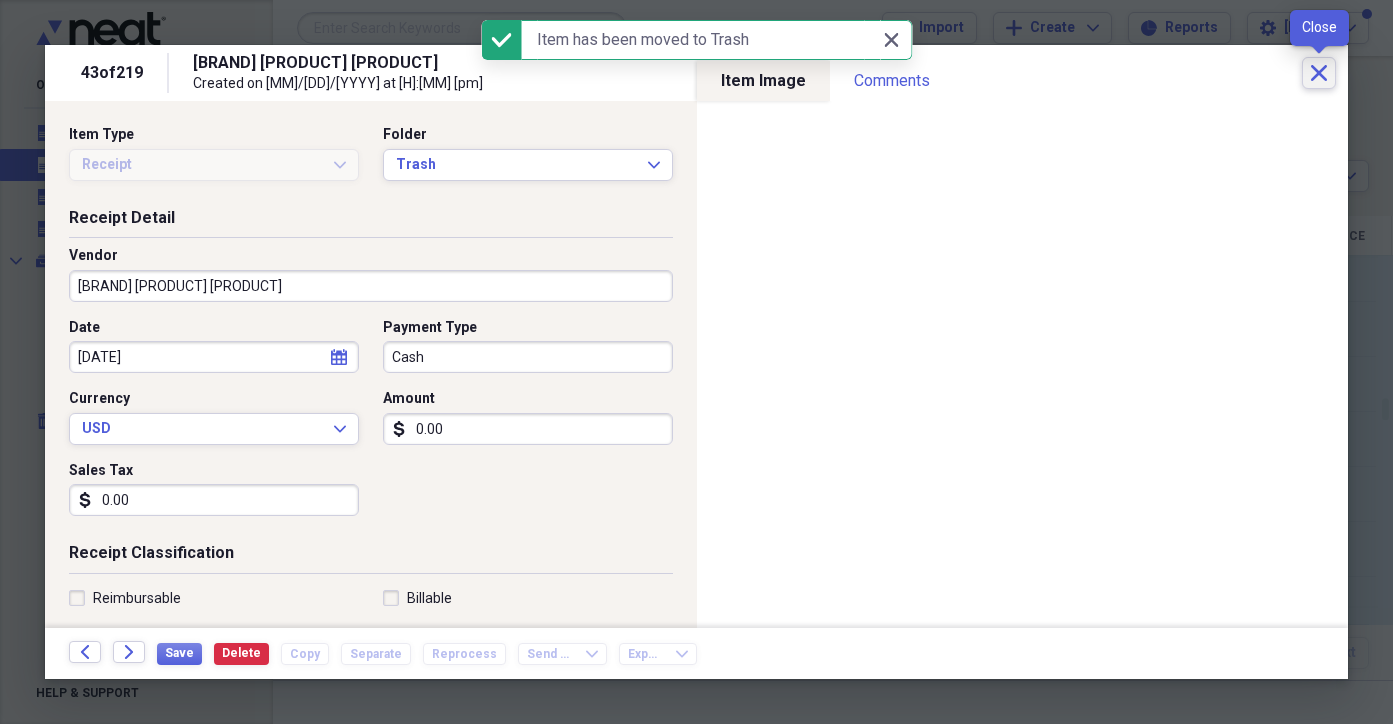 click 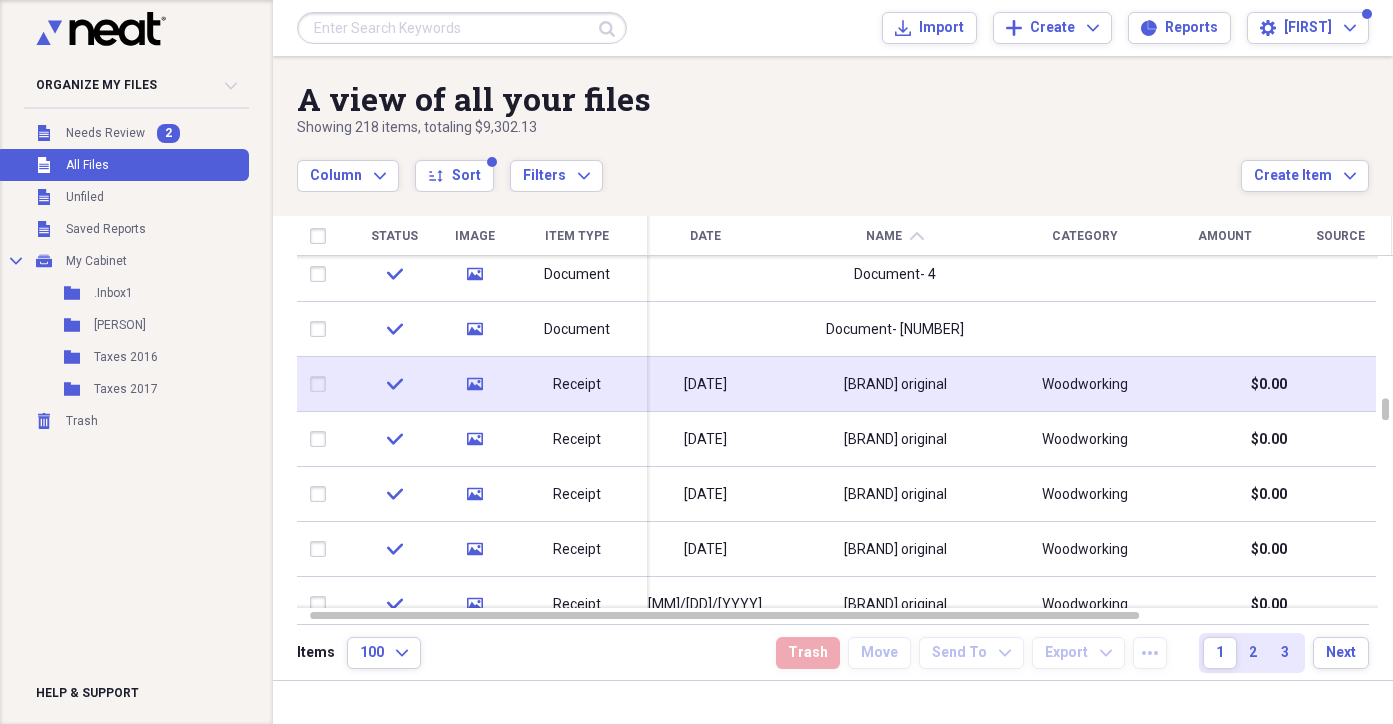 click on "Receipt" at bounding box center (577, 385) 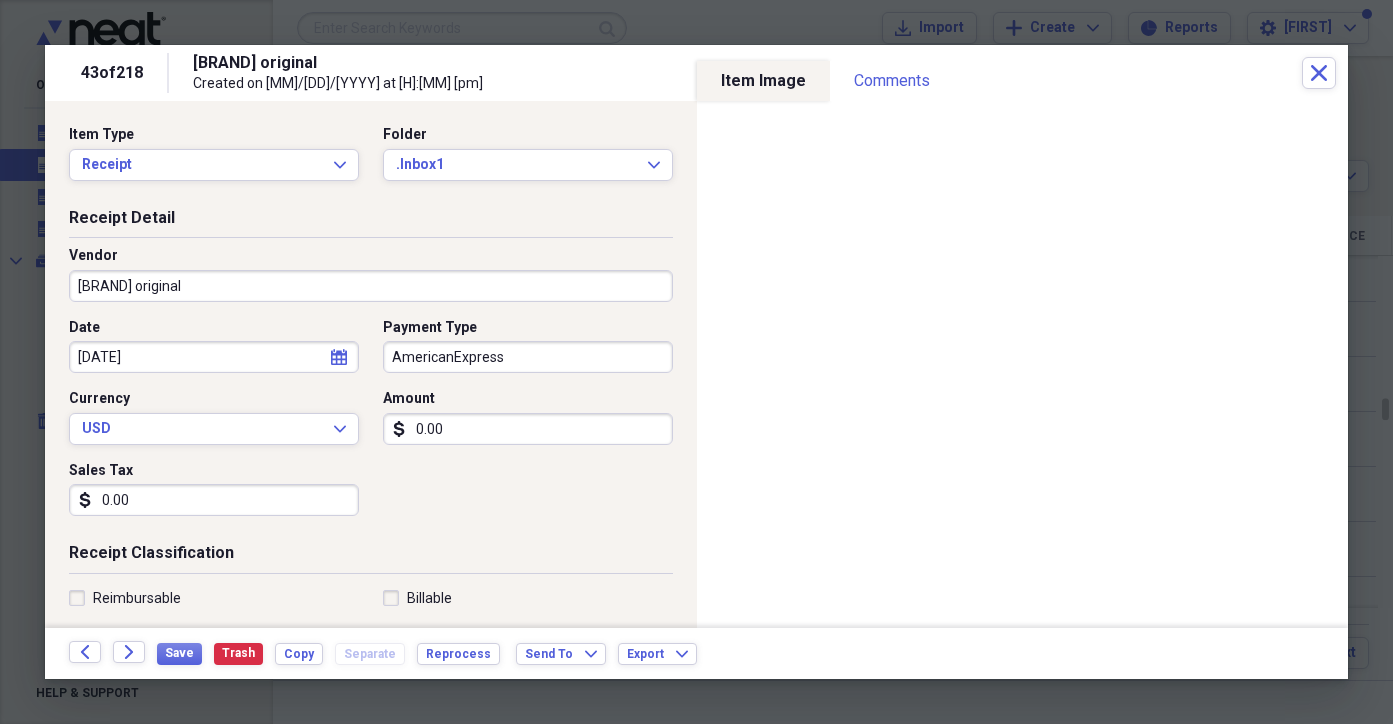 click on "[DATE]" at bounding box center (214, 357) 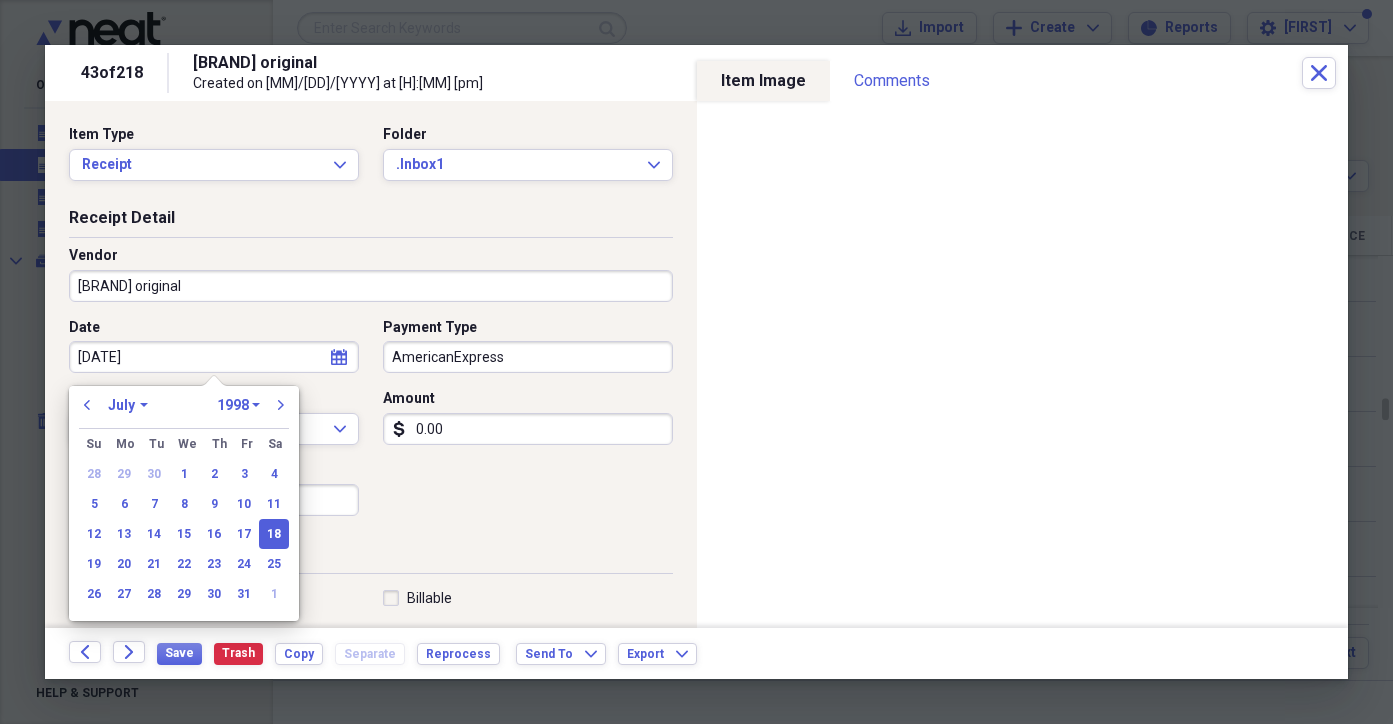 click on "[BRAND] original" at bounding box center (371, 286) 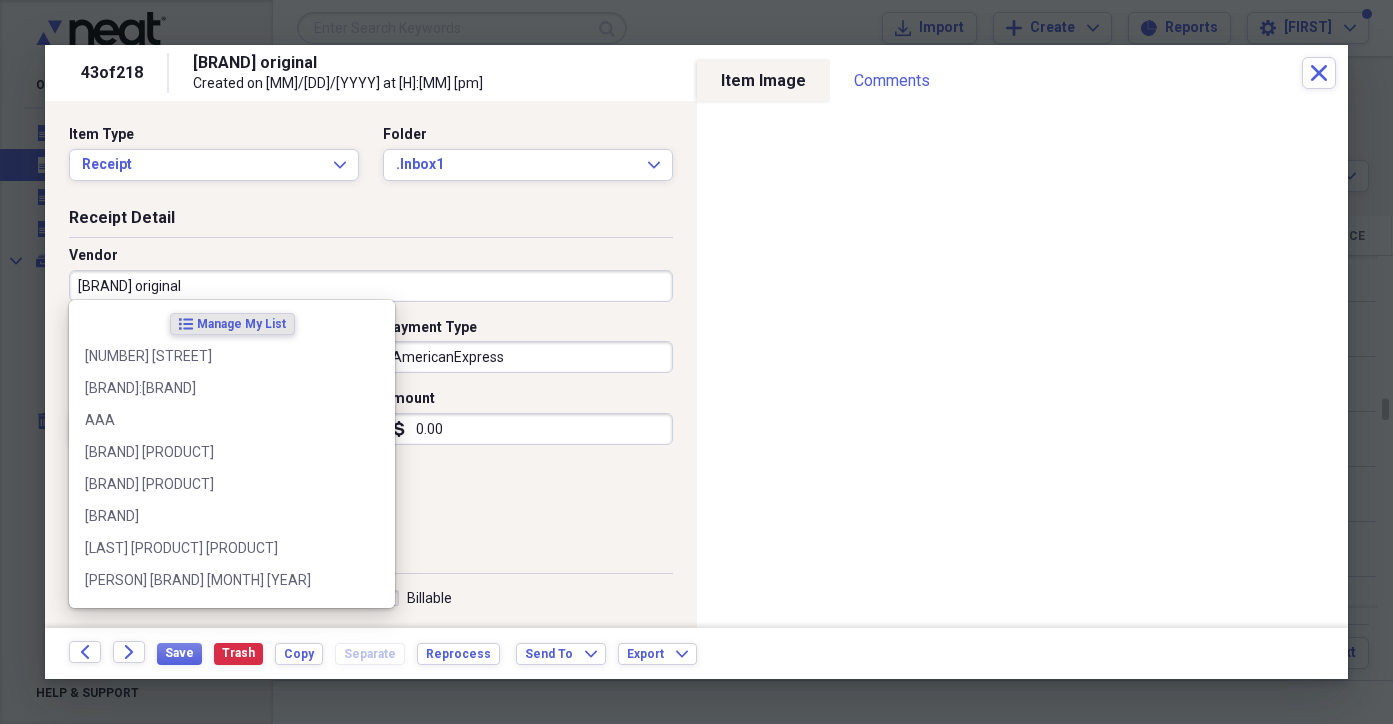 click on "[BRAND] original" at bounding box center (371, 286) 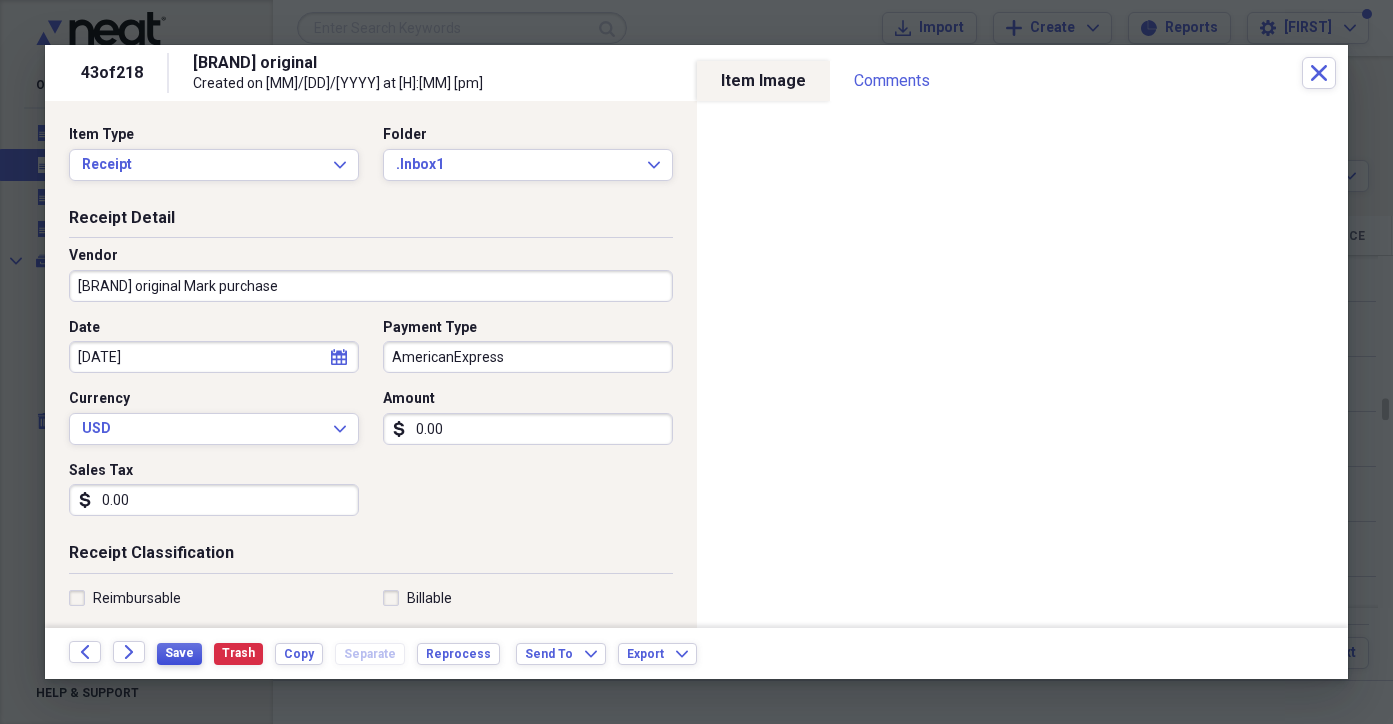 click on "Save" at bounding box center (179, 653) 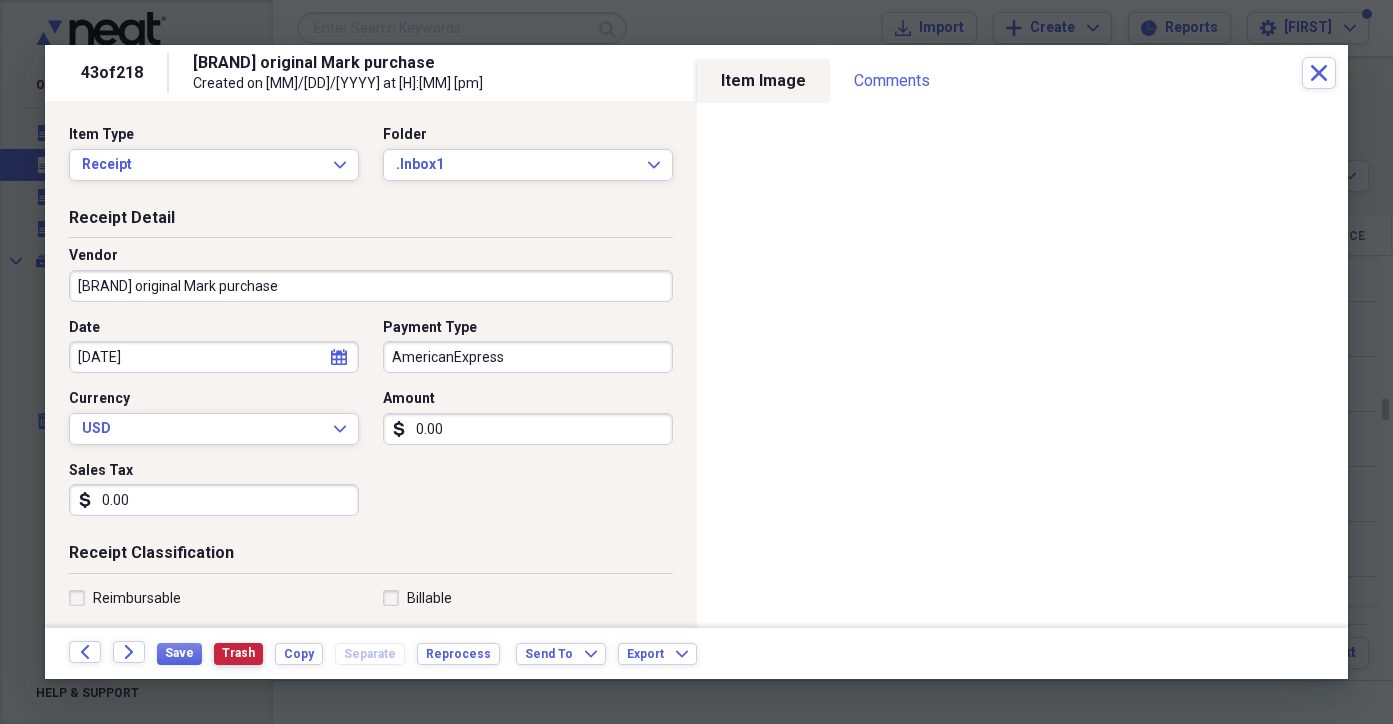 click on "Trash" at bounding box center (238, 653) 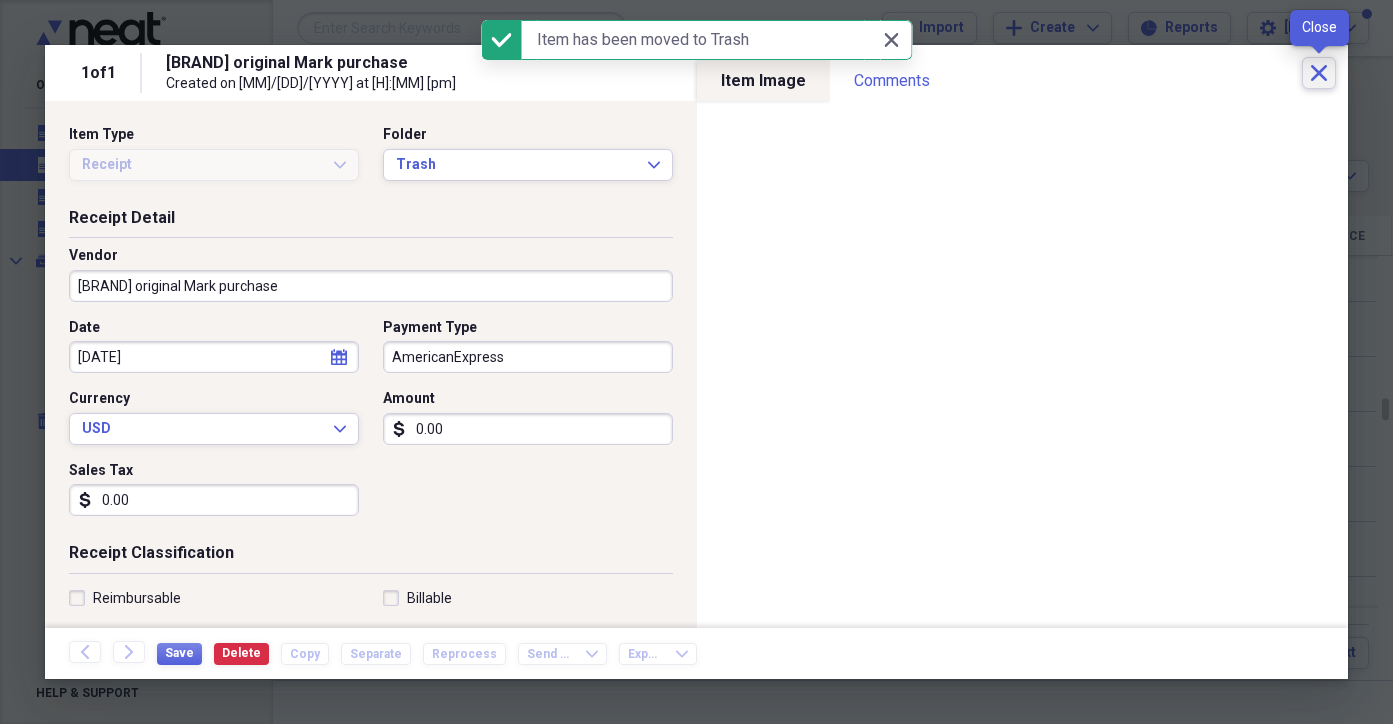 click on "Close" 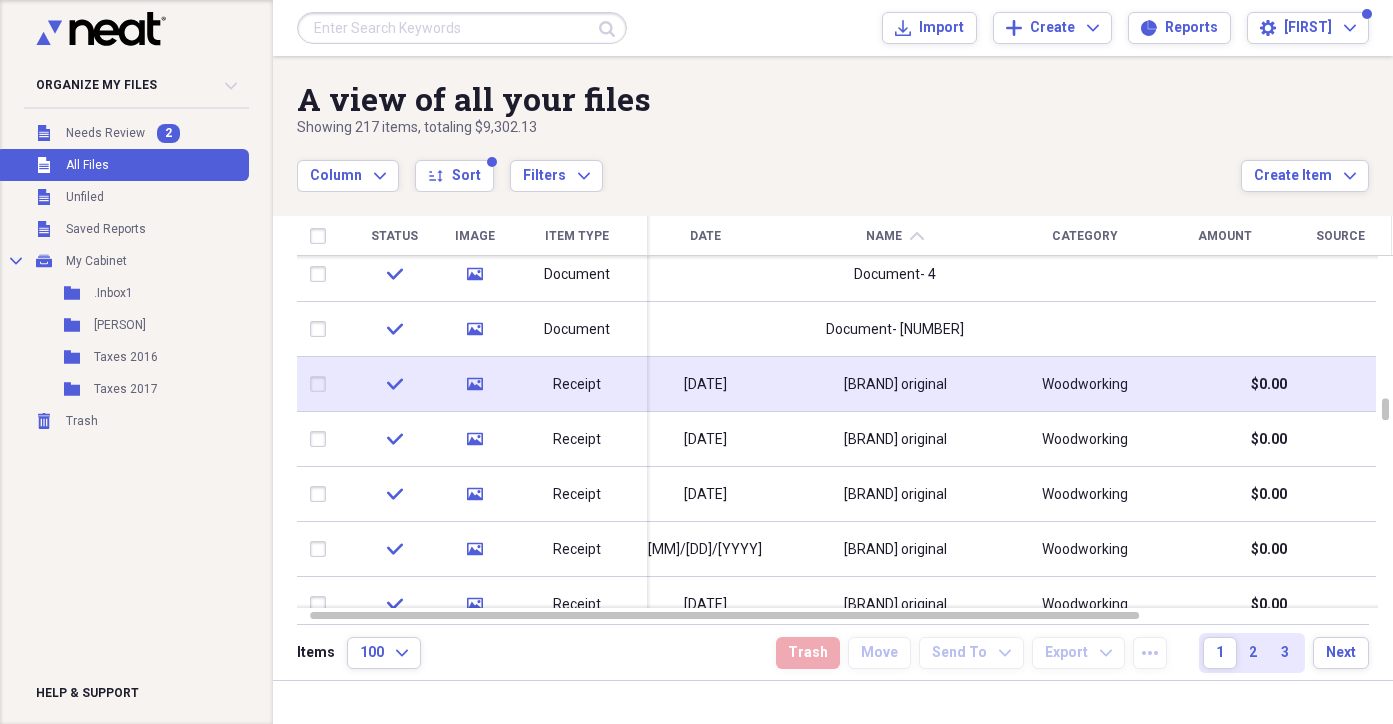 click on "Receipt" at bounding box center (577, 385) 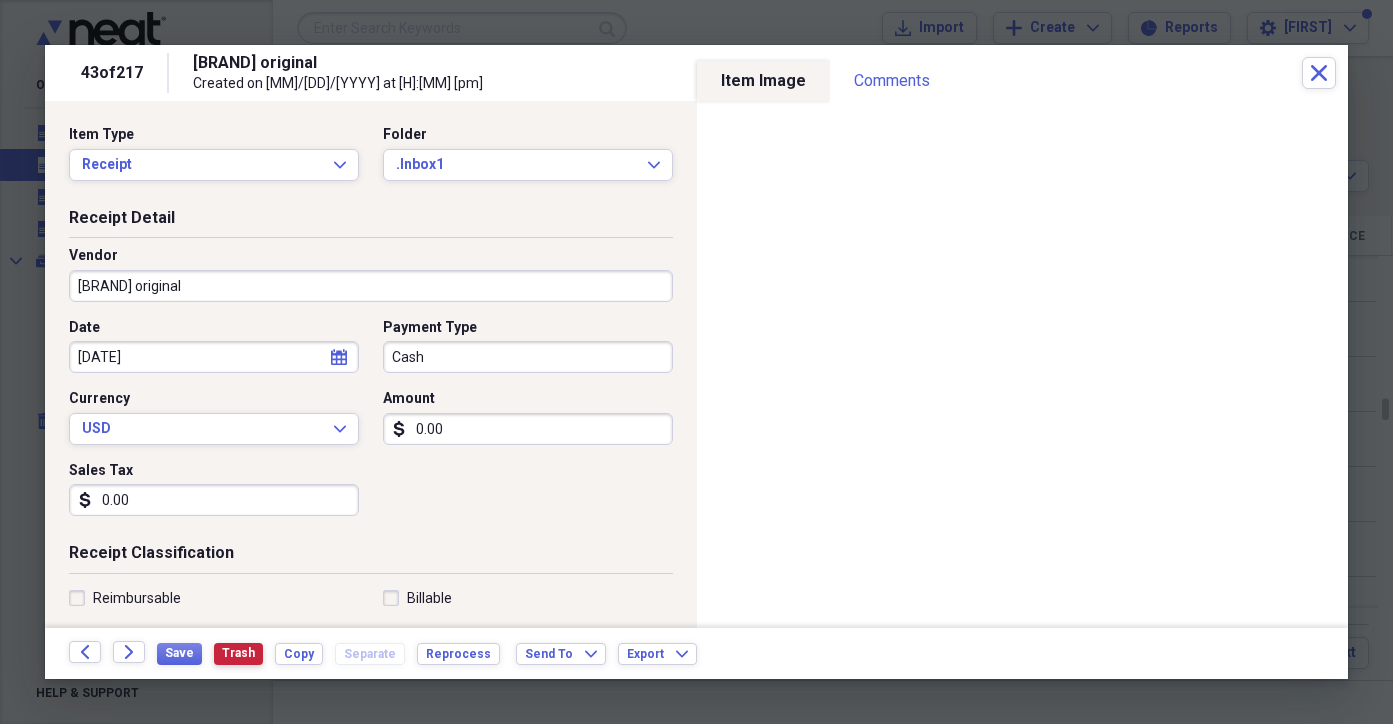 click on "Trash" at bounding box center (238, 653) 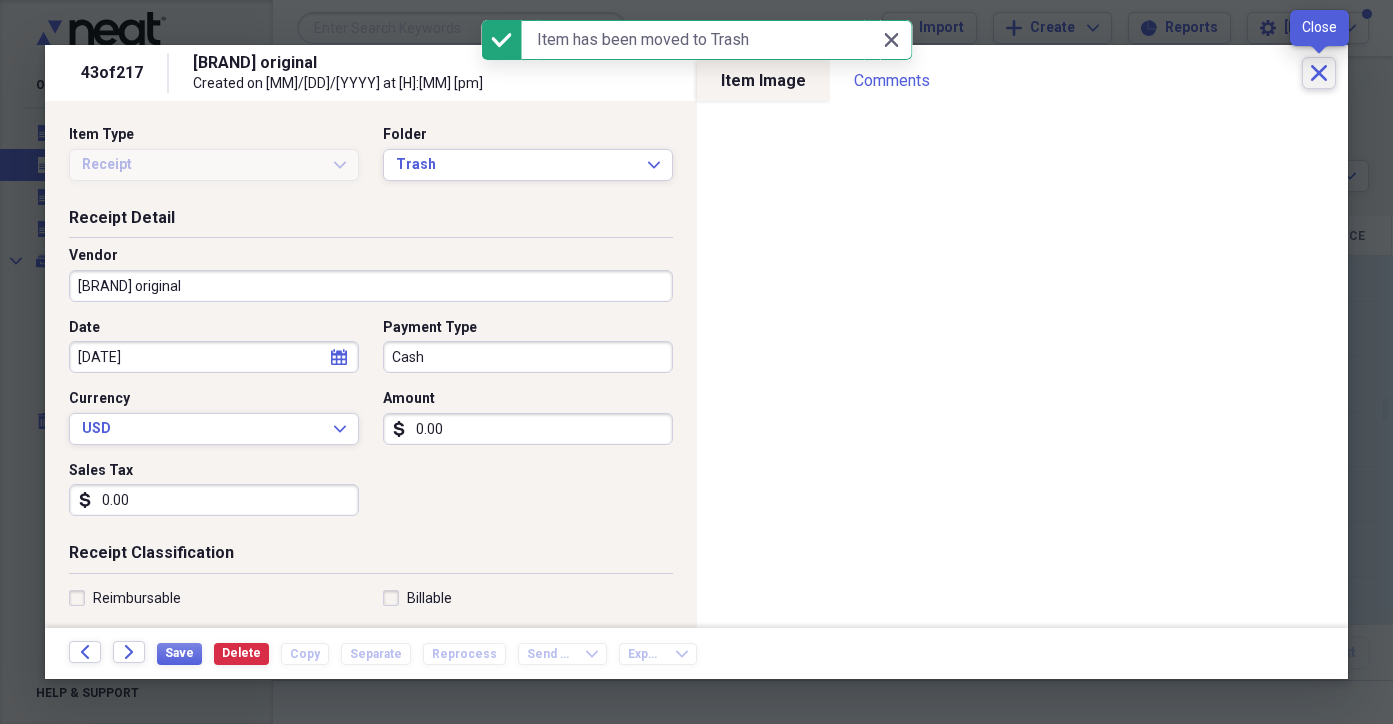 click on "Close" 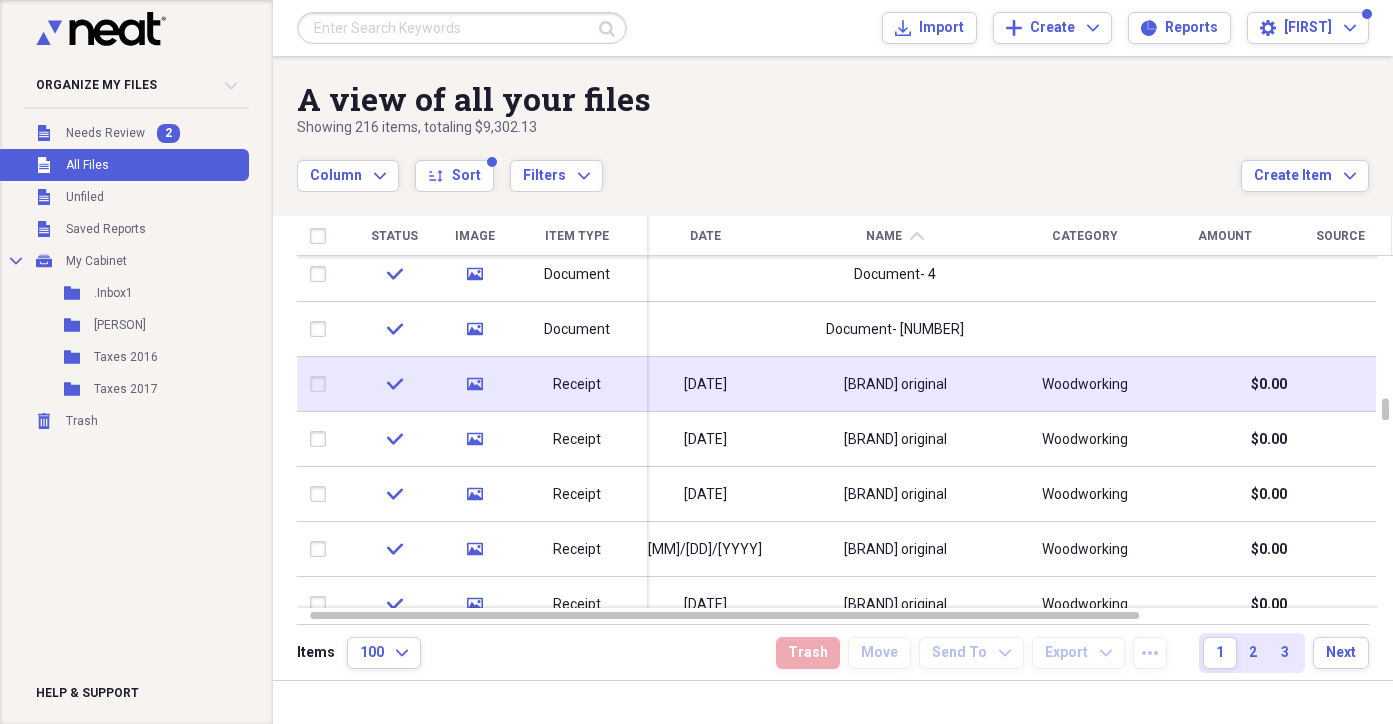 click on "Receipt" at bounding box center (577, 385) 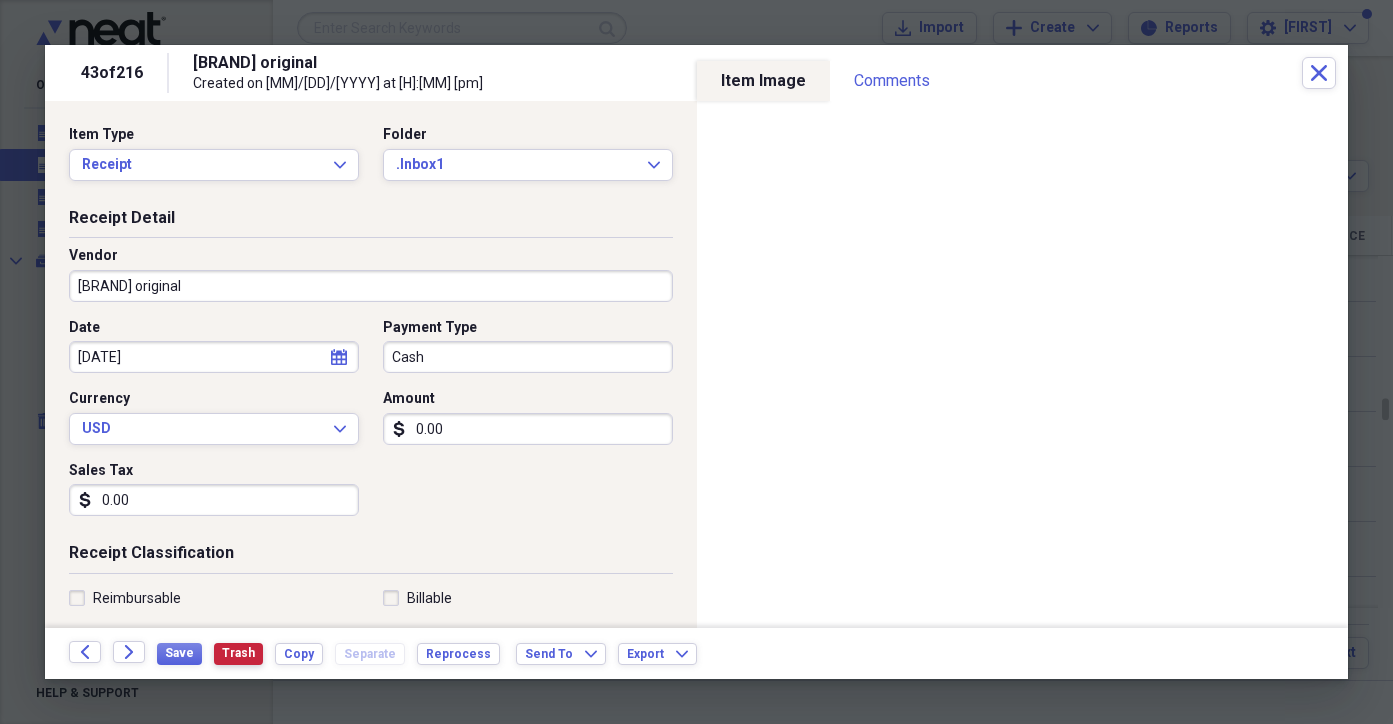 click on "Trash" at bounding box center (238, 653) 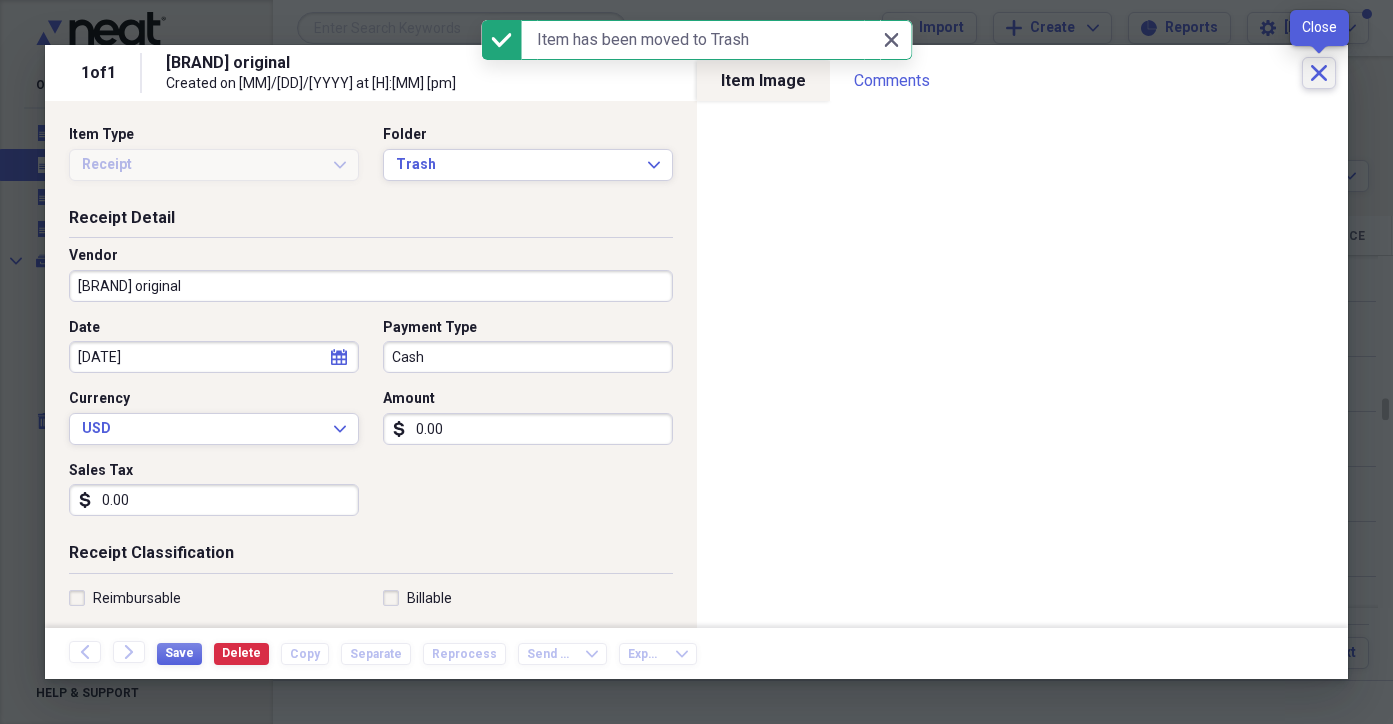 click 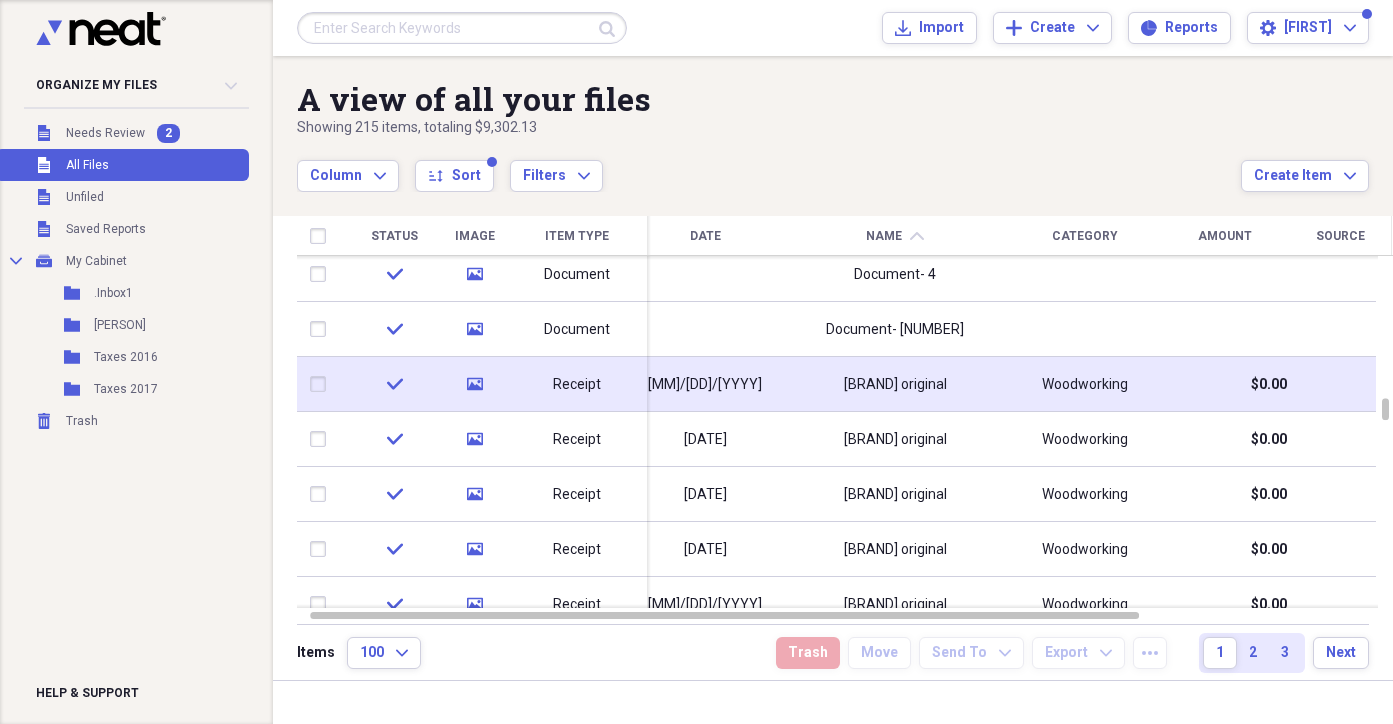 click on "Receipt" at bounding box center [577, 385] 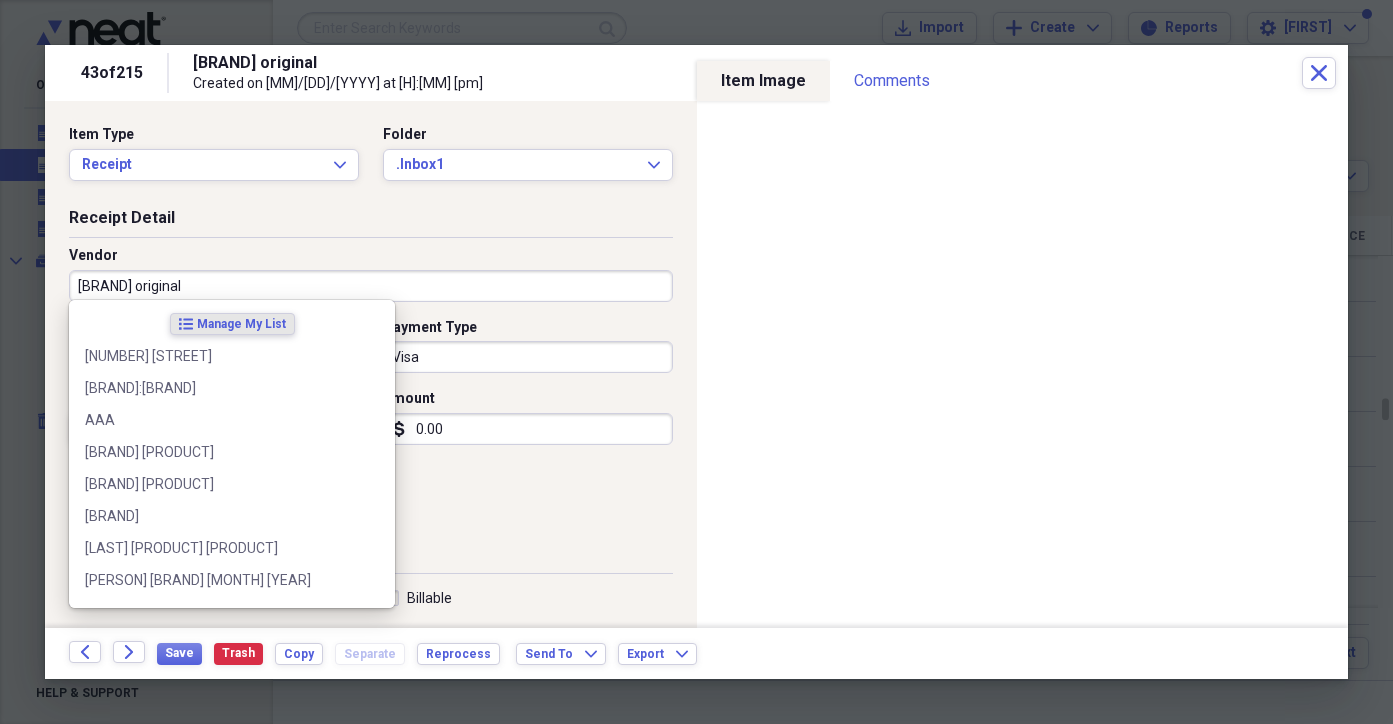 click on "[BRAND] original" at bounding box center (371, 286) 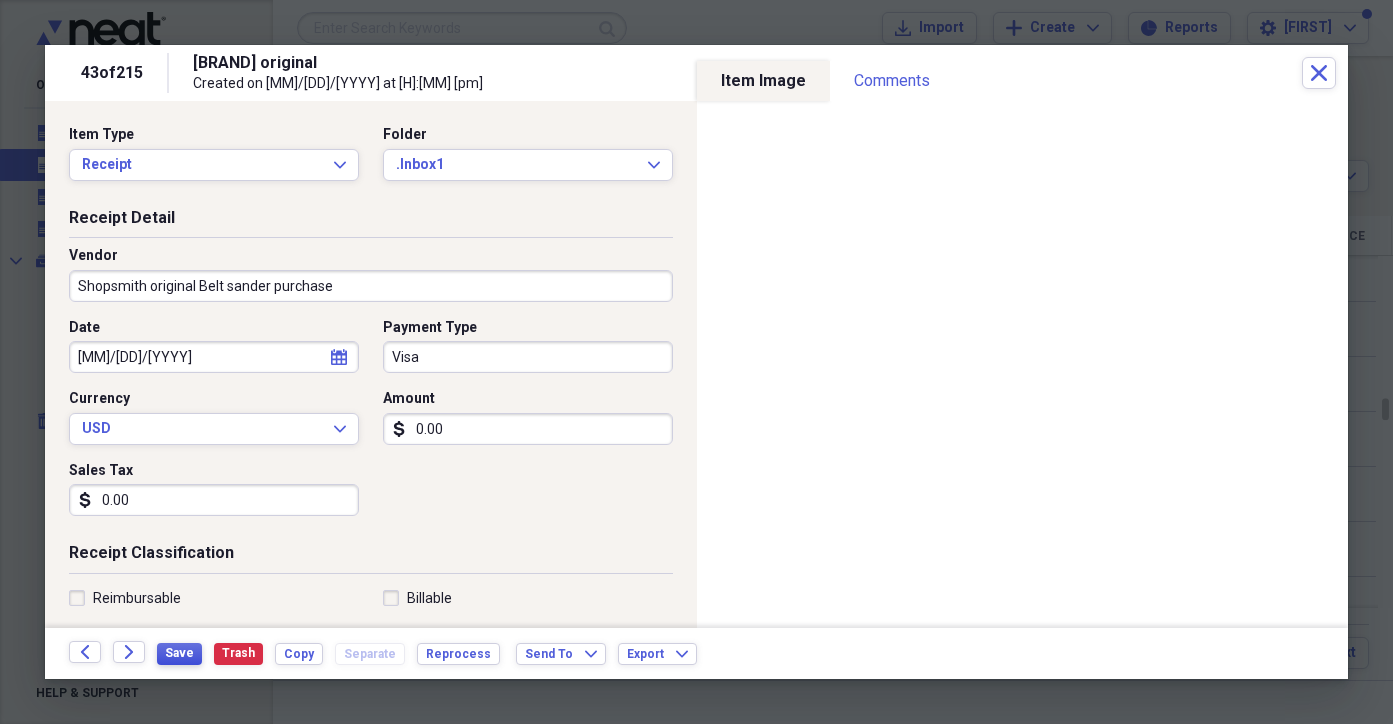 click on "Save" at bounding box center [179, 653] 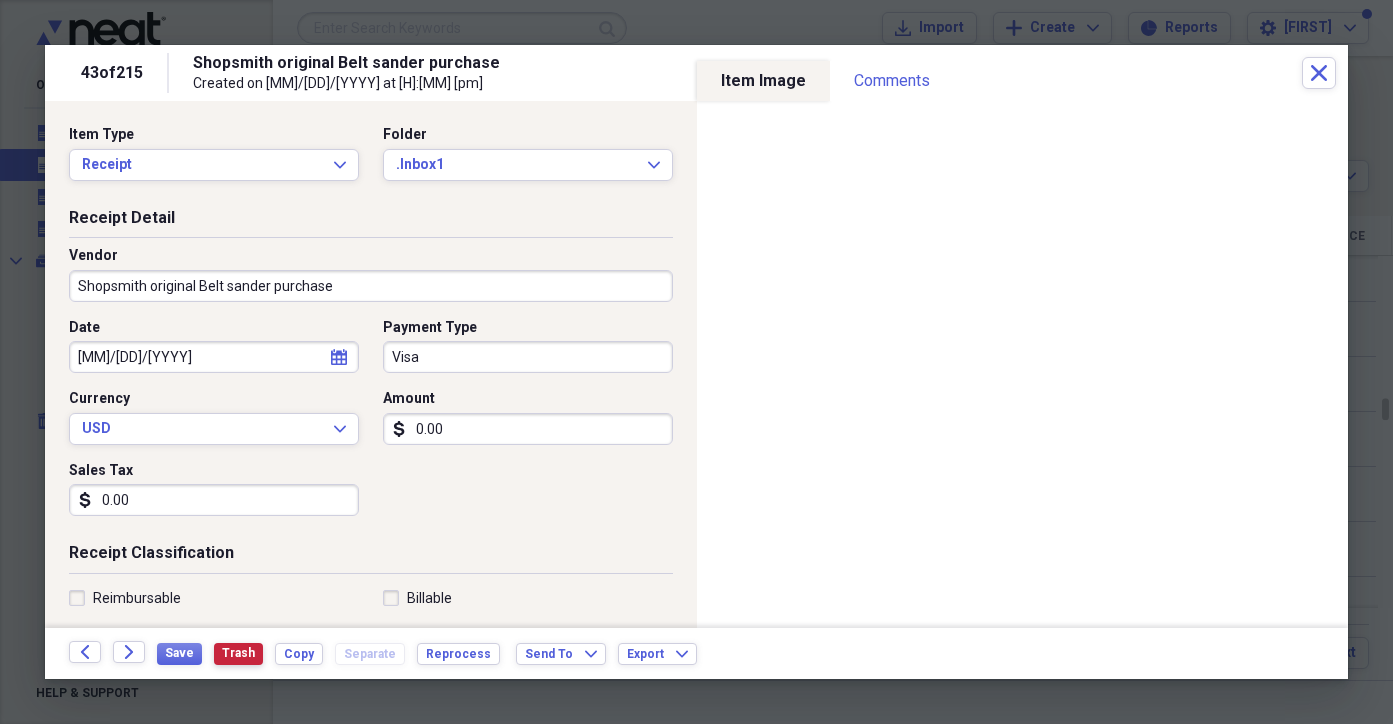click on "Trash" at bounding box center (238, 654) 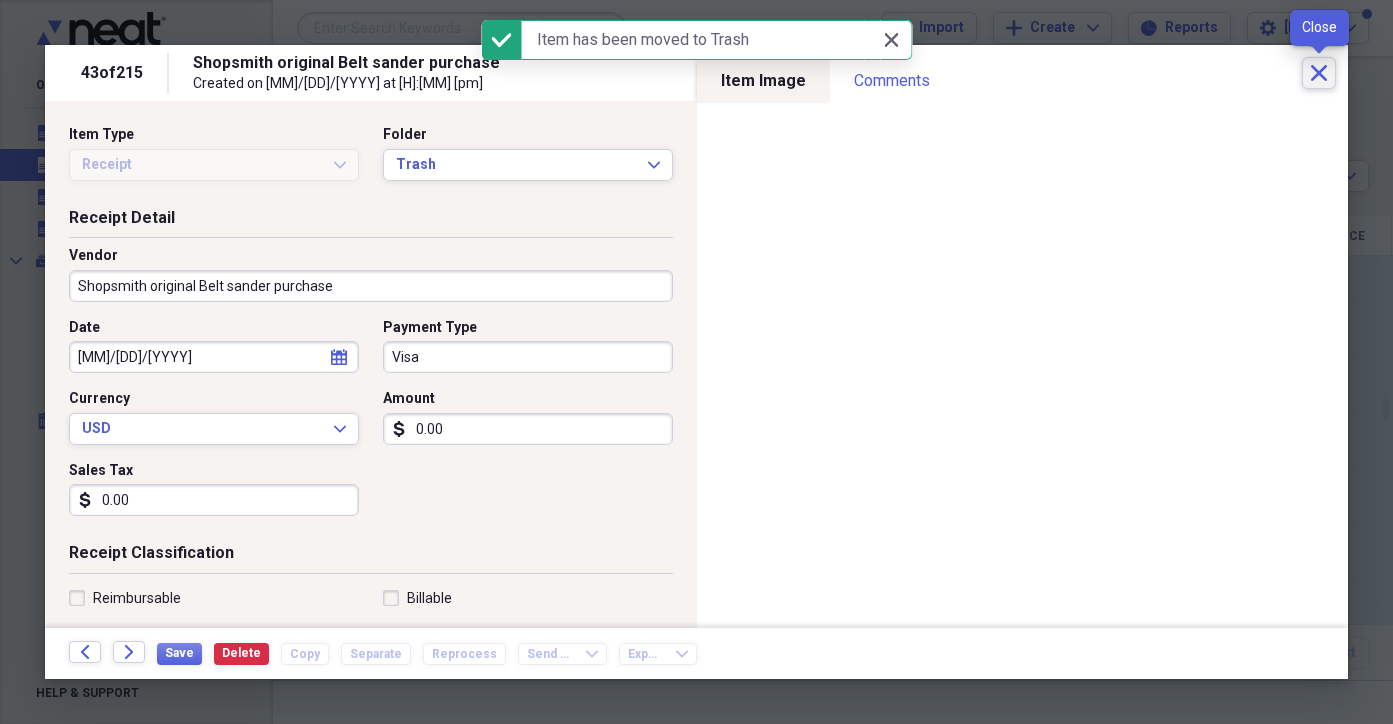 click on "Close" 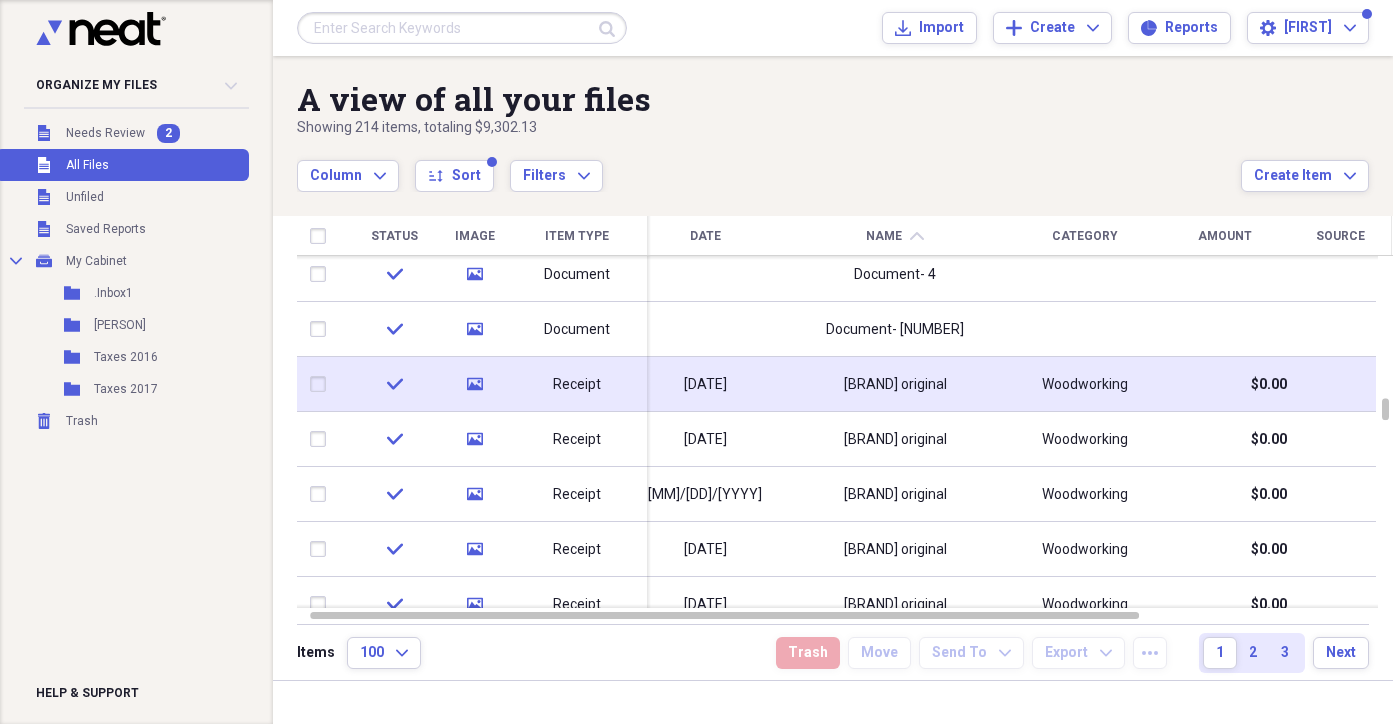 click on "Receipt" at bounding box center [577, 385] 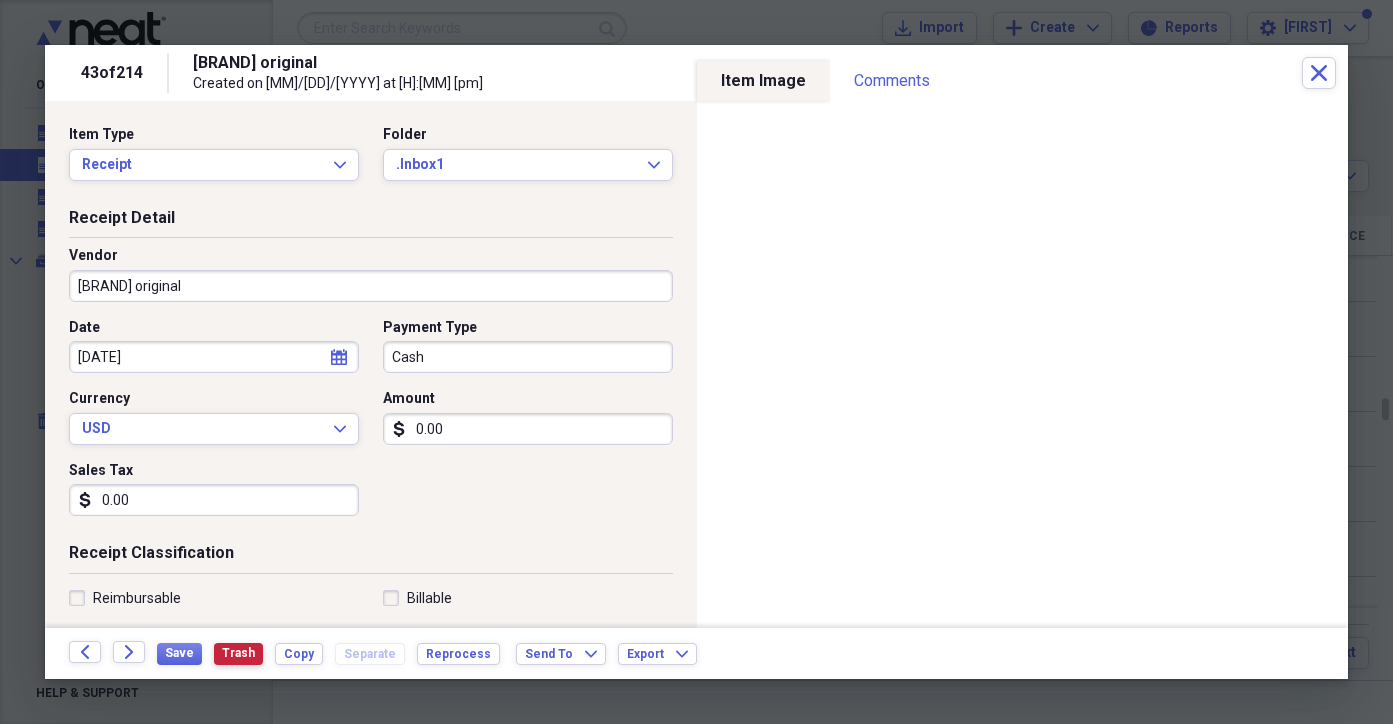 click on "Trash" at bounding box center (238, 653) 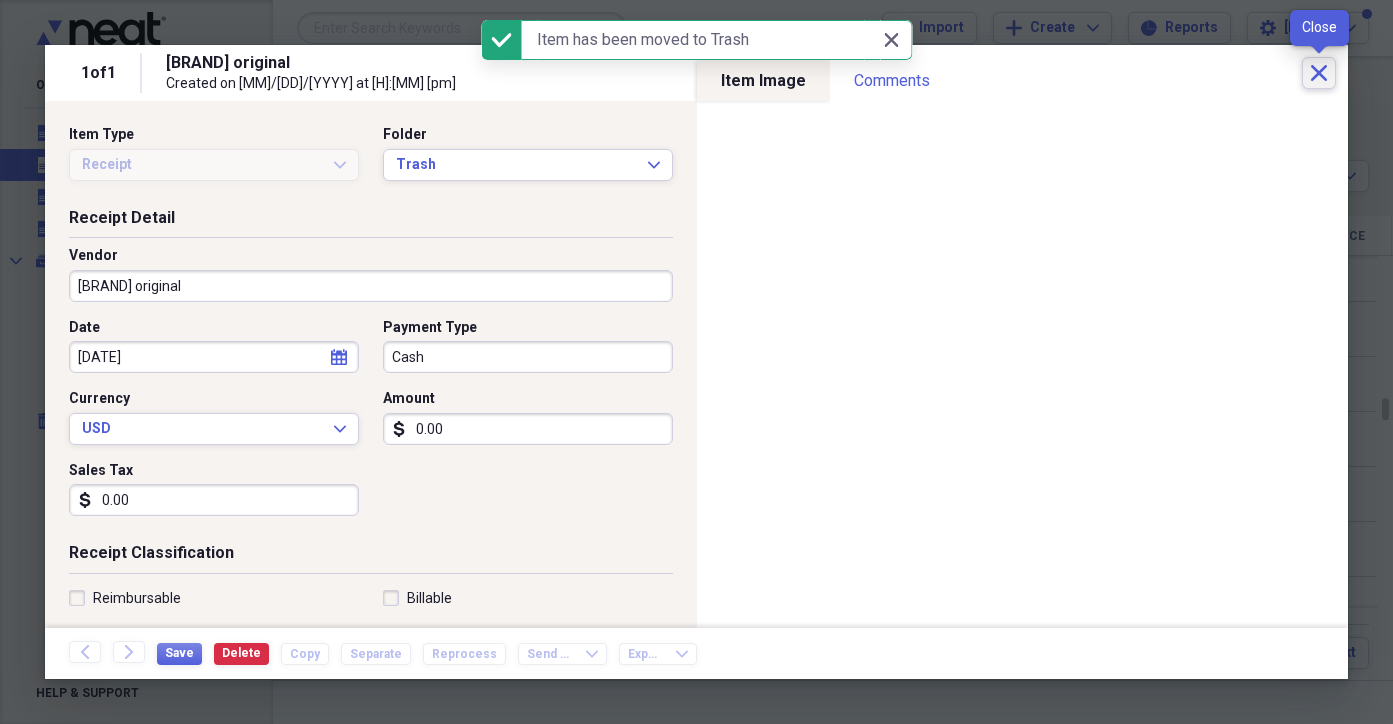 click 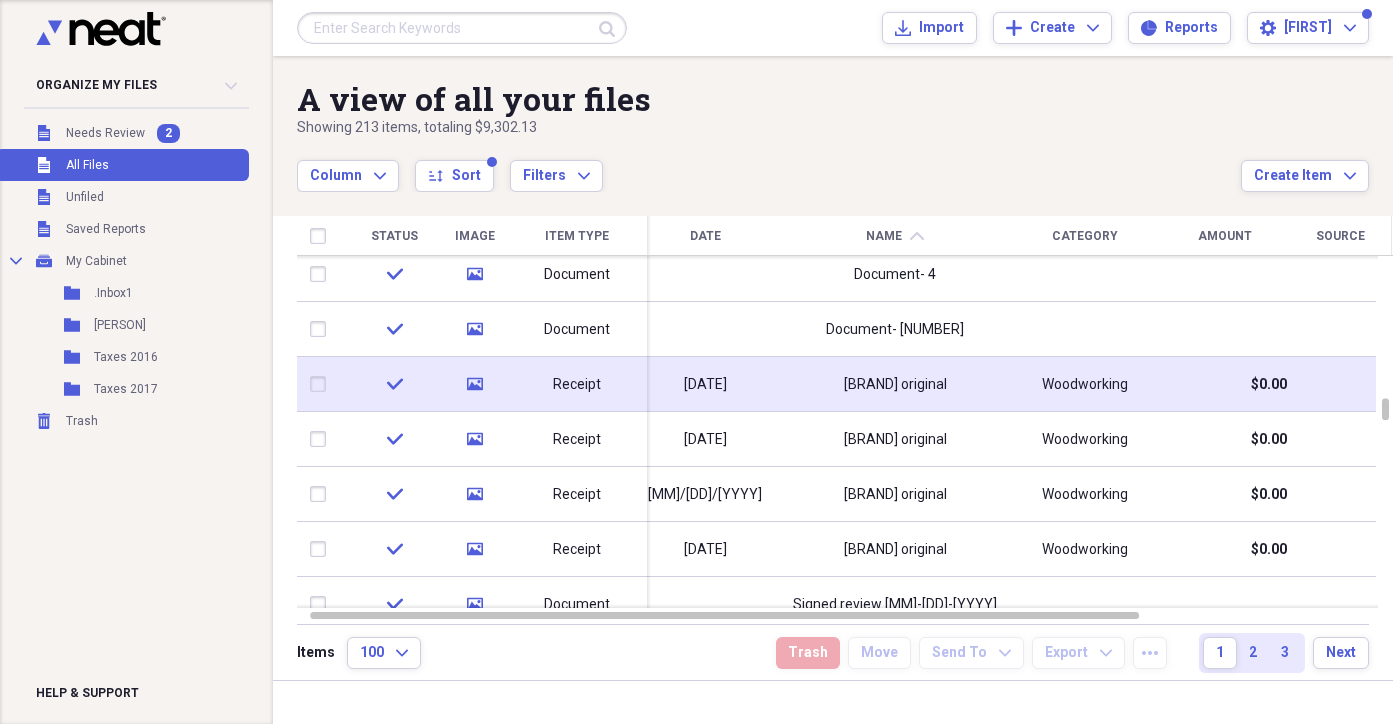 click on "Receipt" at bounding box center (577, 385) 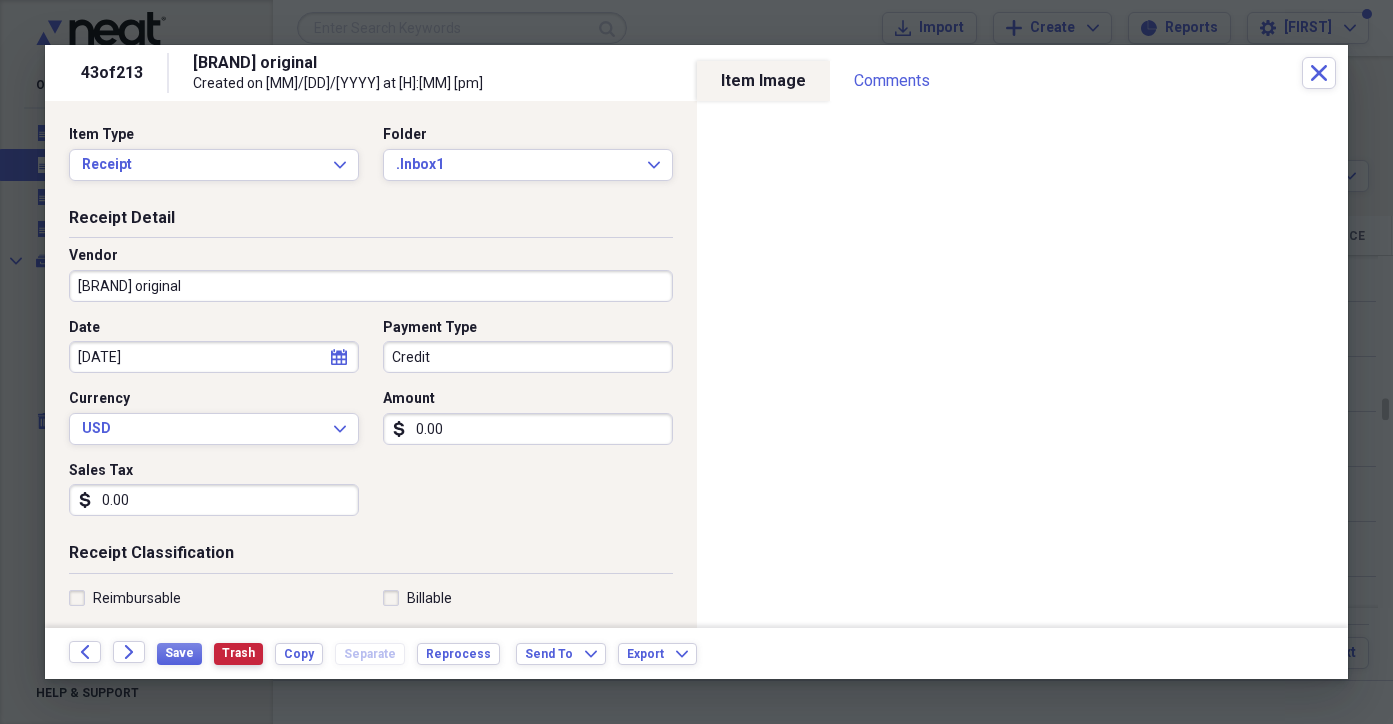 click on "Trash" at bounding box center (238, 653) 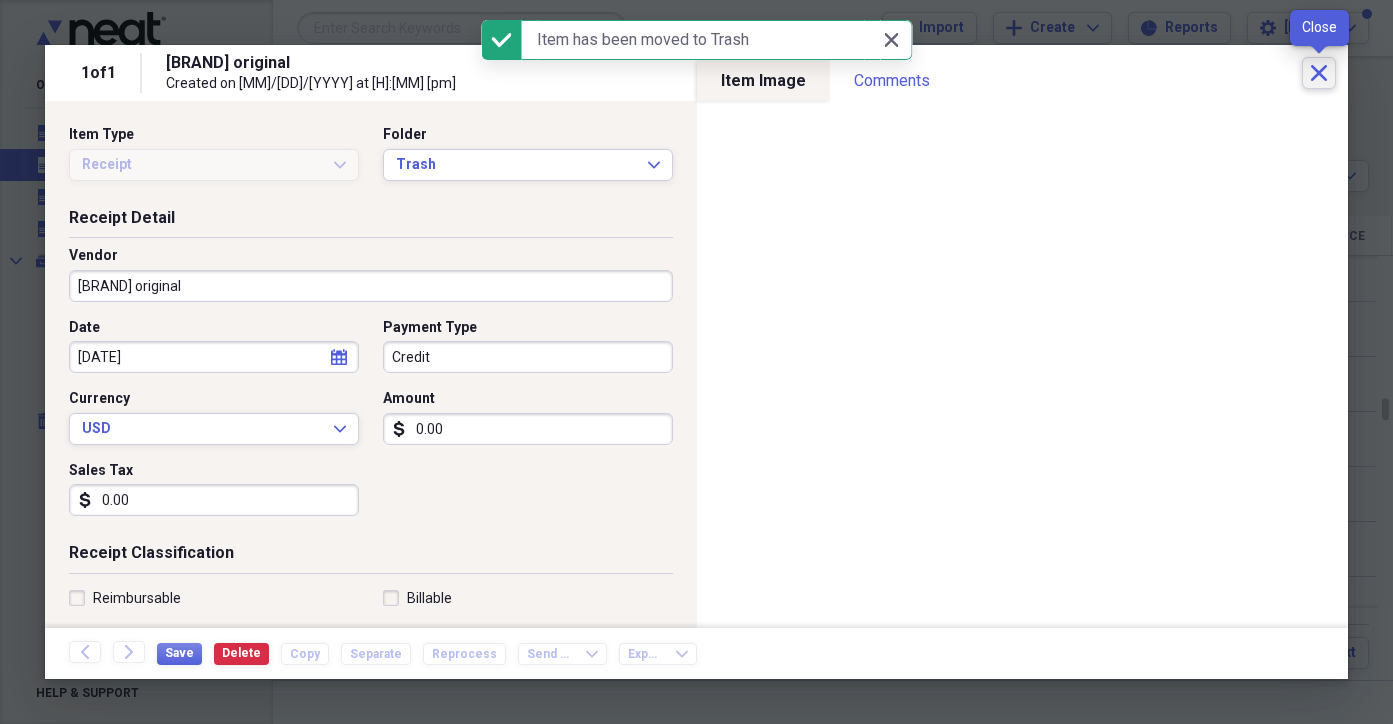 click on "Close" 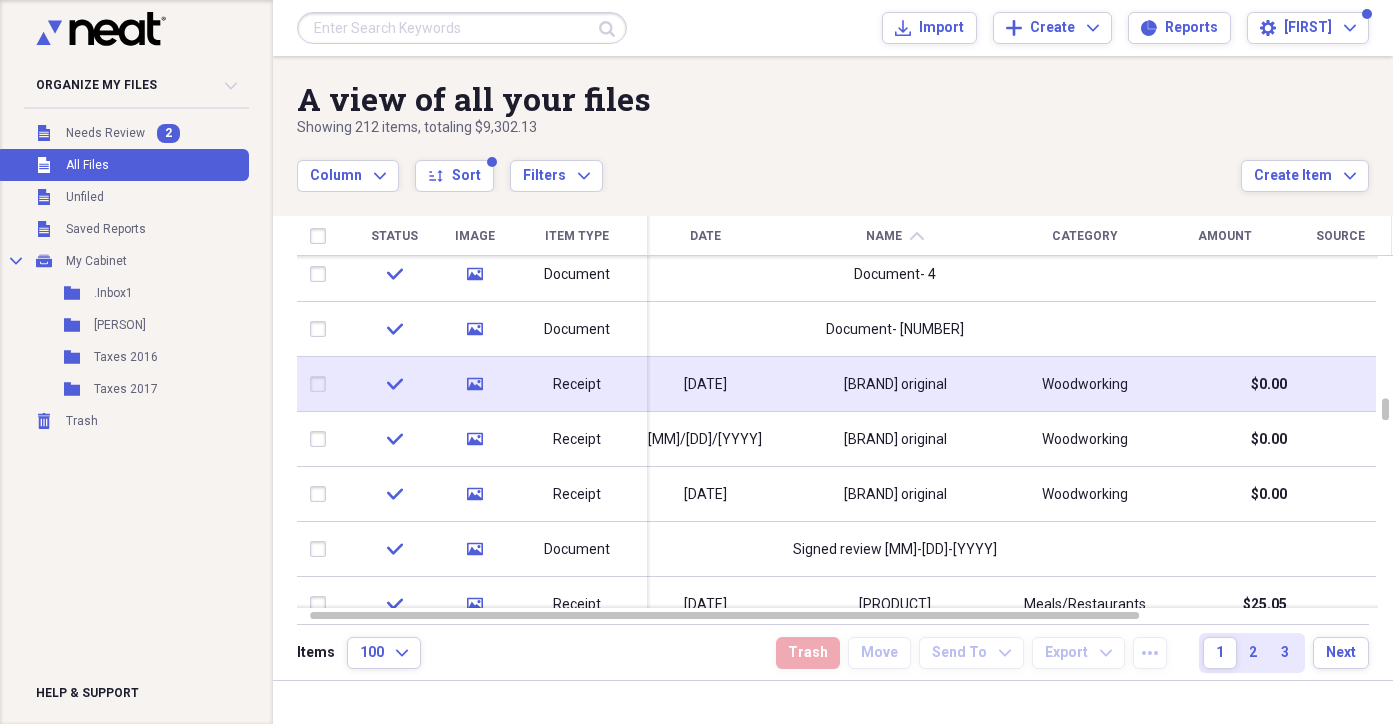 click on "Receipt" at bounding box center (577, 385) 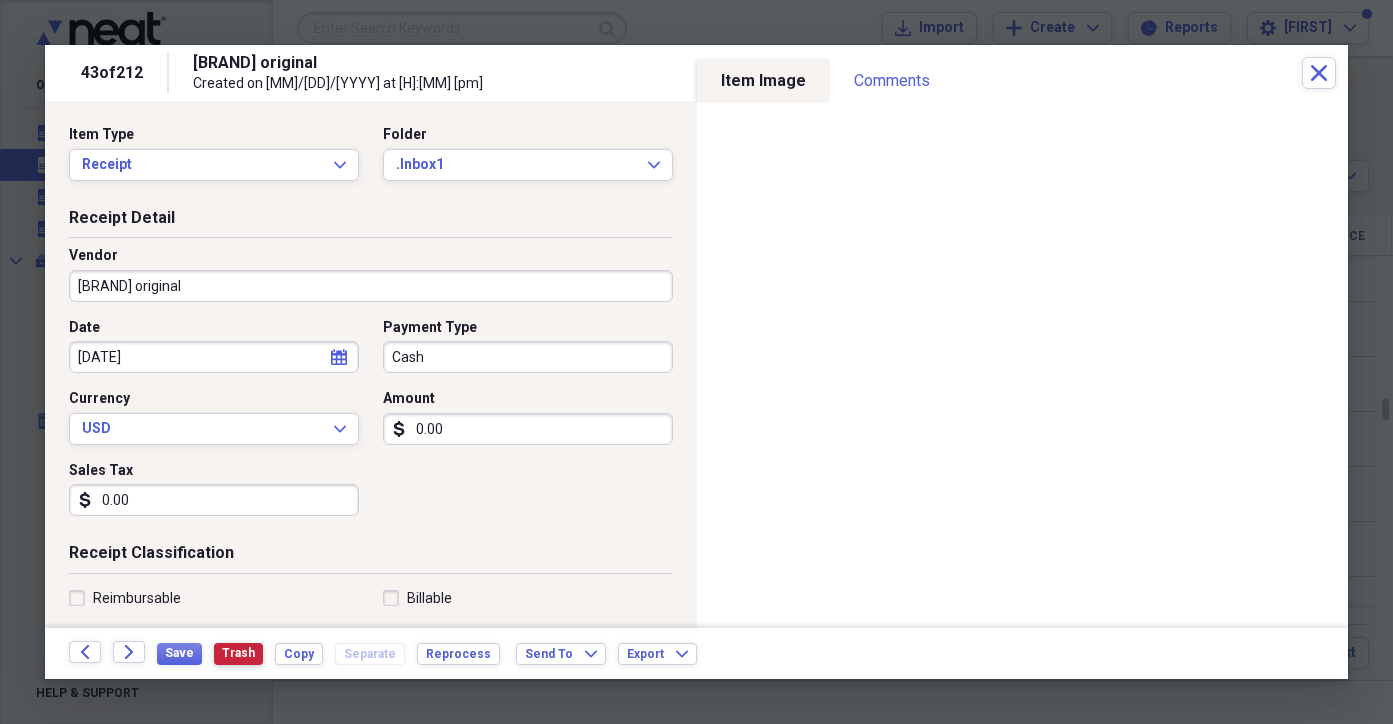 click on "Trash" at bounding box center [238, 653] 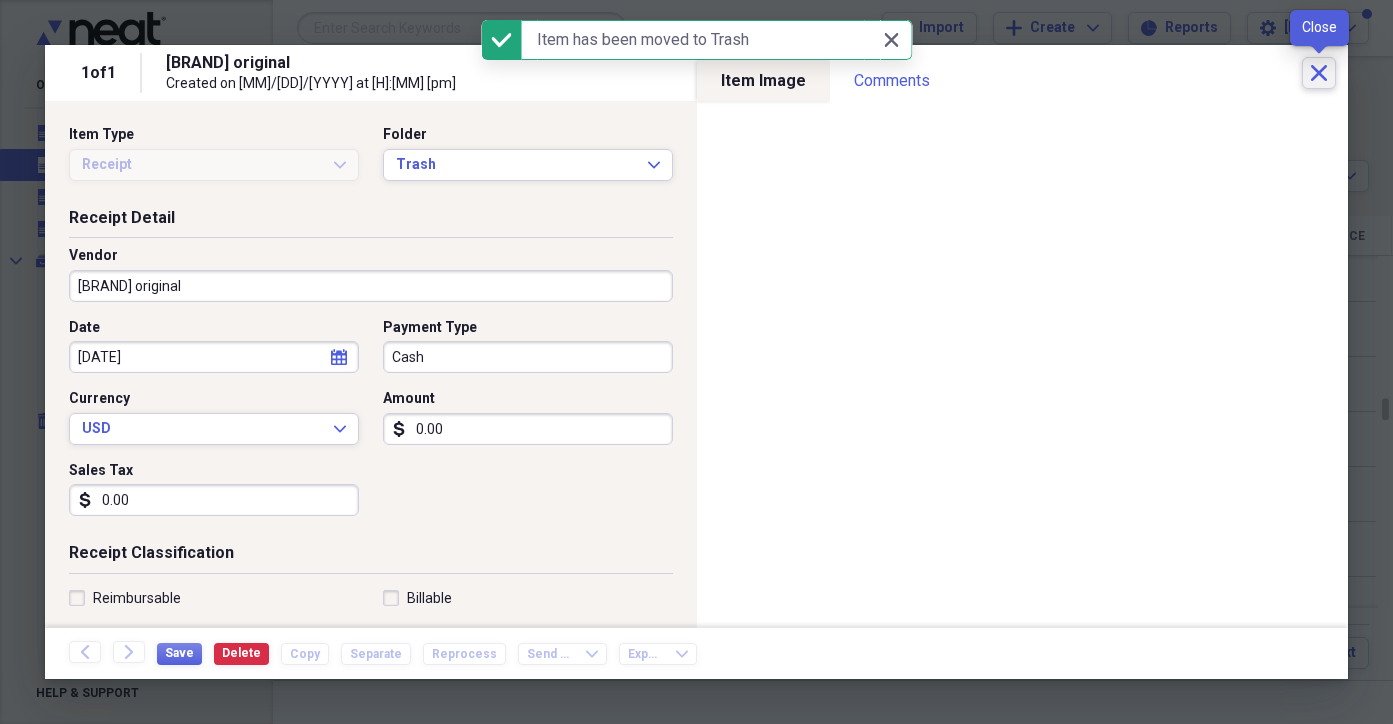 click on "Close" 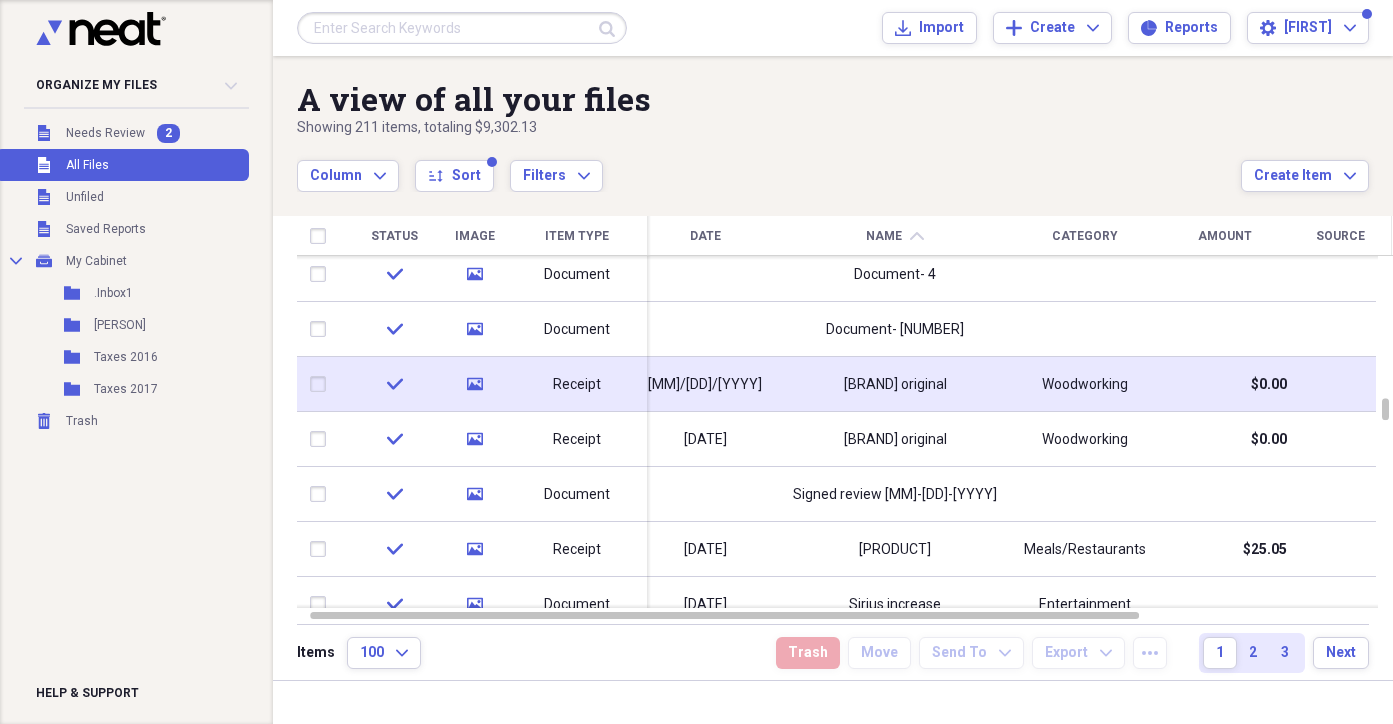 click on "Receipt" at bounding box center [577, 385] 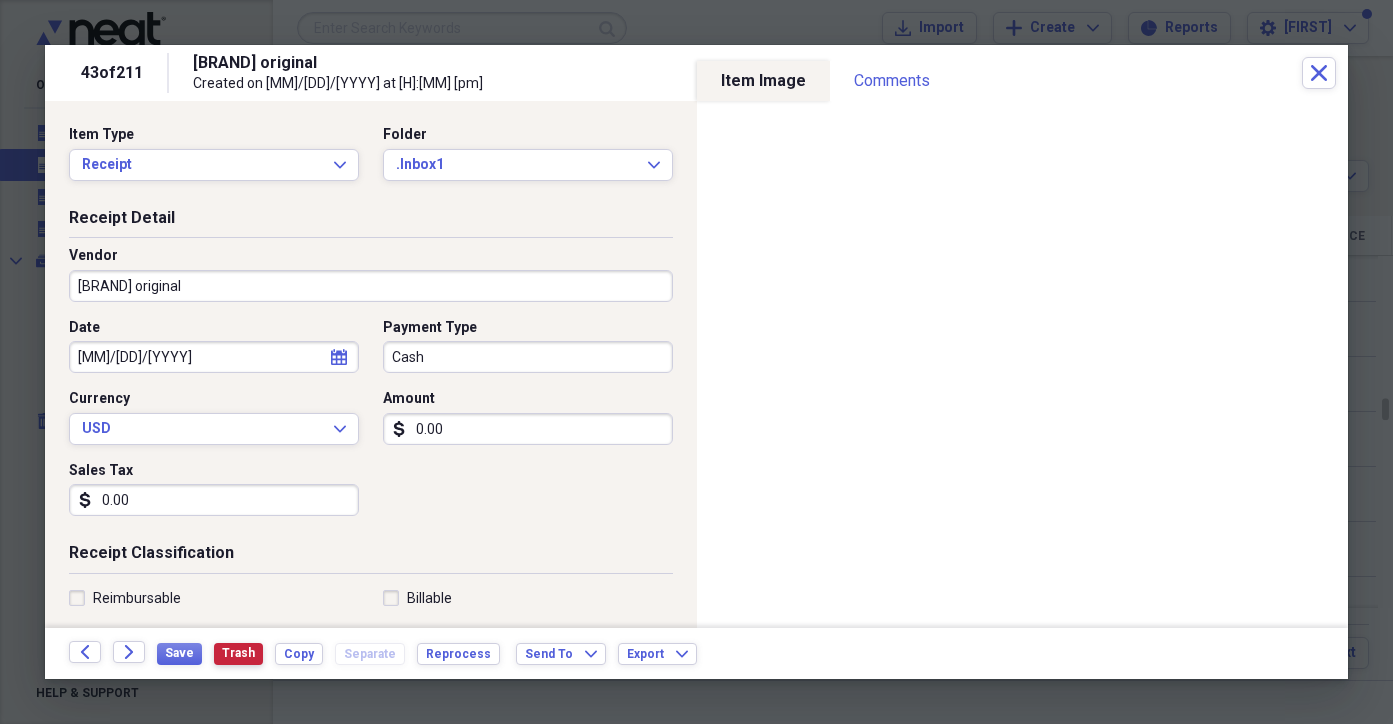 click on "Trash" at bounding box center [238, 653] 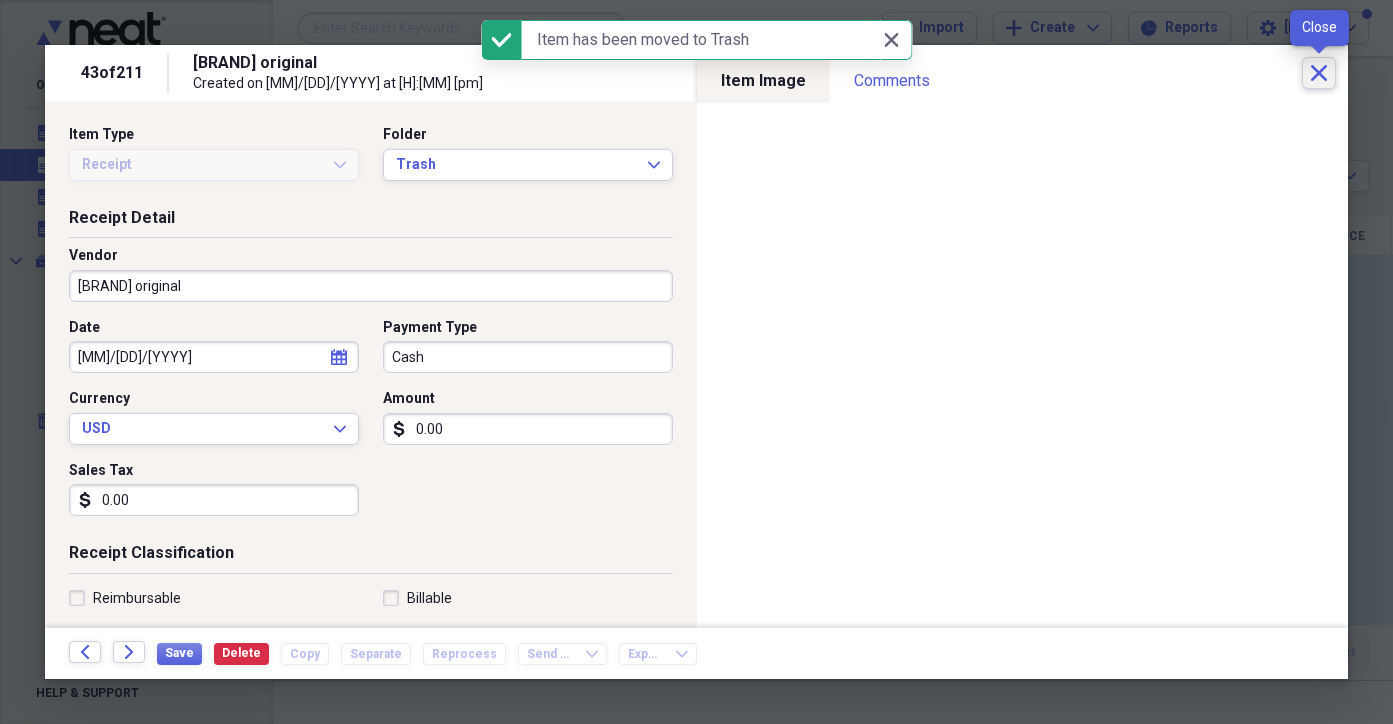 click on "Close" 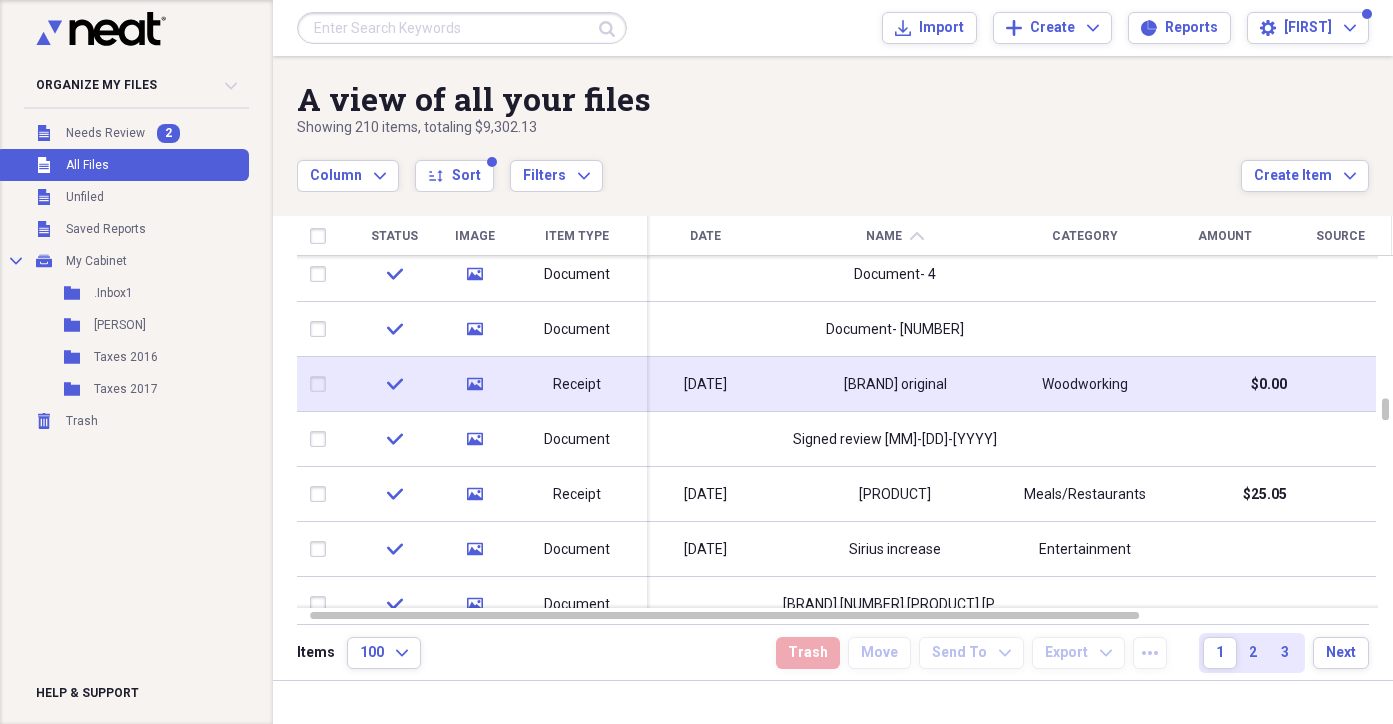 click on "Receipt" at bounding box center (577, 385) 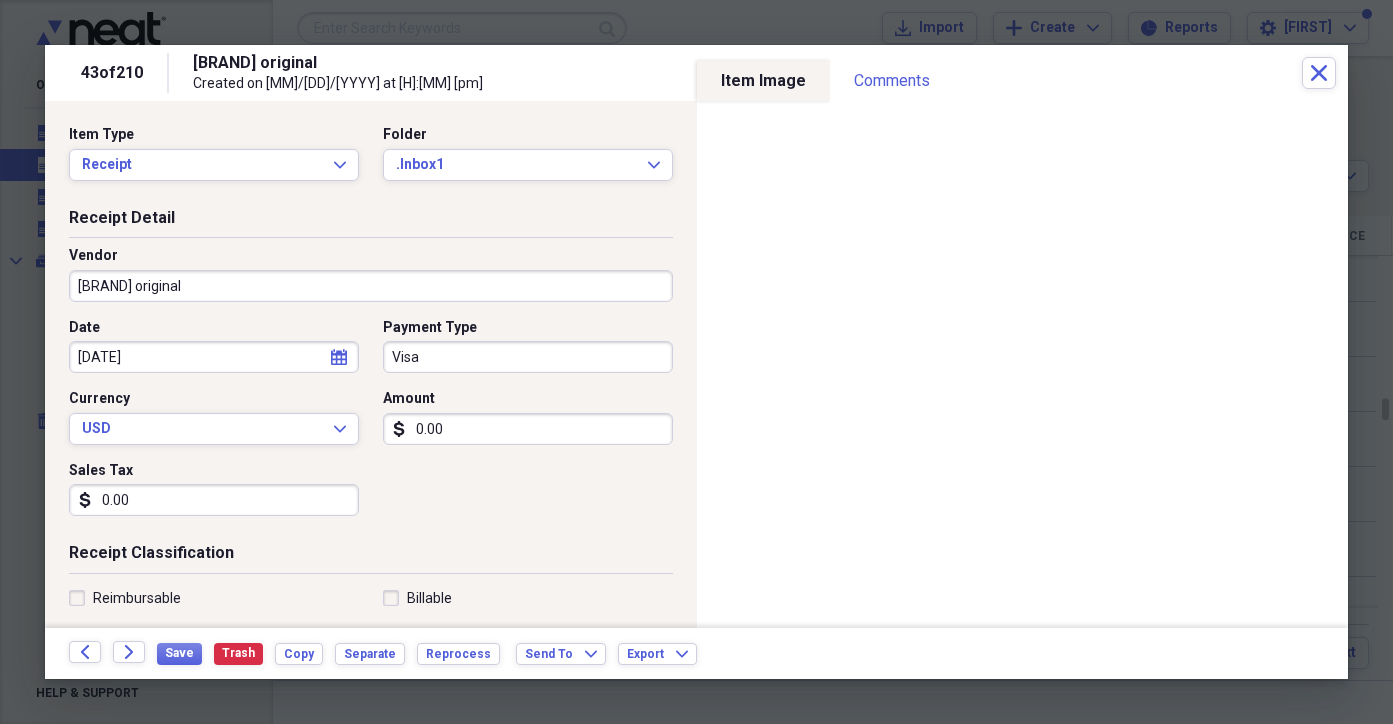 click on "[BRAND] original" at bounding box center [371, 286] 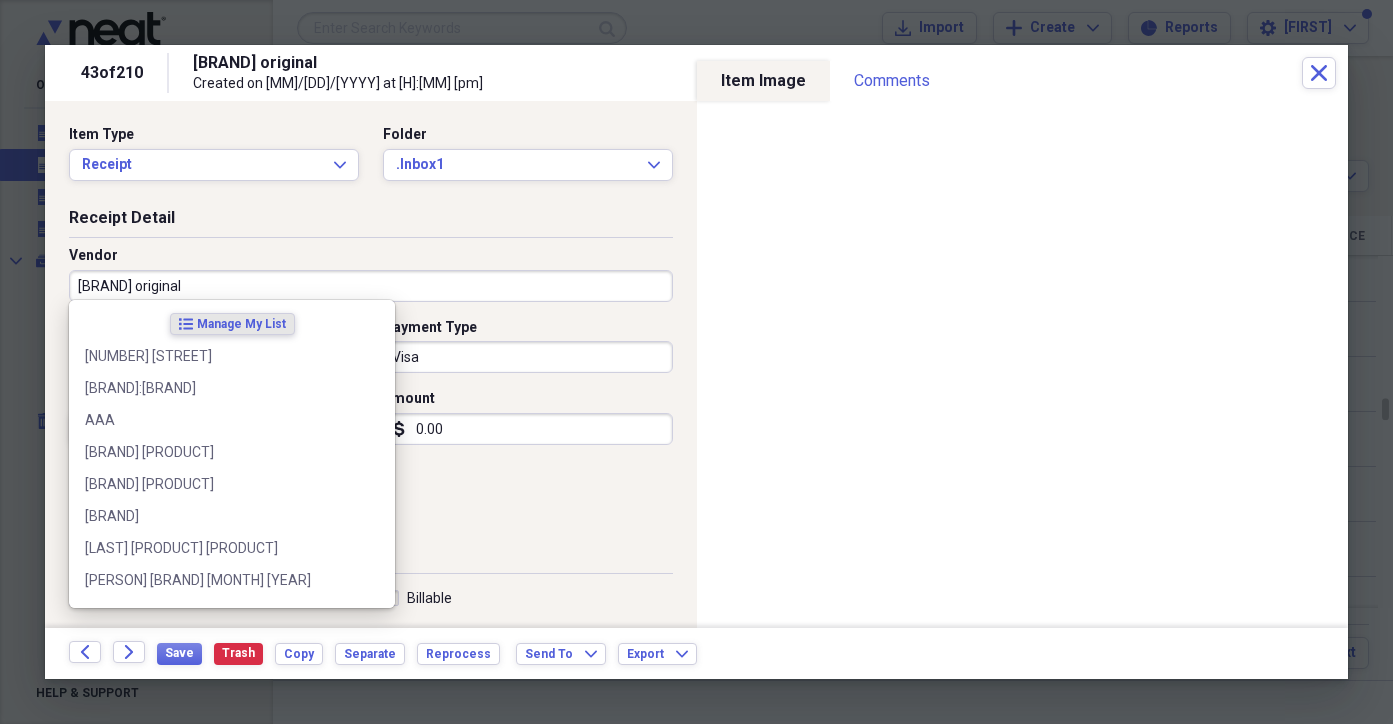 click on "[BRAND] original" at bounding box center [371, 286] 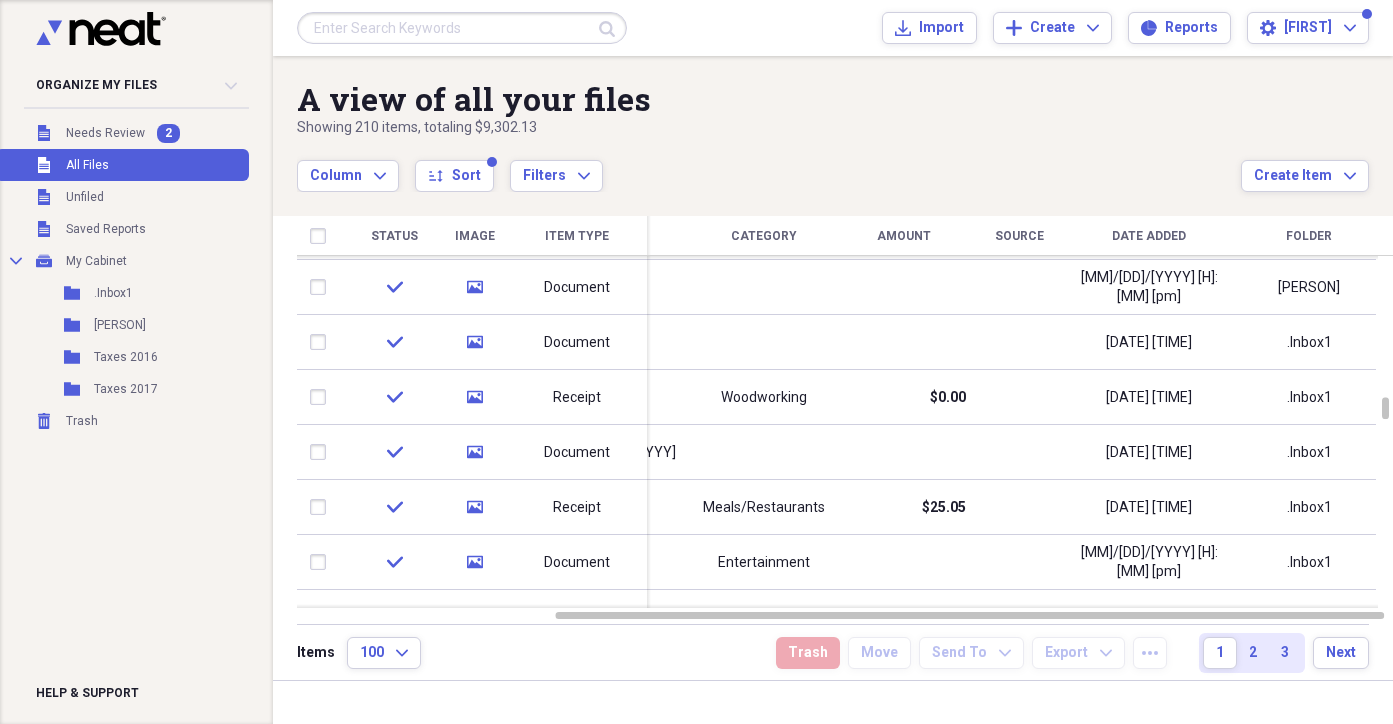 click on "Receipt" at bounding box center (577, 397) 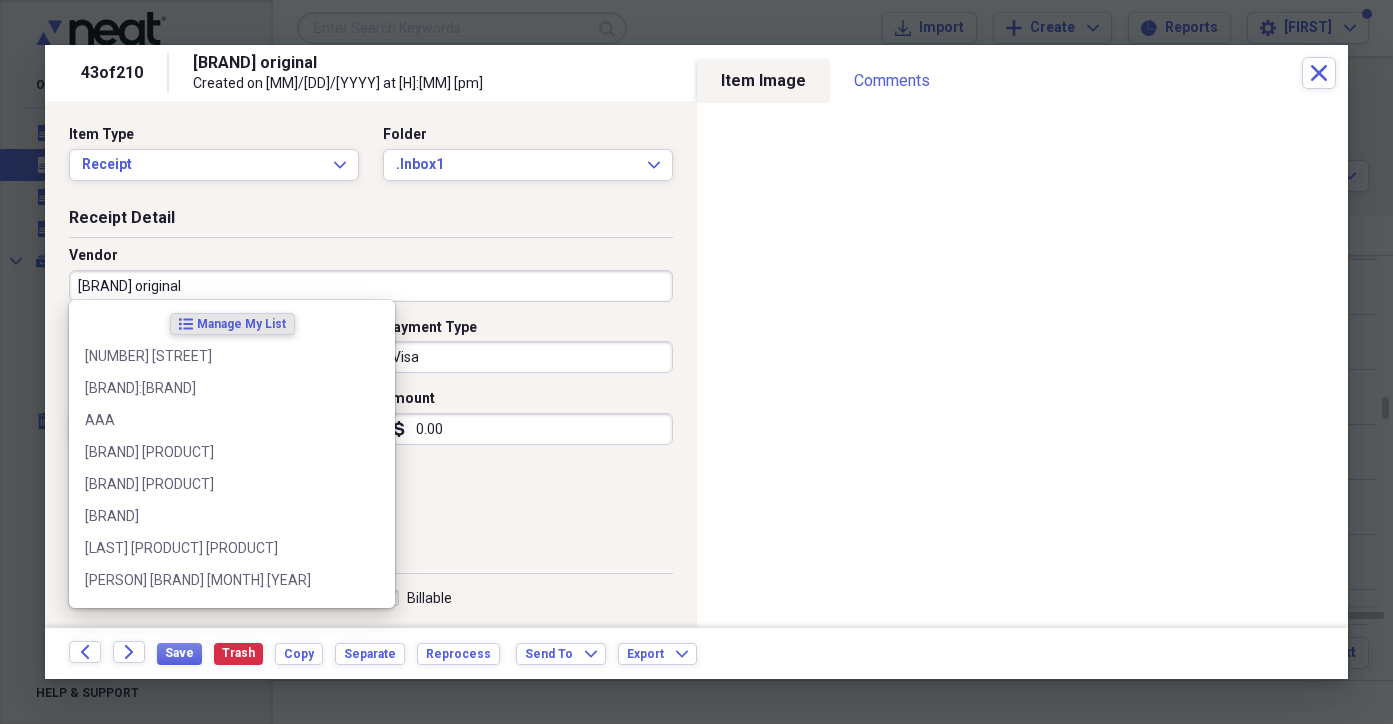 click on "[BRAND] original" at bounding box center [371, 286] 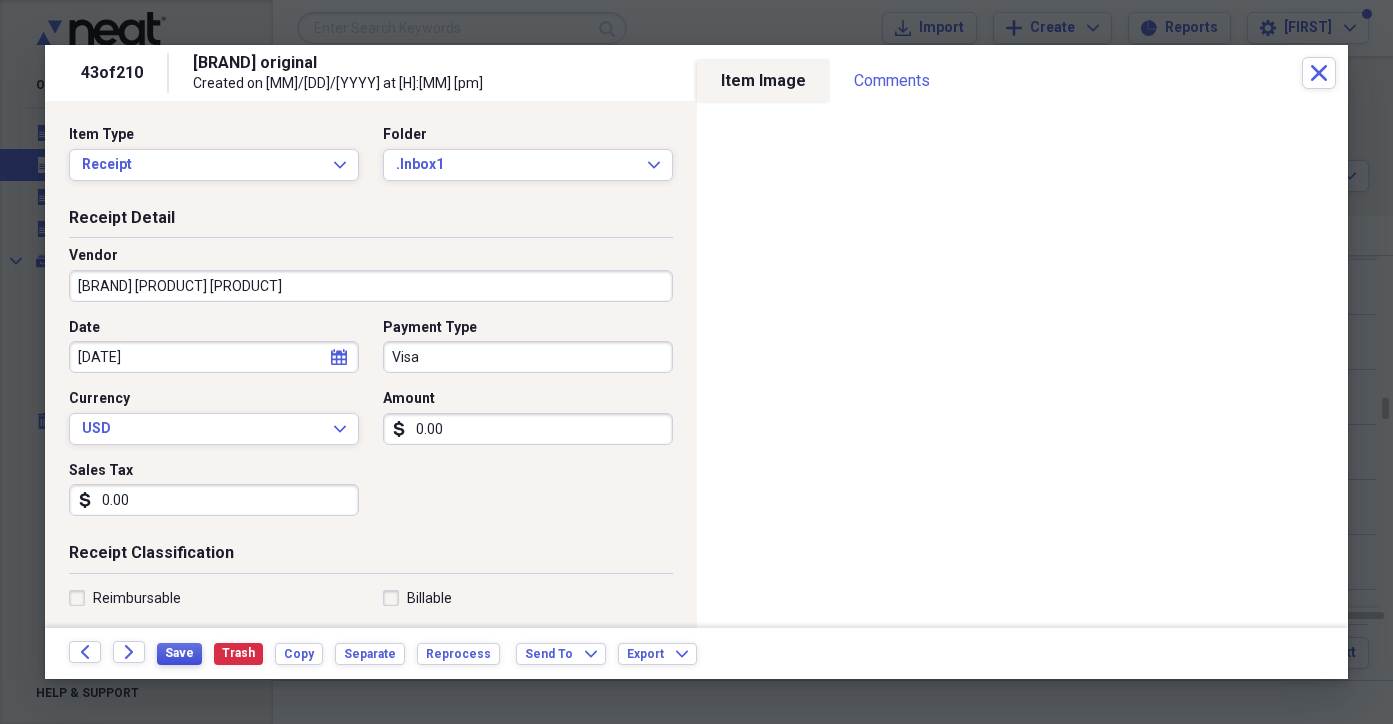 click on "Save" at bounding box center [179, 653] 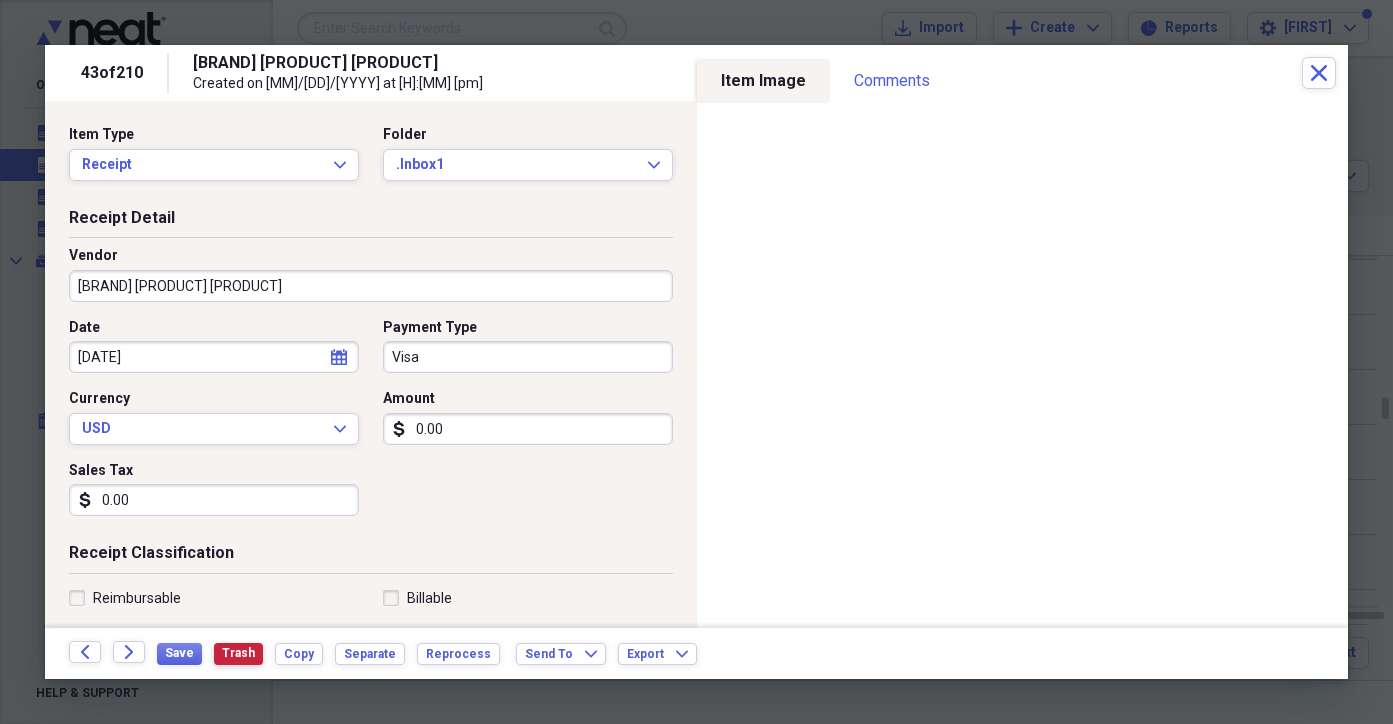 click on "Trash" at bounding box center [238, 653] 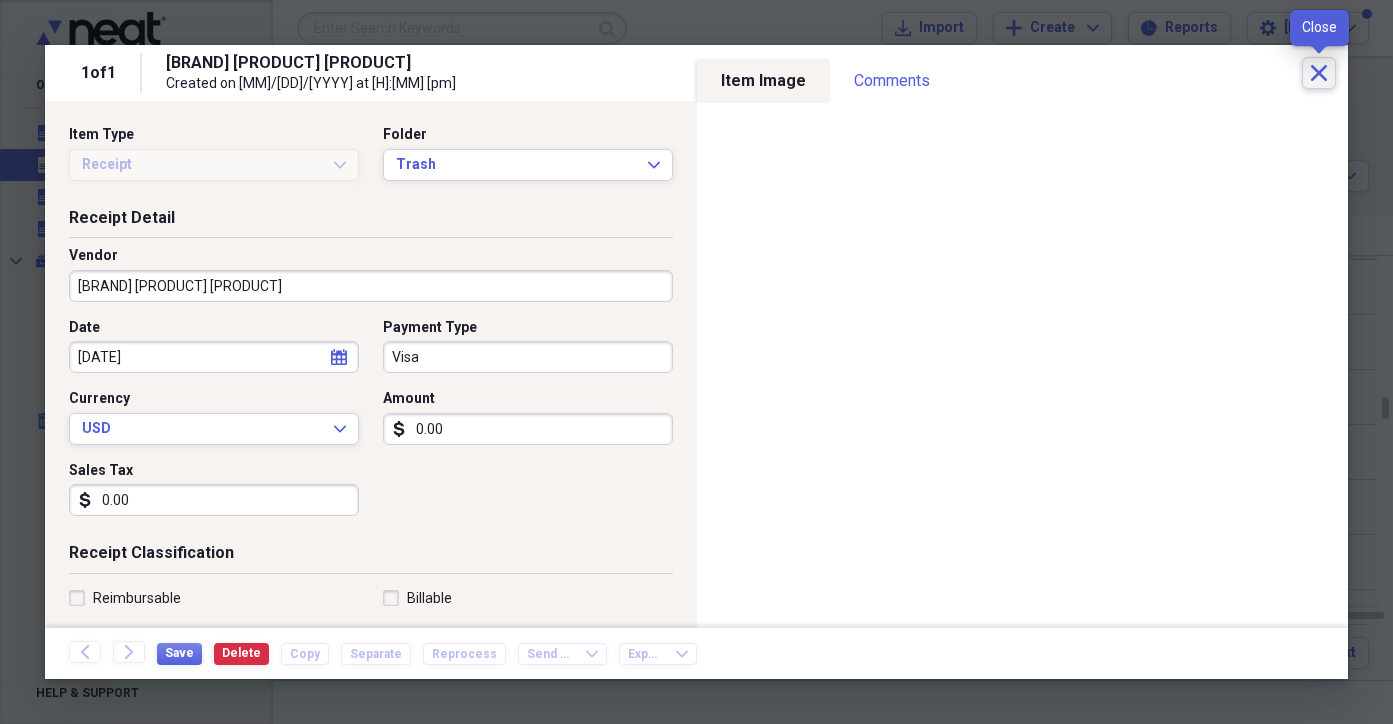click on "Close" 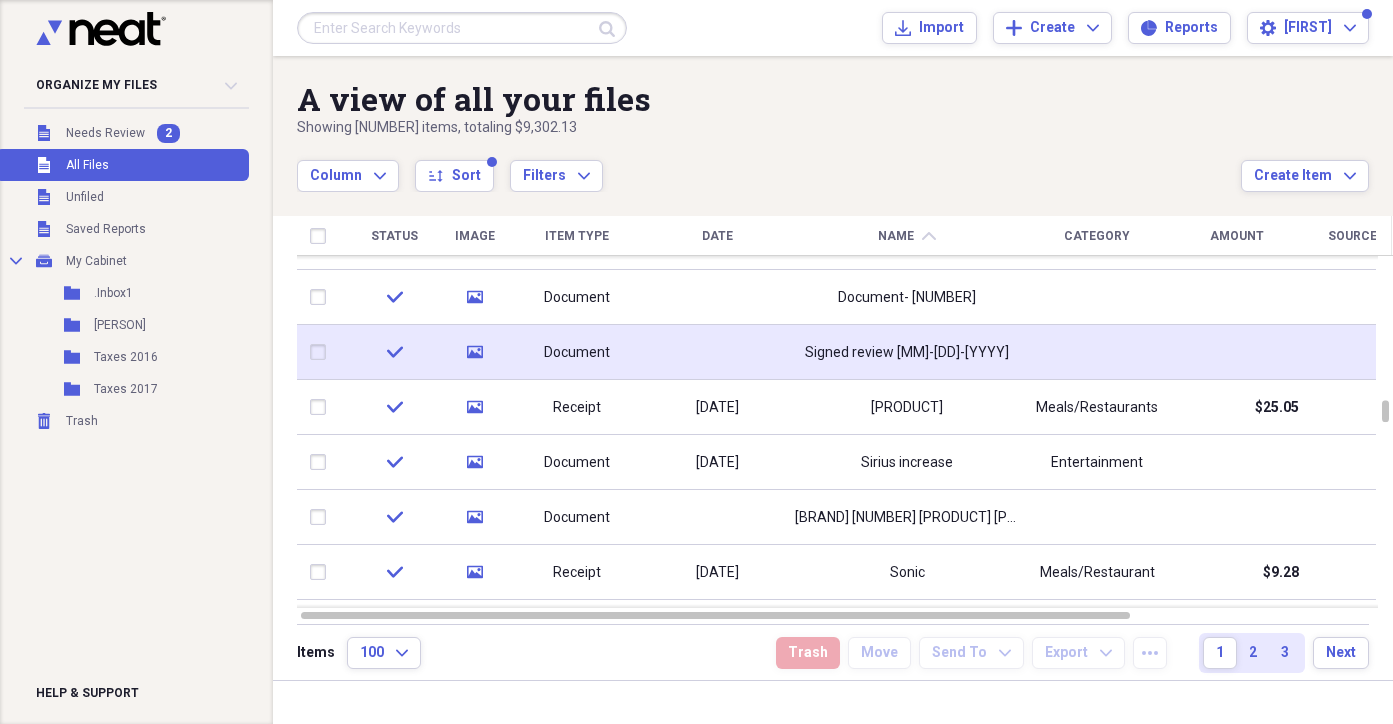 click at bounding box center (322, 352) 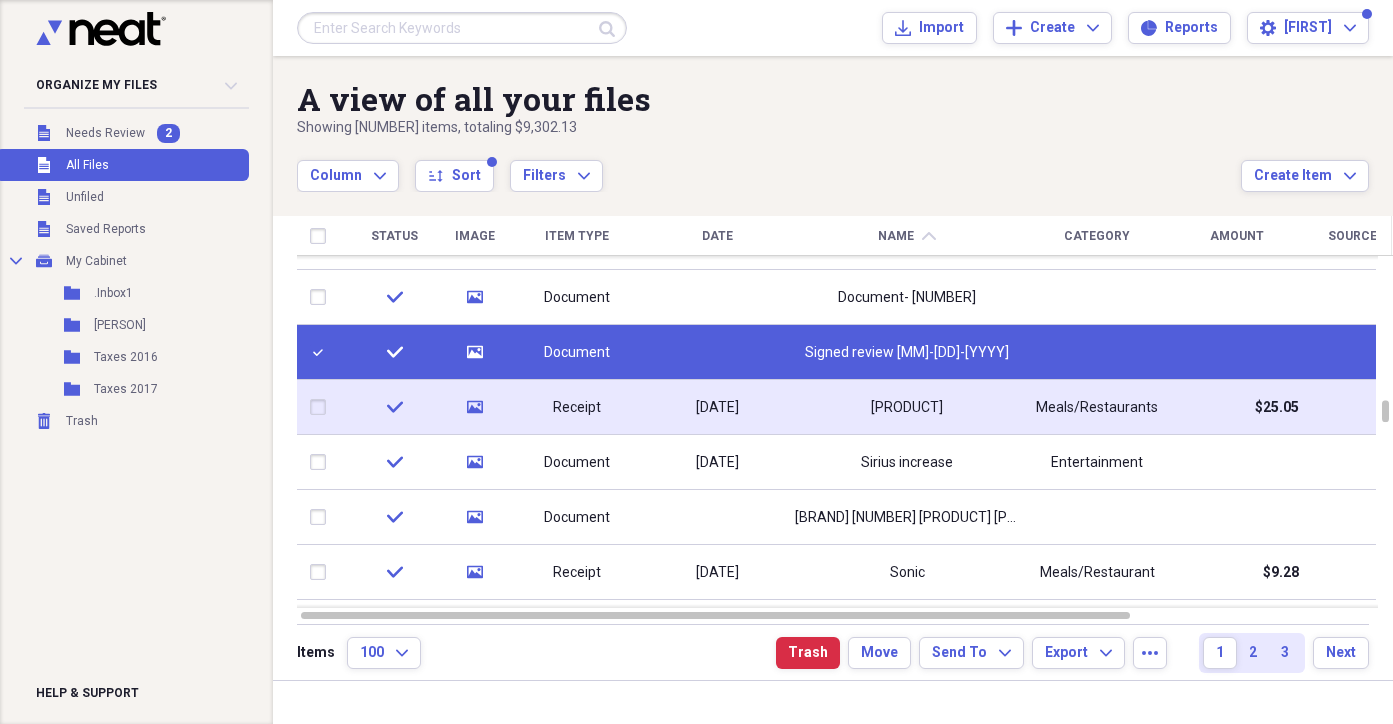 click at bounding box center [322, 407] 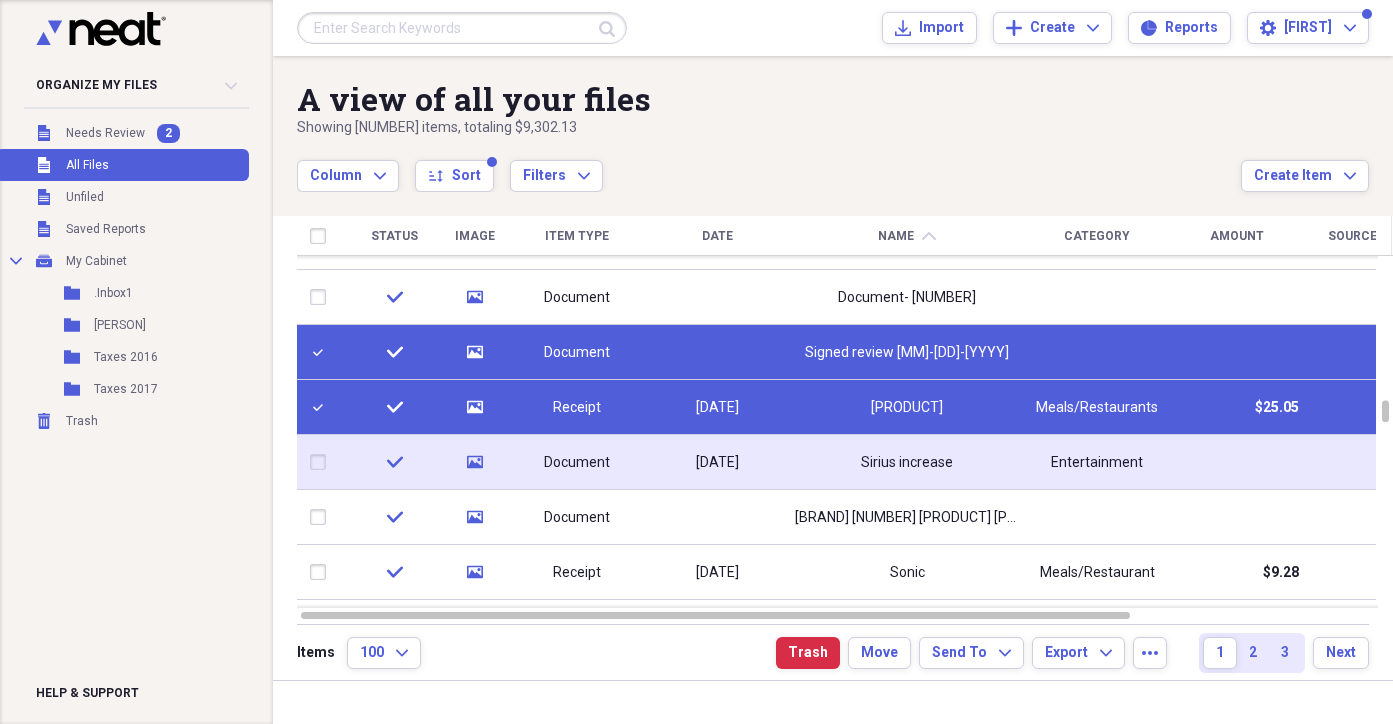 click at bounding box center (322, 462) 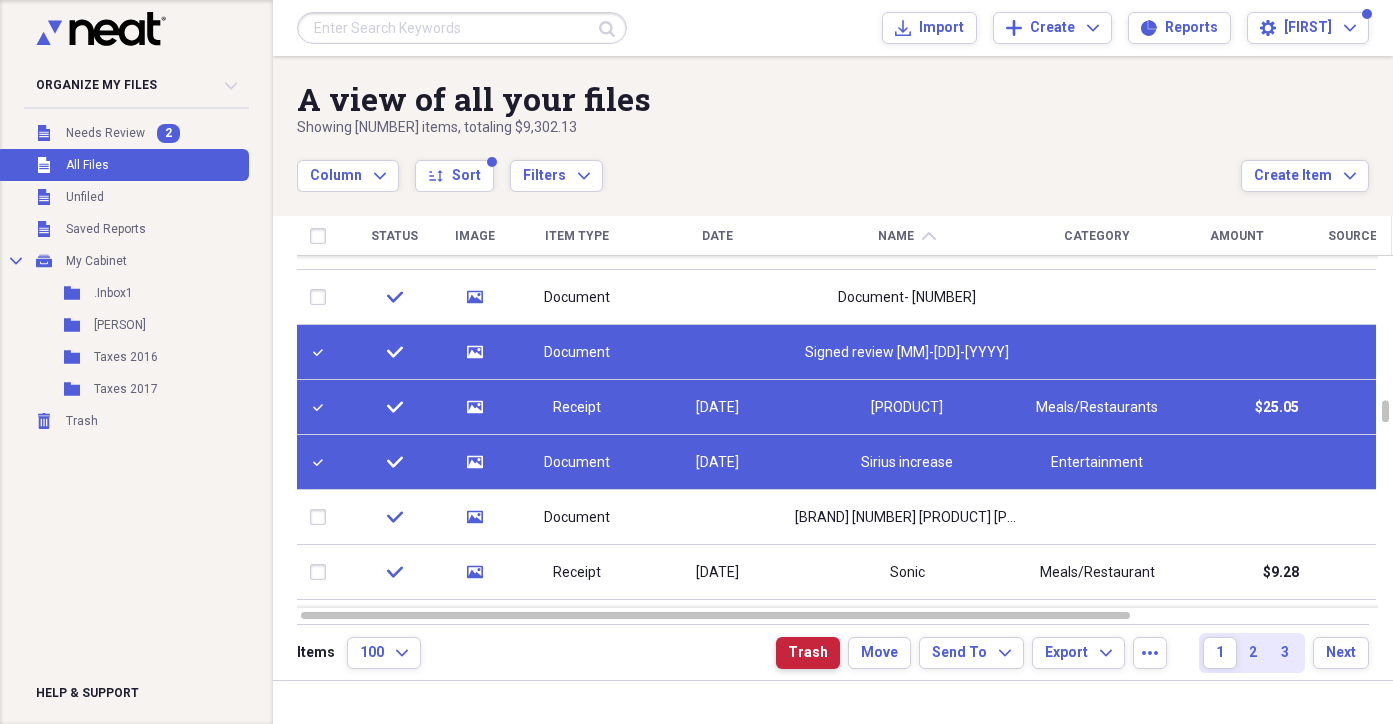 click on "Trash" at bounding box center [808, 653] 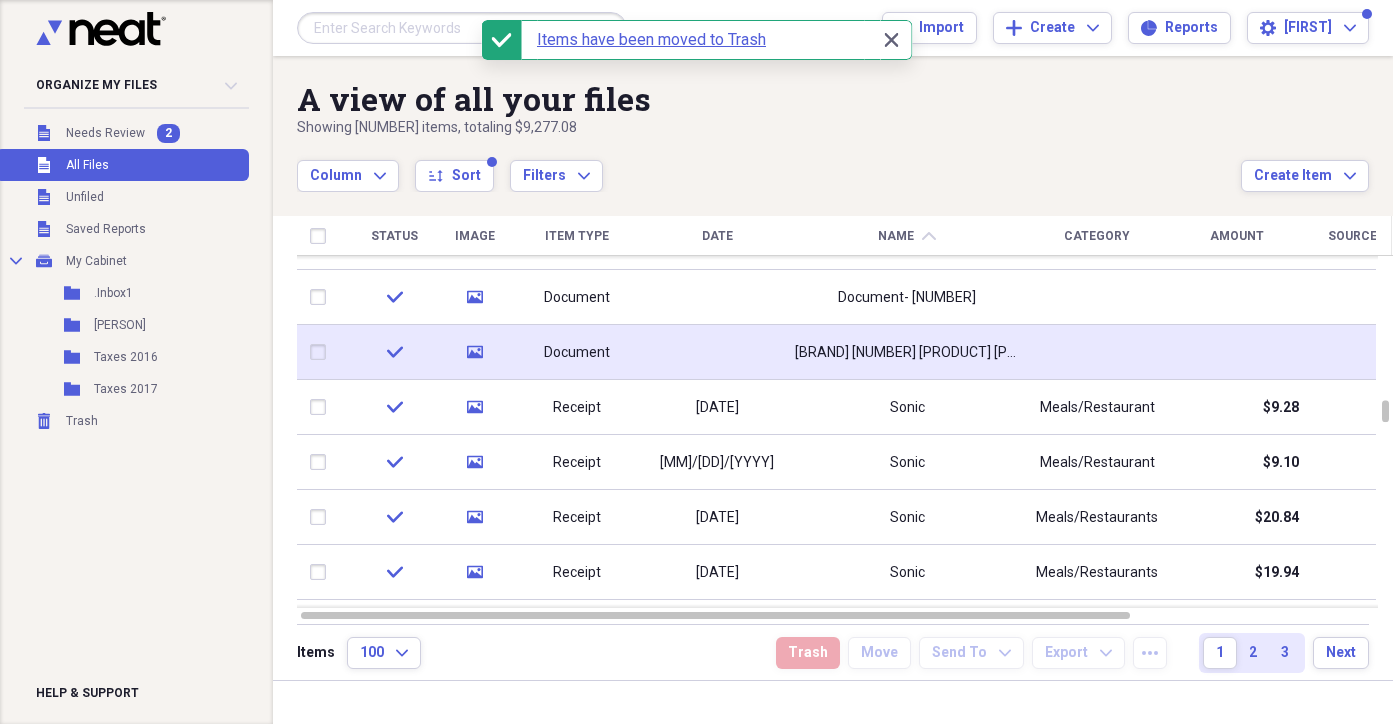 click on "Document" at bounding box center [577, 353] 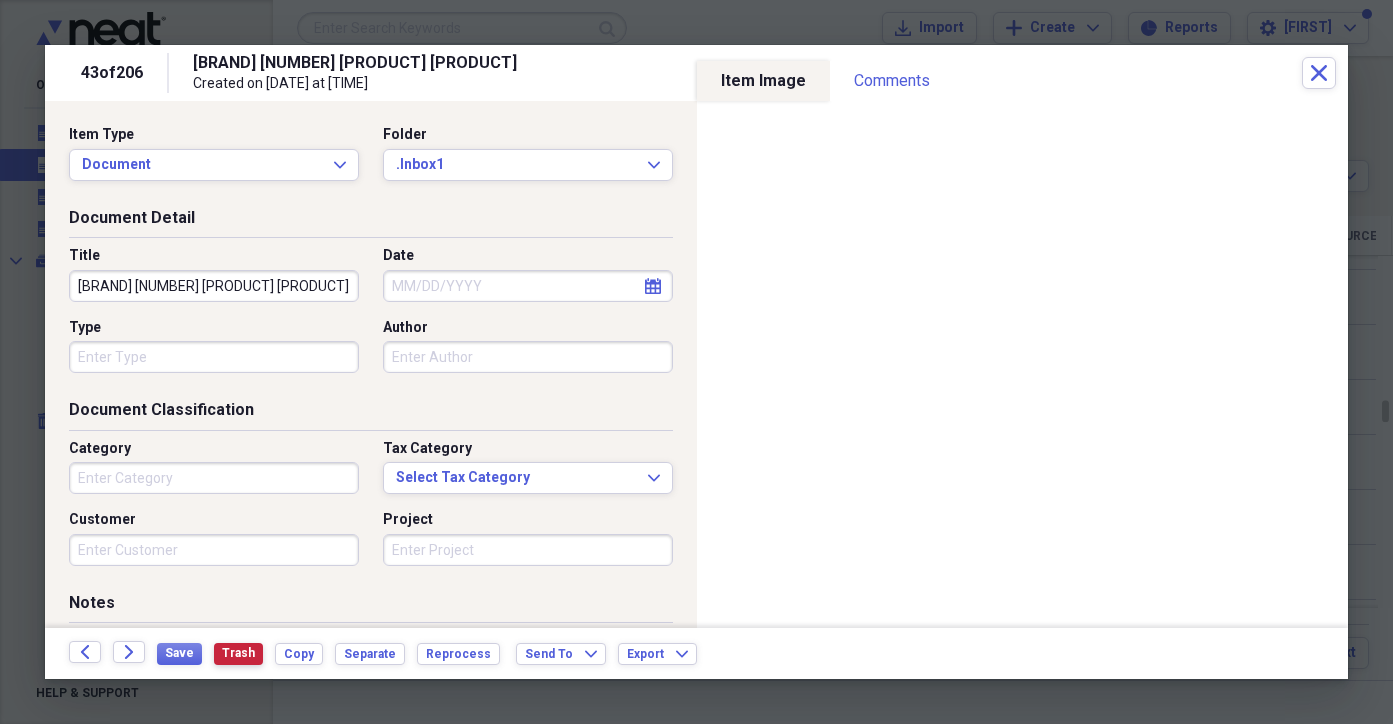 click on "Trash" at bounding box center [238, 653] 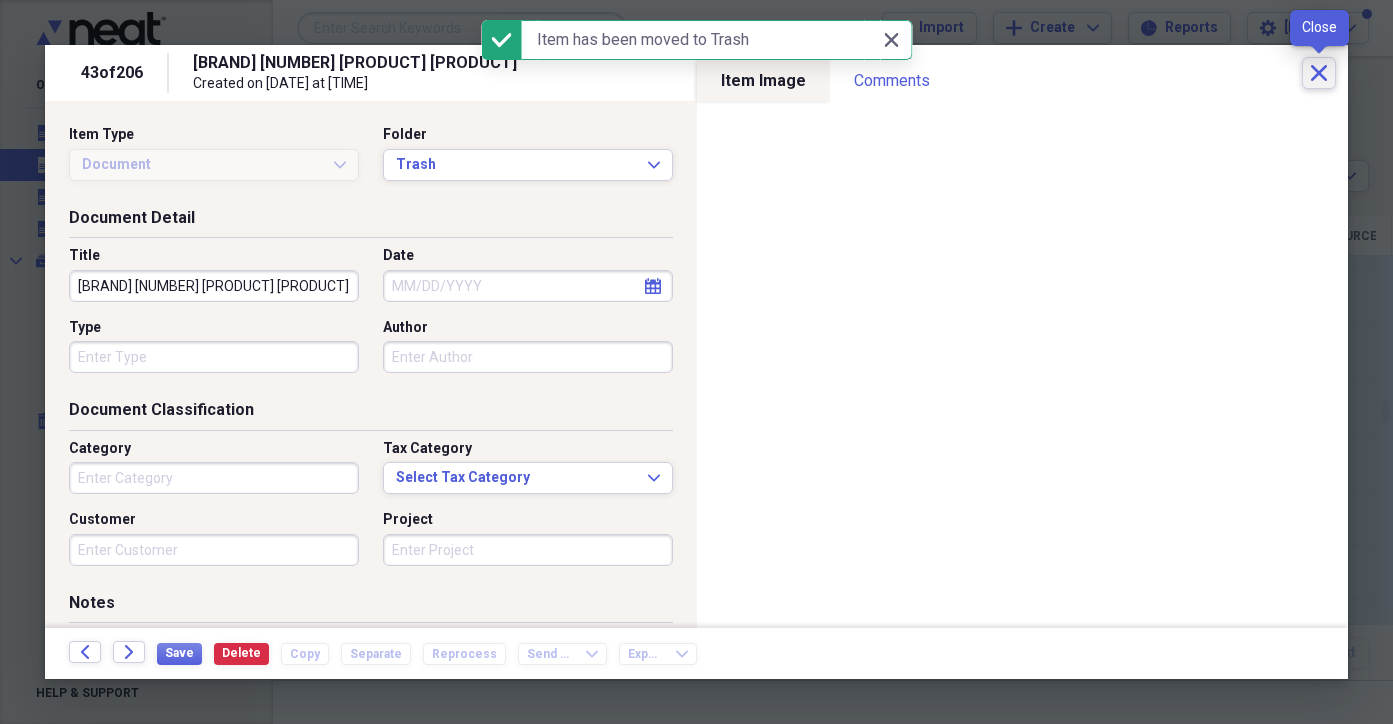 click 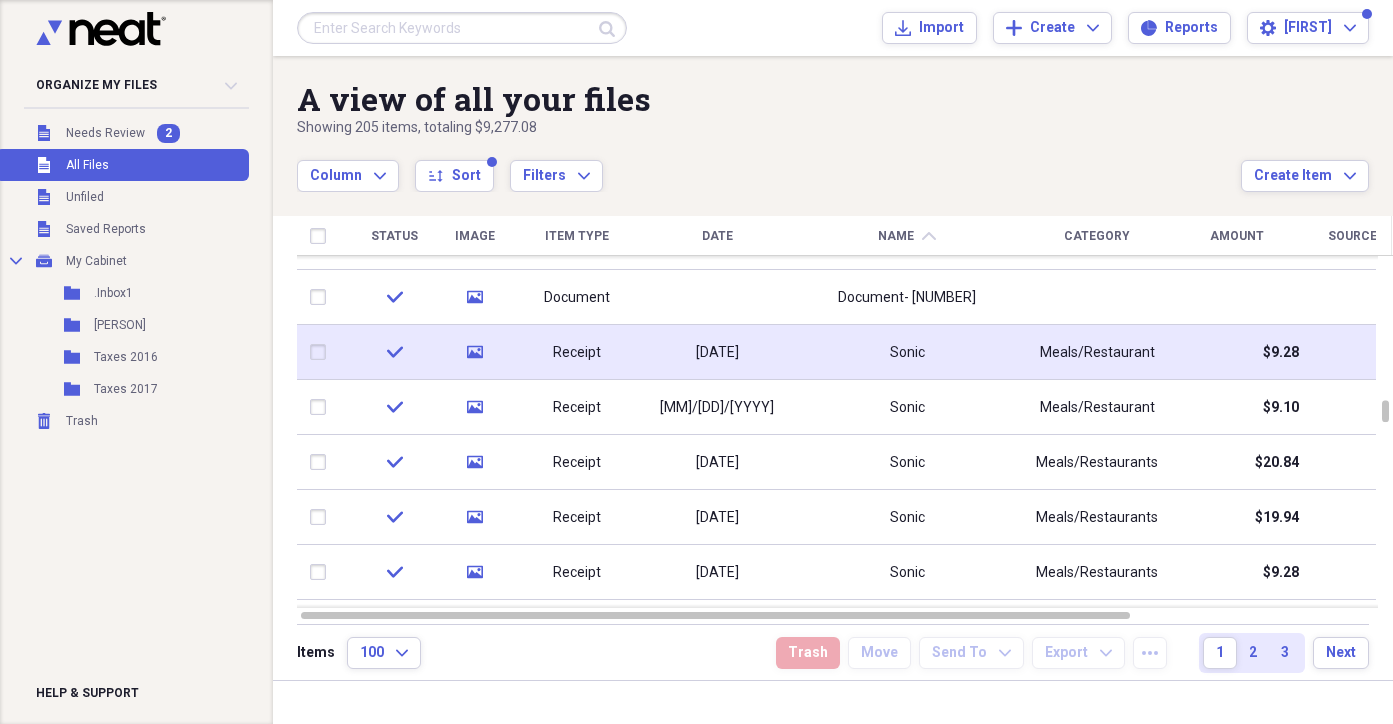 click at bounding box center (322, 352) 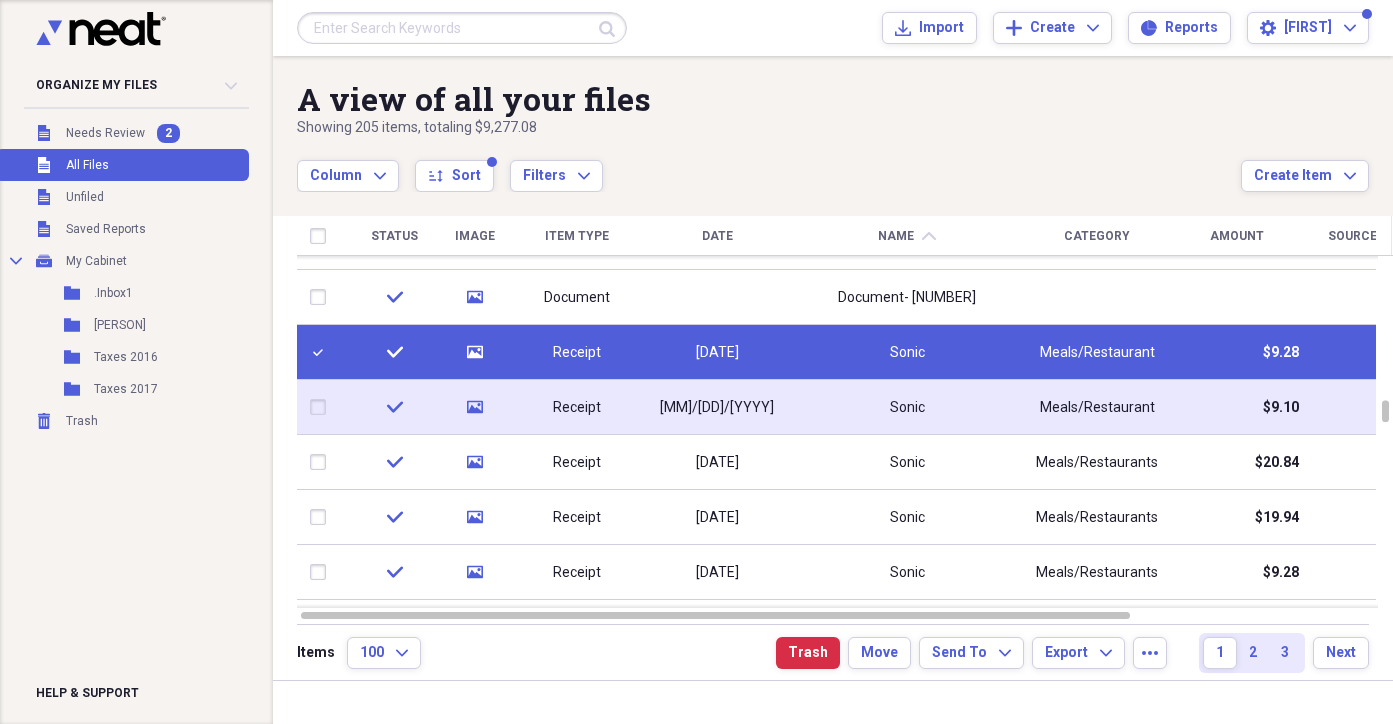 click at bounding box center (322, 407) 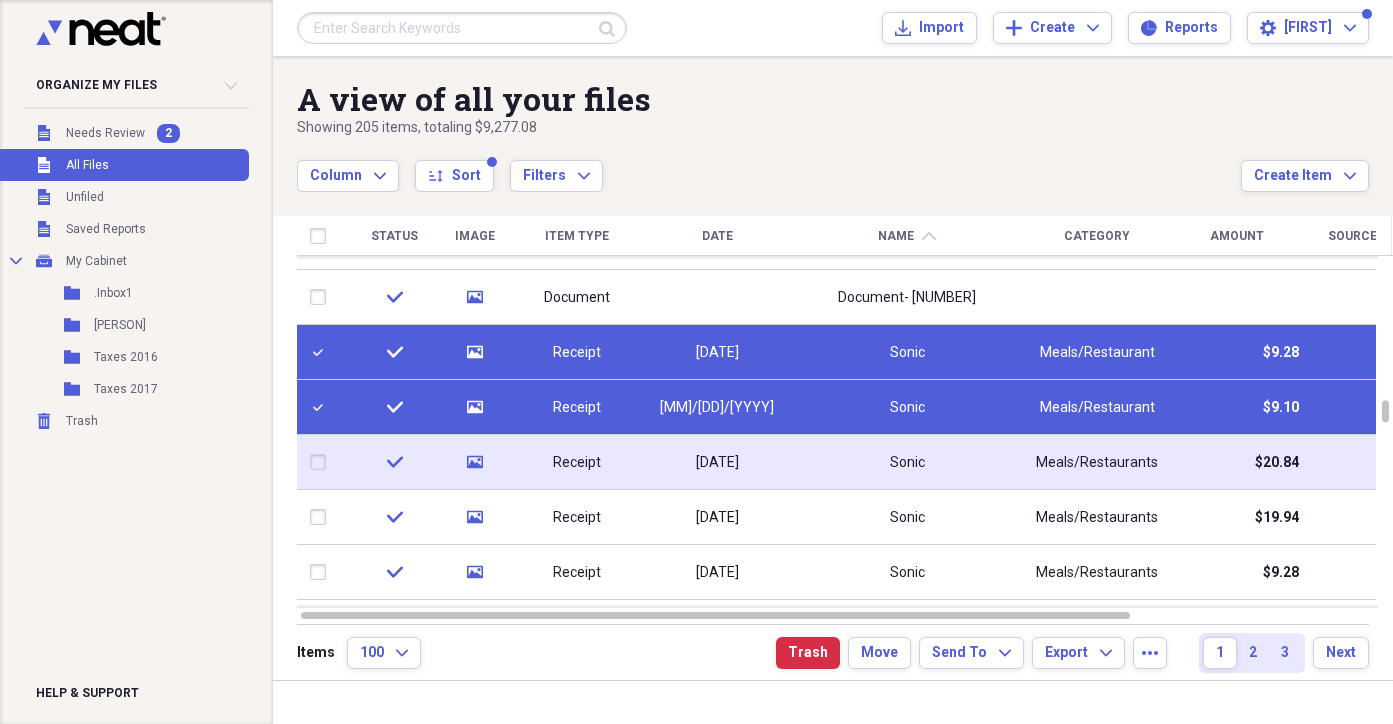 click at bounding box center (322, 462) 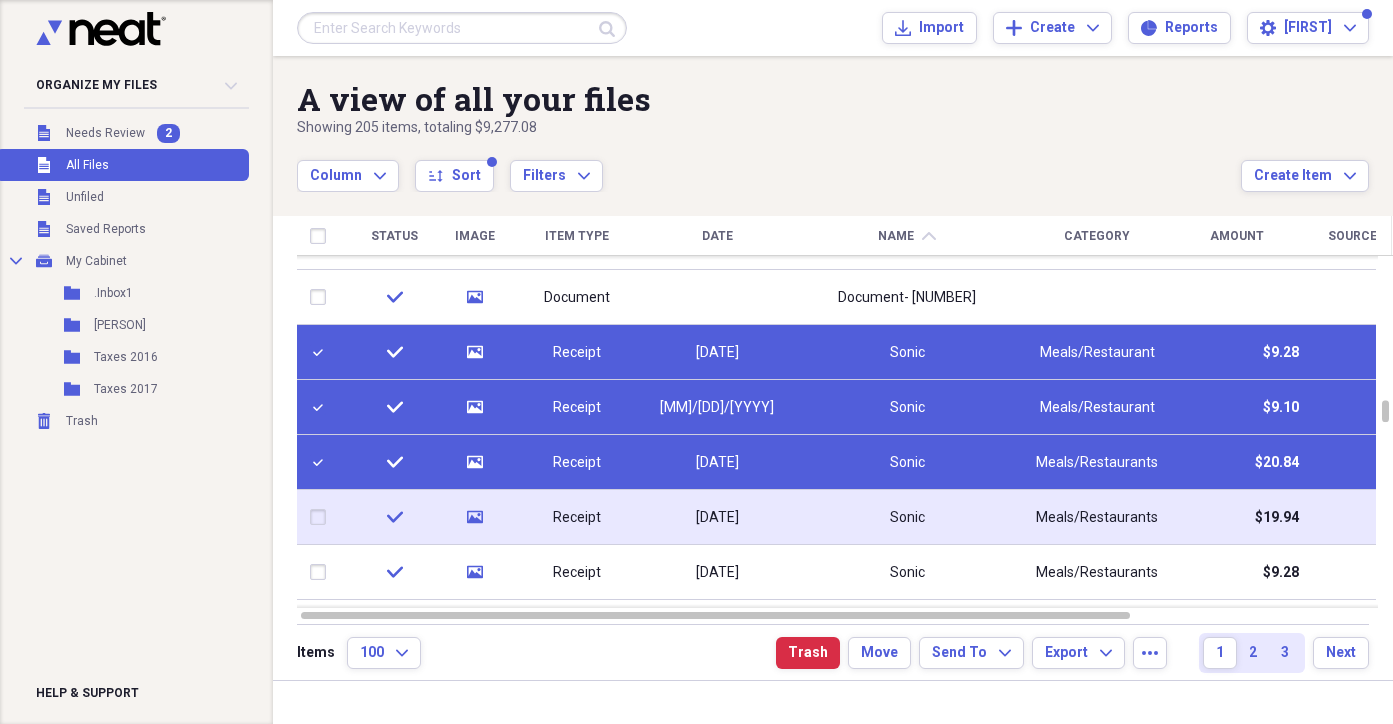 click at bounding box center (322, 517) 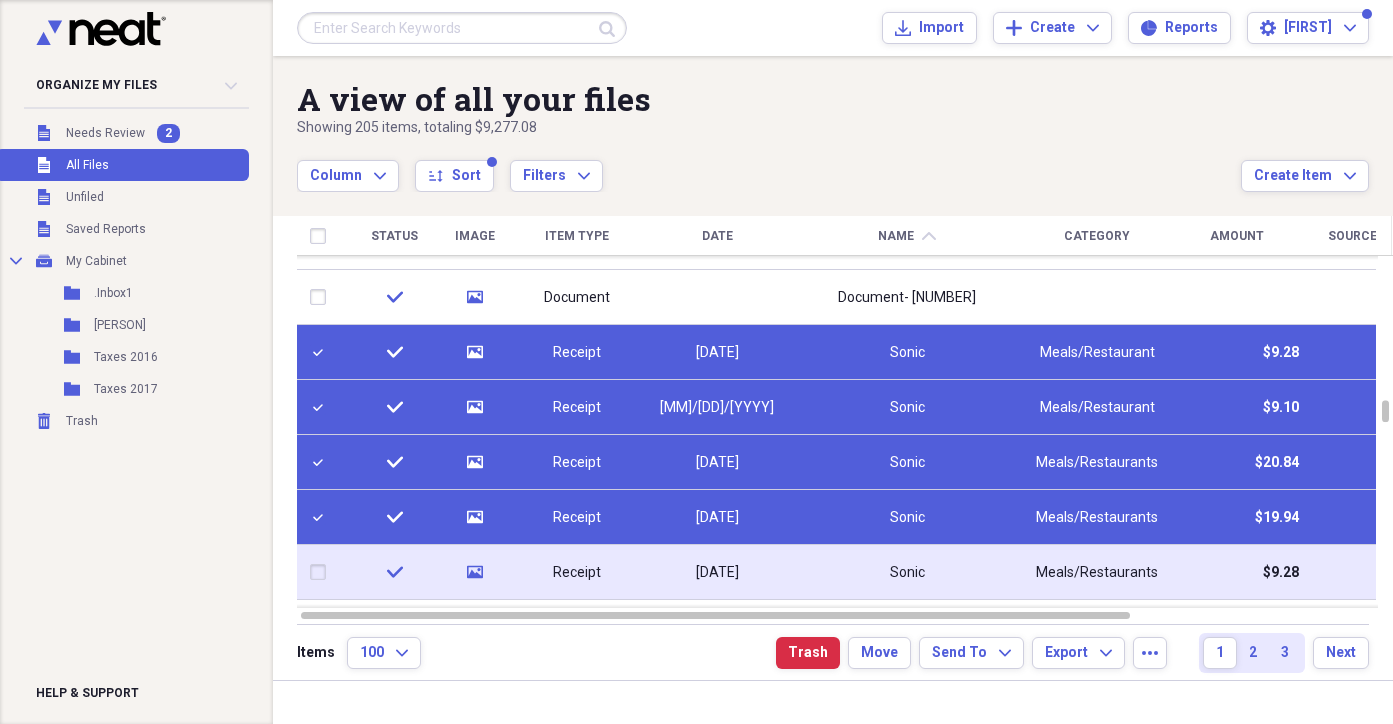 click at bounding box center [322, 572] 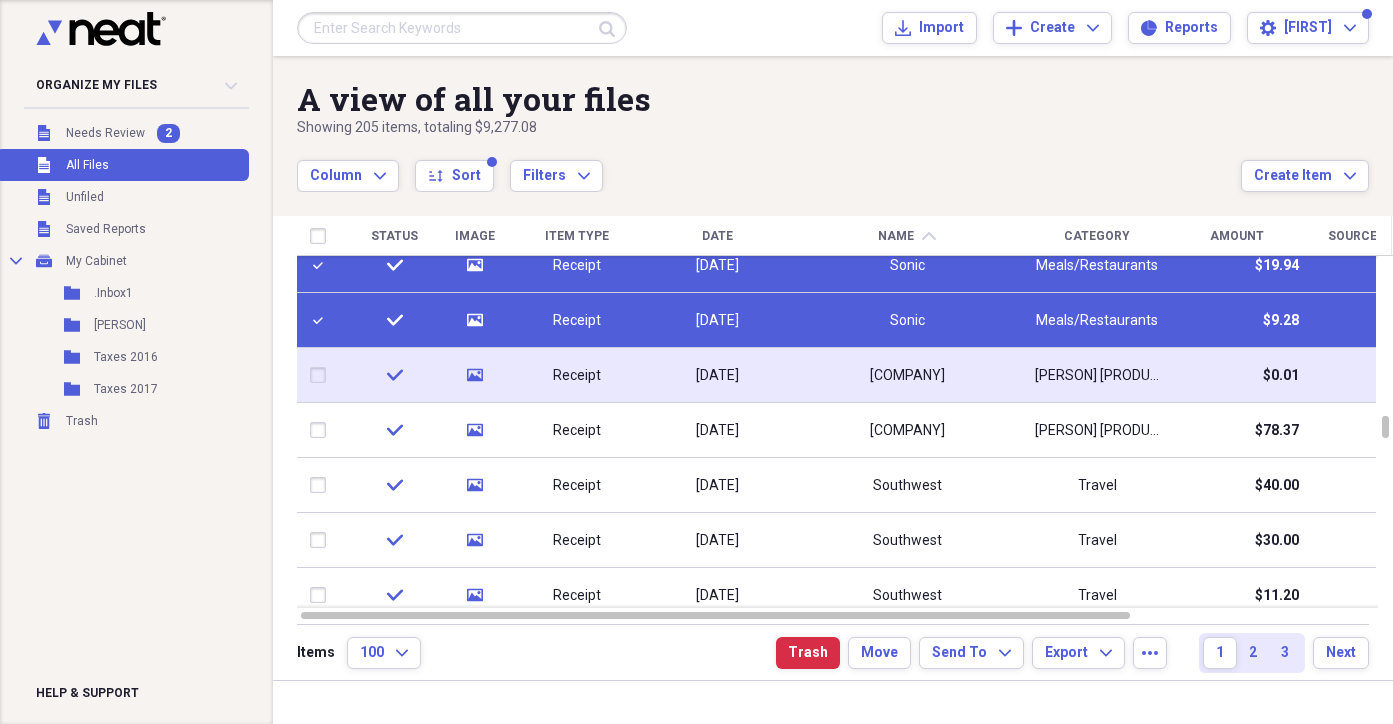 click at bounding box center (322, 375) 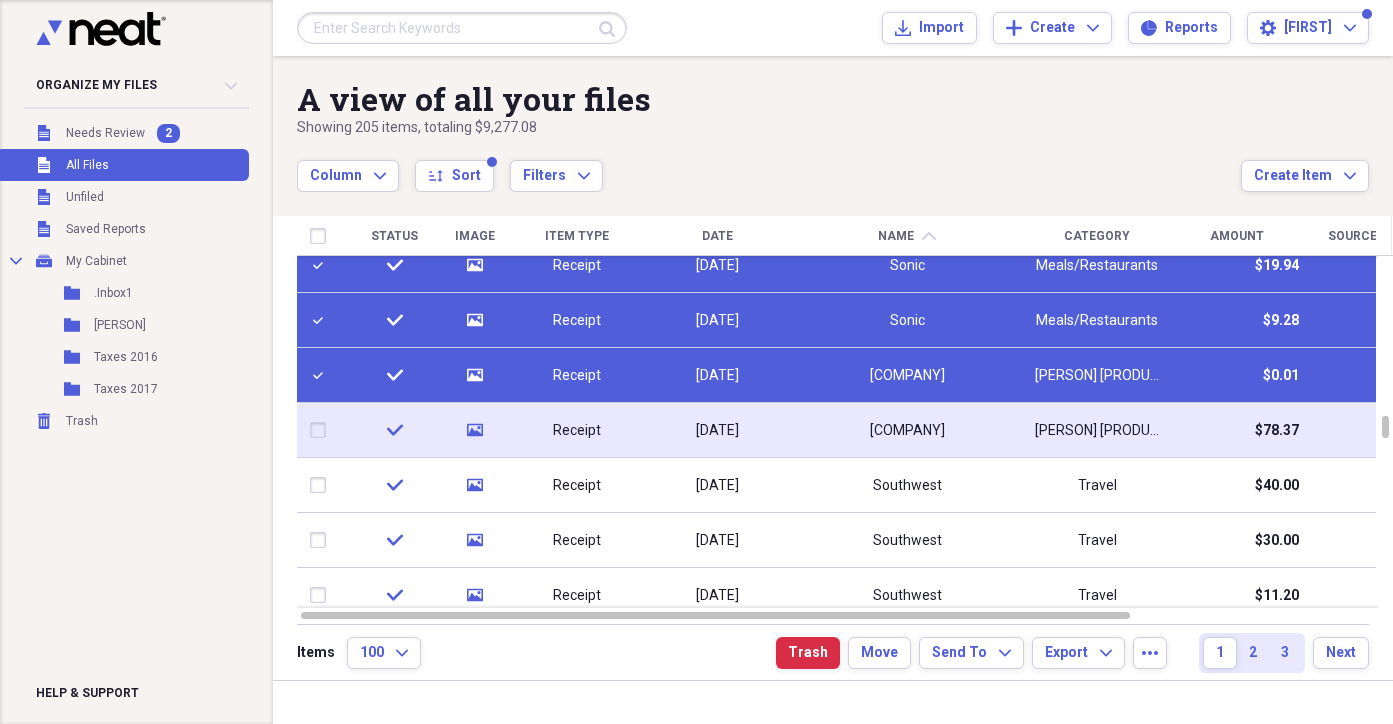 click at bounding box center [322, 430] 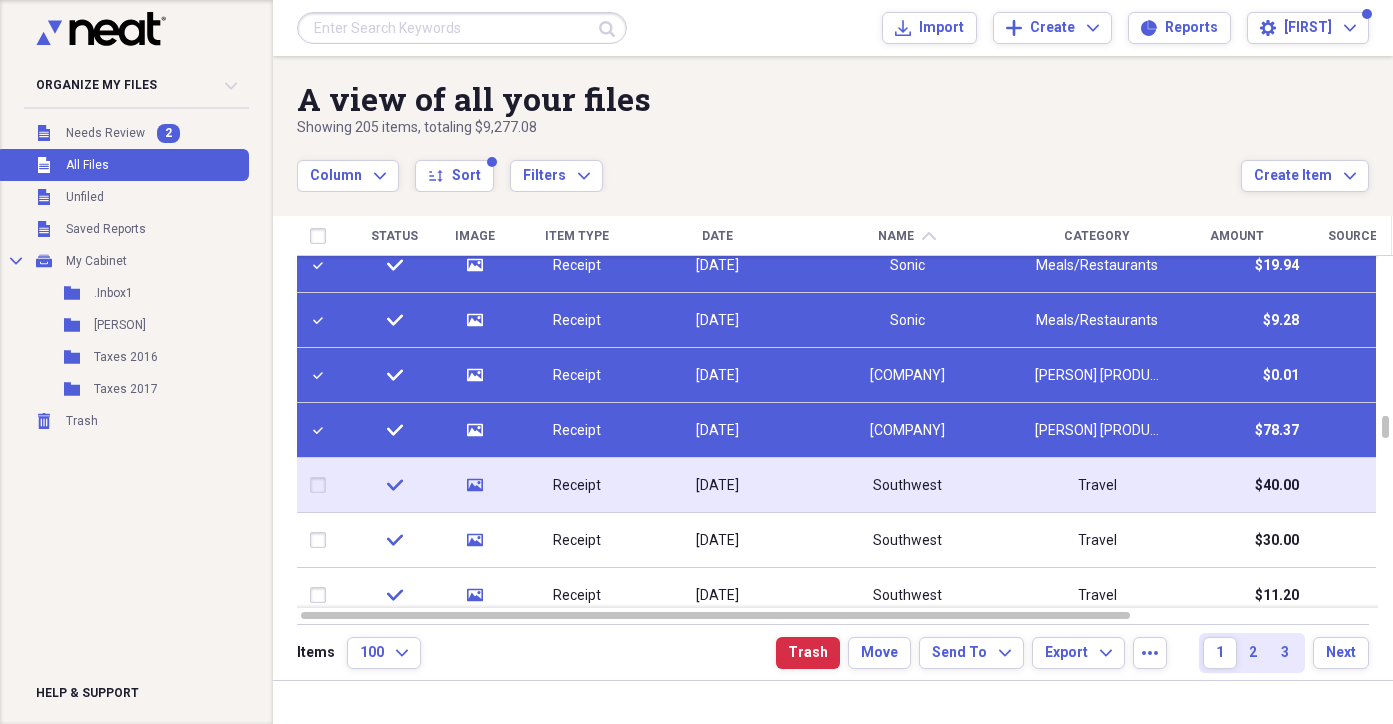 click at bounding box center (322, 485) 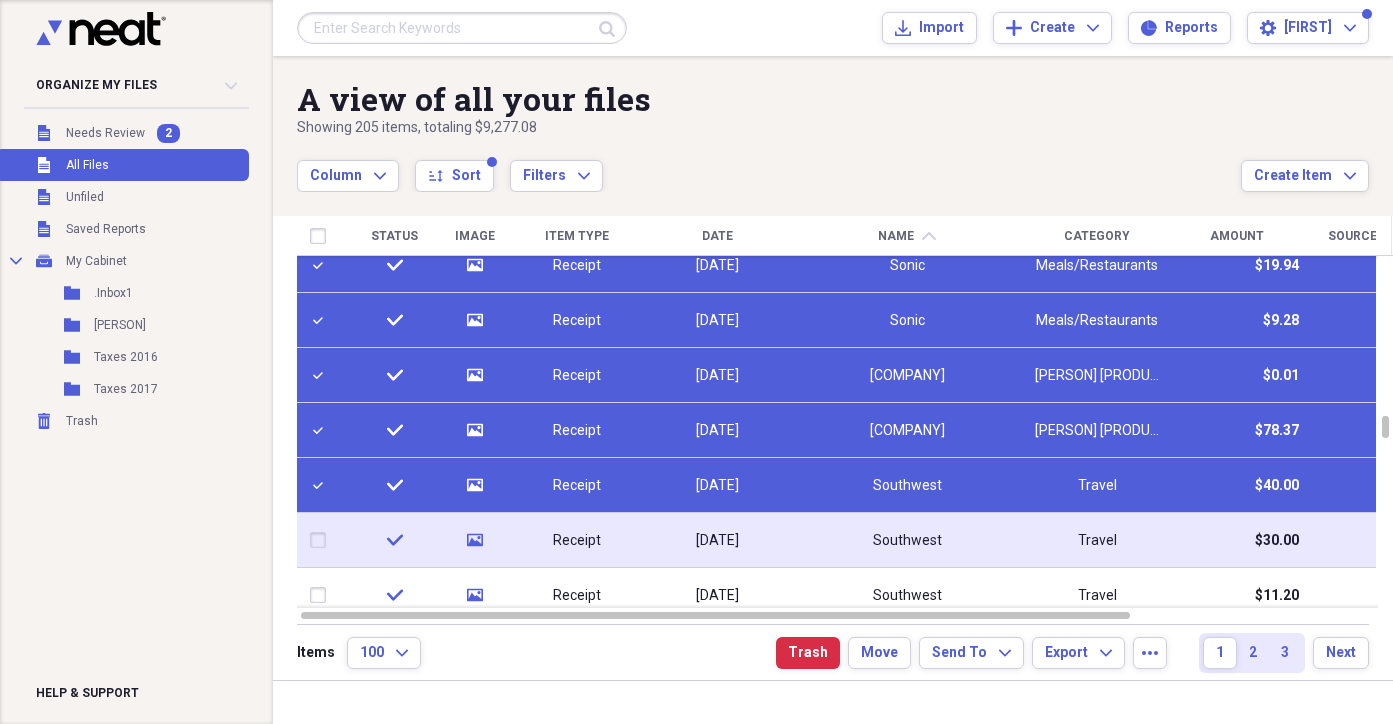 click at bounding box center [322, 540] 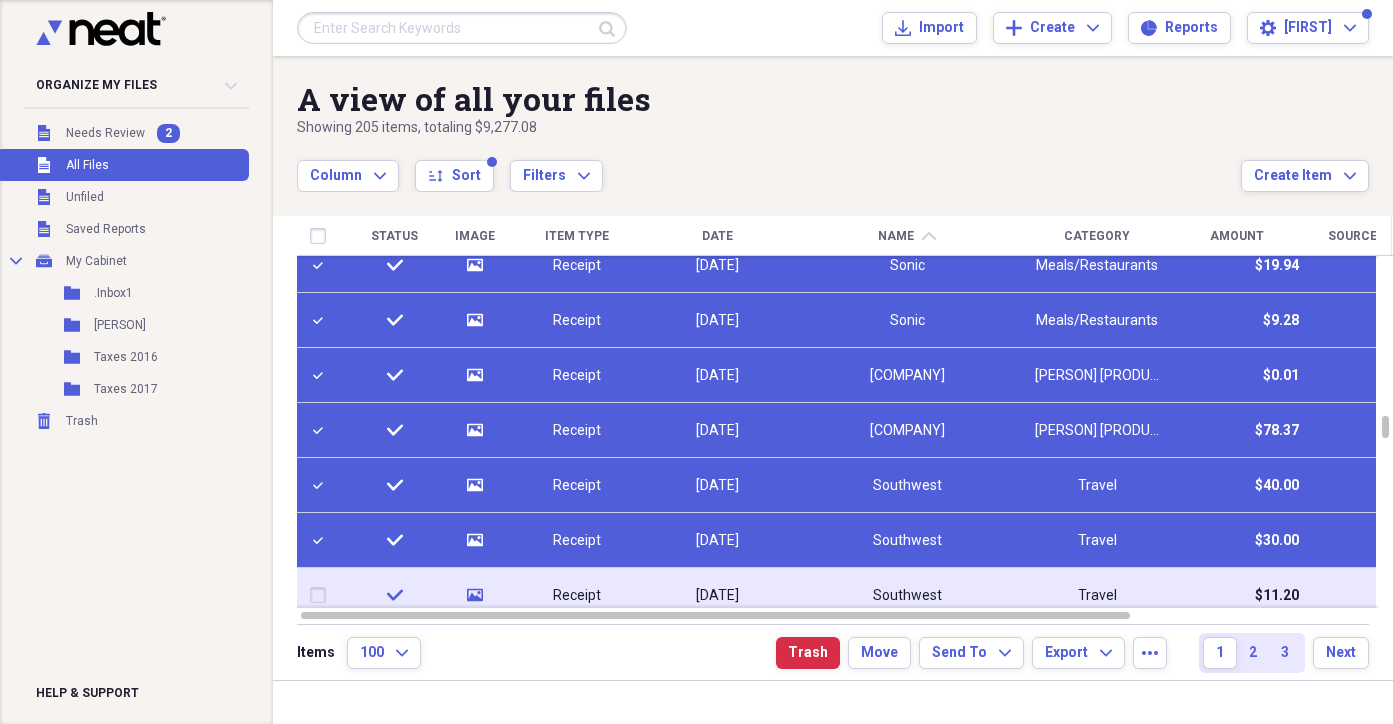 click at bounding box center (322, 595) 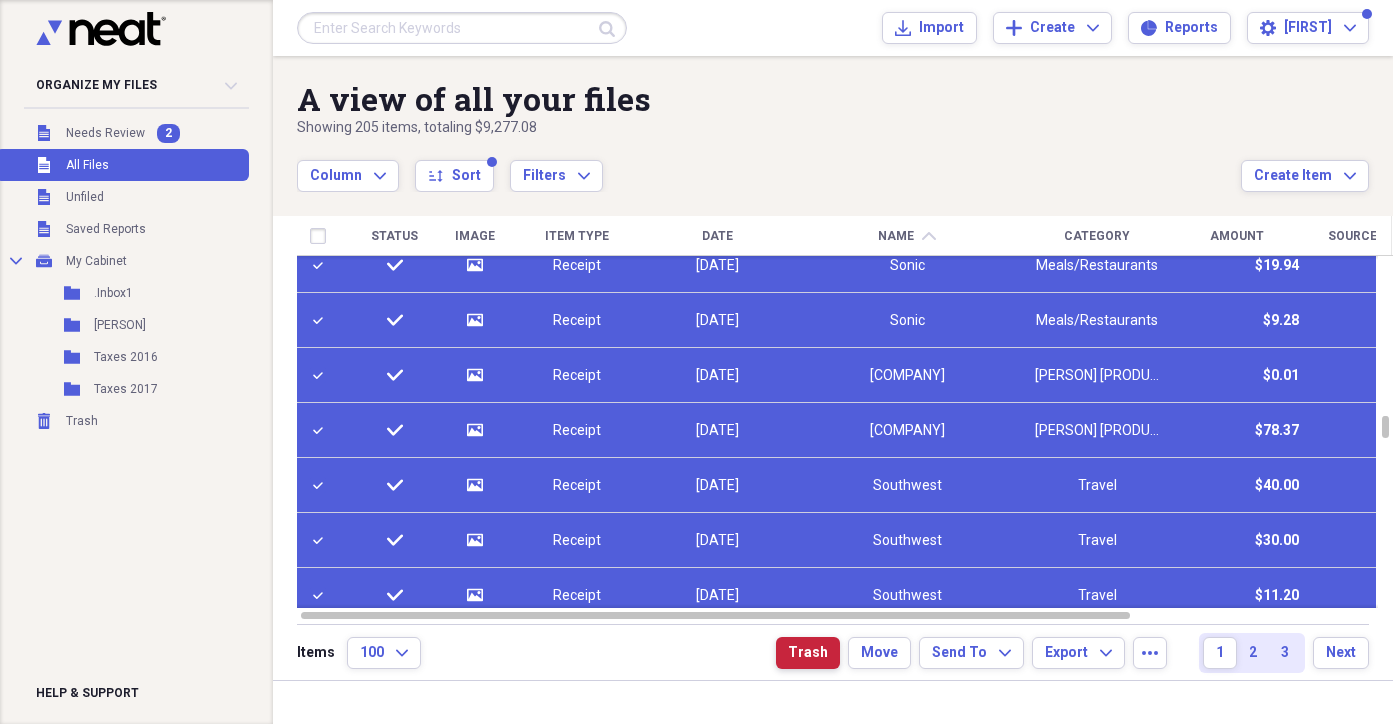 click on "Trash" at bounding box center [808, 653] 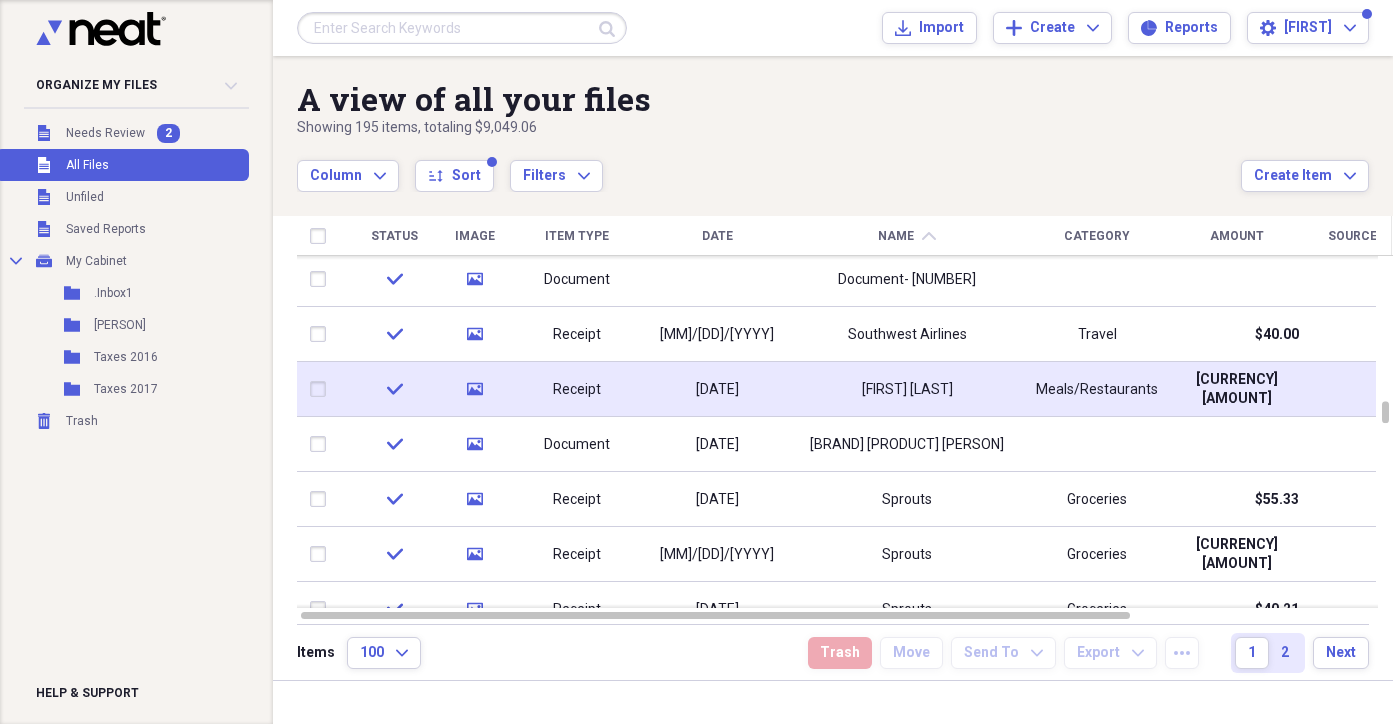 click on "Receipt" at bounding box center [577, 390] 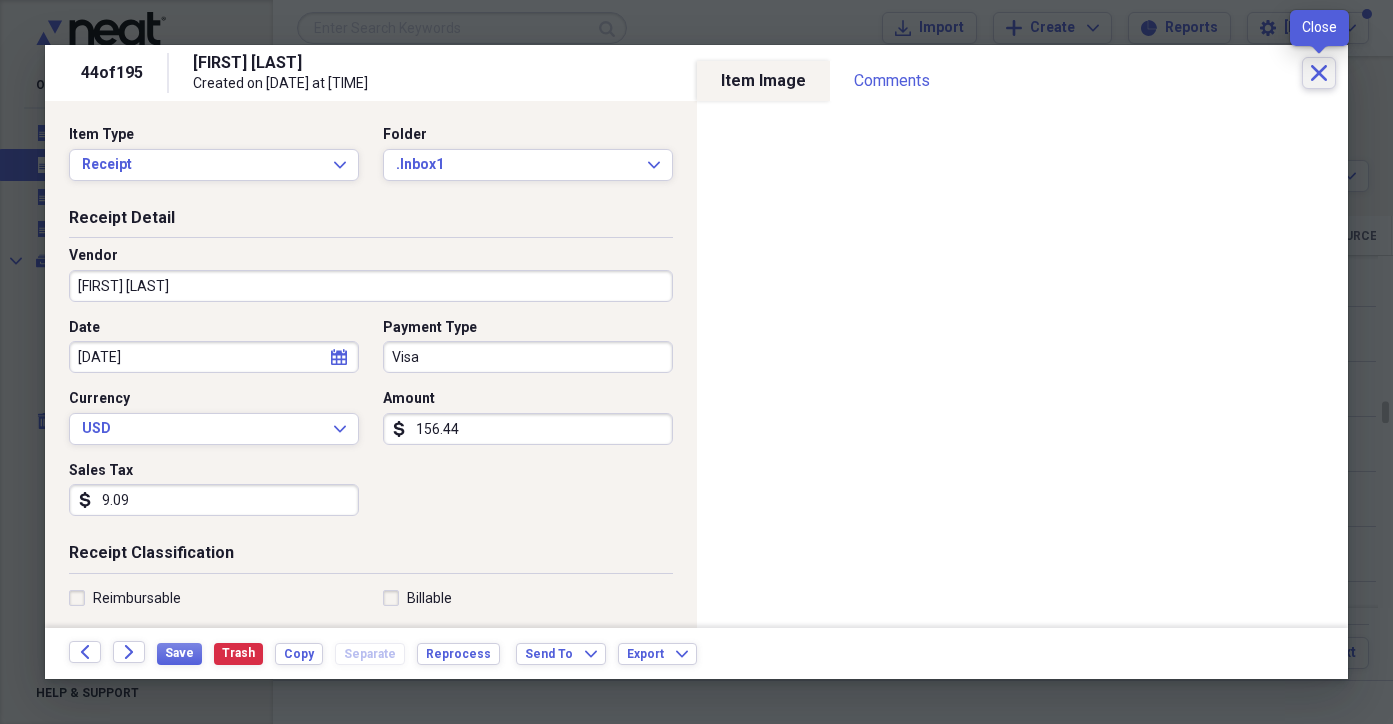 click on "Close" at bounding box center [1319, 73] 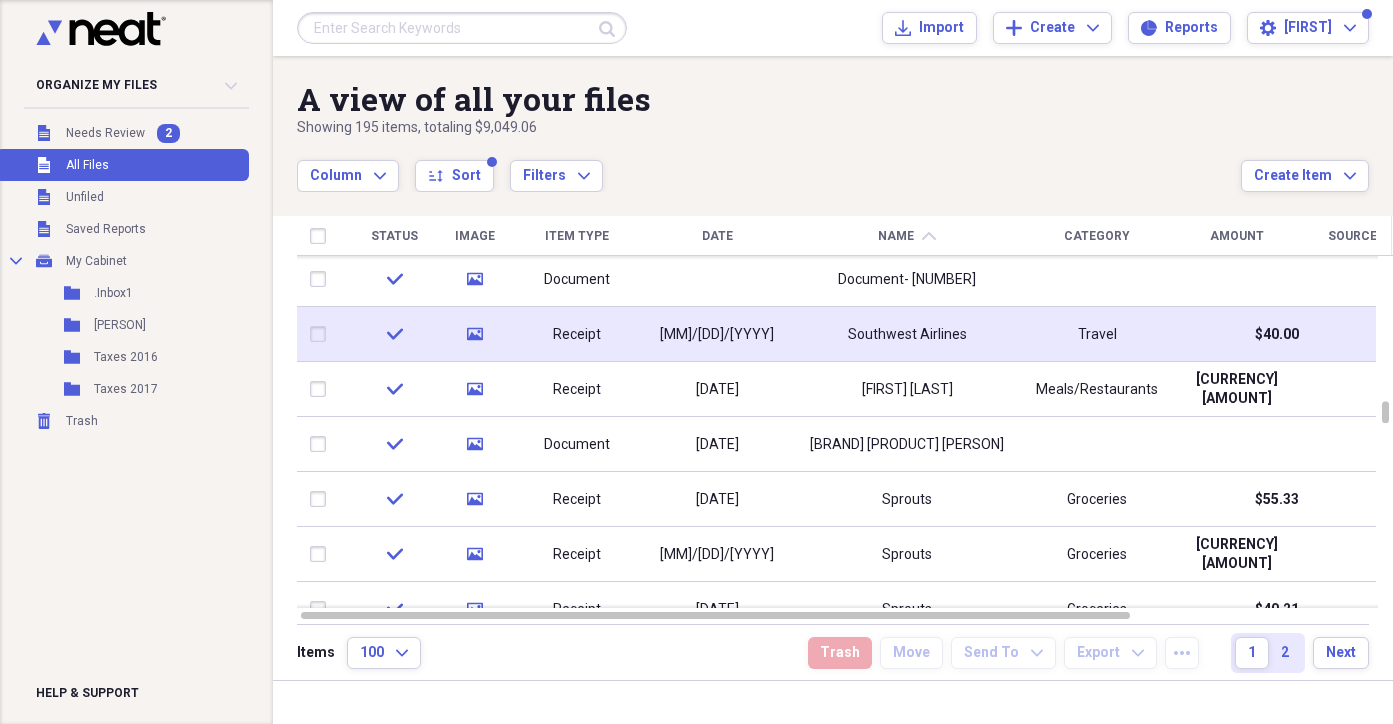 click at bounding box center [322, 334] 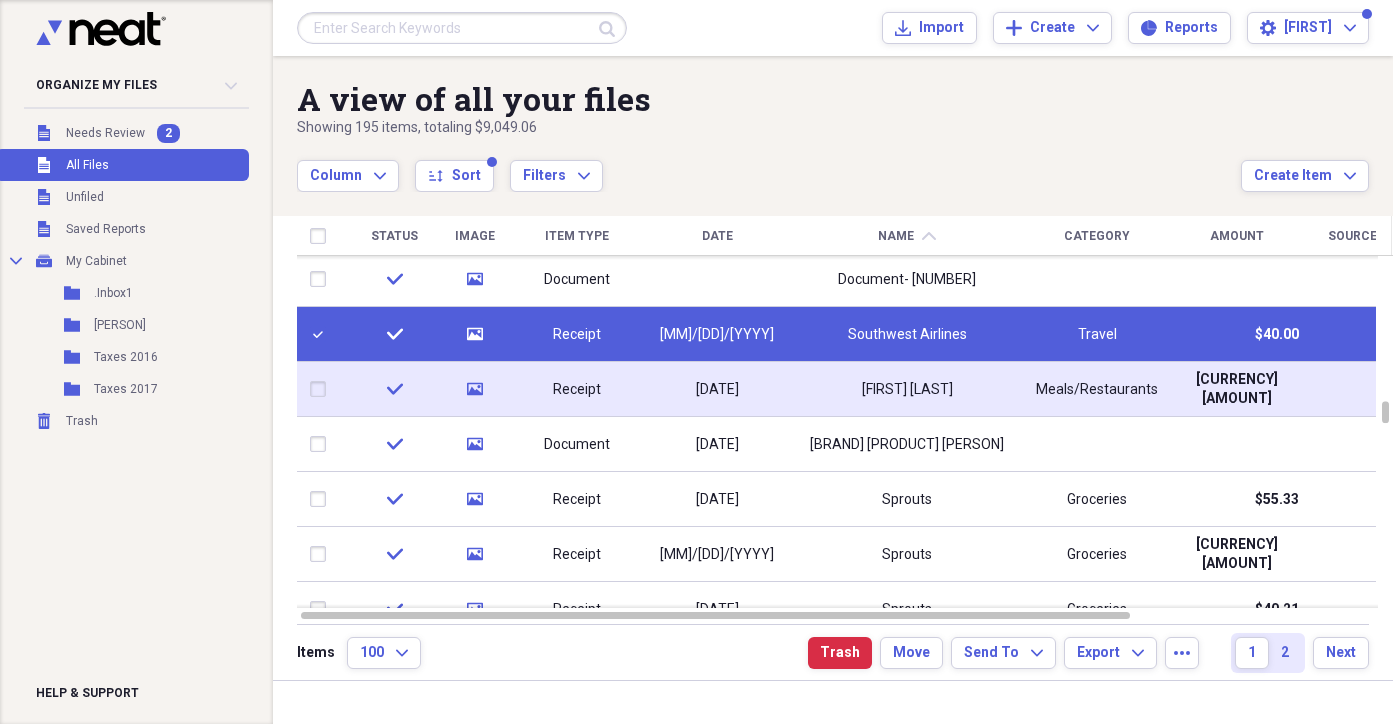 click at bounding box center (322, 389) 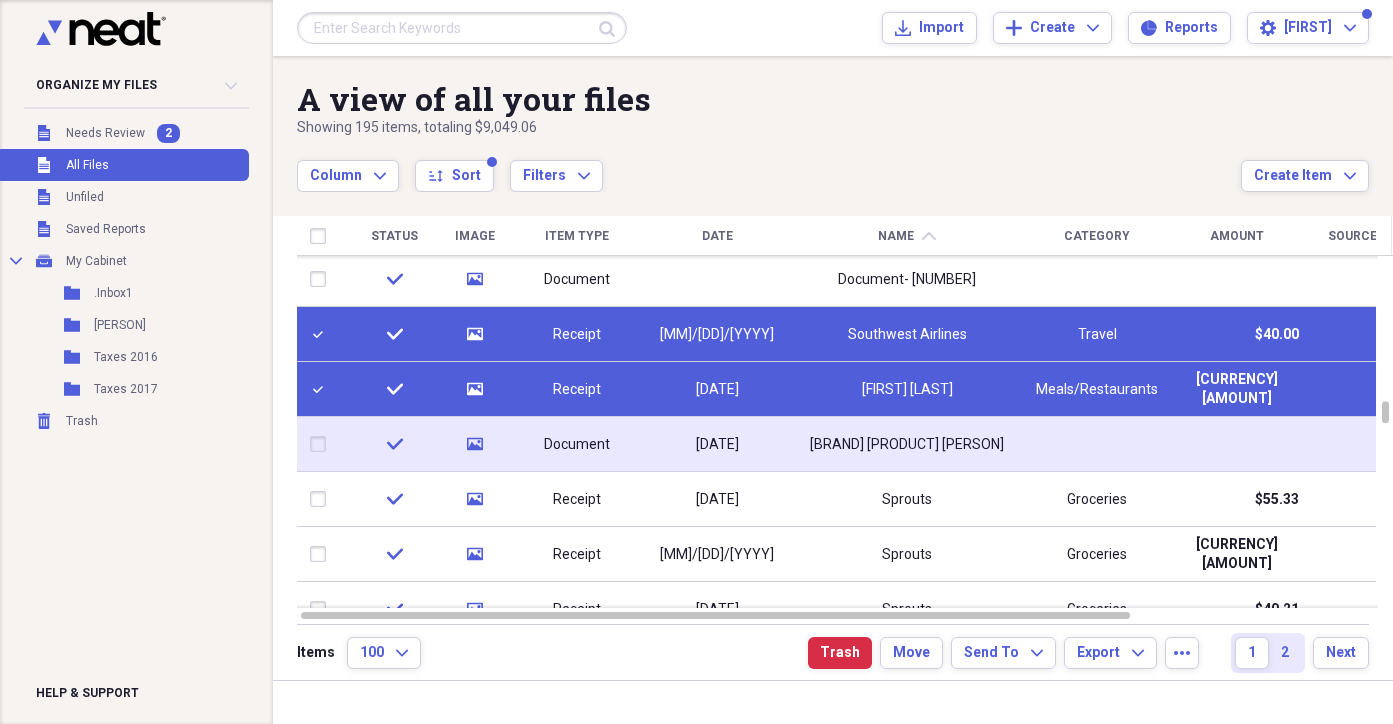 click at bounding box center [322, 444] 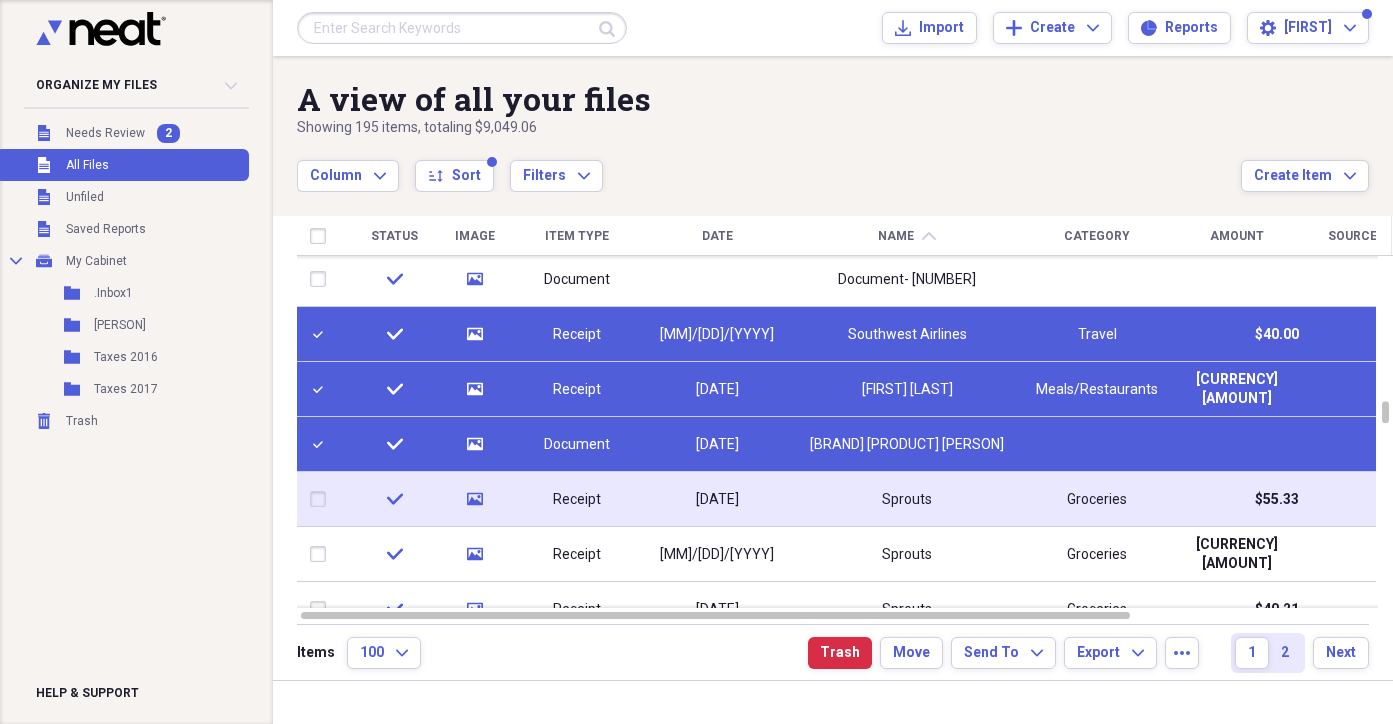 click at bounding box center [322, 499] 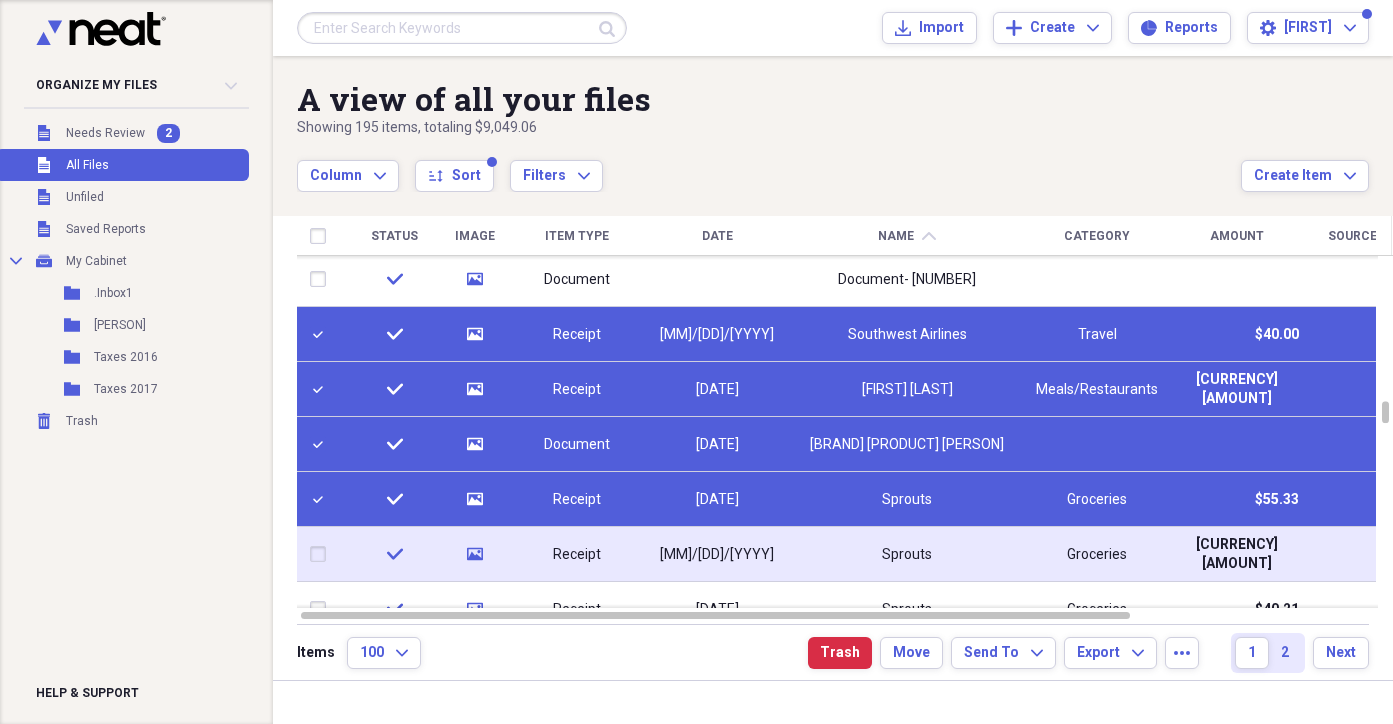 click at bounding box center [322, 554] 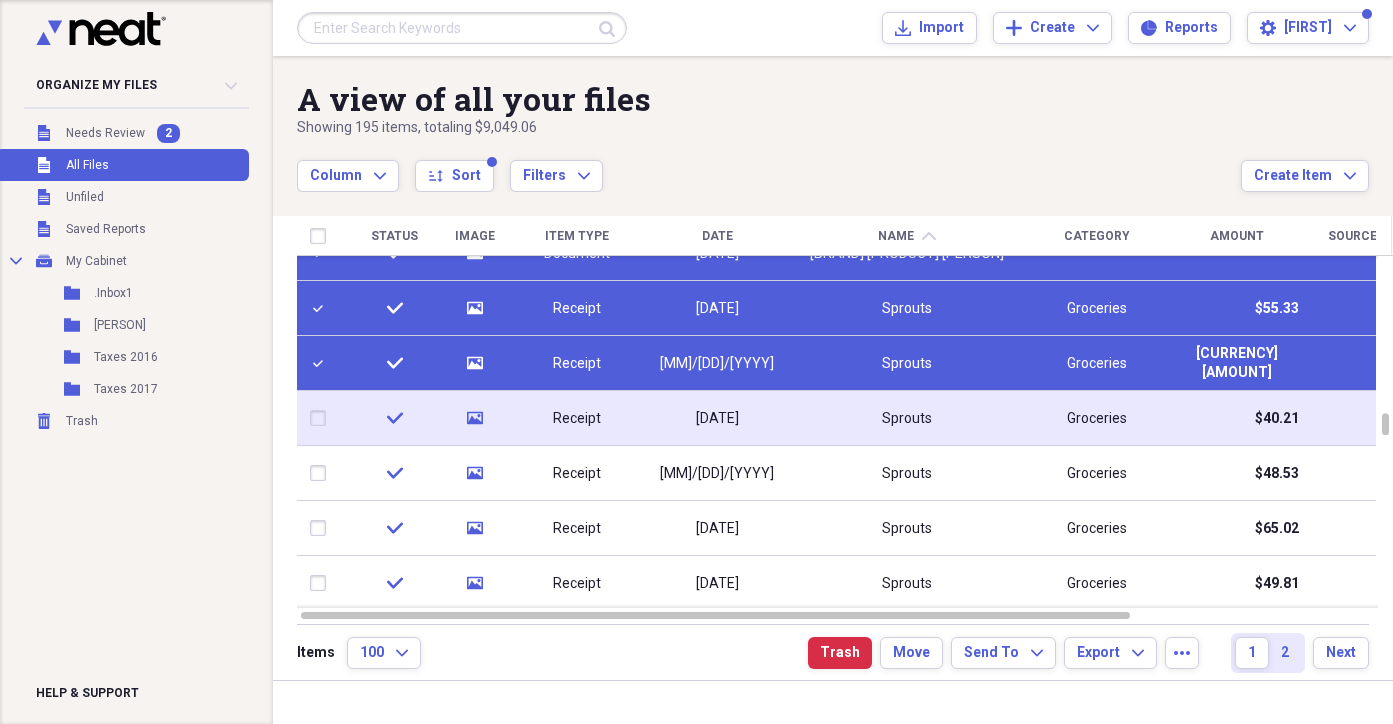 click at bounding box center [322, 418] 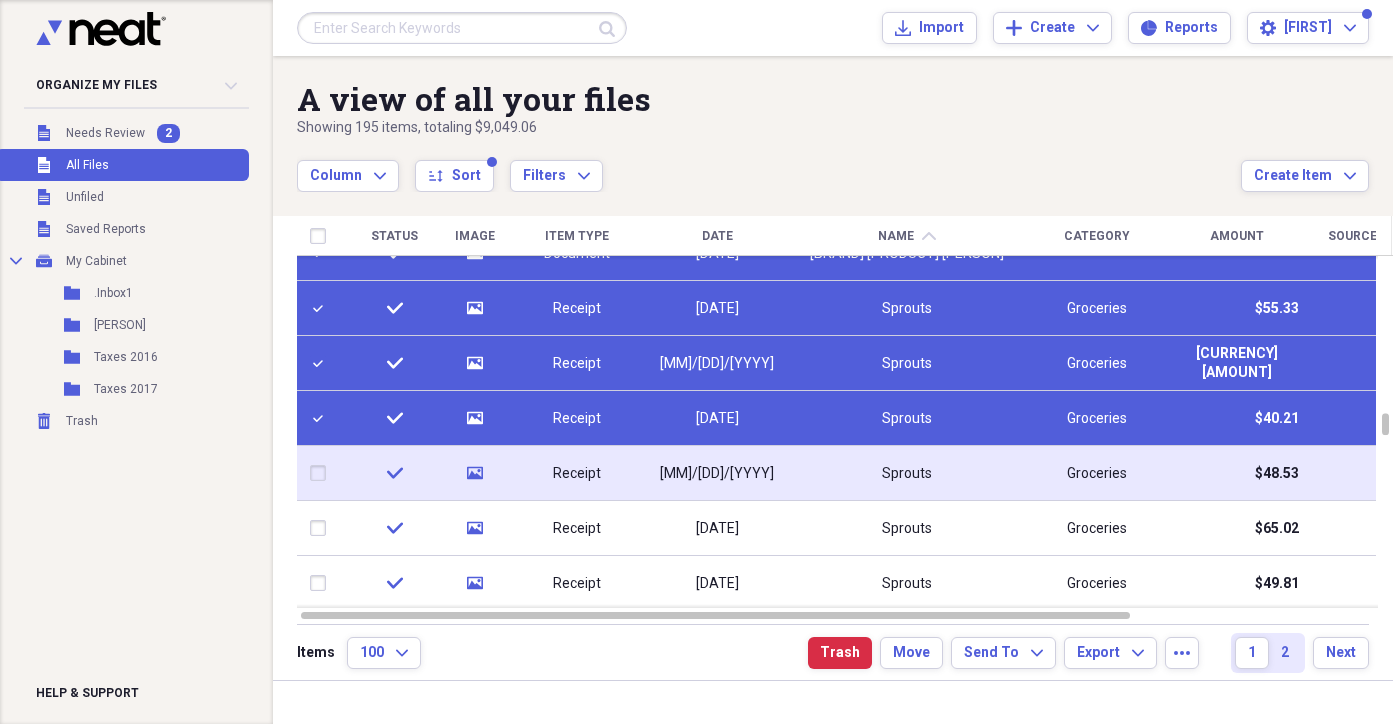 click at bounding box center [322, 473] 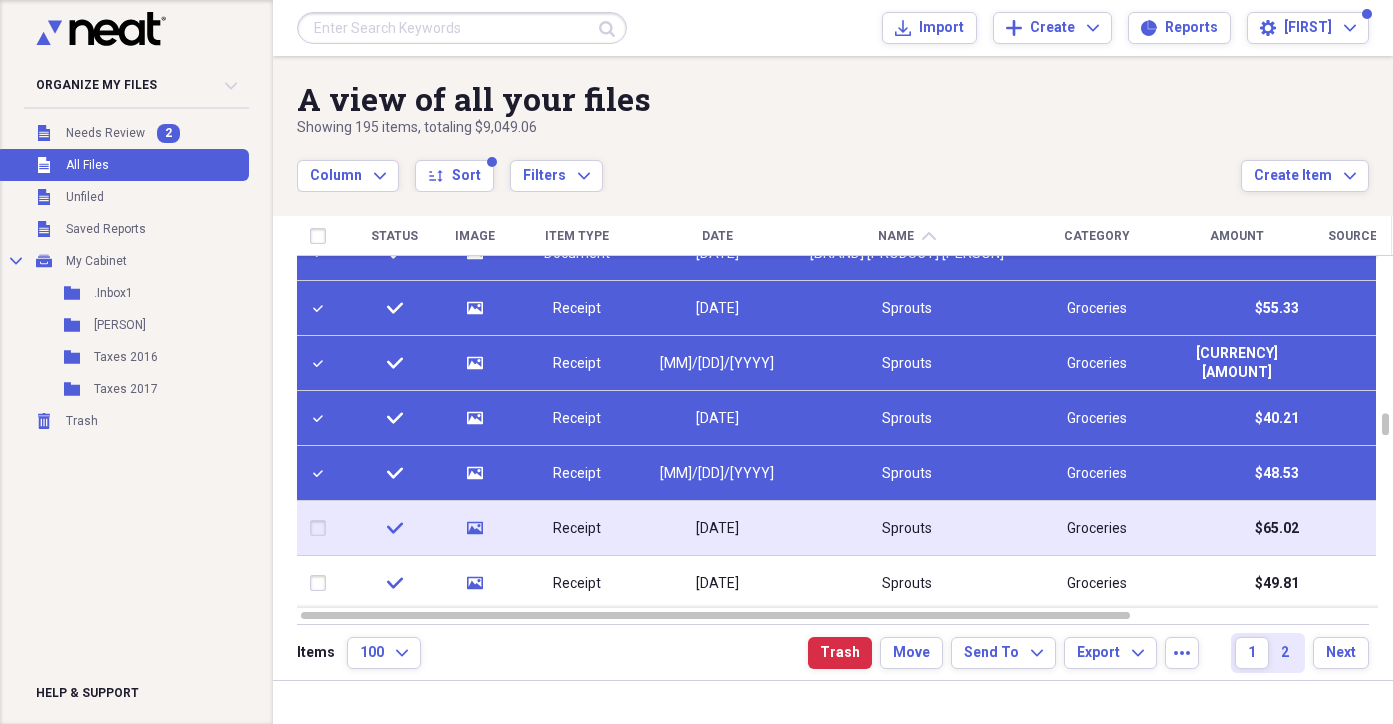 click at bounding box center (322, 528) 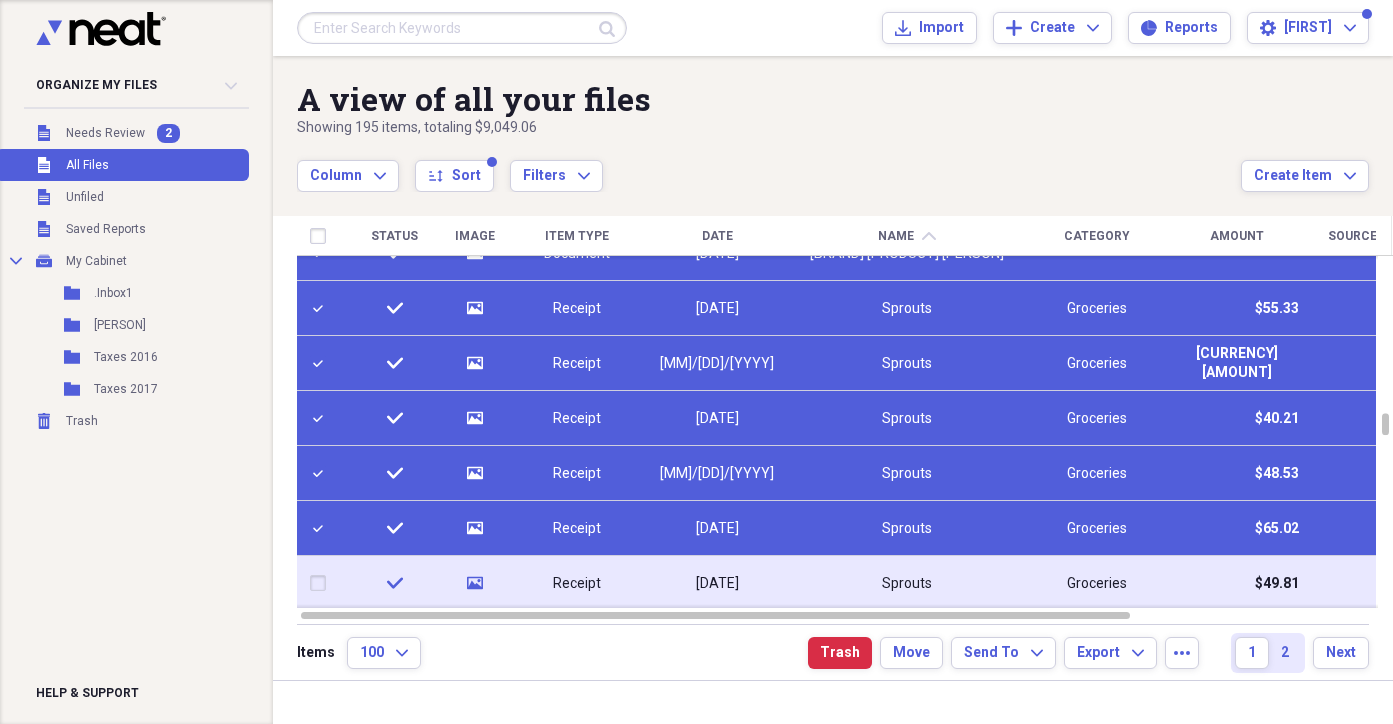 click at bounding box center [322, 583] 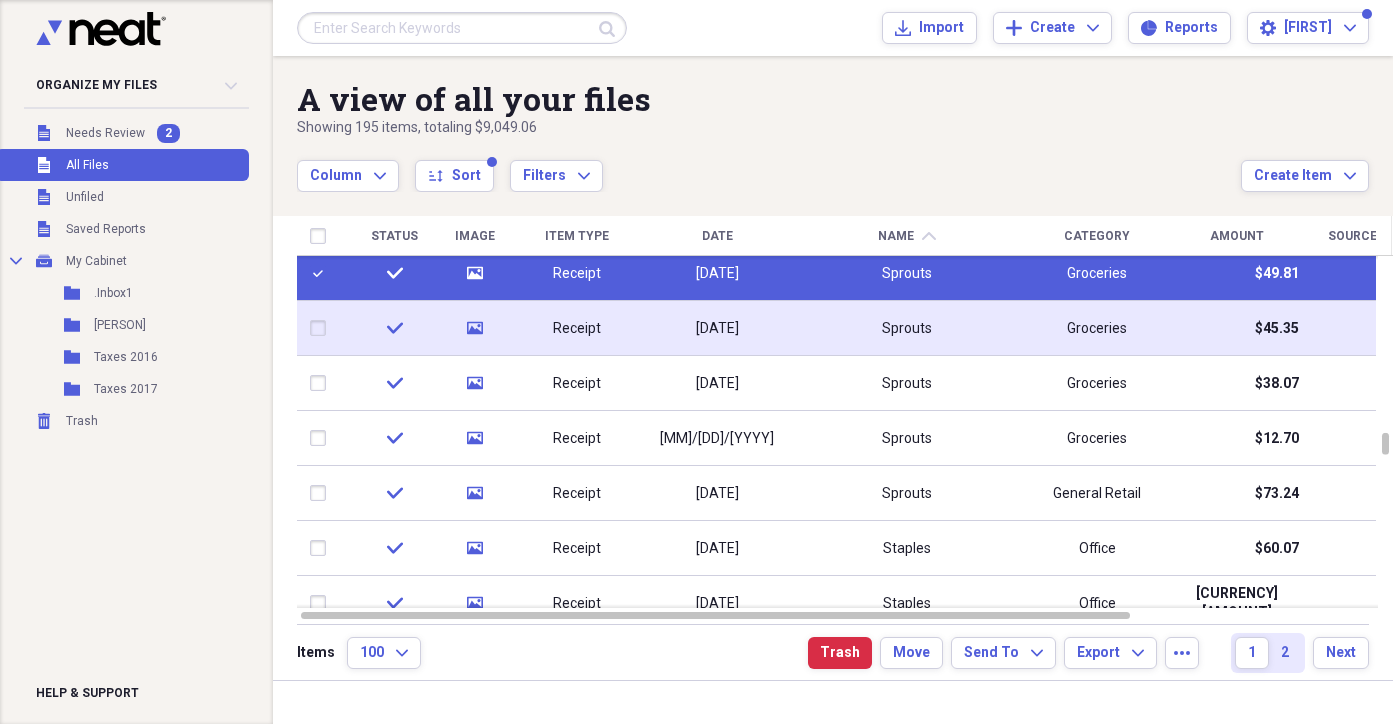 click at bounding box center [322, 328] 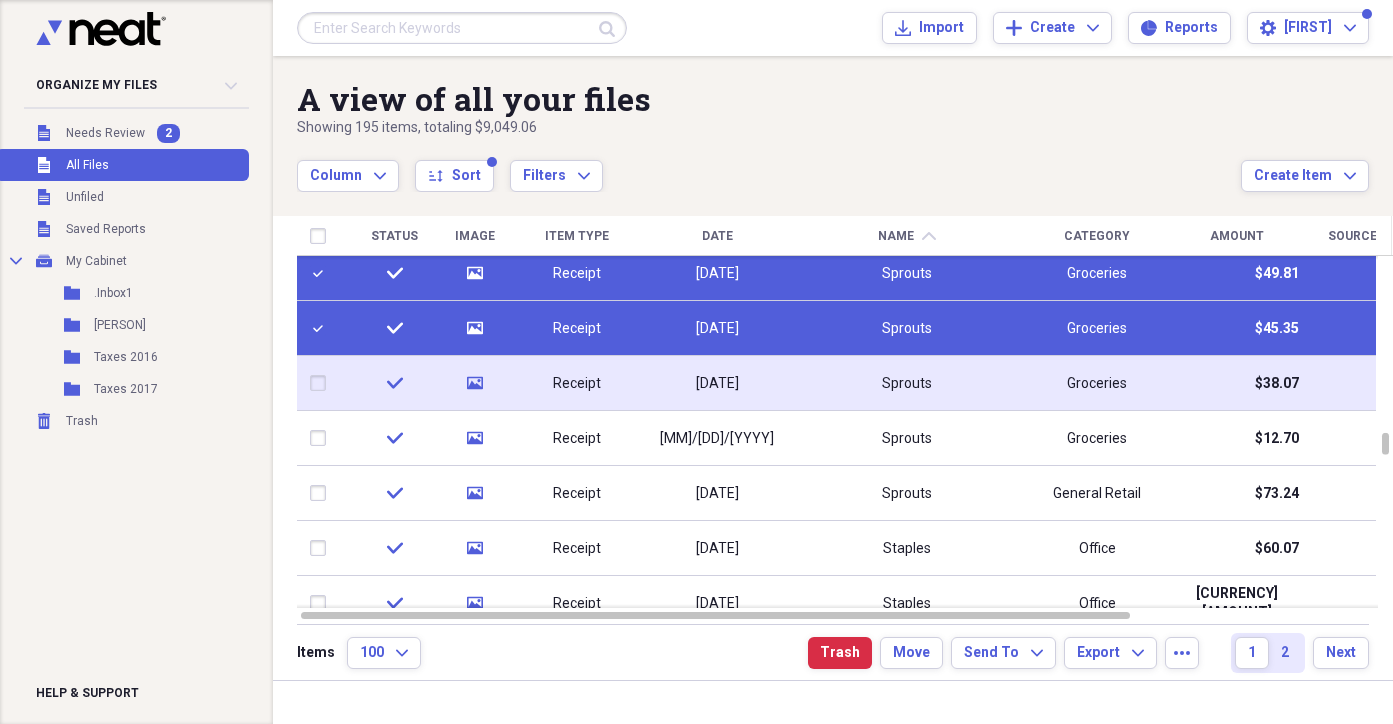 click at bounding box center (322, 383) 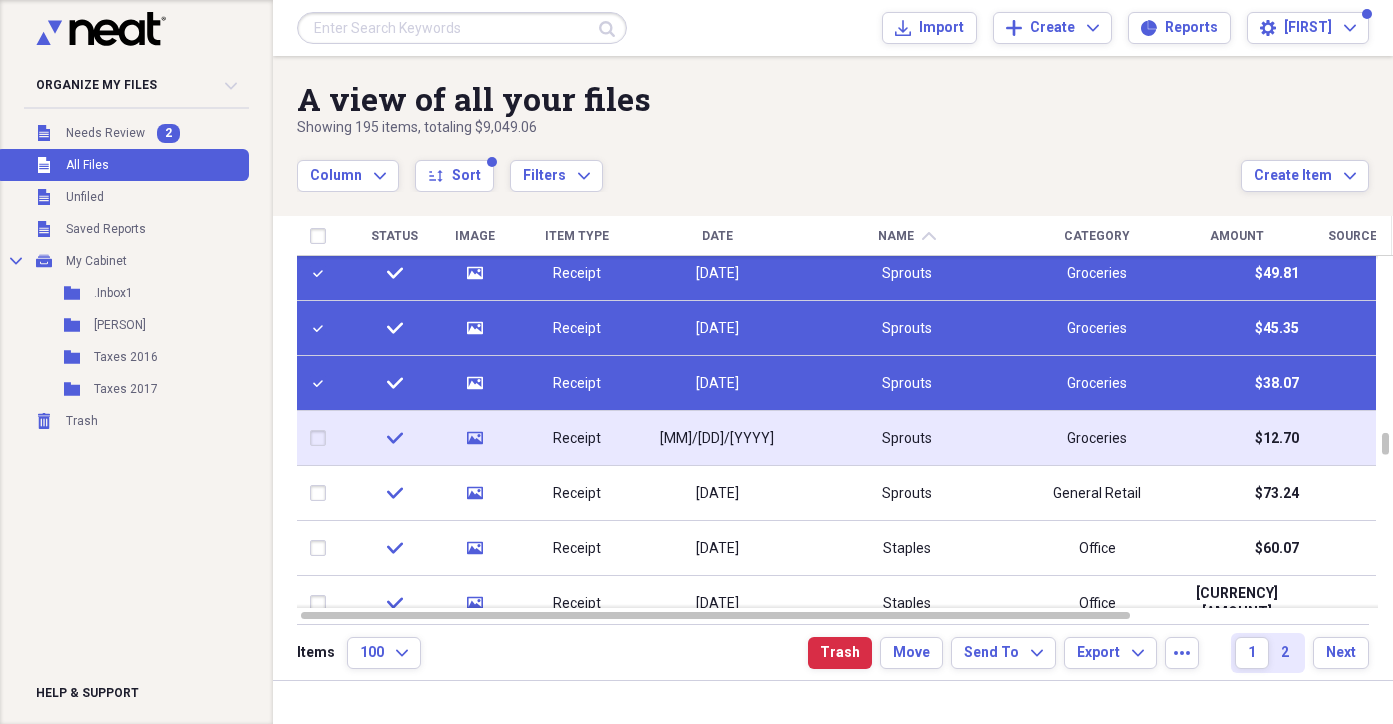click at bounding box center (322, 438) 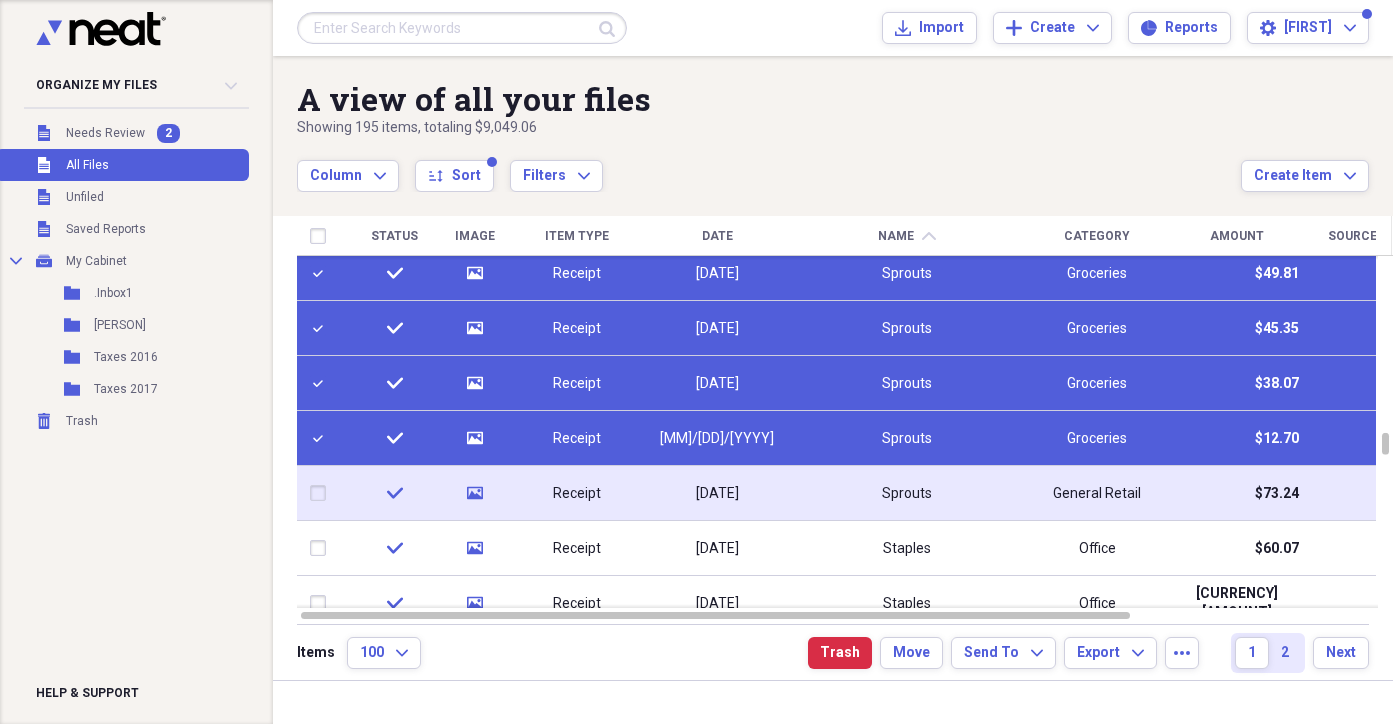 click at bounding box center (322, 493) 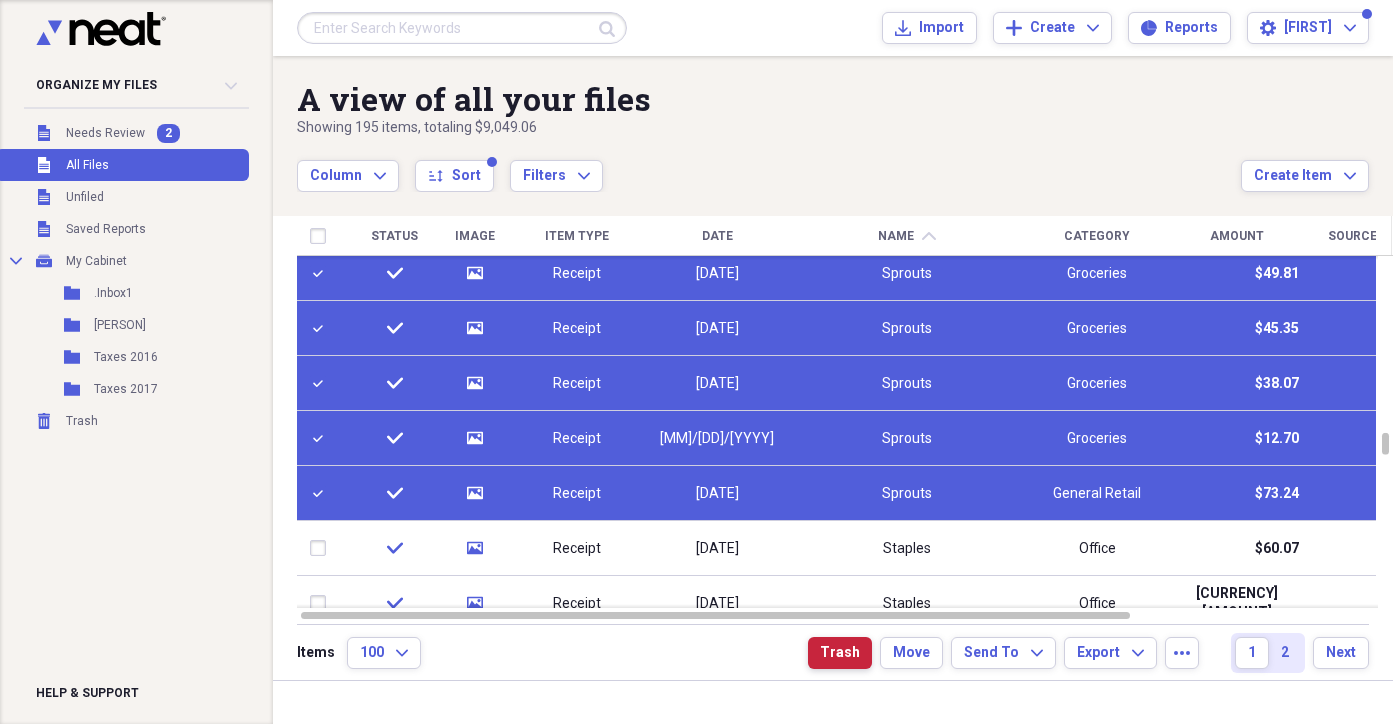 click on "Trash" at bounding box center (840, 653) 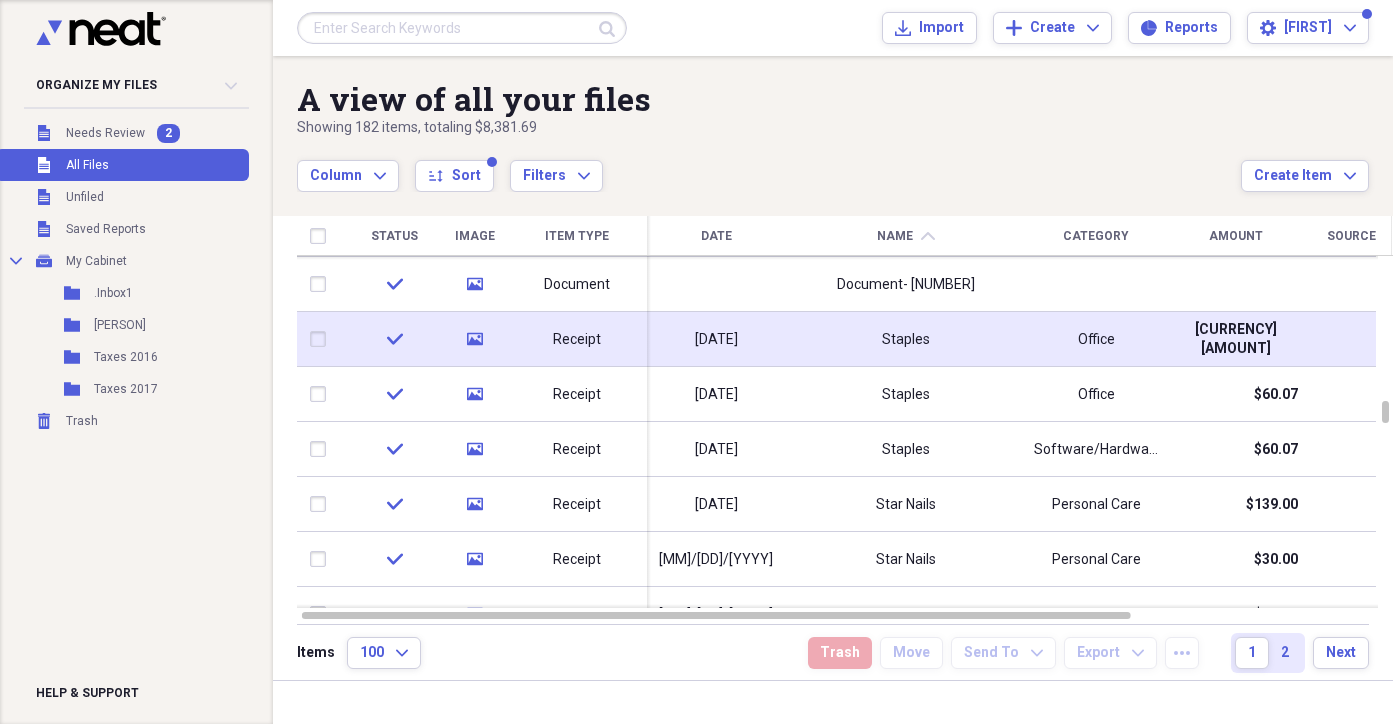 click at bounding box center [322, 339] 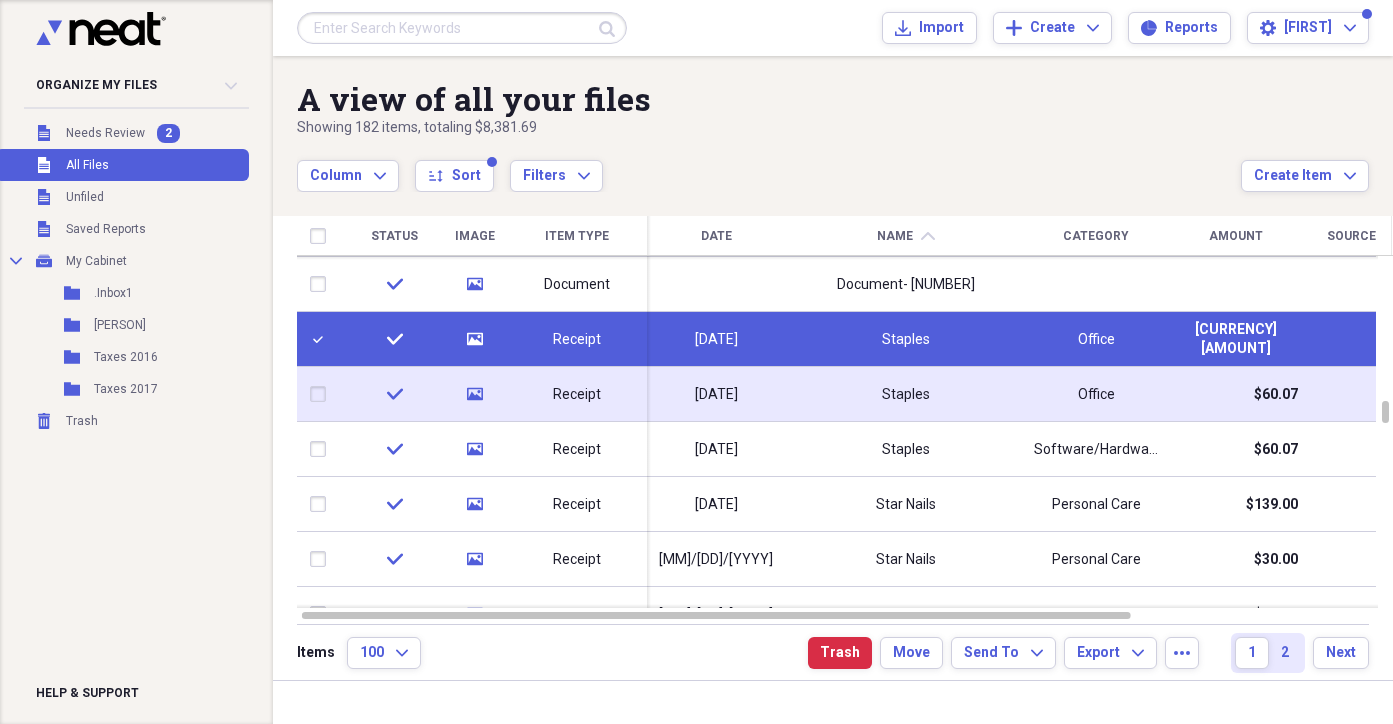 click at bounding box center [322, 394] 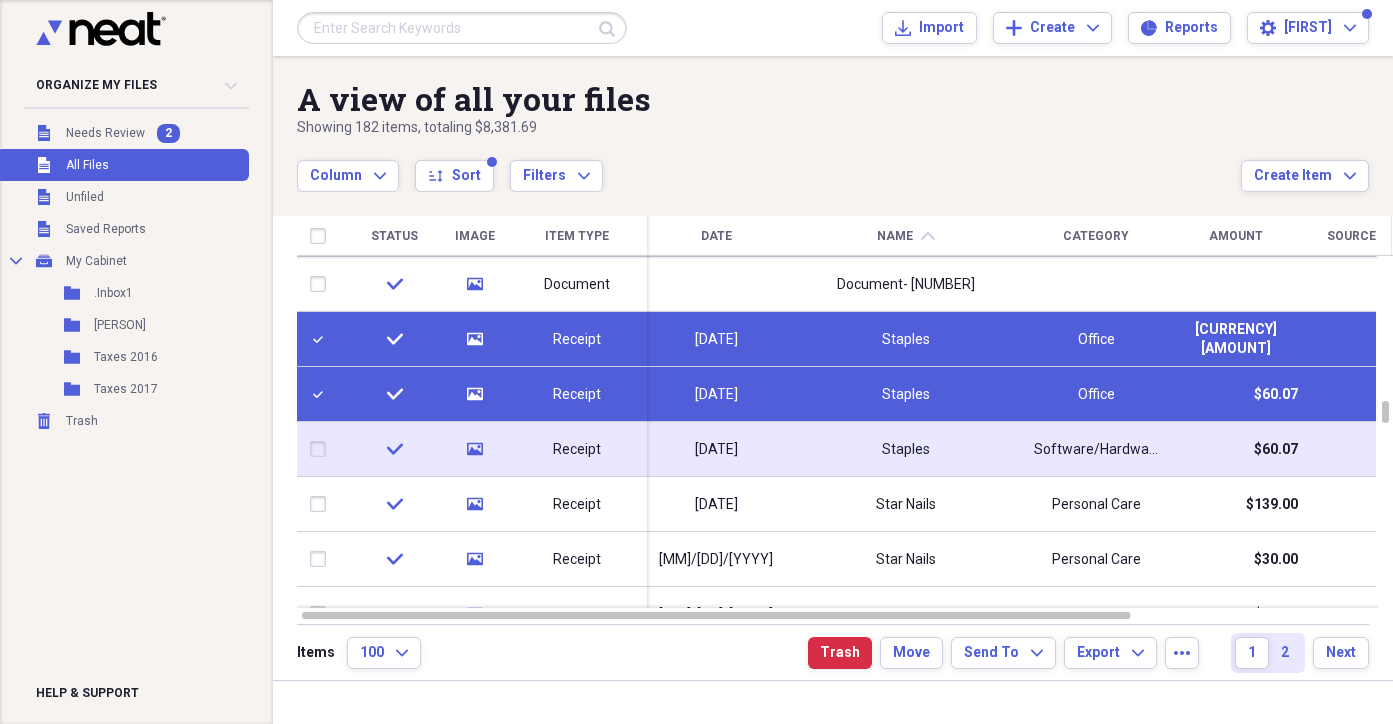 click at bounding box center (322, 449) 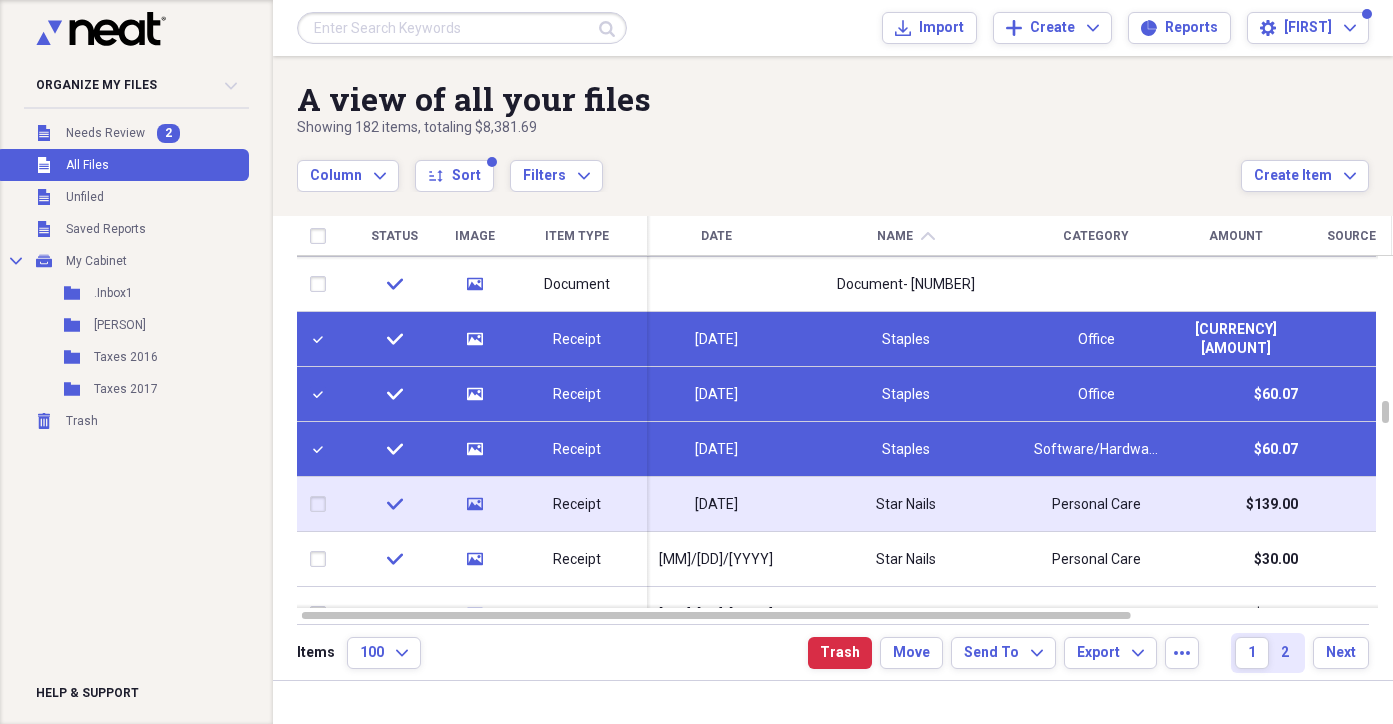 click at bounding box center (322, 504) 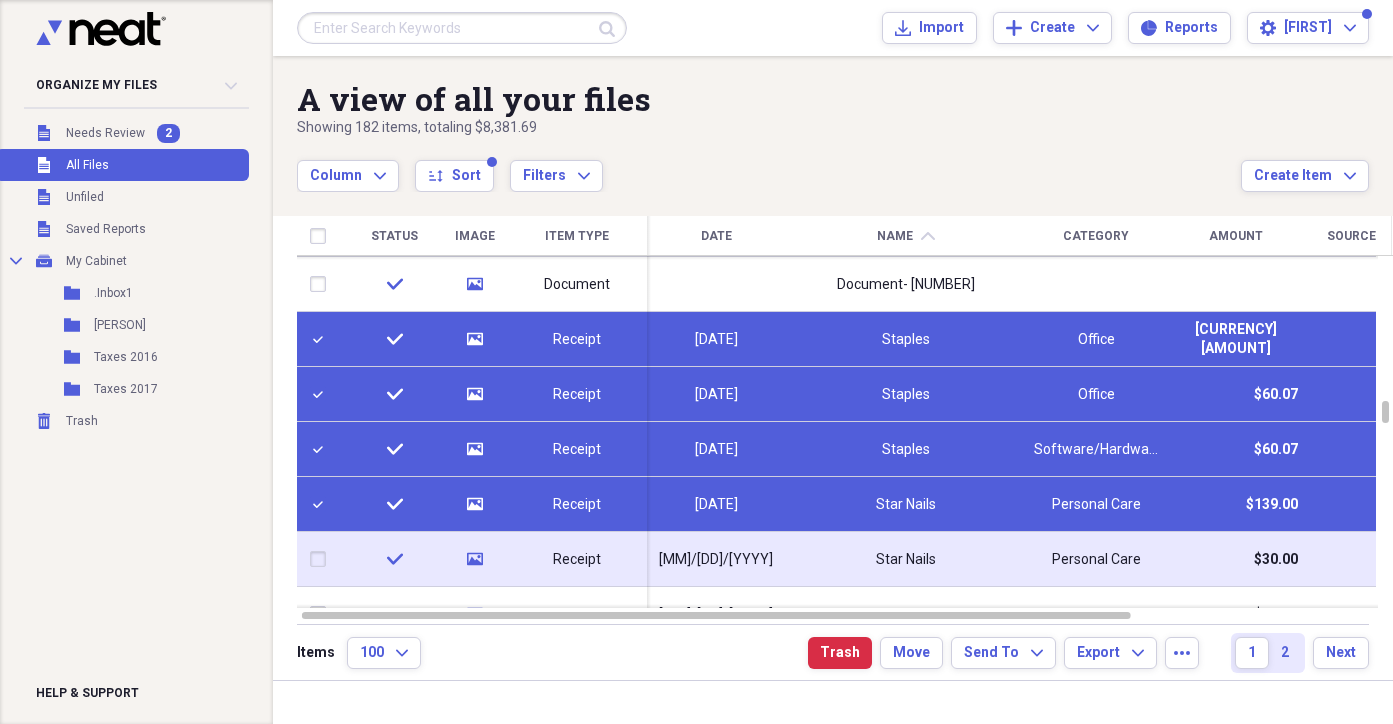 click at bounding box center [322, 559] 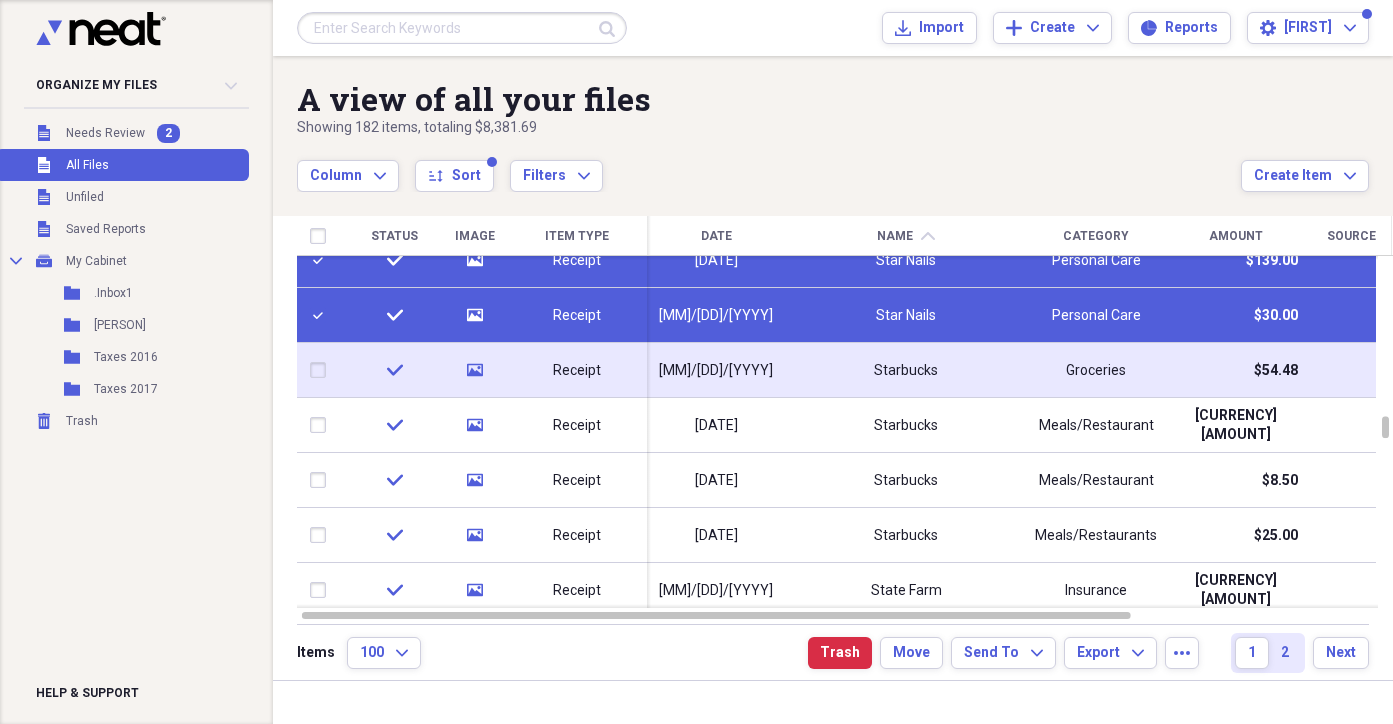 click at bounding box center (322, 370) 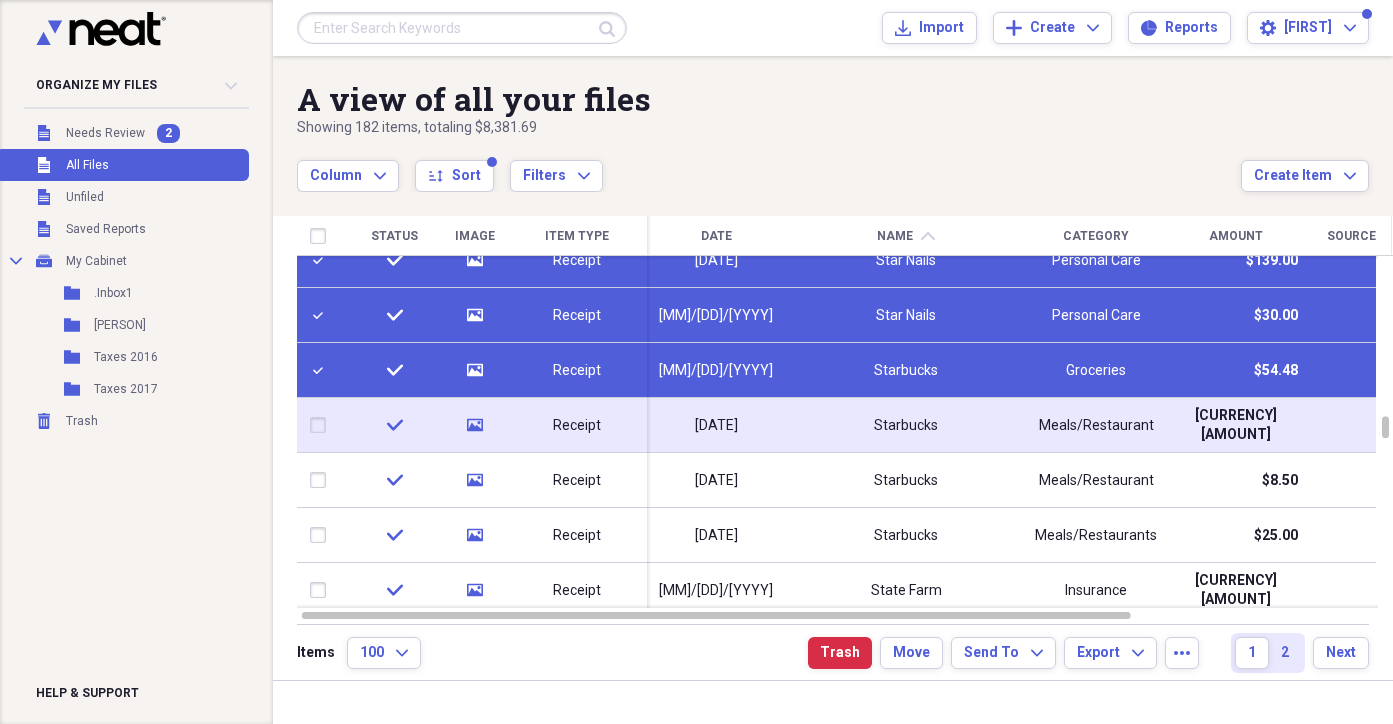 click at bounding box center (322, 425) 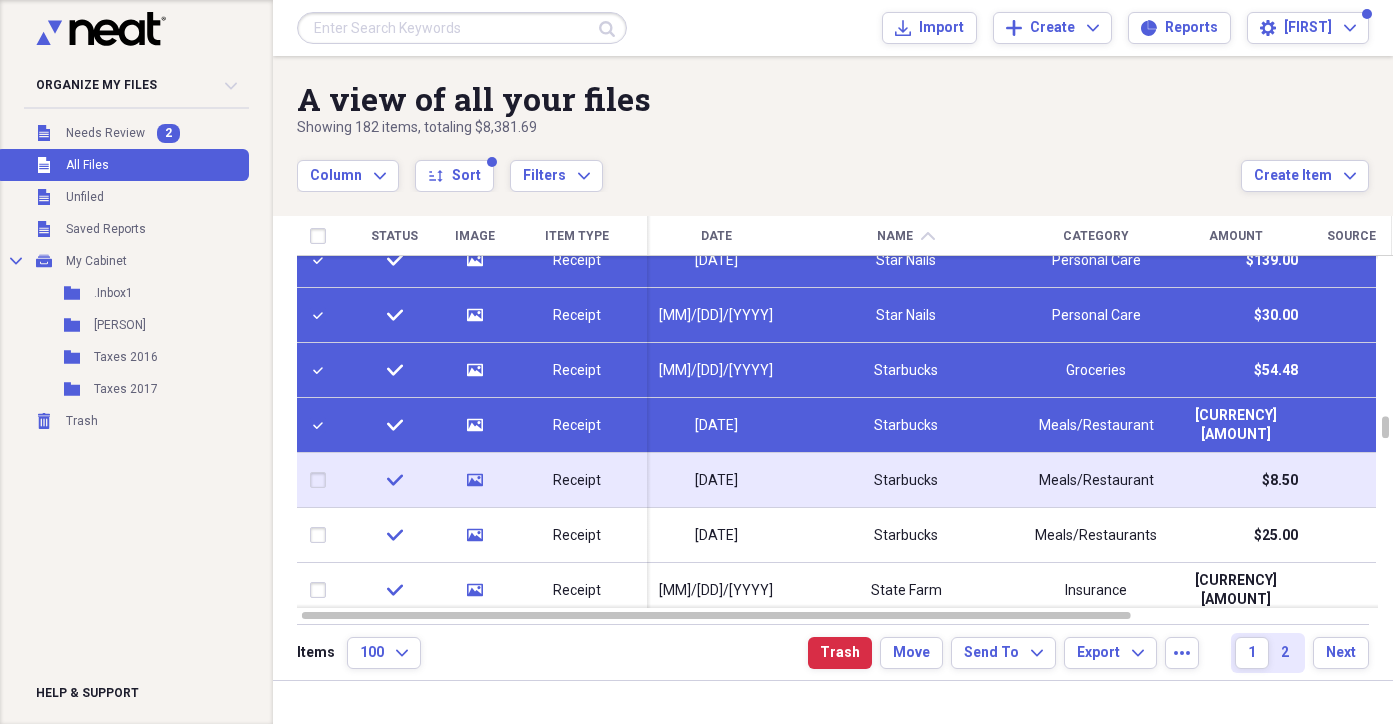 click at bounding box center (322, 480) 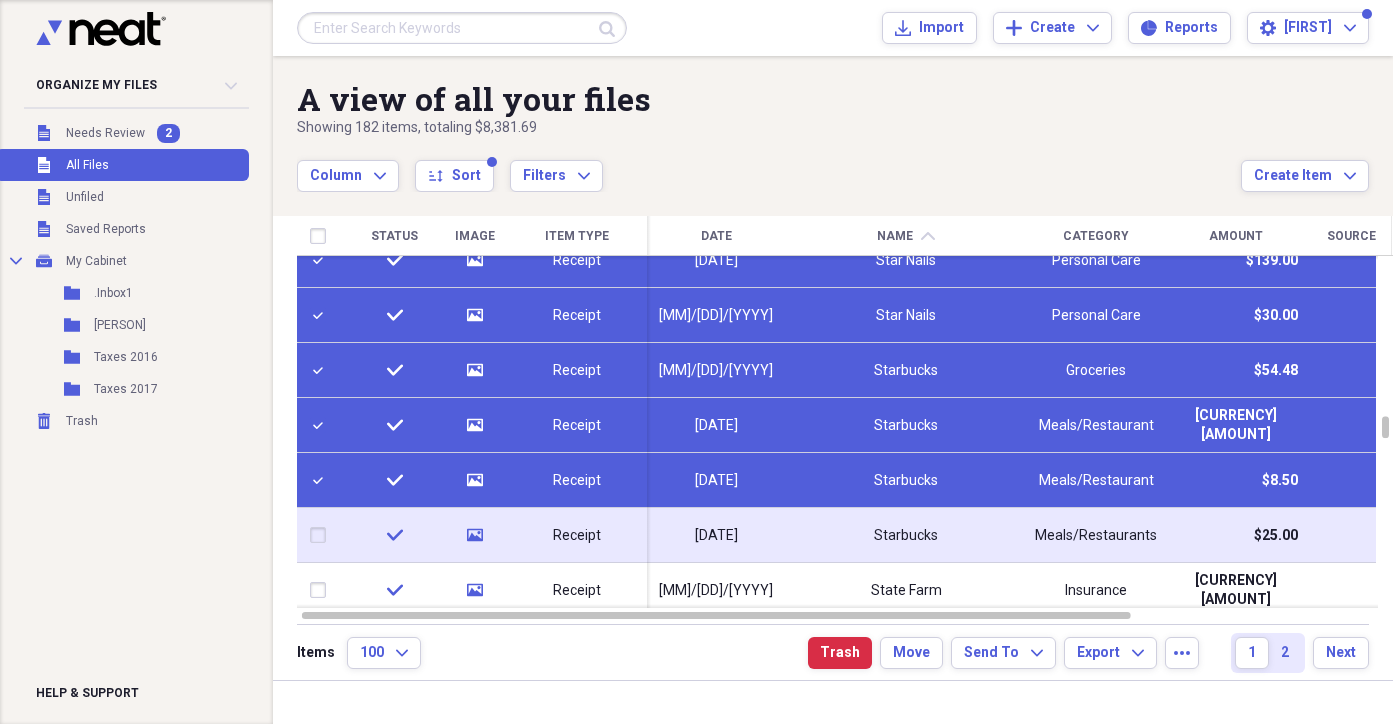 click at bounding box center (322, 535) 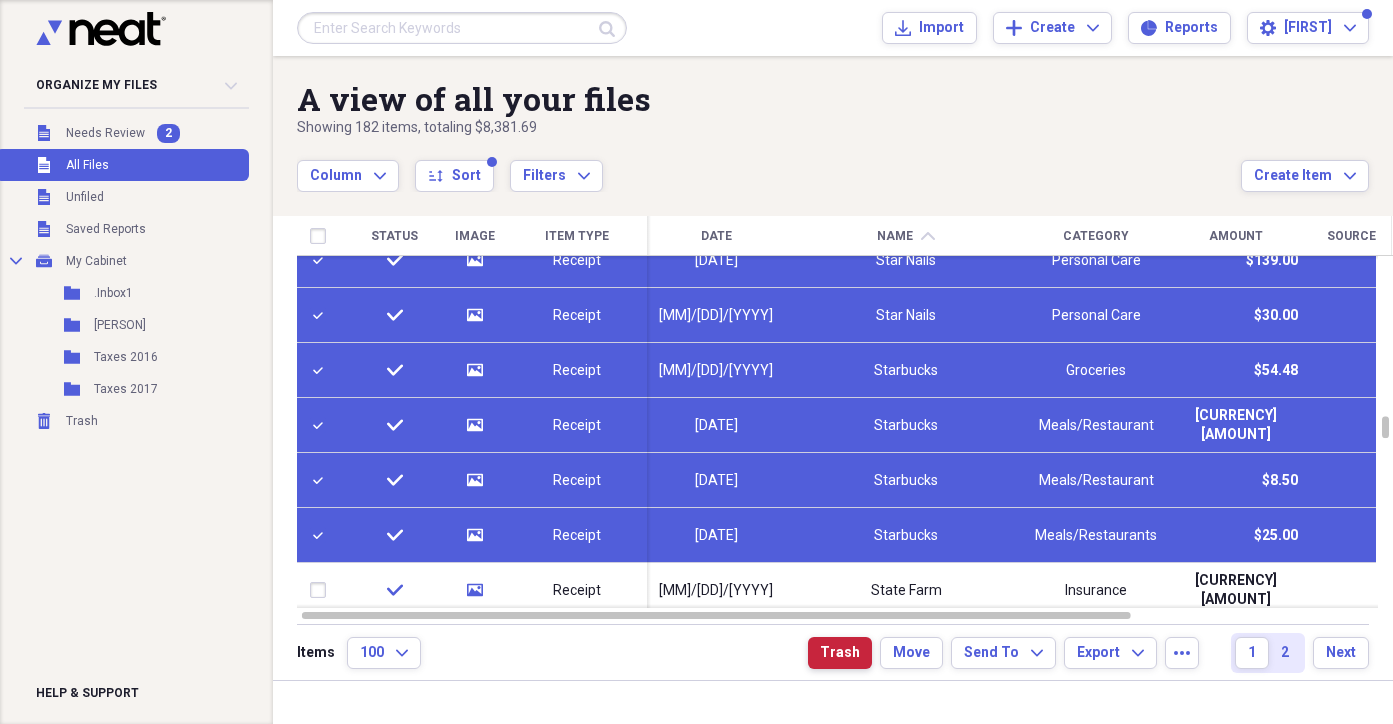 click on "Trash" at bounding box center (840, 653) 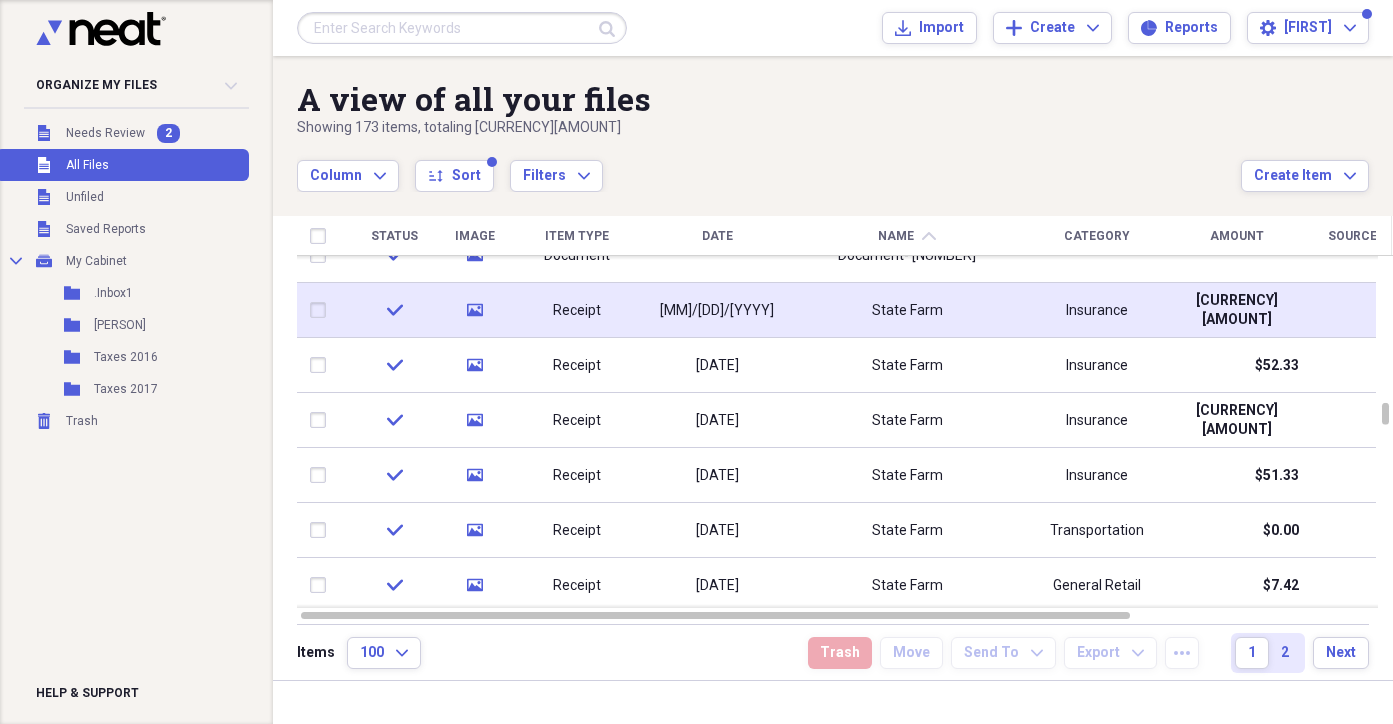 click at bounding box center [322, 310] 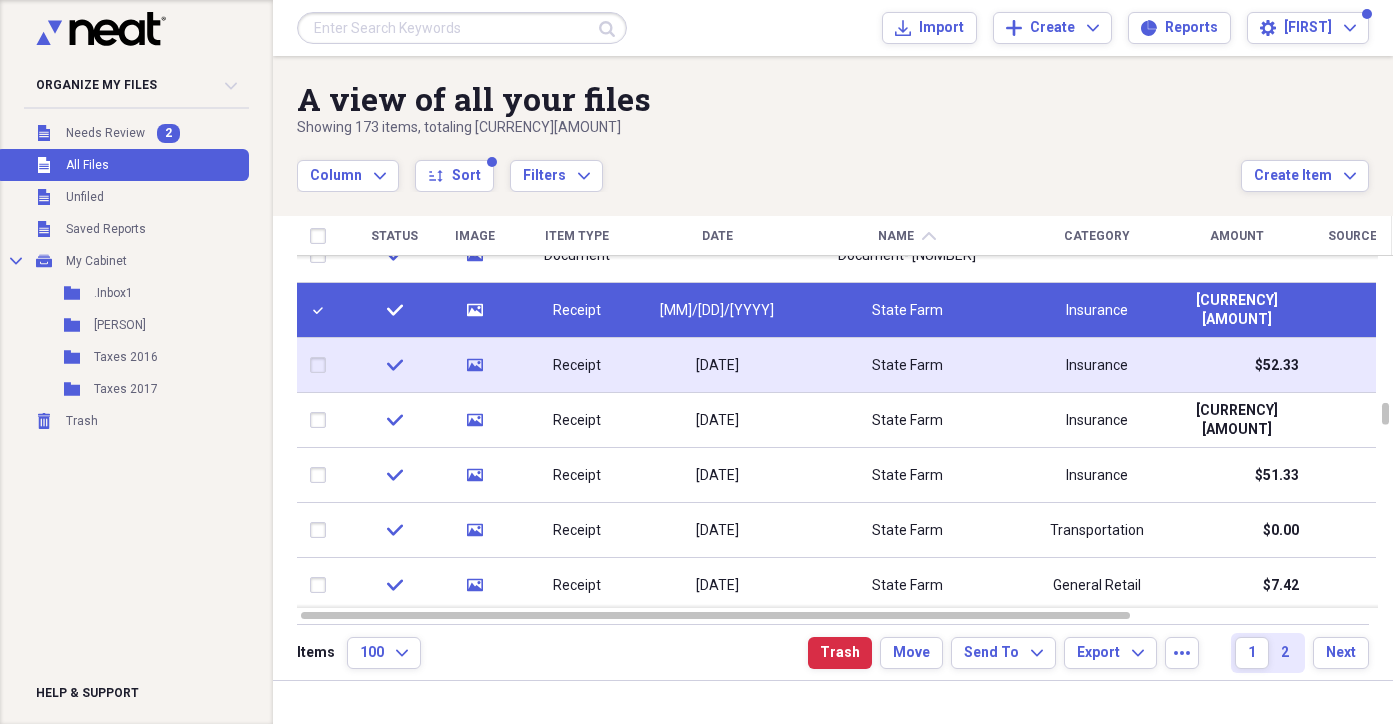 click at bounding box center (322, 365) 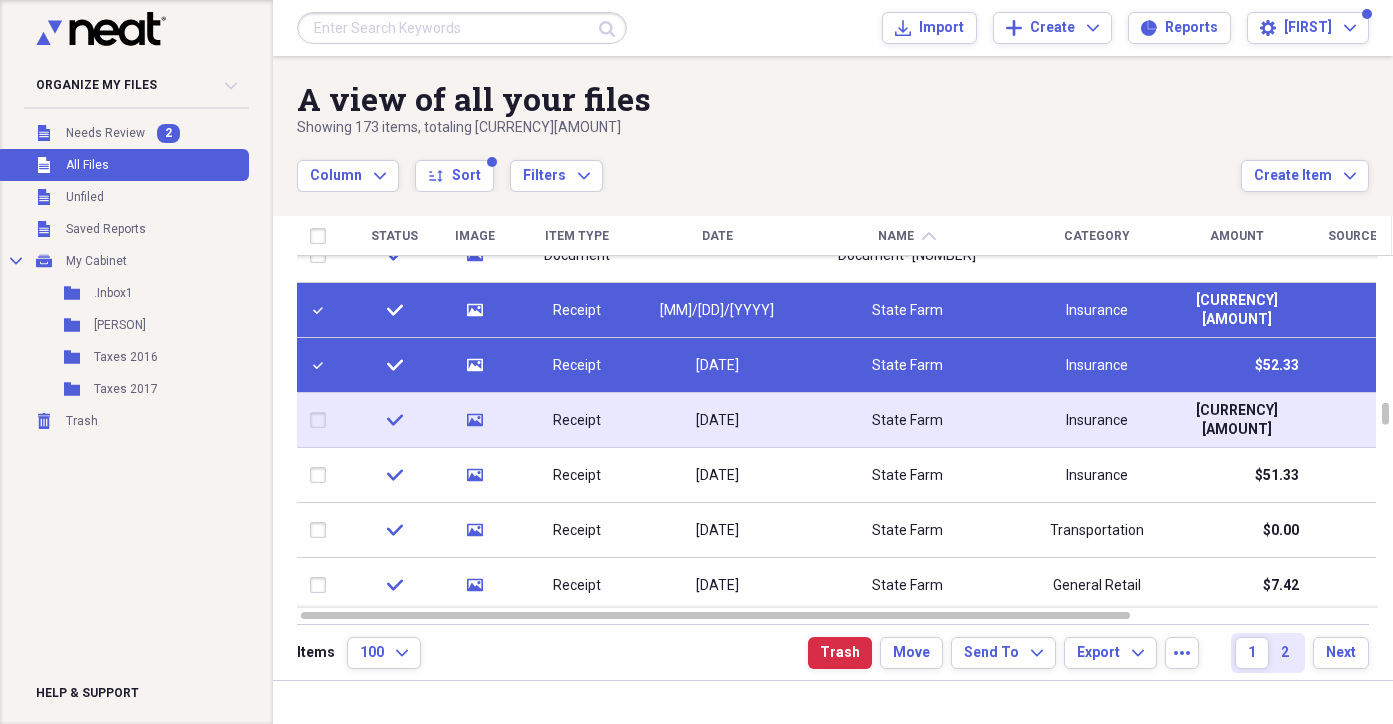 click at bounding box center (322, 420) 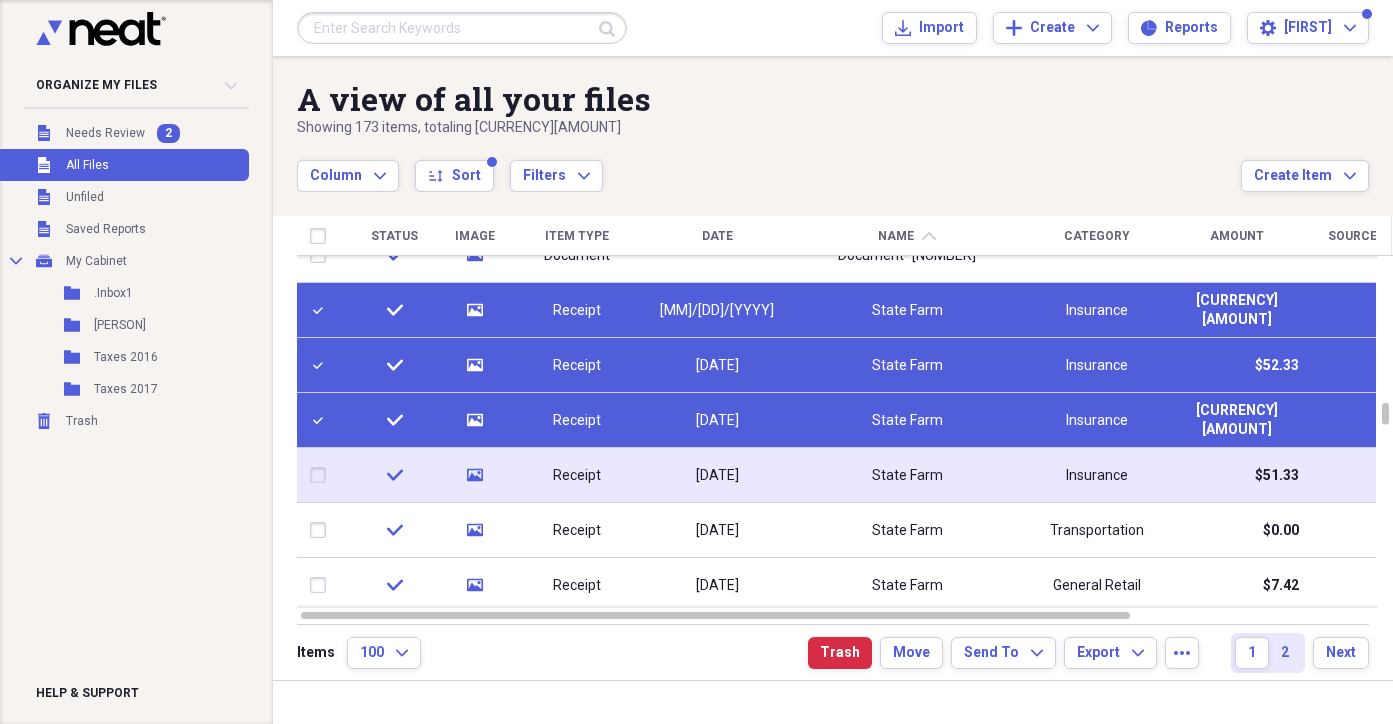 click at bounding box center (322, 475) 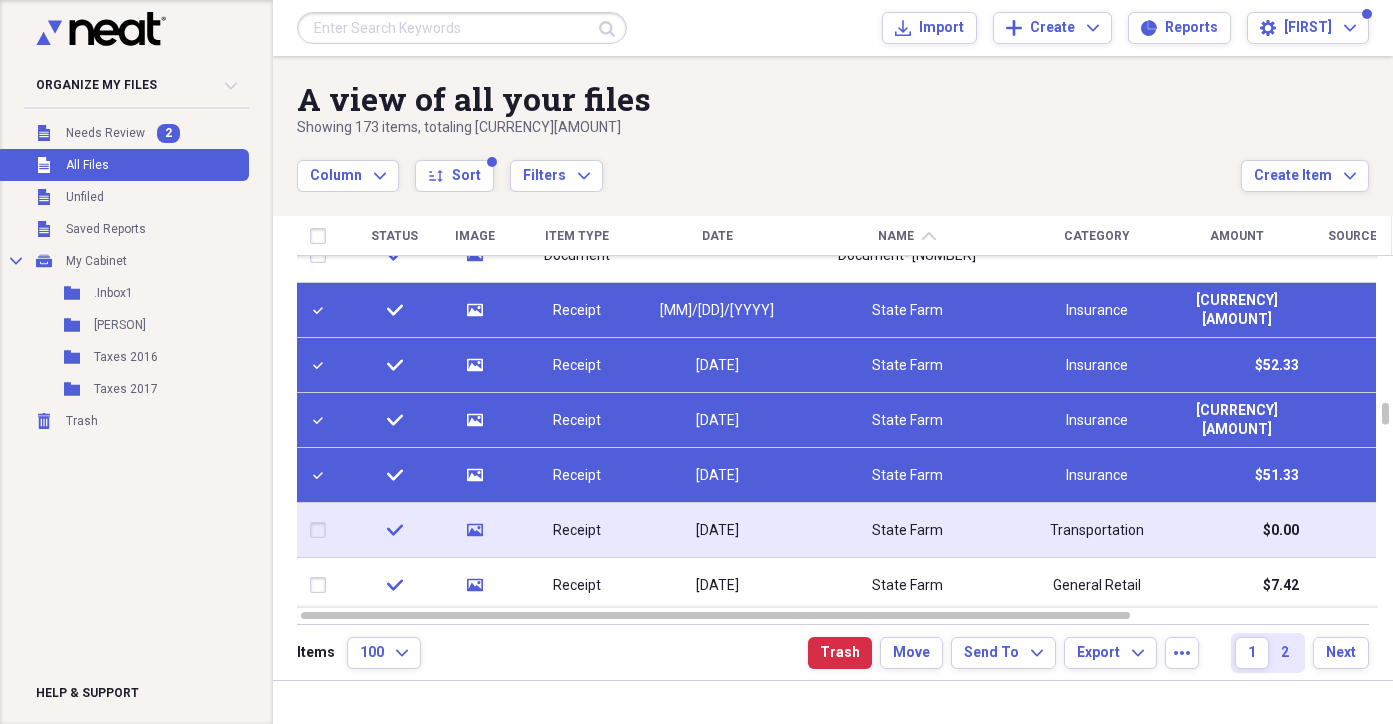 click at bounding box center [322, 530] 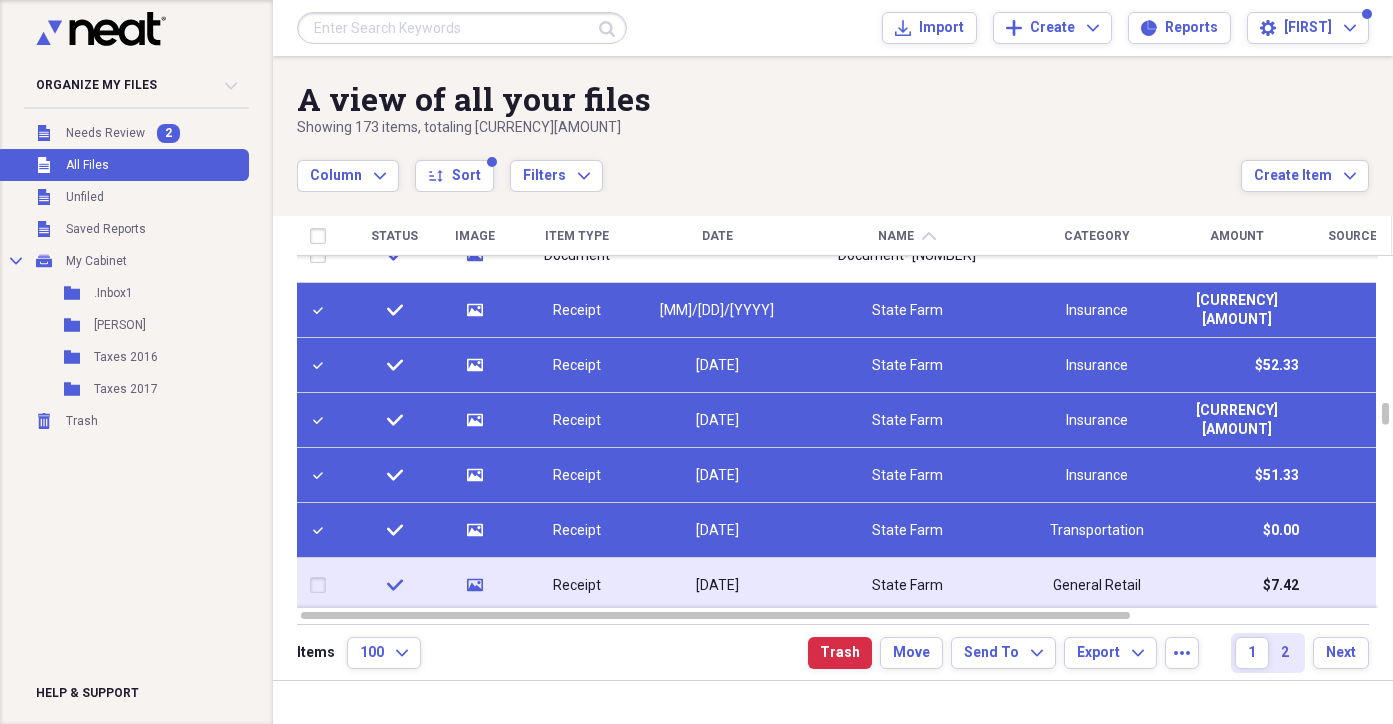 click at bounding box center [322, 585] 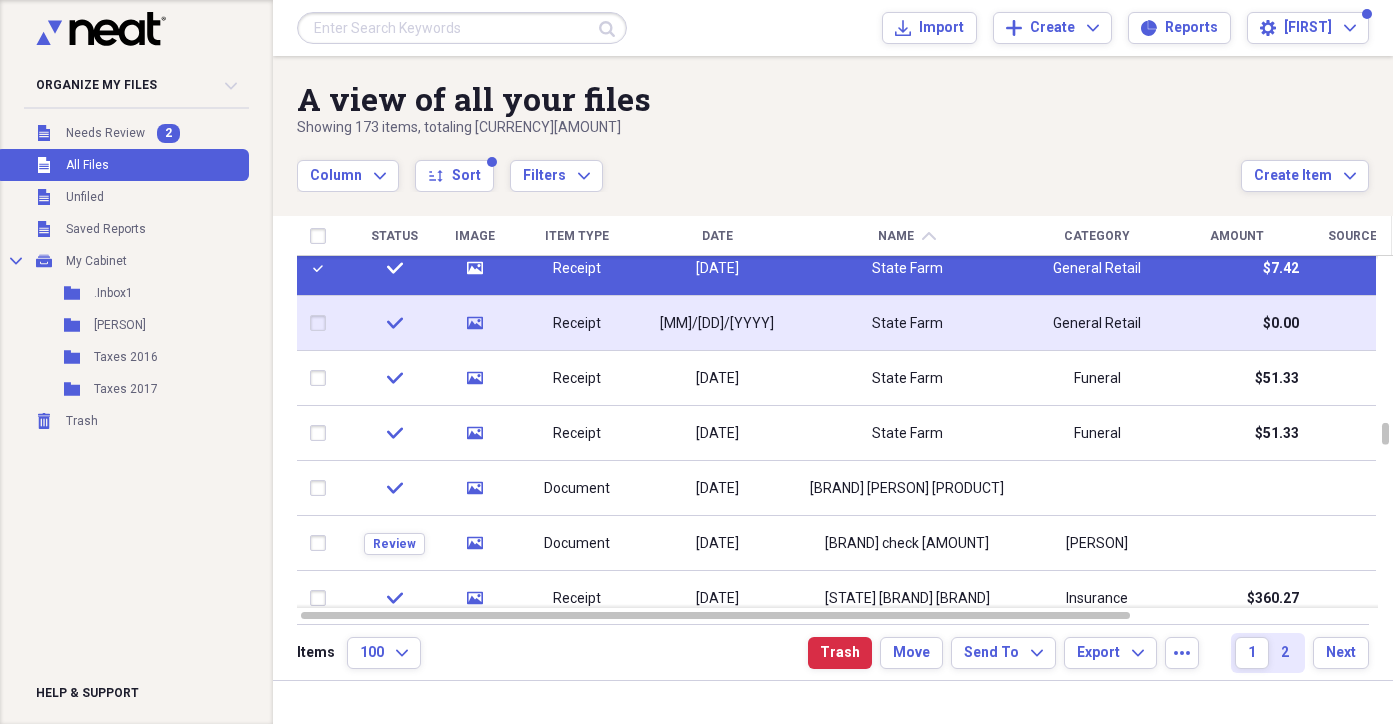 click at bounding box center (322, 323) 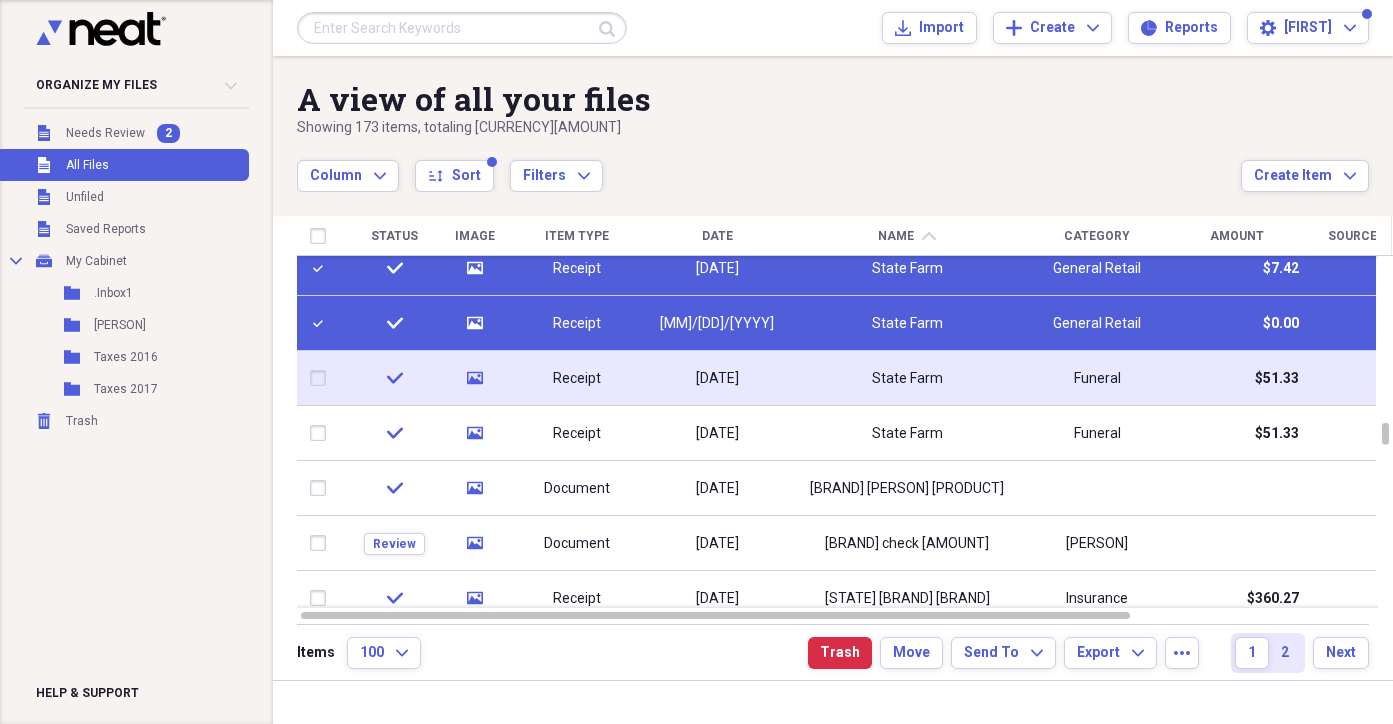 click at bounding box center (322, 378) 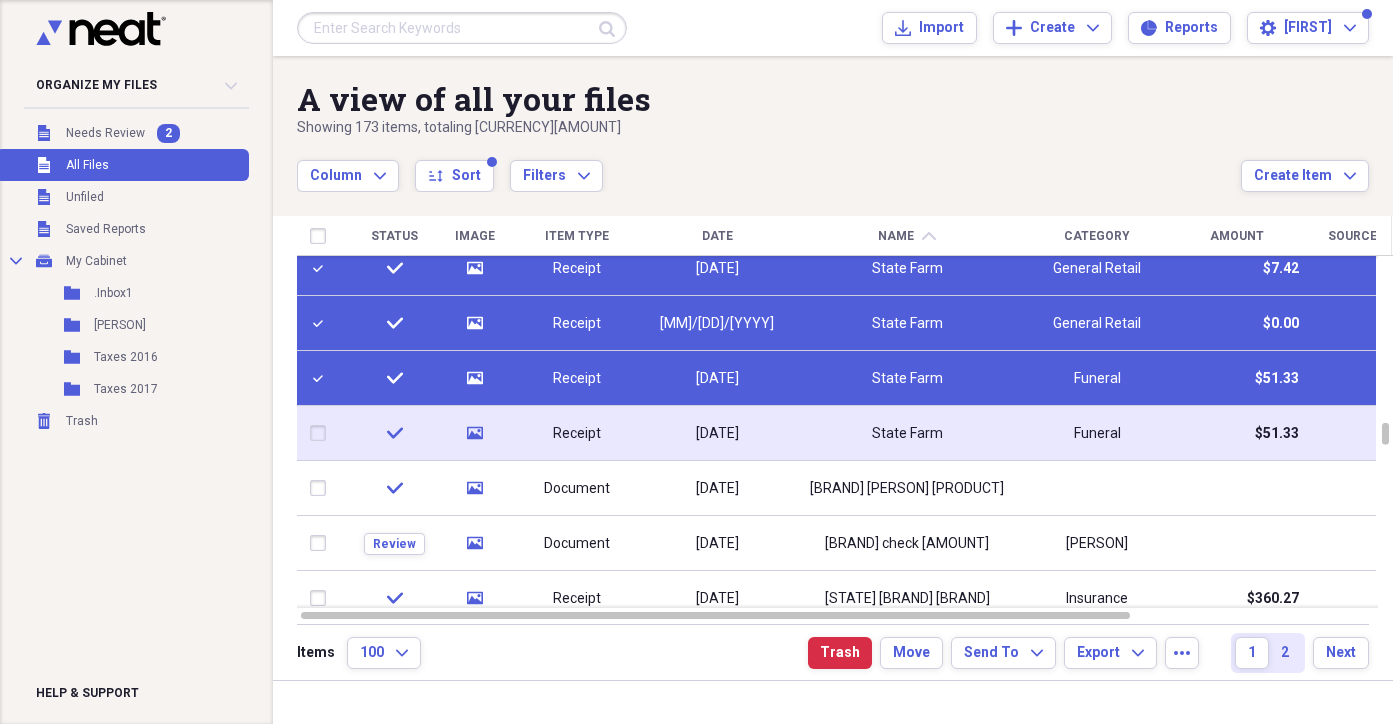 click at bounding box center [322, 433] 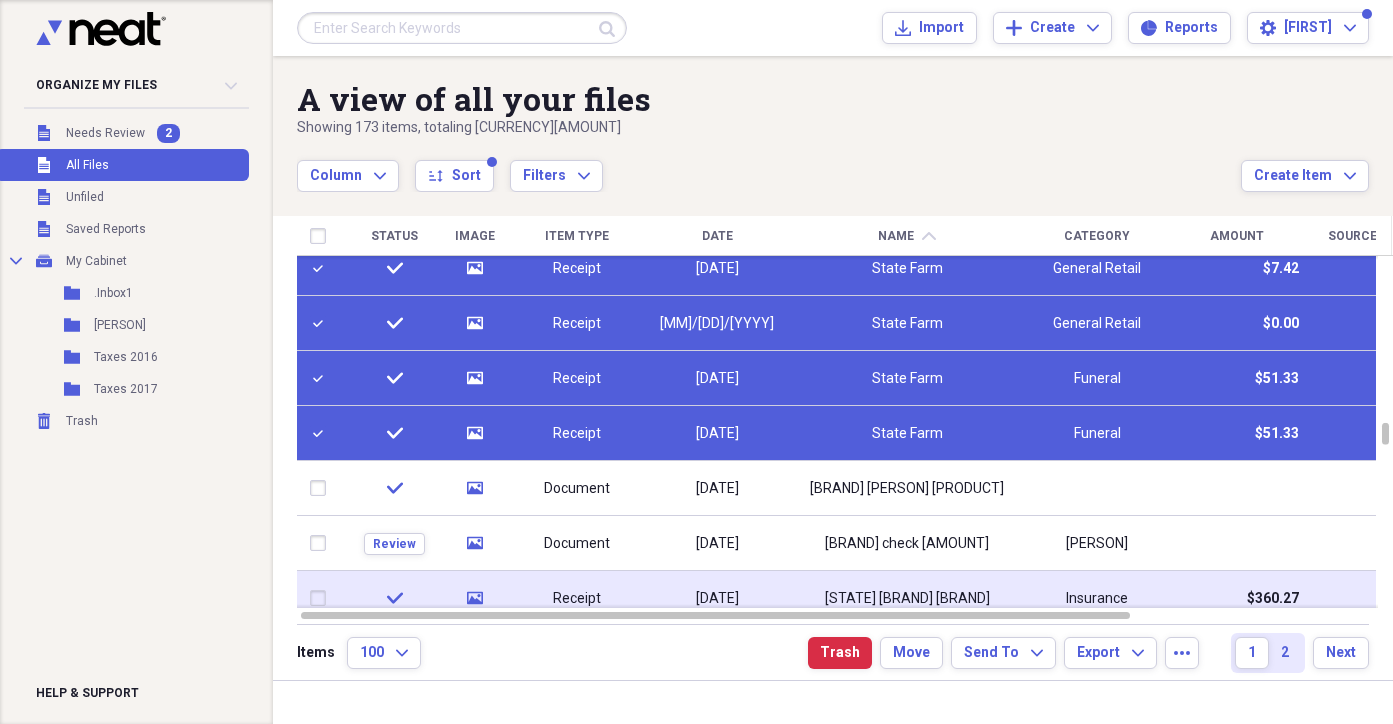 click at bounding box center (322, 598) 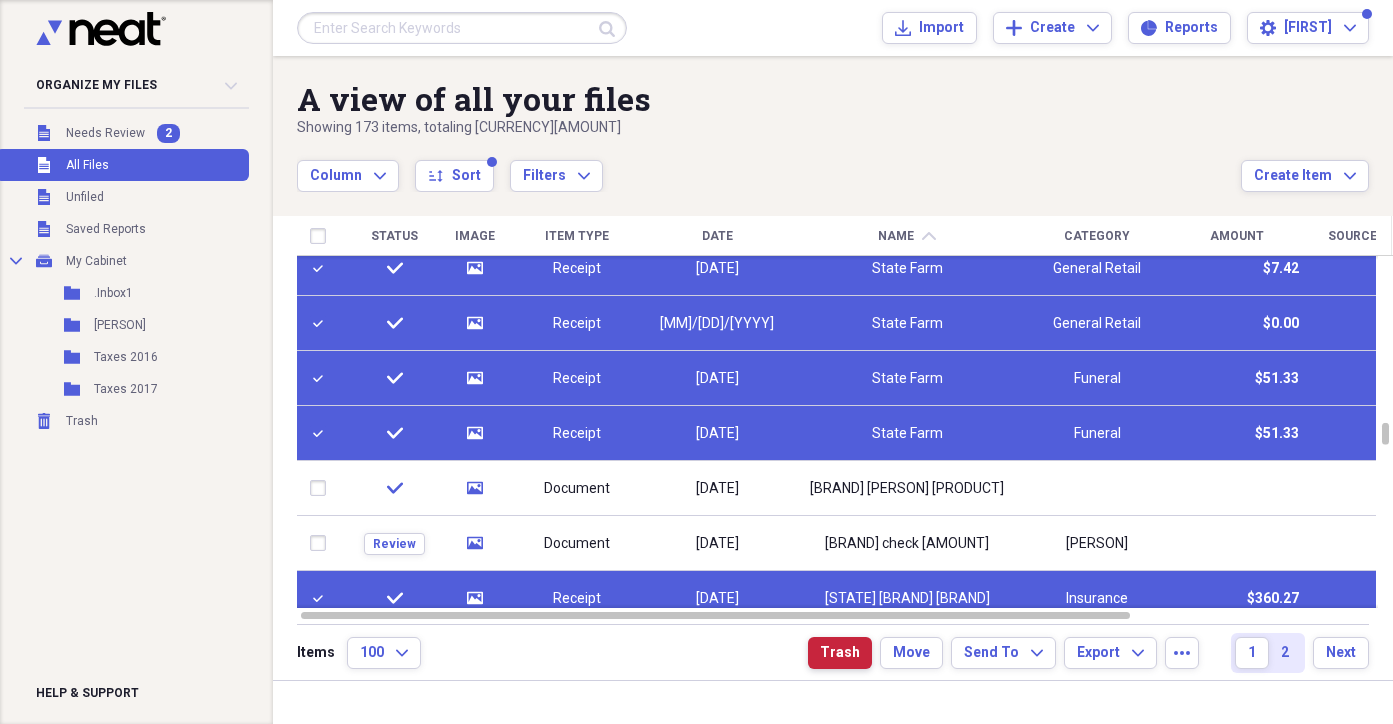 click on "Trash" at bounding box center (840, 653) 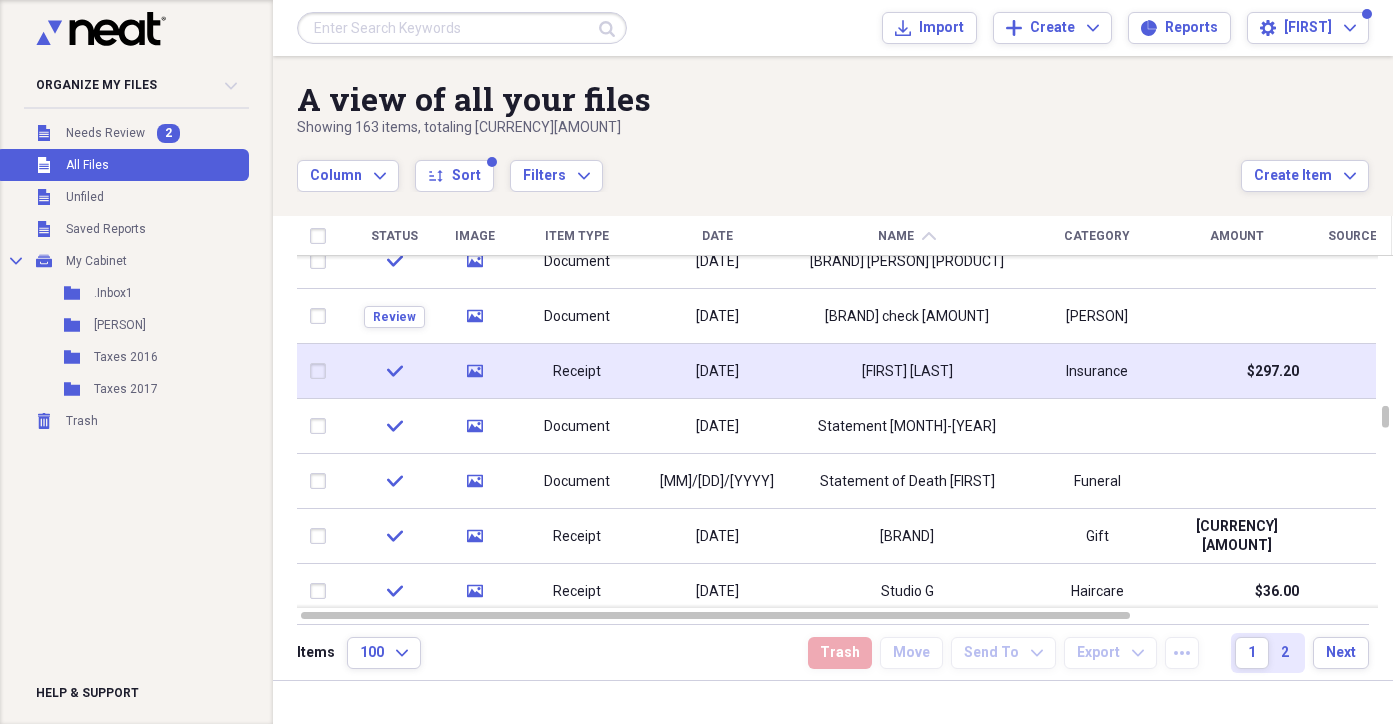 click at bounding box center (322, 371) 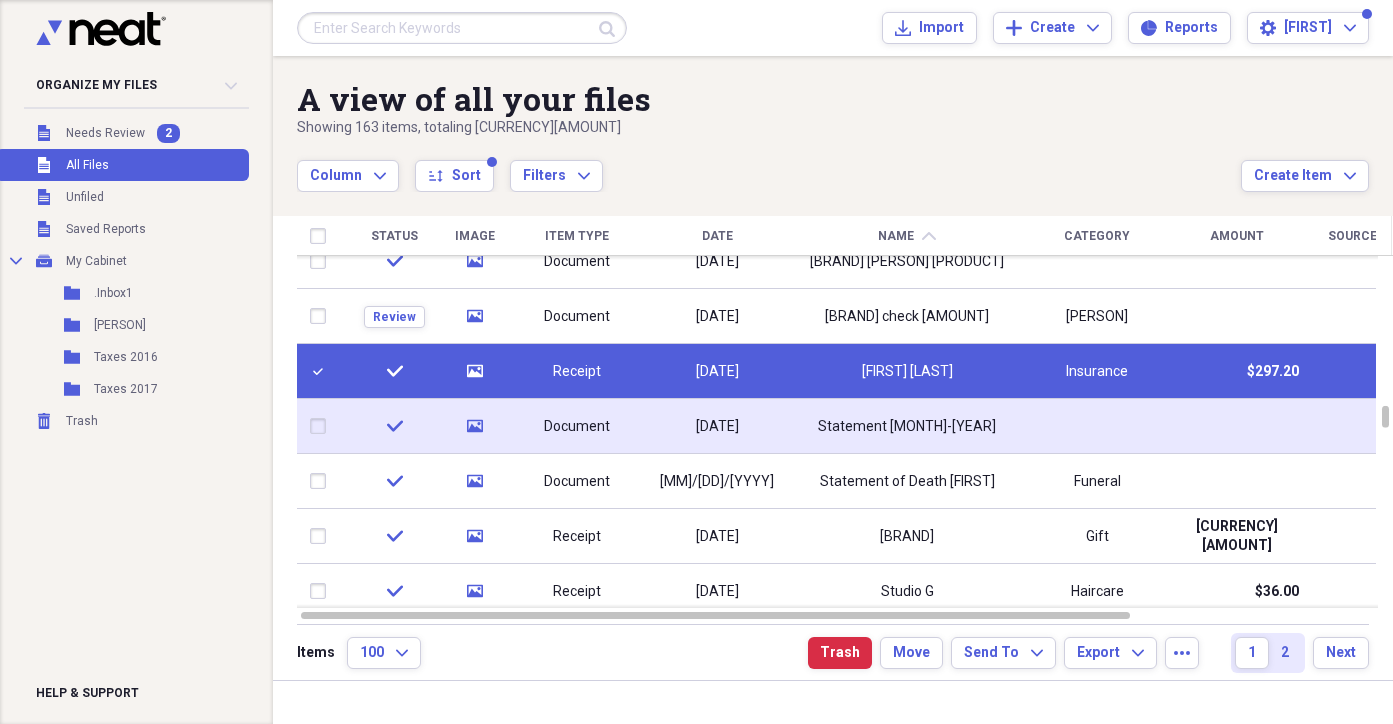 click at bounding box center [322, 426] 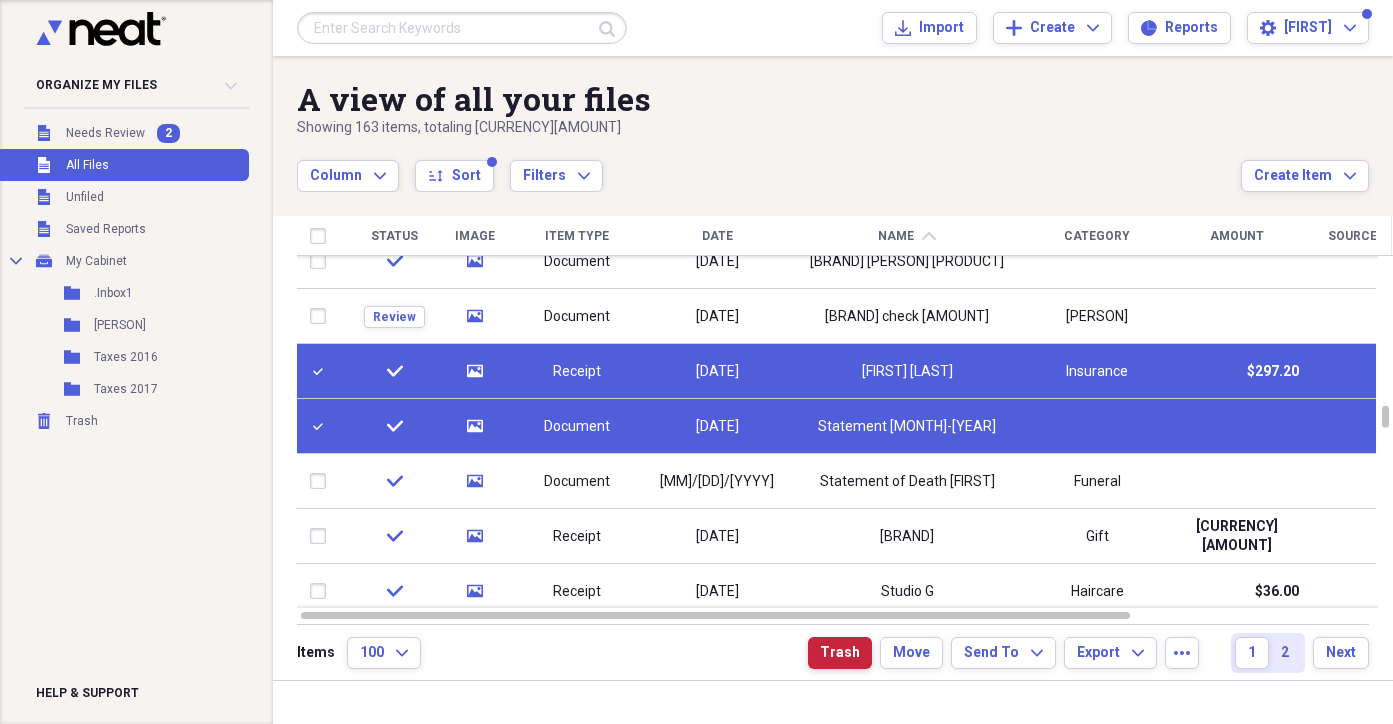 click on "Trash" at bounding box center [840, 653] 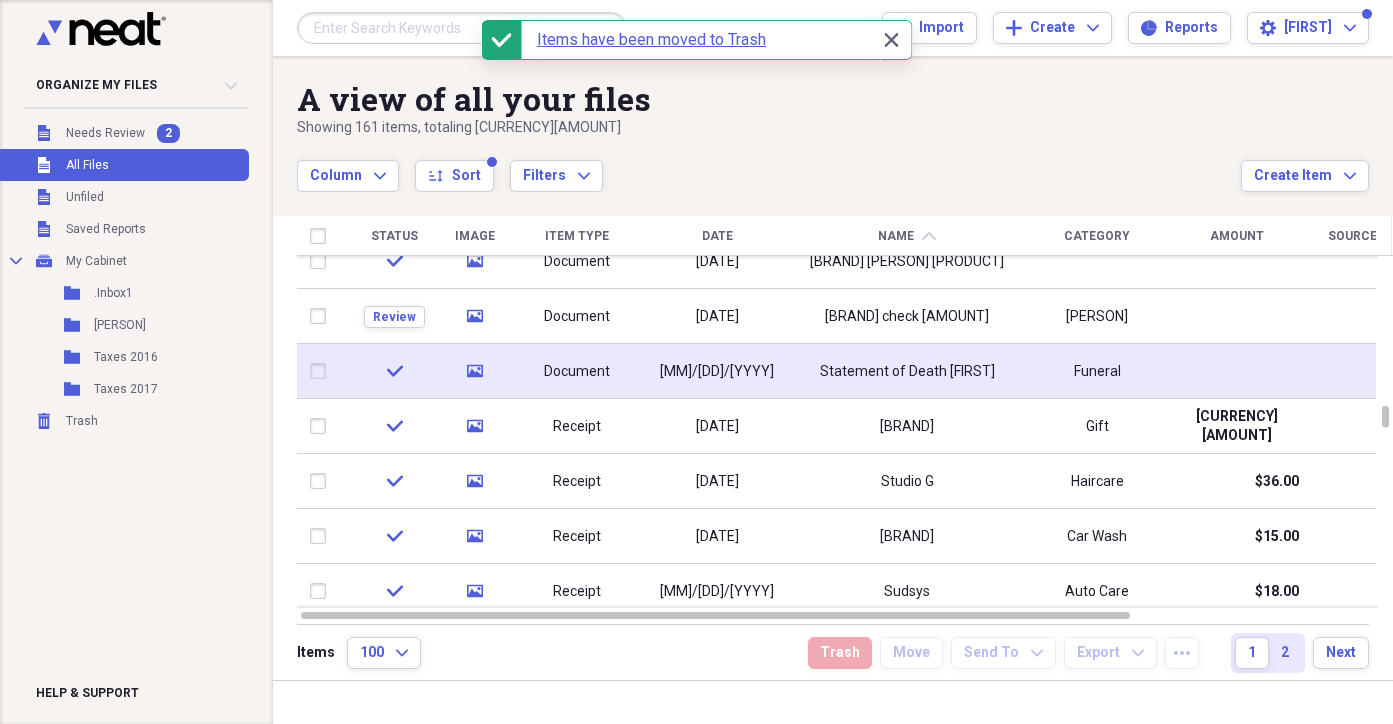 click on "Document" at bounding box center [577, 372] 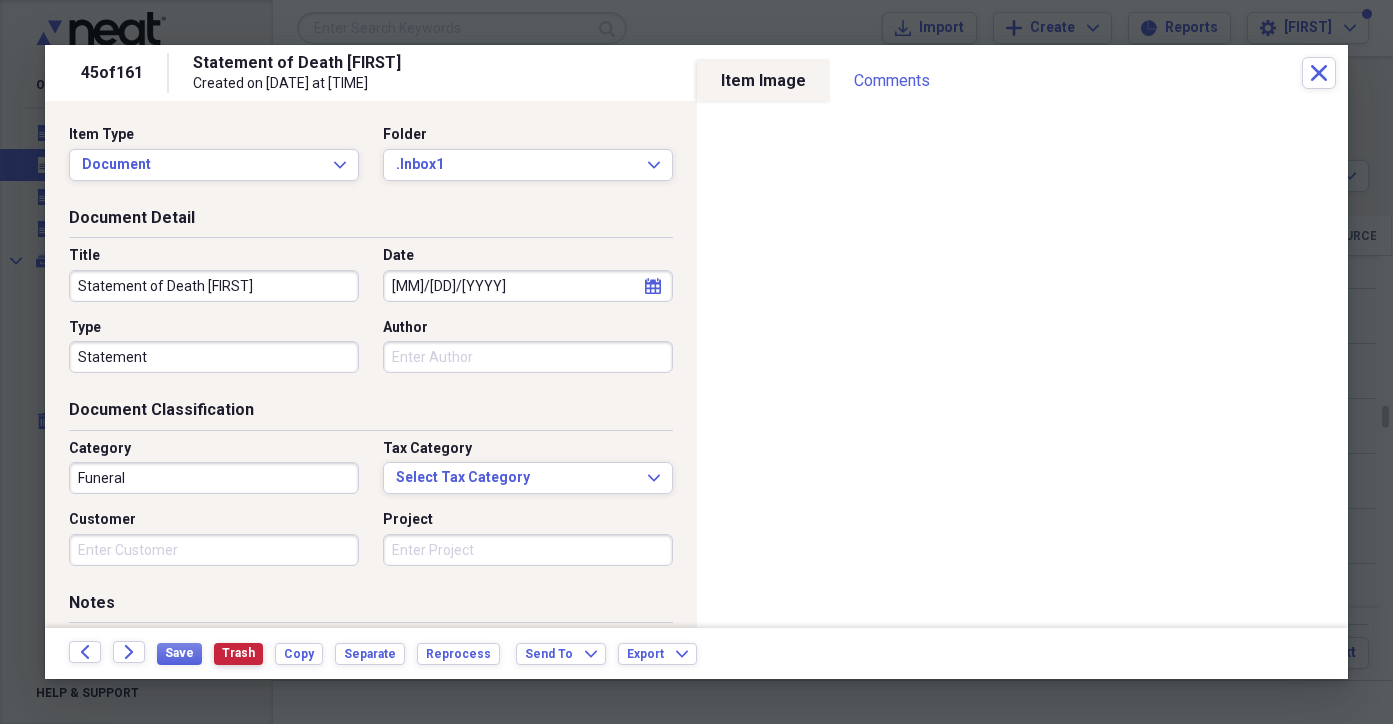 click on "Trash" at bounding box center (238, 653) 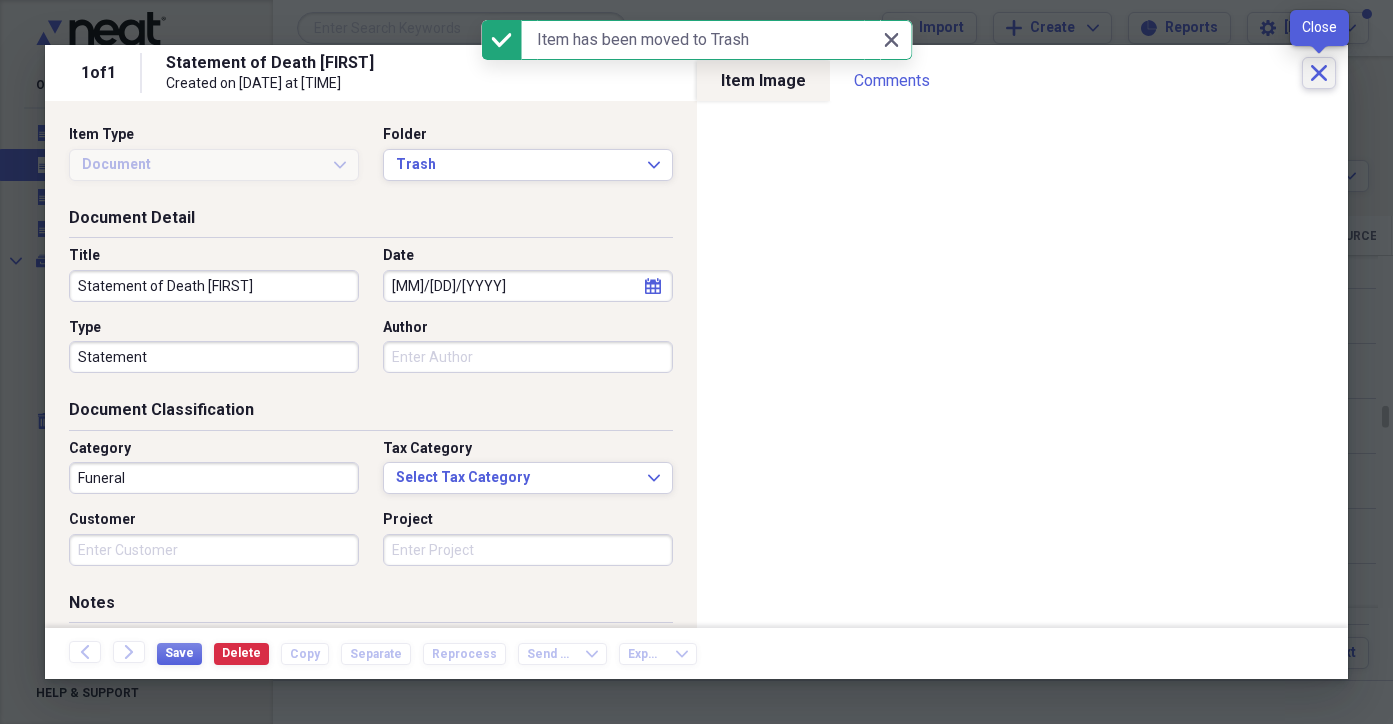 click 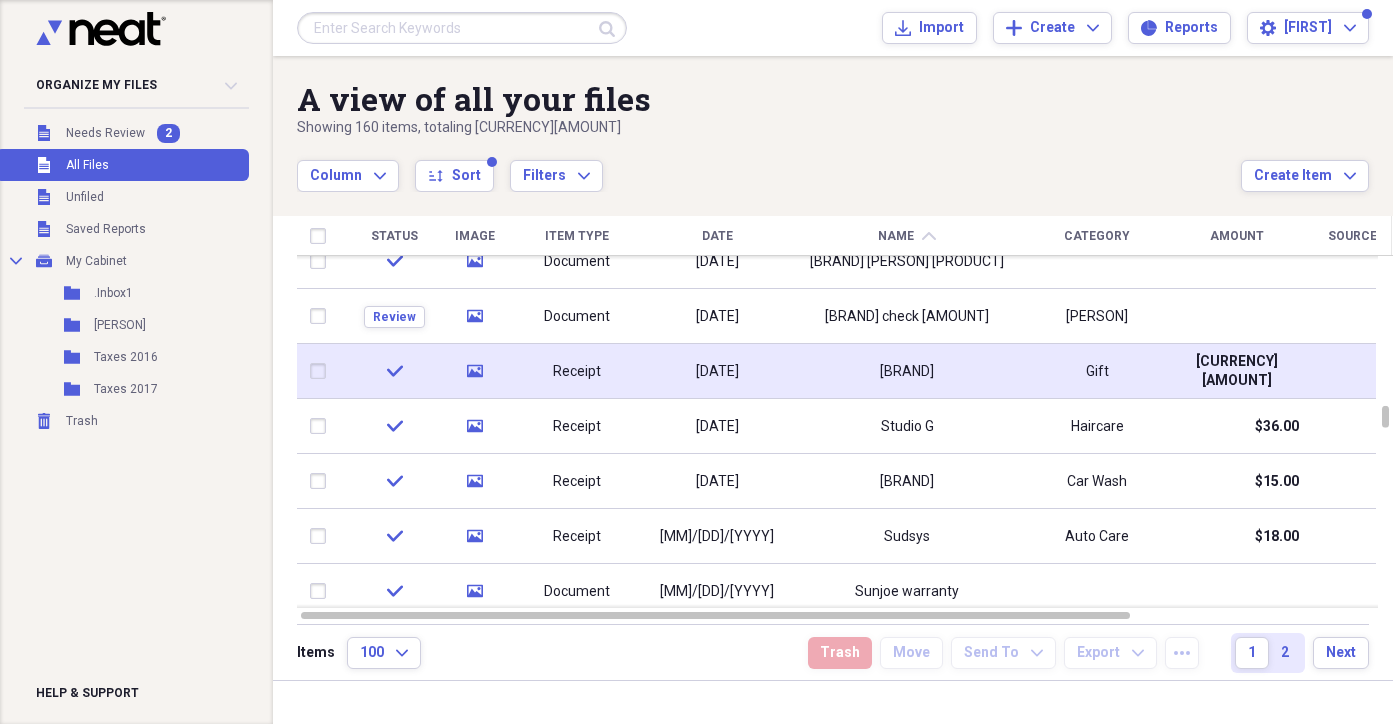 click on "Receipt" at bounding box center [577, 372] 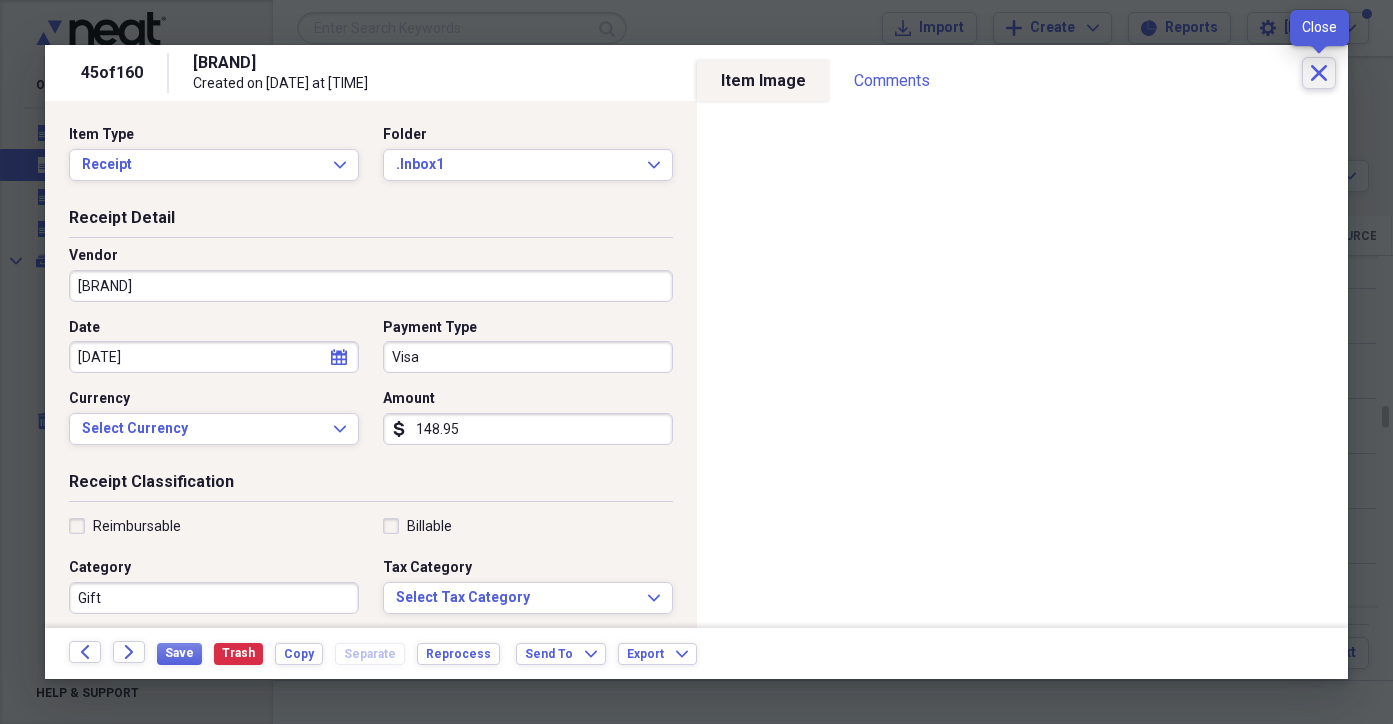 click 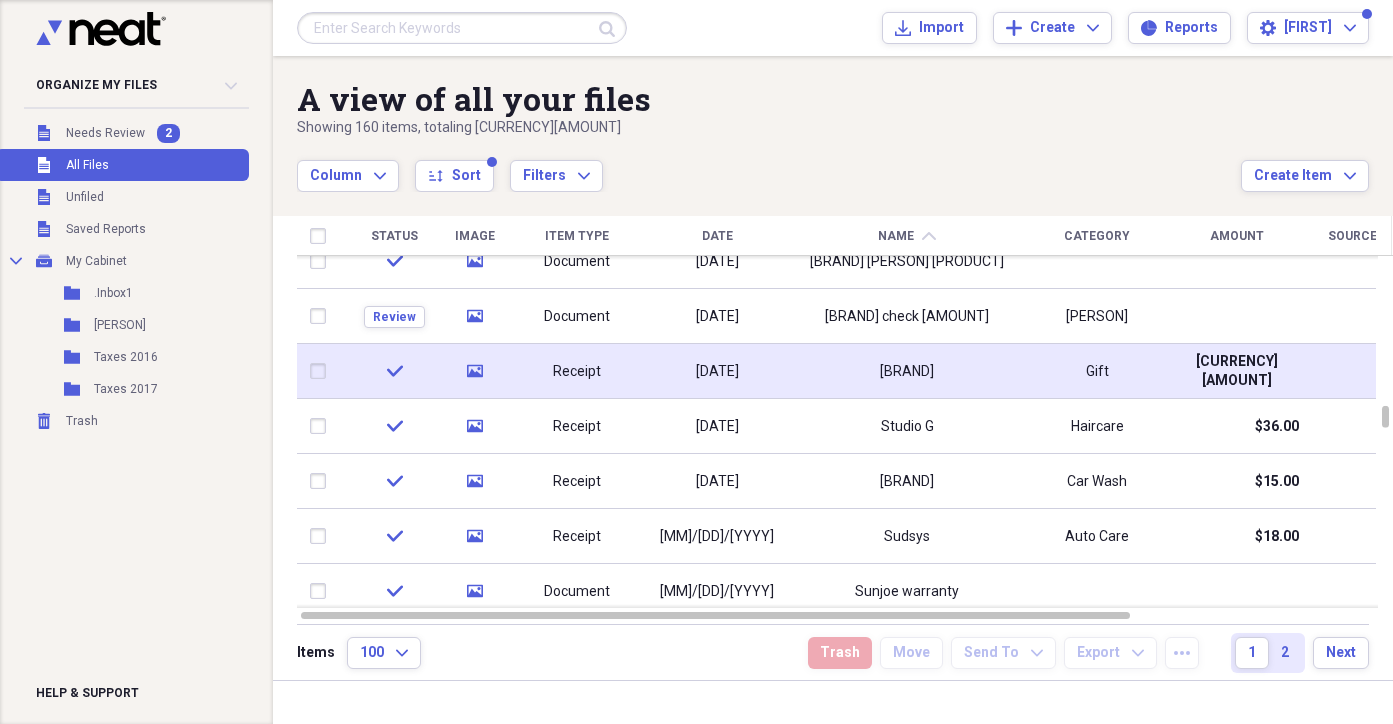click at bounding box center (322, 371) 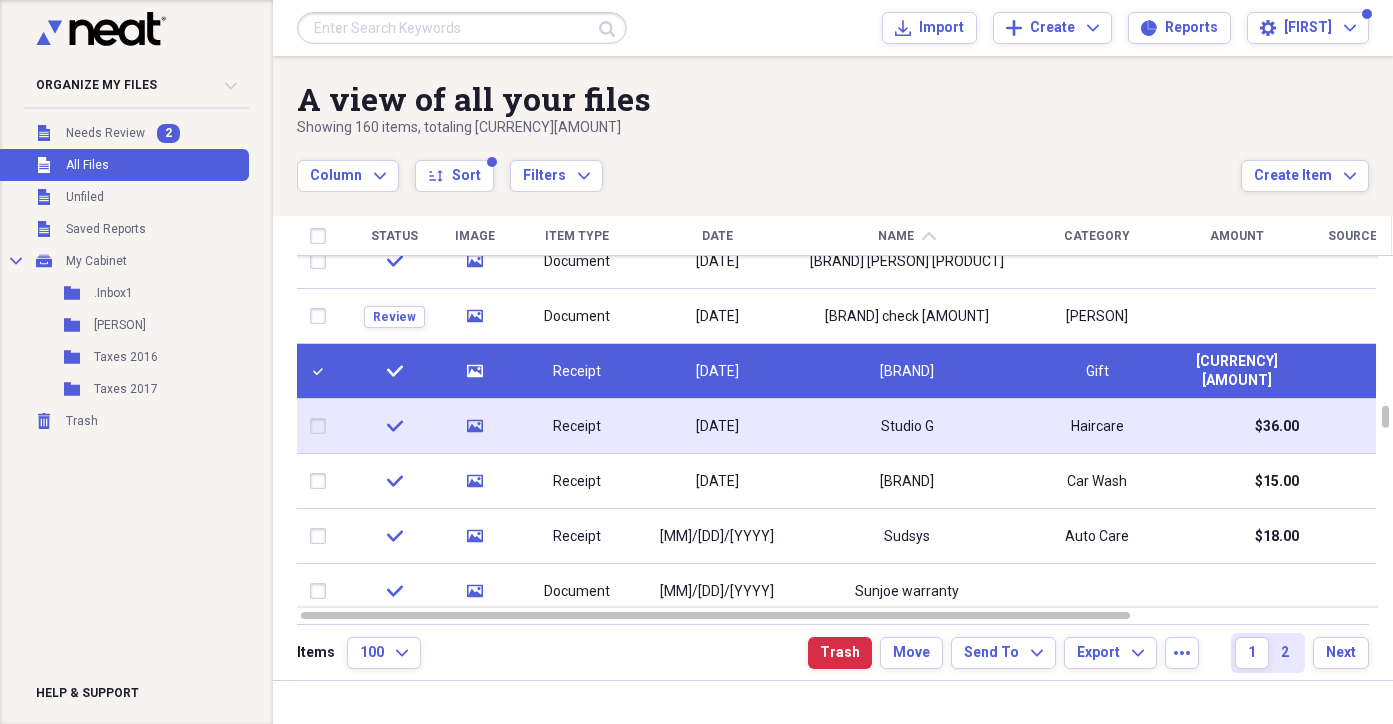click at bounding box center (322, 426) 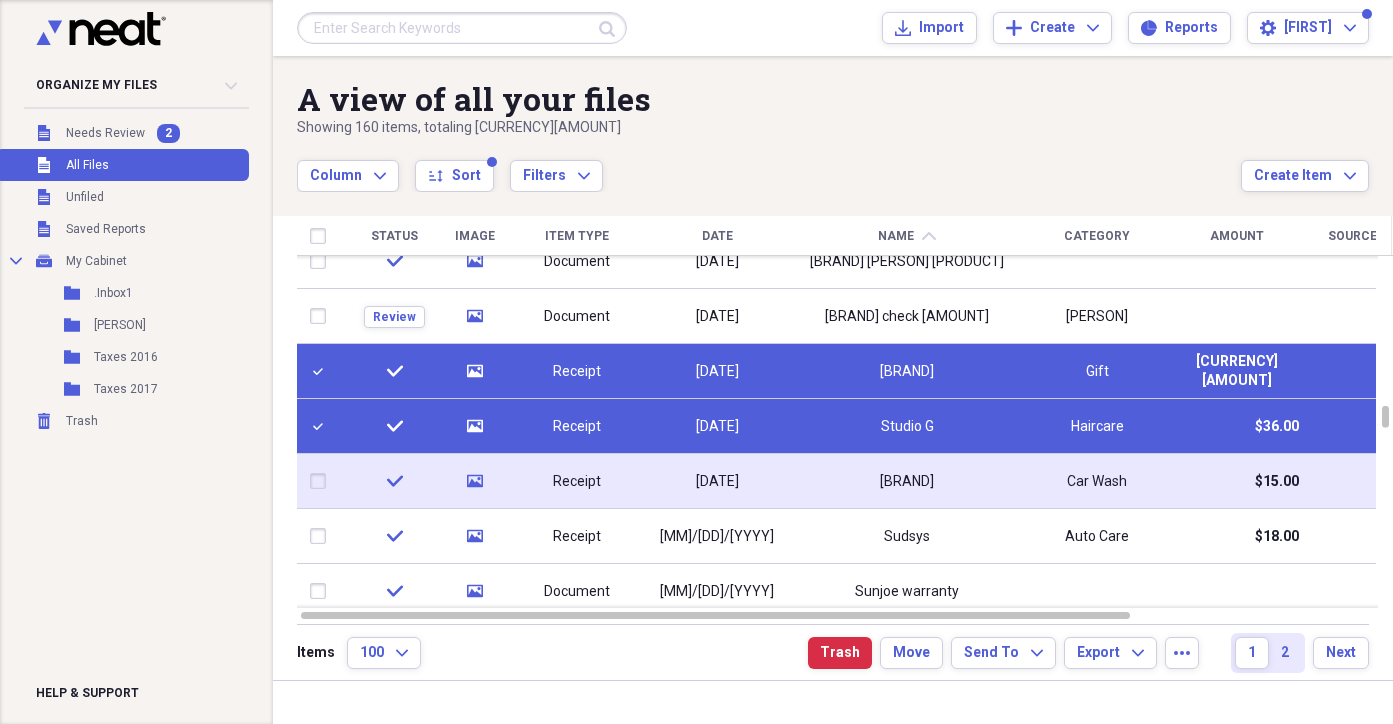 click at bounding box center (322, 481) 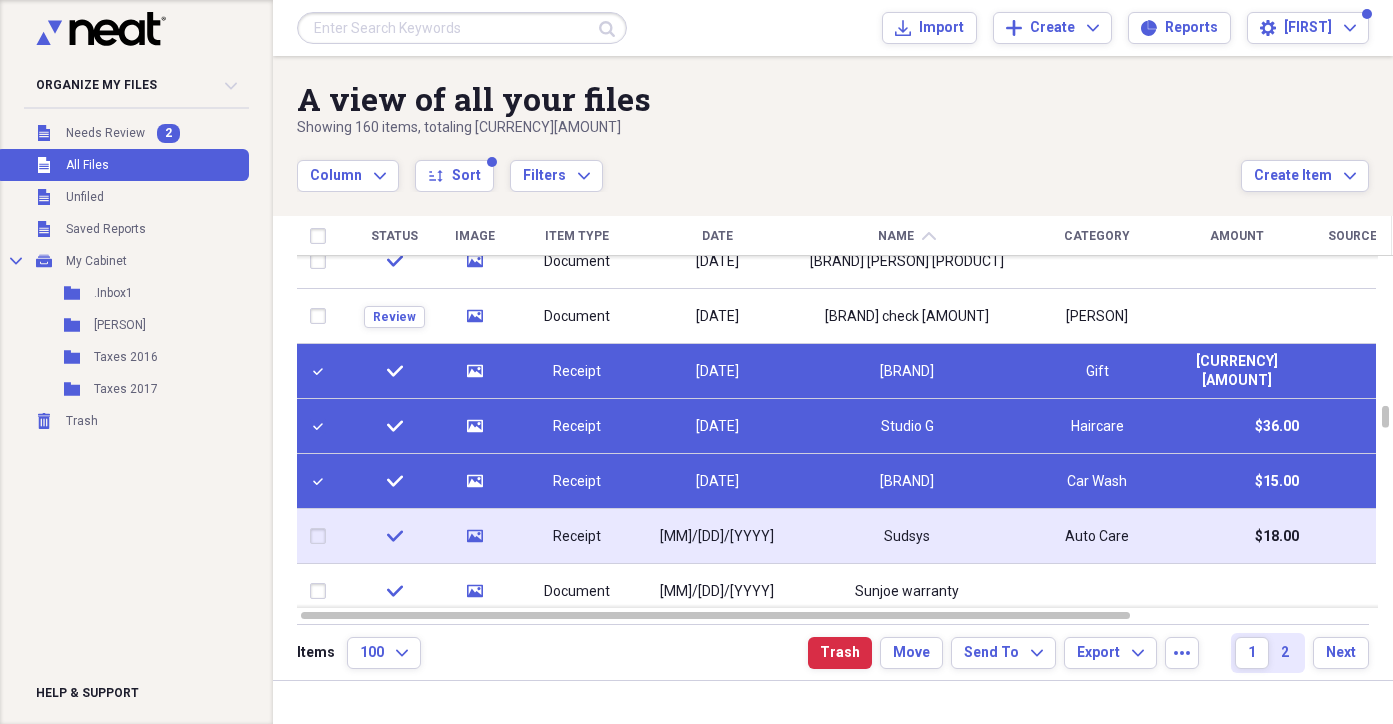 click at bounding box center [322, 536] 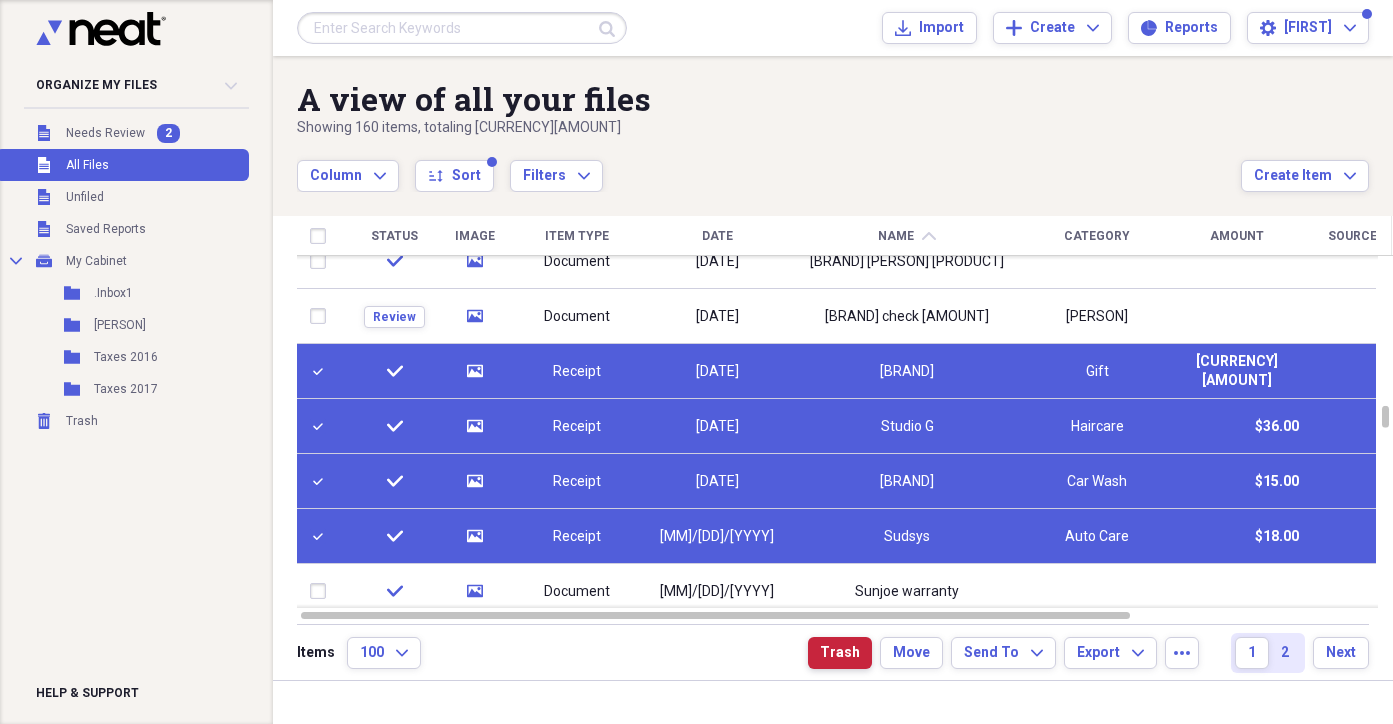 click on "Trash" at bounding box center [840, 653] 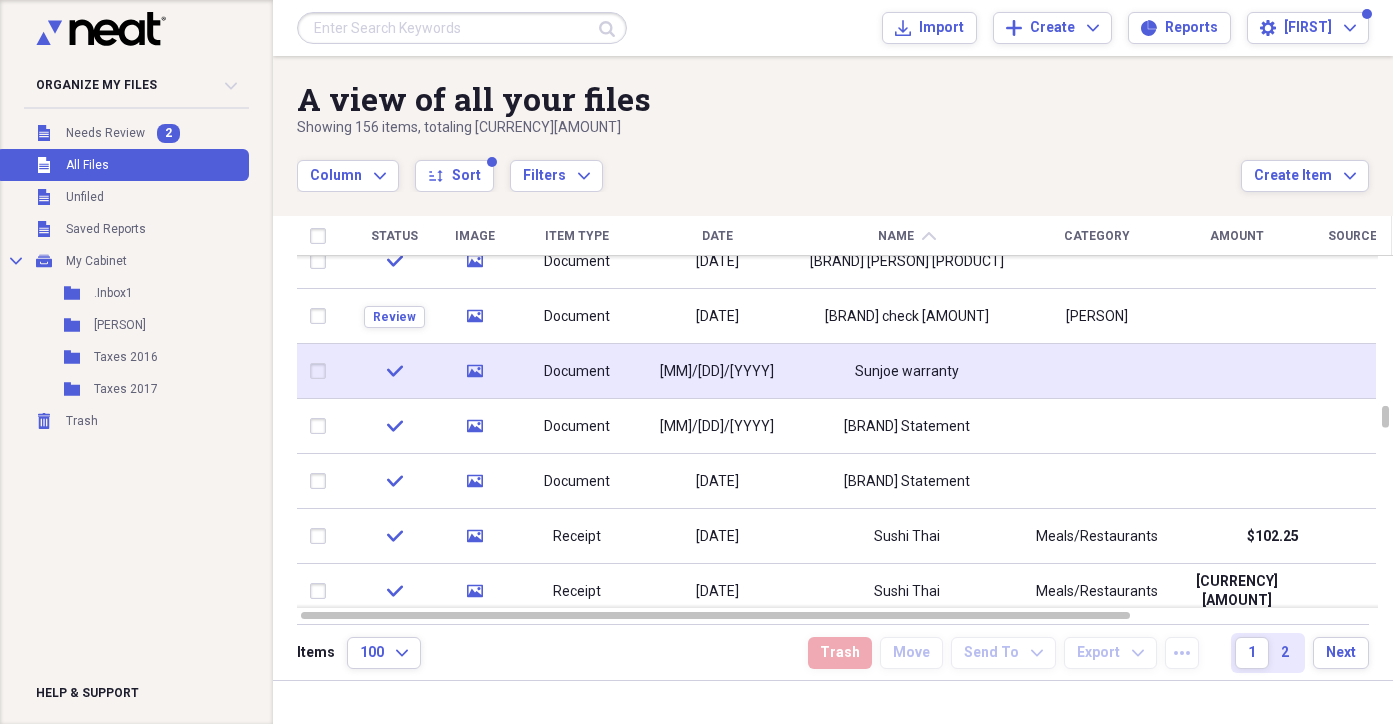 click on "Document" at bounding box center (577, 372) 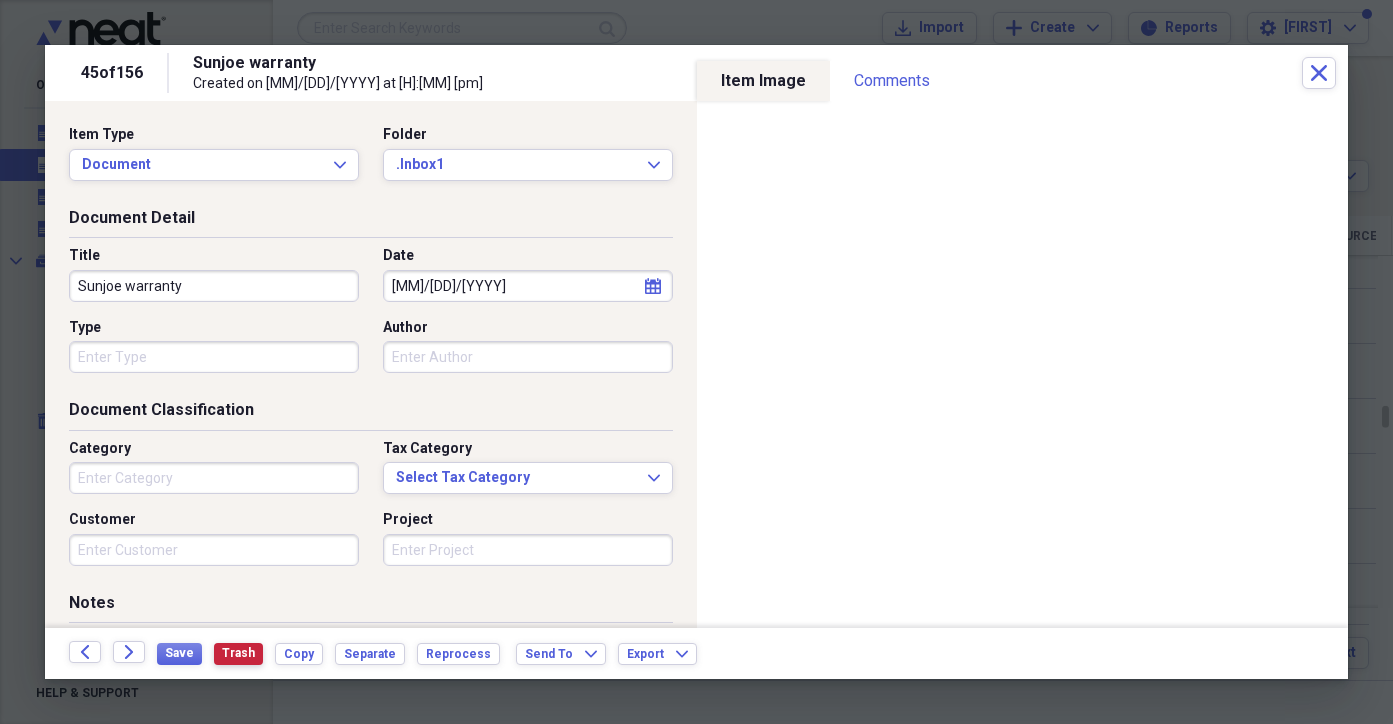 click on "Trash" at bounding box center (238, 653) 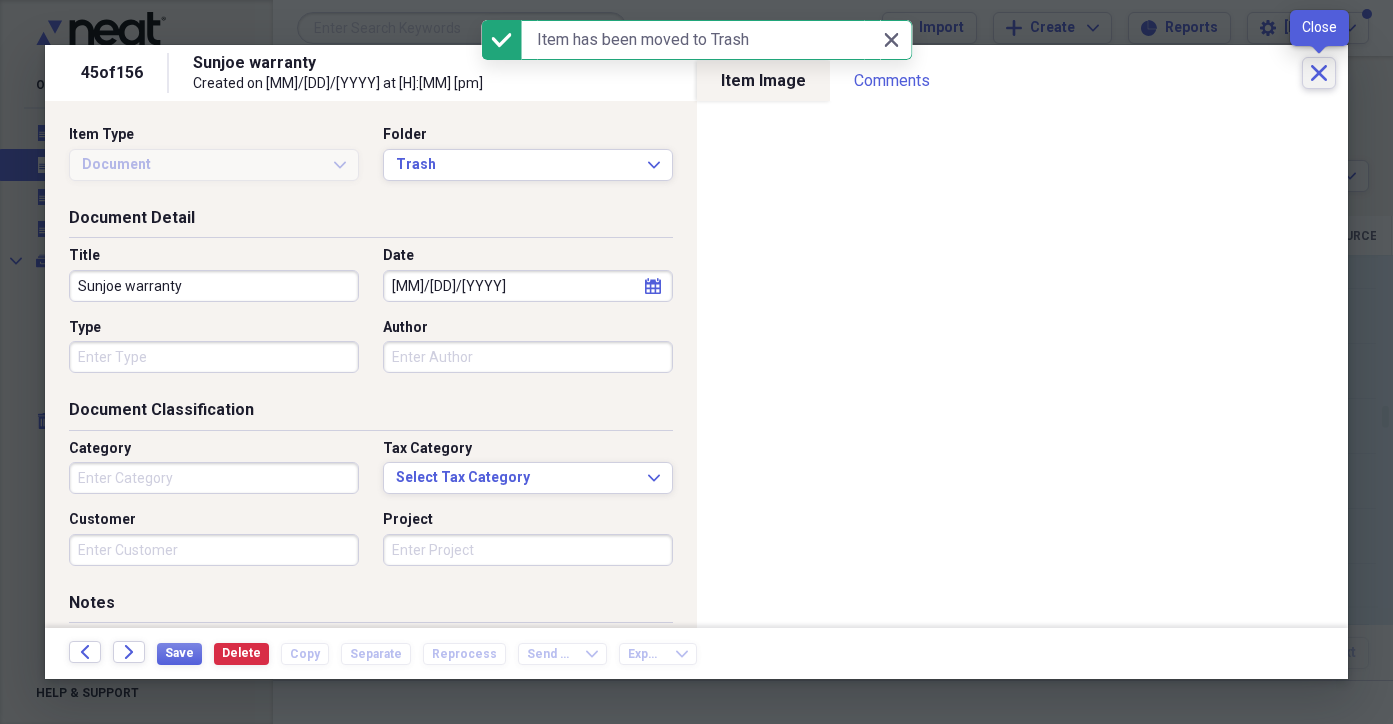 click on "Close" 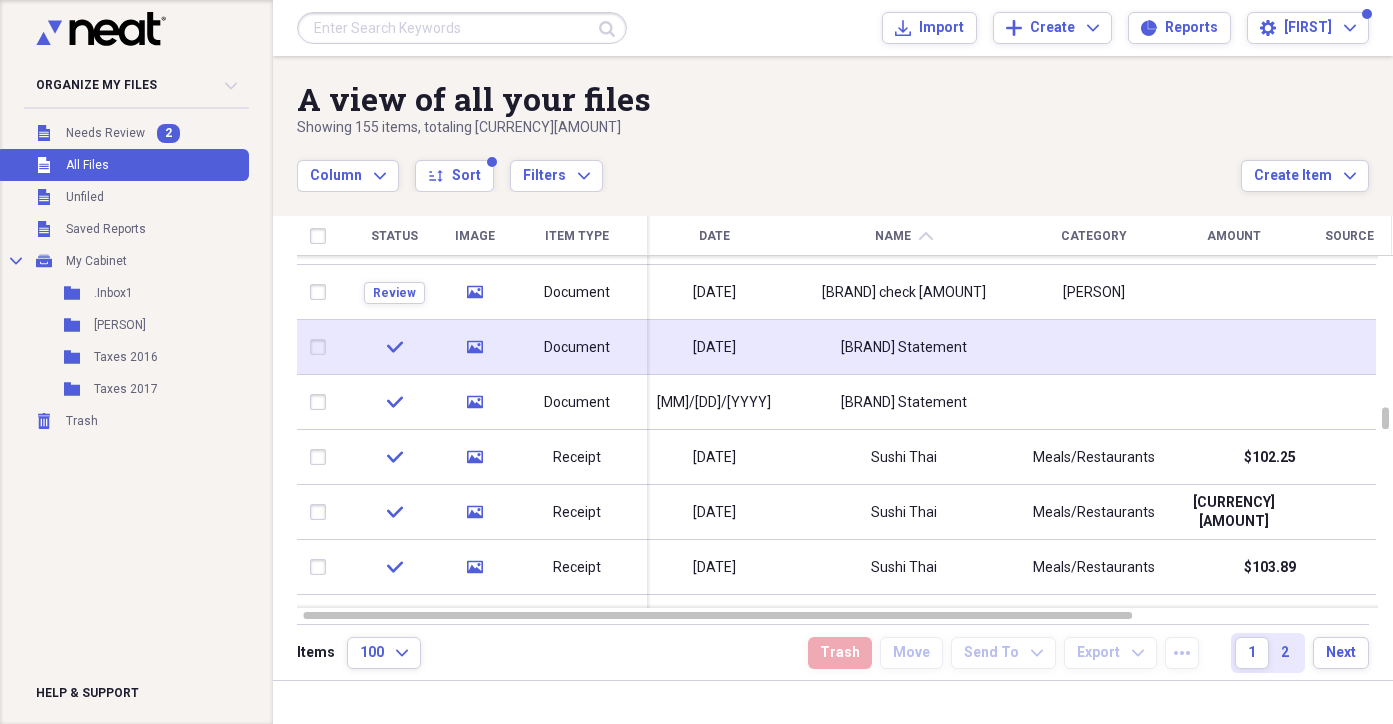 click at bounding box center (322, 347) 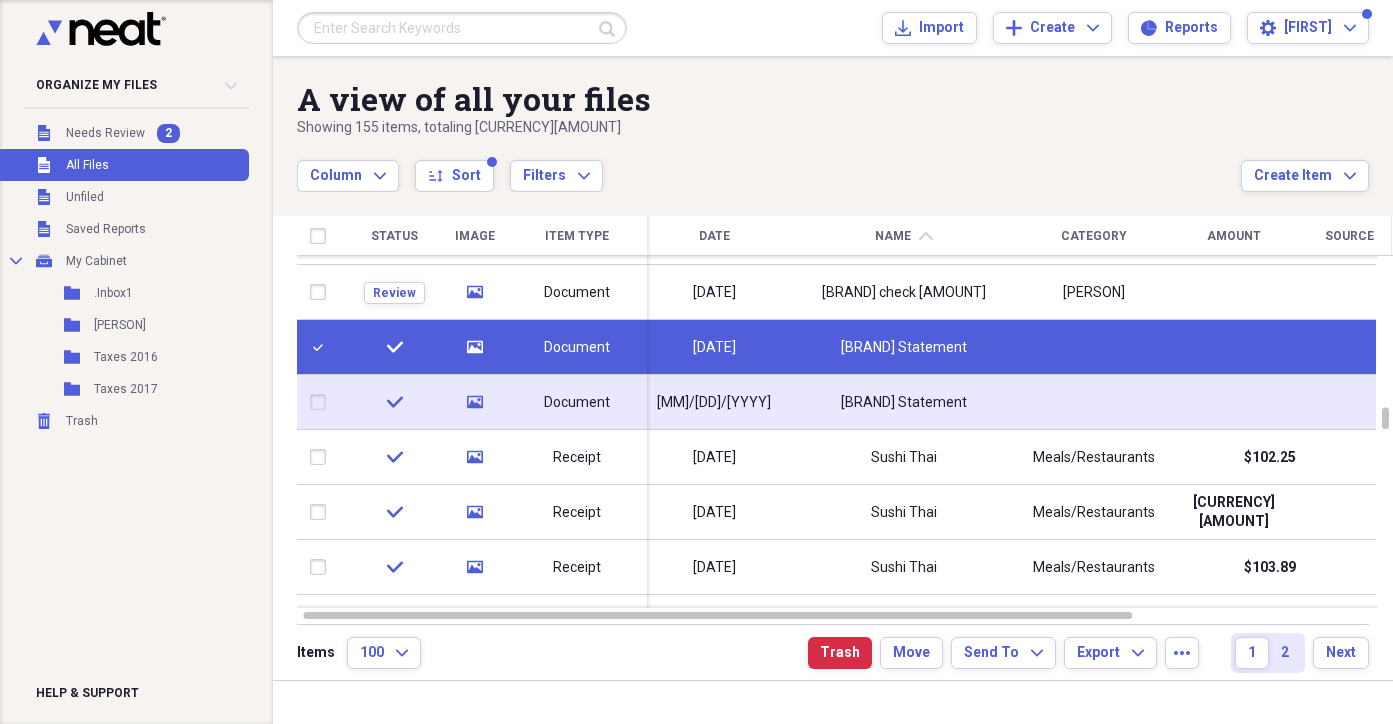 click at bounding box center (322, 402) 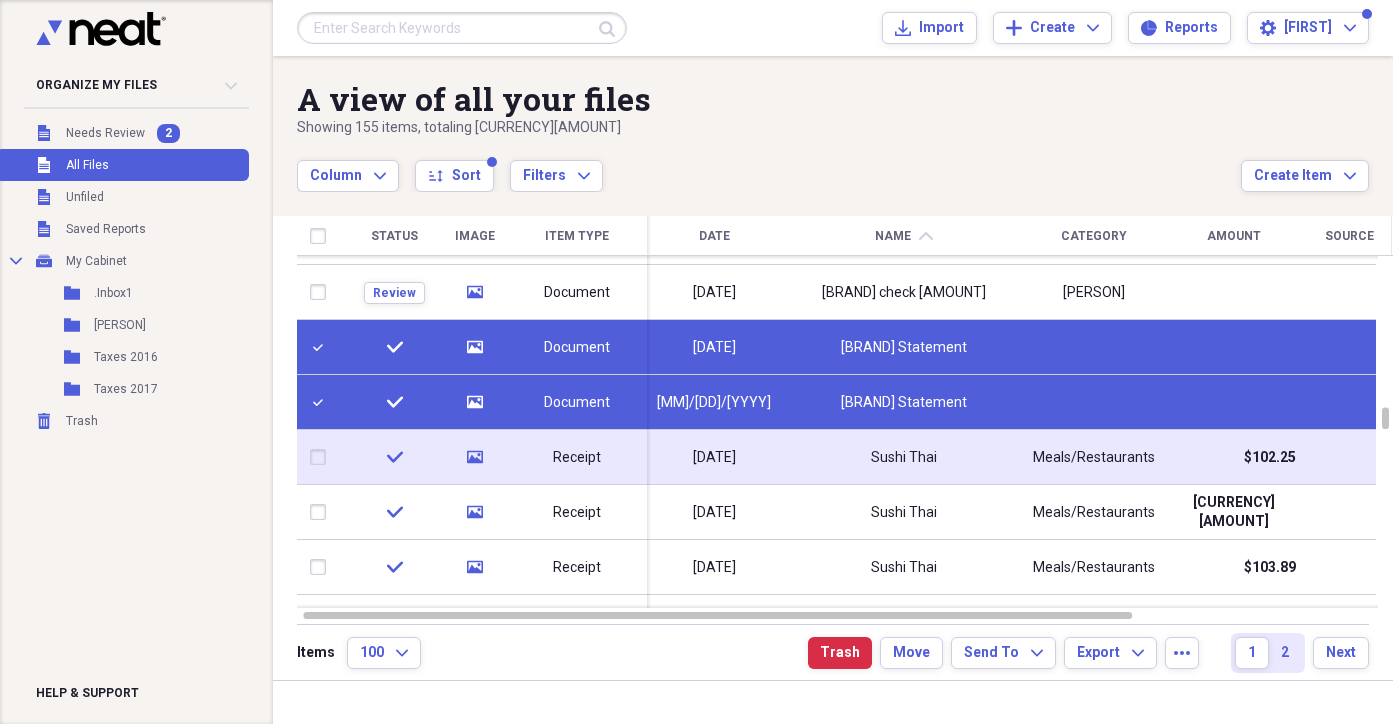 click at bounding box center [322, 457] 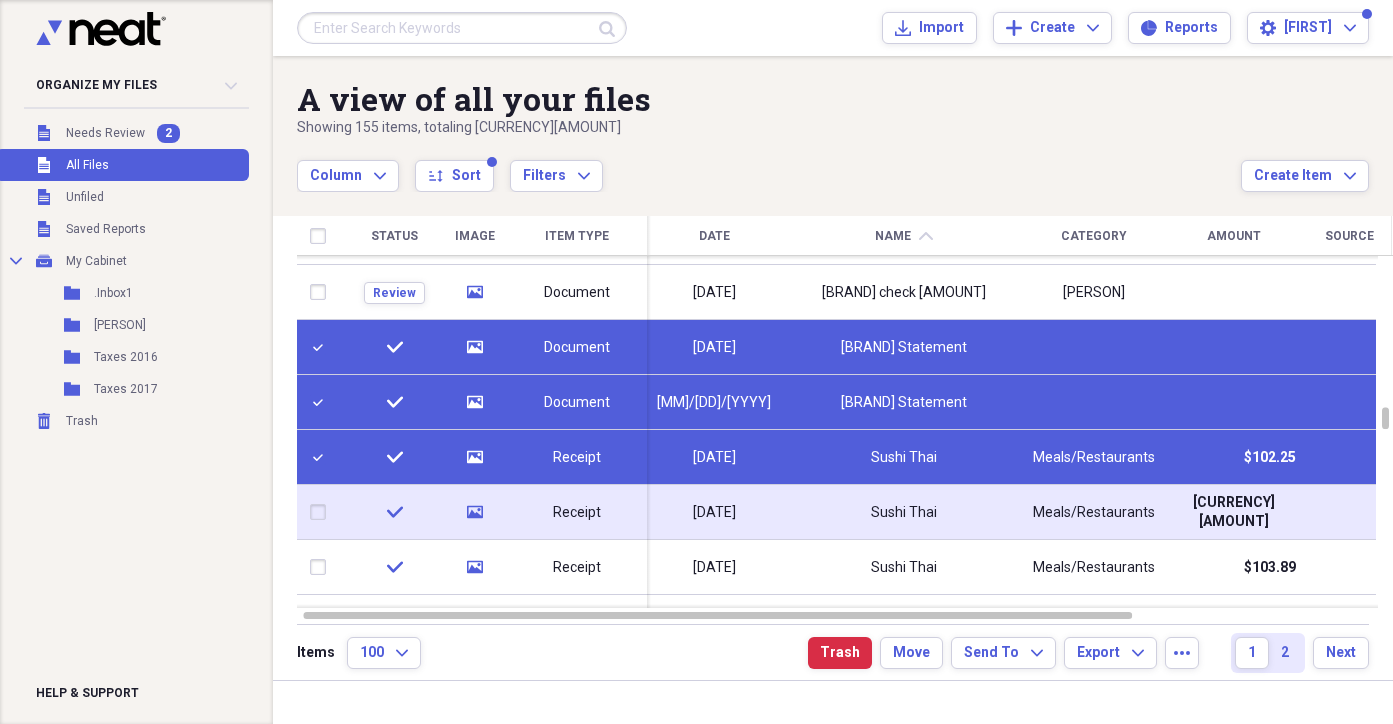 click at bounding box center [322, 512] 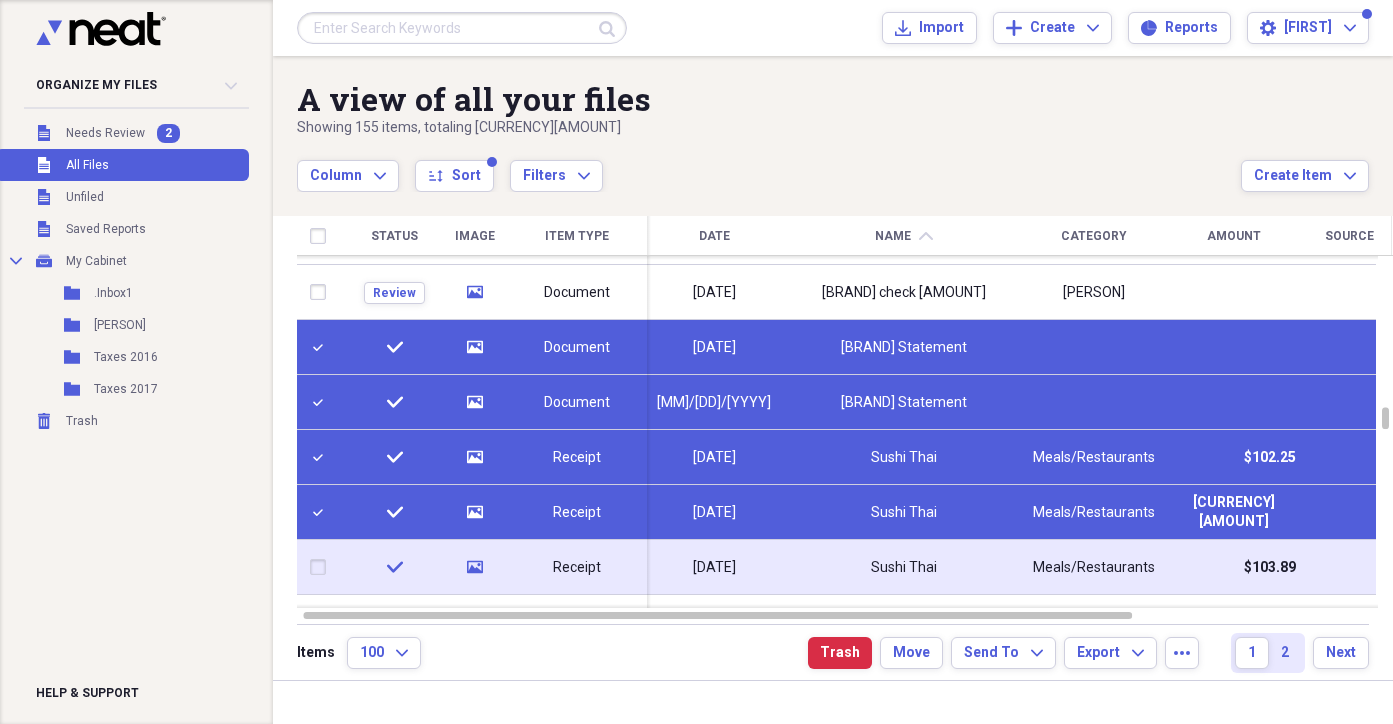 click at bounding box center (322, 567) 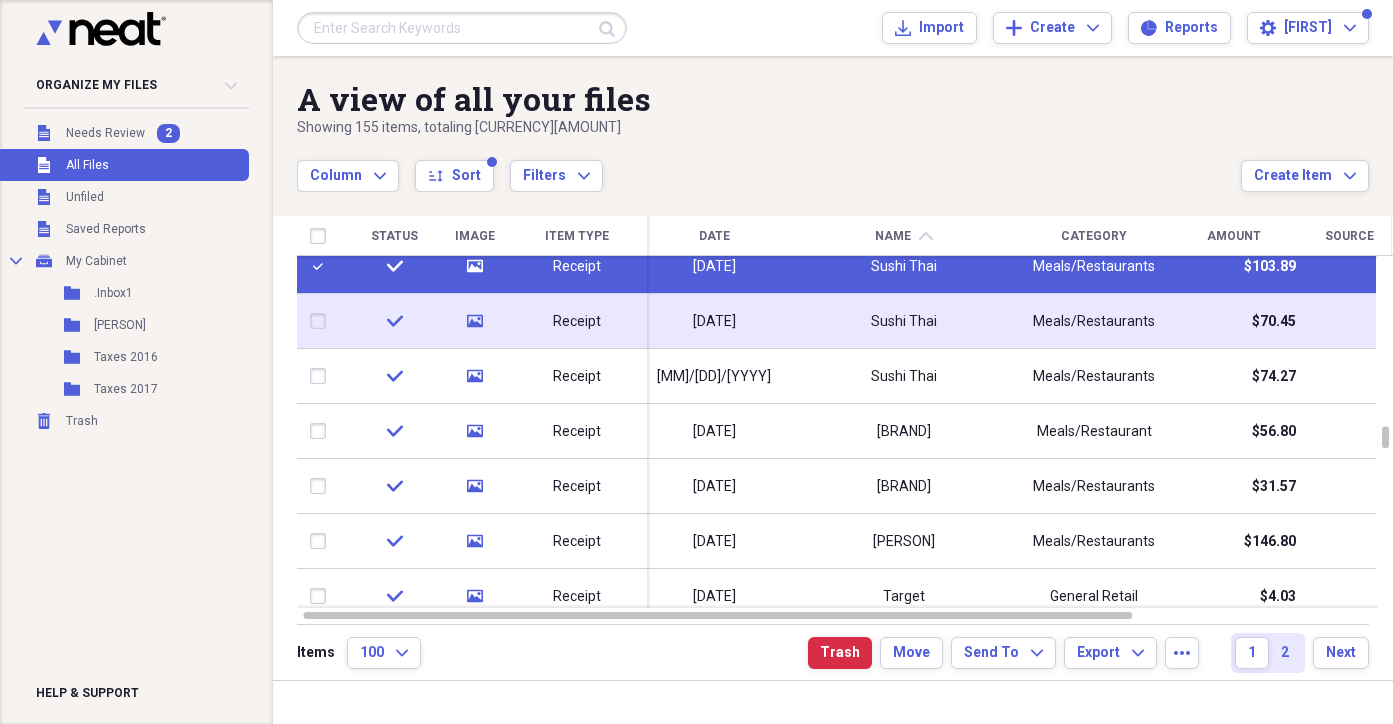 click at bounding box center (322, 321) 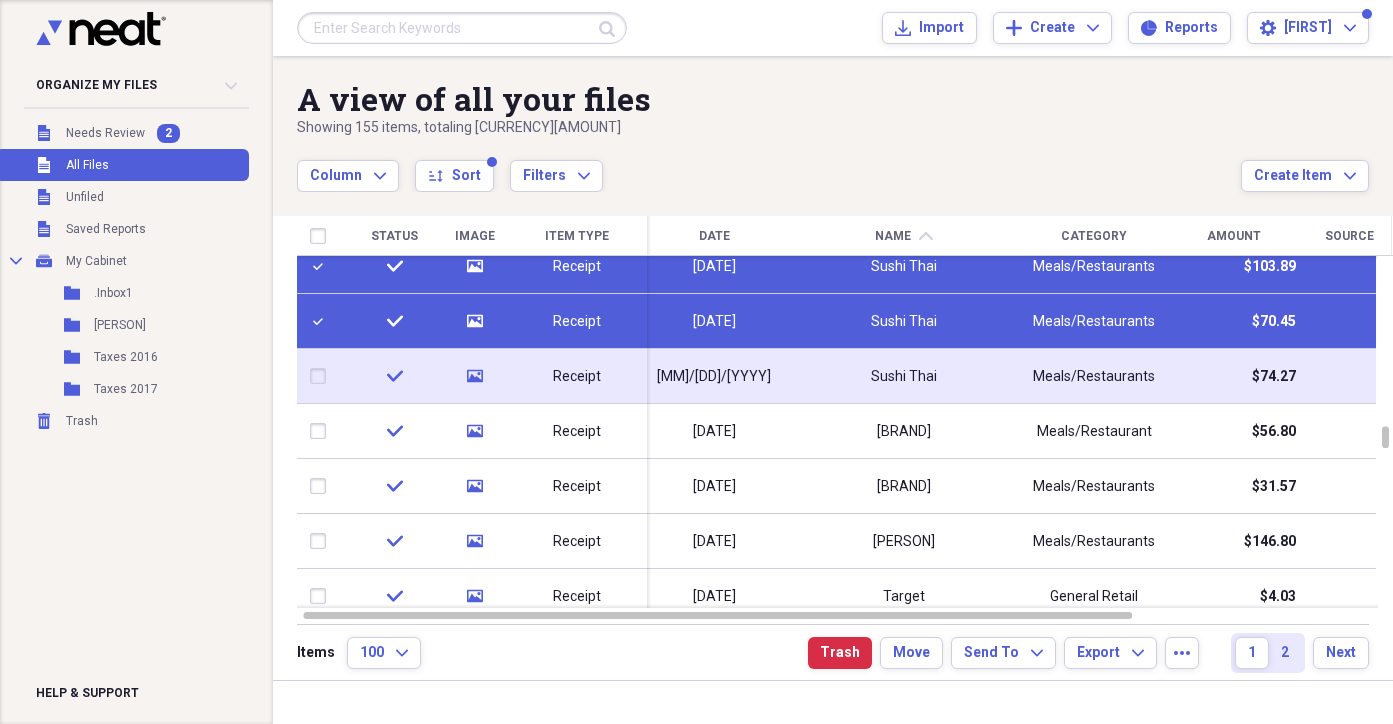 click at bounding box center (322, 376) 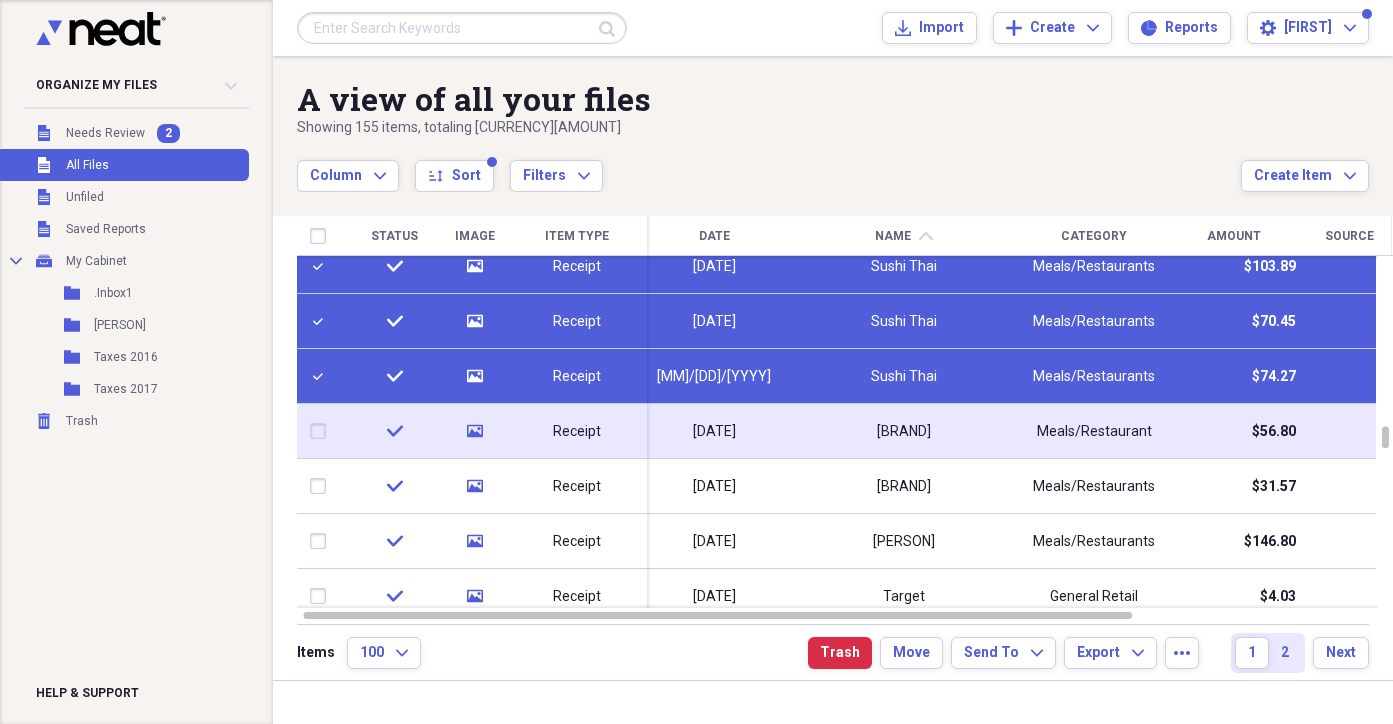 click at bounding box center (322, 431) 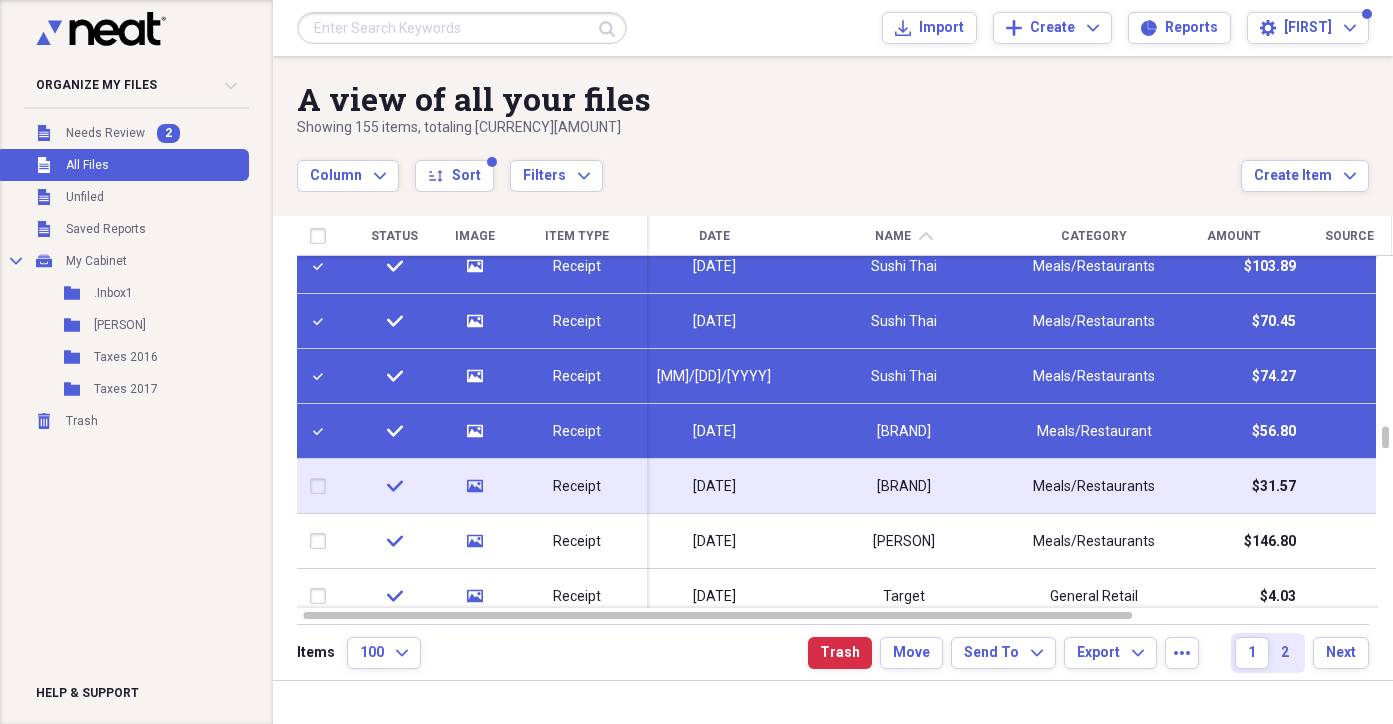click at bounding box center [322, 486] 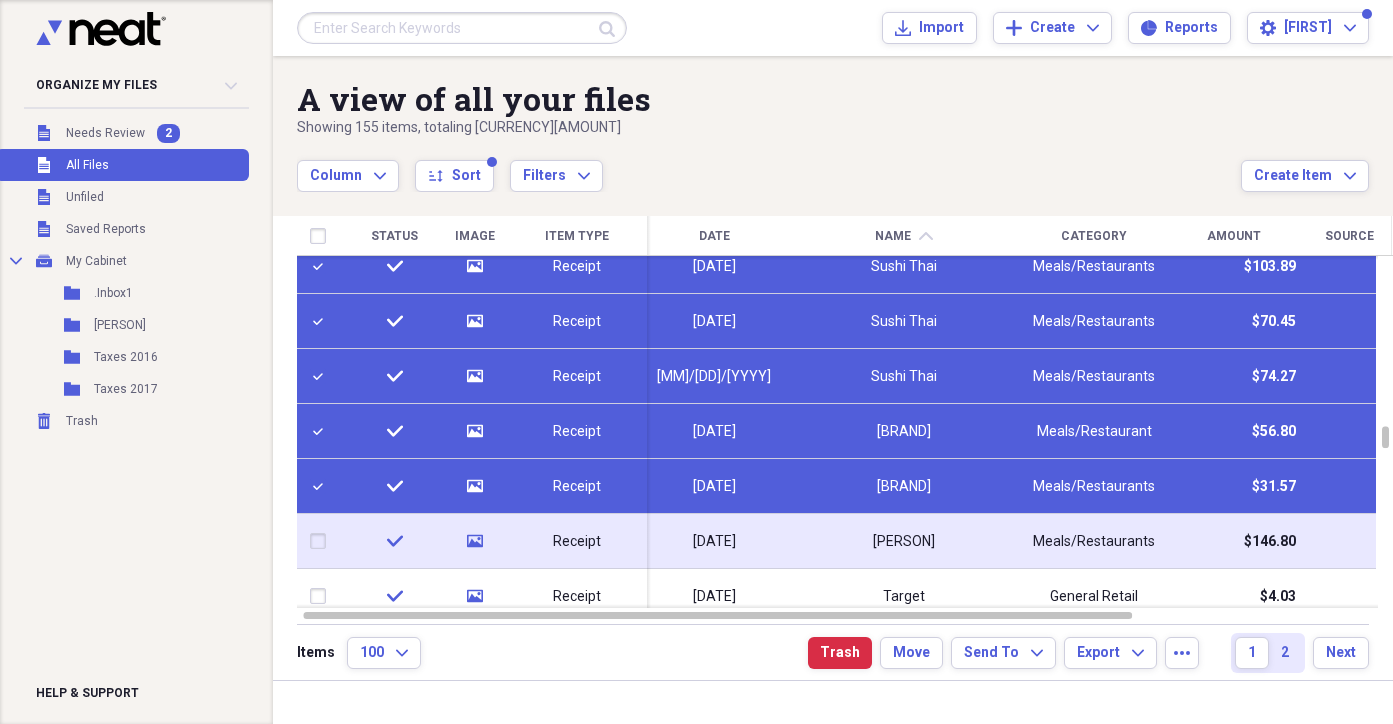 click at bounding box center [322, 541] 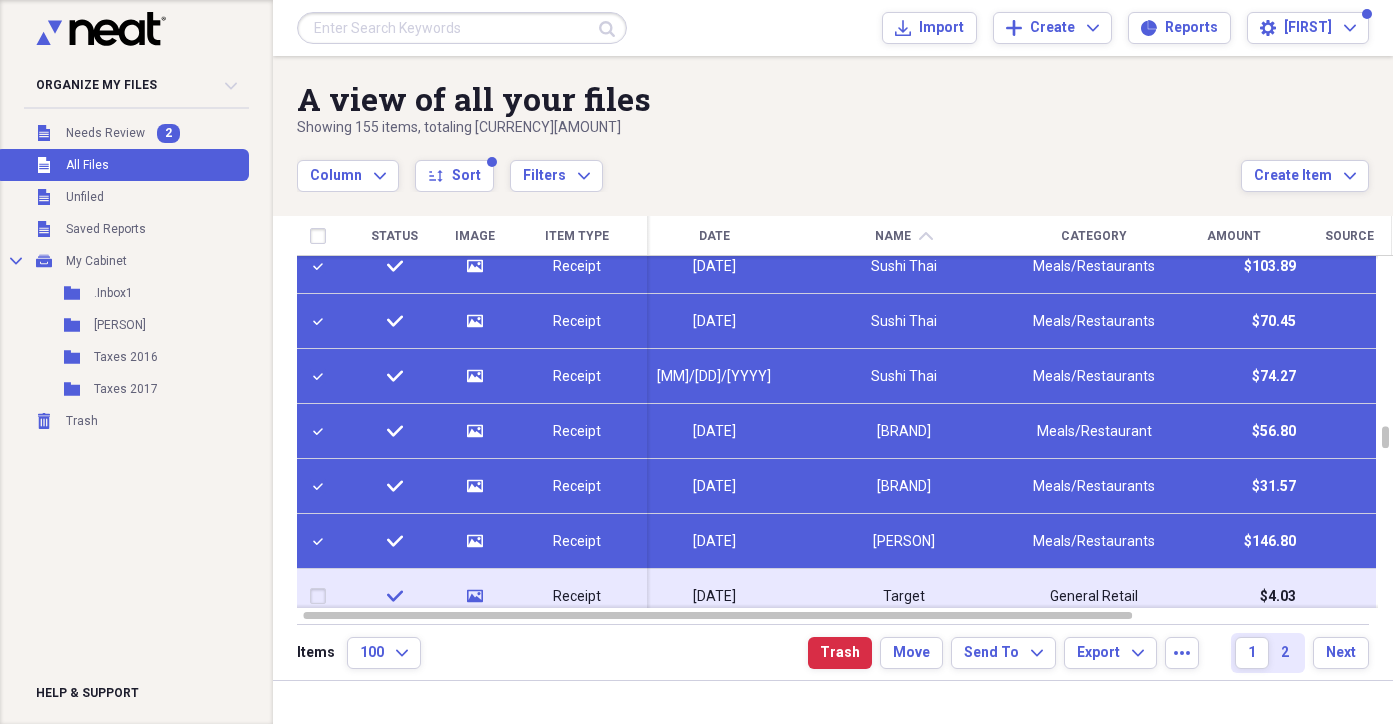 click at bounding box center [322, 596] 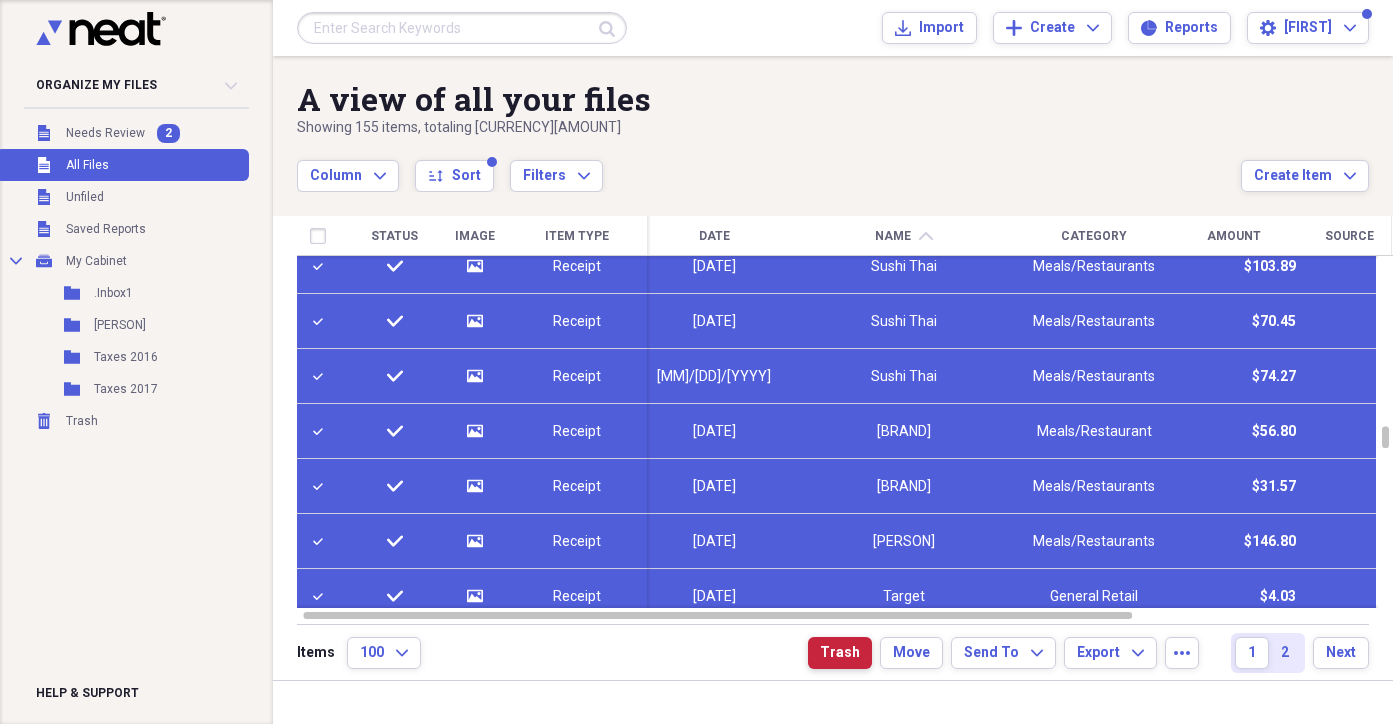 click on "Trash" at bounding box center [840, 653] 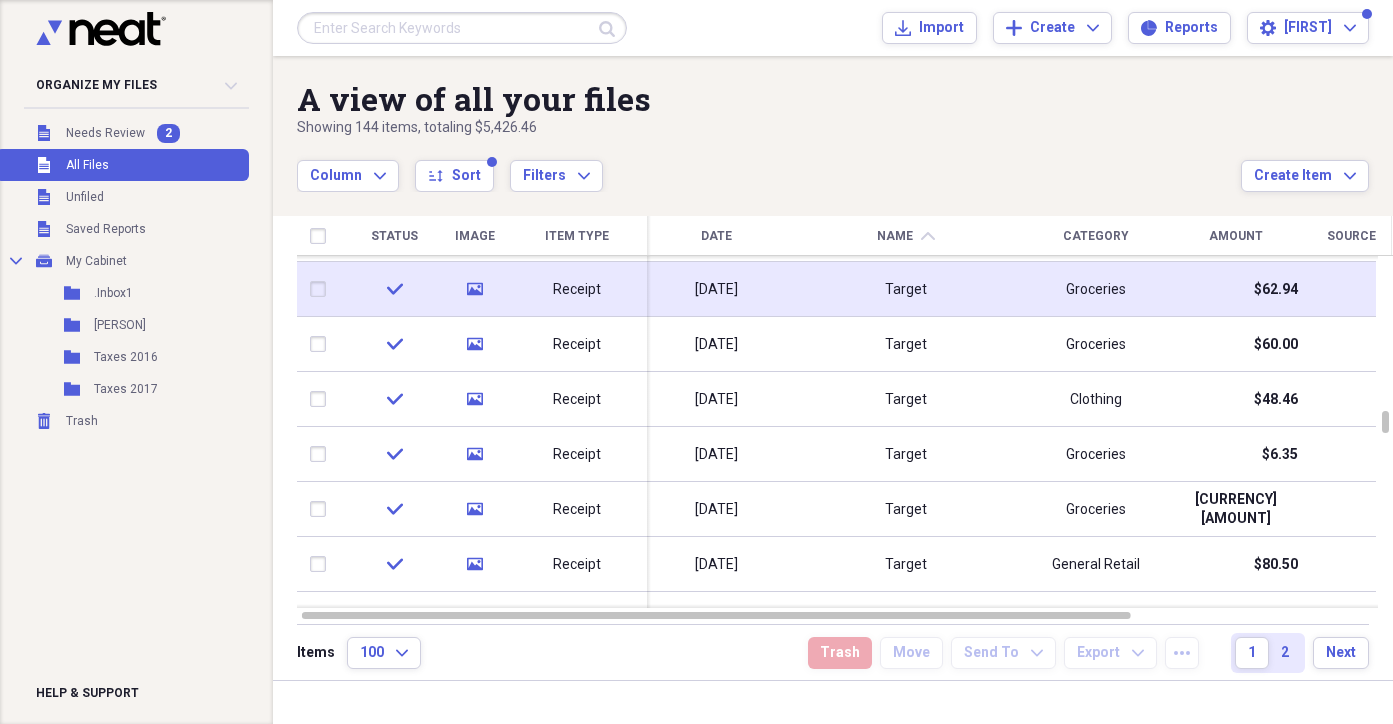 click at bounding box center (322, 289) 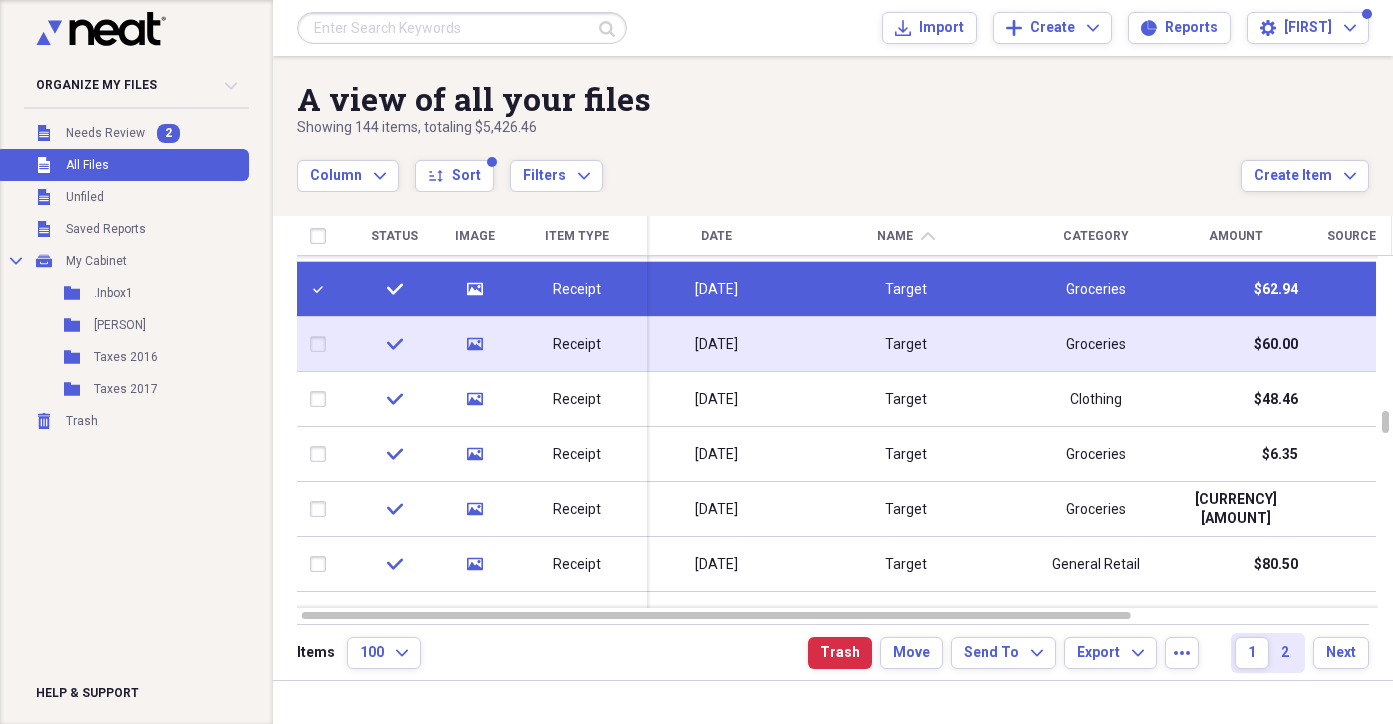 click at bounding box center (322, 344) 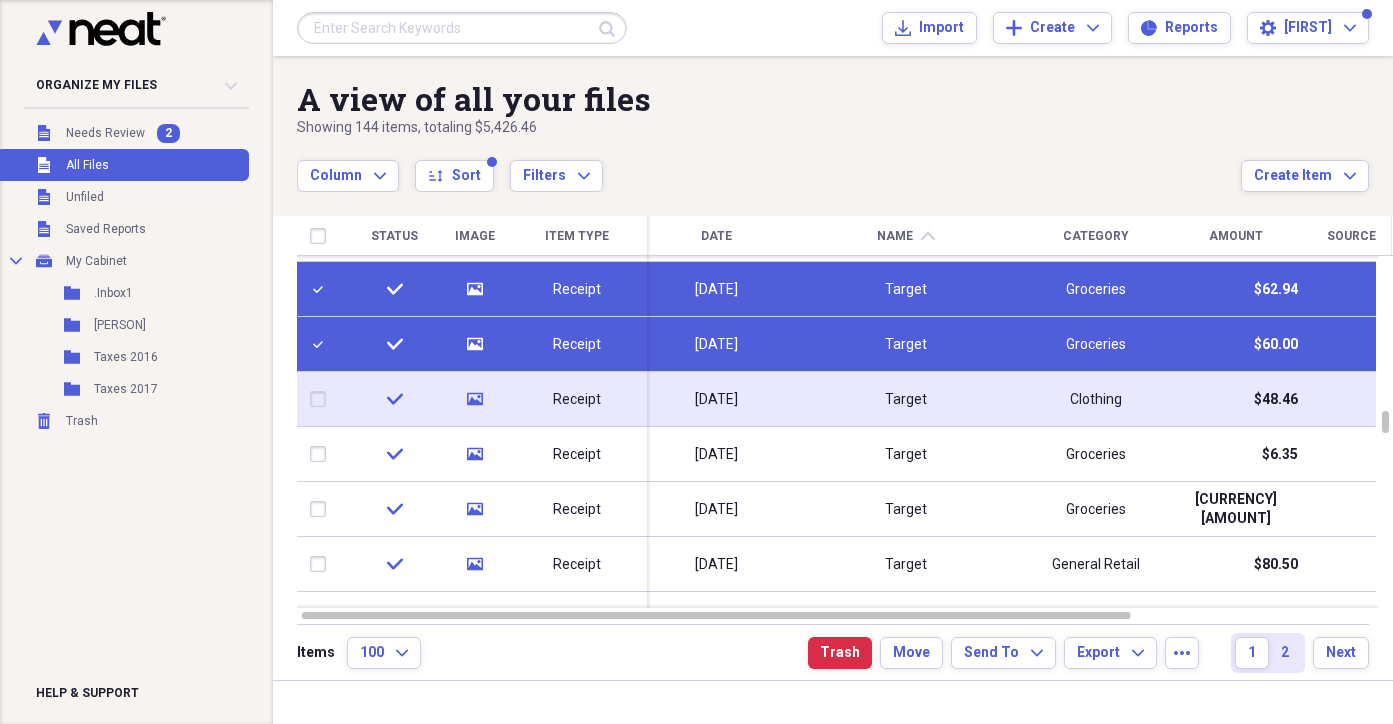 click at bounding box center [322, 399] 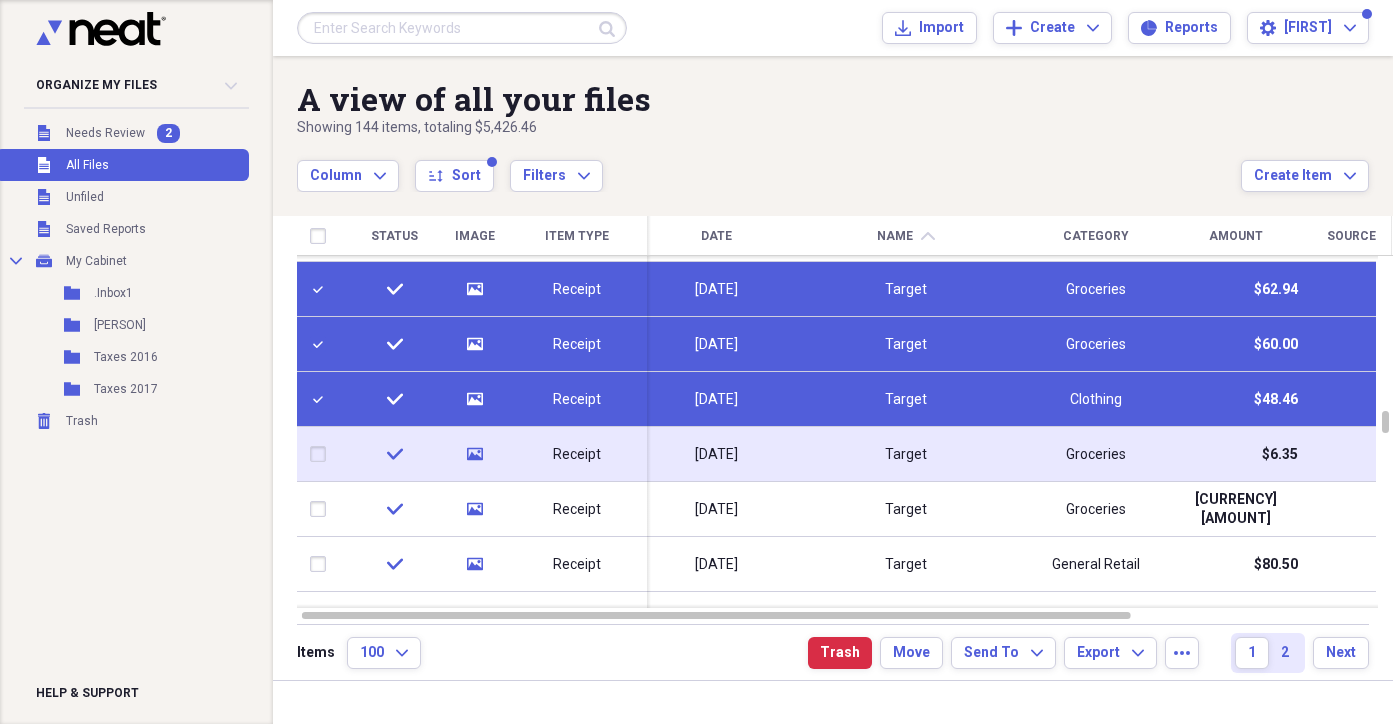 click at bounding box center (322, 454) 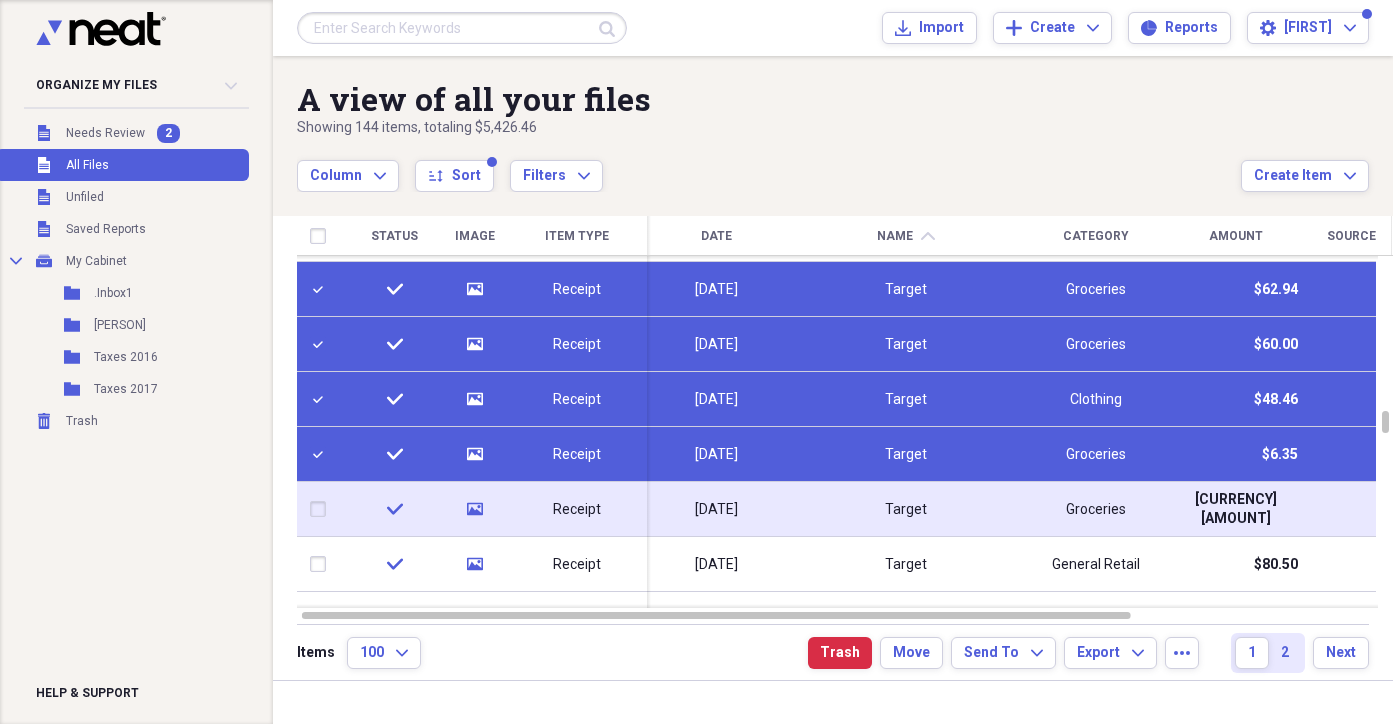 click at bounding box center (322, 509) 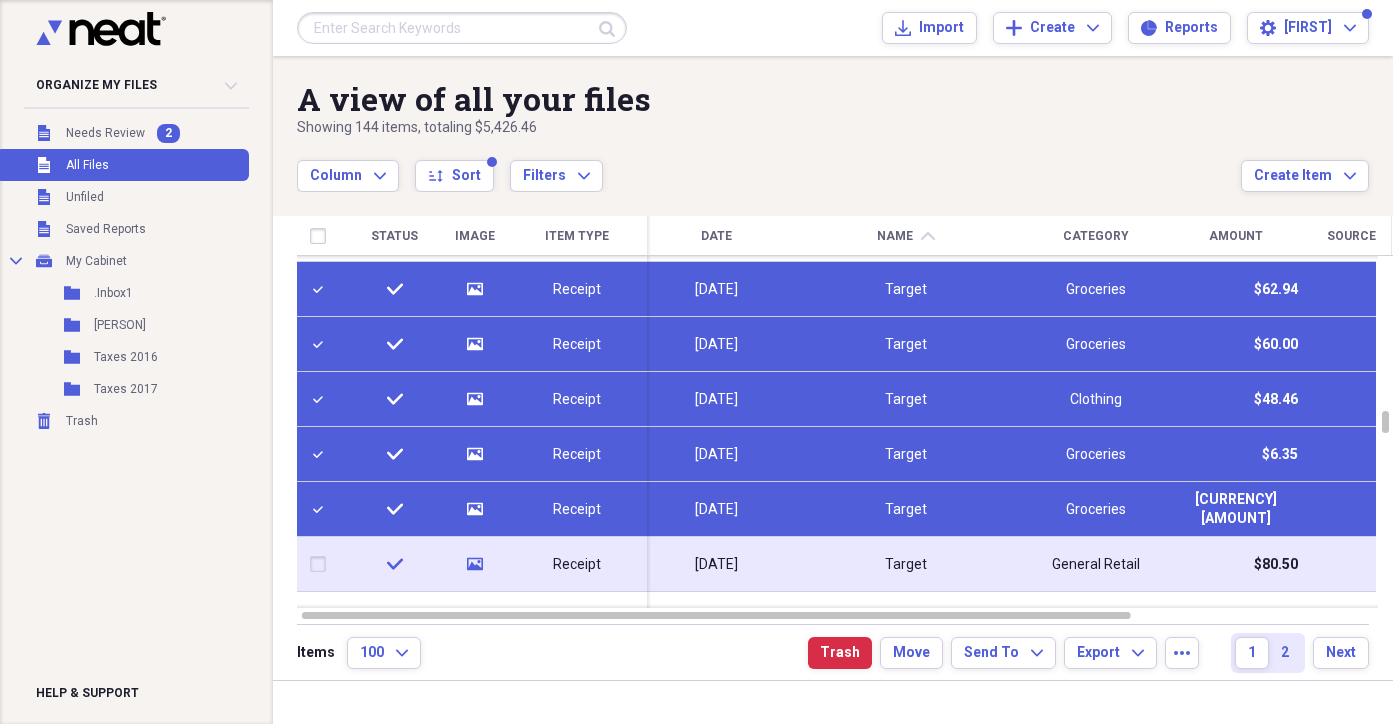 click at bounding box center [322, 564] 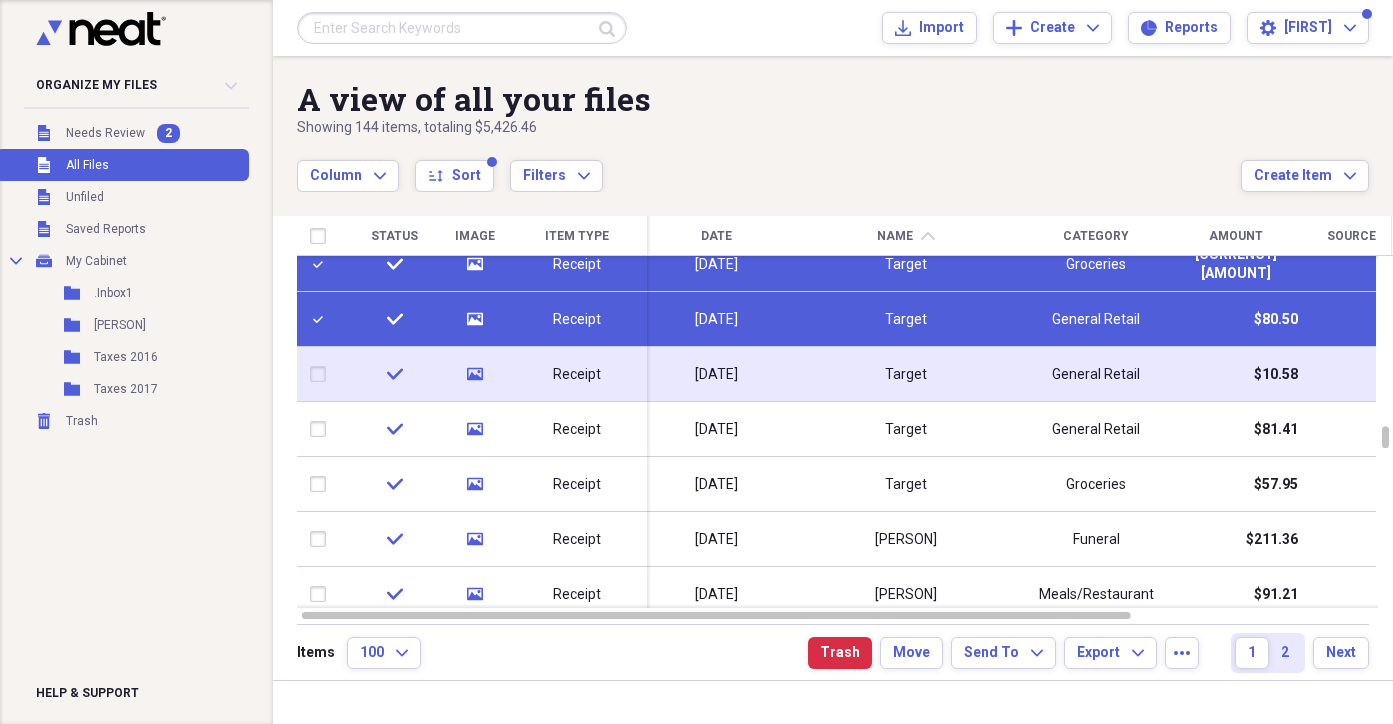 click at bounding box center (322, 374) 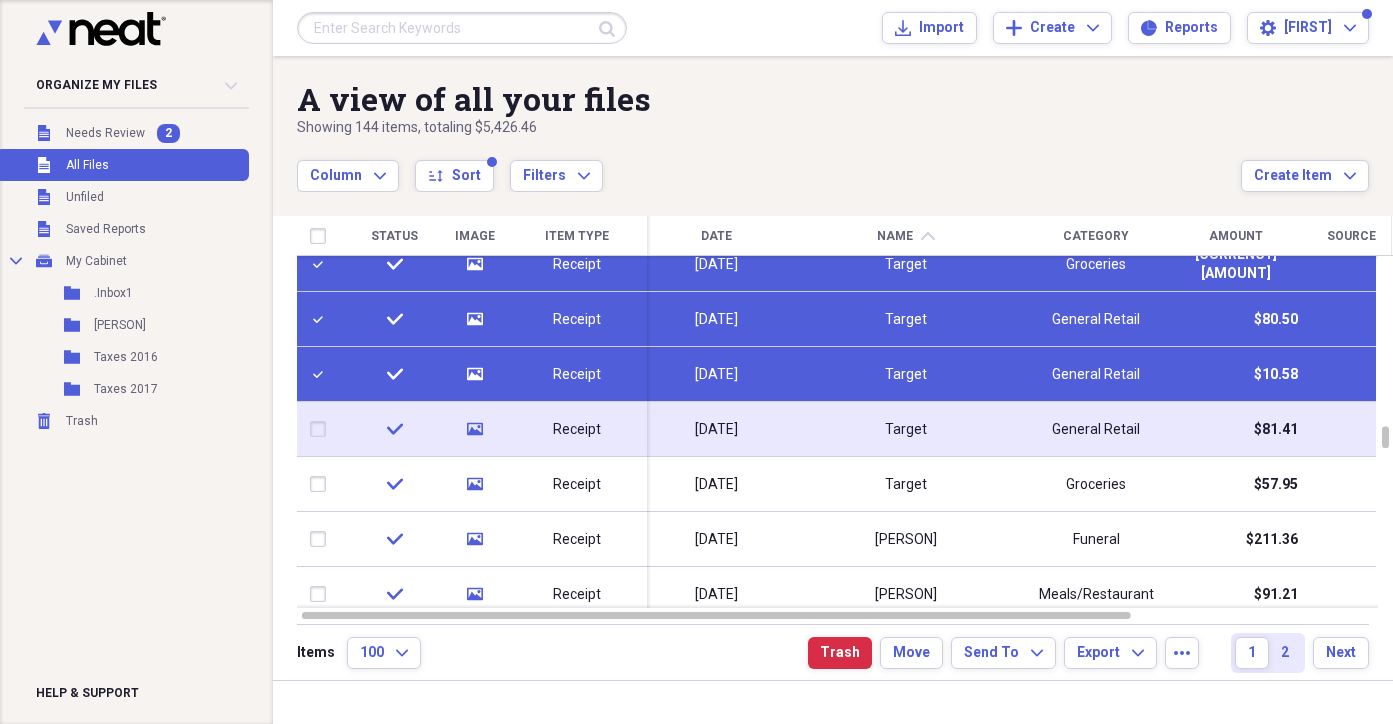 click at bounding box center [322, 429] 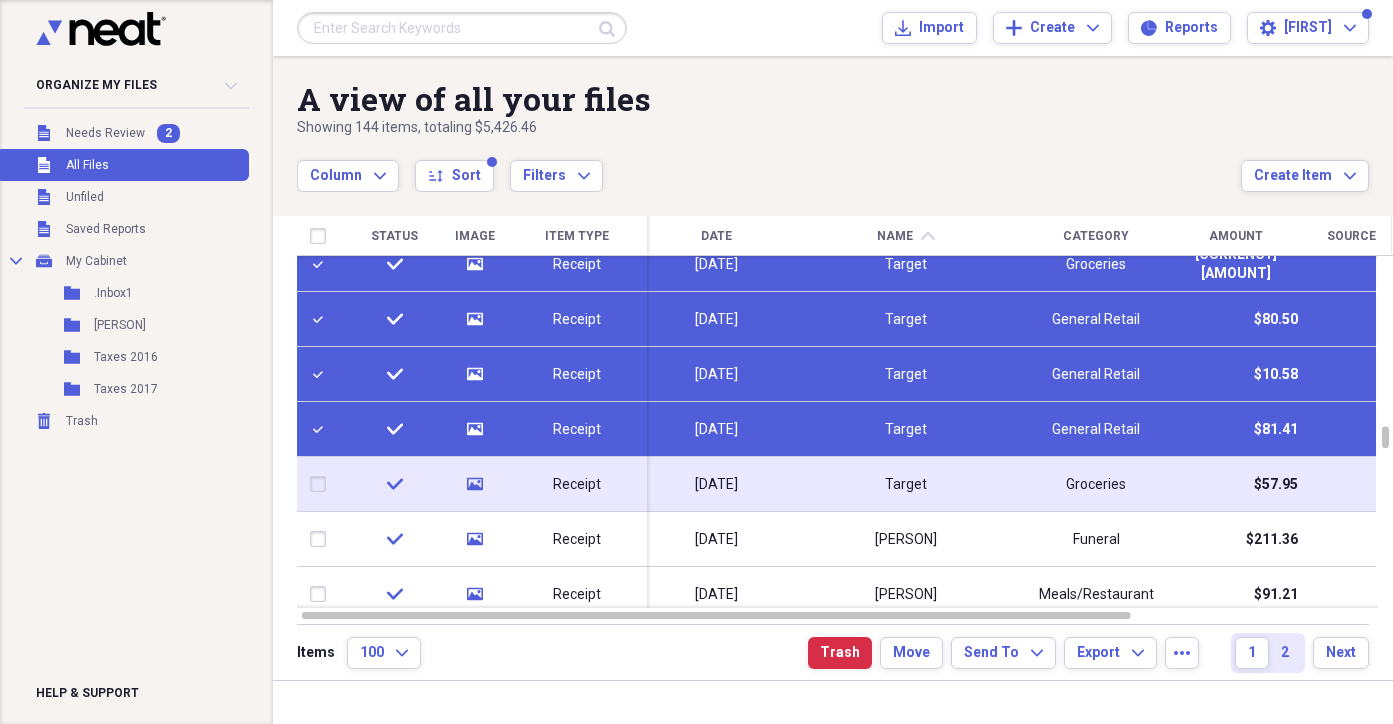 click at bounding box center (322, 484) 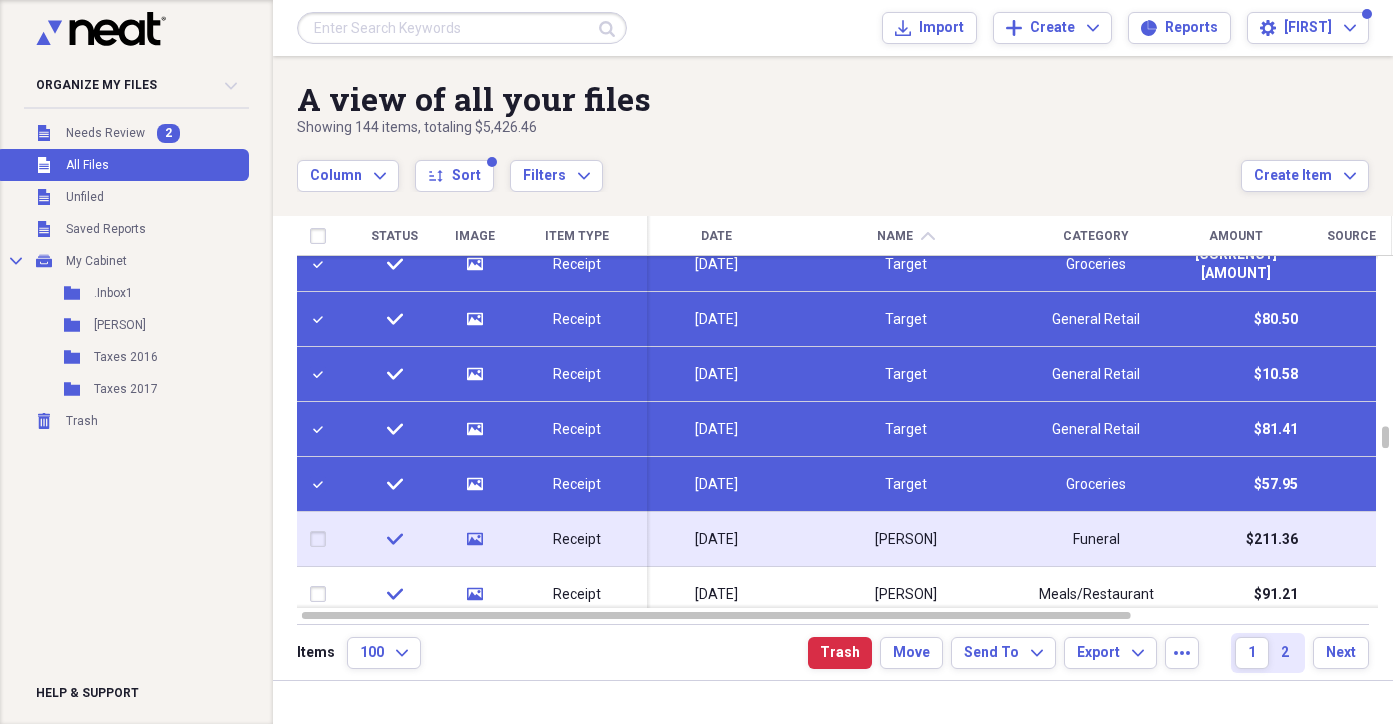 click at bounding box center (322, 539) 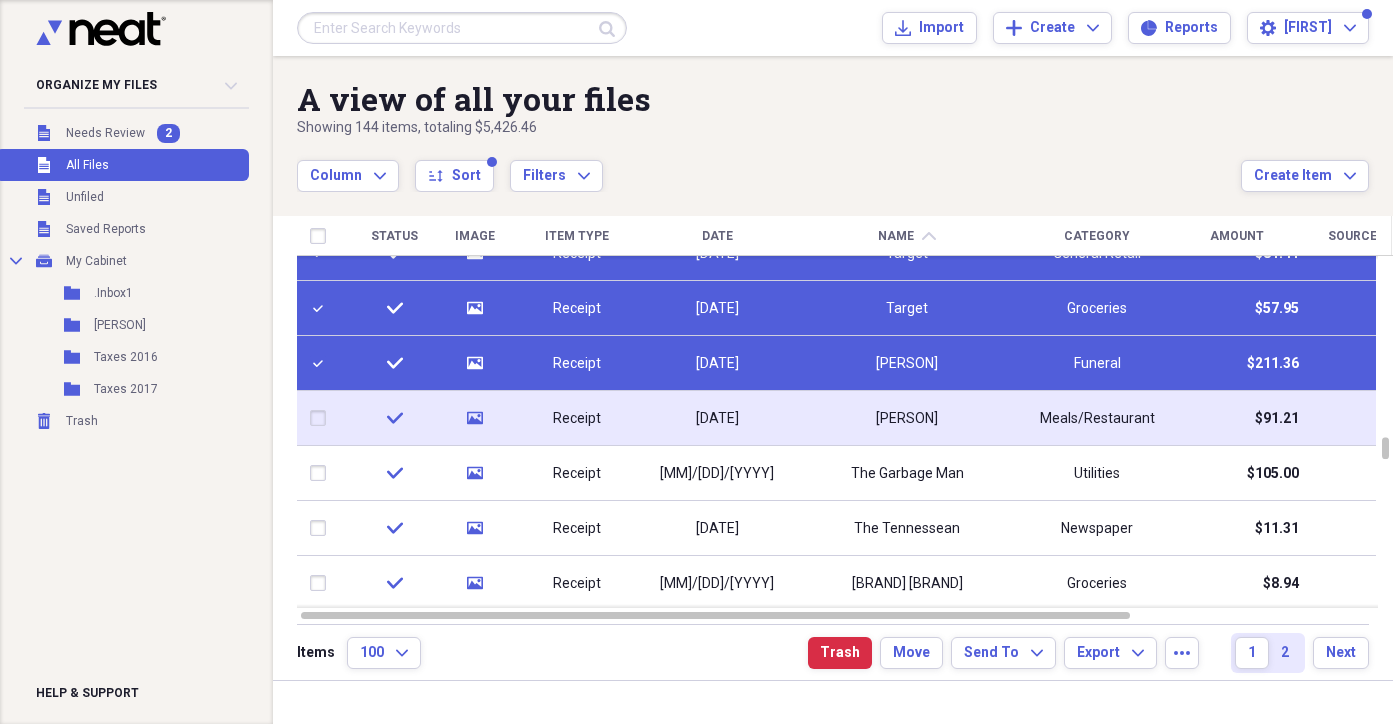 click at bounding box center (322, 418) 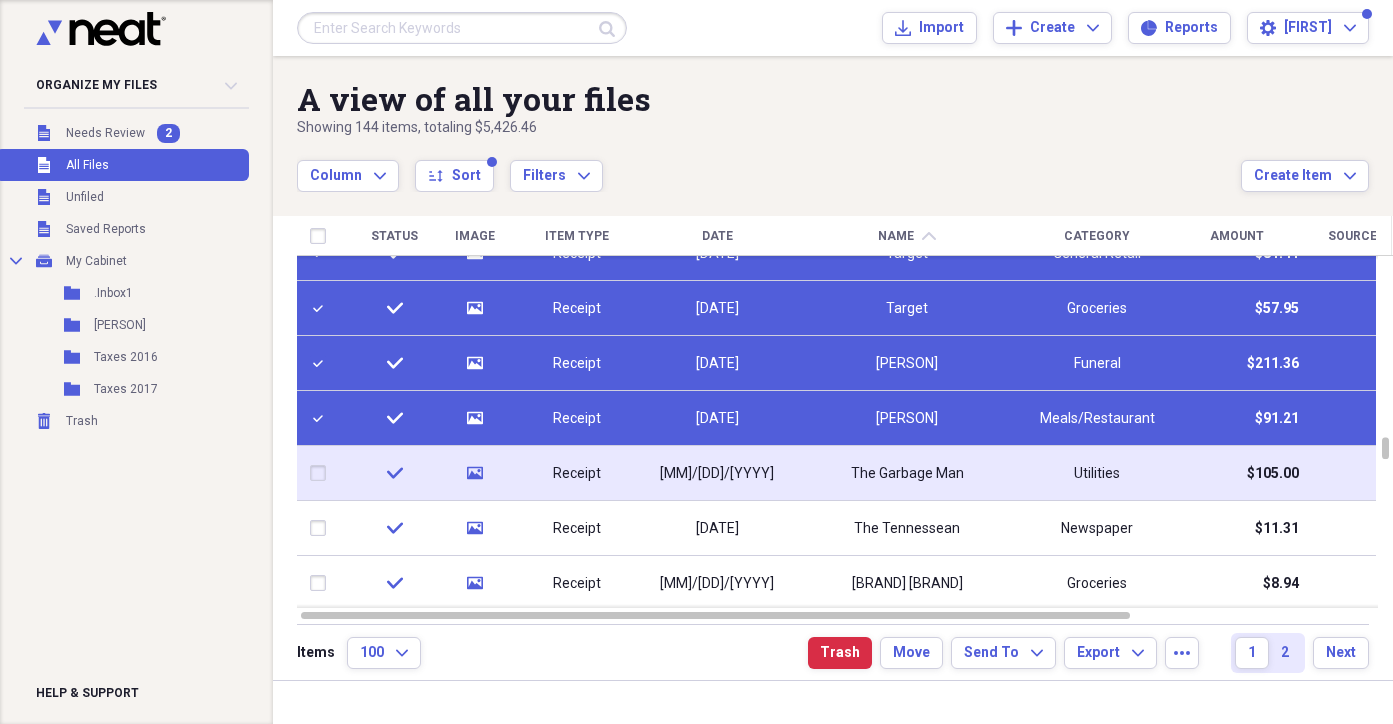 click at bounding box center (322, 473) 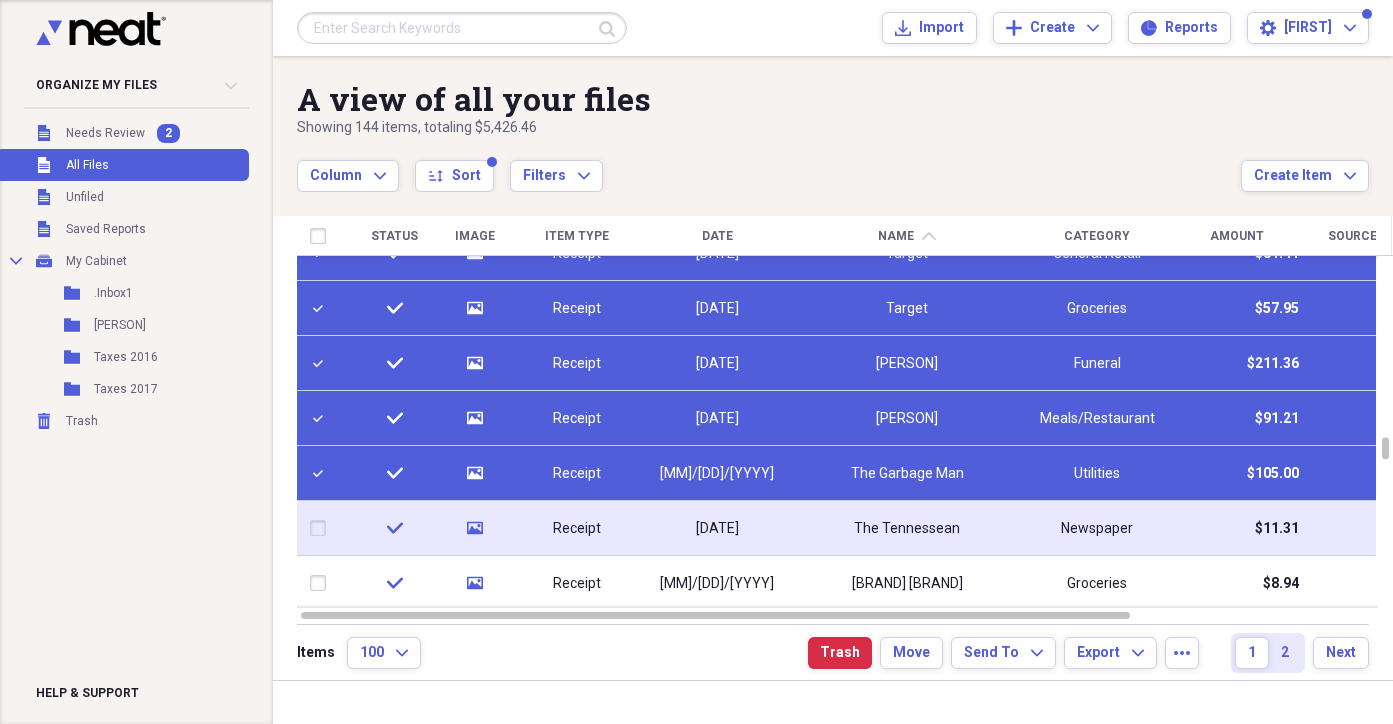 click at bounding box center (322, 528) 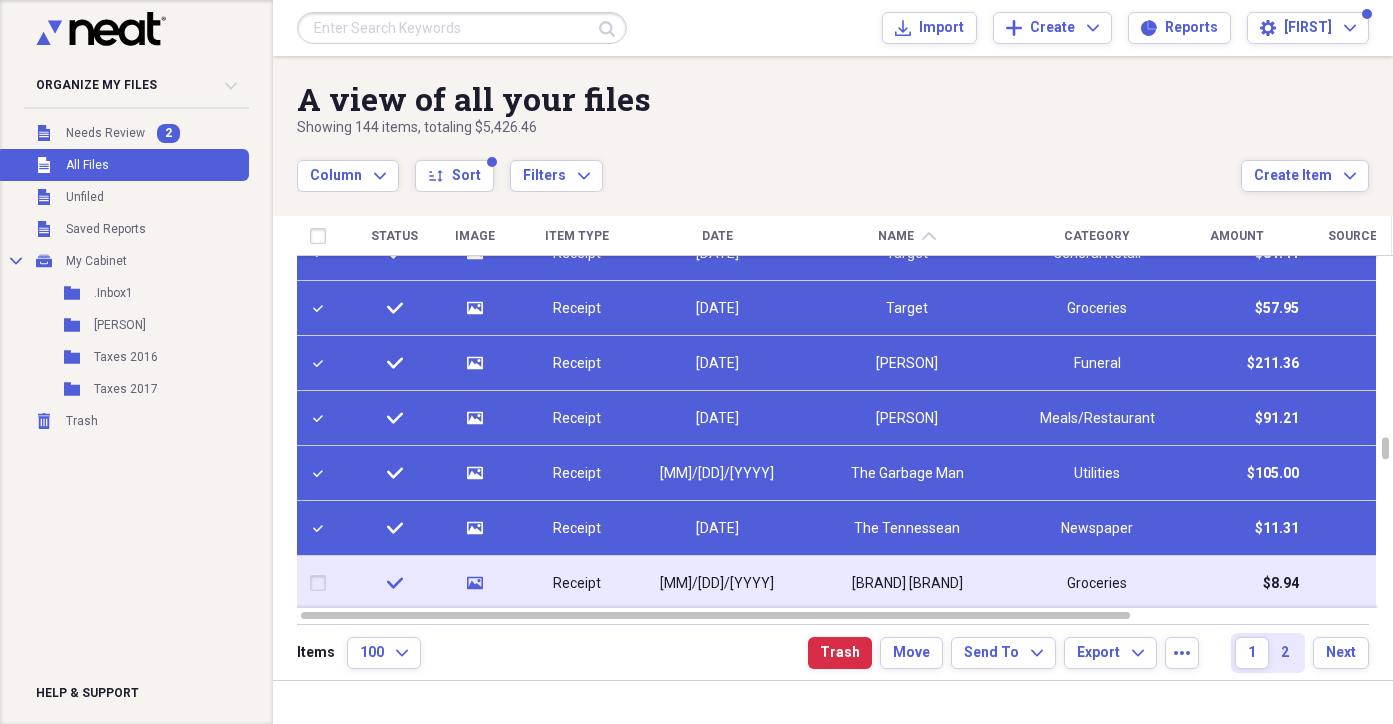 click at bounding box center [322, 583] 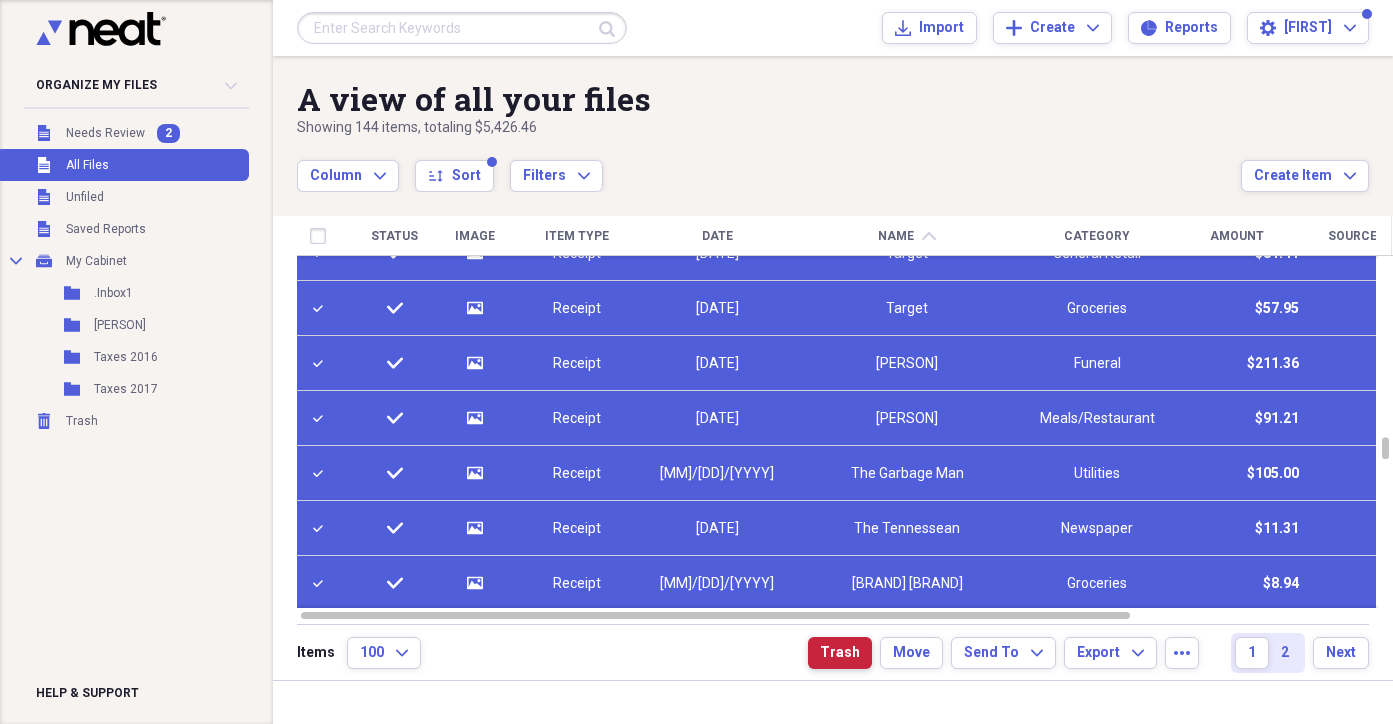click on "Trash" at bounding box center [840, 653] 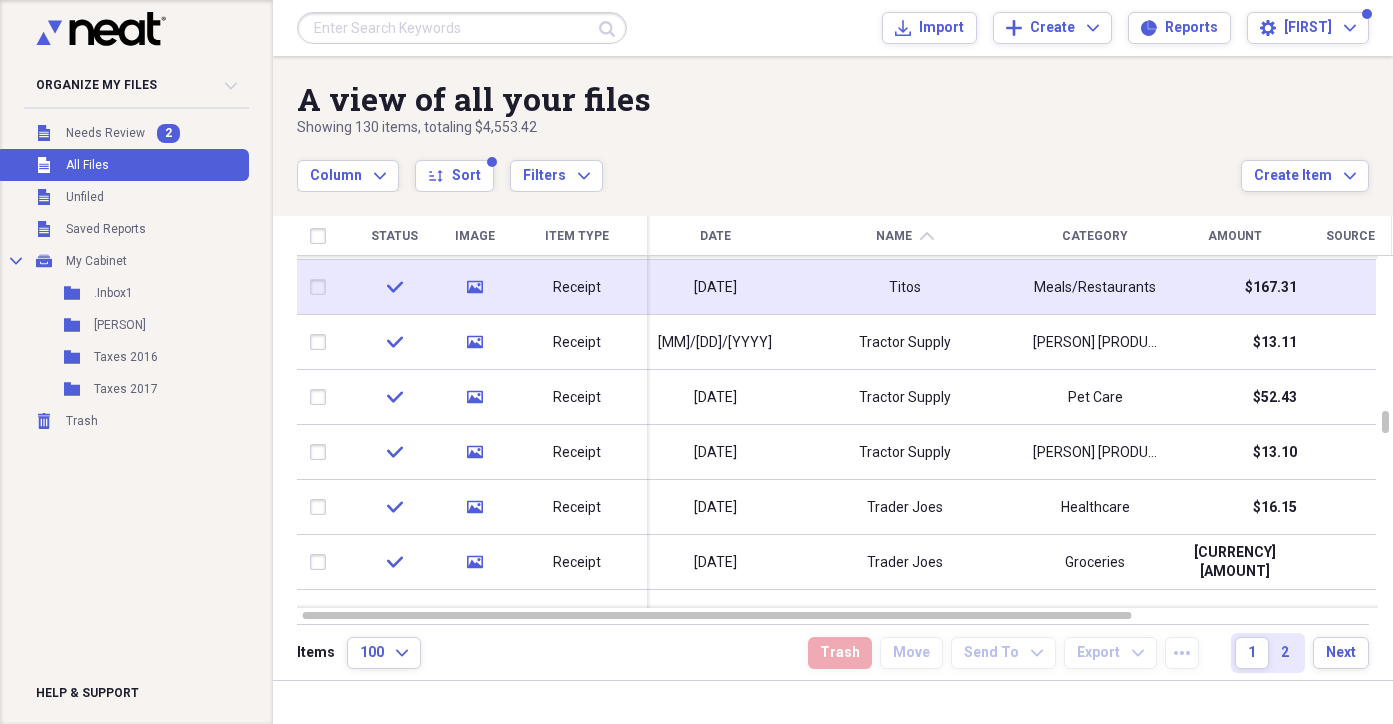click at bounding box center [322, 287] 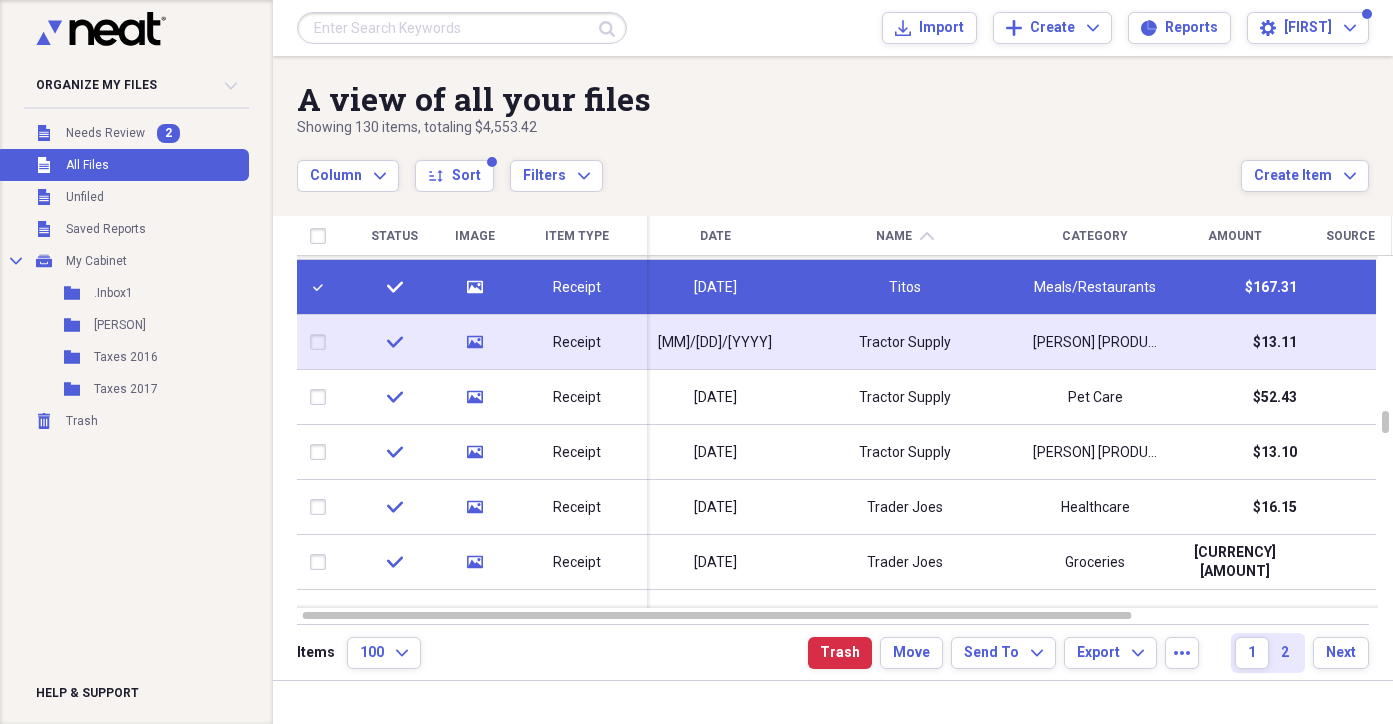click at bounding box center (322, 342) 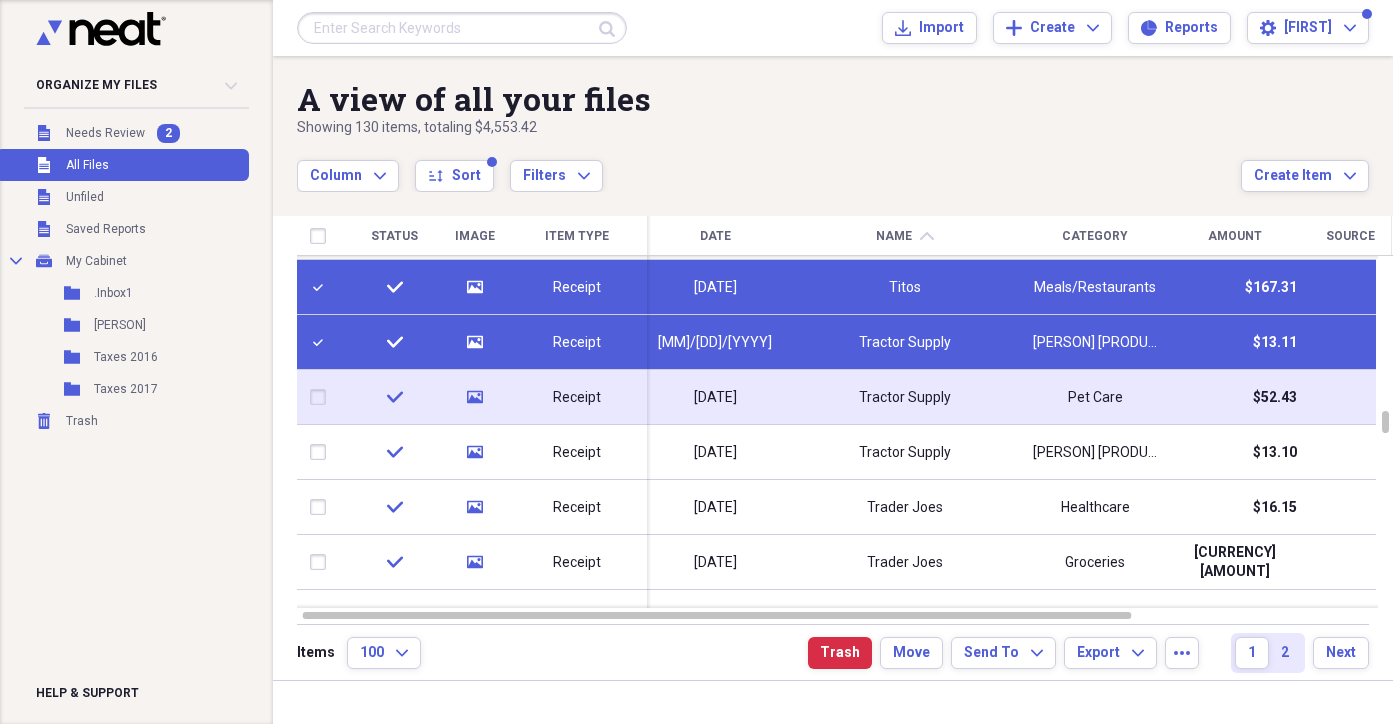 click at bounding box center (322, 397) 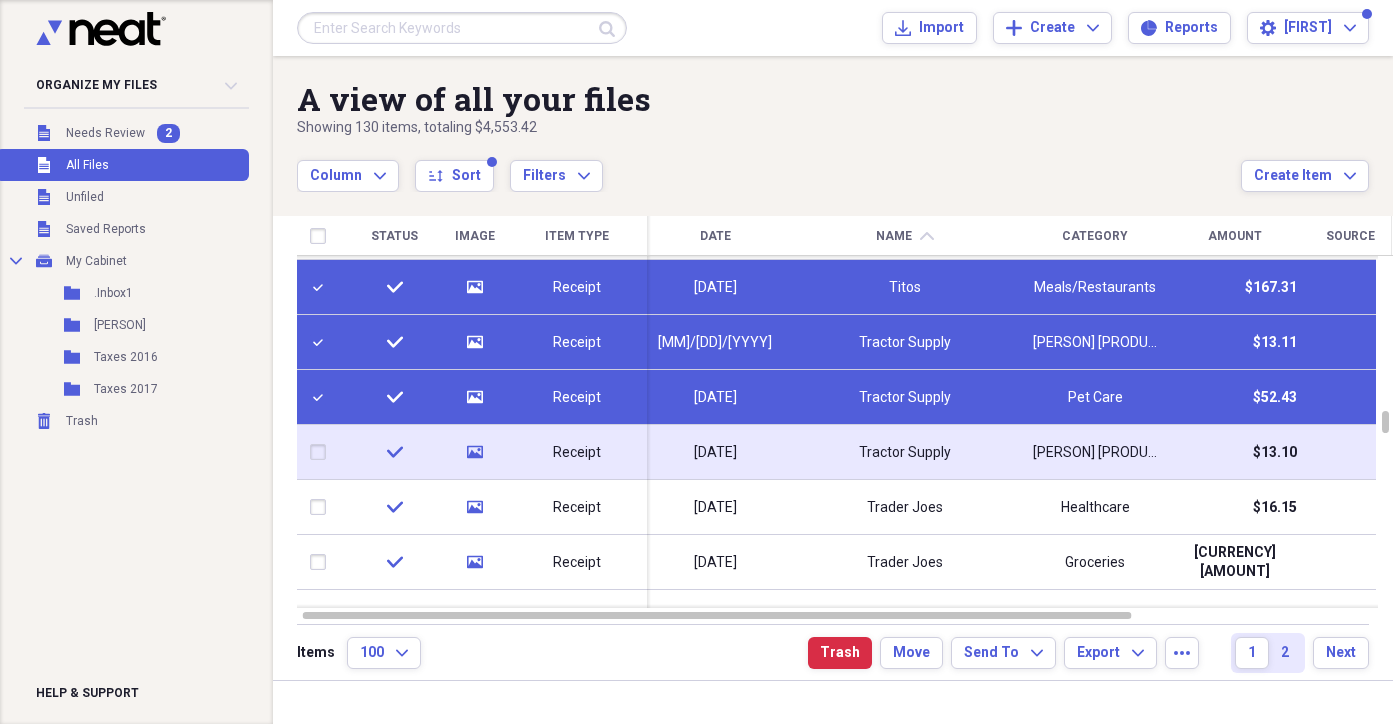 click at bounding box center (322, 452) 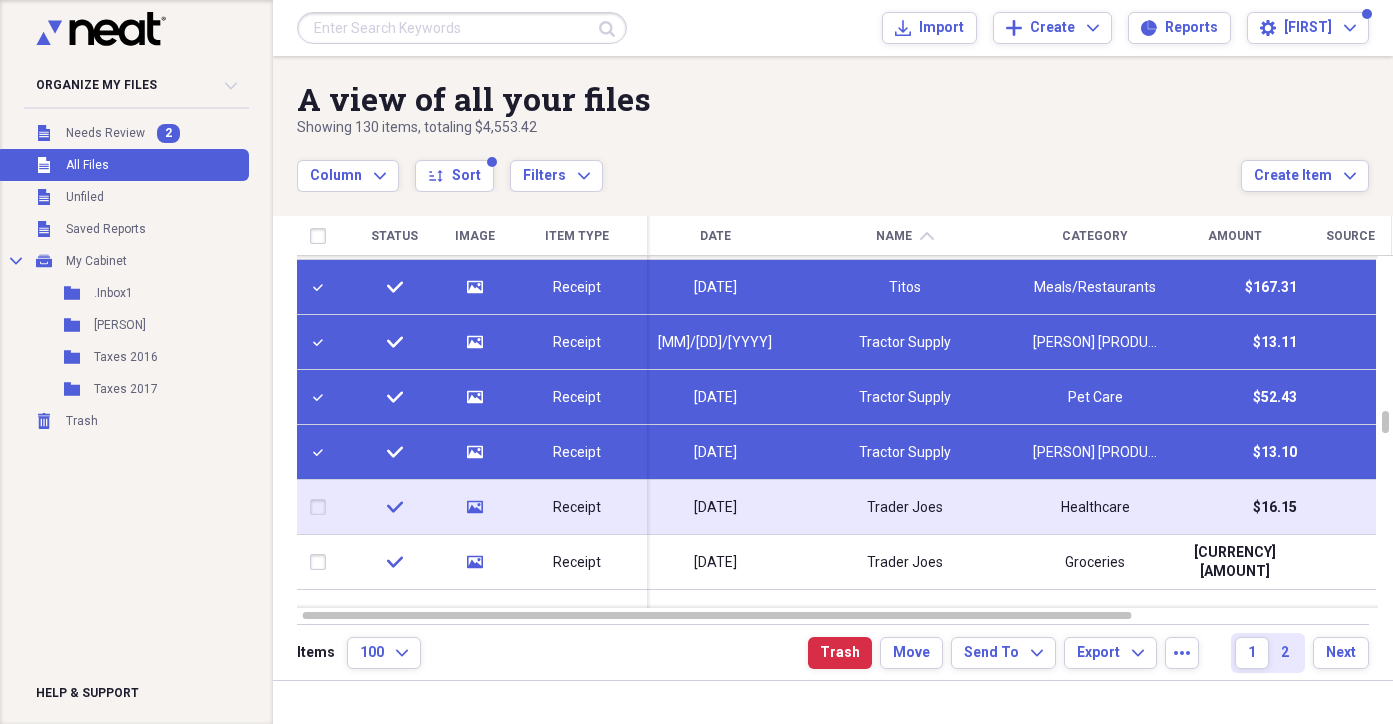 click at bounding box center (322, 507) 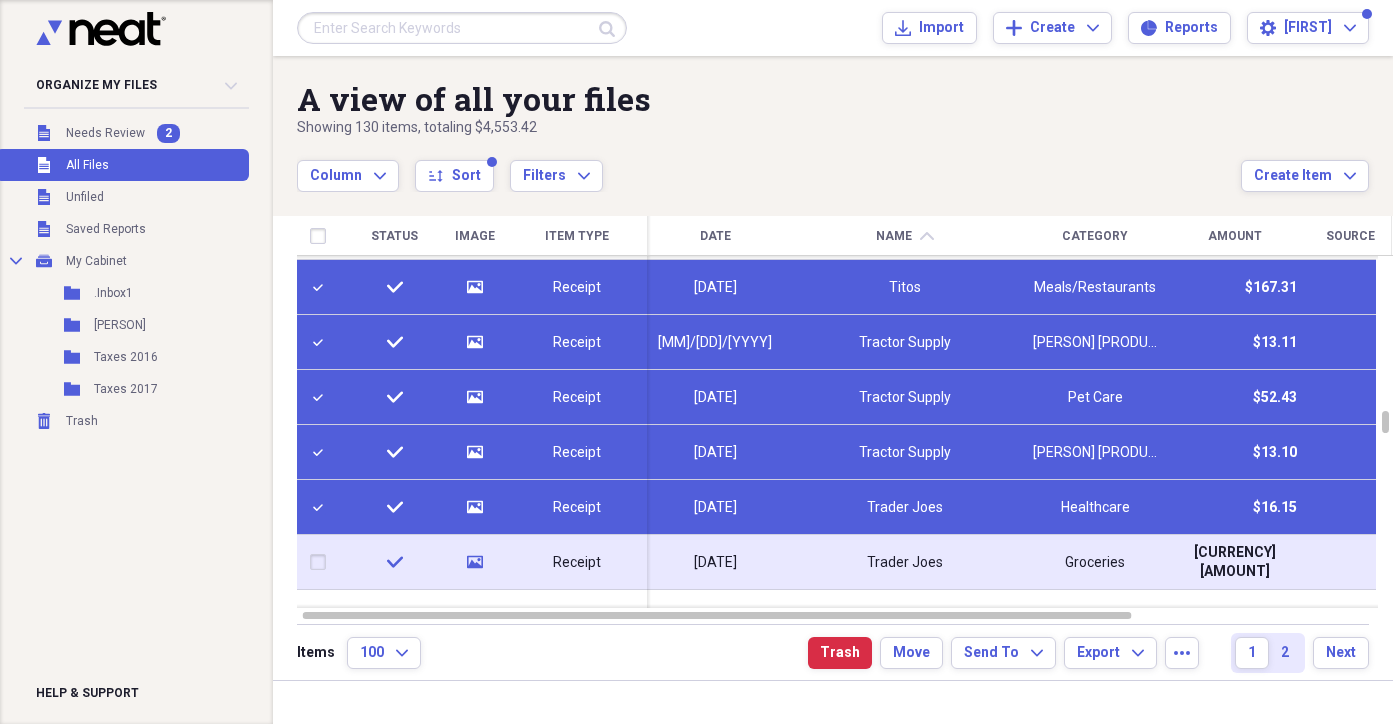 click at bounding box center (322, 562) 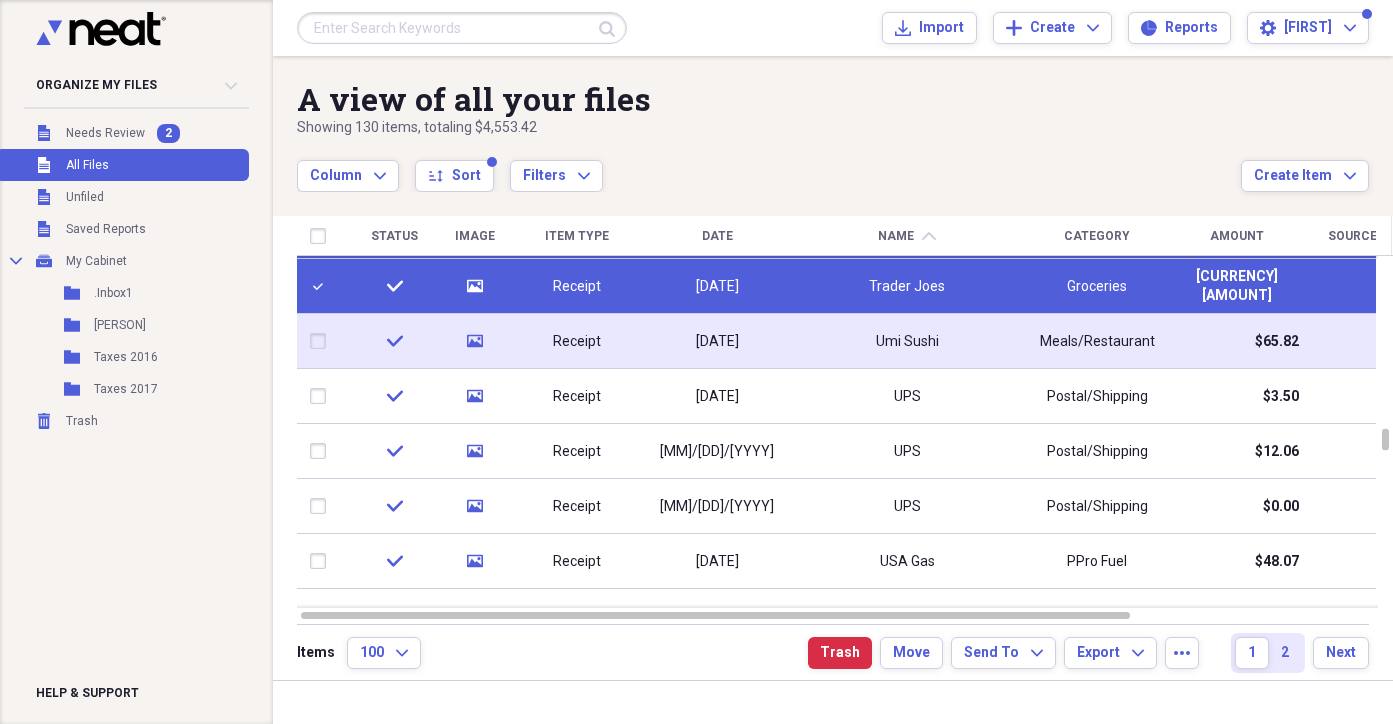 click at bounding box center (322, 341) 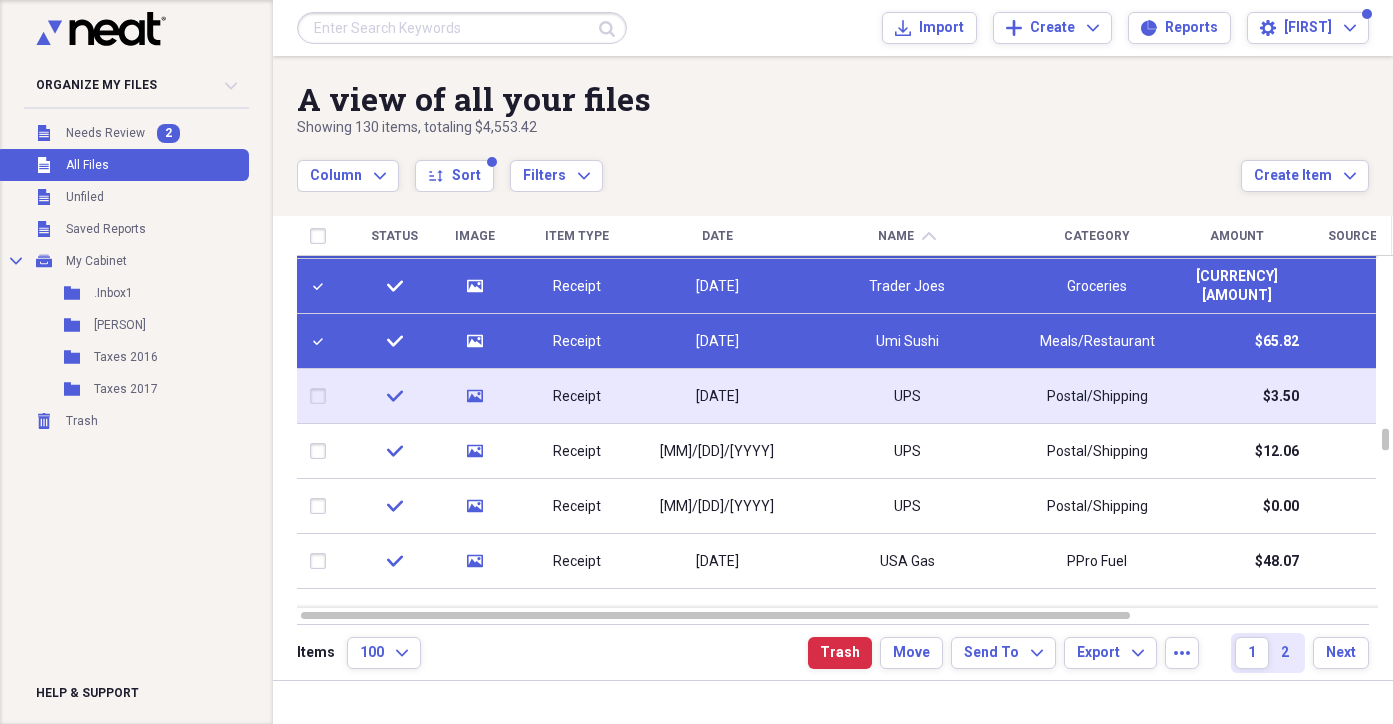 click at bounding box center (322, 396) 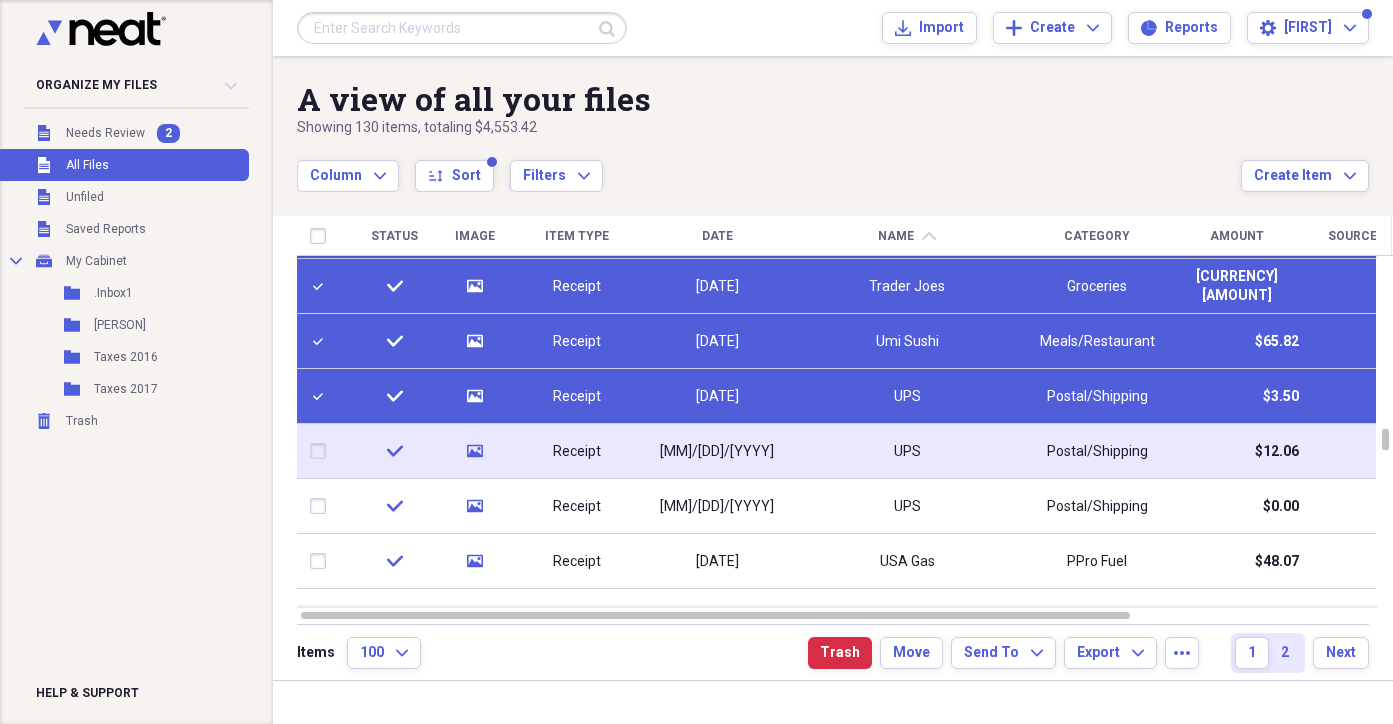 click at bounding box center (322, 451) 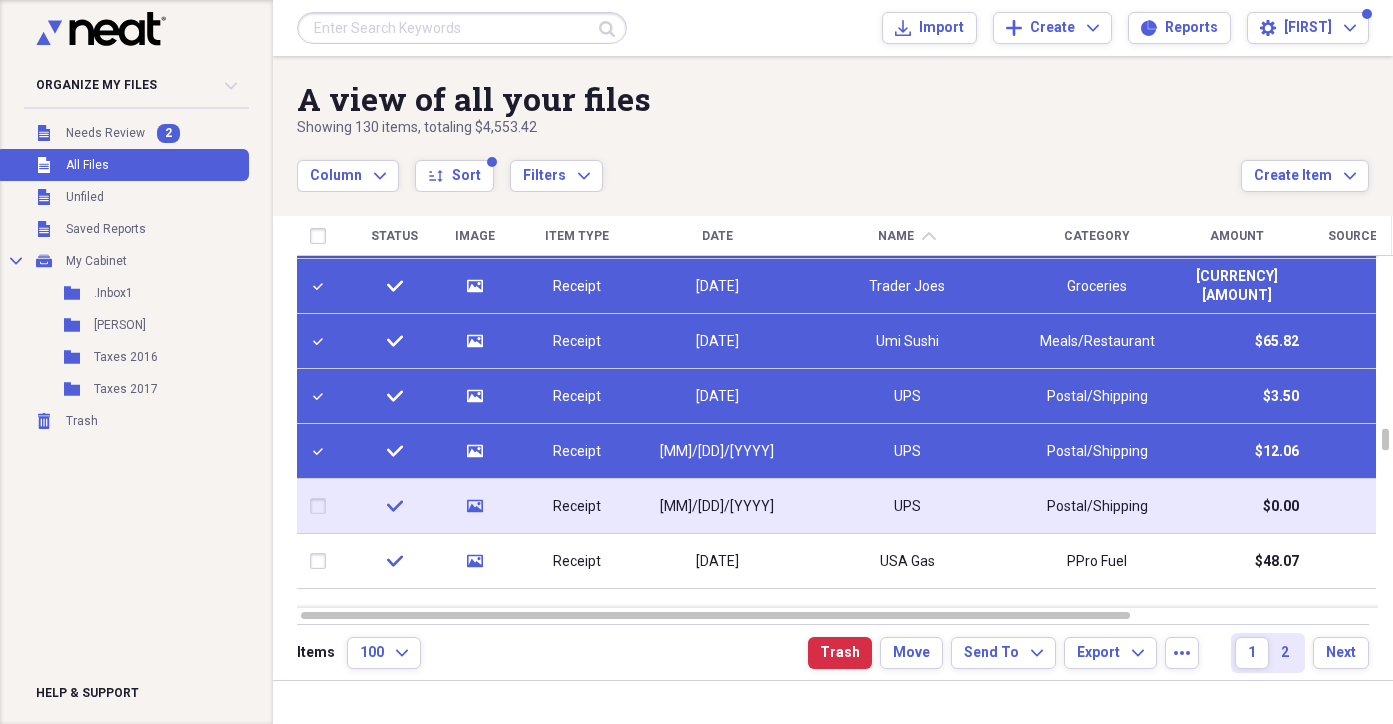 click at bounding box center [322, 506] 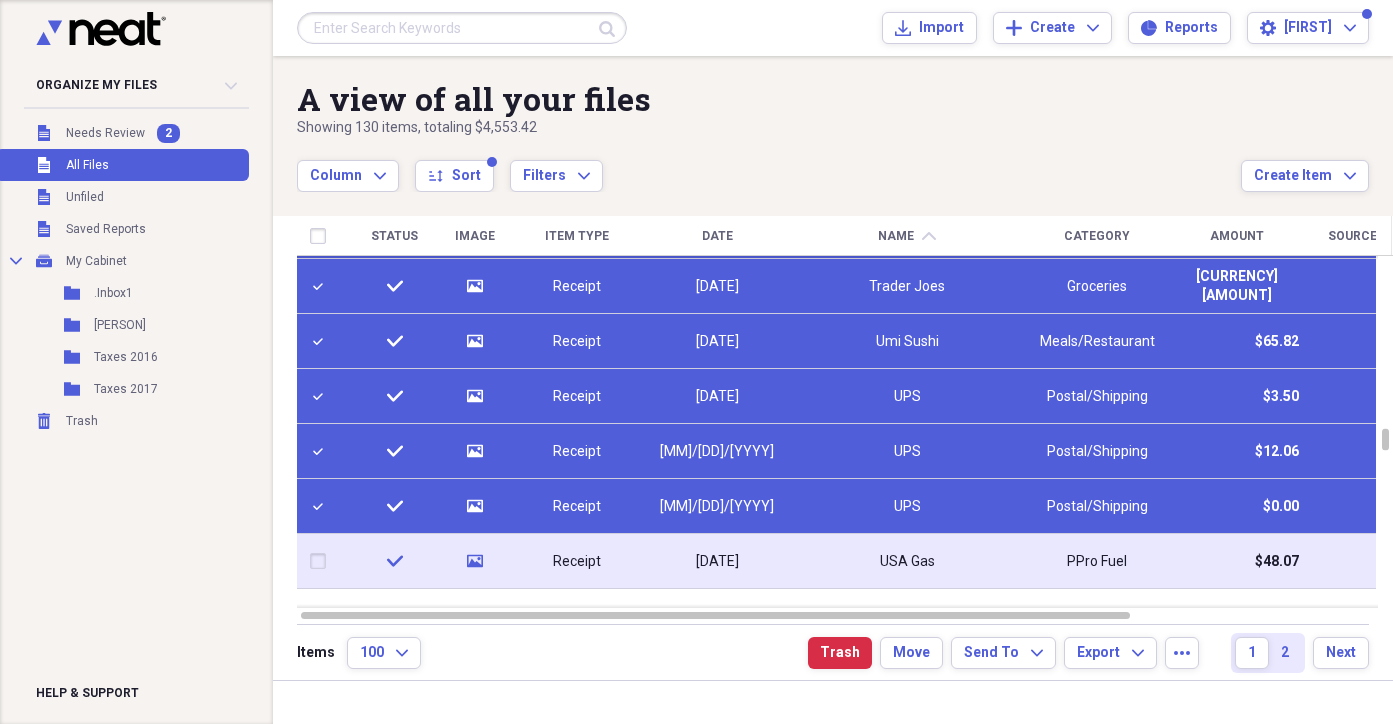 click at bounding box center (322, 561) 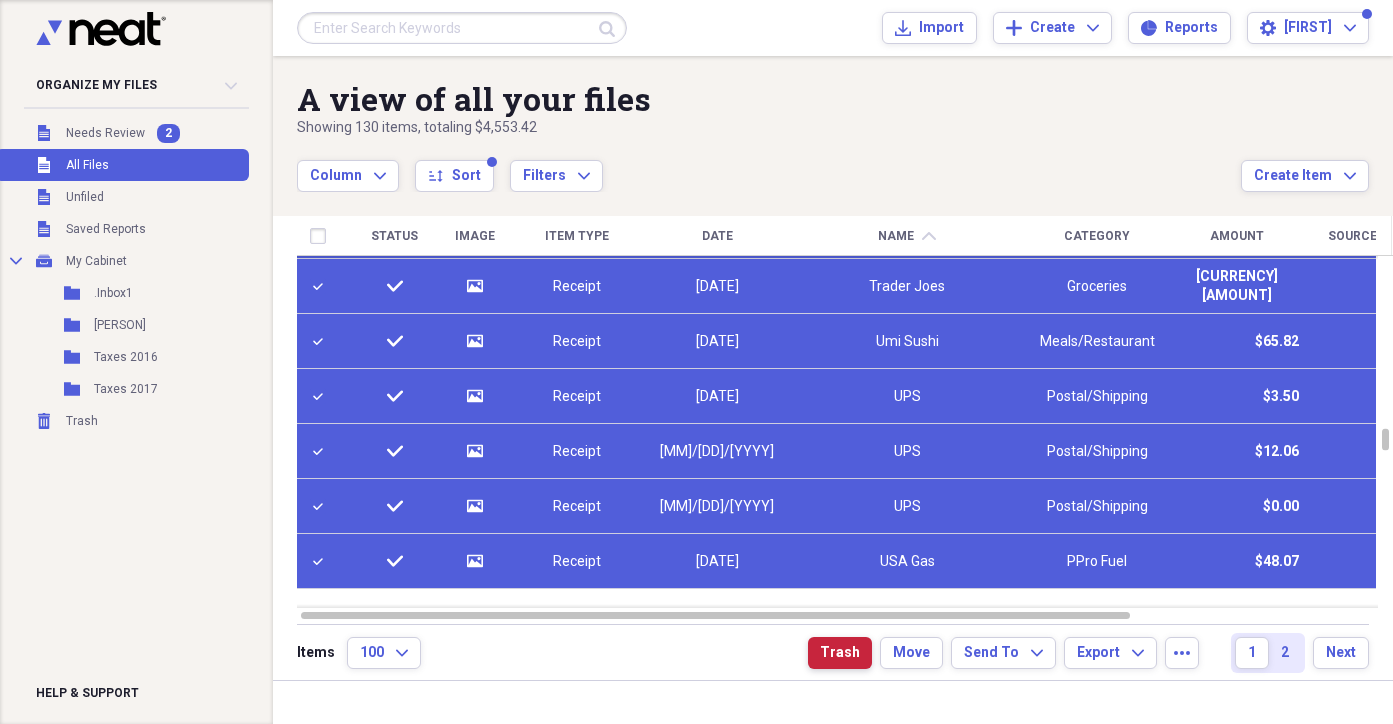 click on "Trash" at bounding box center (840, 653) 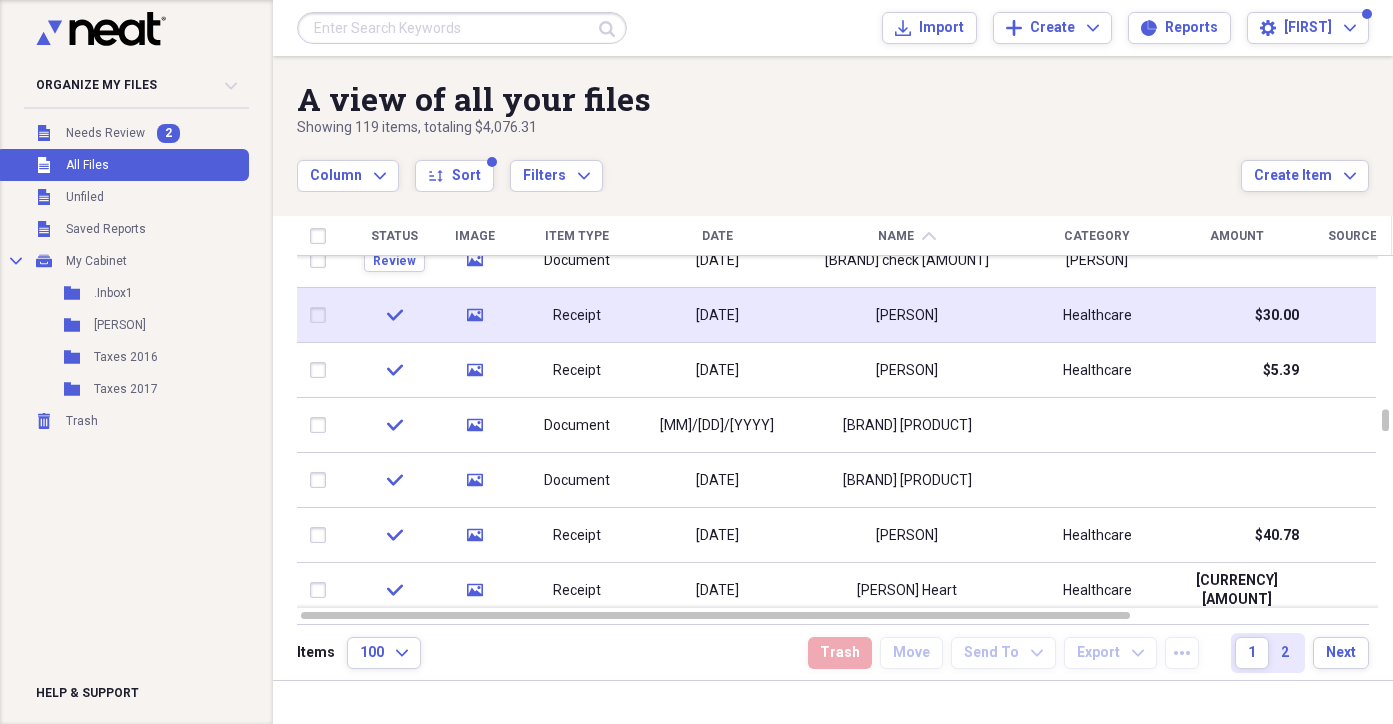 click at bounding box center [322, 315] 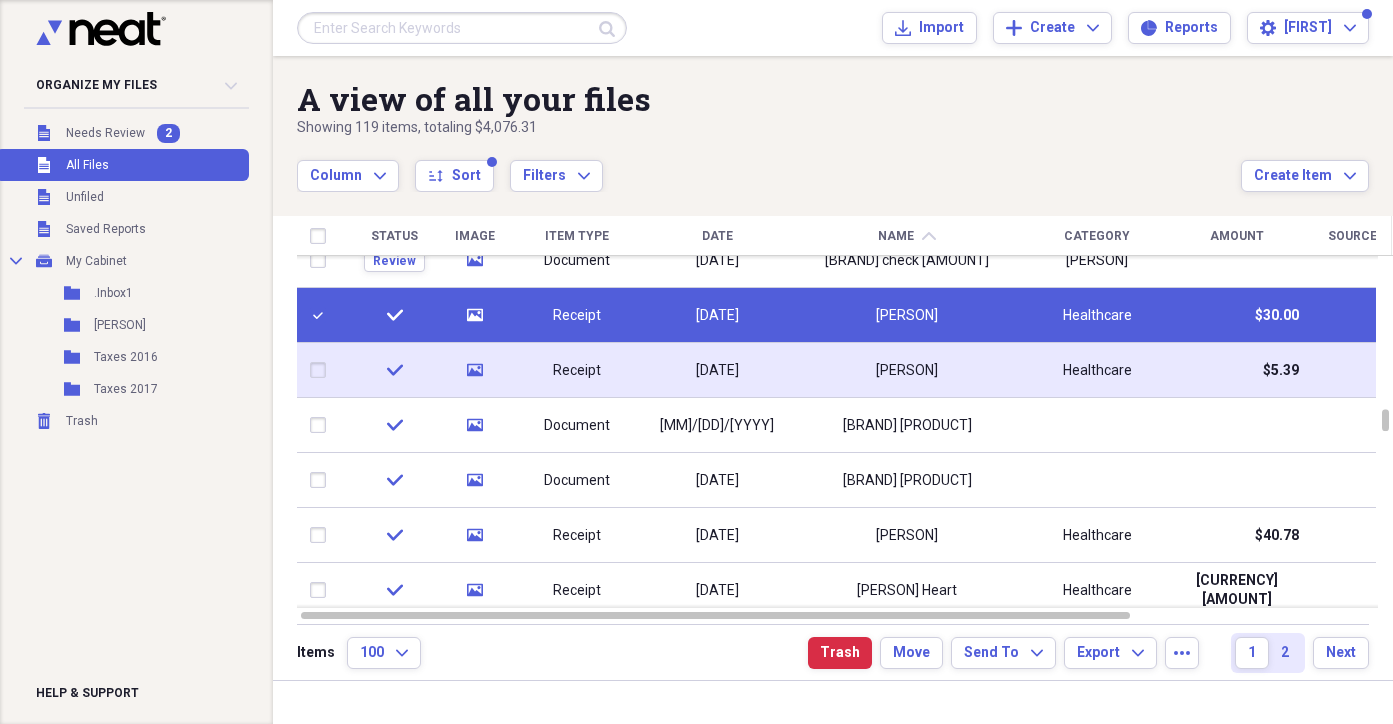 click at bounding box center (322, 370) 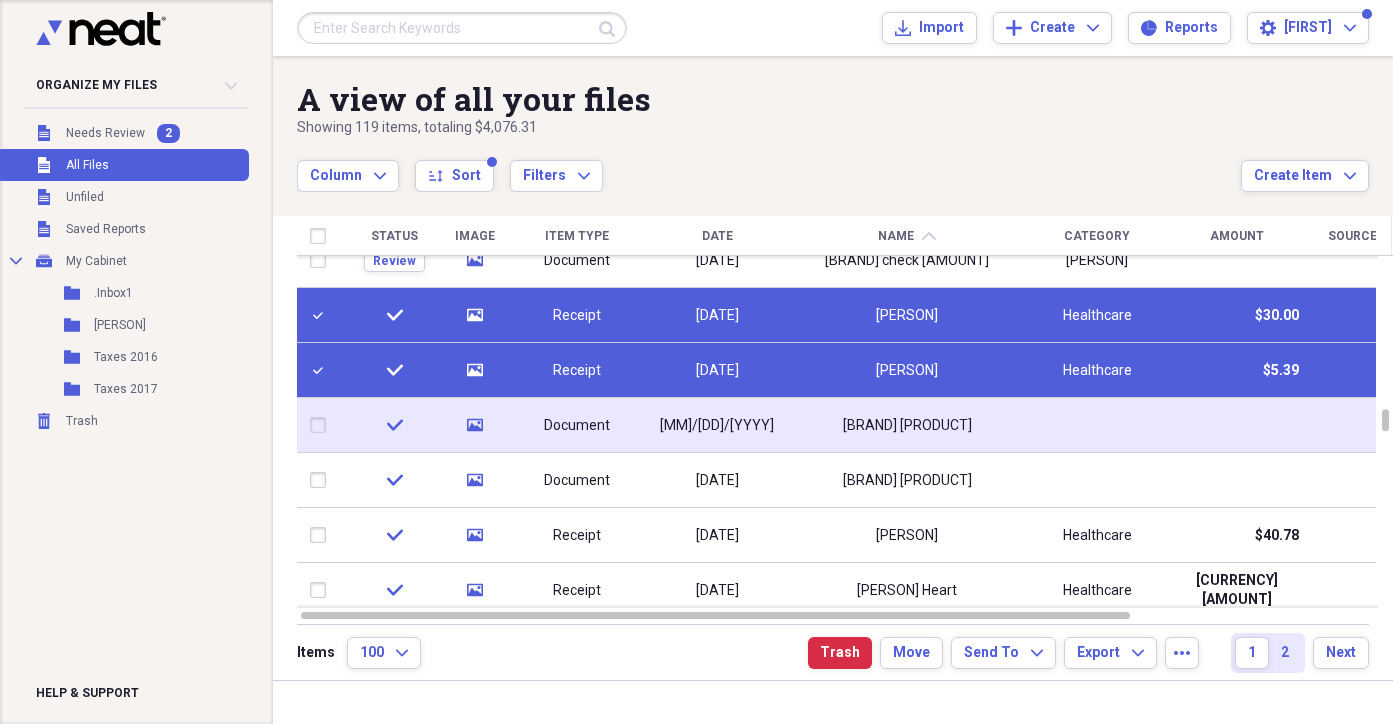 click at bounding box center [322, 425] 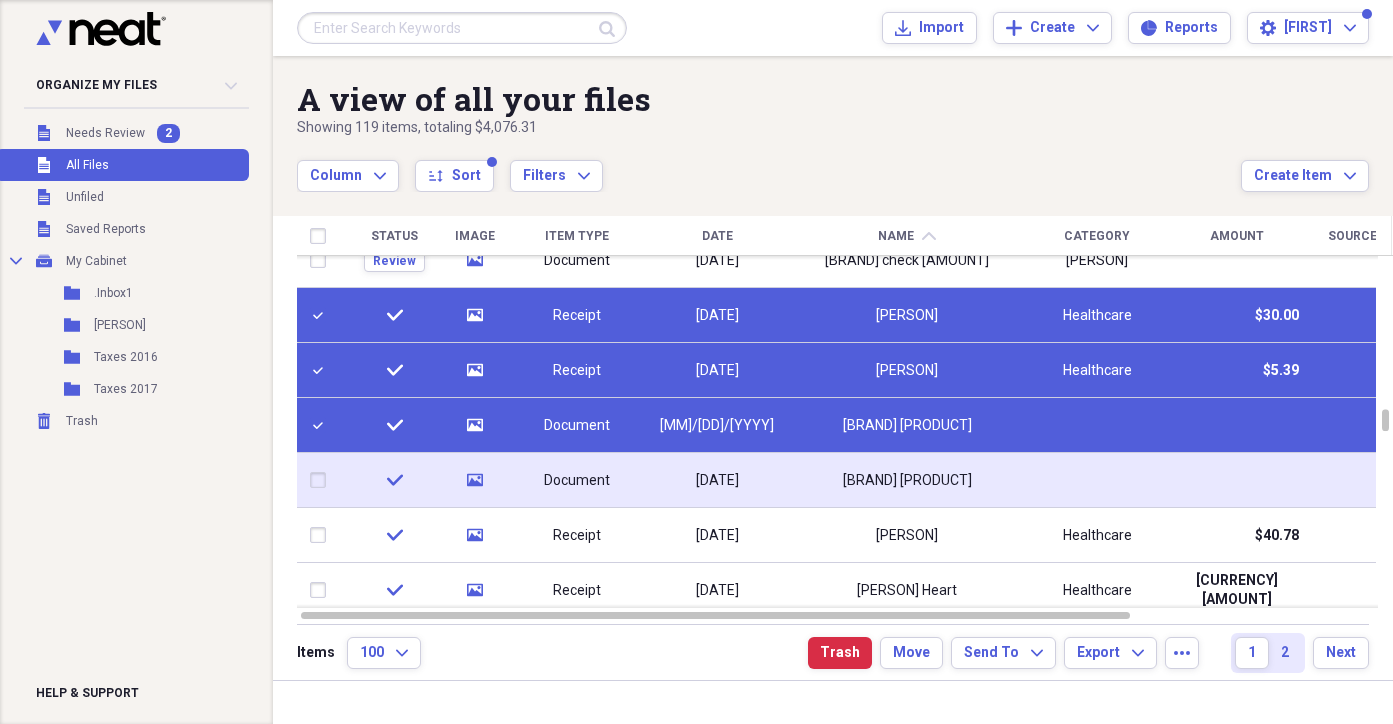 click at bounding box center (322, 480) 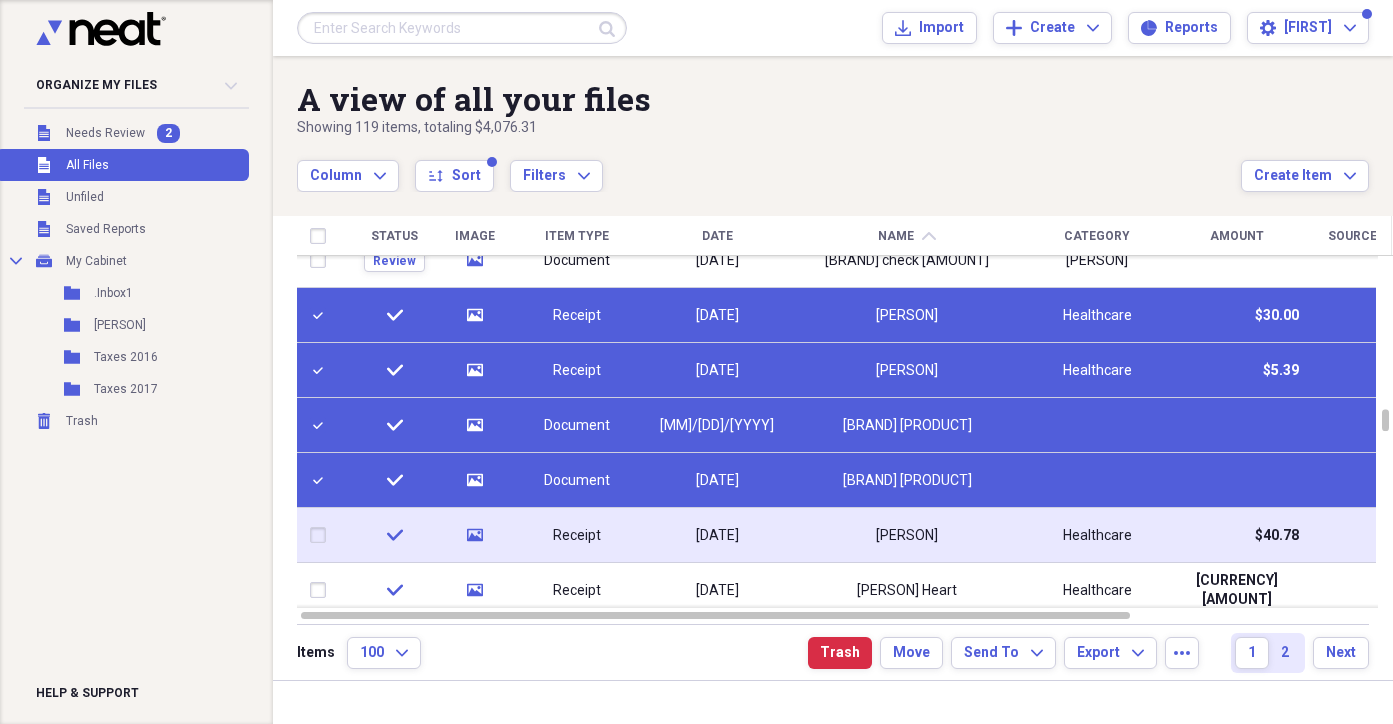 click at bounding box center [322, 535] 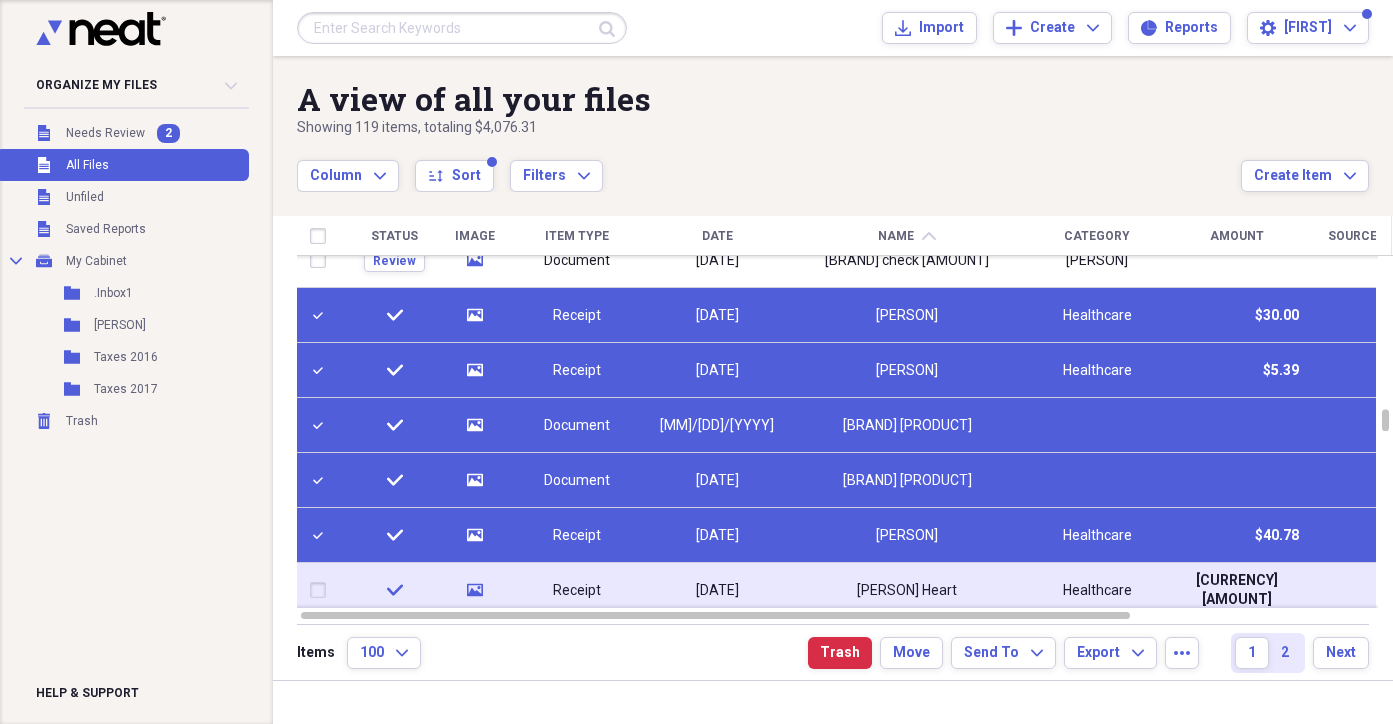 click at bounding box center [322, 590] 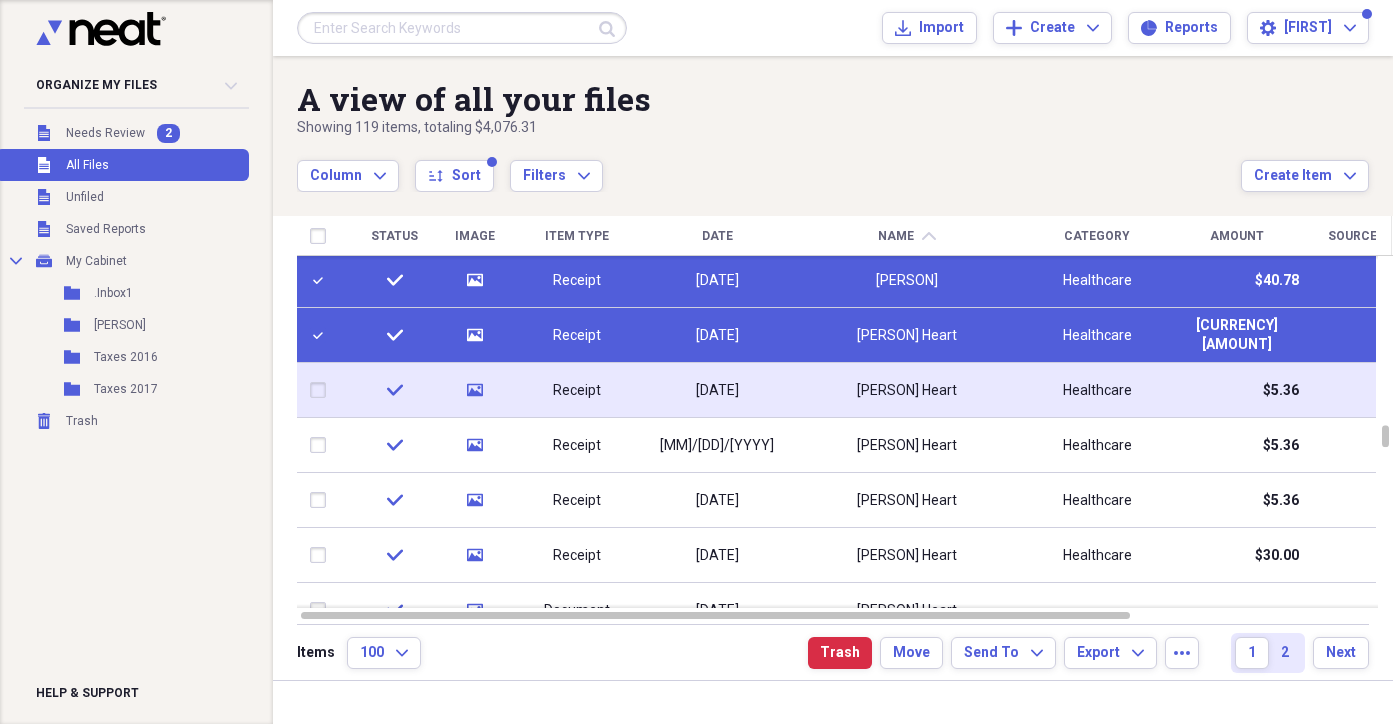 click at bounding box center (322, 390) 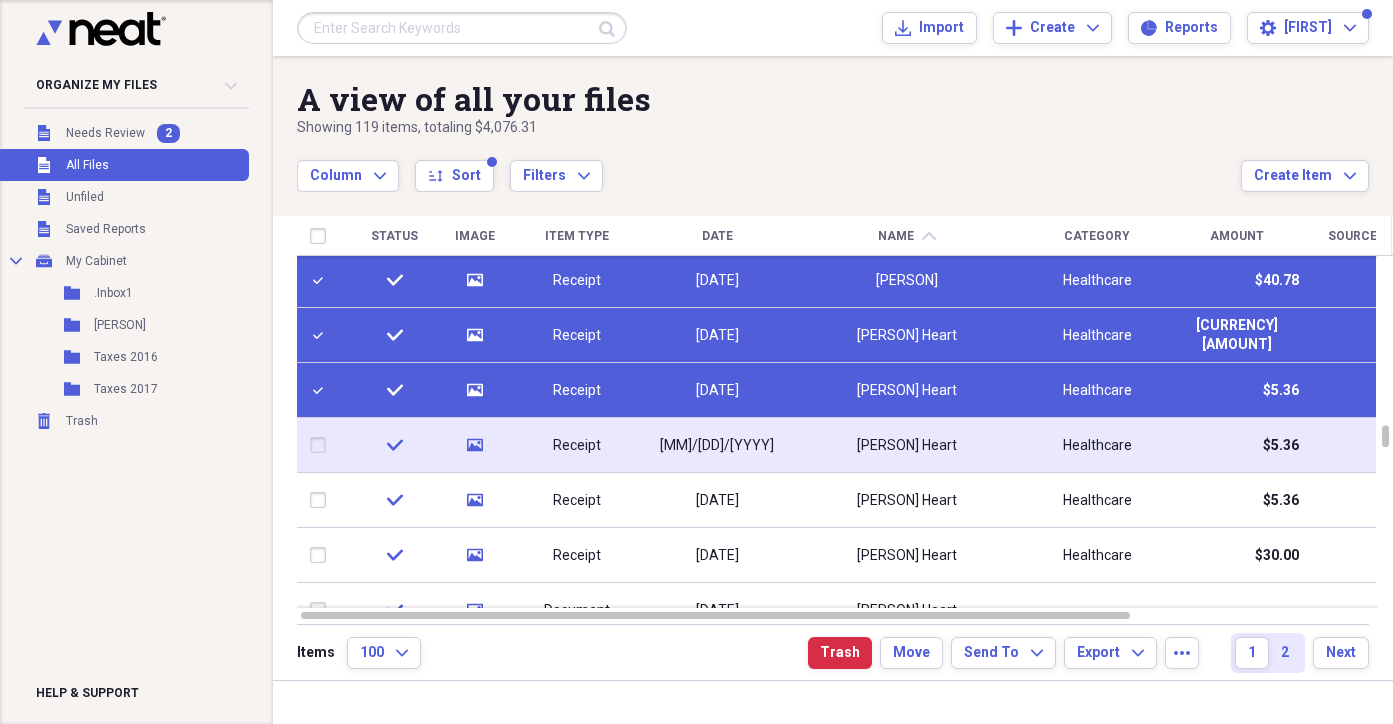 click at bounding box center (322, 445) 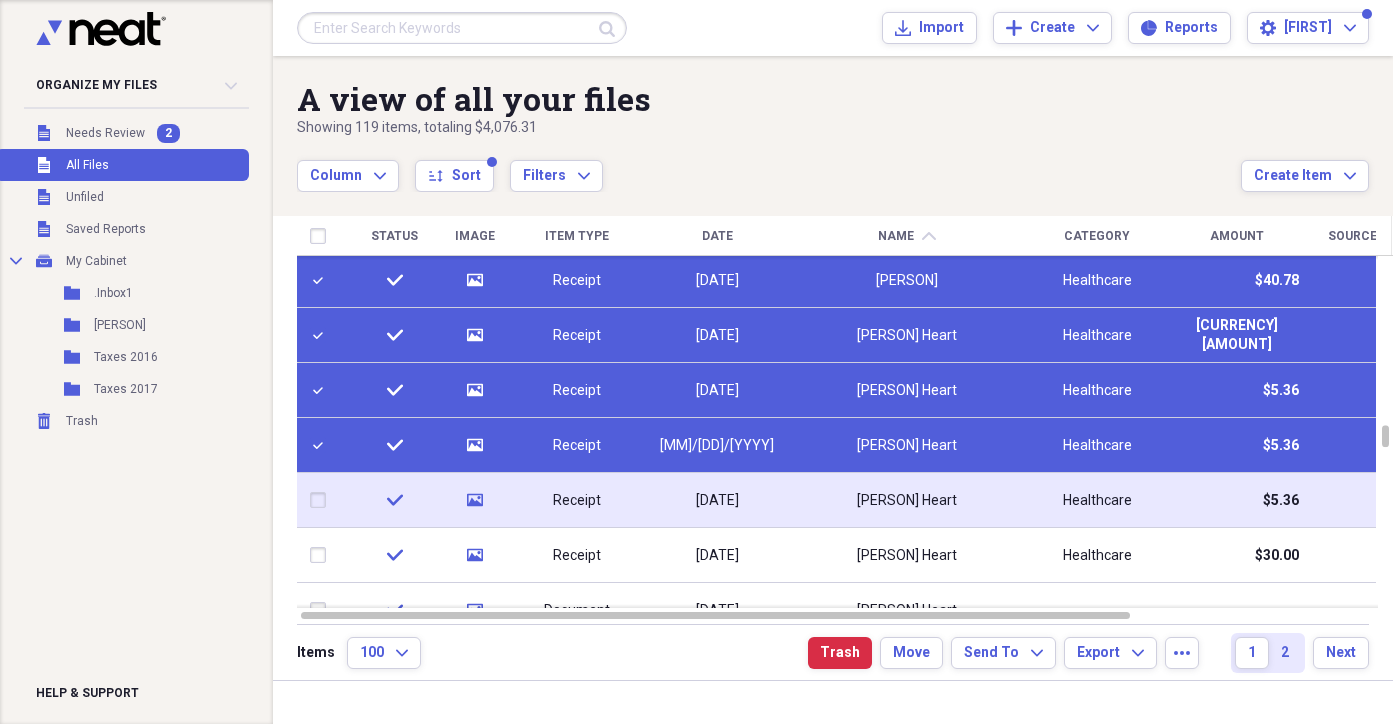 click at bounding box center [322, 500] 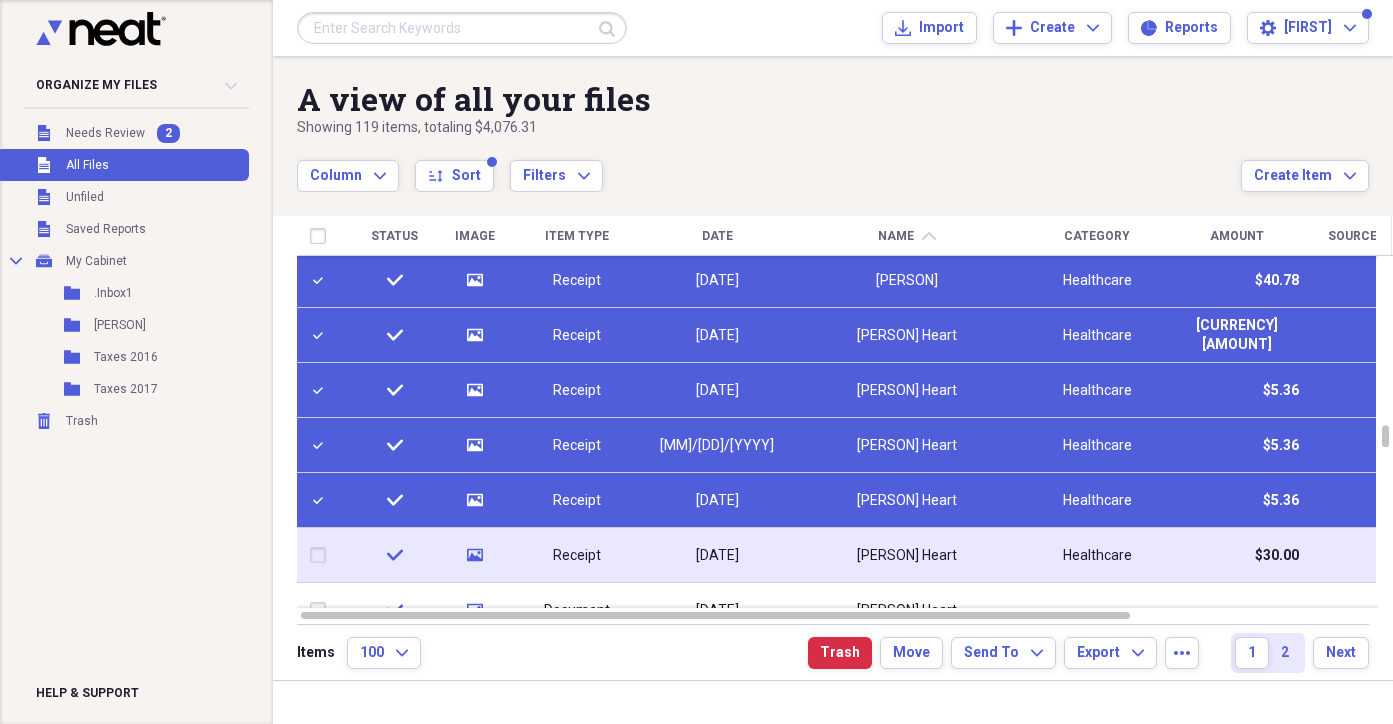 click at bounding box center (322, 555) 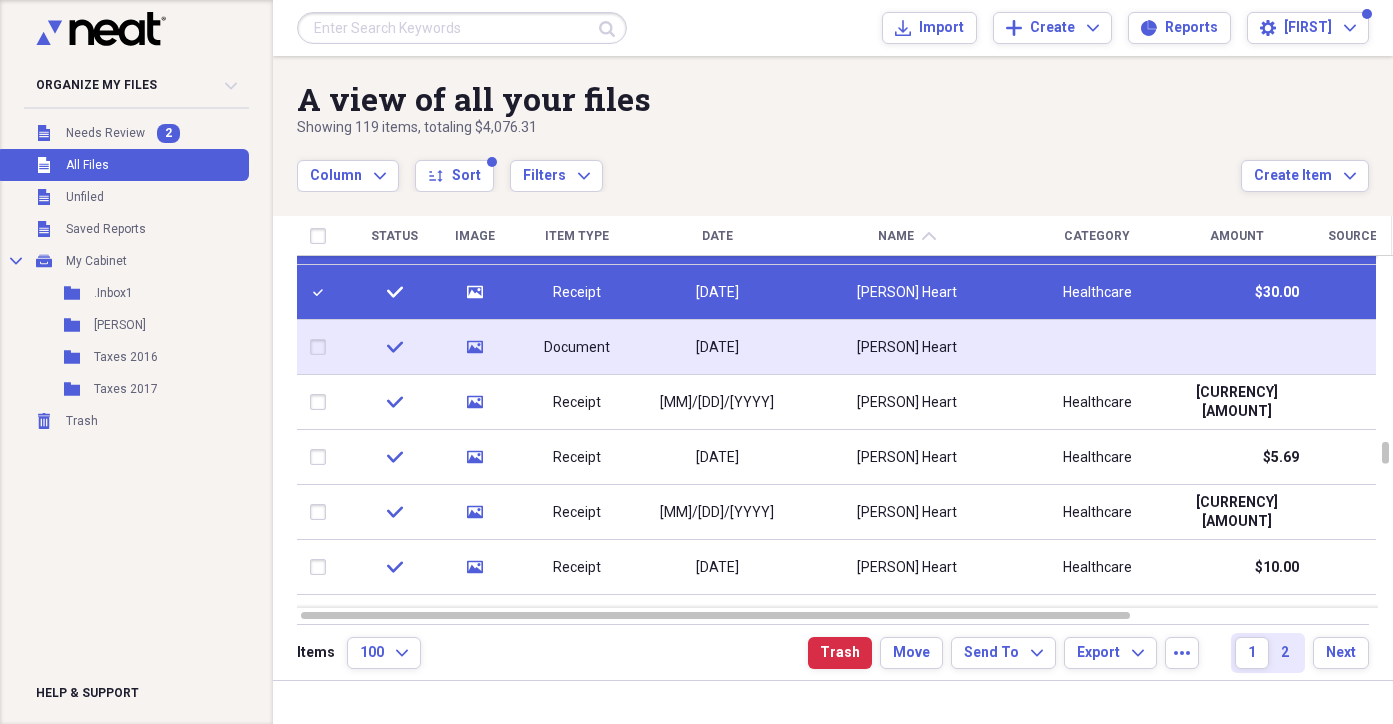 click at bounding box center [322, 347] 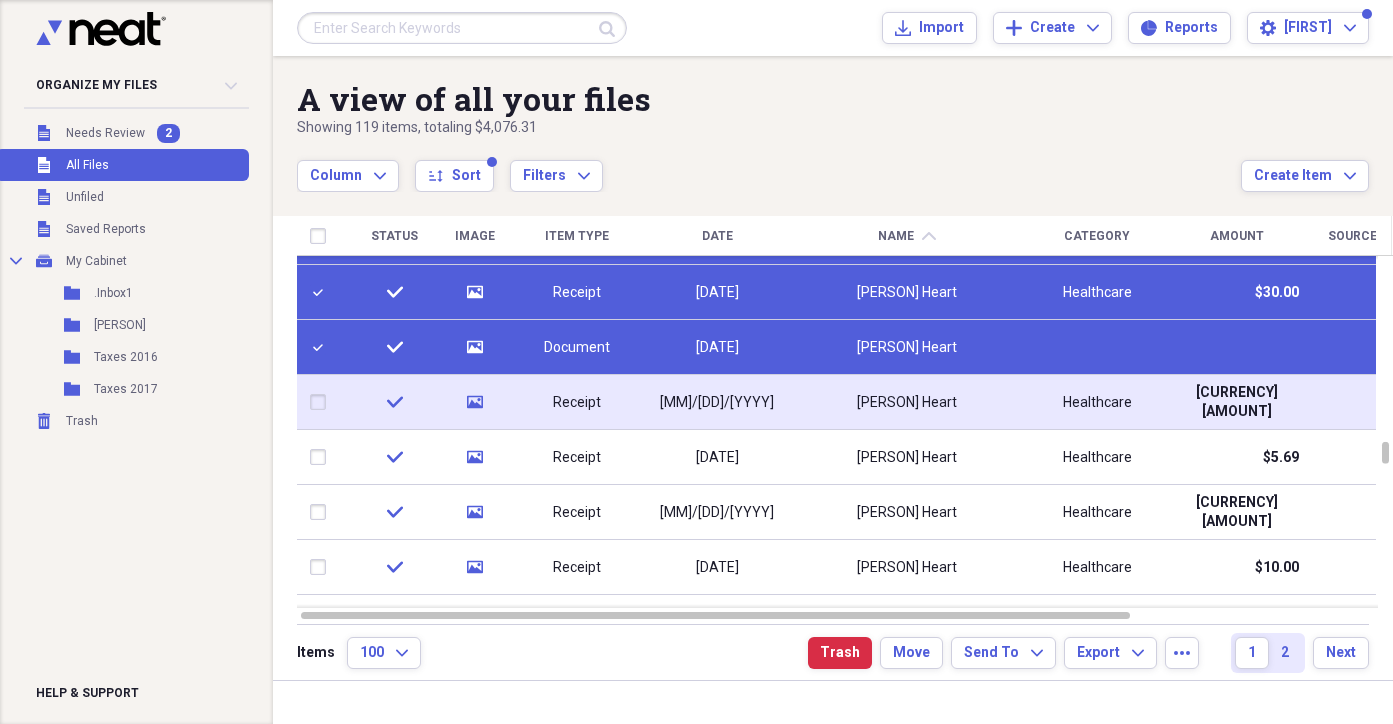 click at bounding box center (322, 402) 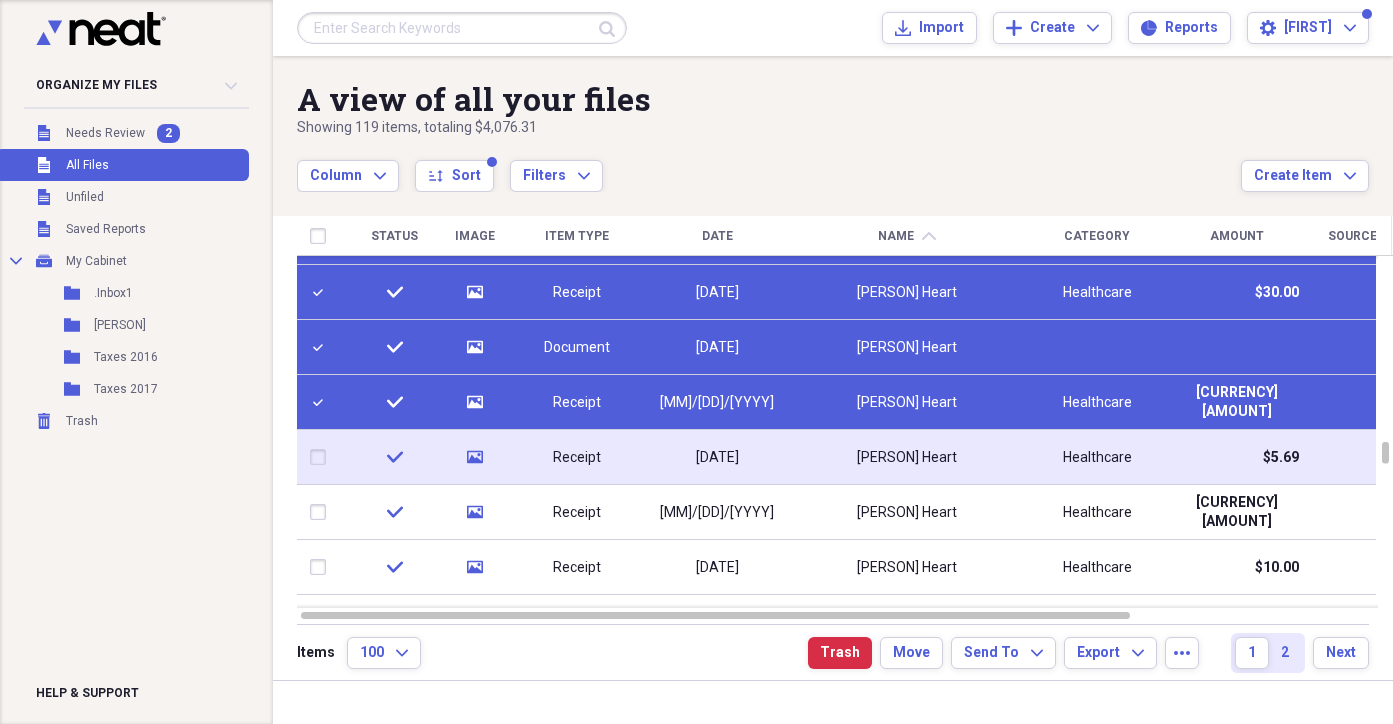 click at bounding box center (322, 457) 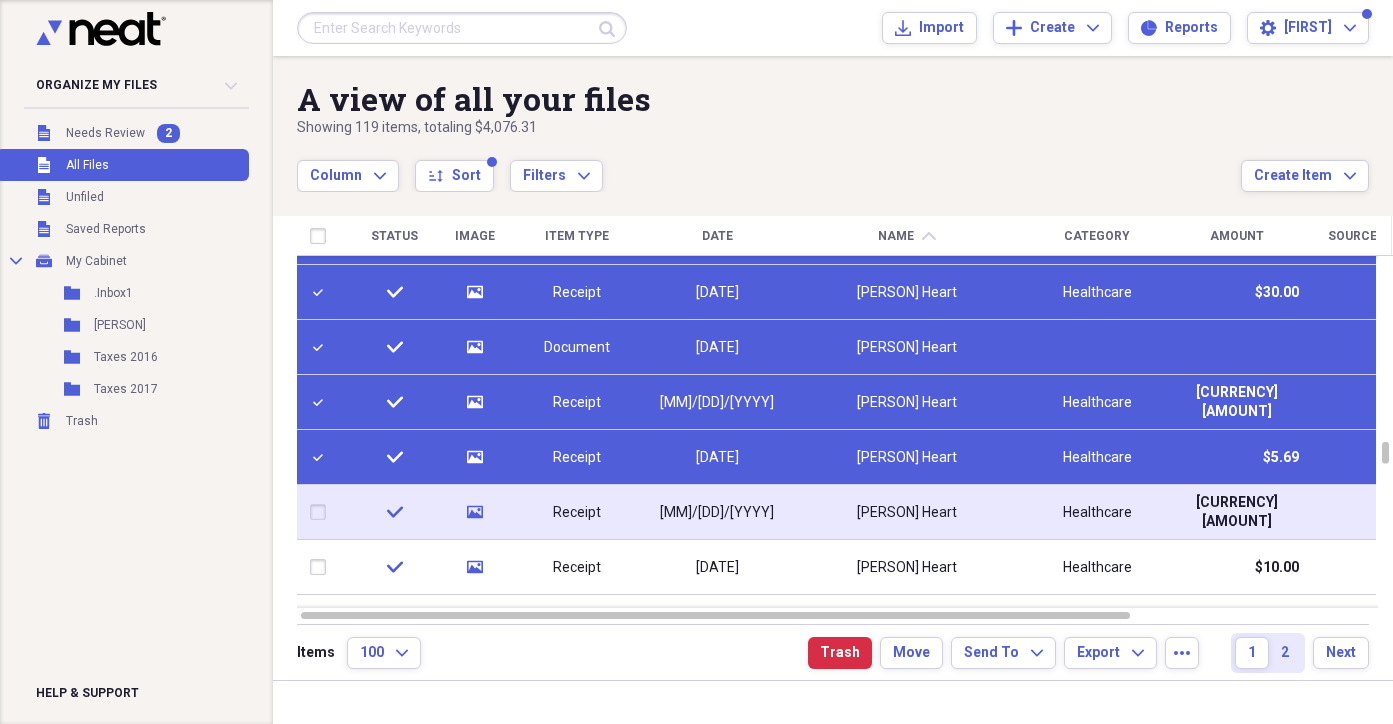 click at bounding box center [322, 512] 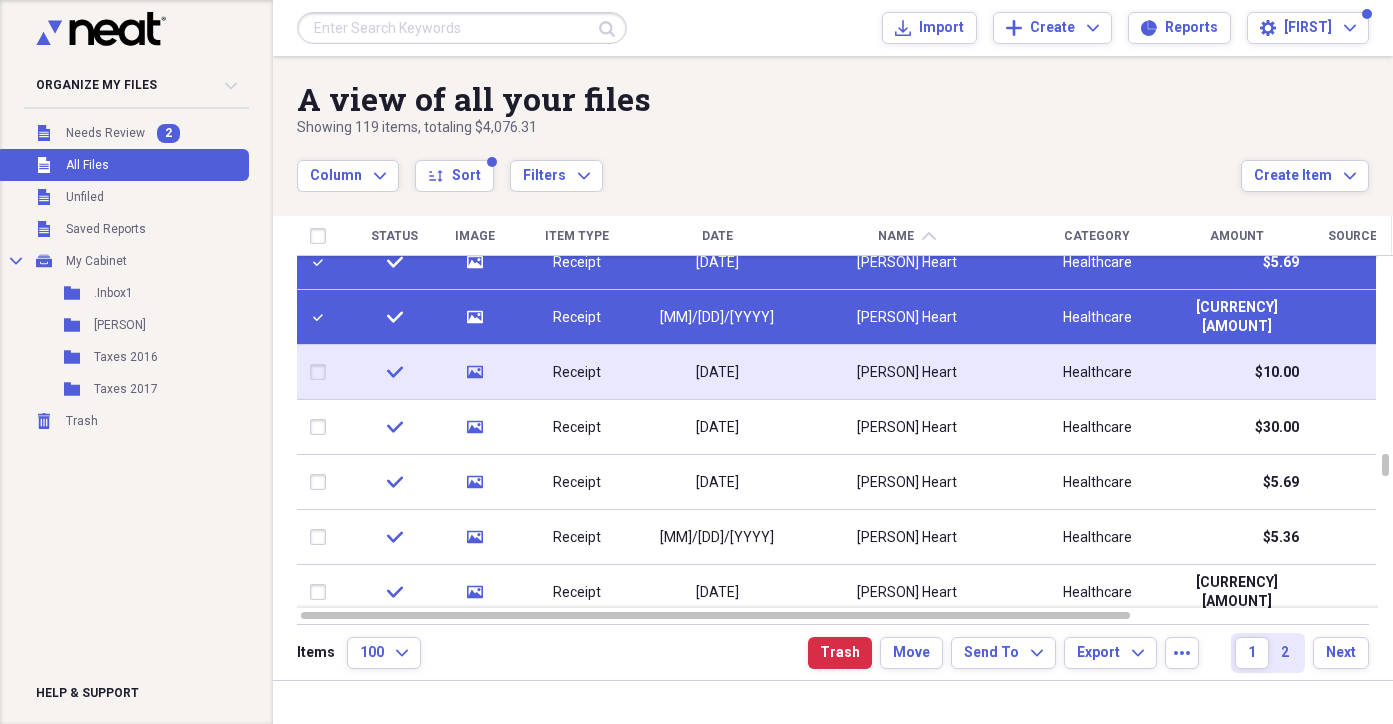 click at bounding box center [322, 372] 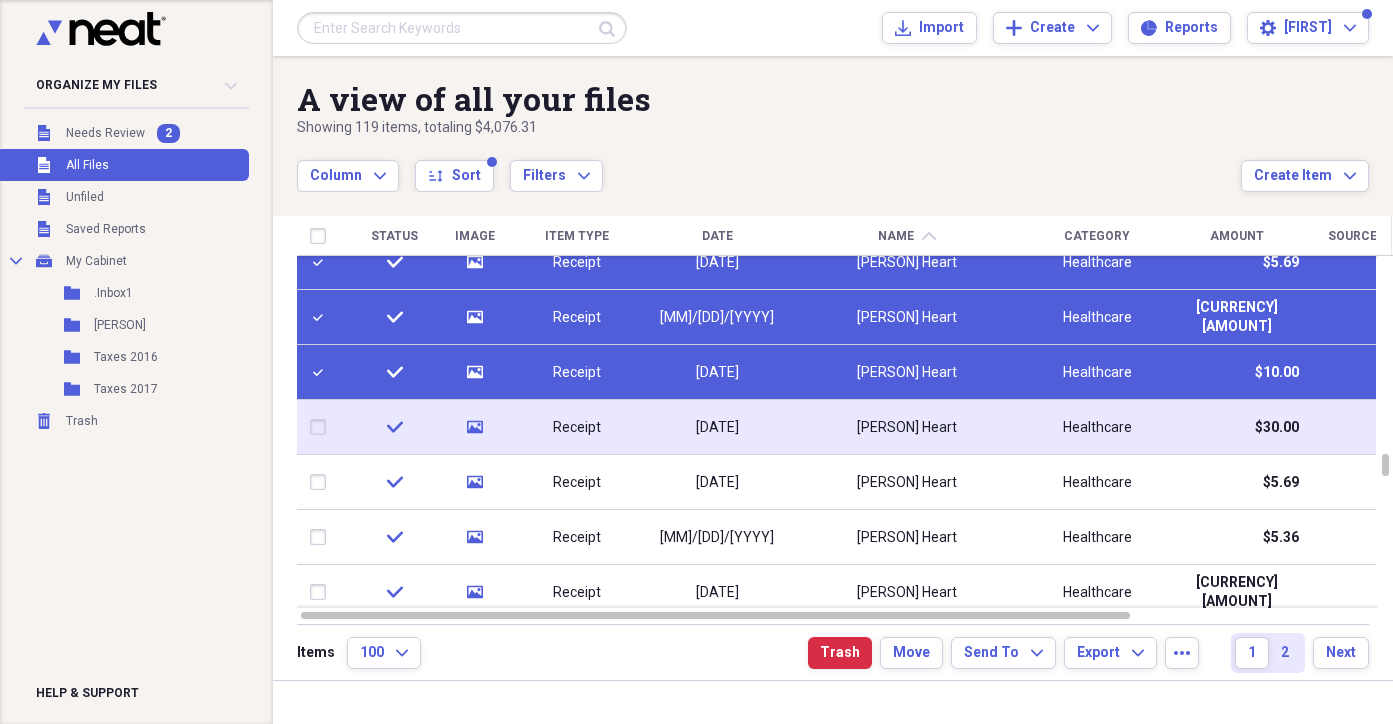 click at bounding box center (322, 427) 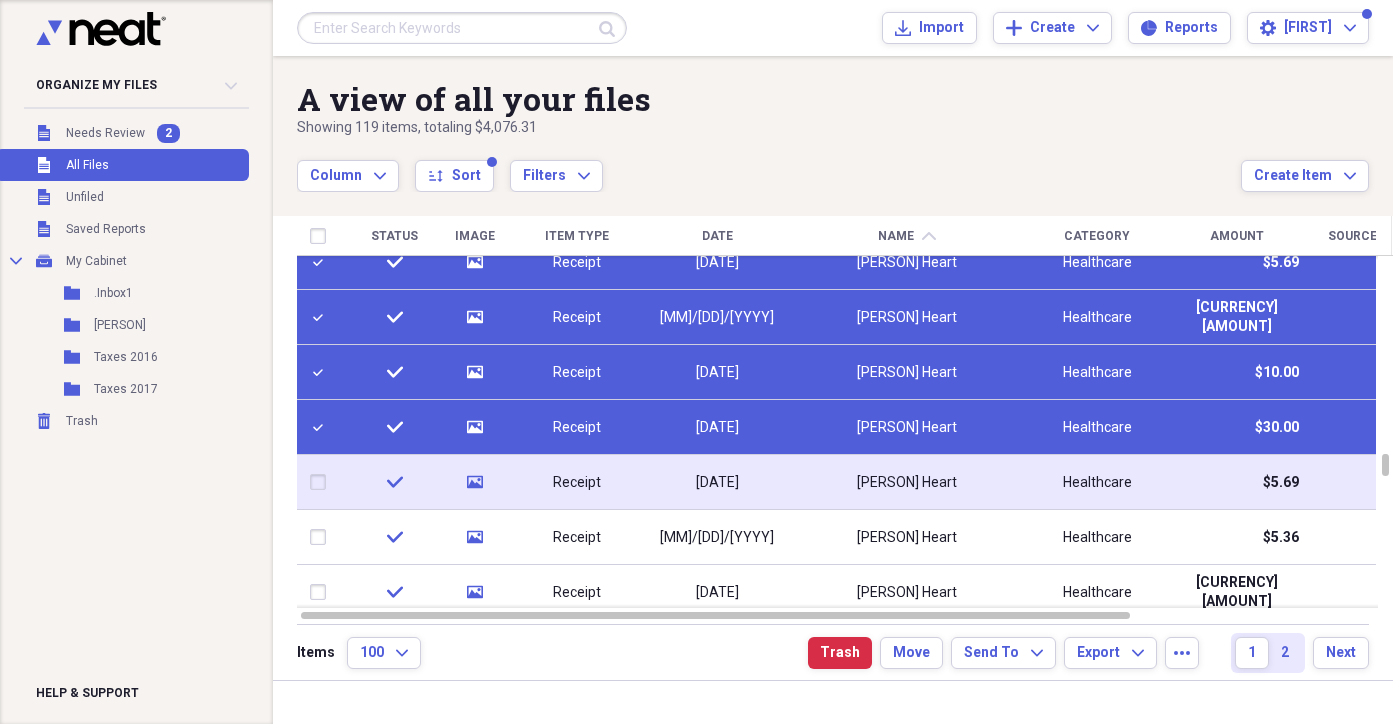 click at bounding box center [322, 482] 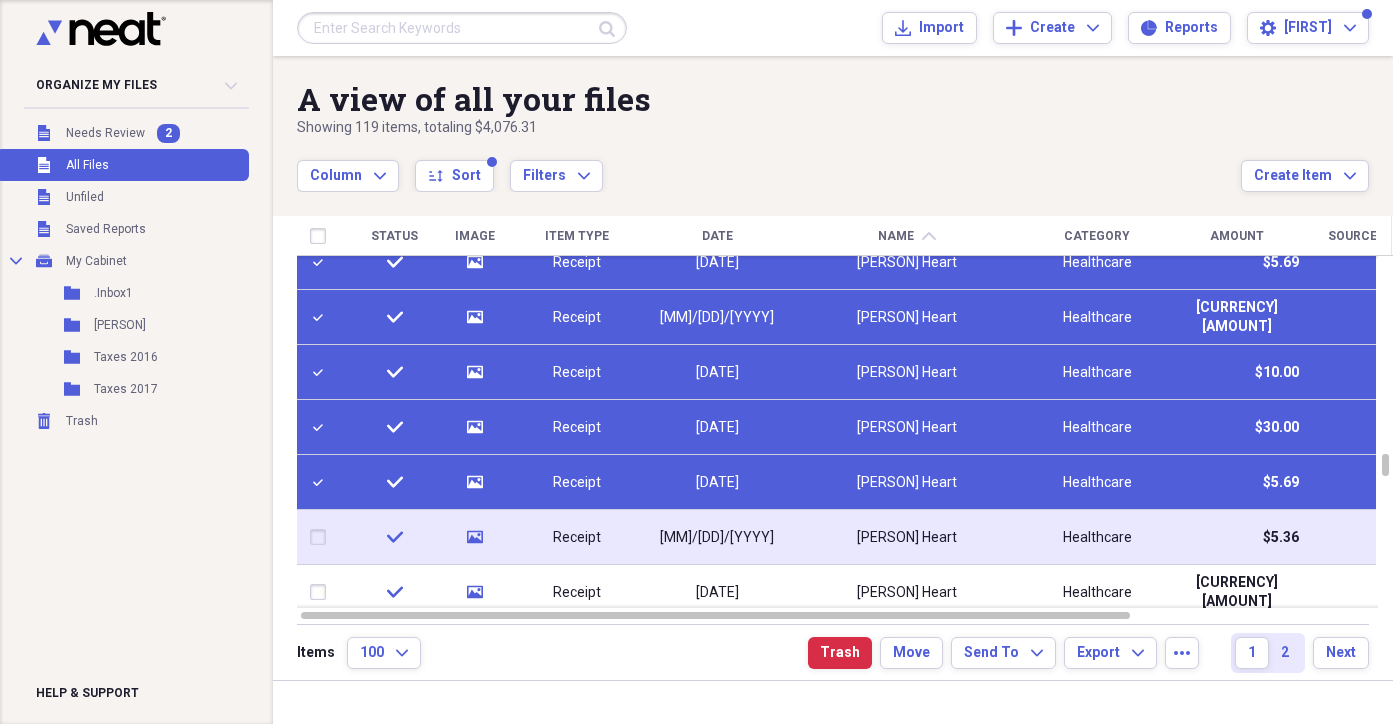 click at bounding box center (322, 537) 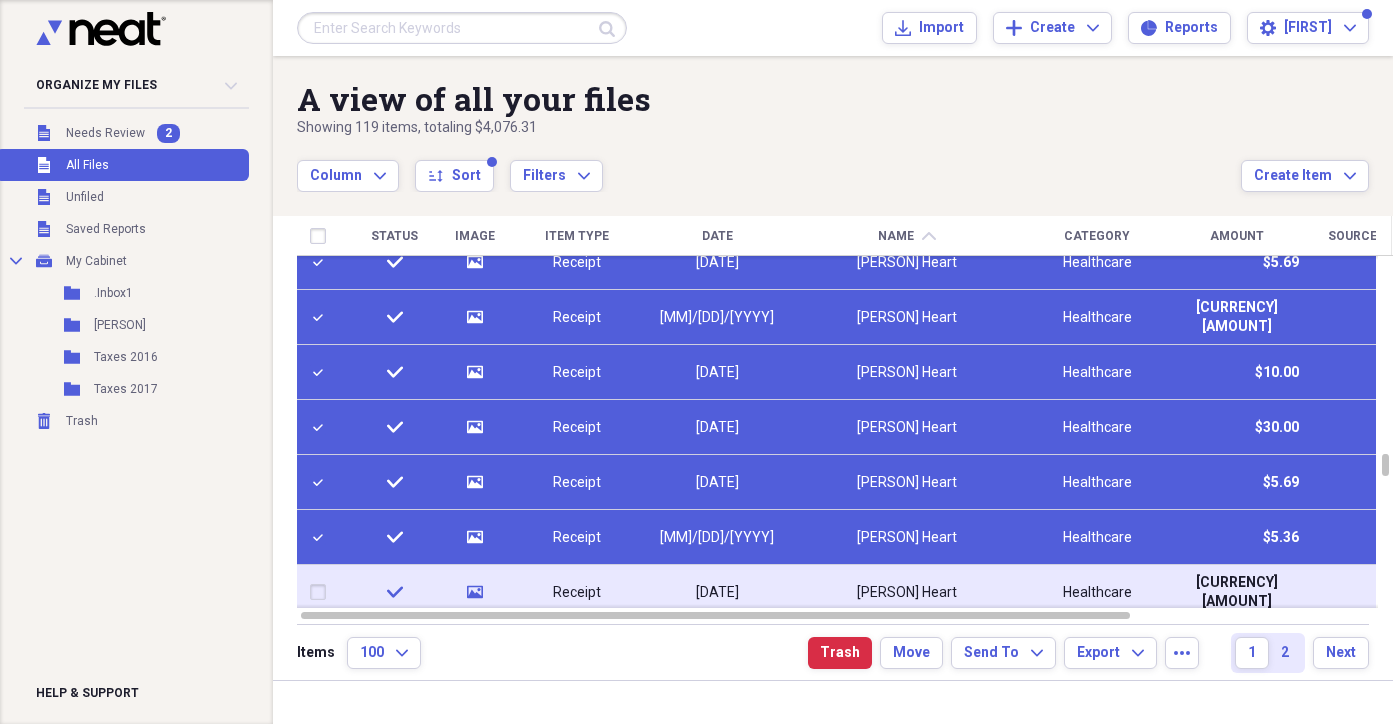 click at bounding box center [322, 592] 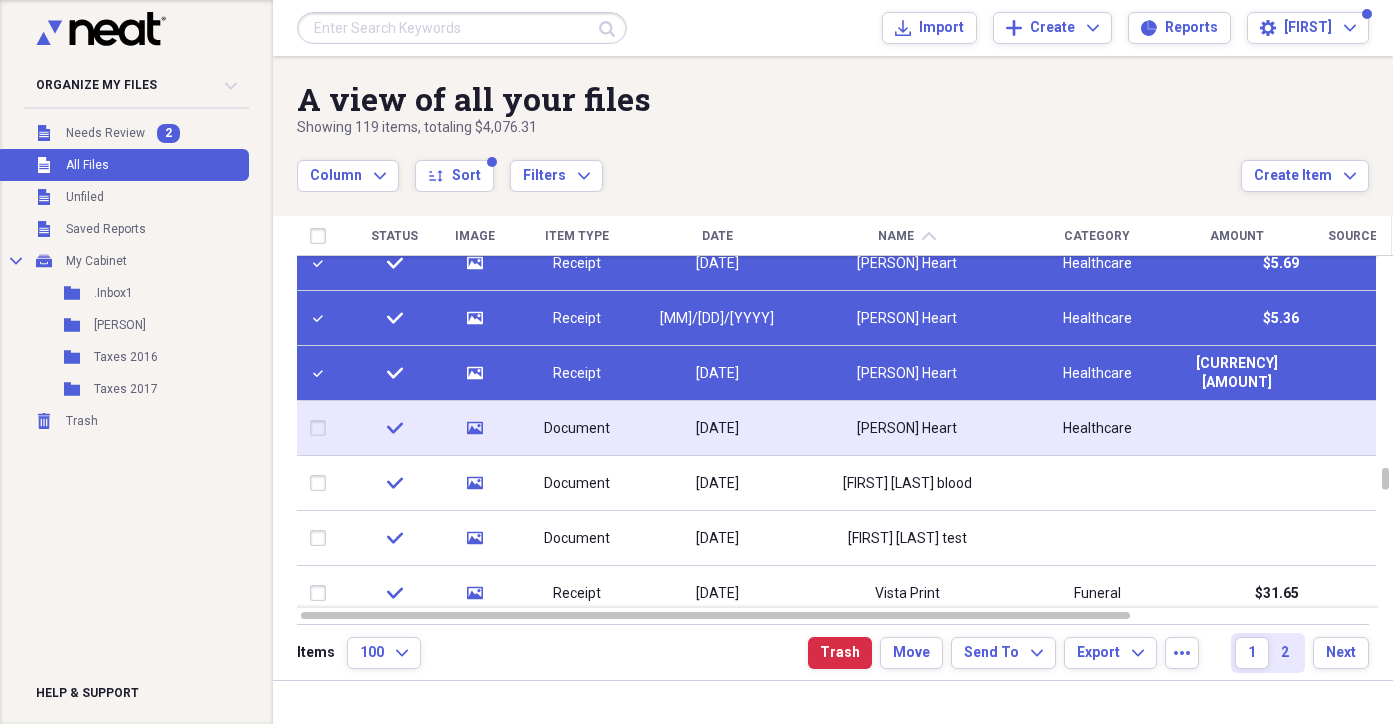 click at bounding box center (322, 428) 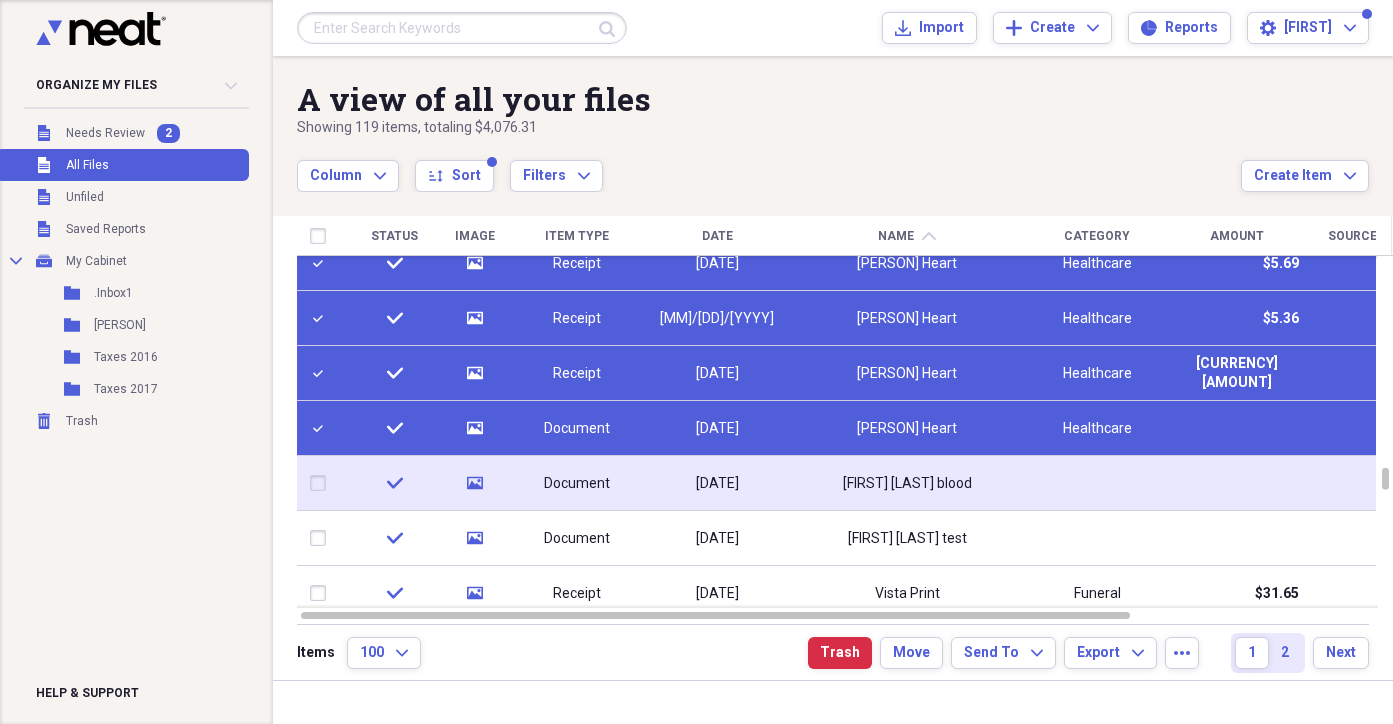 click at bounding box center [322, 483] 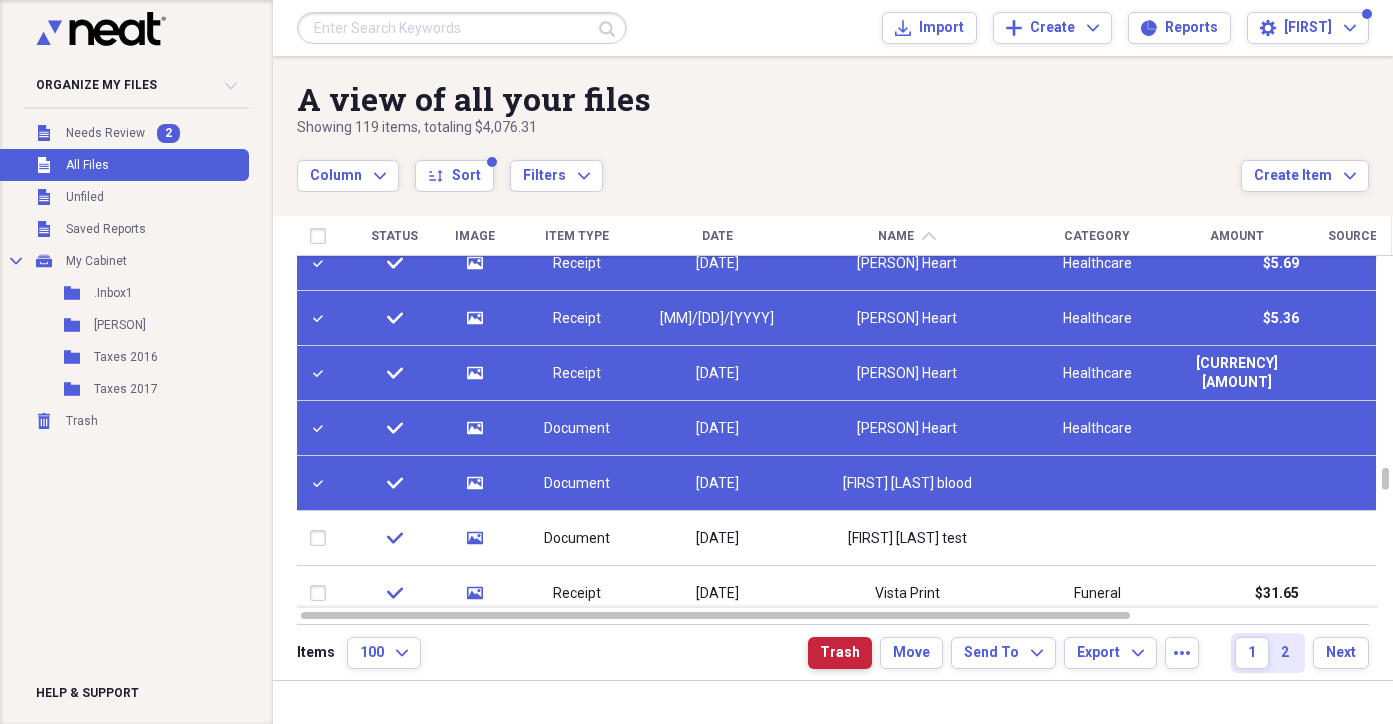 click on "Trash" at bounding box center [840, 653] 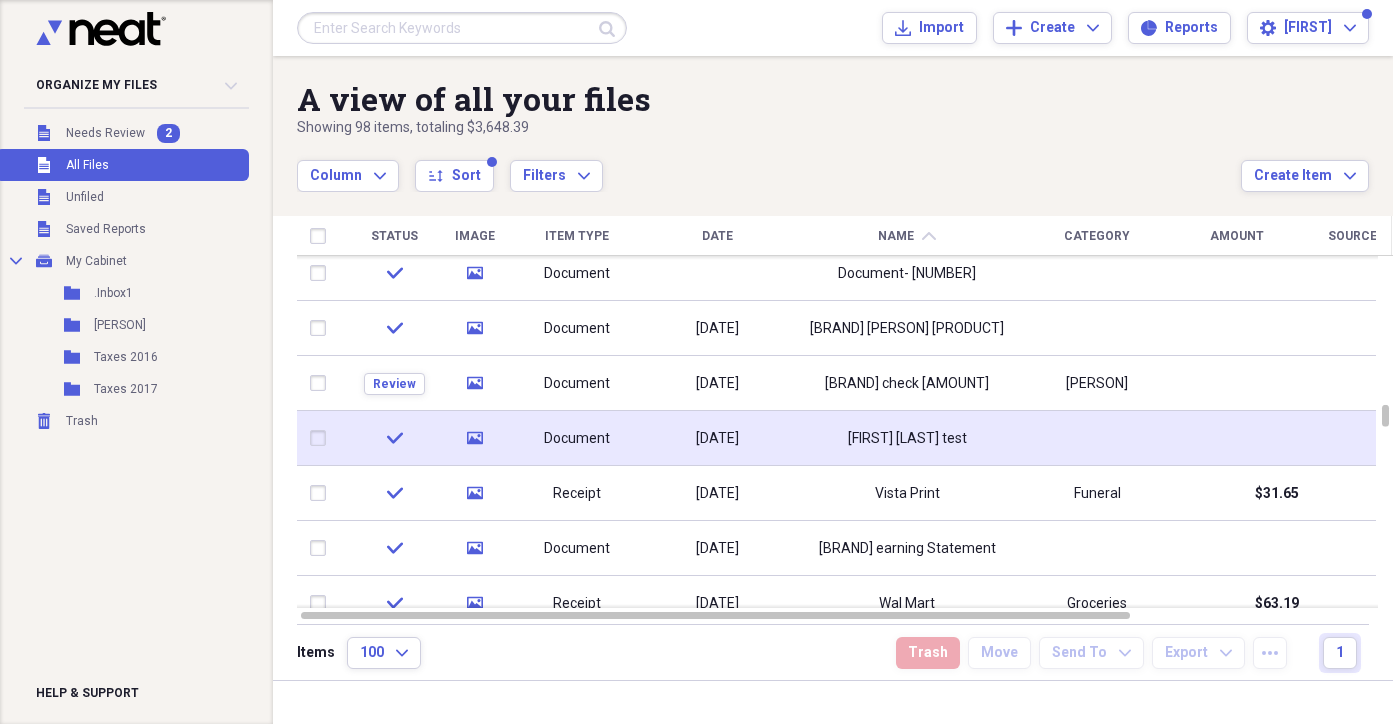 click on "Document" at bounding box center [577, 439] 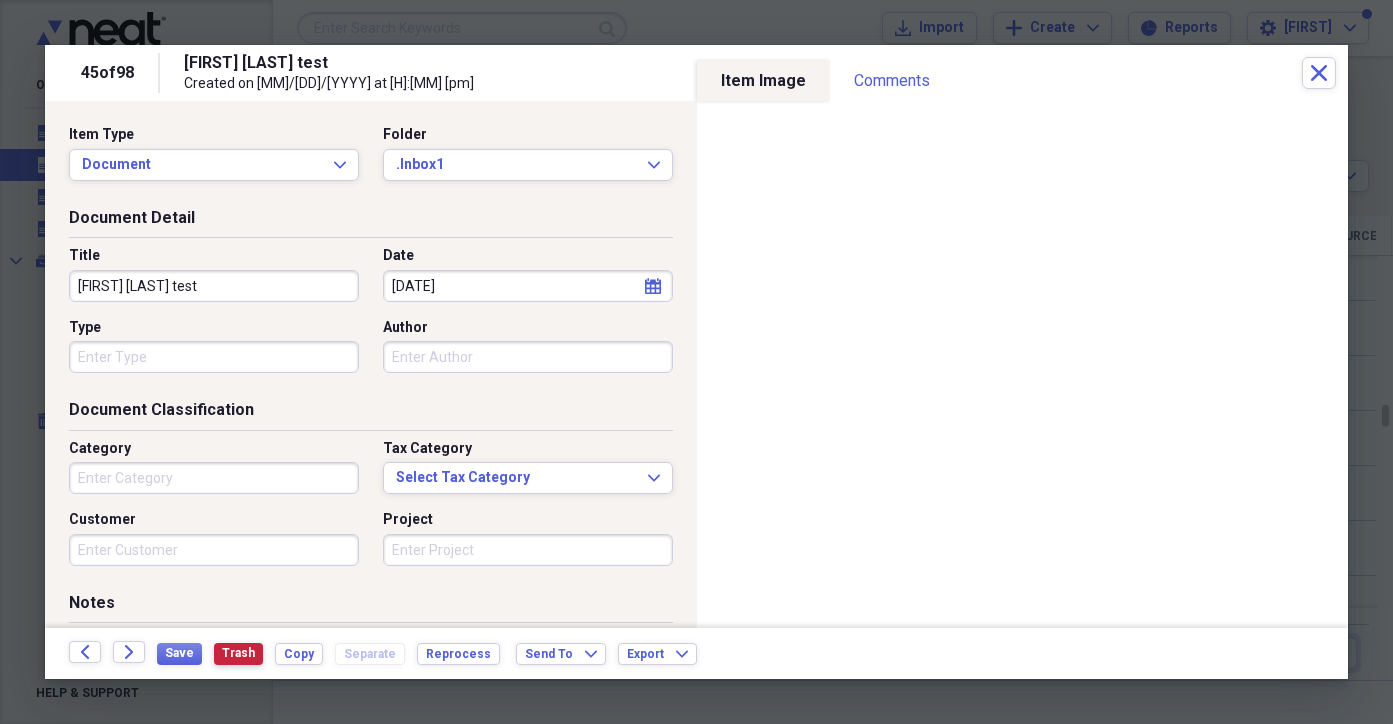 click on "Trash" at bounding box center [238, 654] 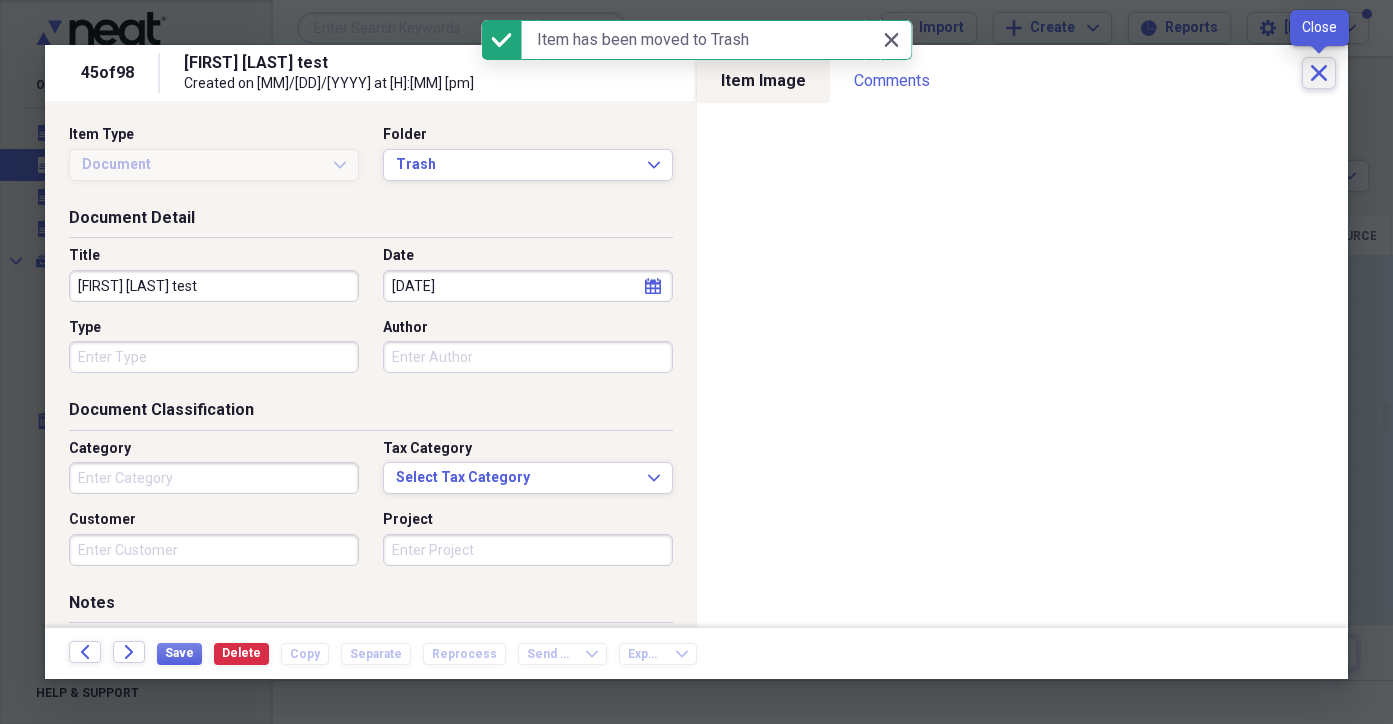 click 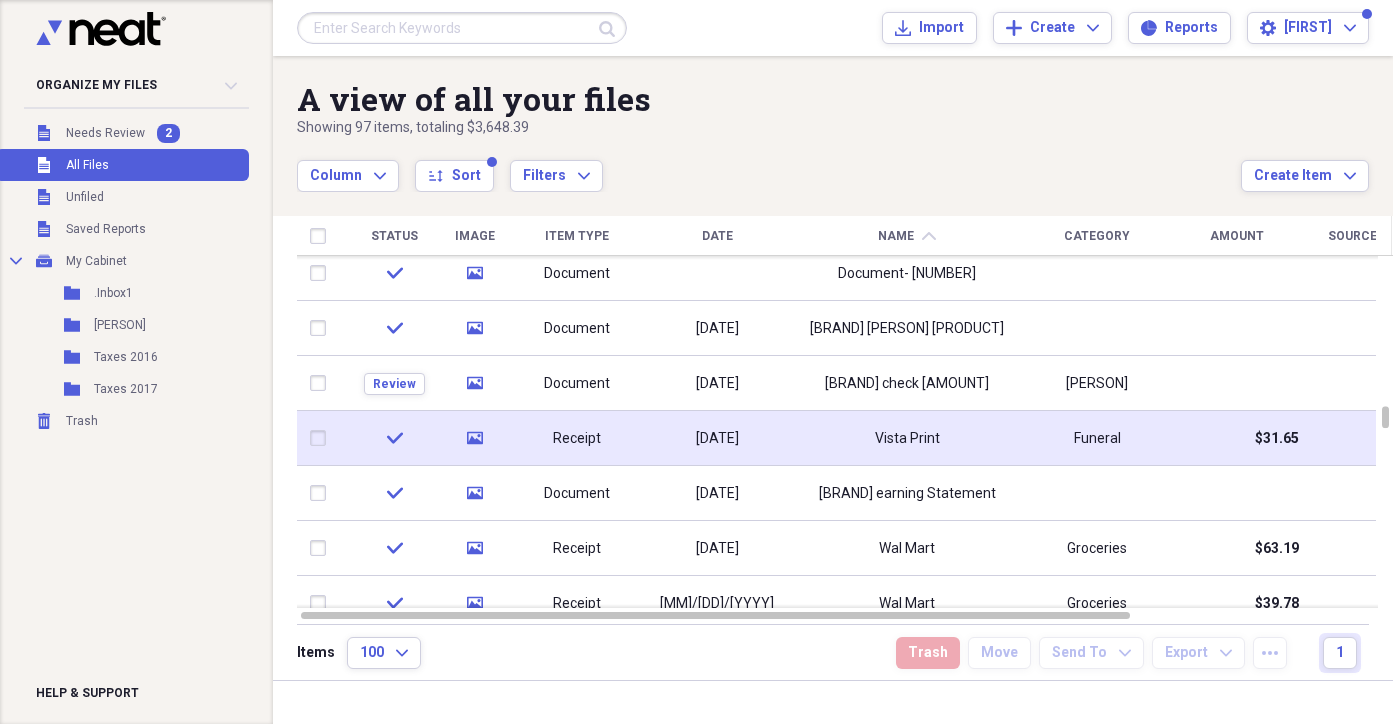 click at bounding box center (322, 438) 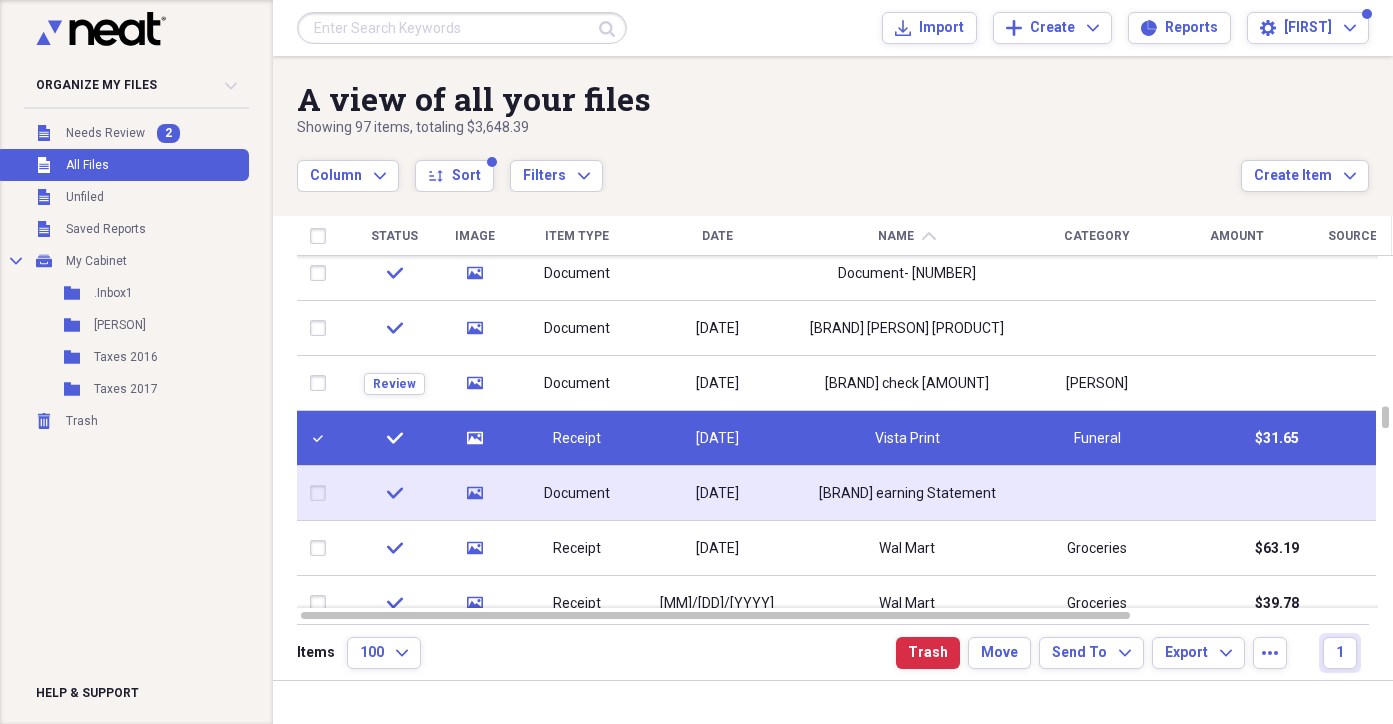 click at bounding box center (322, 493) 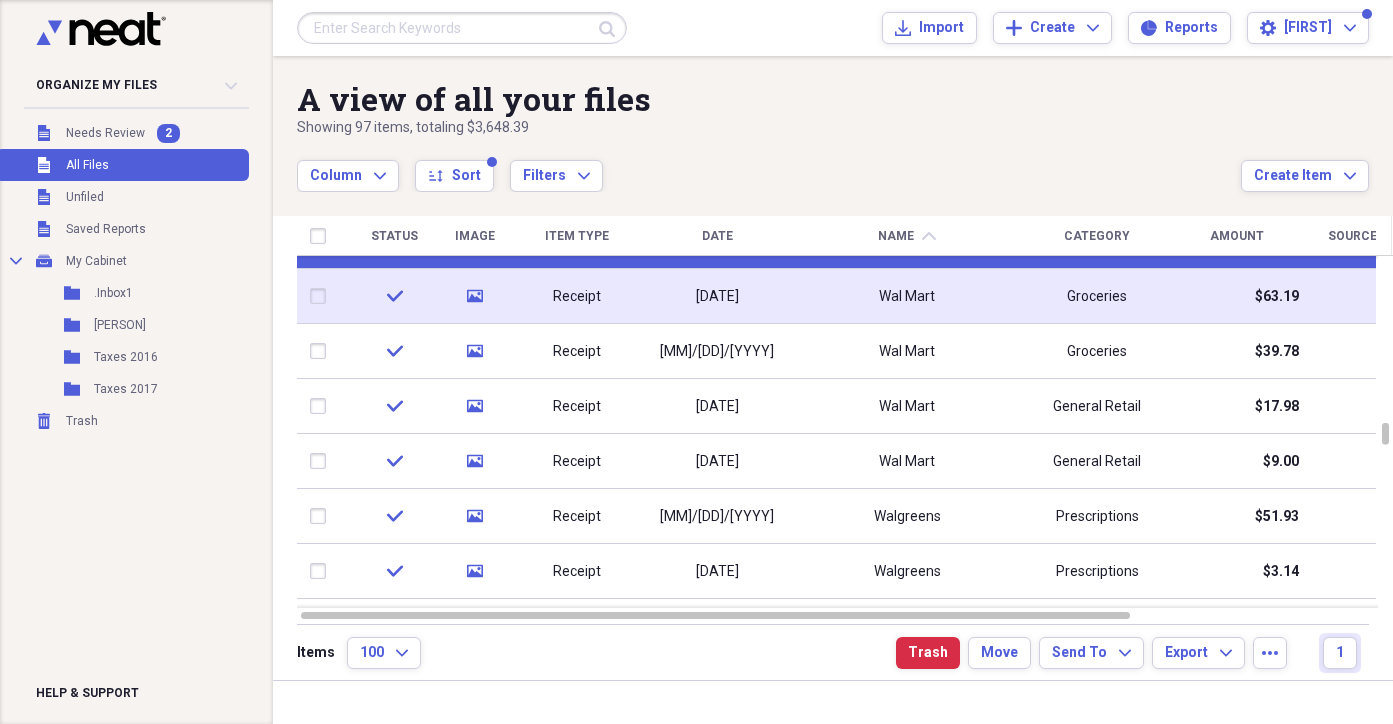 click at bounding box center [322, 296] 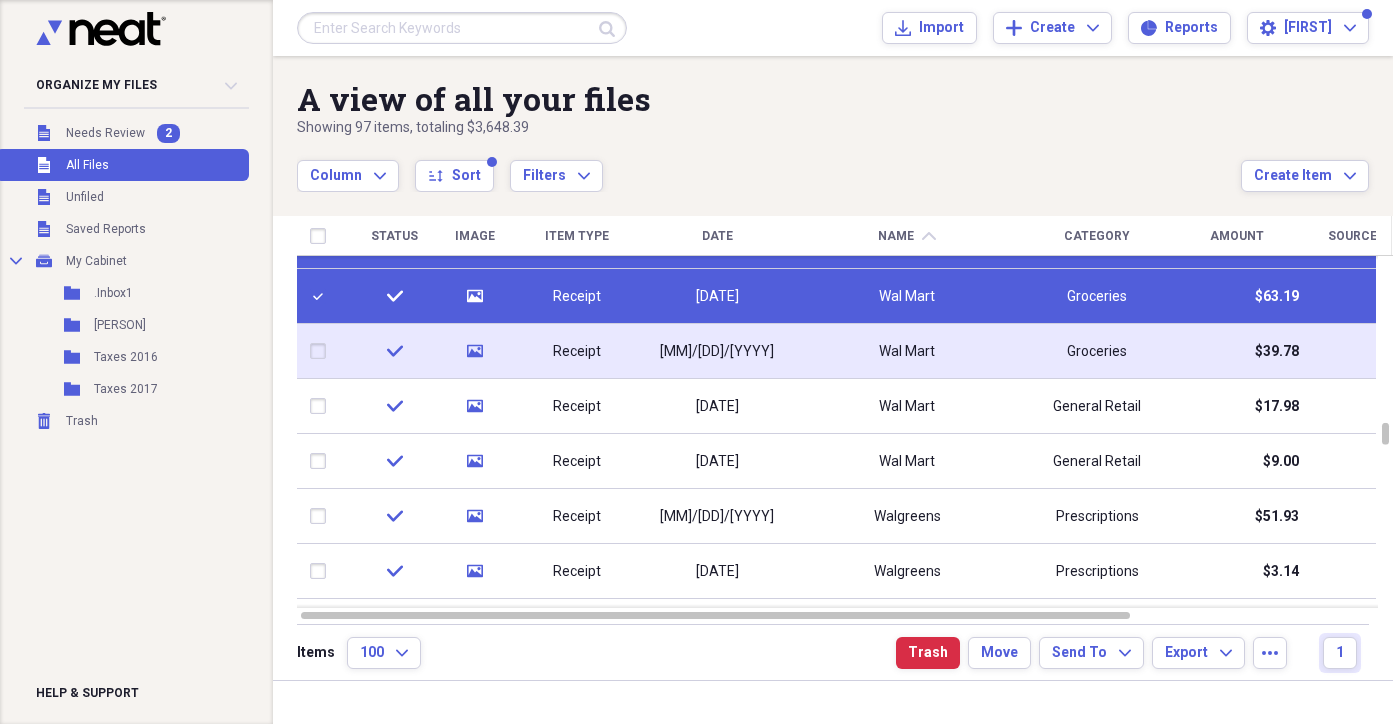 click at bounding box center [322, 351] 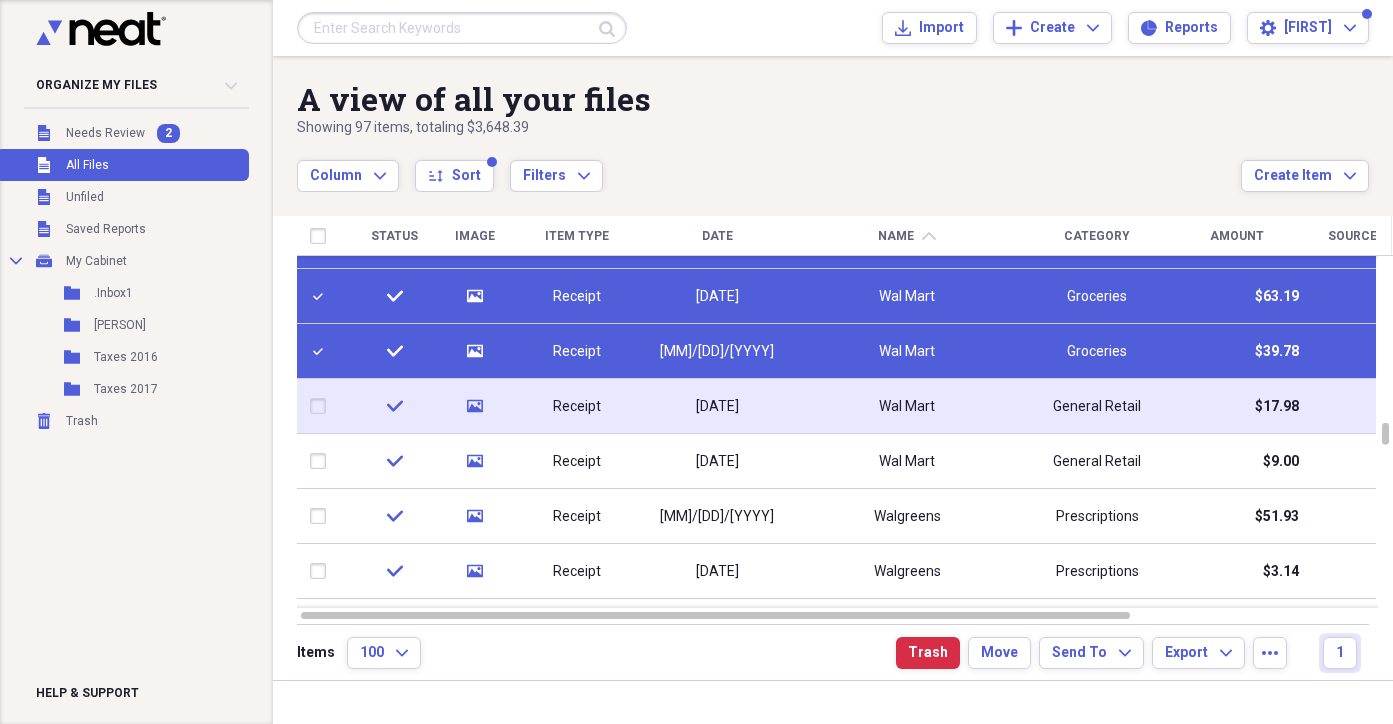 click at bounding box center (322, 406) 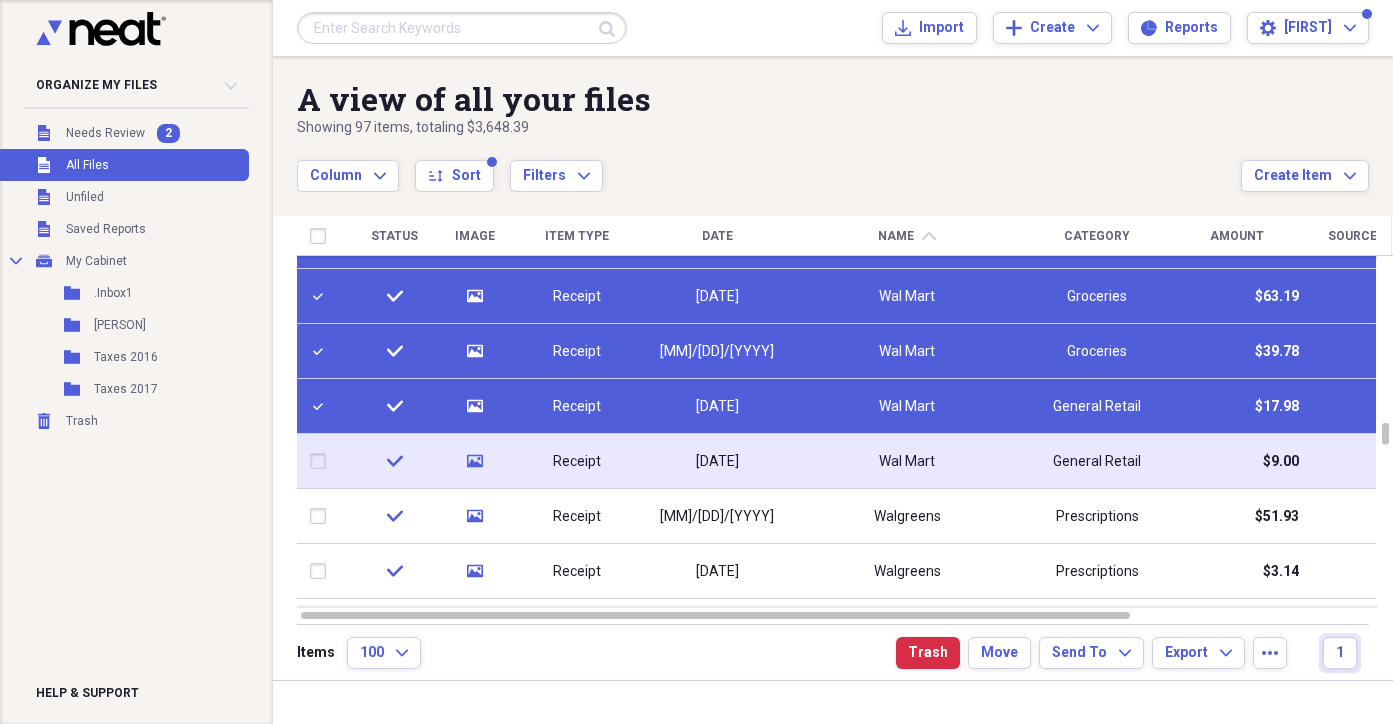 click at bounding box center (322, 461) 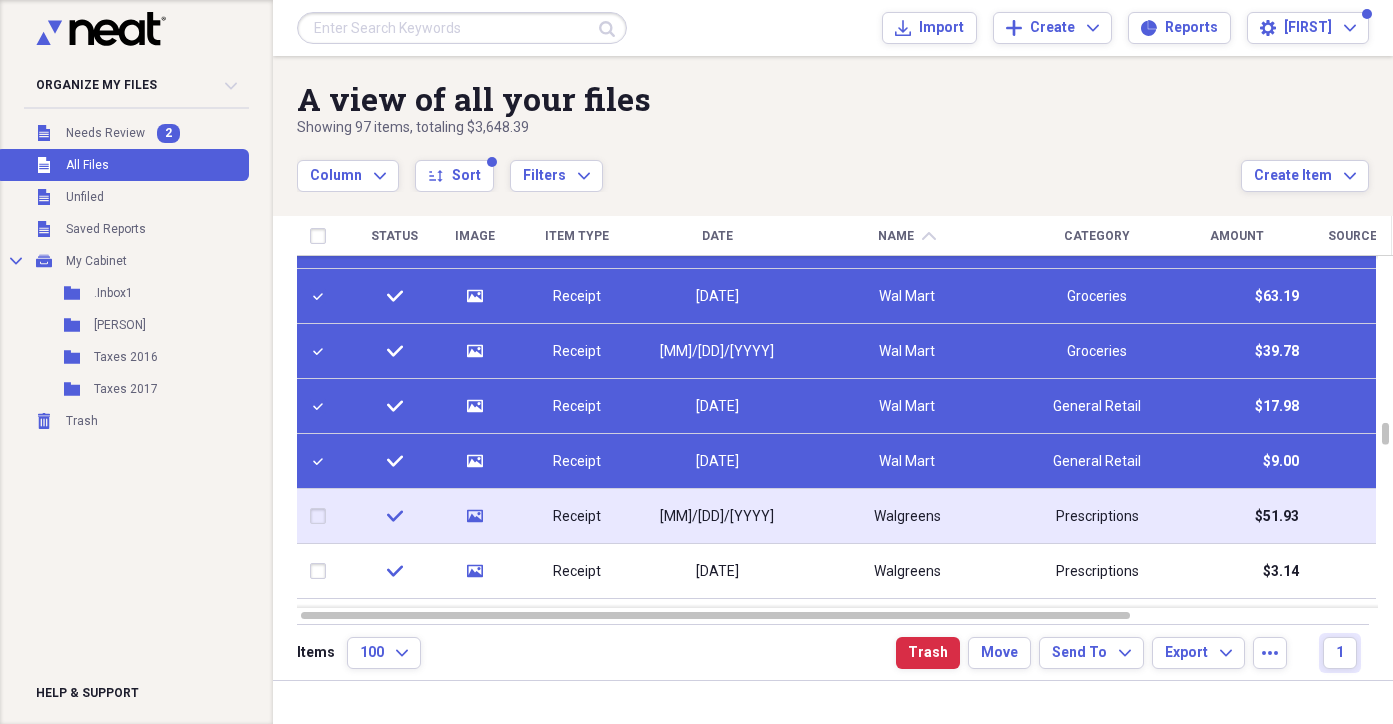 click at bounding box center (322, 516) 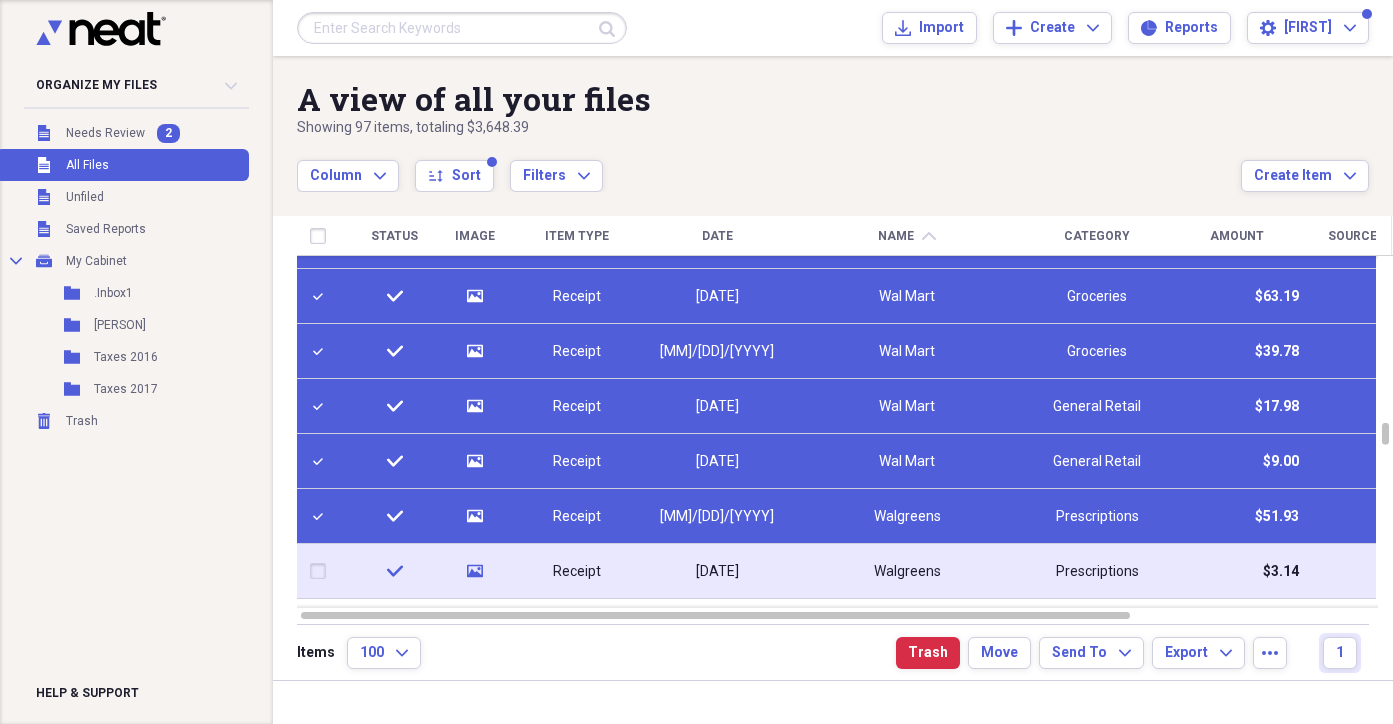 click at bounding box center (322, 571) 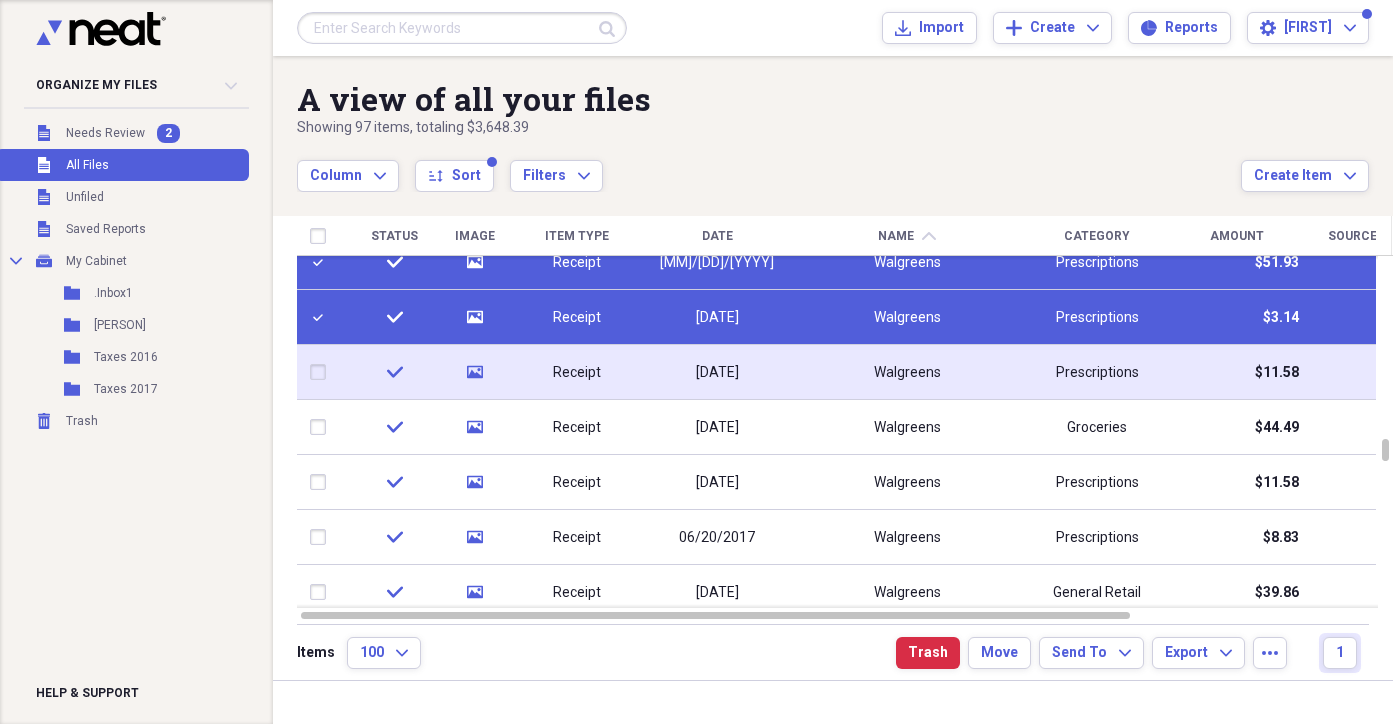 click at bounding box center [322, 372] 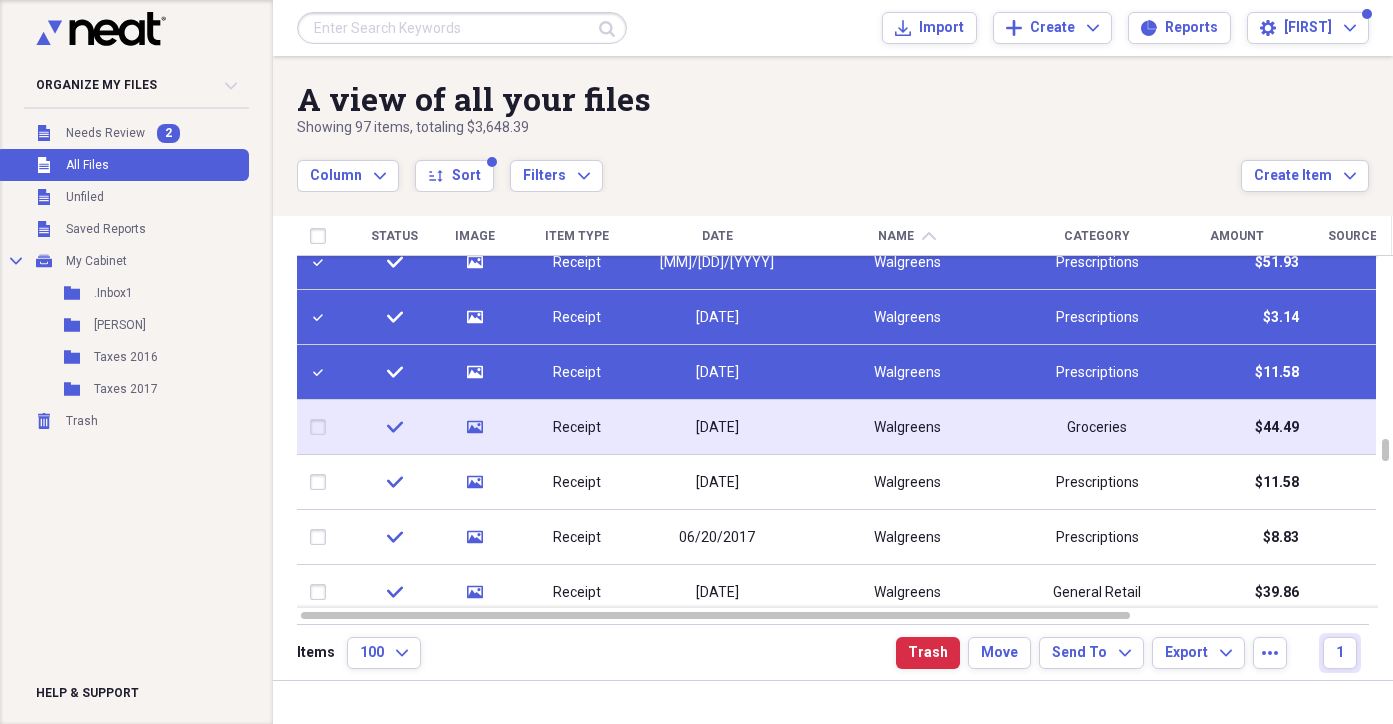 click at bounding box center (322, 427) 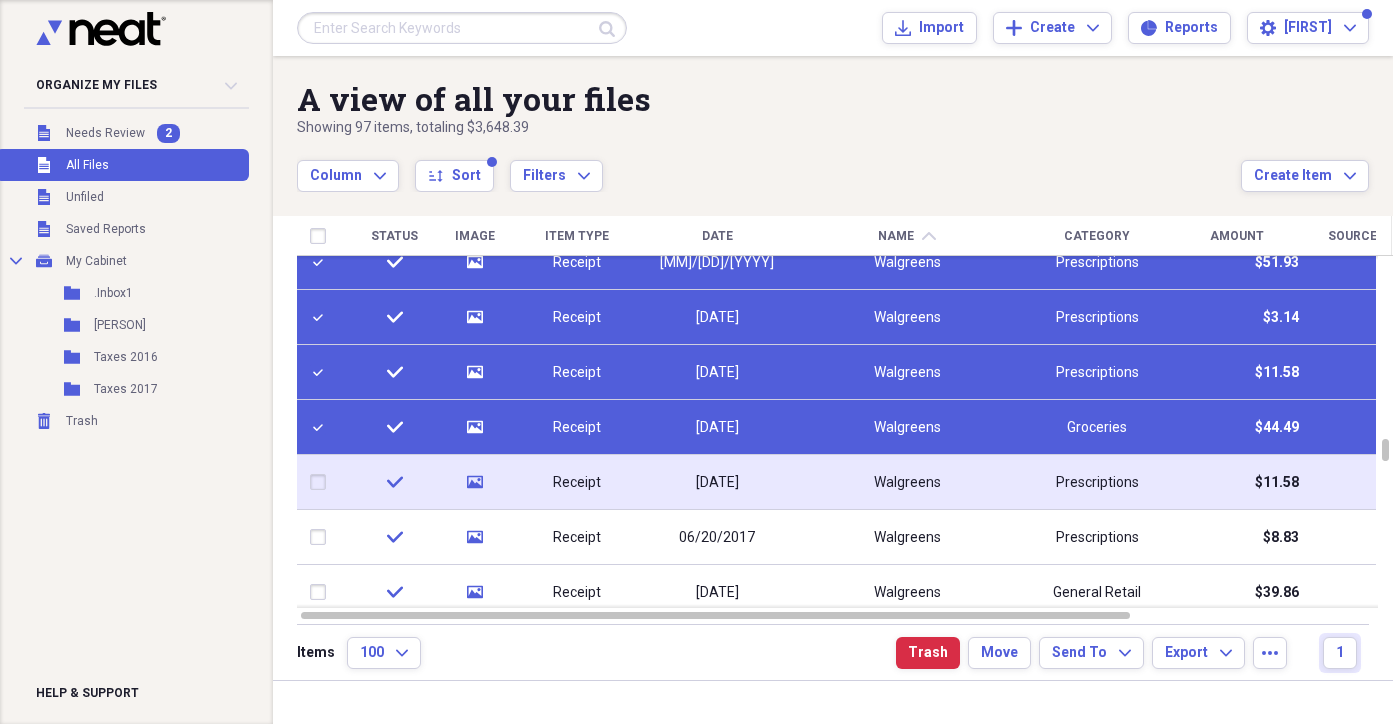 click at bounding box center [322, 482] 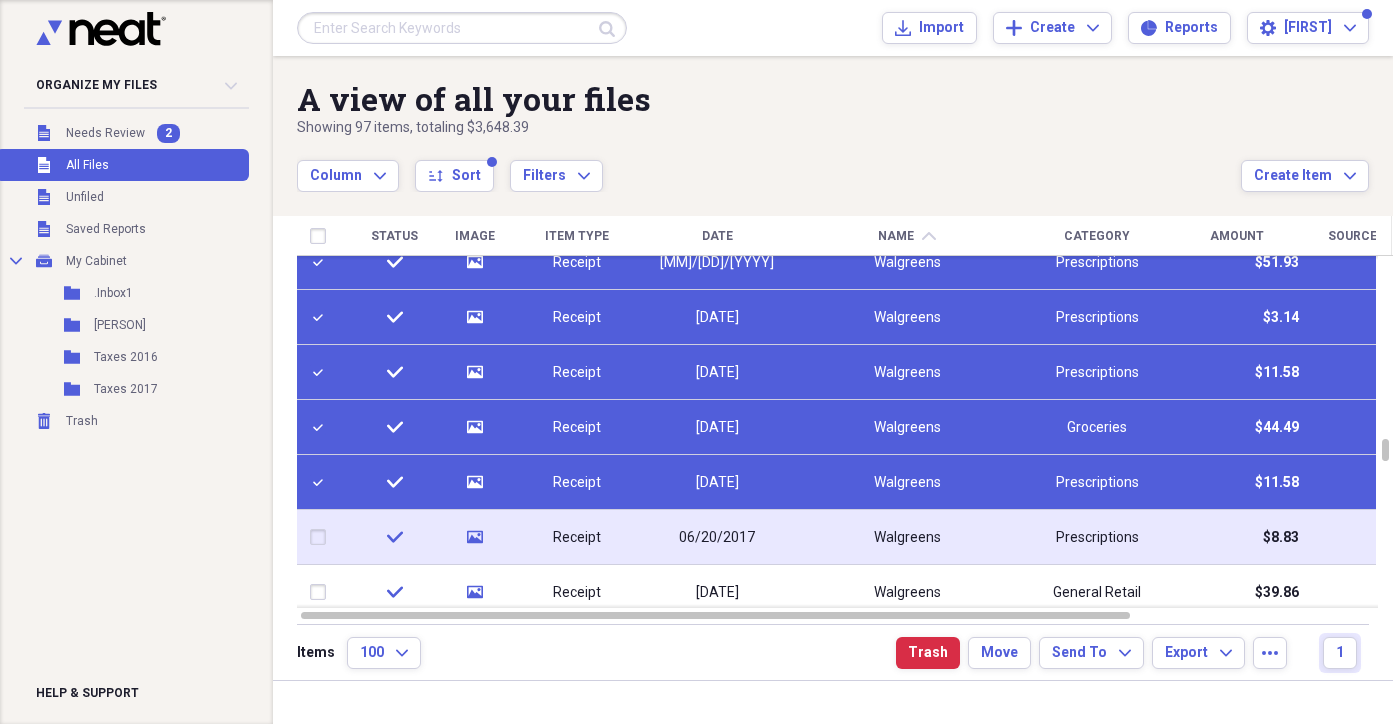 click at bounding box center (322, 537) 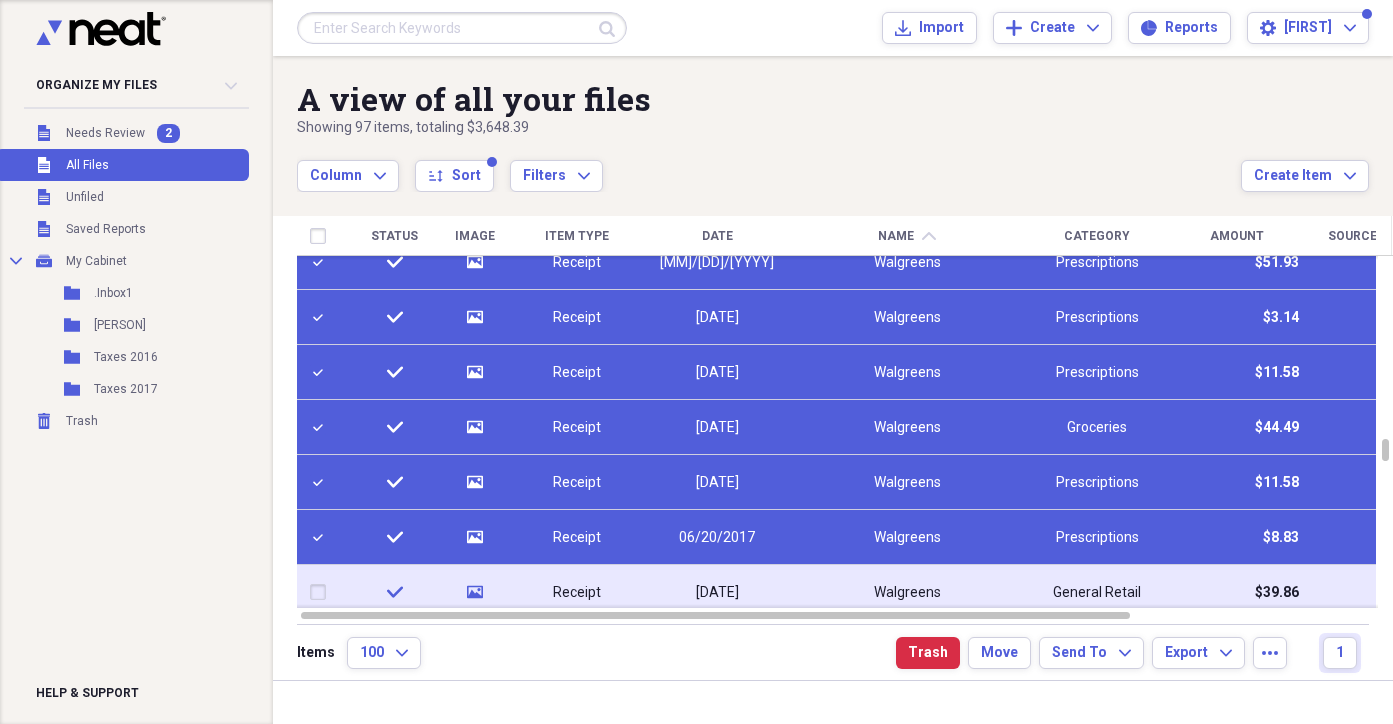 click at bounding box center [322, 592] 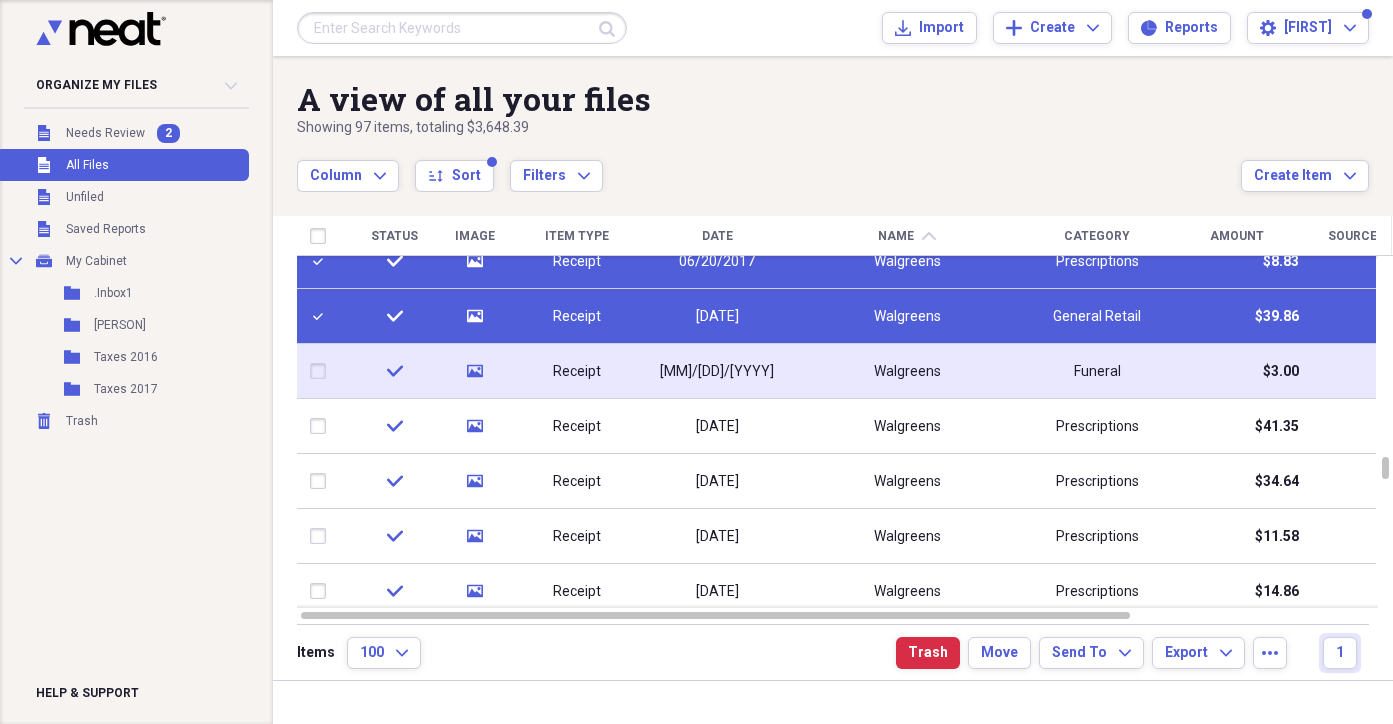 click at bounding box center [322, 371] 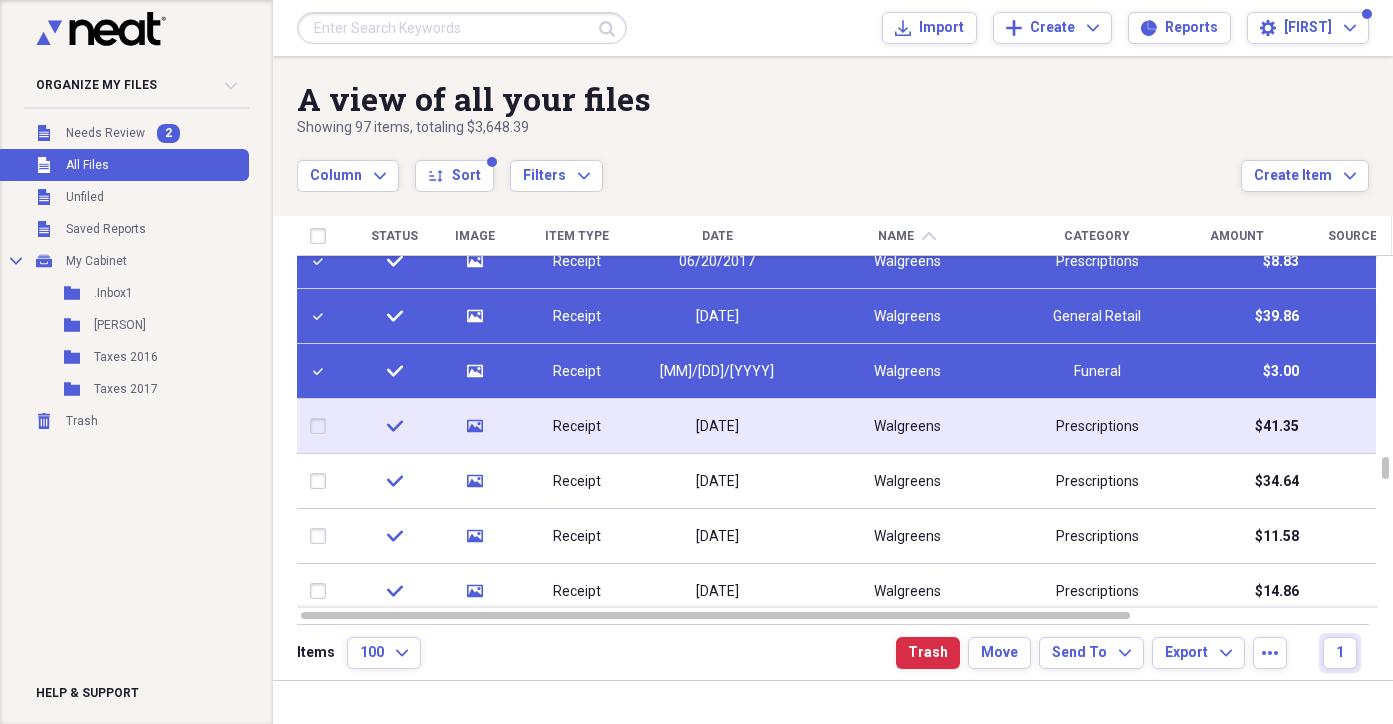 click at bounding box center (322, 426) 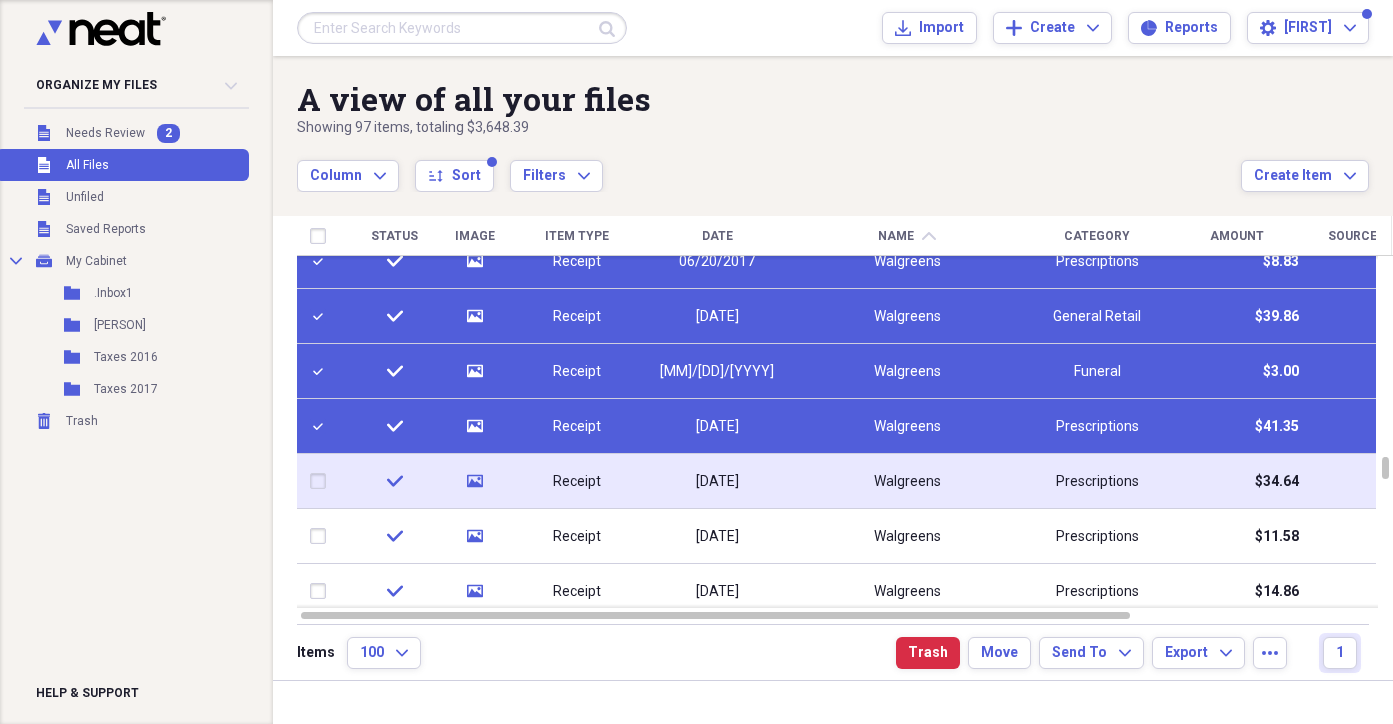 click at bounding box center [322, 481] 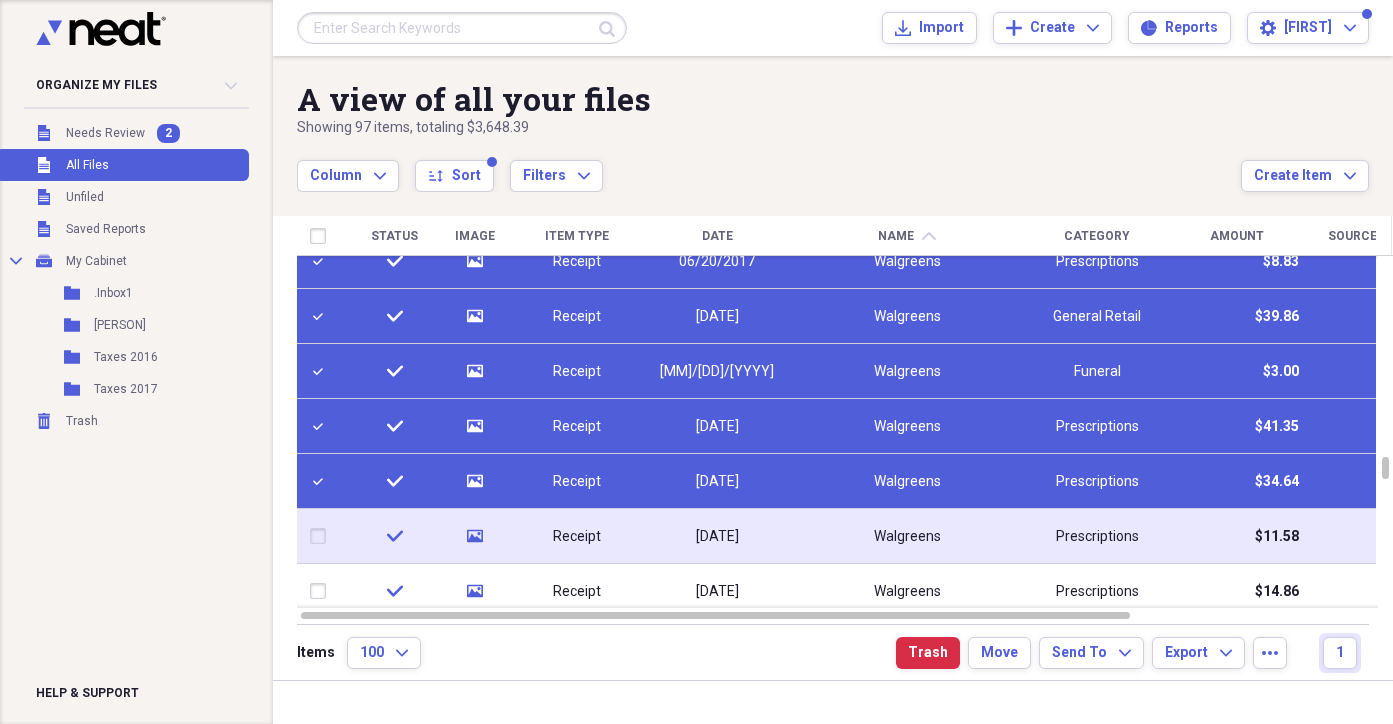 click at bounding box center [322, 536] 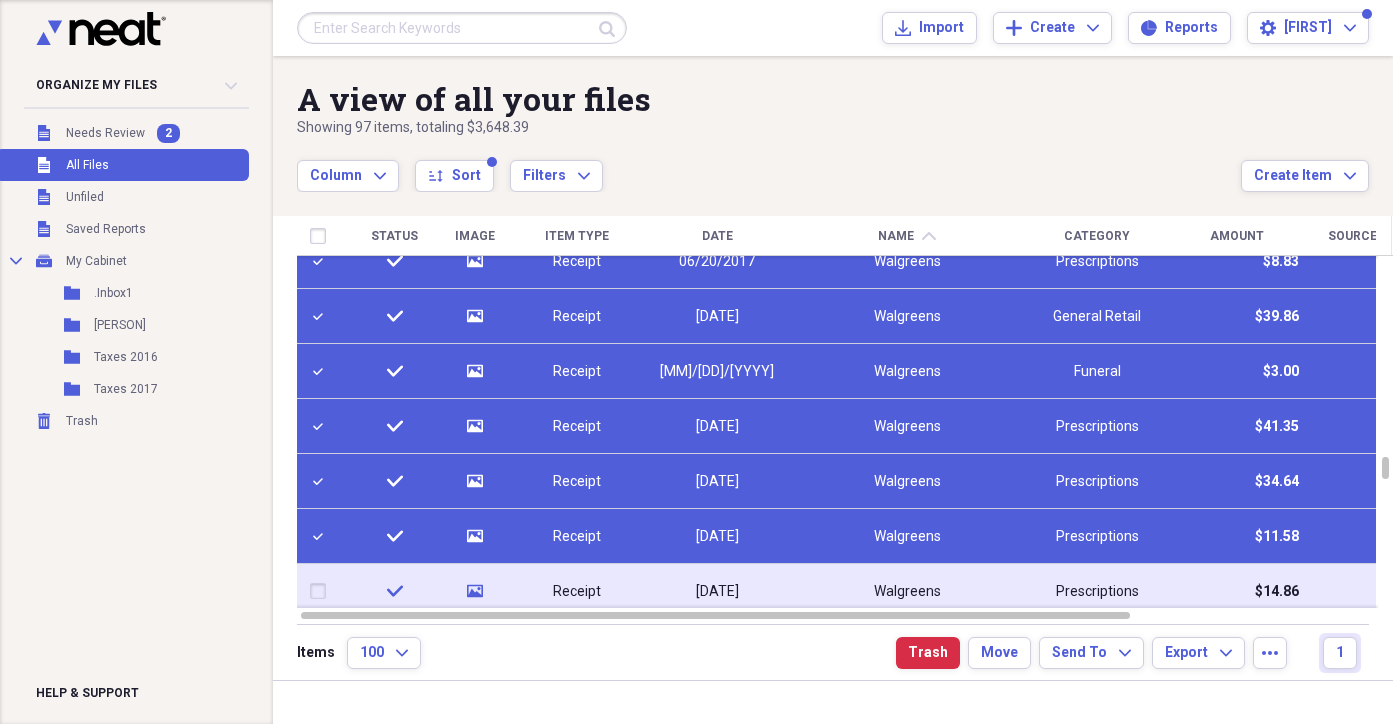 click at bounding box center (322, 591) 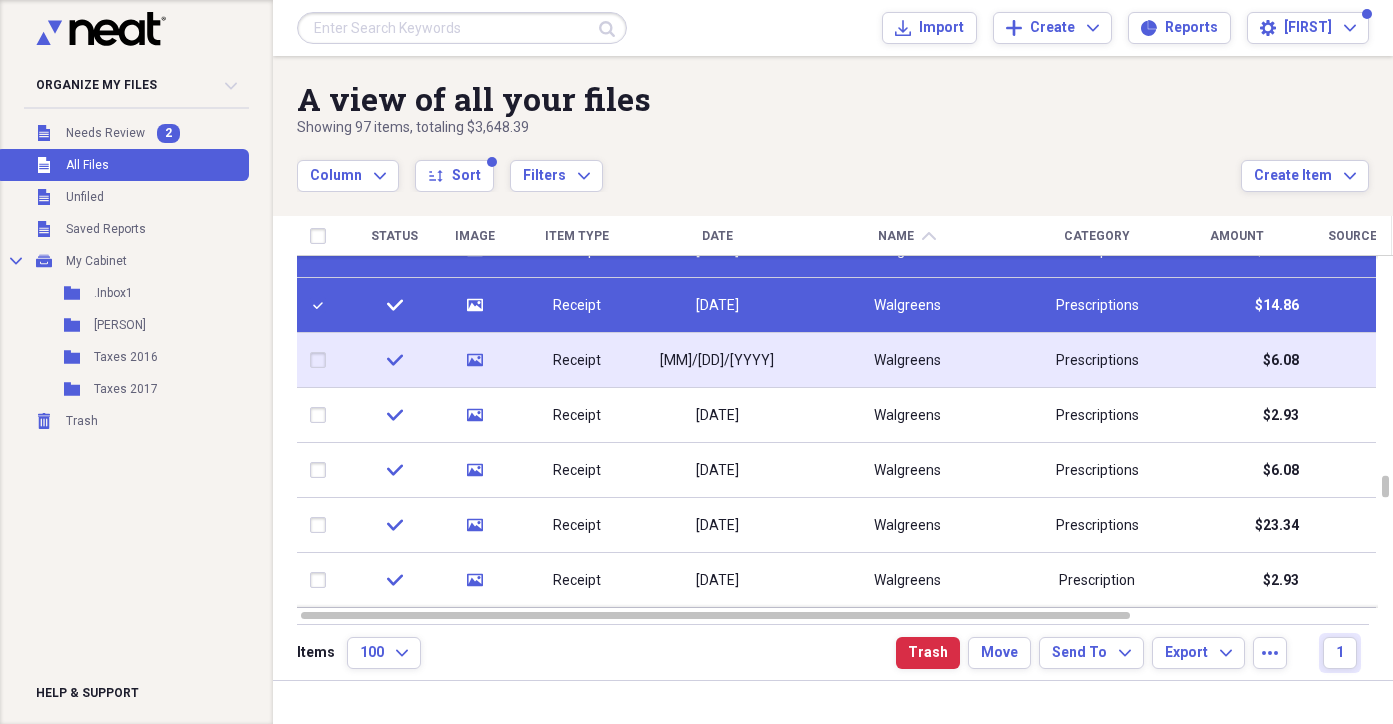 click at bounding box center [322, 360] 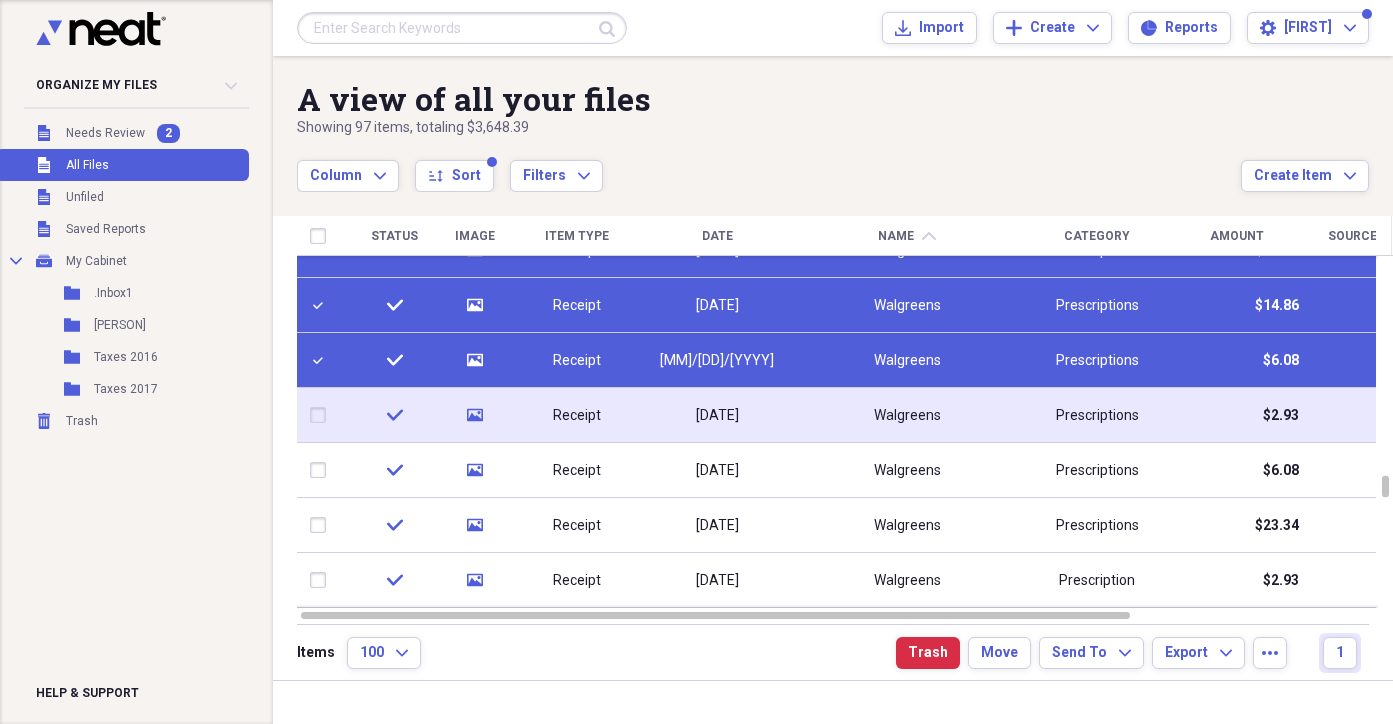 click at bounding box center (322, 415) 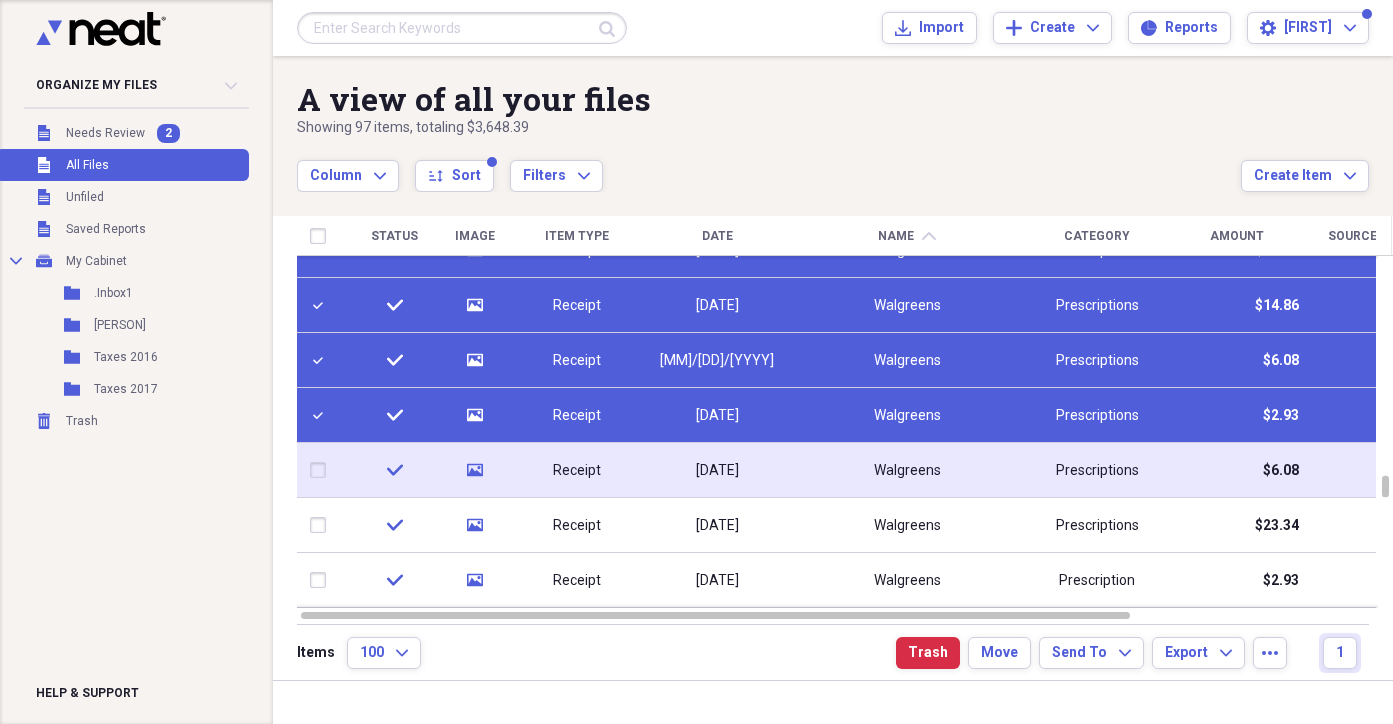 click at bounding box center [322, 470] 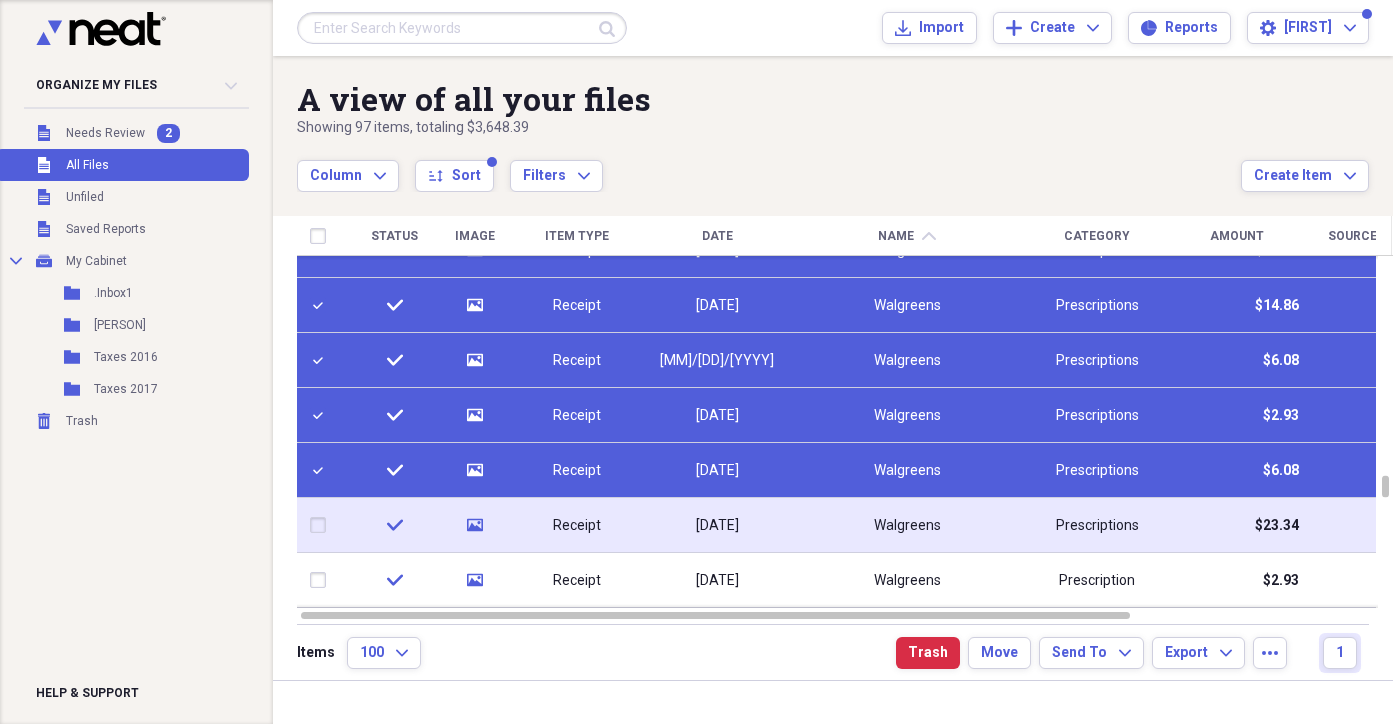 click at bounding box center [322, 525] 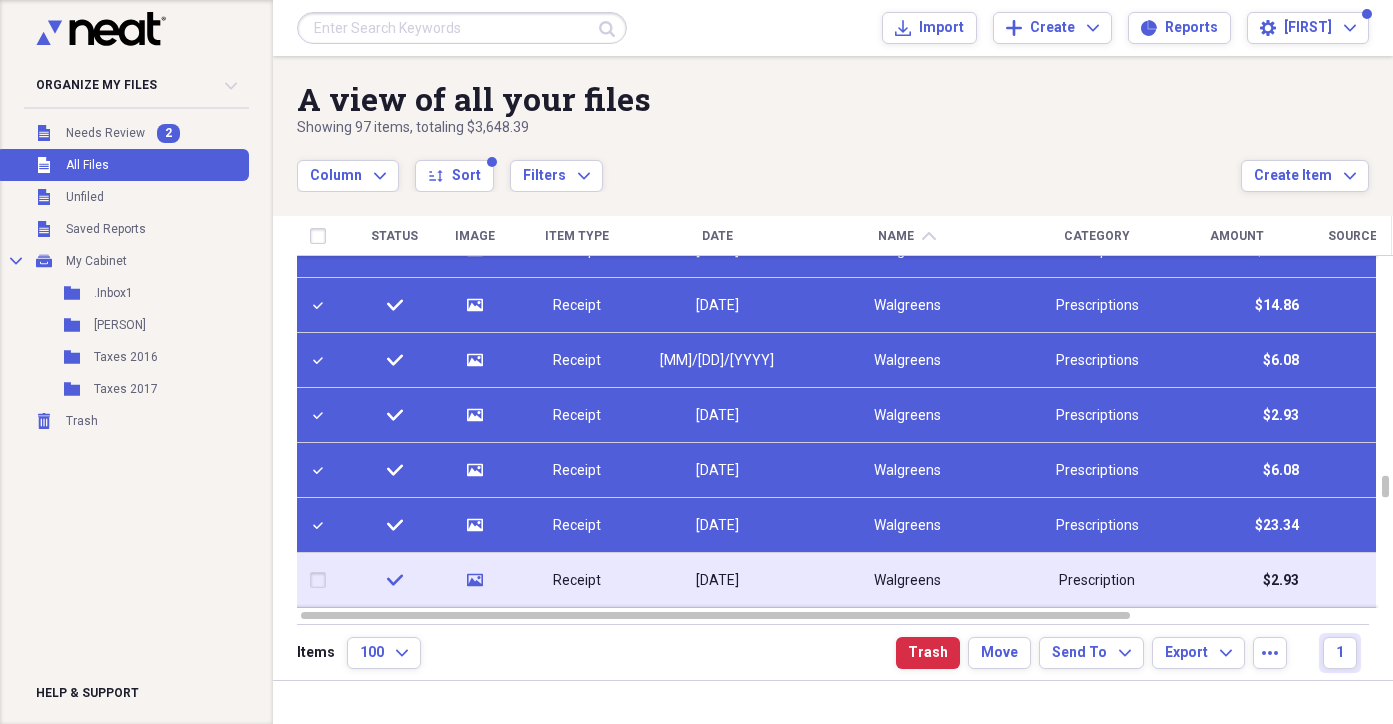 click at bounding box center [322, 580] 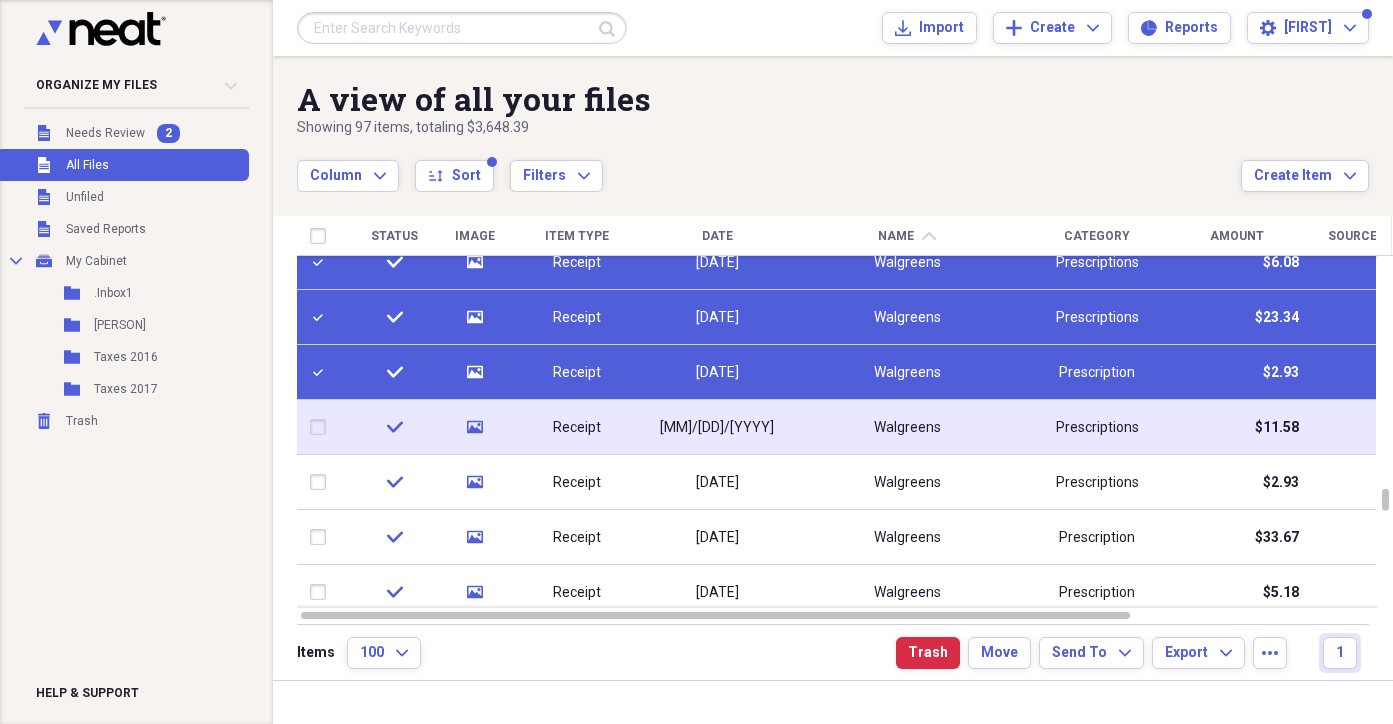 click at bounding box center [322, 427] 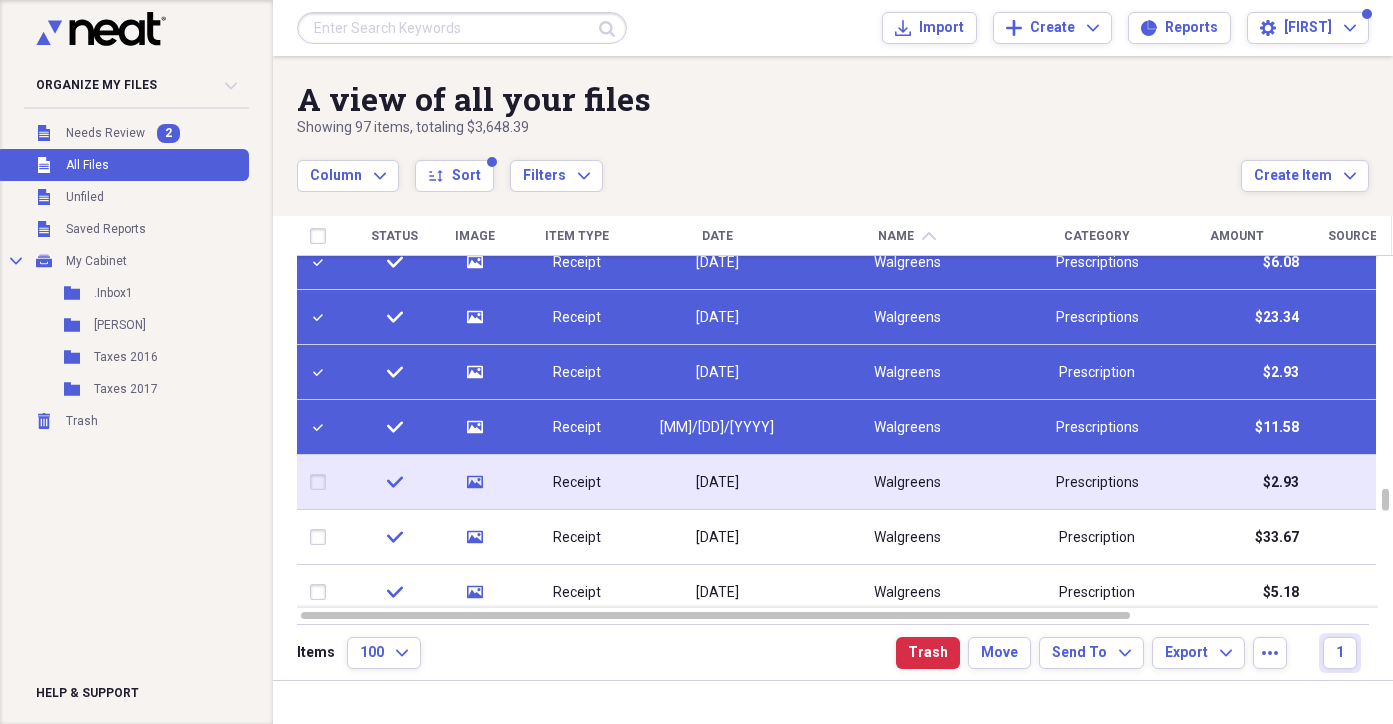 click at bounding box center [322, 482] 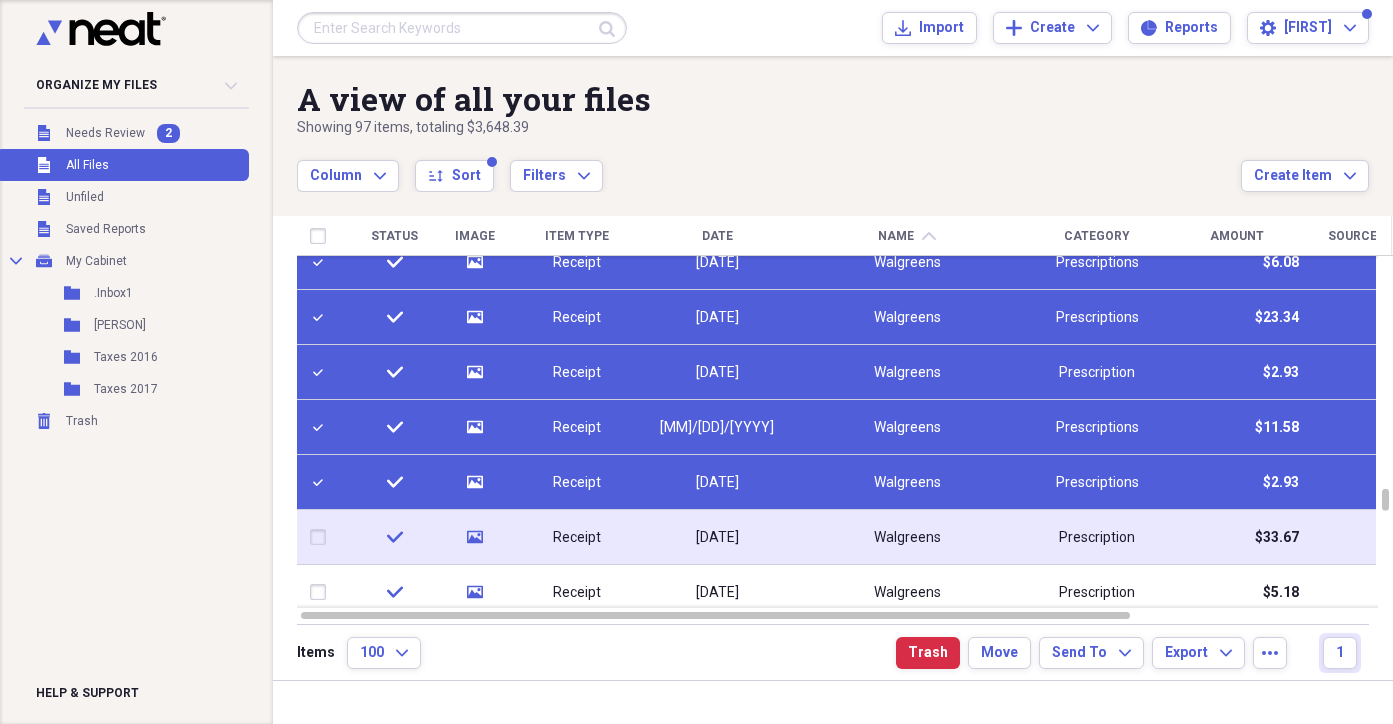 click at bounding box center [322, 537] 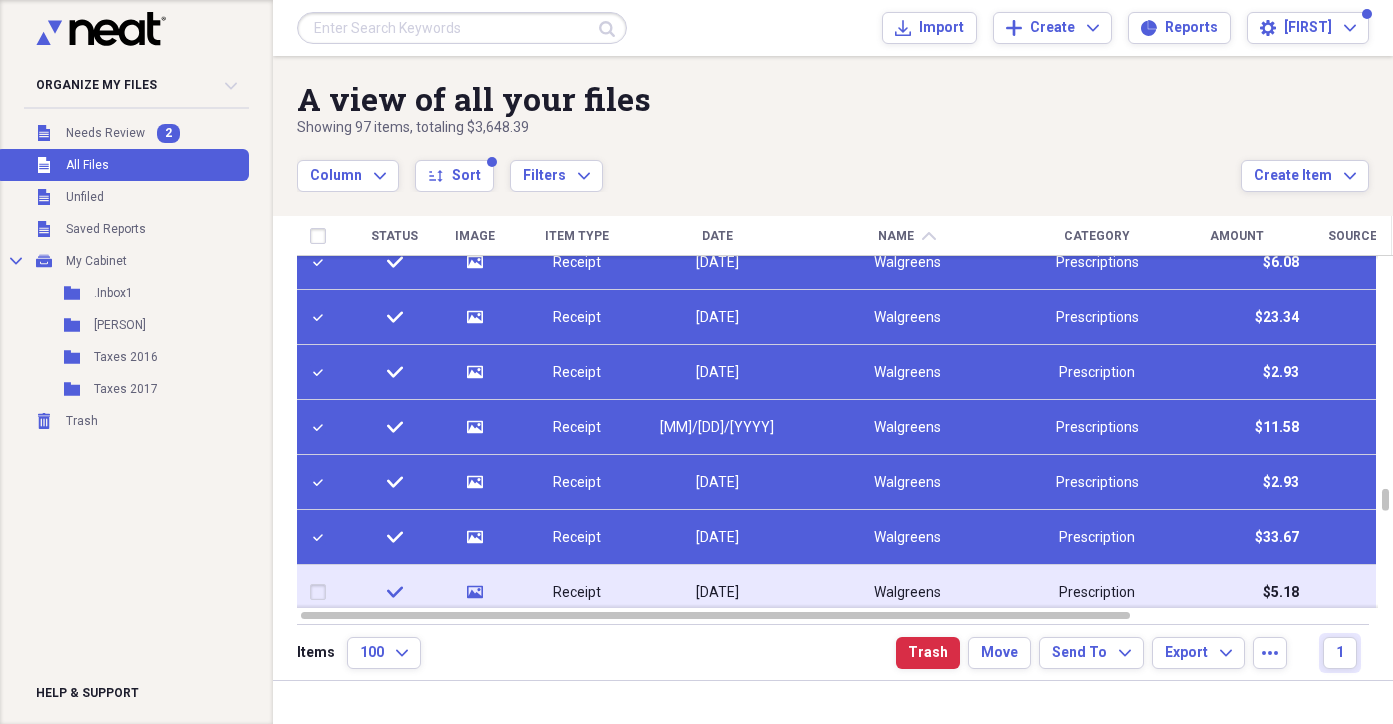 click at bounding box center (322, 592) 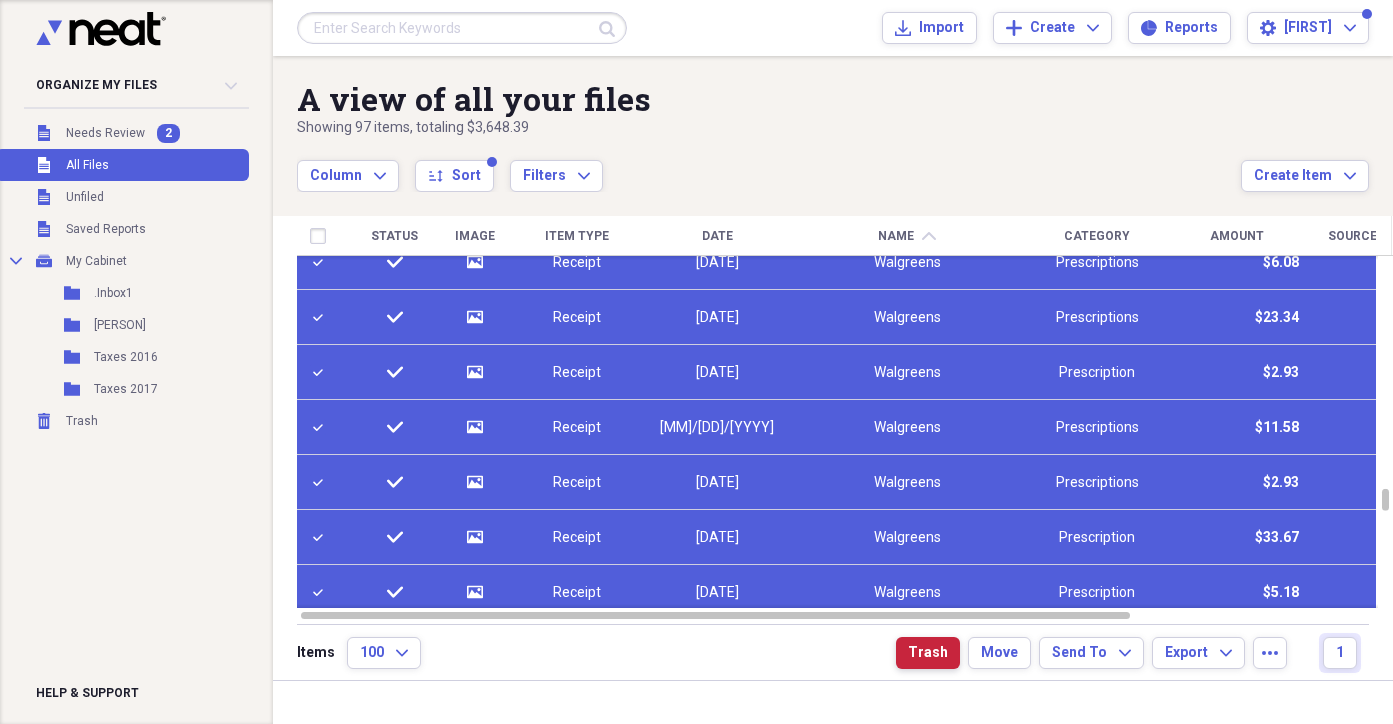 click on "Trash" at bounding box center [928, 653] 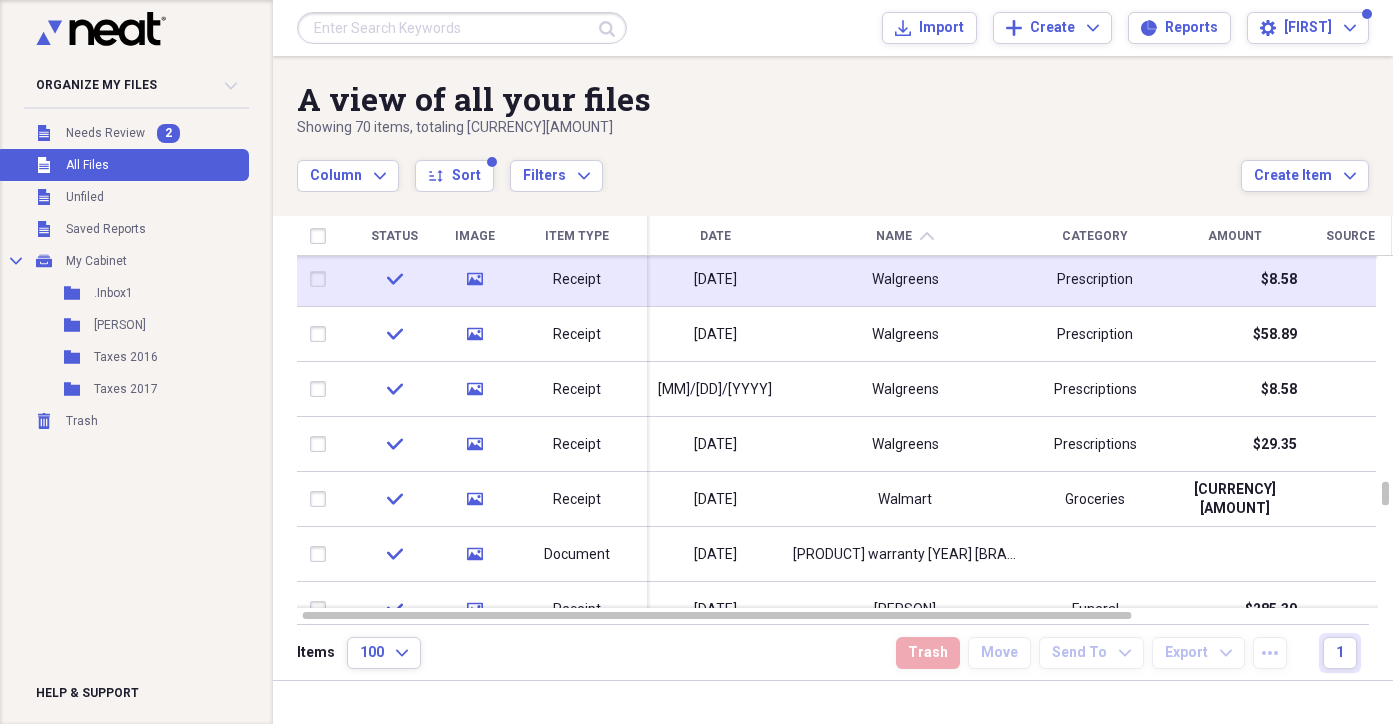 click at bounding box center (322, 279) 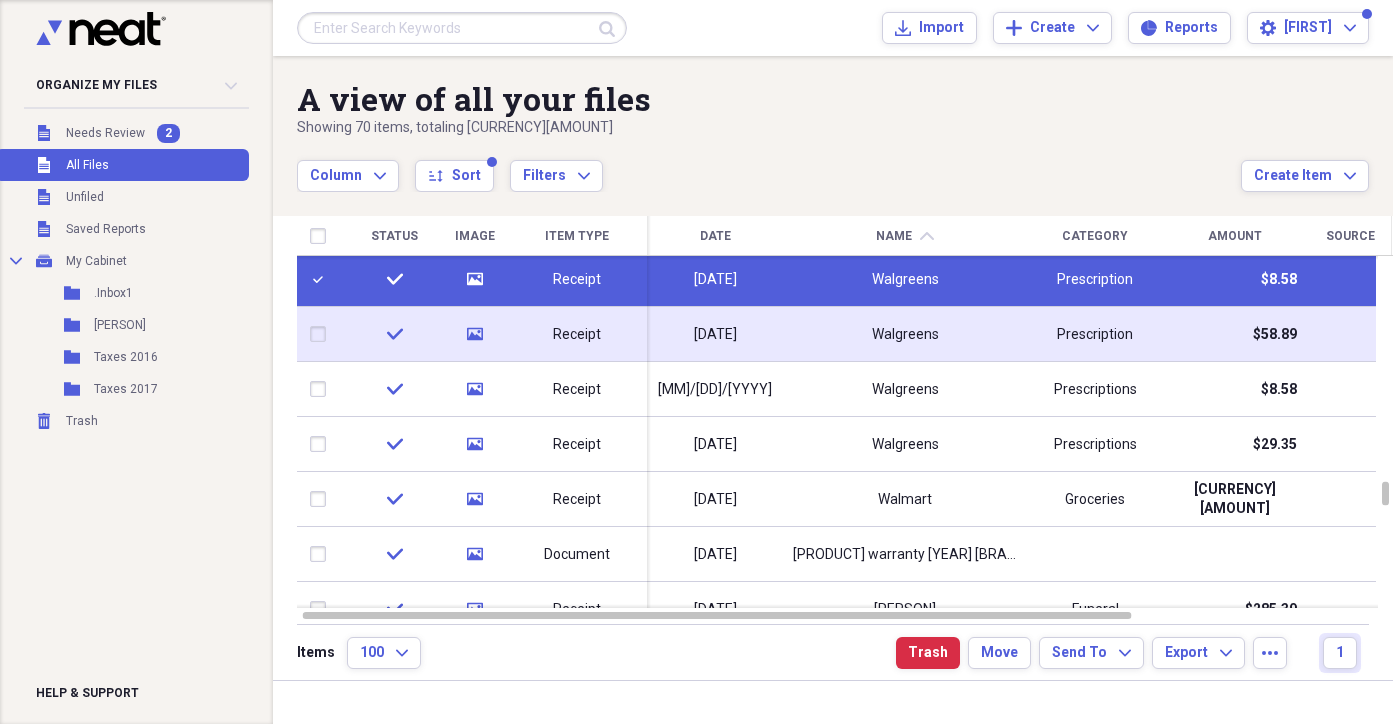 click at bounding box center (322, 334) 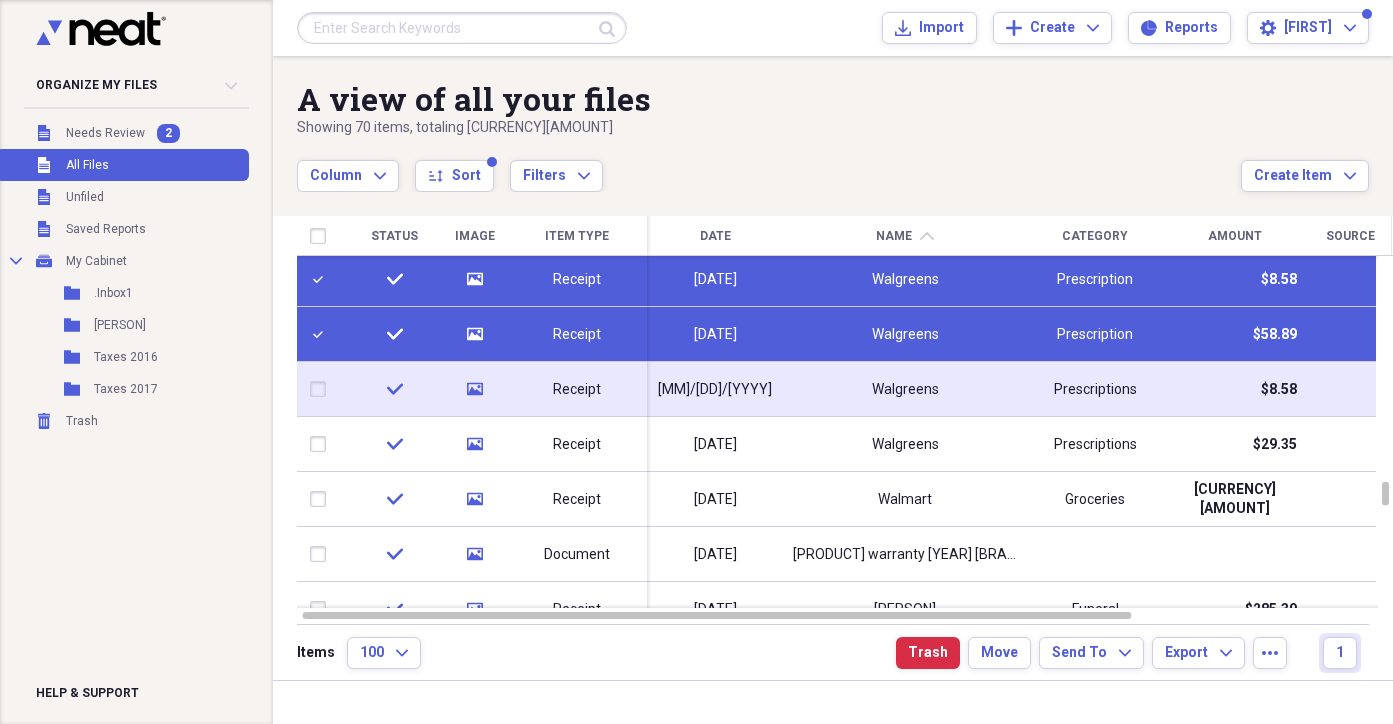 click at bounding box center [322, 389] 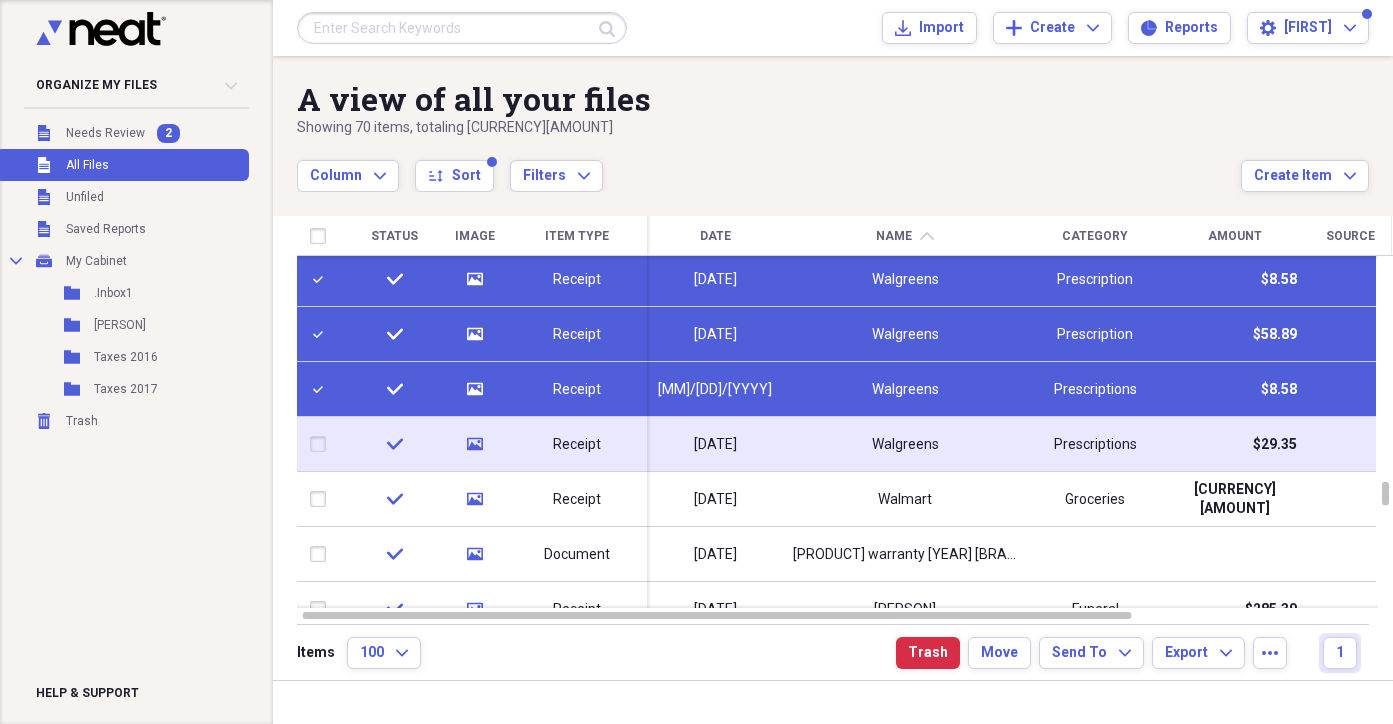 click at bounding box center [322, 444] 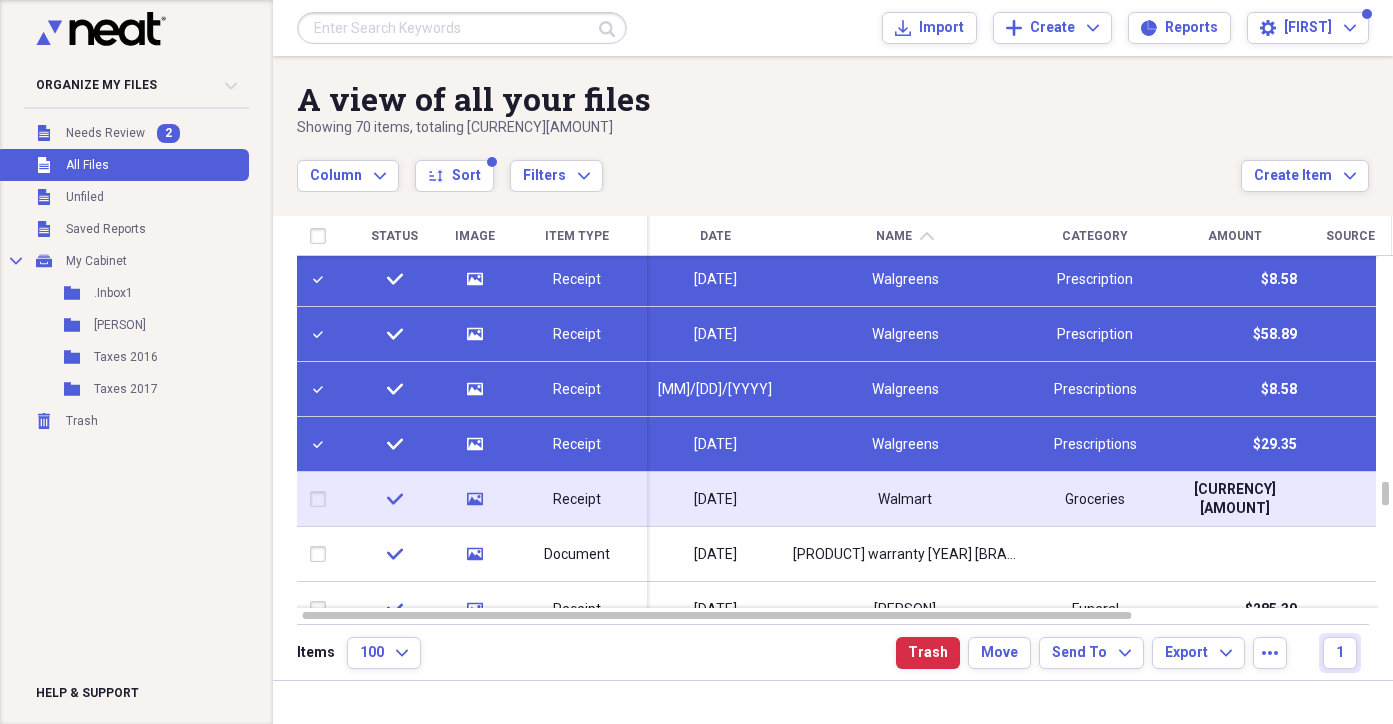 click at bounding box center [322, 499] 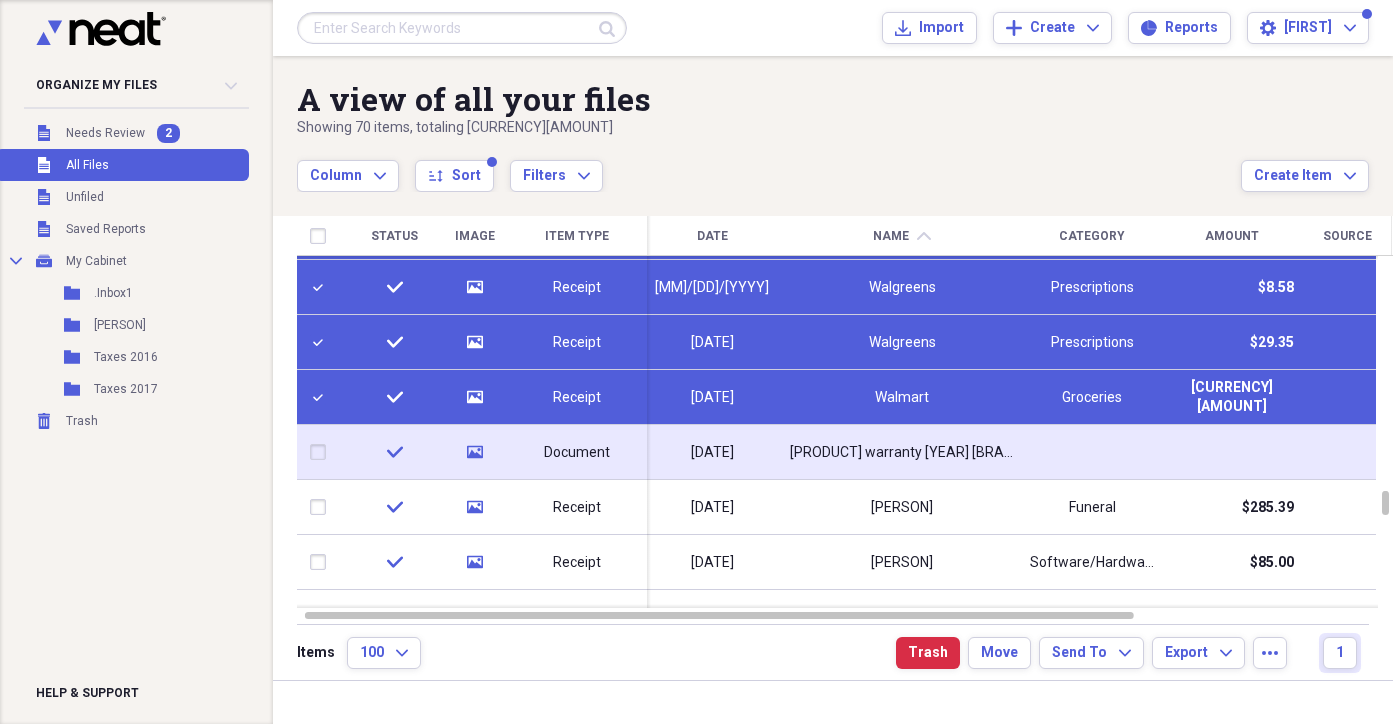click at bounding box center (322, 452) 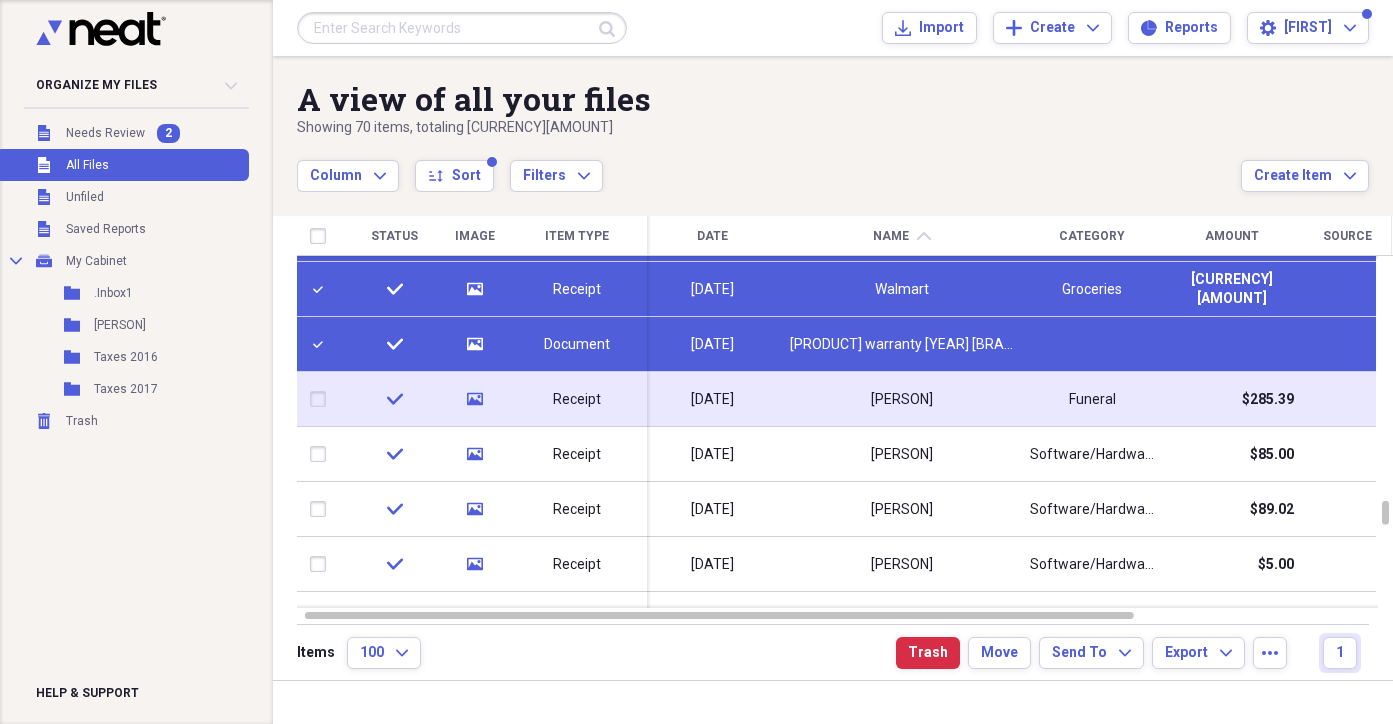 click at bounding box center (322, 399) 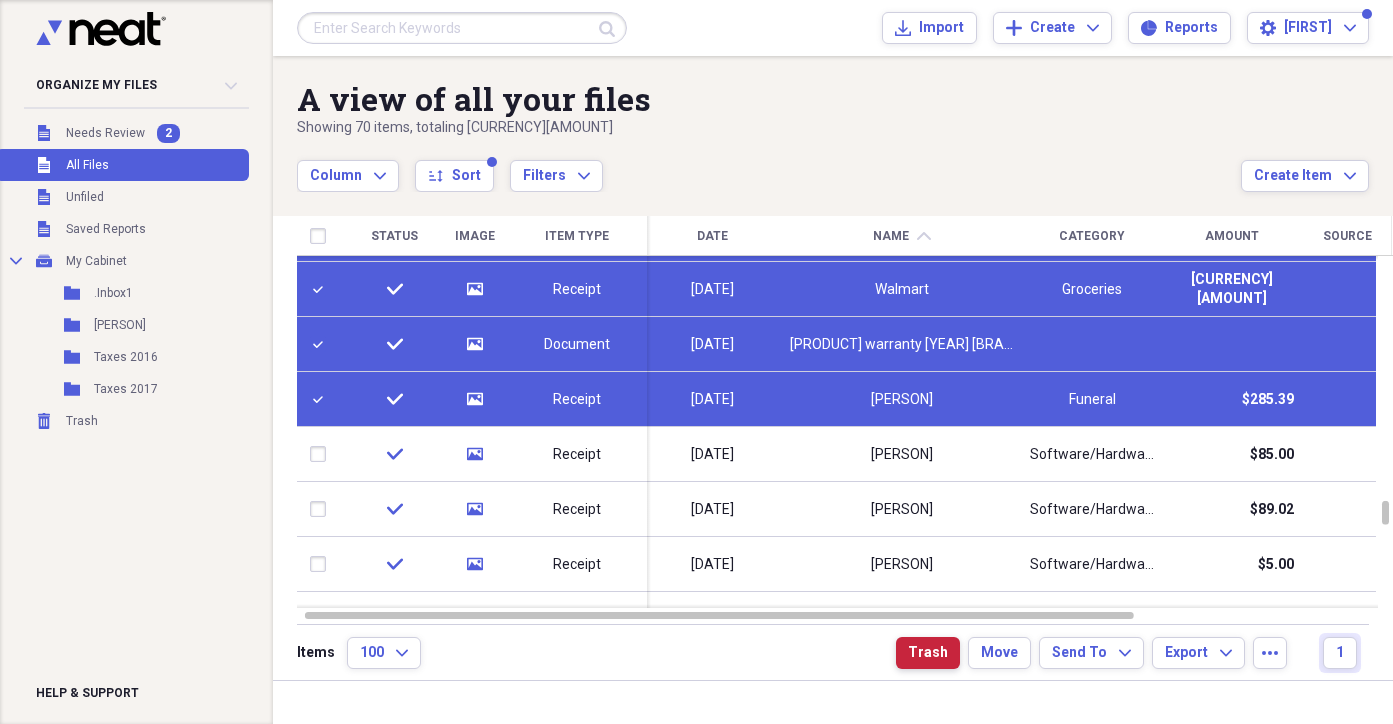 click on "Trash" at bounding box center [928, 653] 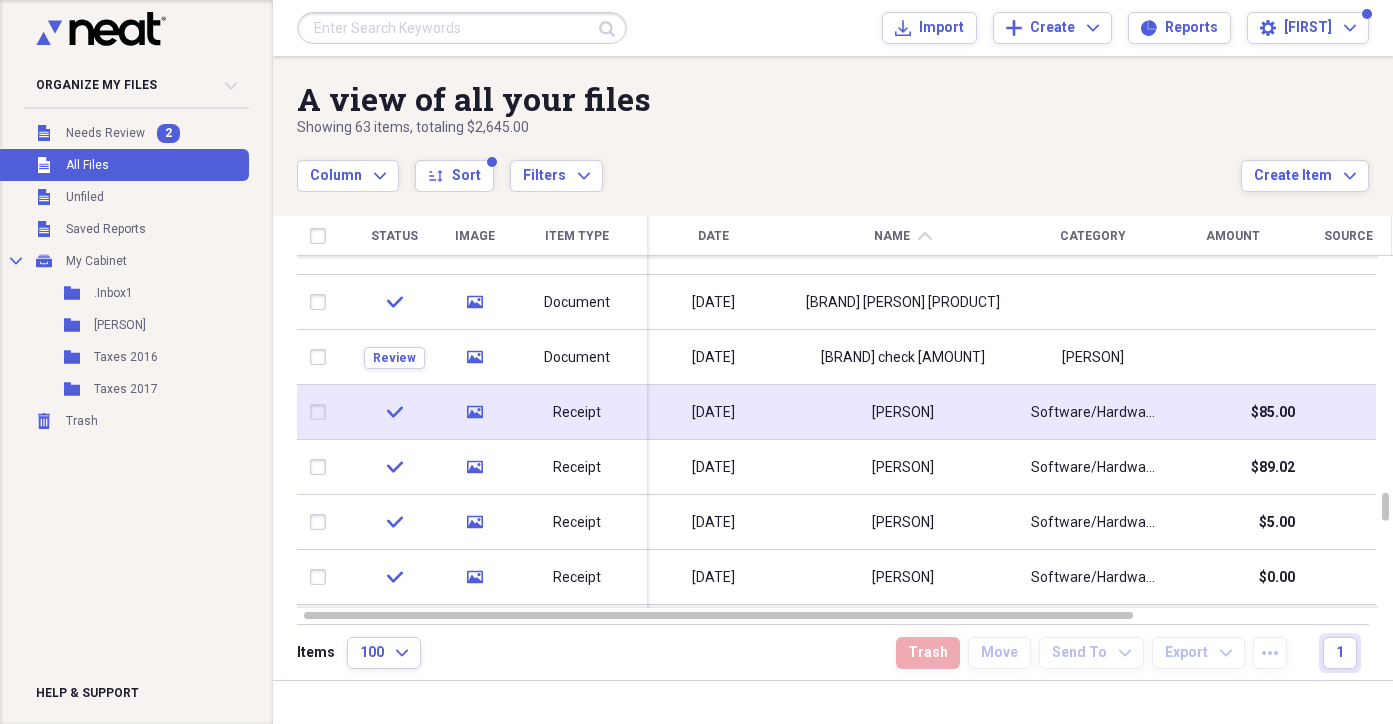 click on "Receipt" at bounding box center [577, 413] 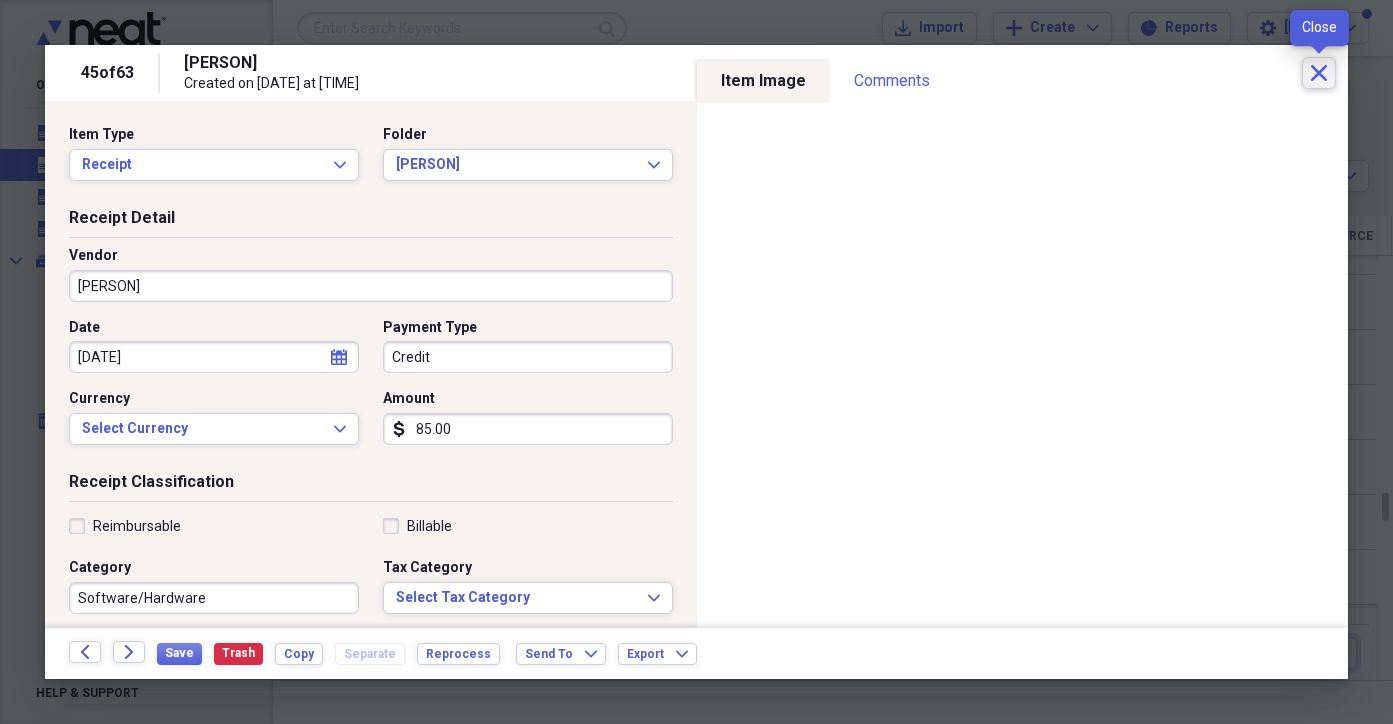 click 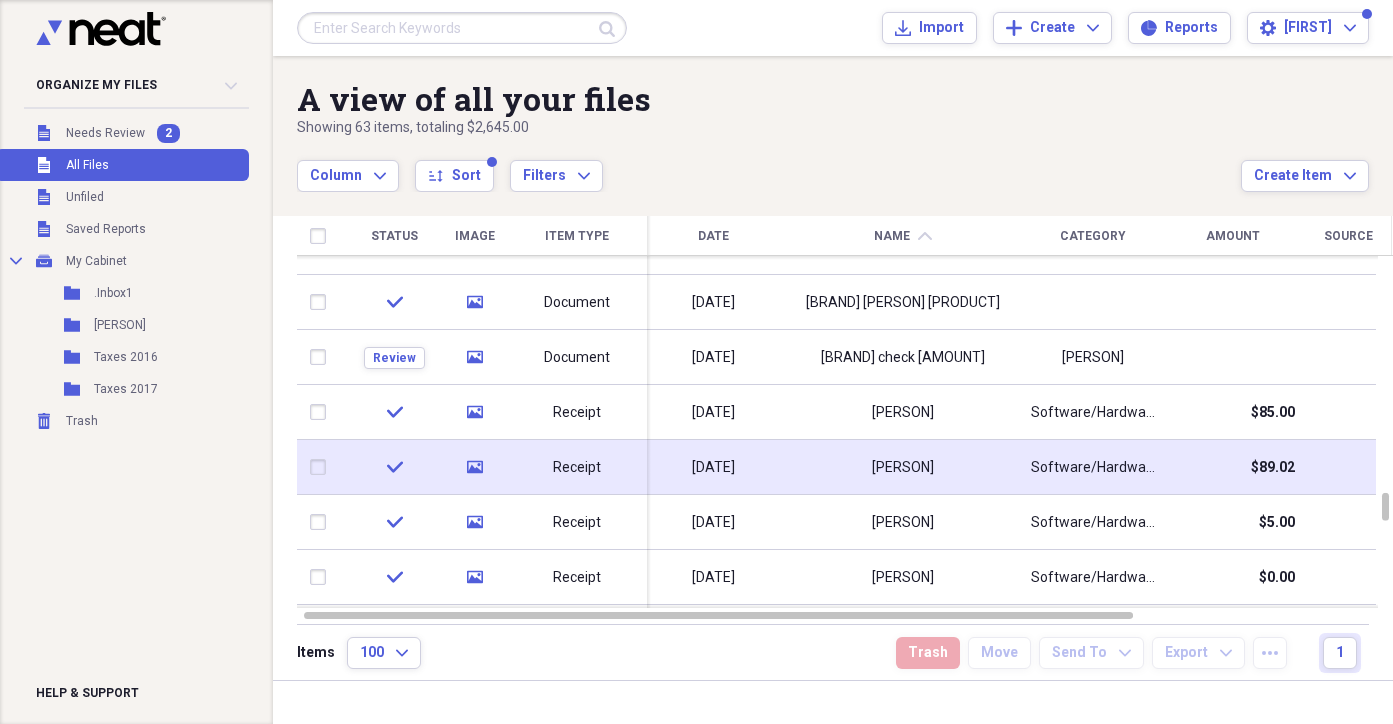click on "Receipt" at bounding box center [577, 468] 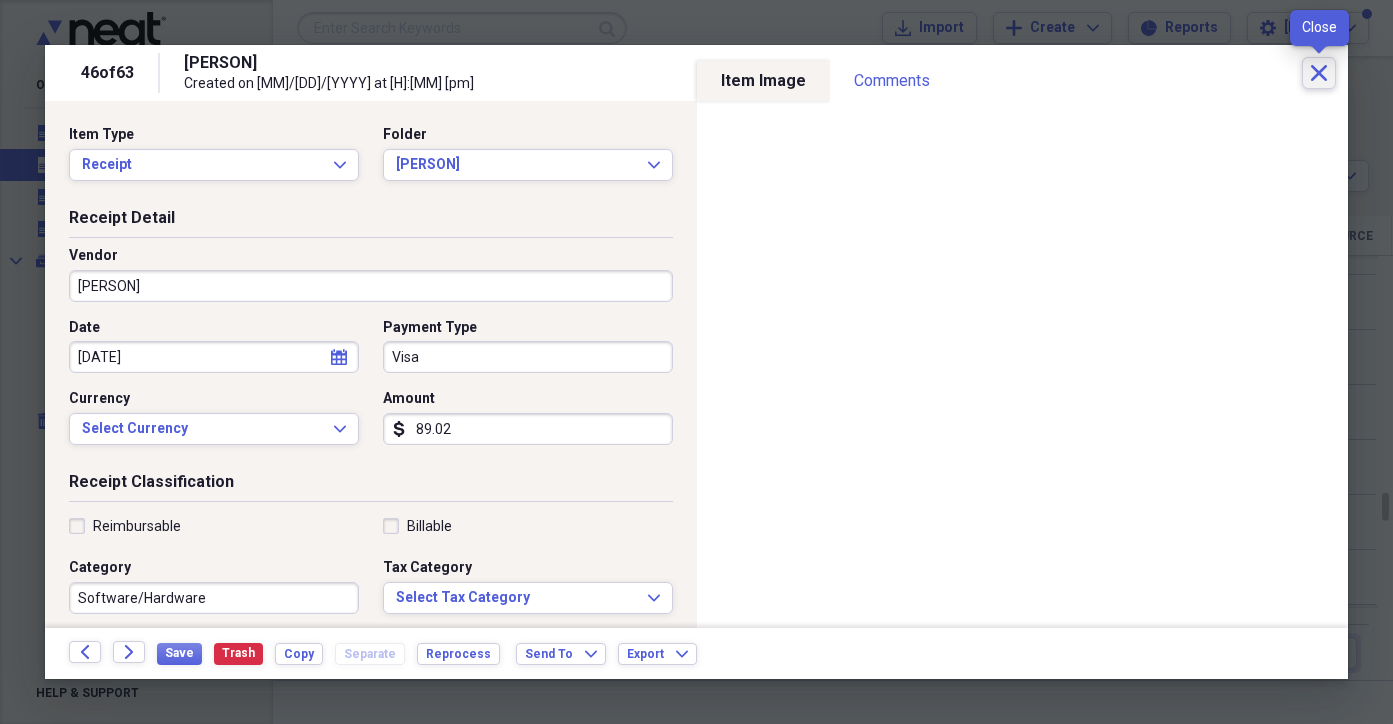 click 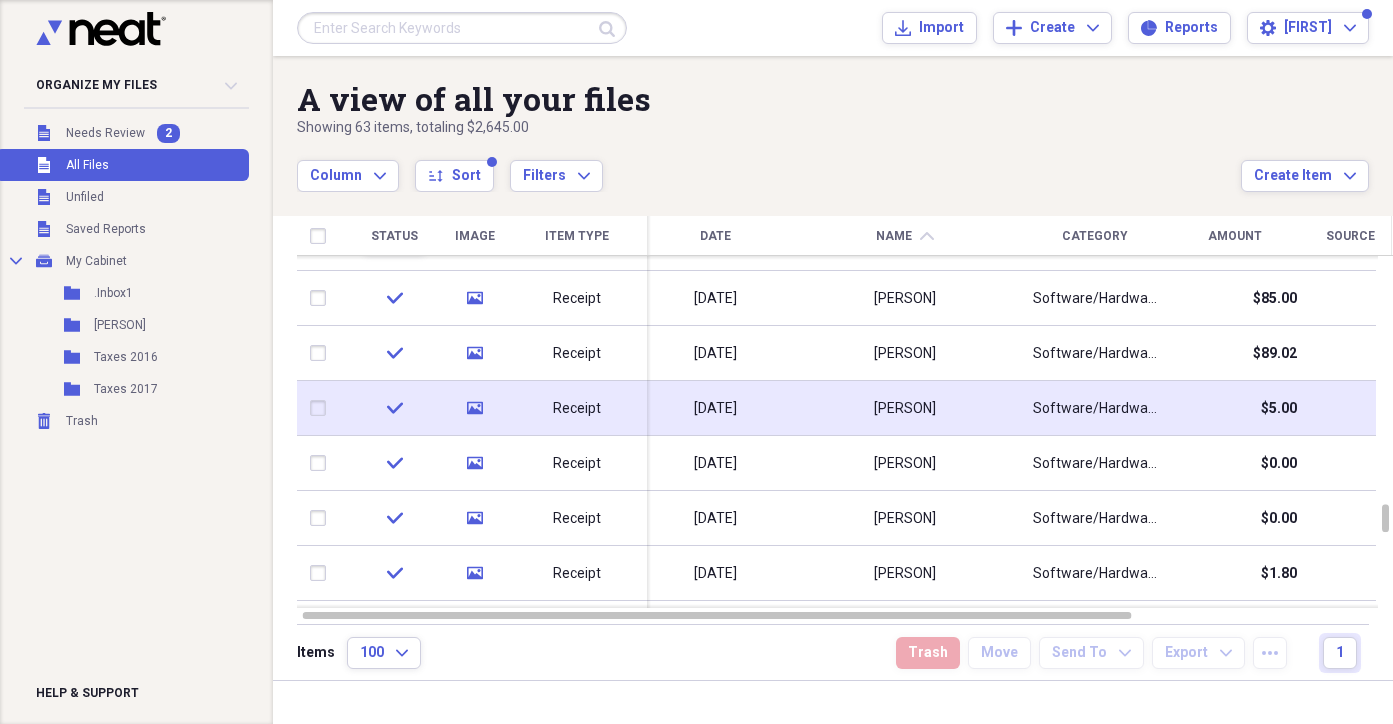 click on "Receipt" at bounding box center (577, 409) 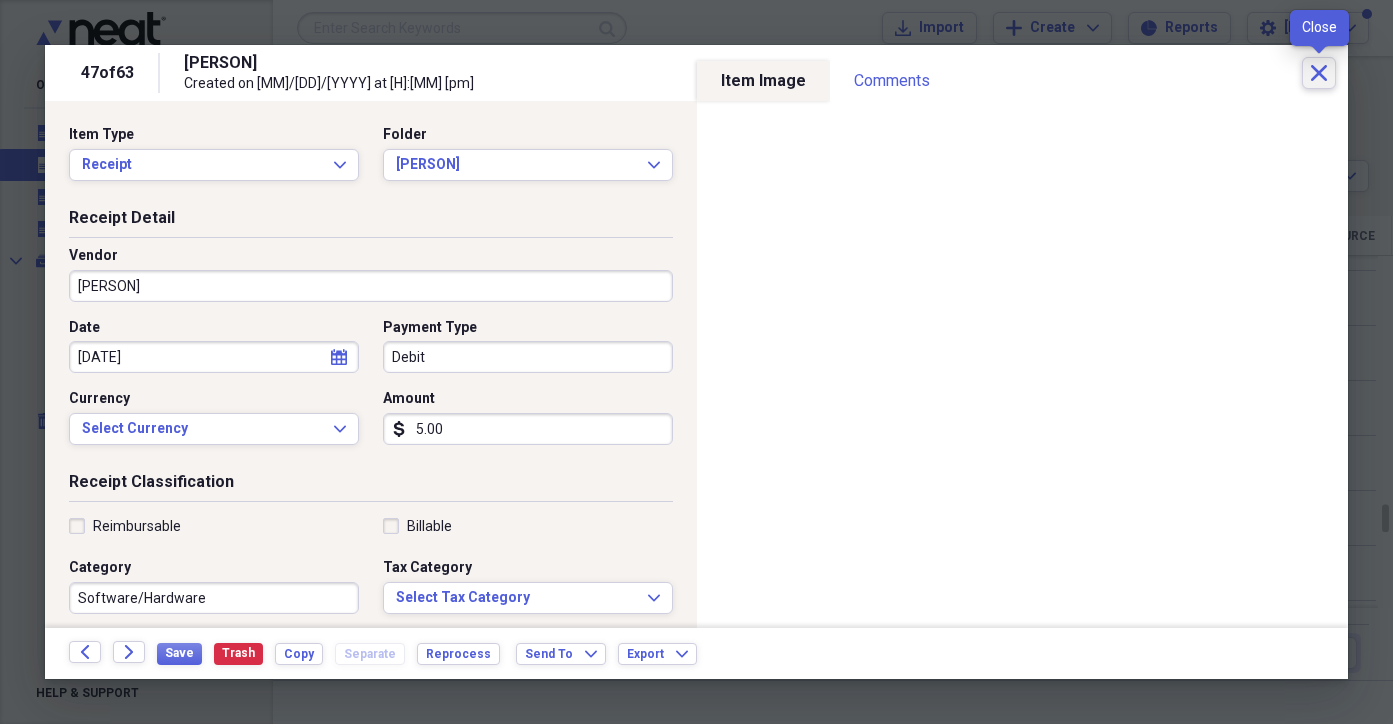 click on "Close" 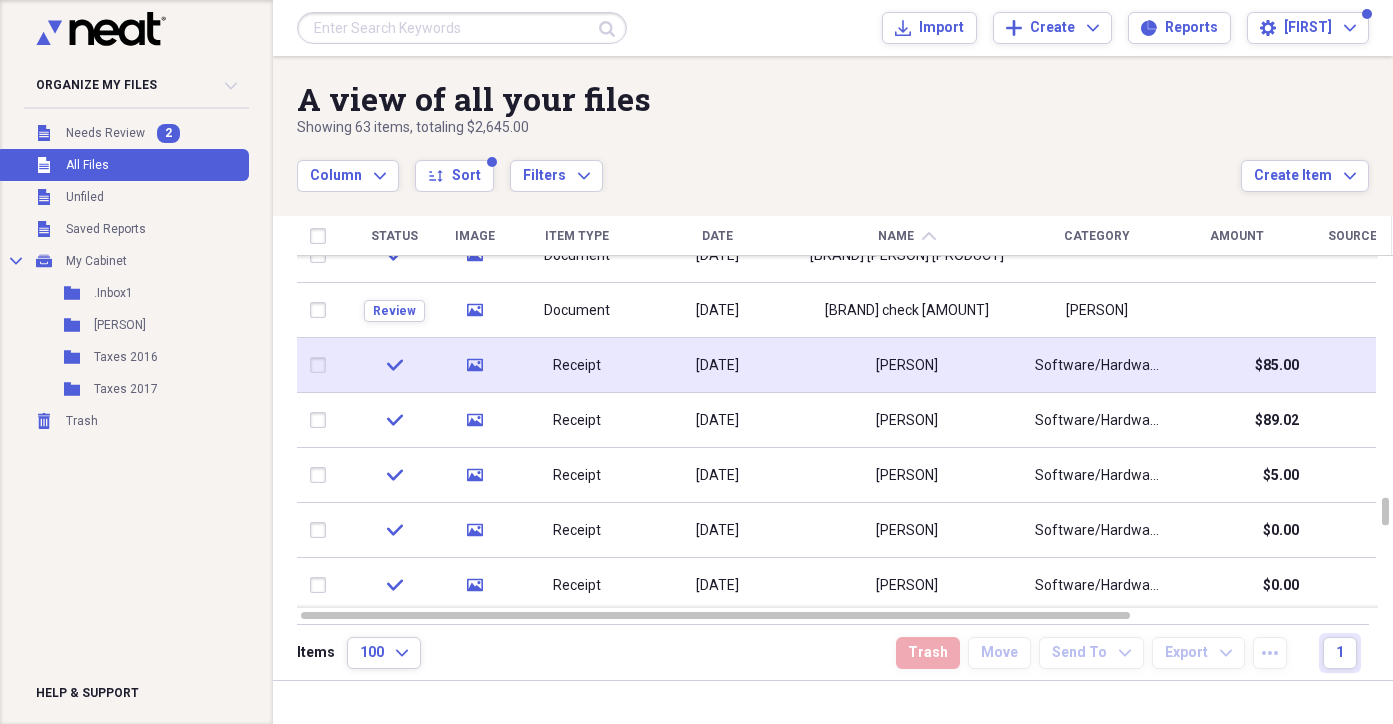 click at bounding box center [322, 365] 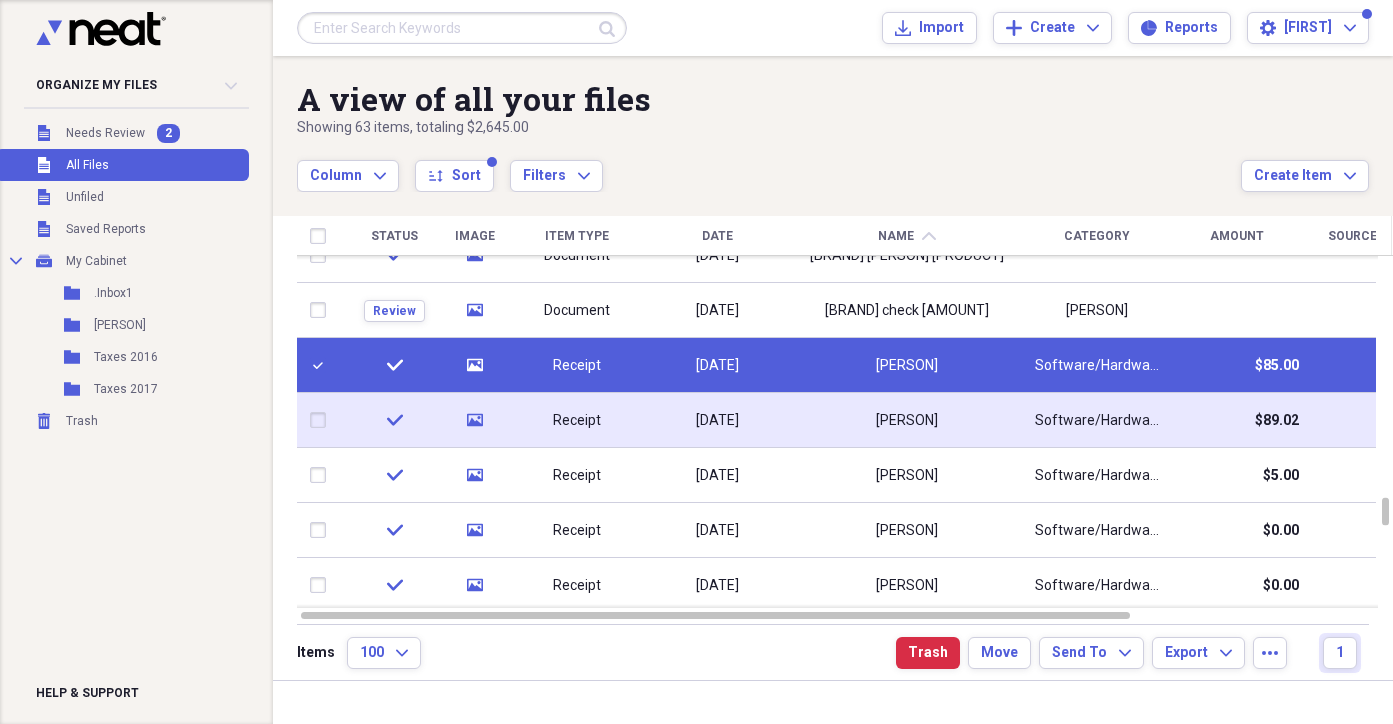 click at bounding box center (322, 420) 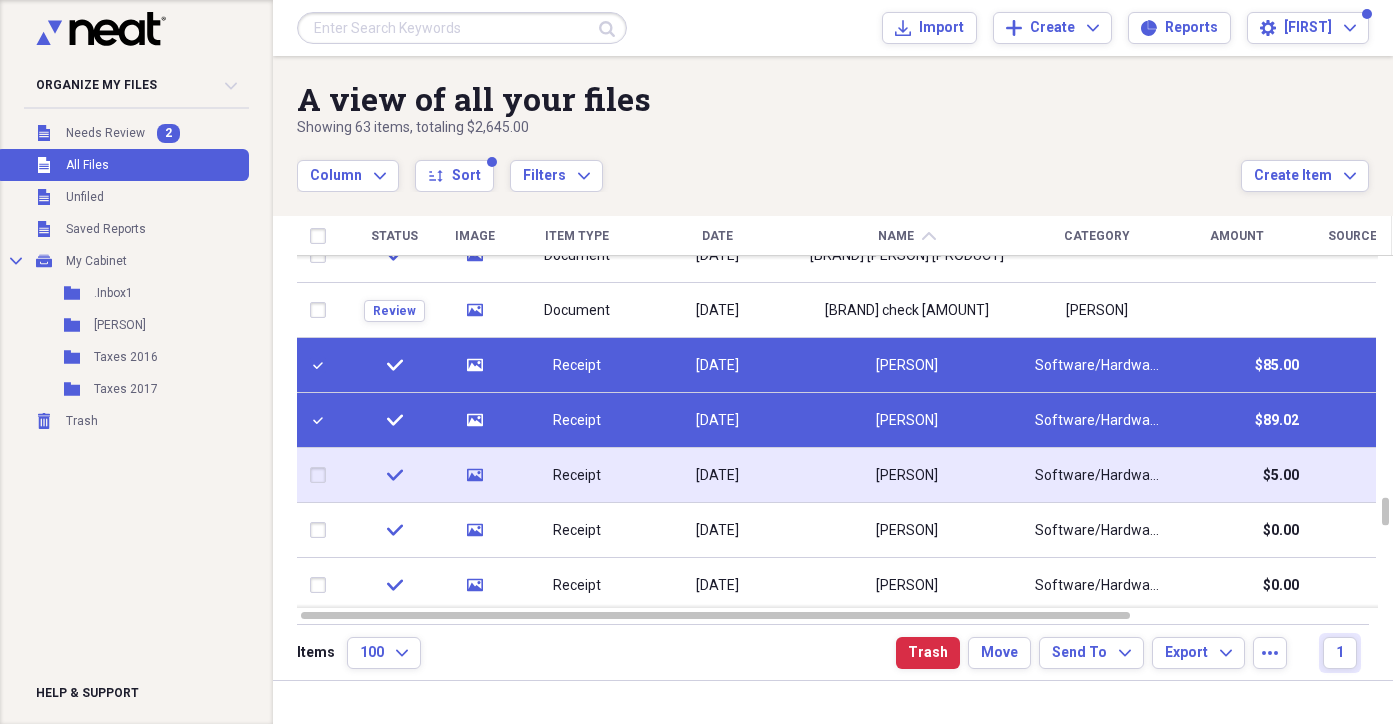 click at bounding box center (322, 475) 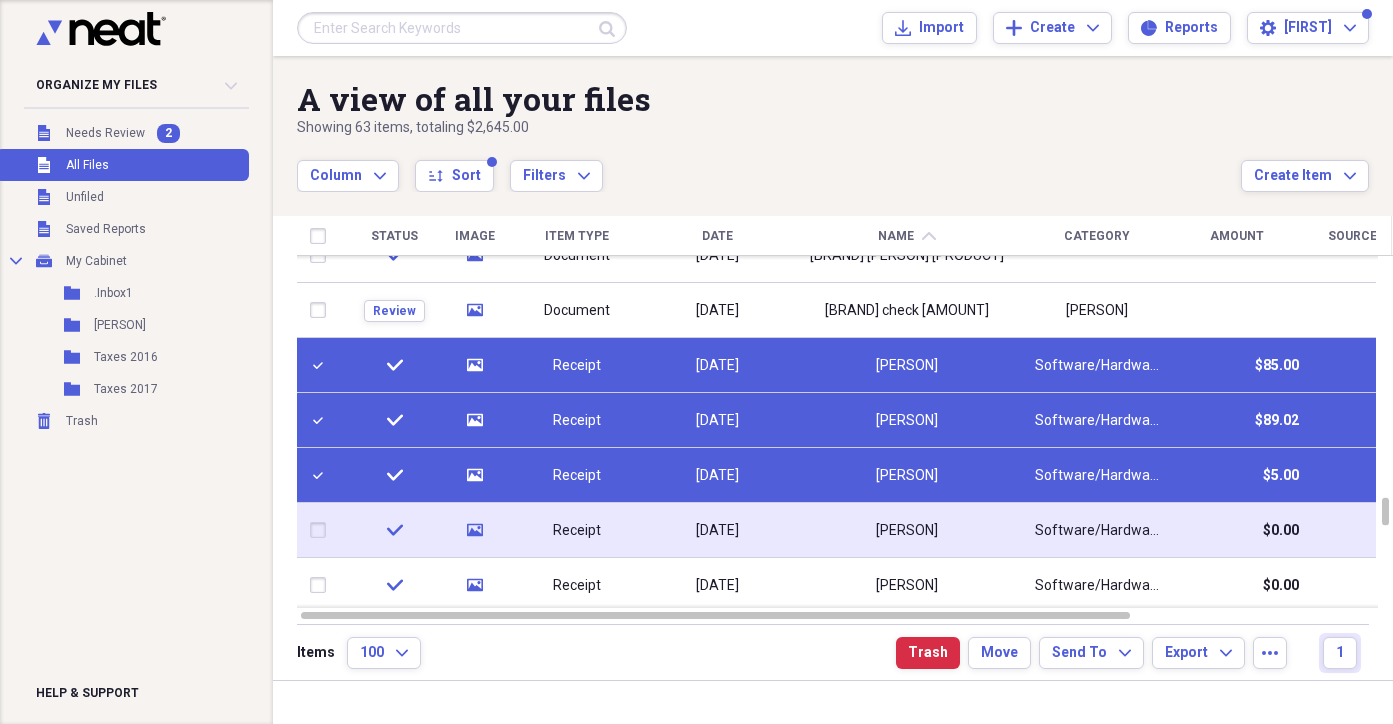 click at bounding box center [322, 530] 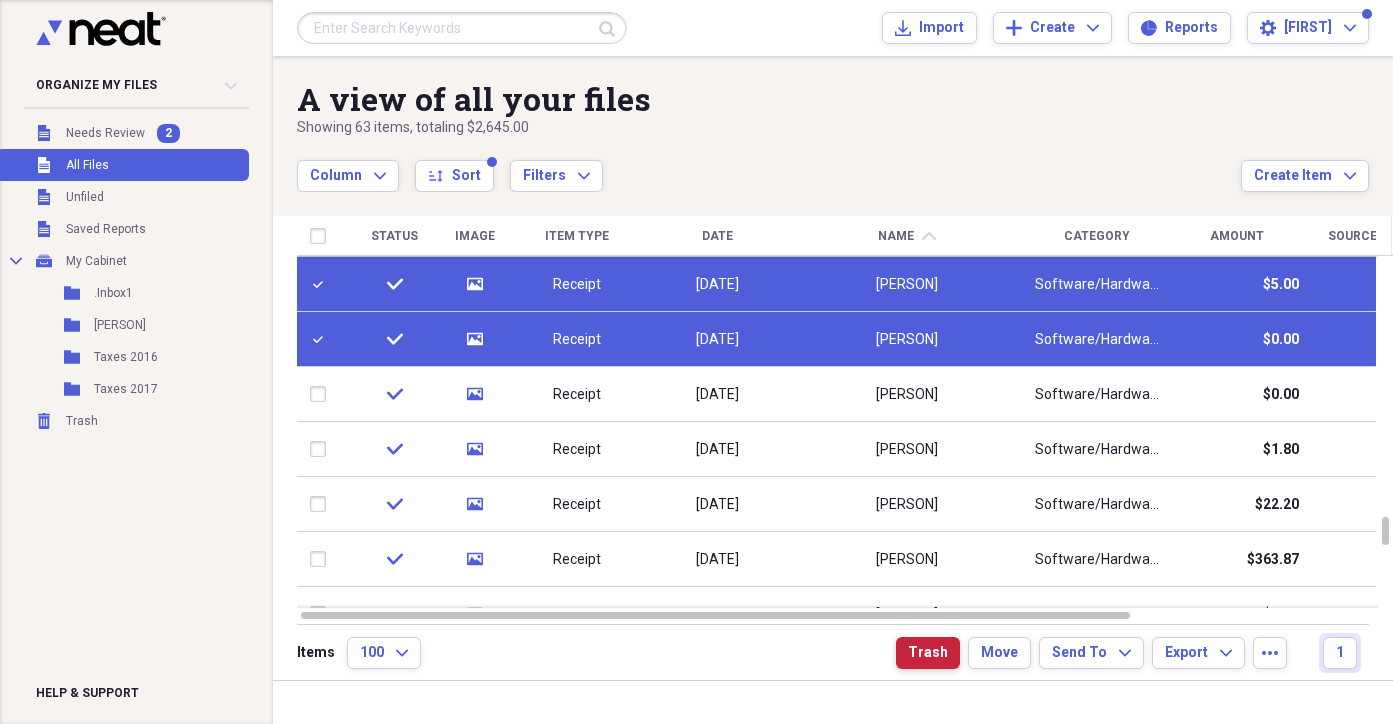 click on "Trash" at bounding box center (928, 653) 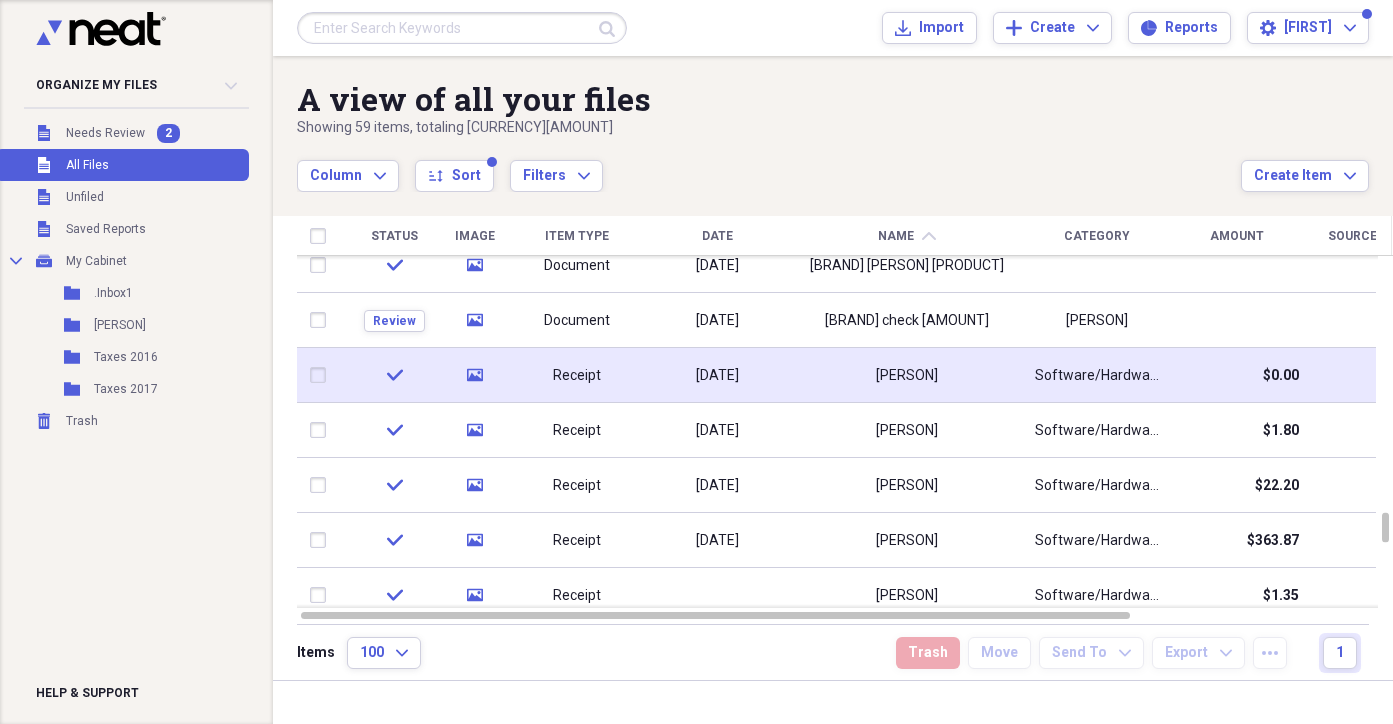 click on "Receipt" at bounding box center [577, 376] 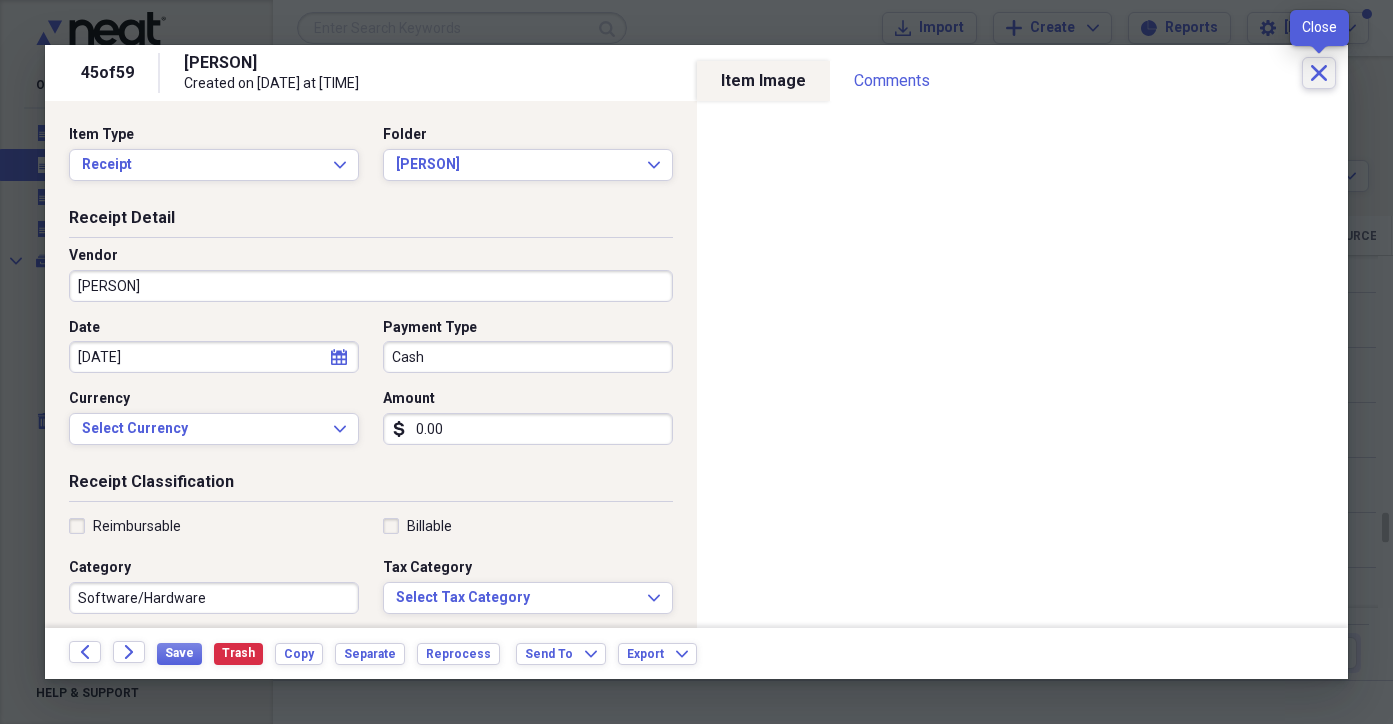 click on "Close" 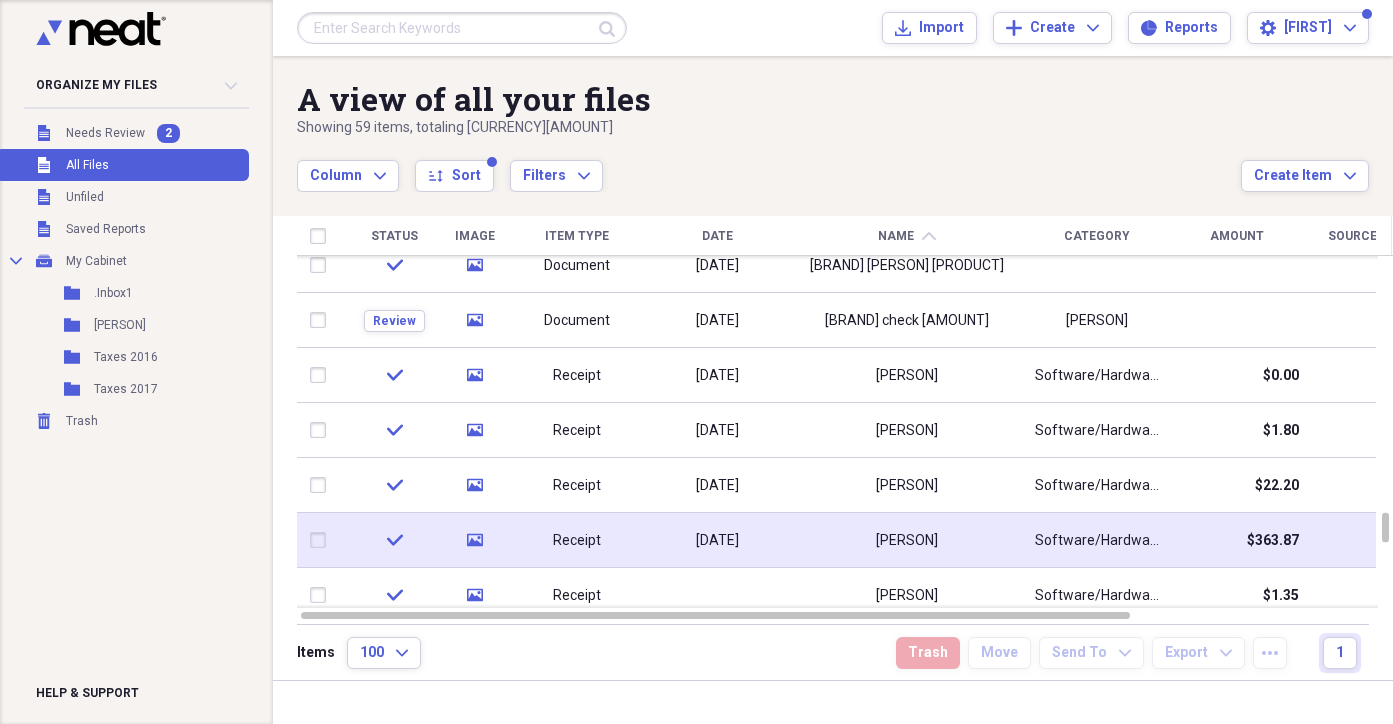 click on "Receipt" at bounding box center [577, 541] 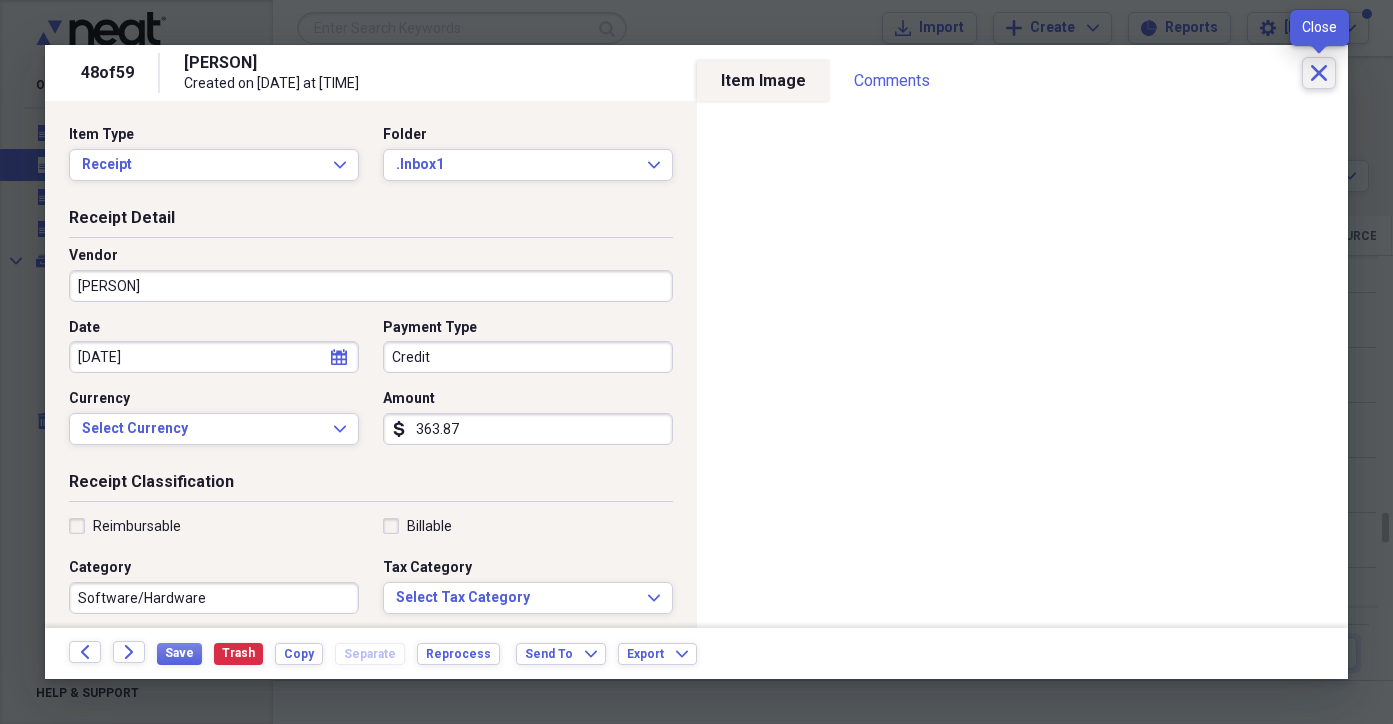 click on "Close" 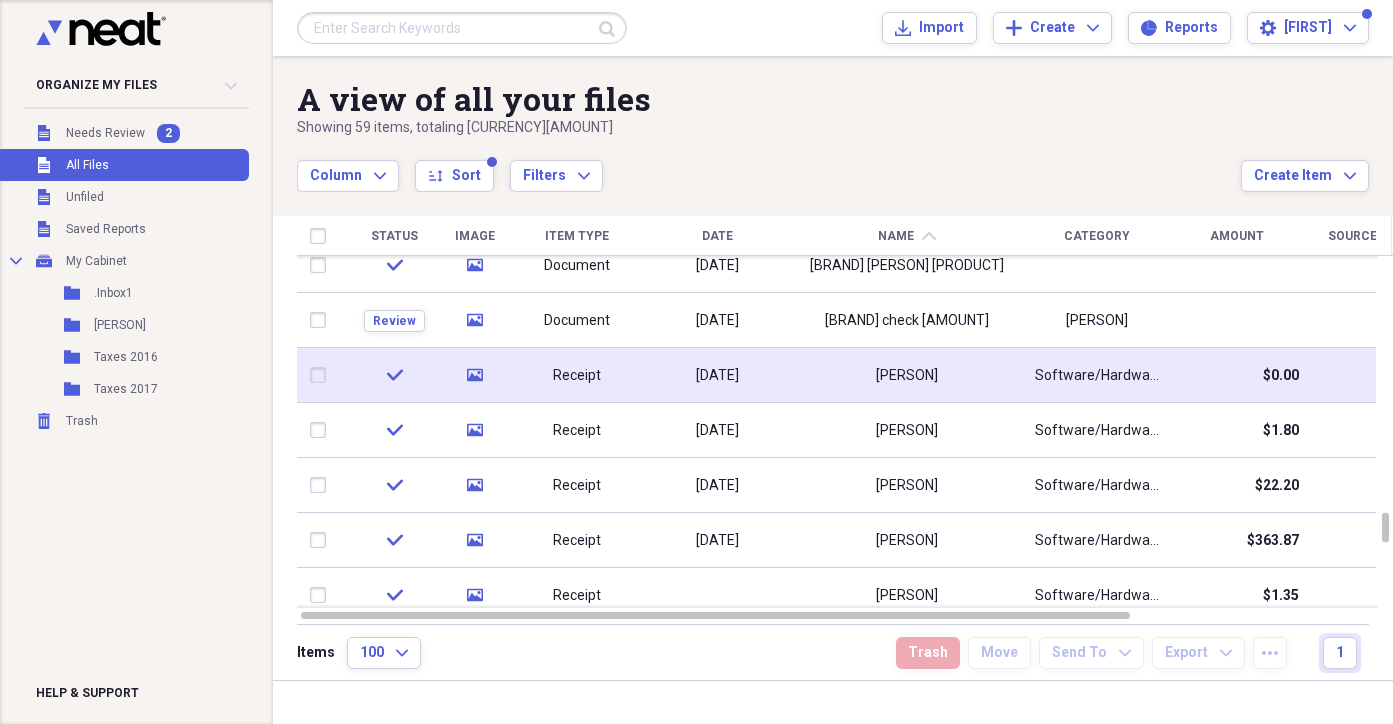 click at bounding box center [322, 375] 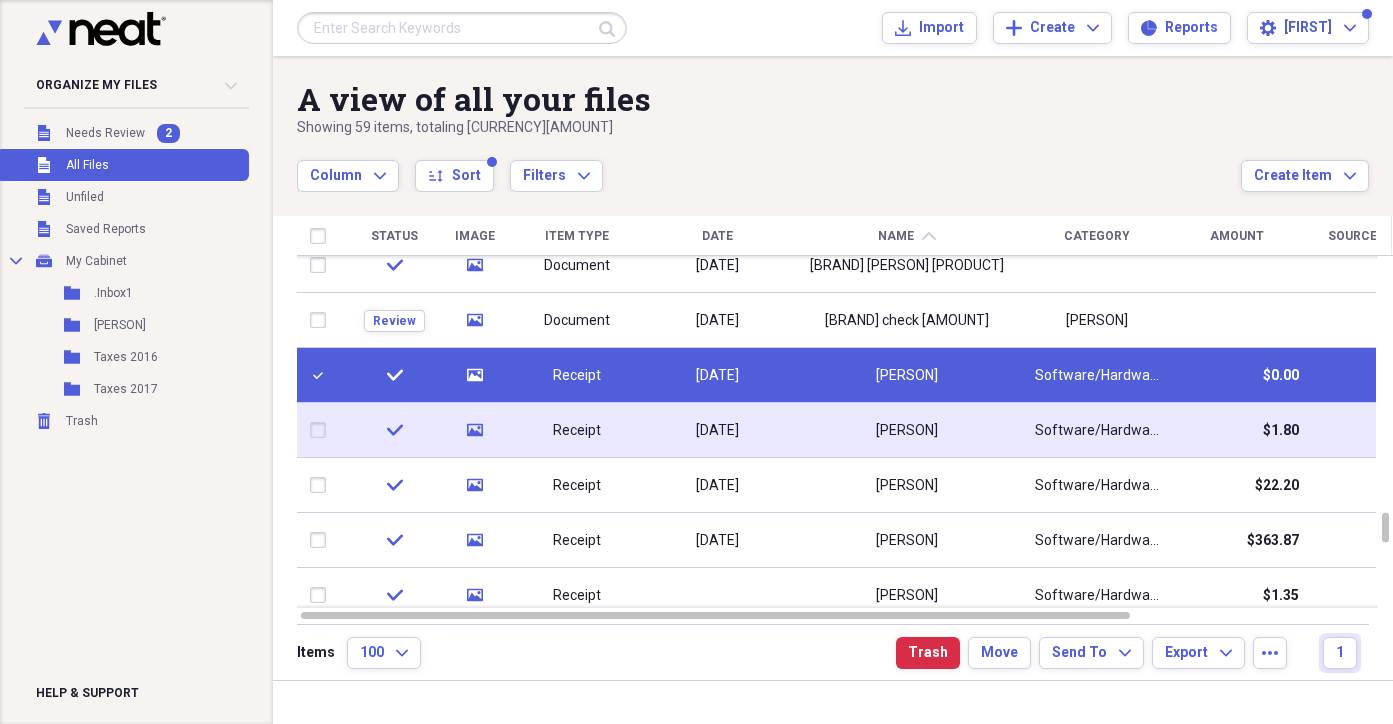click at bounding box center [322, 430] 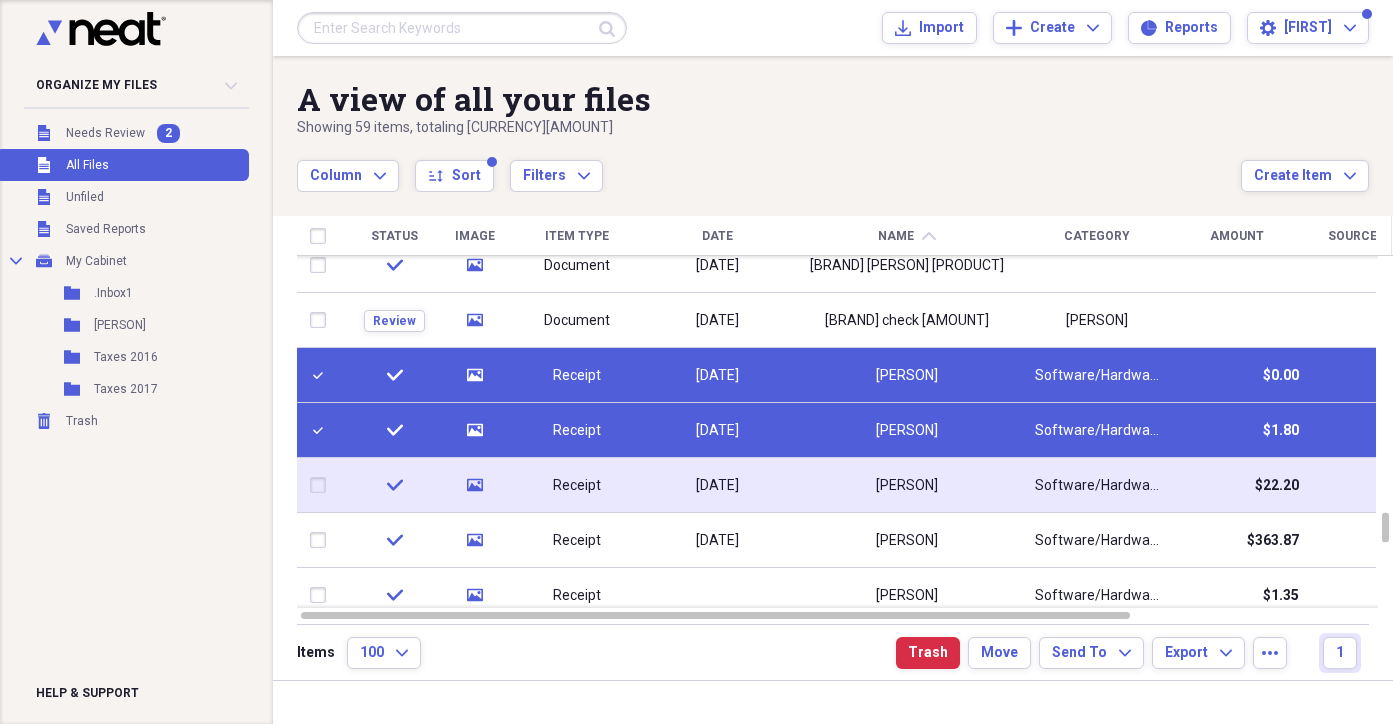 click at bounding box center (322, 485) 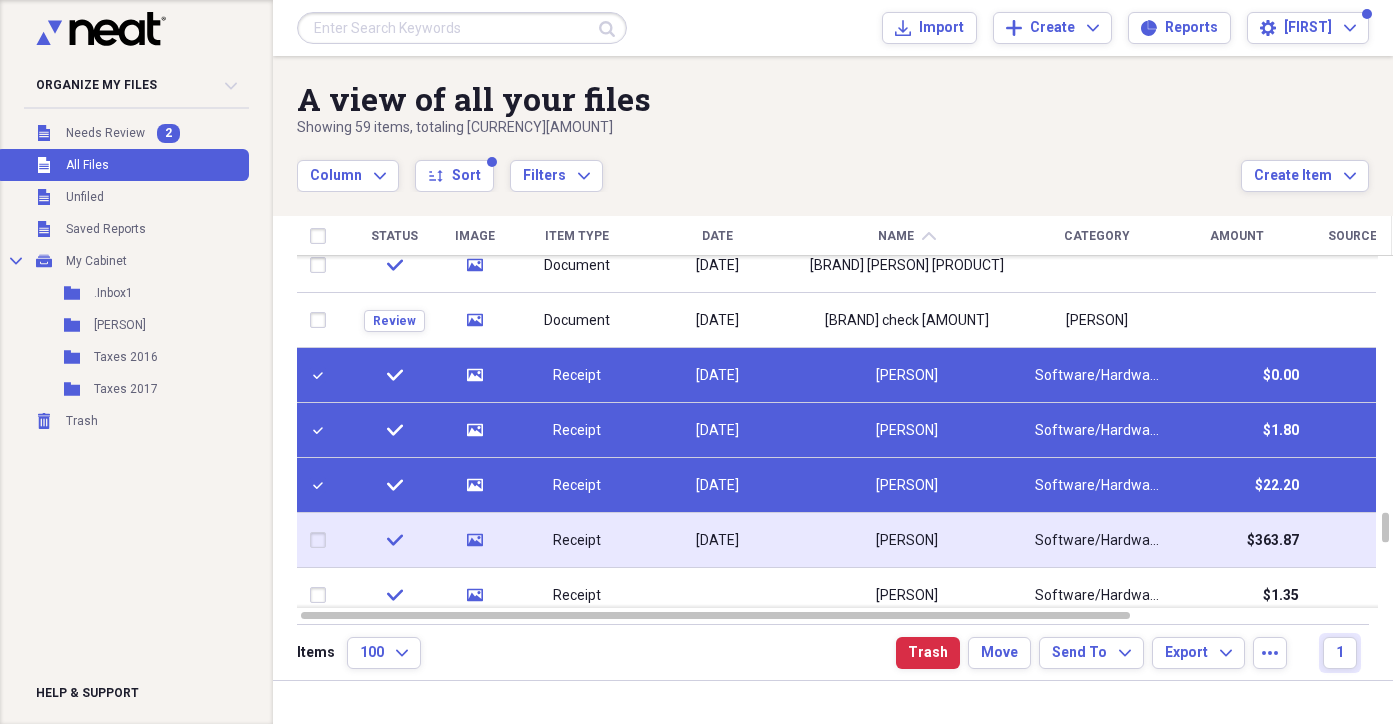 click at bounding box center [322, 540] 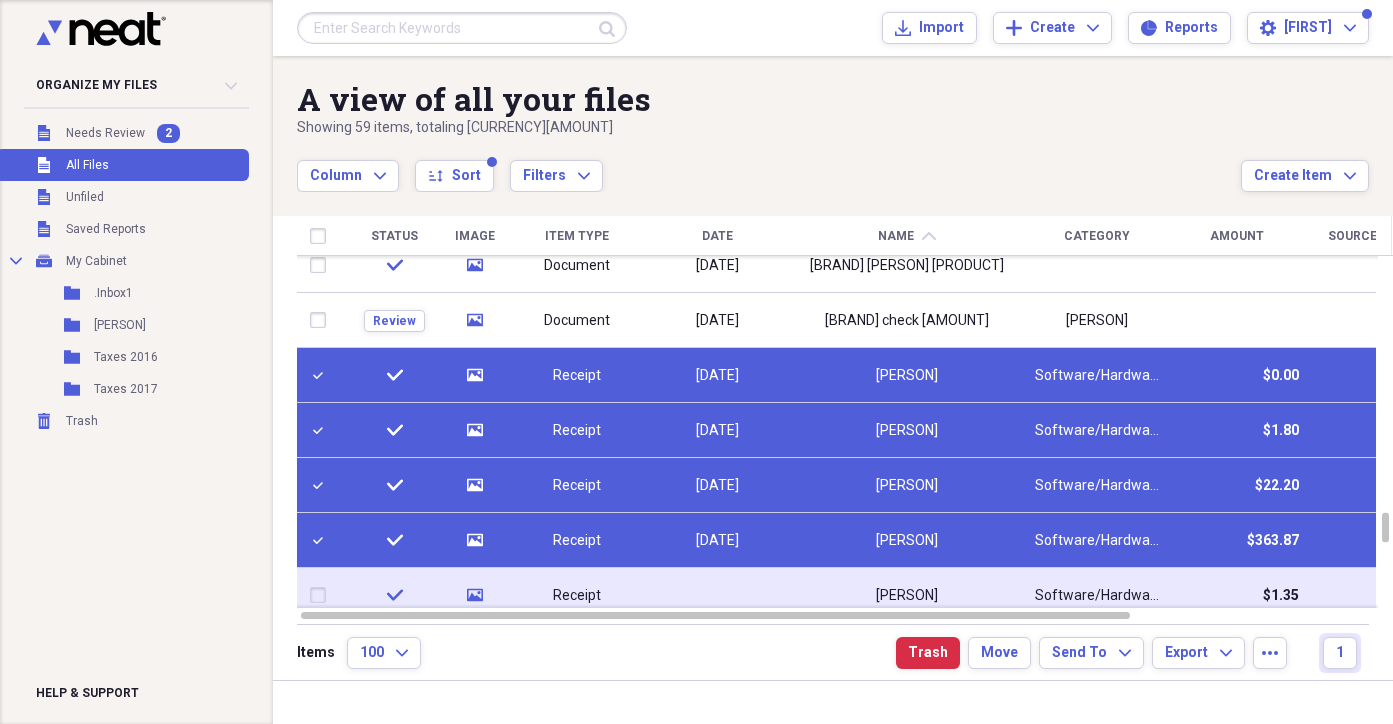 click at bounding box center [322, 595] 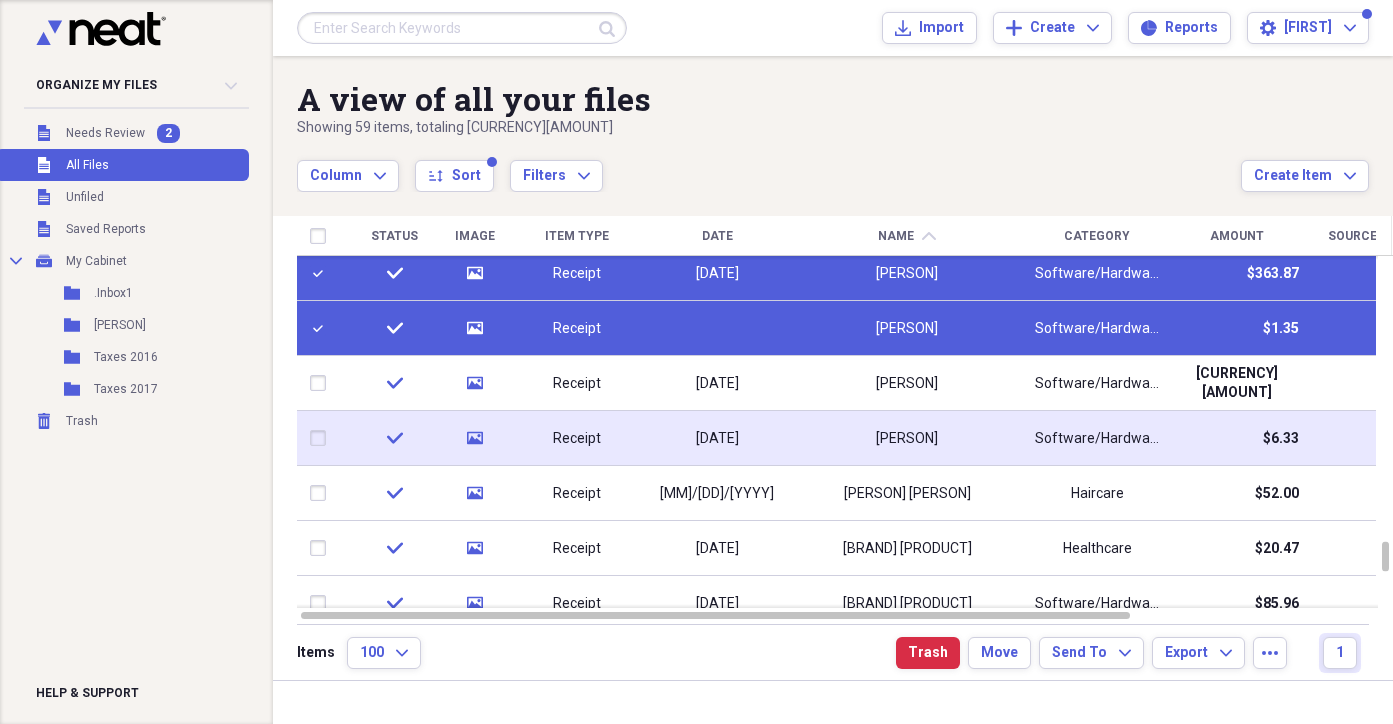 click at bounding box center [322, 438] 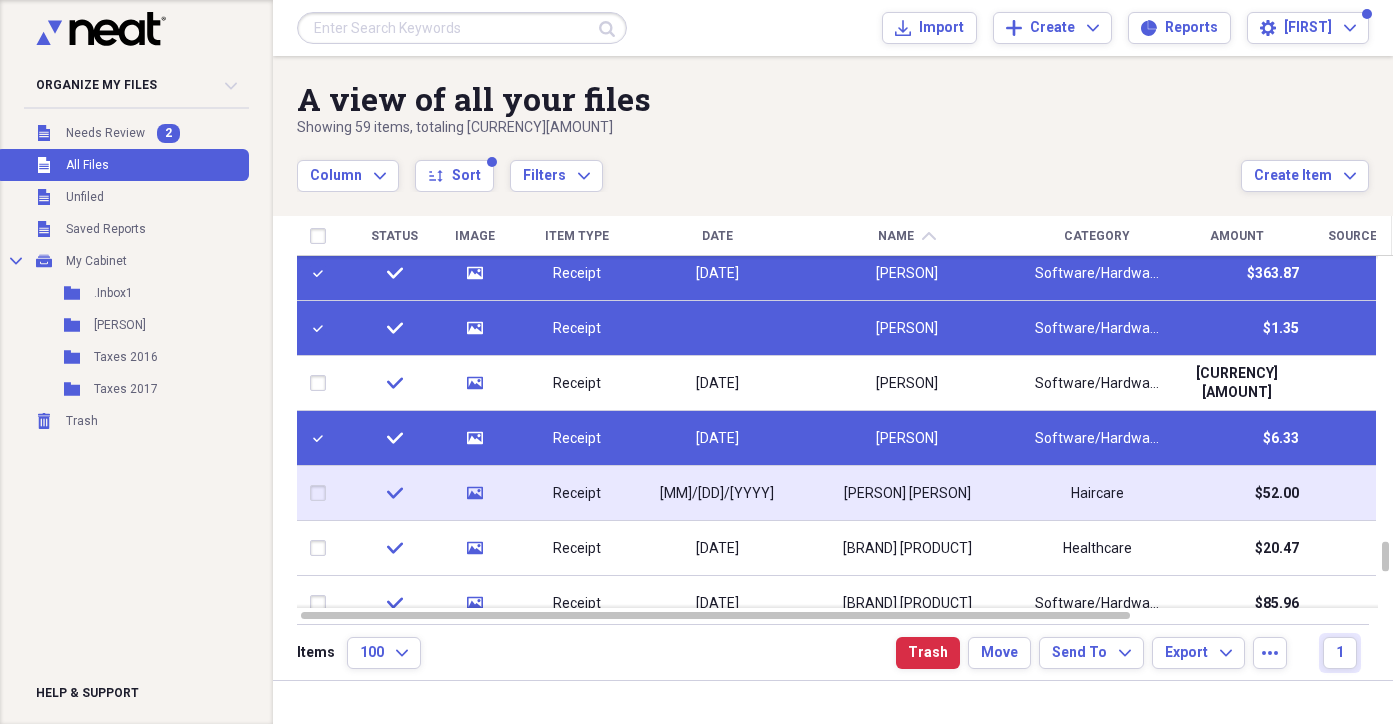 click at bounding box center (322, 493) 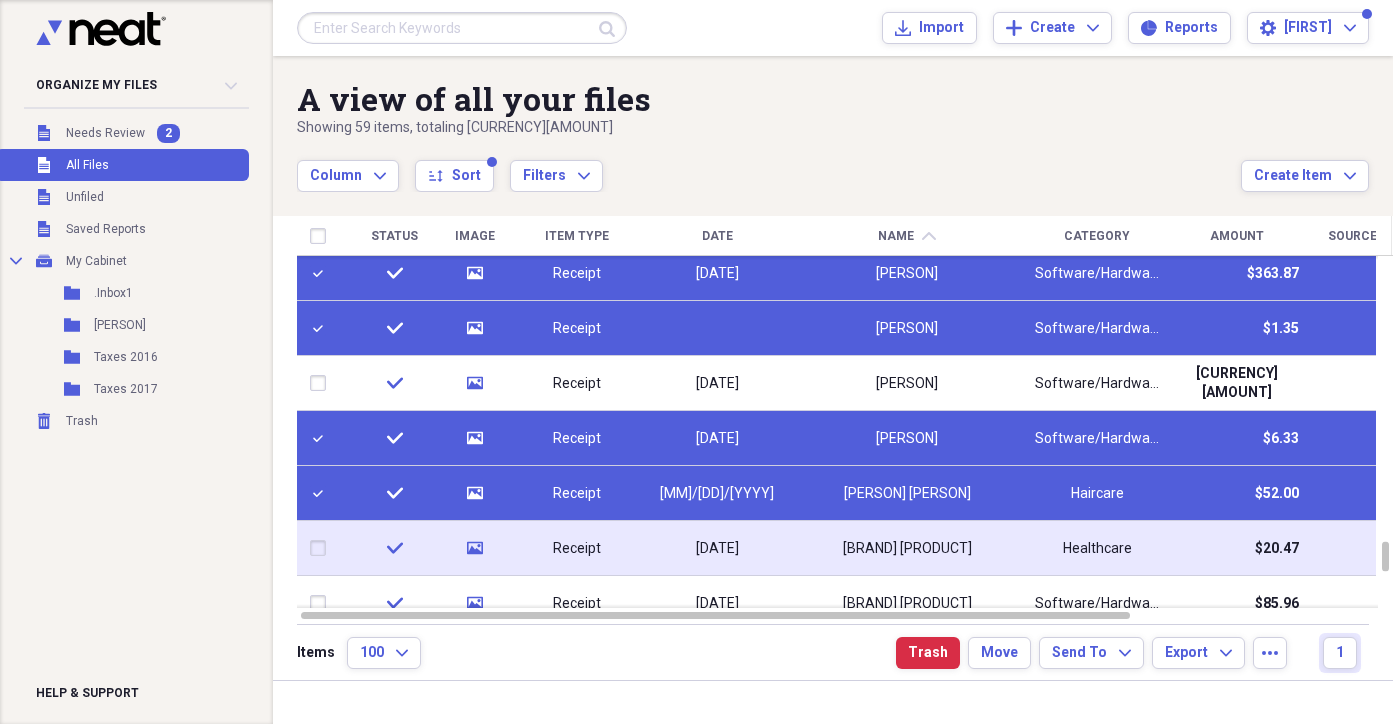 click at bounding box center [322, 548] 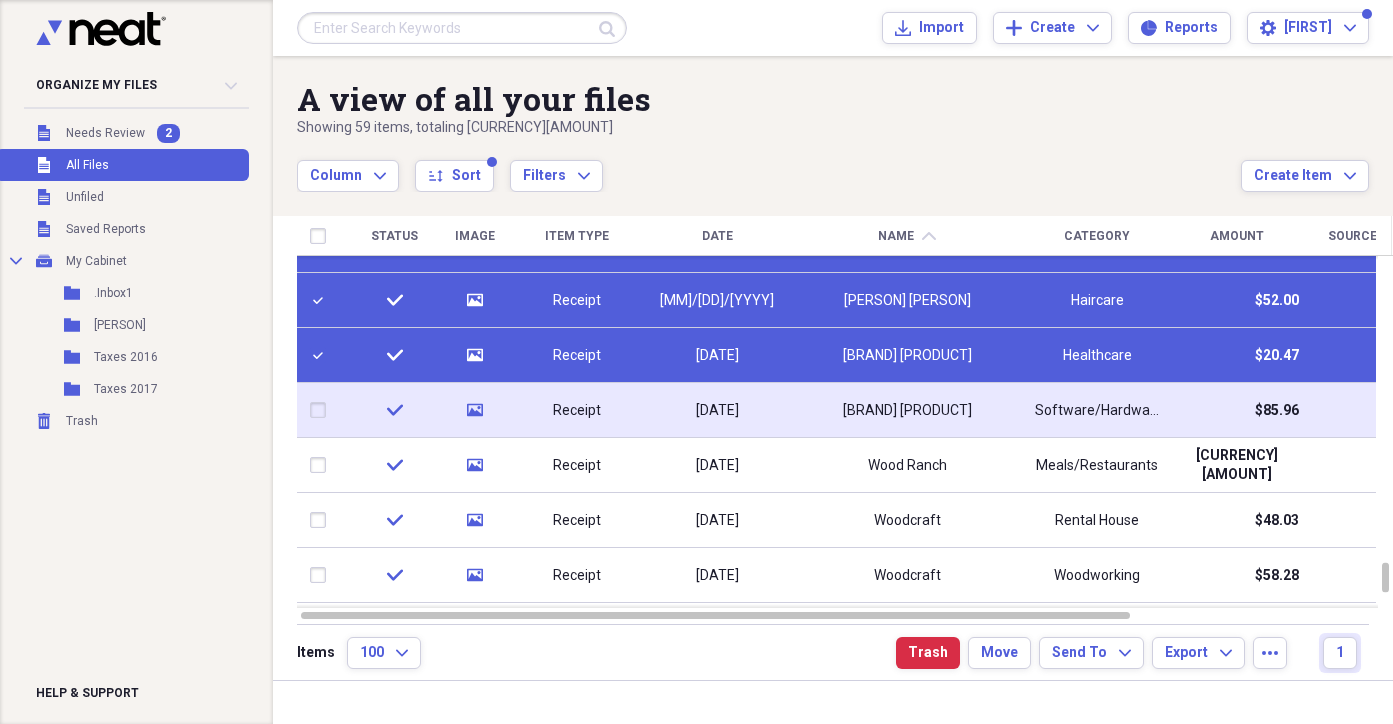 click at bounding box center [322, 410] 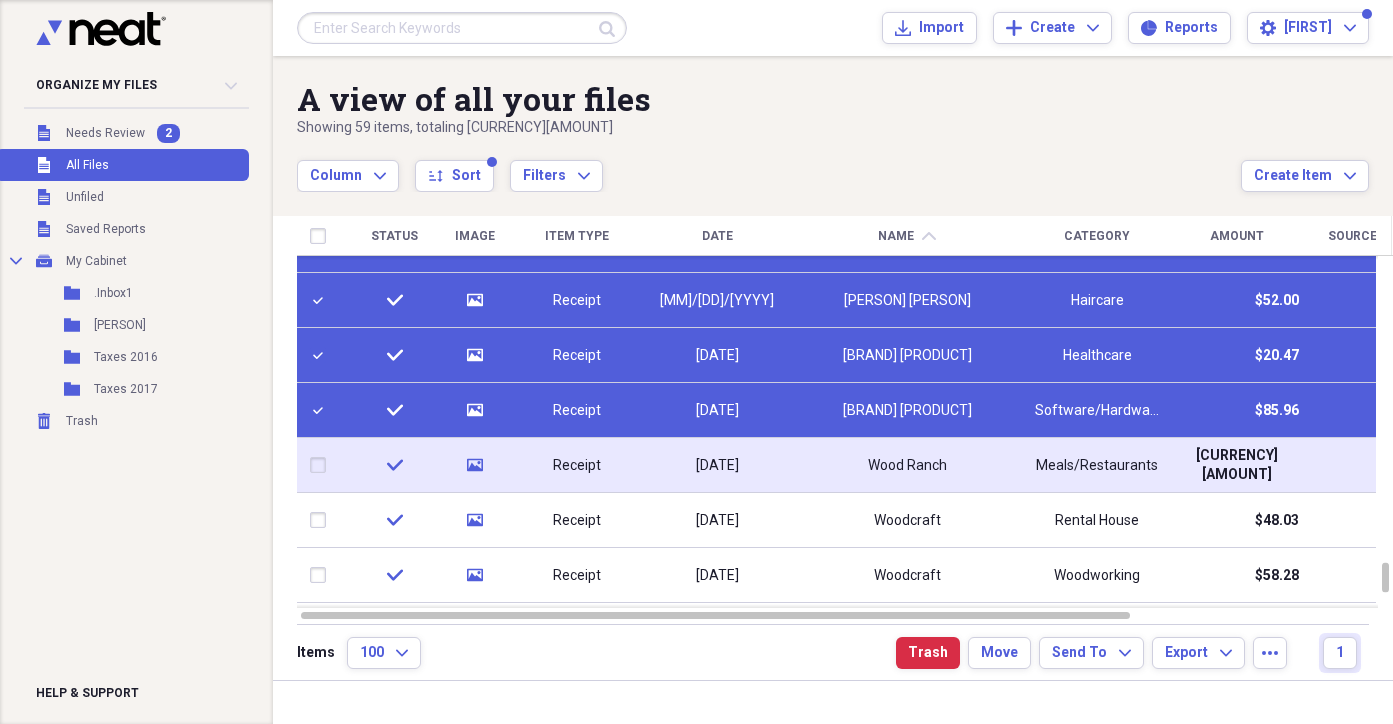 click at bounding box center [322, 465] 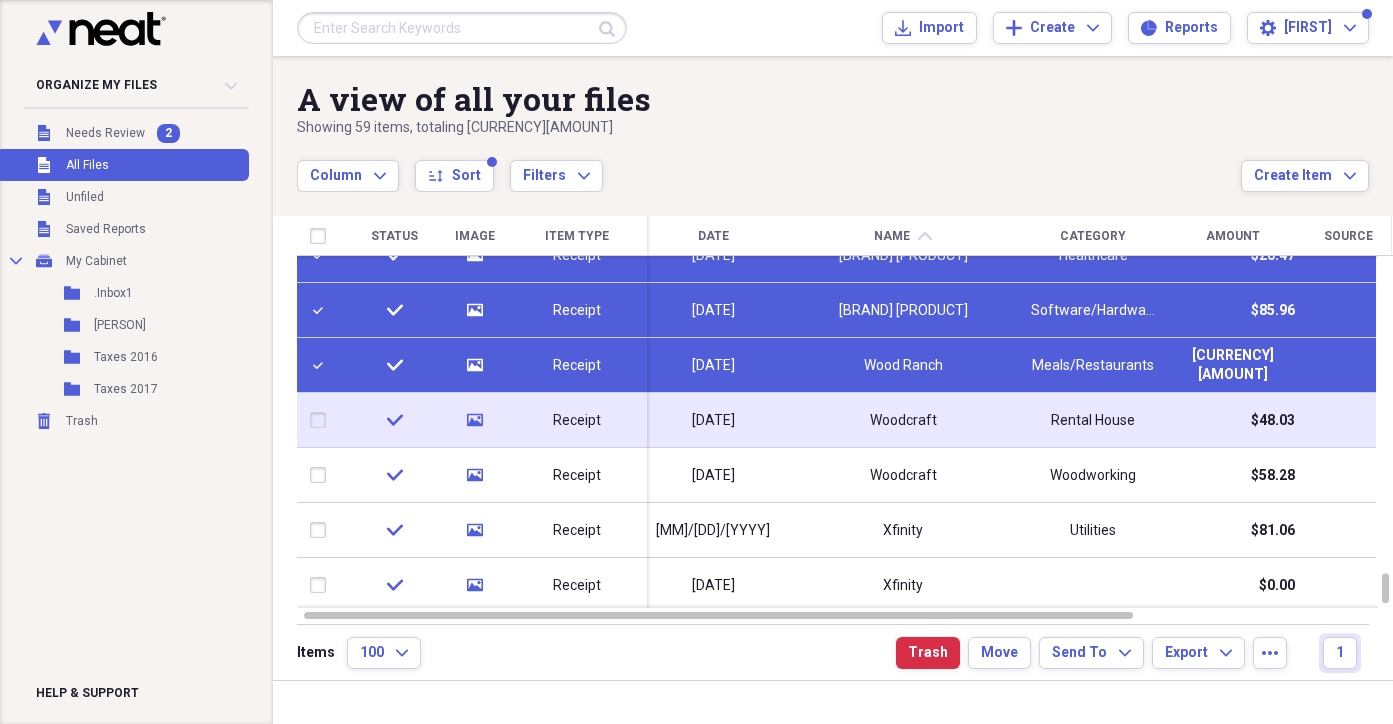 click at bounding box center (322, 420) 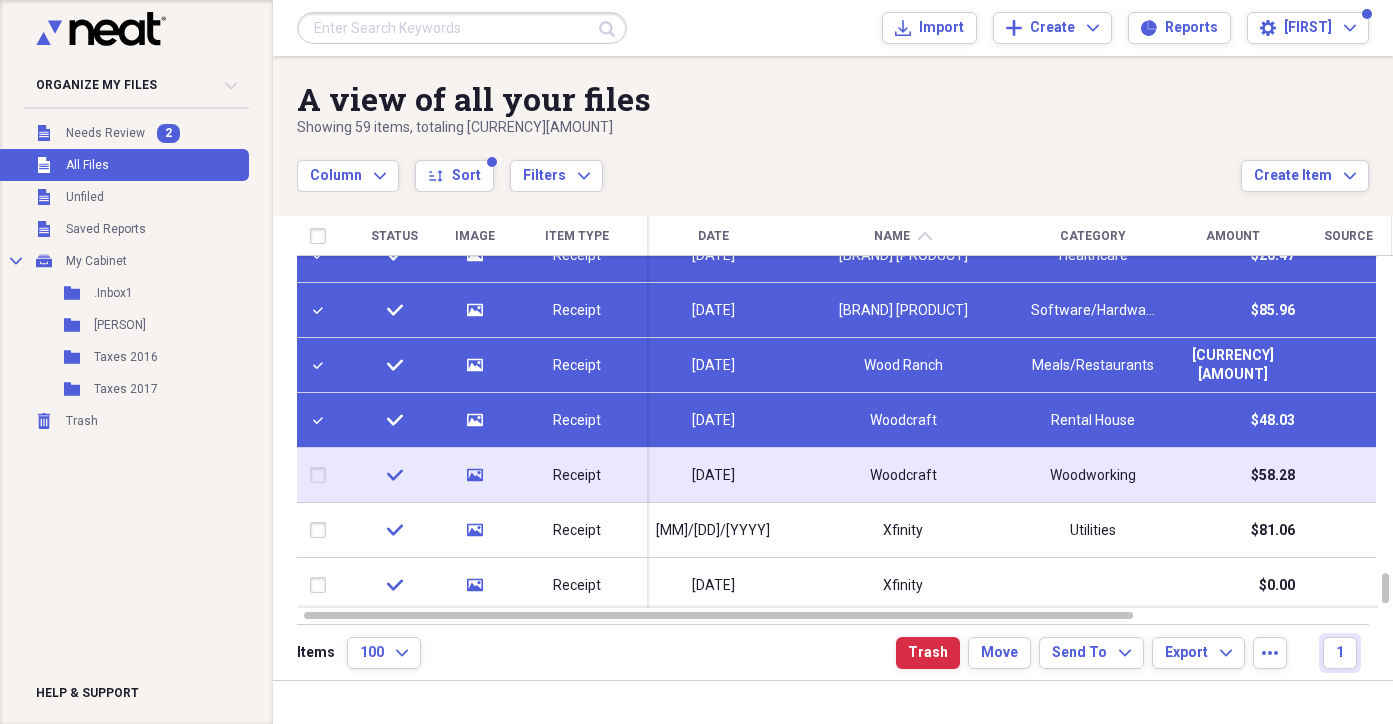 click at bounding box center [322, 475] 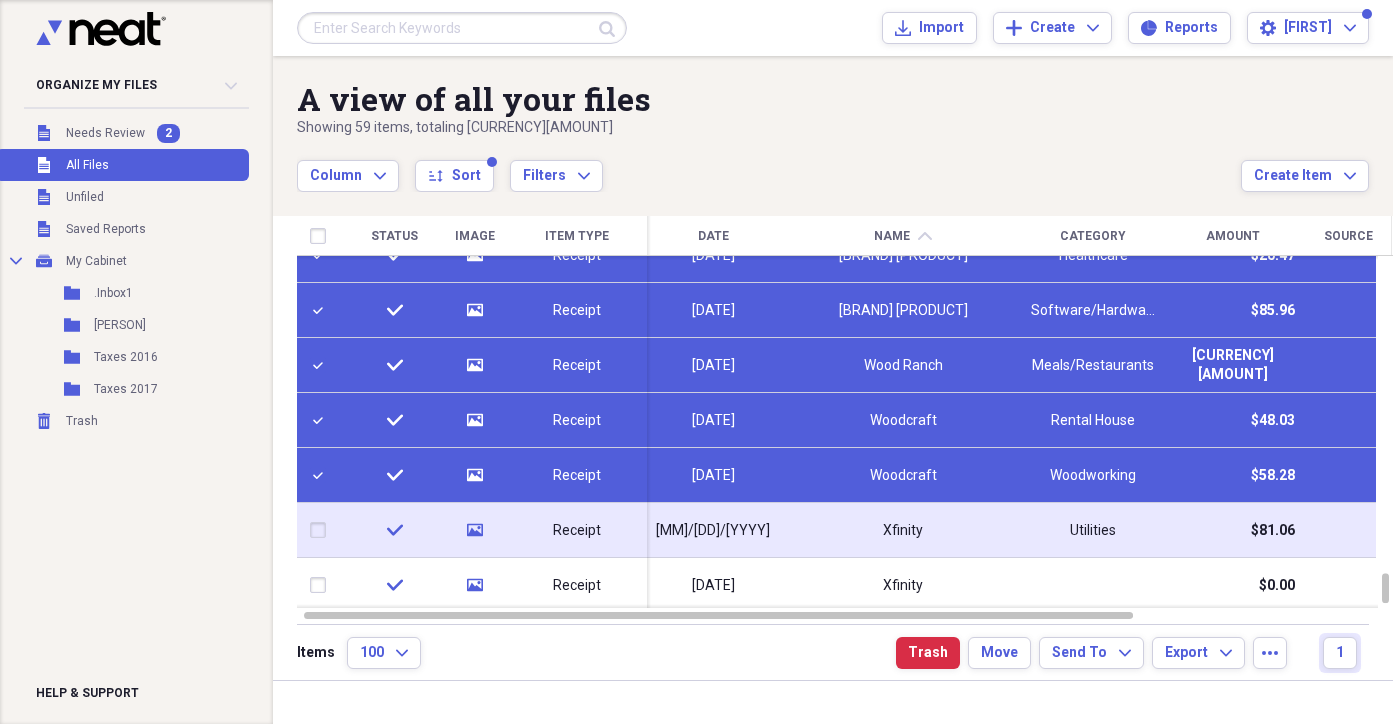 click at bounding box center [322, 530] 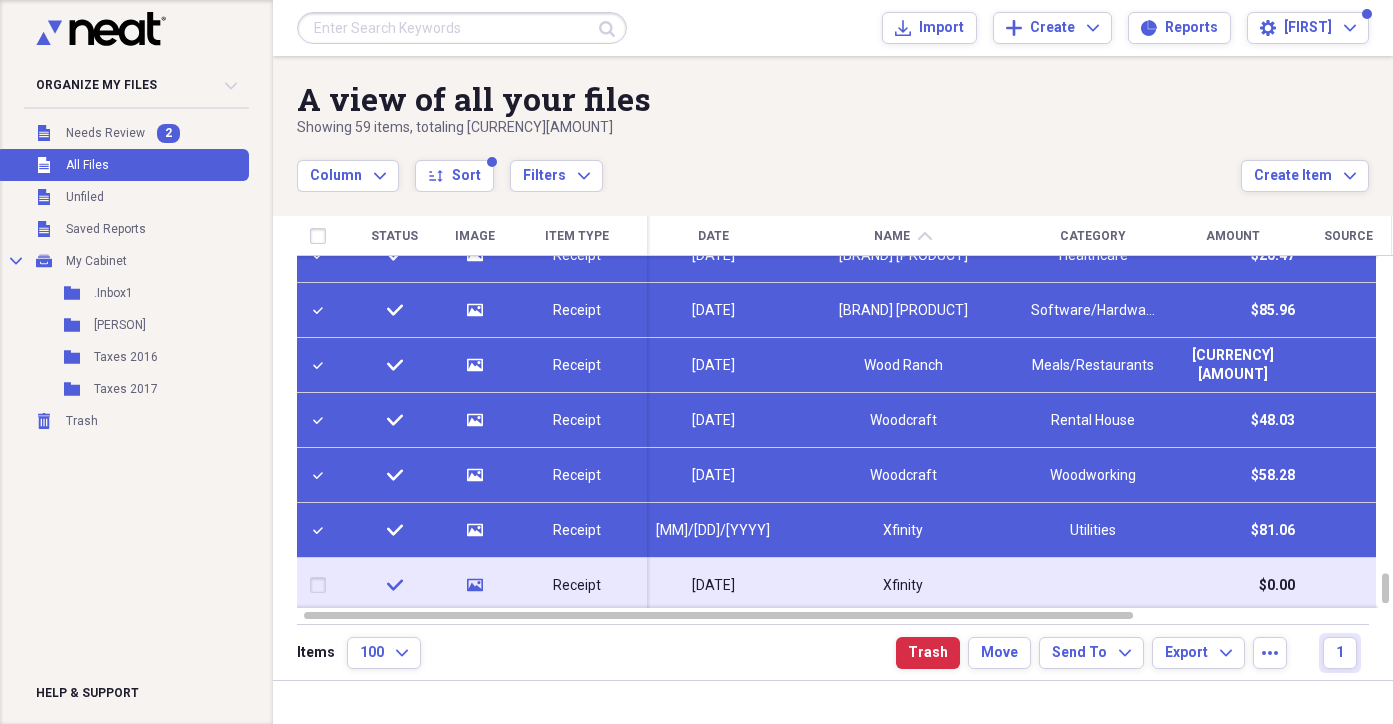 click at bounding box center [322, 585] 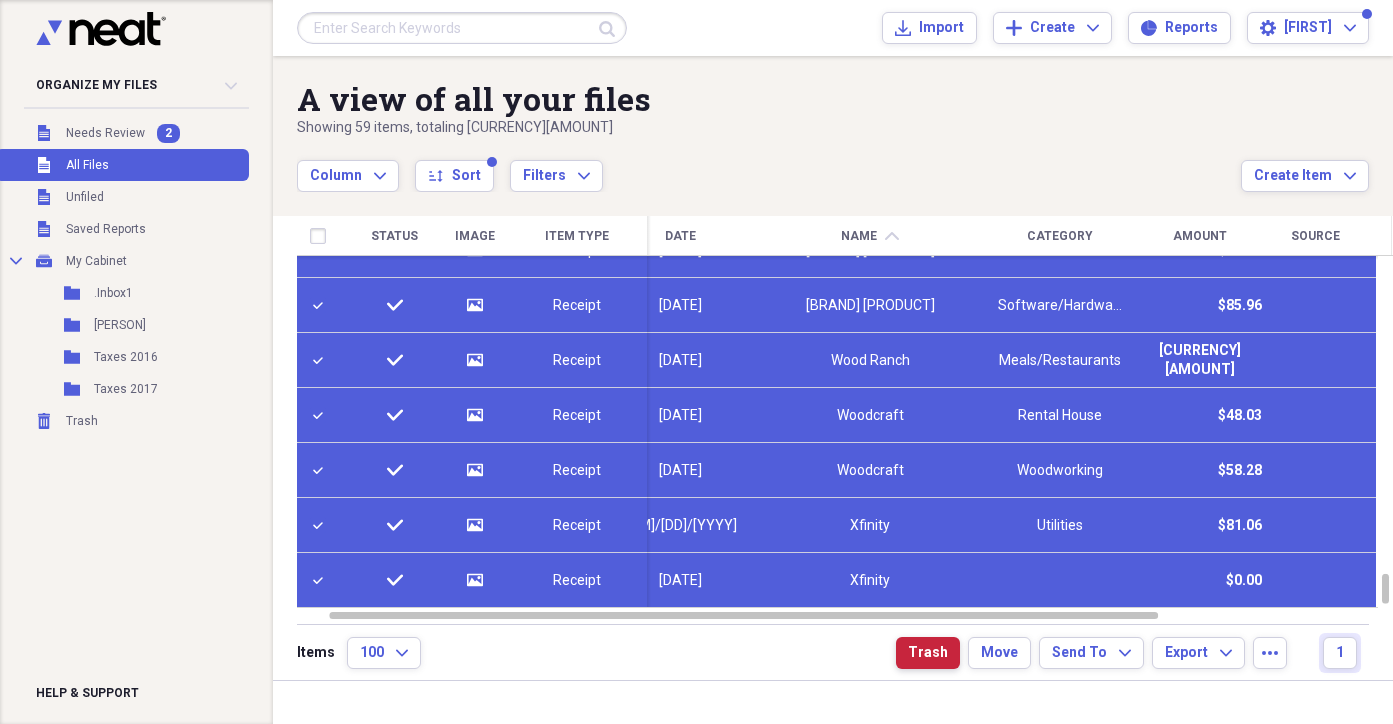 click on "Trash" at bounding box center [928, 653] 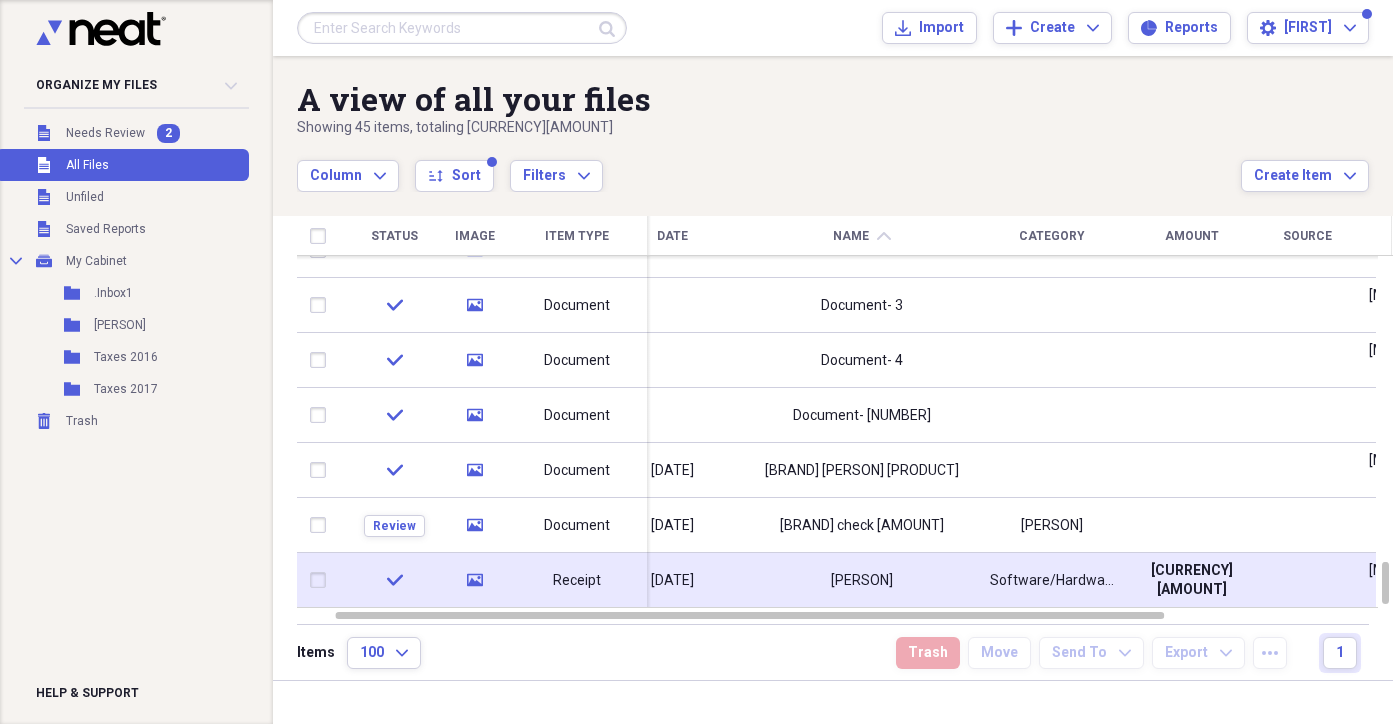 click on "Receipt" at bounding box center (577, 581) 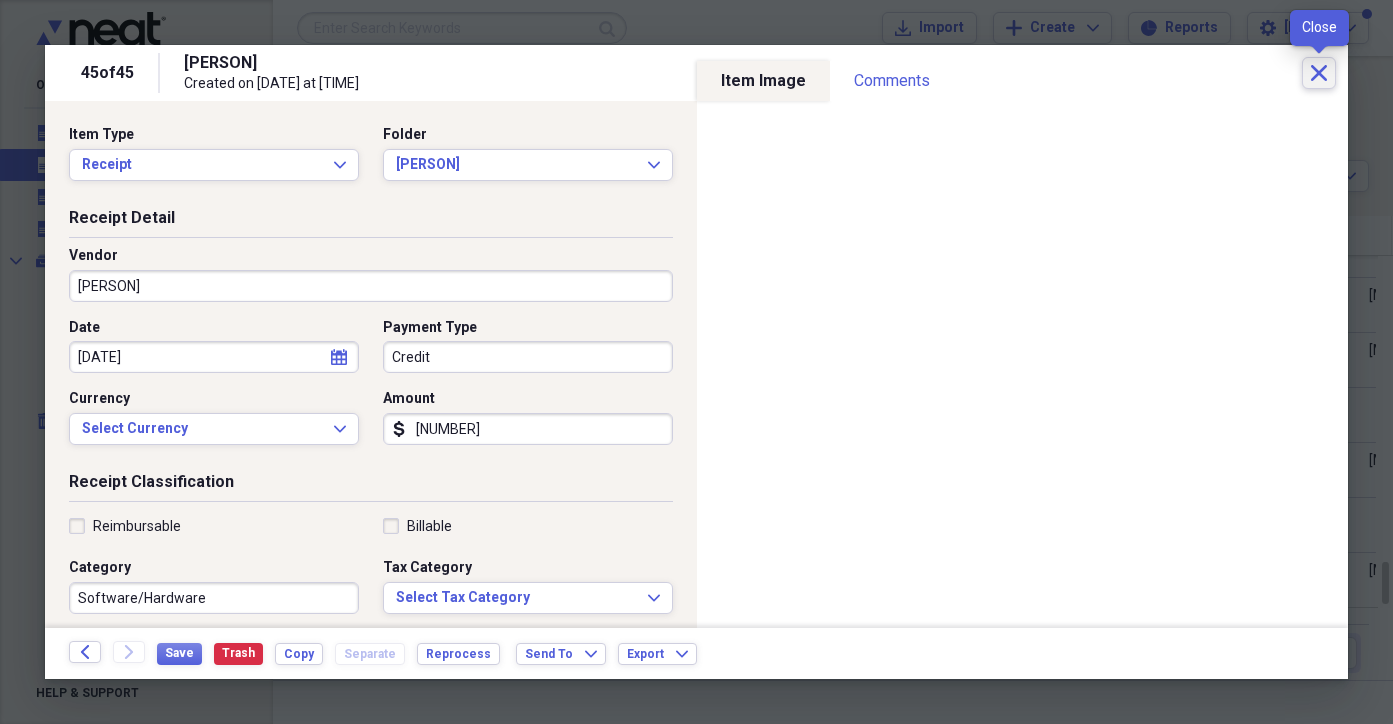 click on "Close" 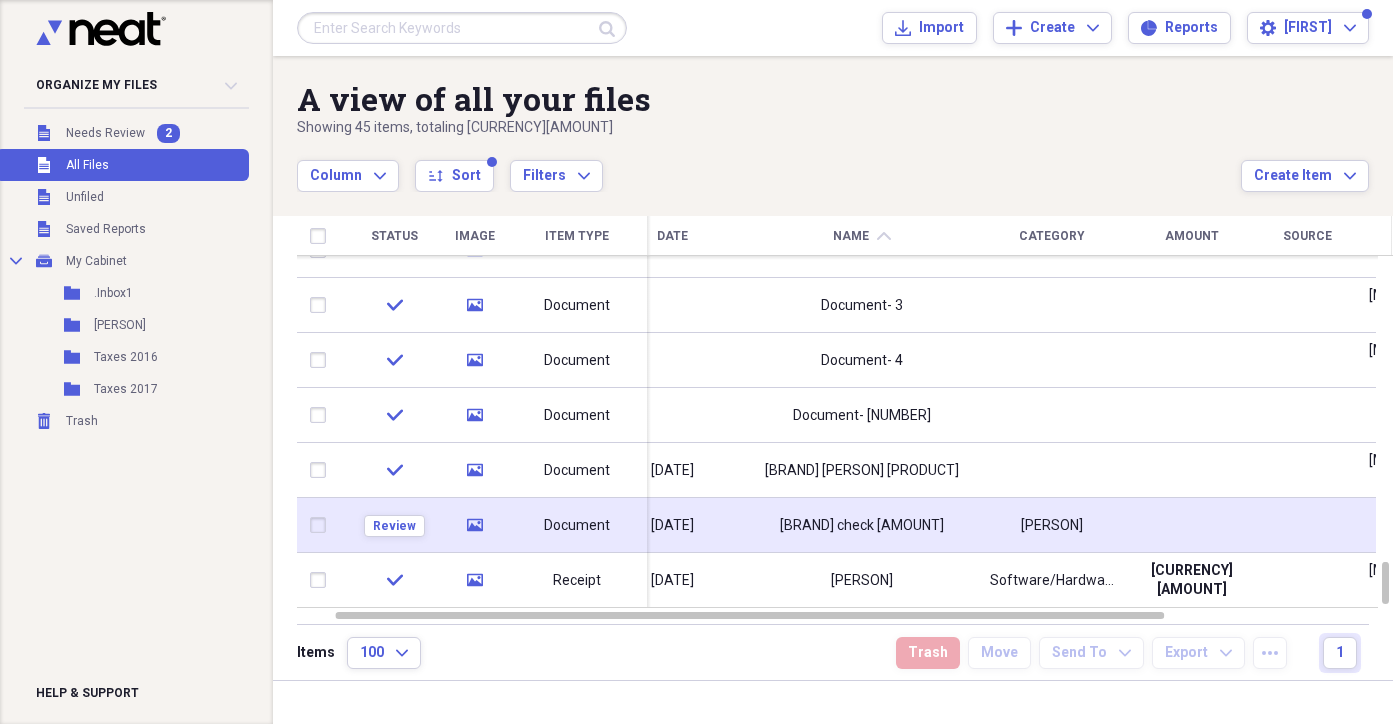 click on "Document" at bounding box center [577, 526] 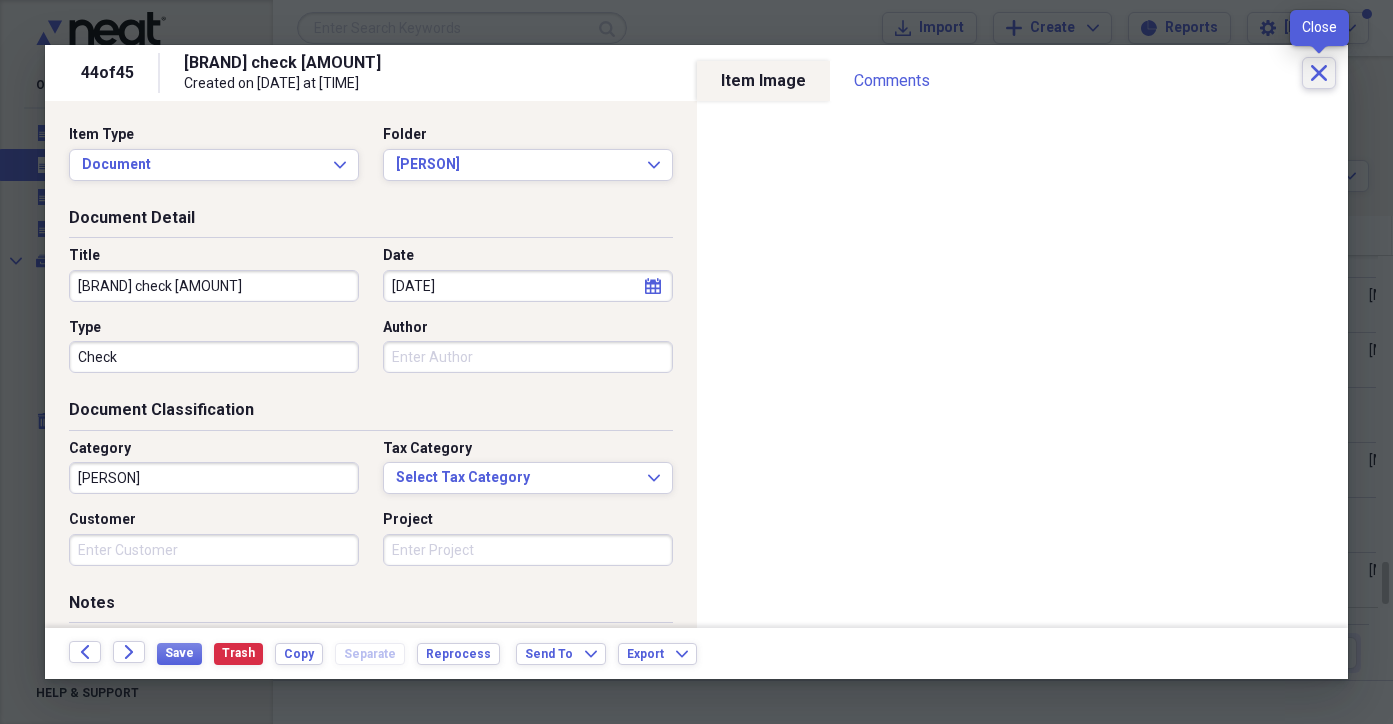 click 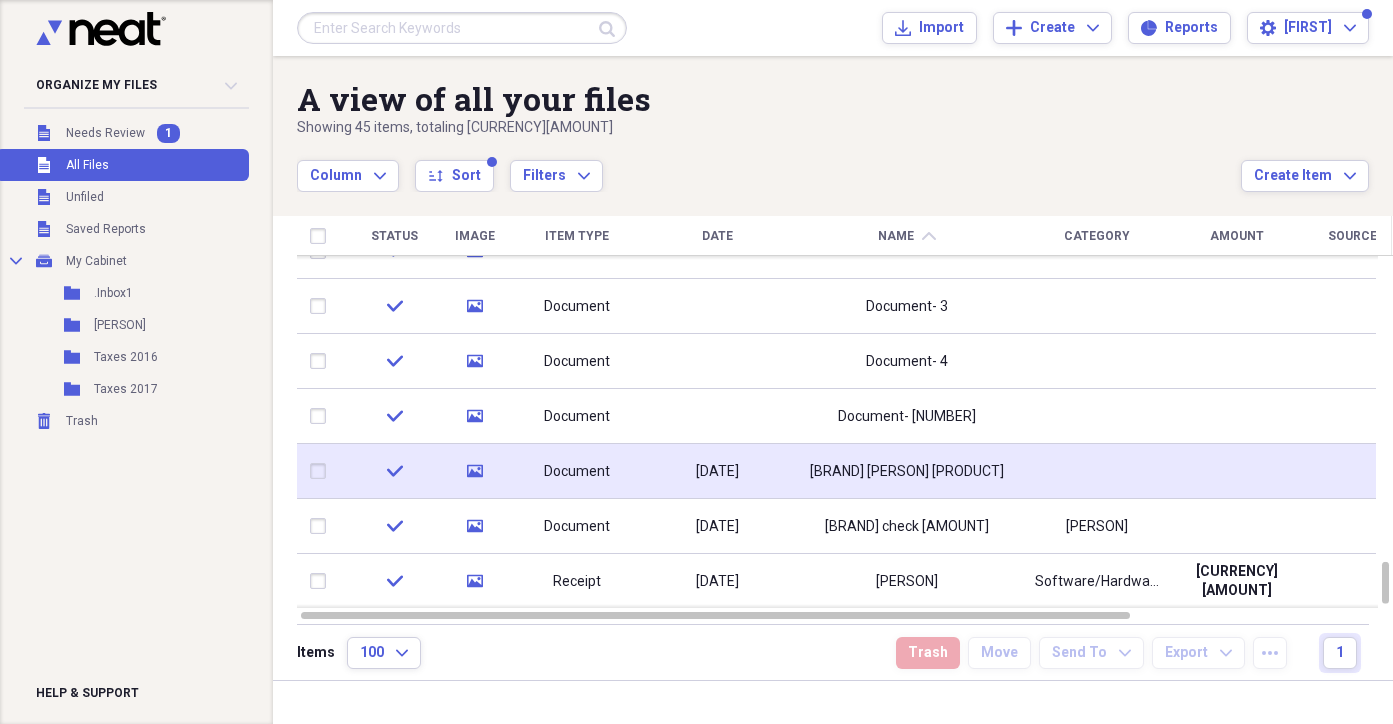 click on "Document" at bounding box center (577, 472) 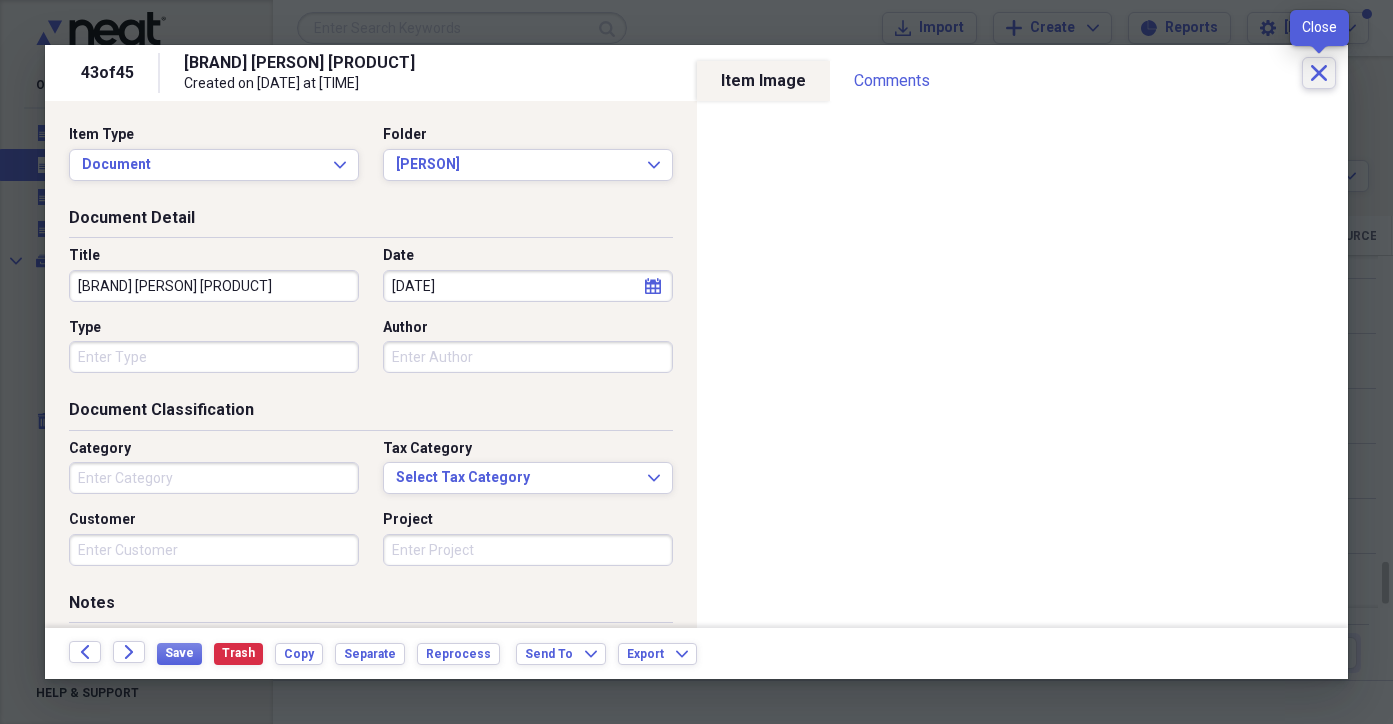click on "Close" 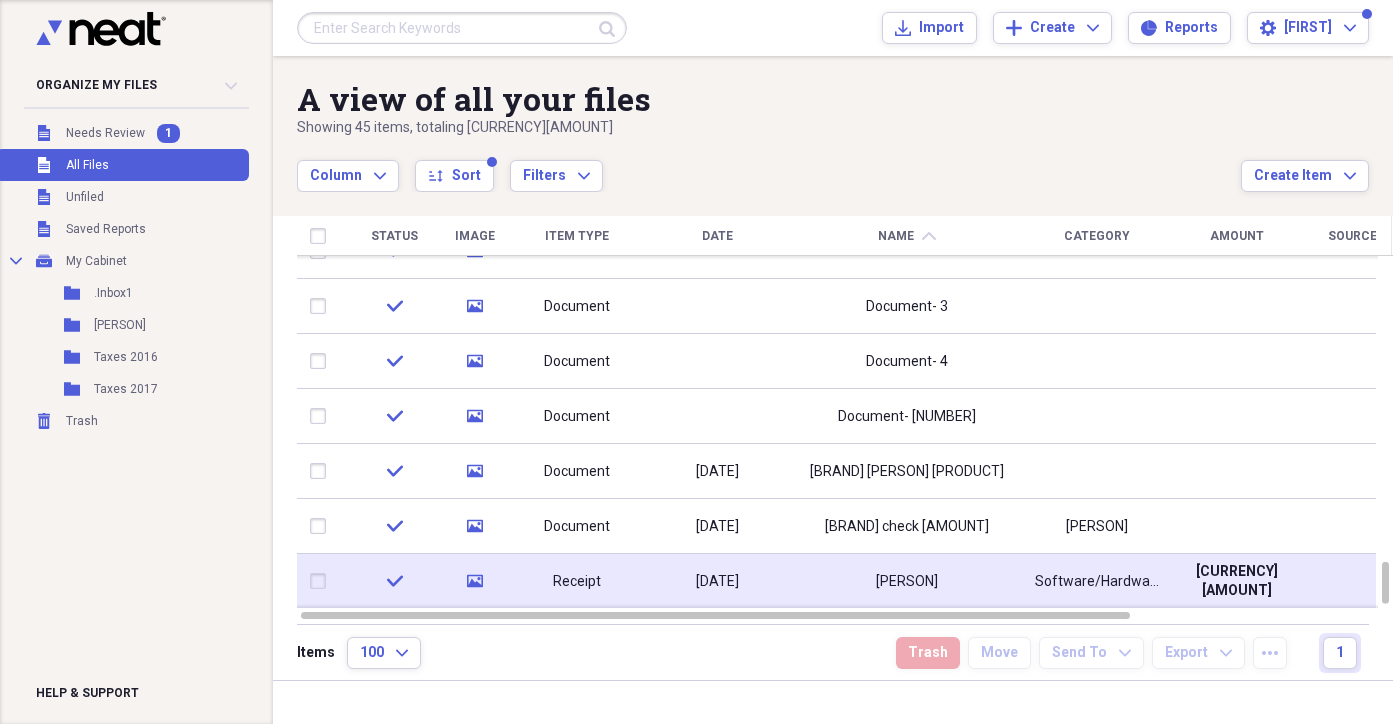 click at bounding box center (322, 581) 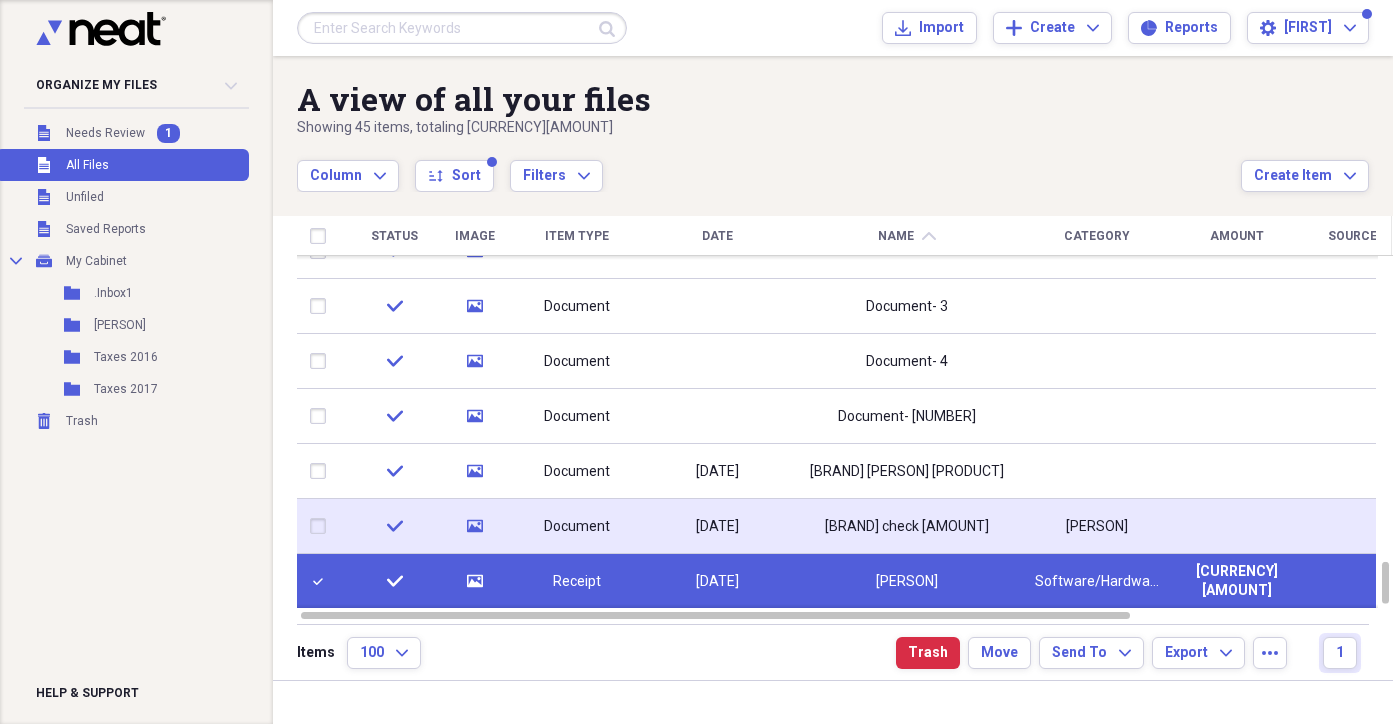 click at bounding box center [322, 526] 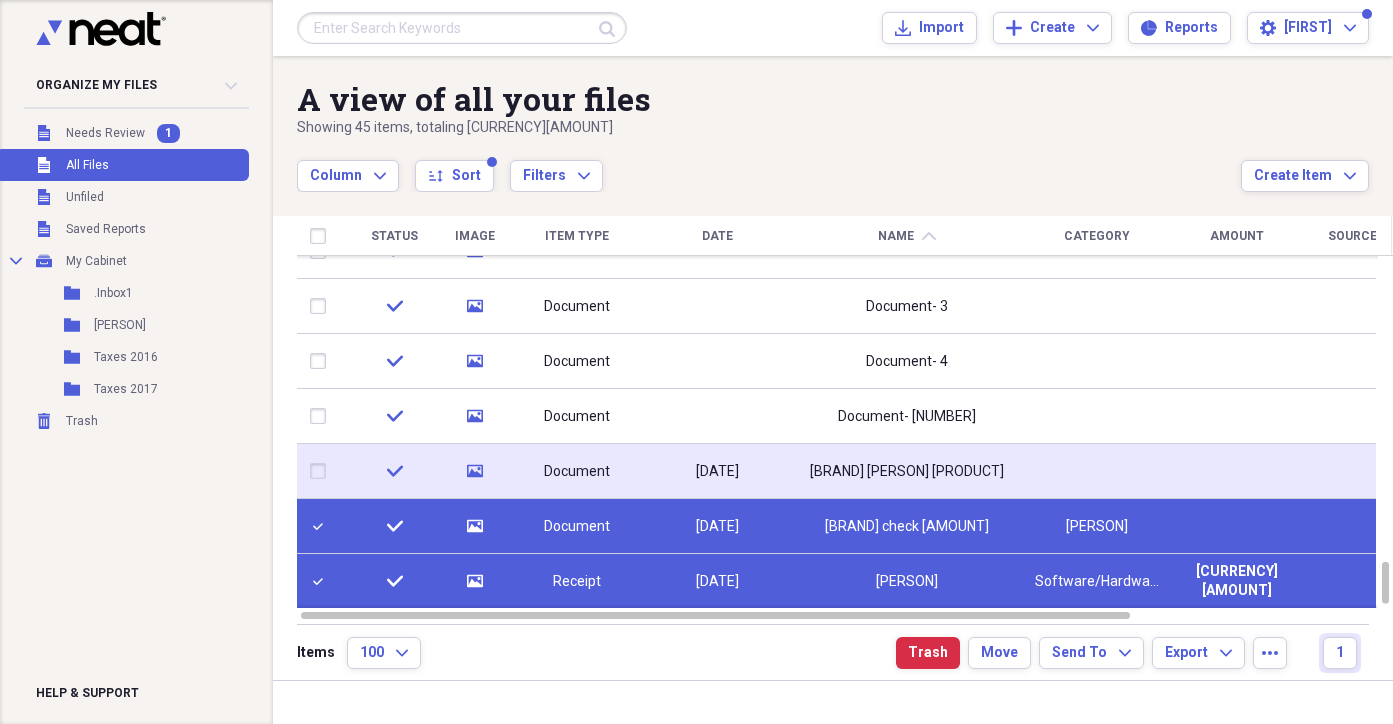 click at bounding box center [322, 471] 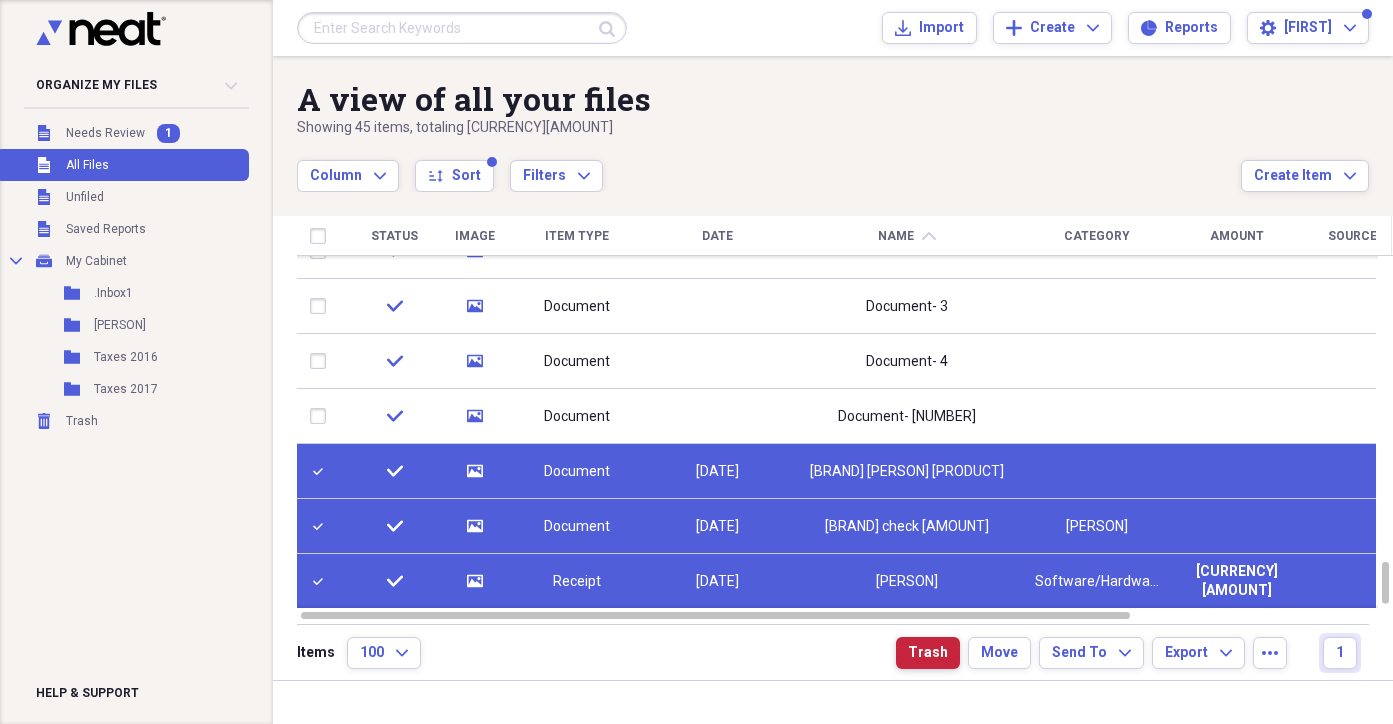 click on "Trash" at bounding box center [928, 653] 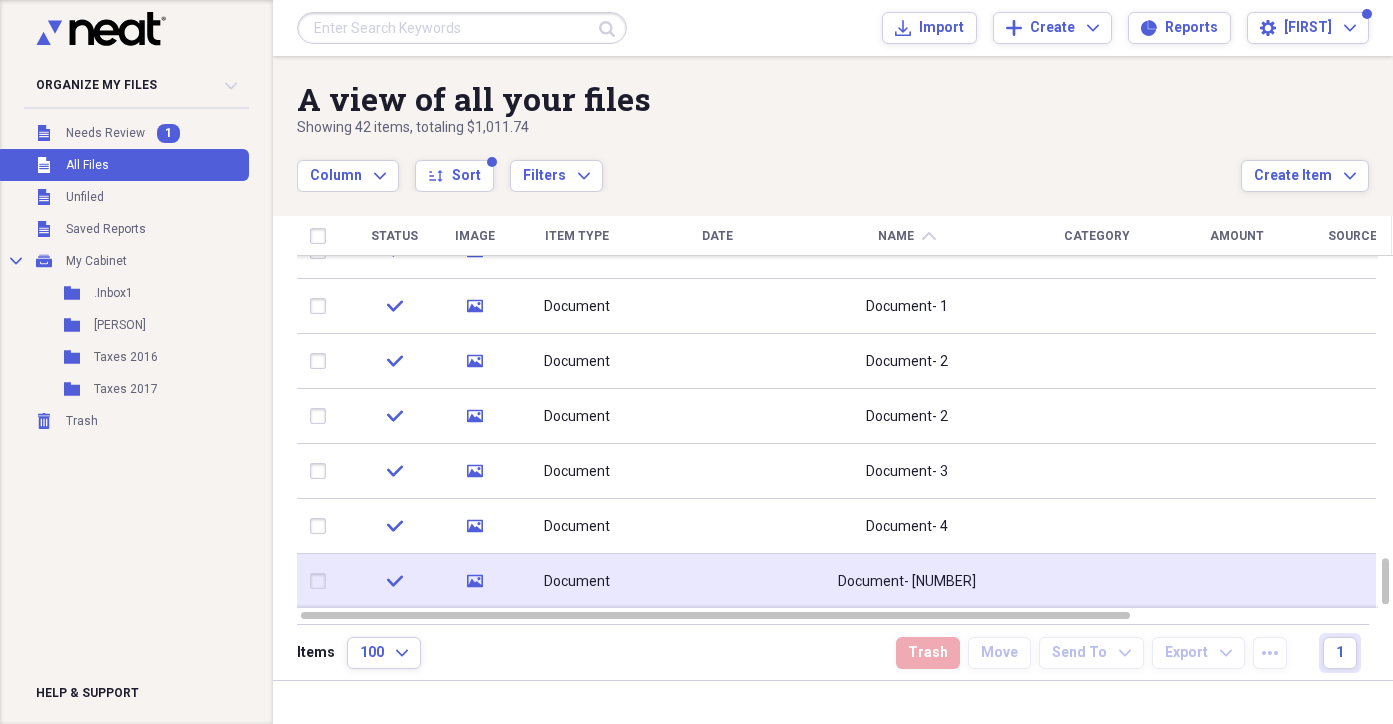 click on "Document" at bounding box center [577, 582] 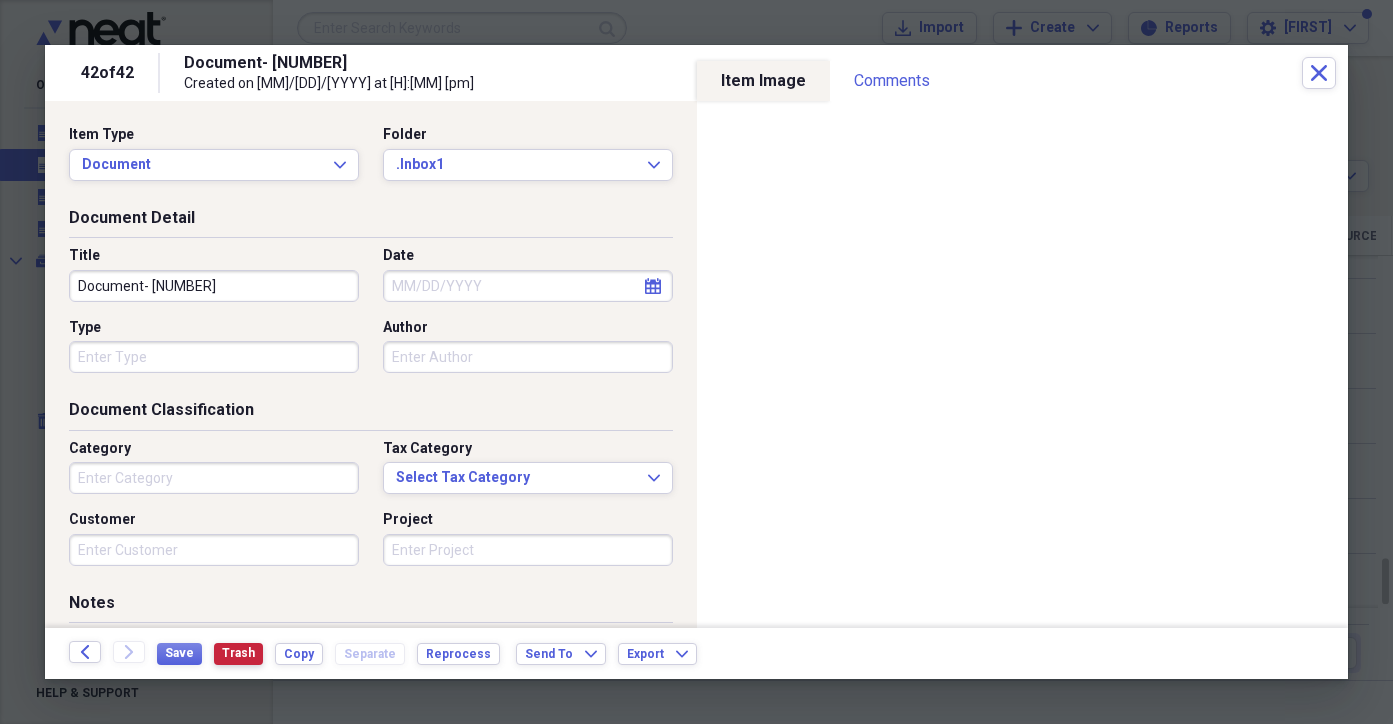 click on "Trash" at bounding box center (238, 653) 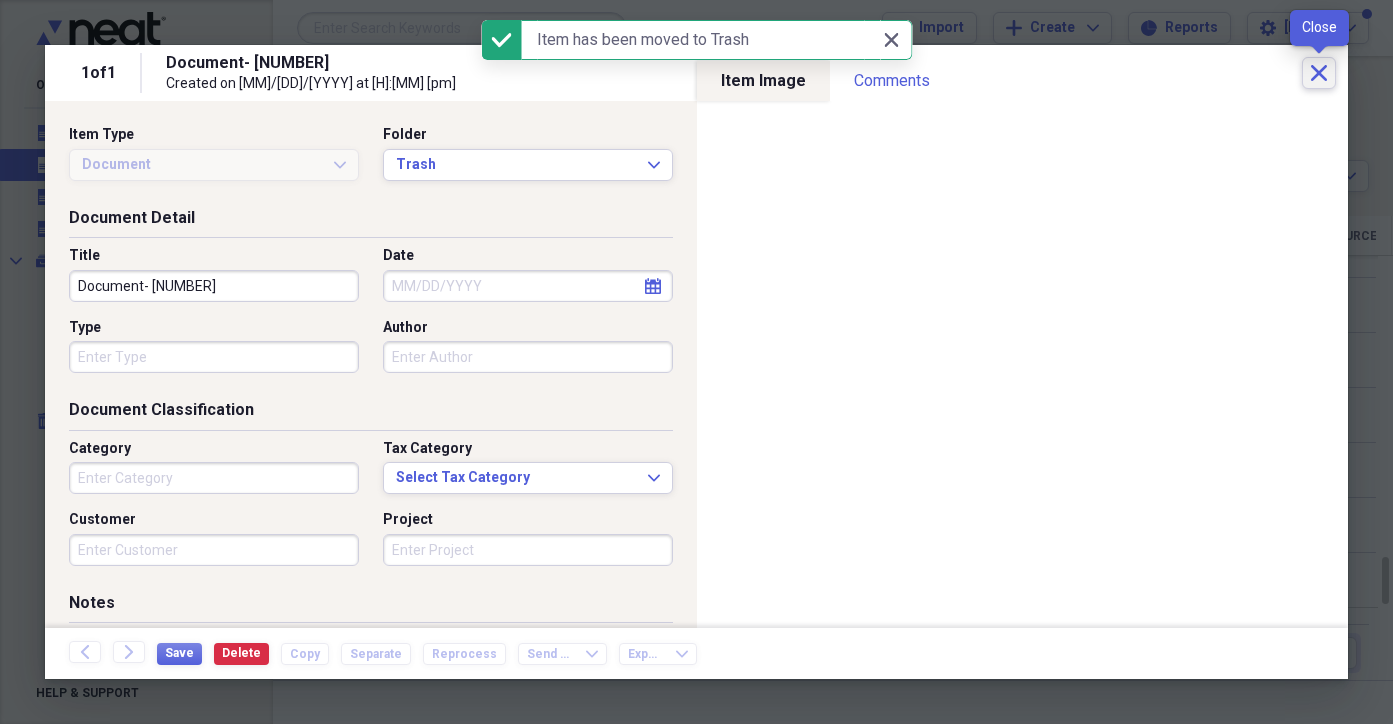 click on "Close" 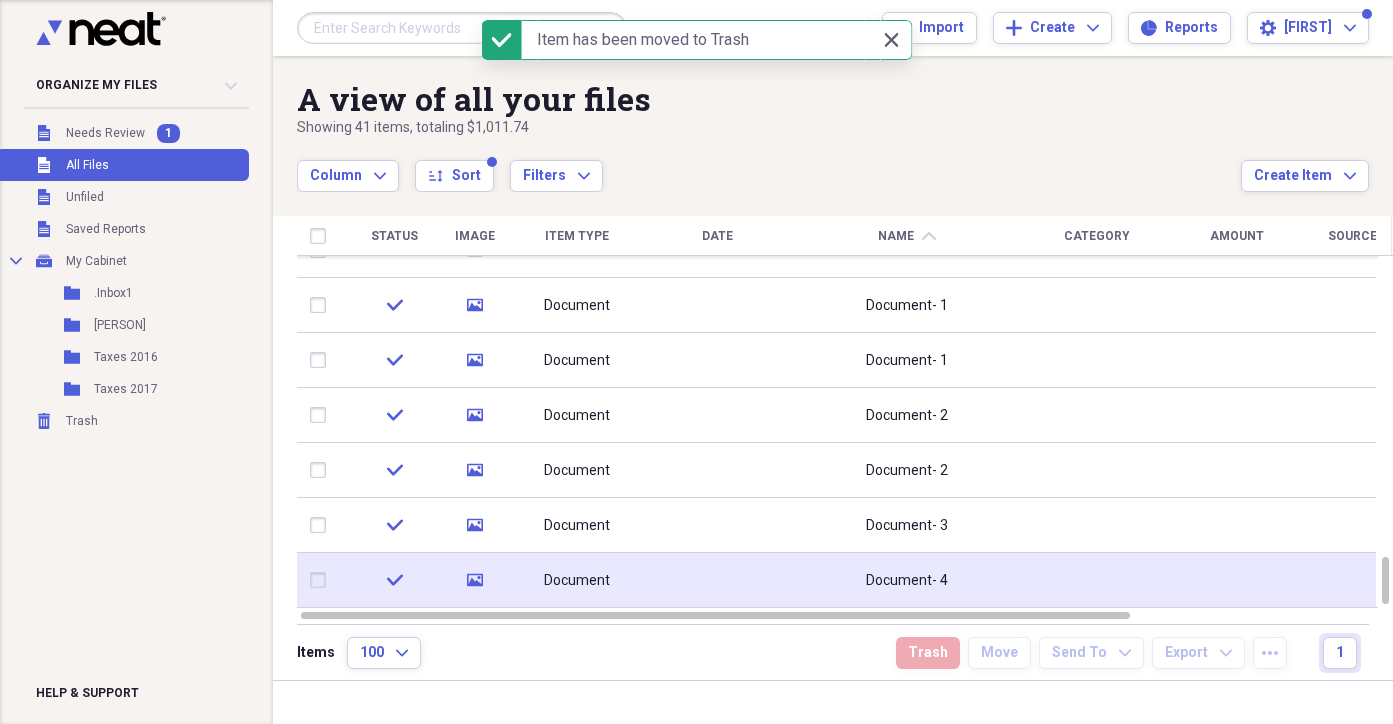 click on "Document" at bounding box center (577, 581) 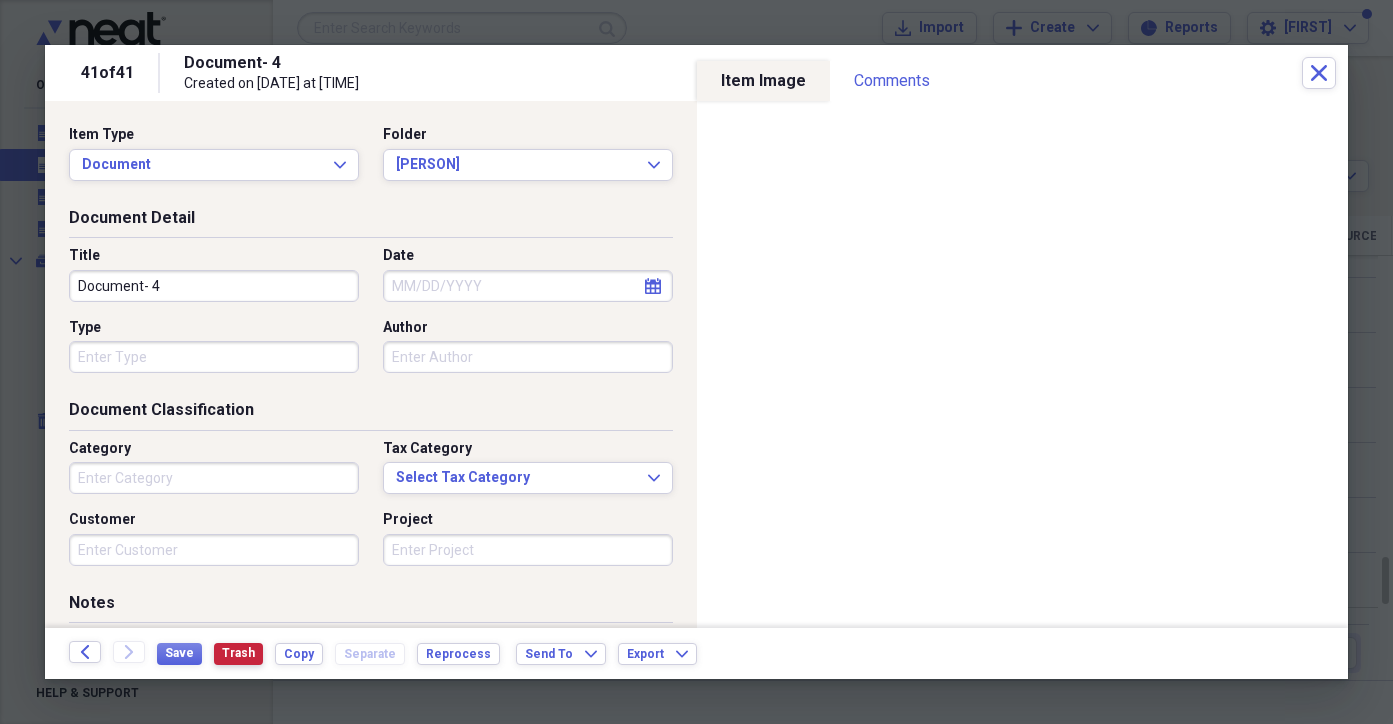 click on "Trash" at bounding box center [238, 653] 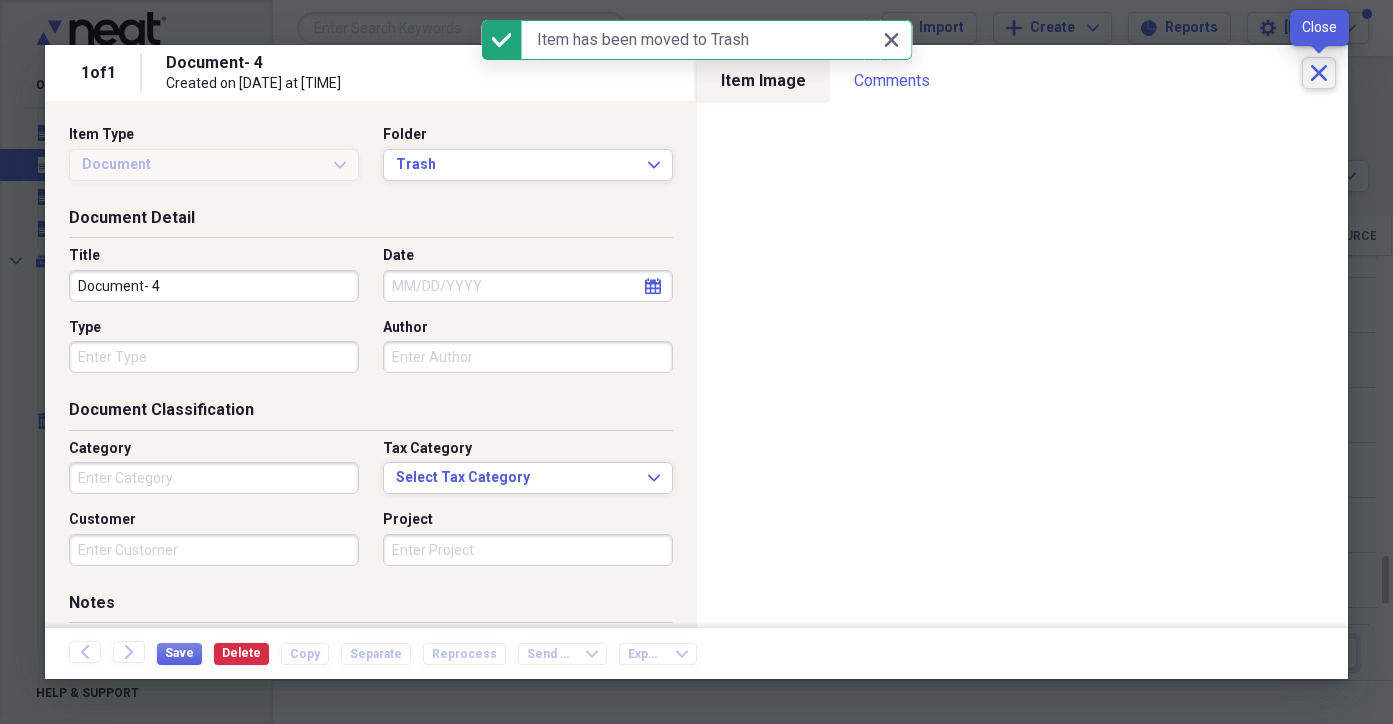 click 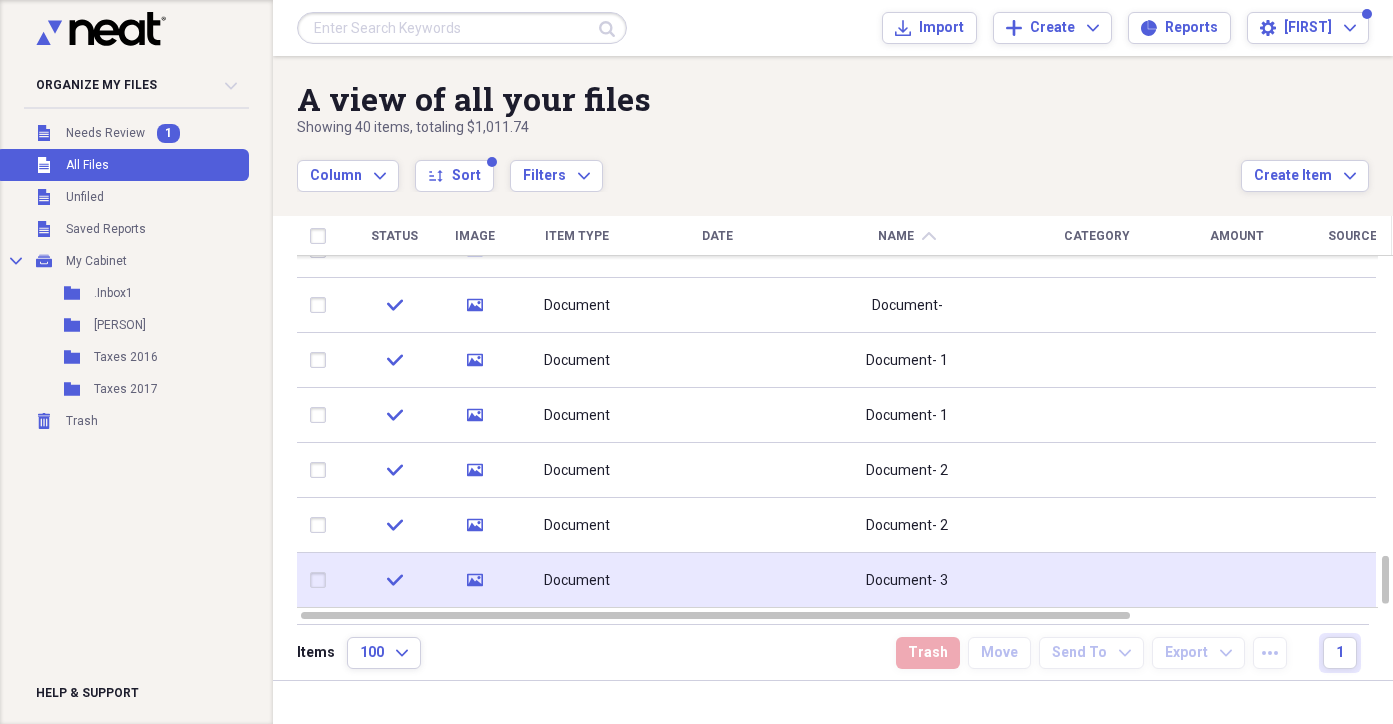 click on "Document" at bounding box center [577, 581] 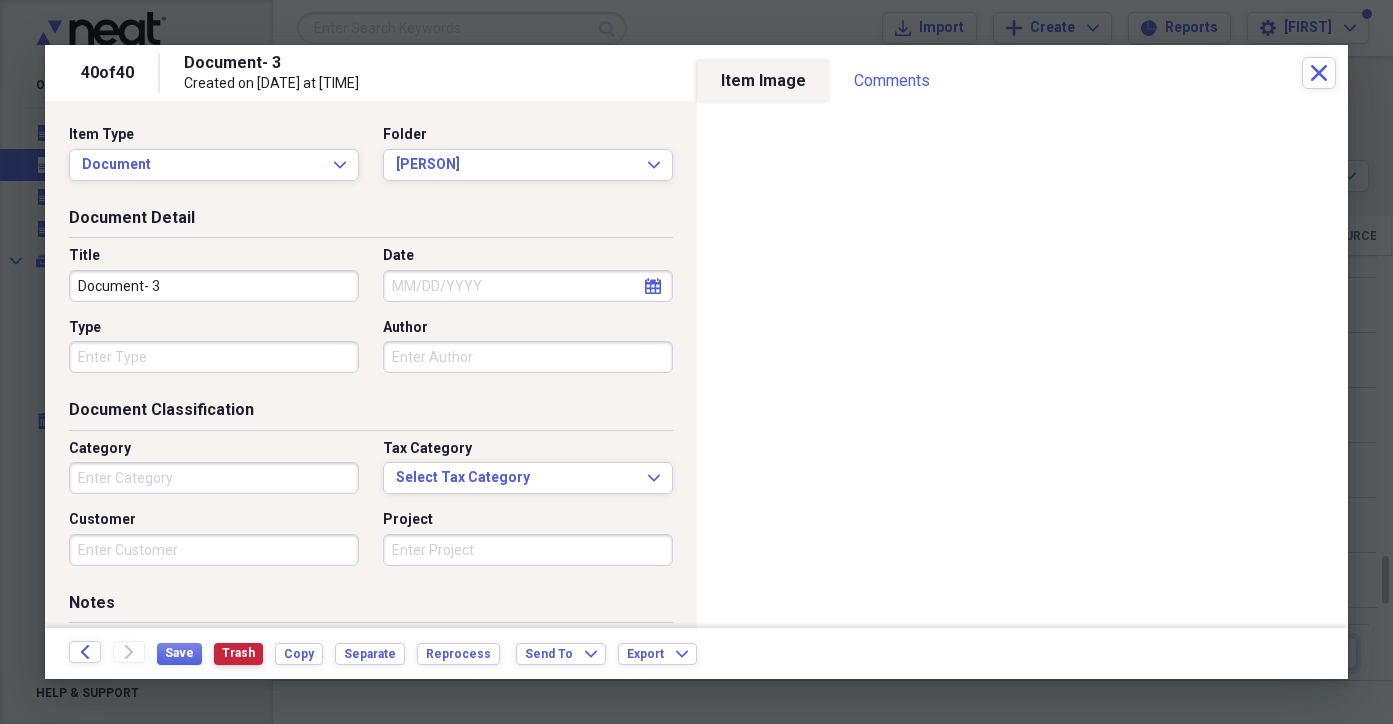 click on "Trash" at bounding box center (238, 653) 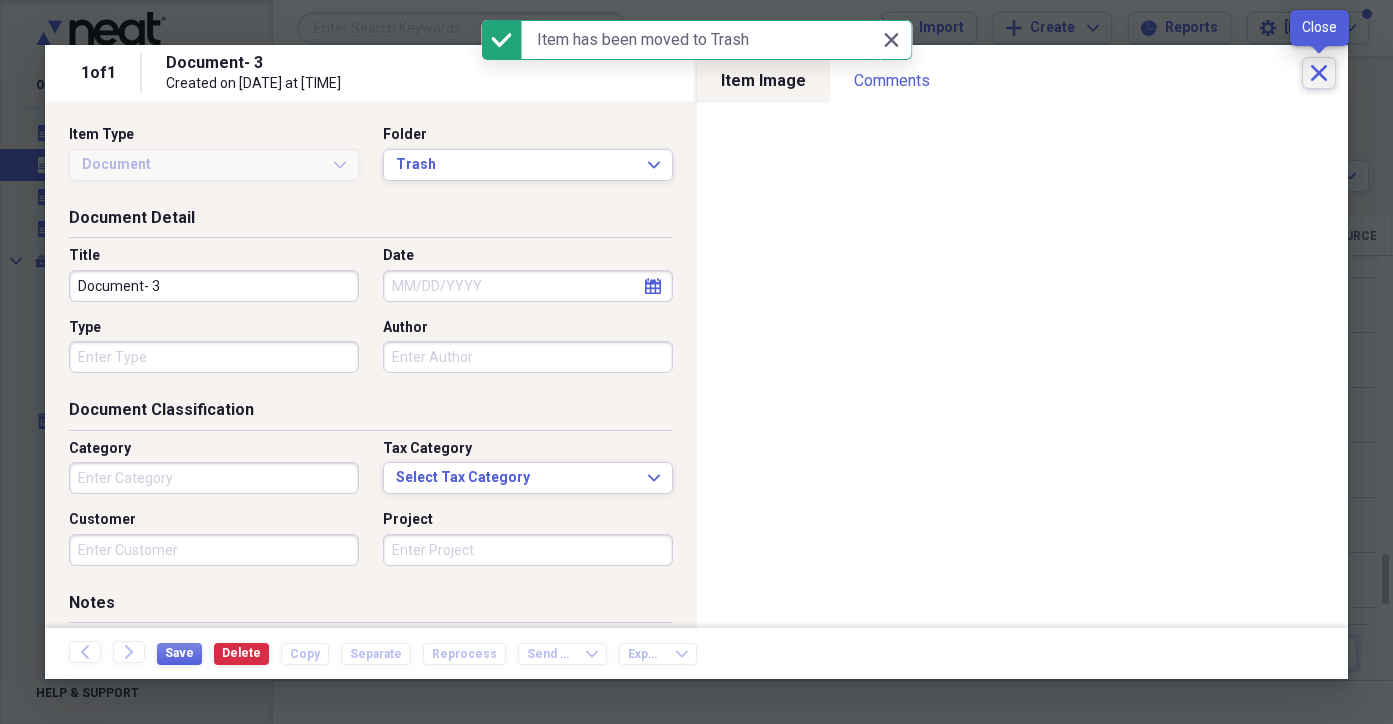 click on "Close" 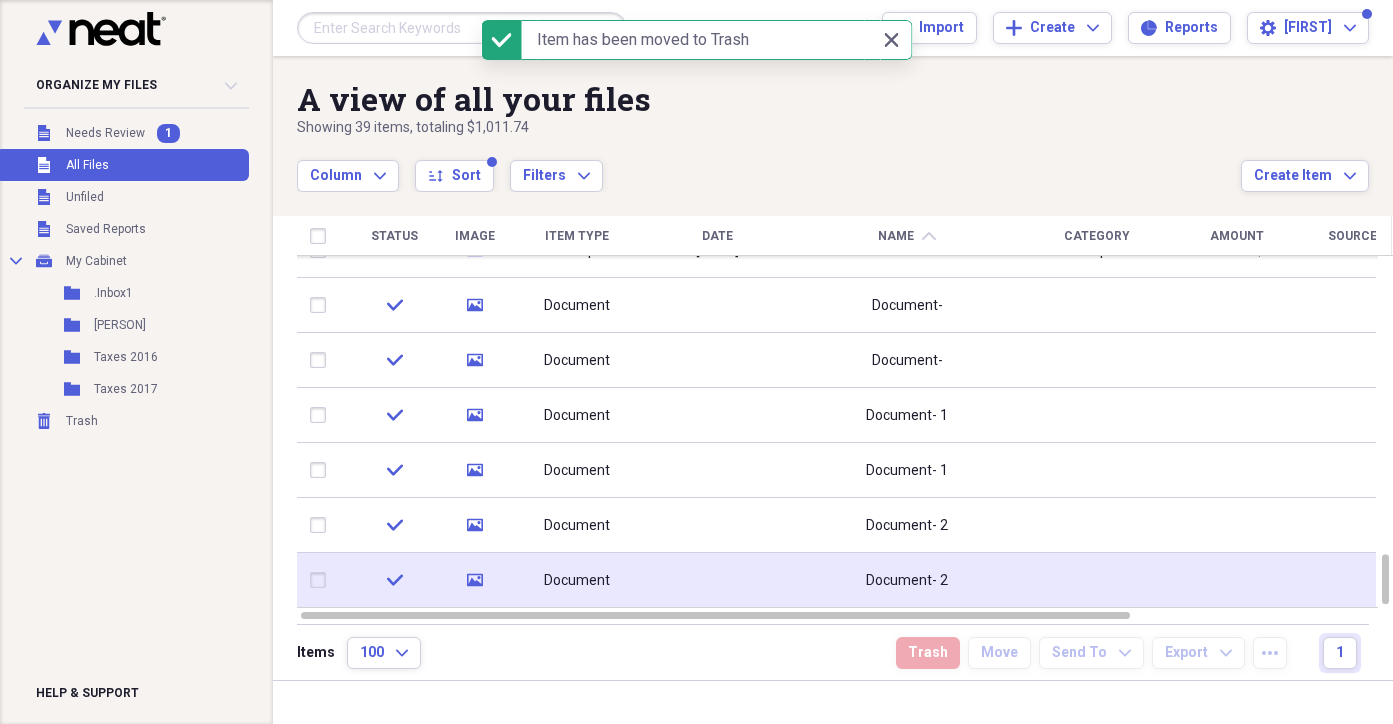 click on "Document" at bounding box center (577, 581) 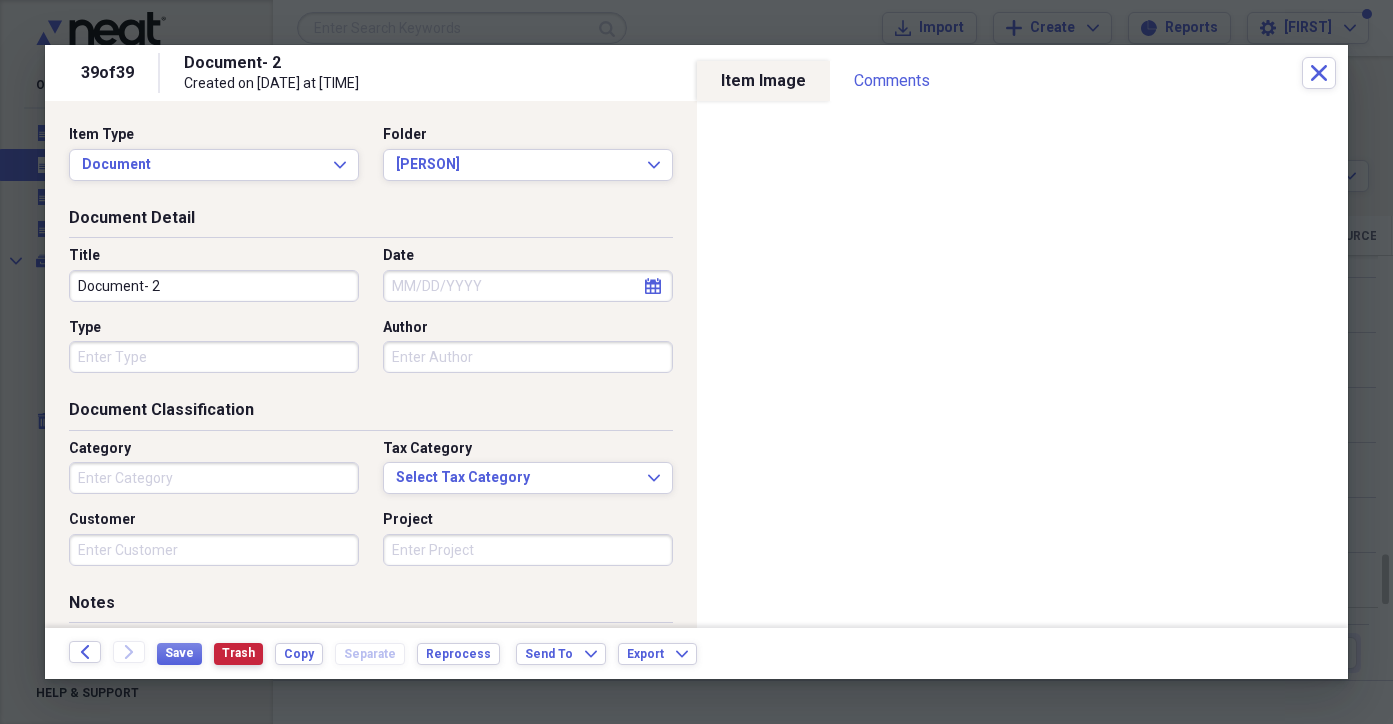 click on "Trash" at bounding box center (238, 653) 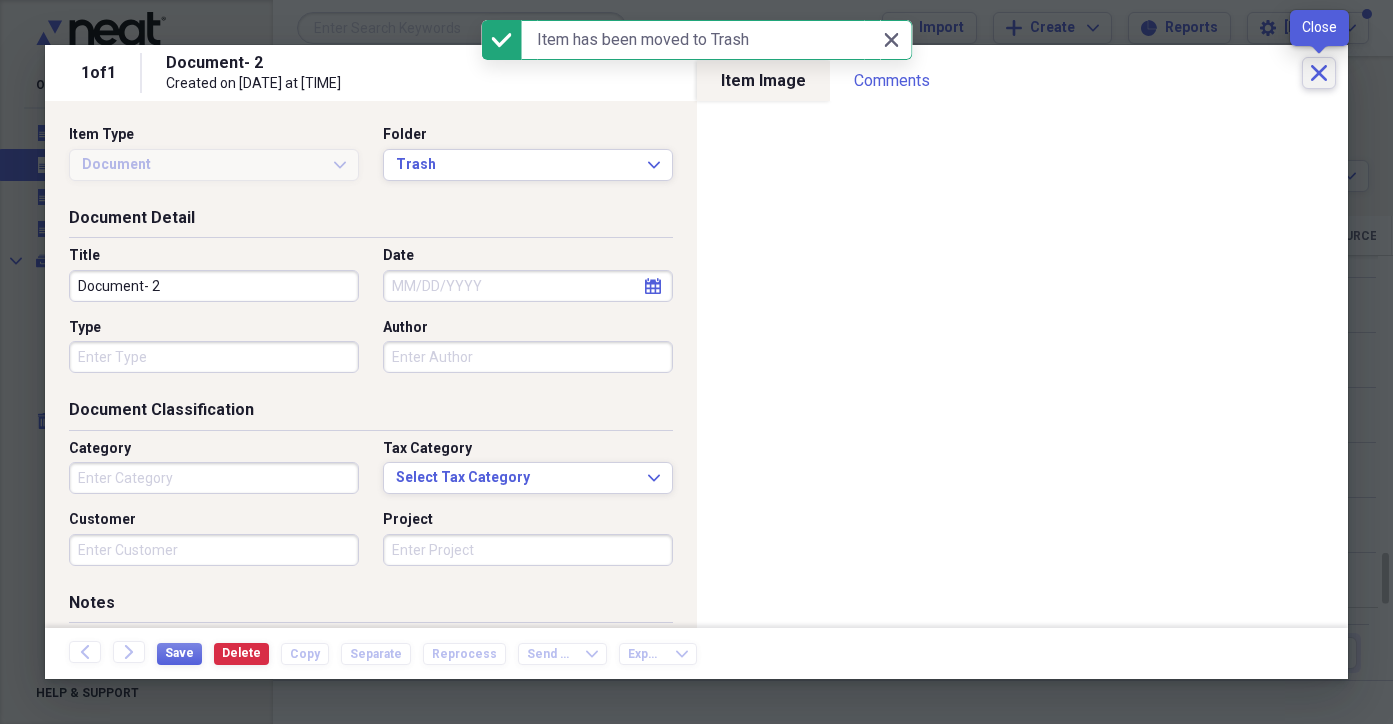 click on "Close" 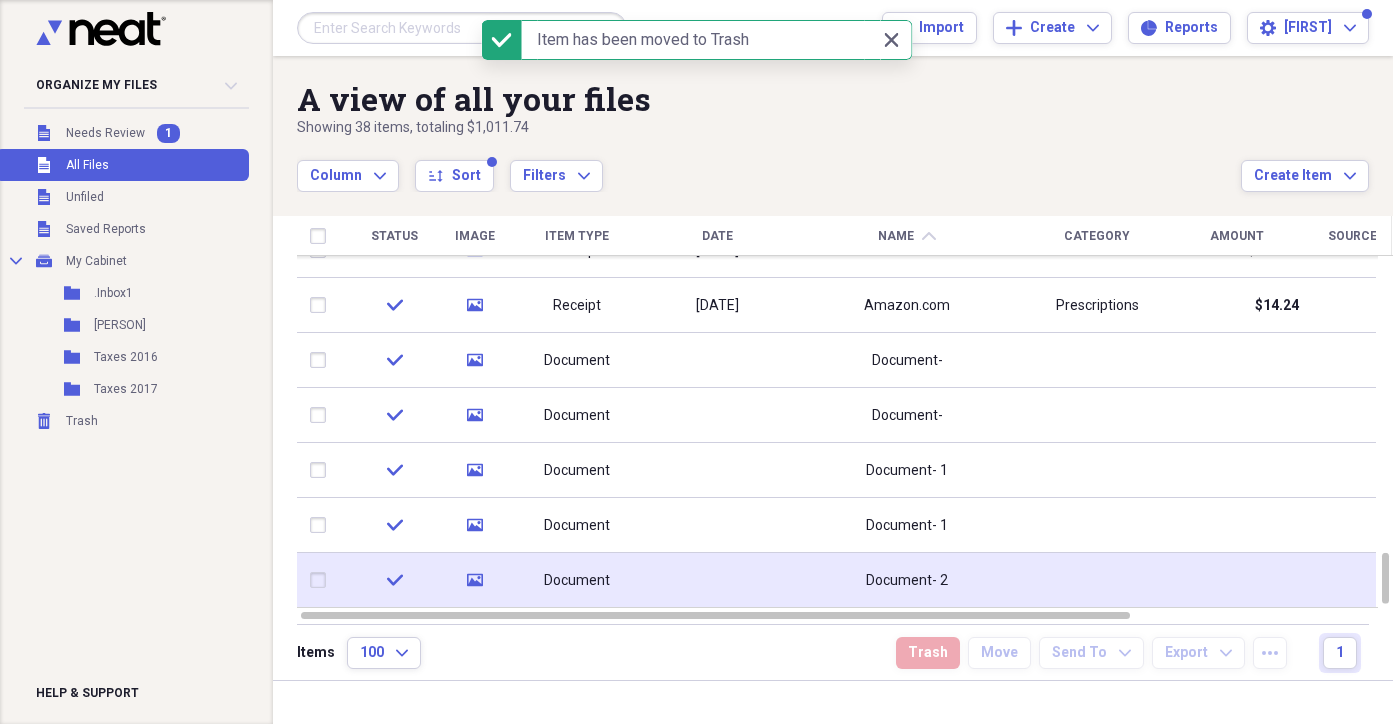 click on "Document" at bounding box center (577, 581) 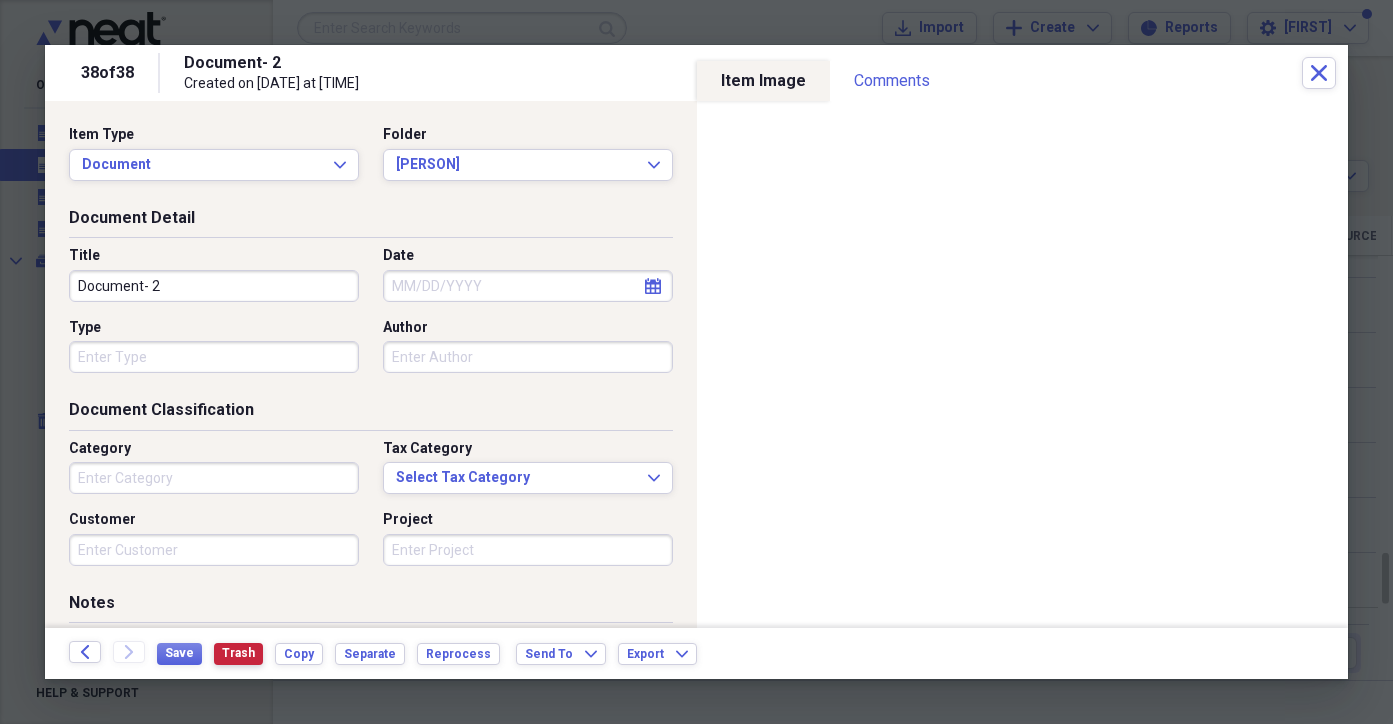 click on "Trash" at bounding box center [238, 653] 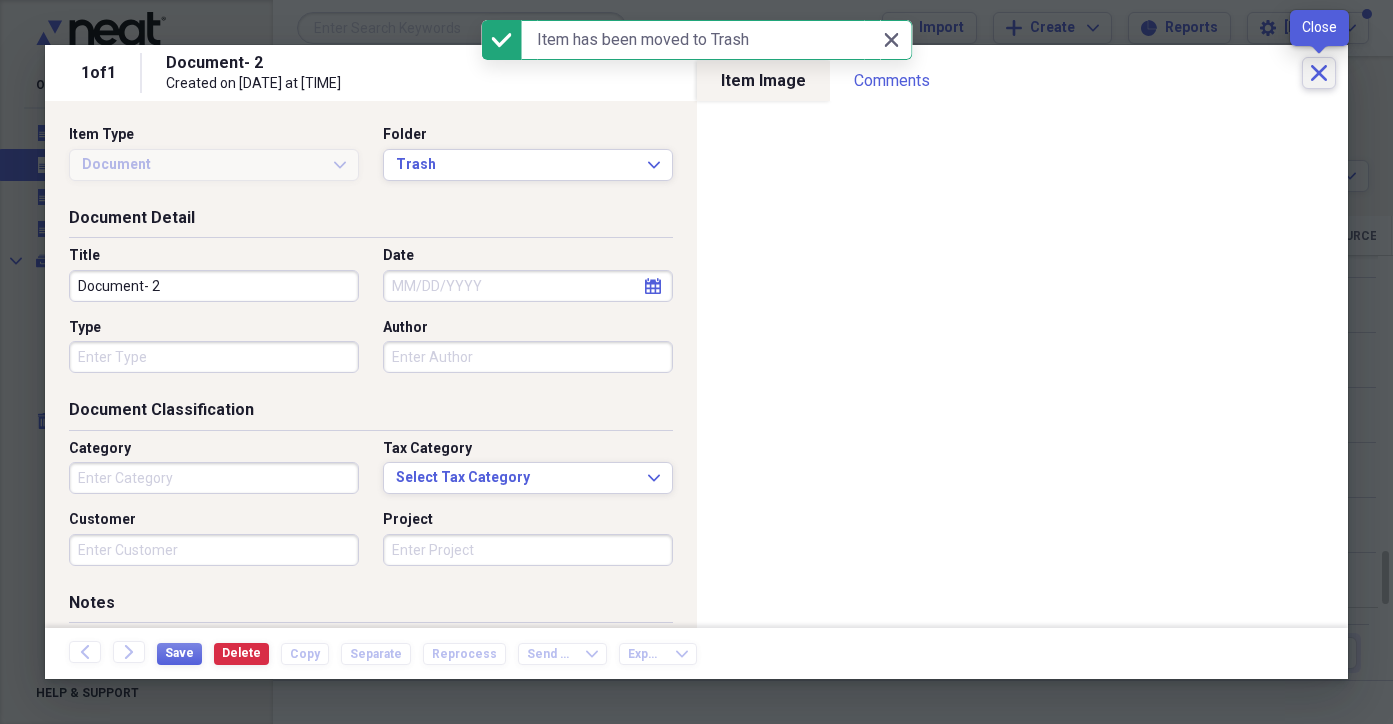 click 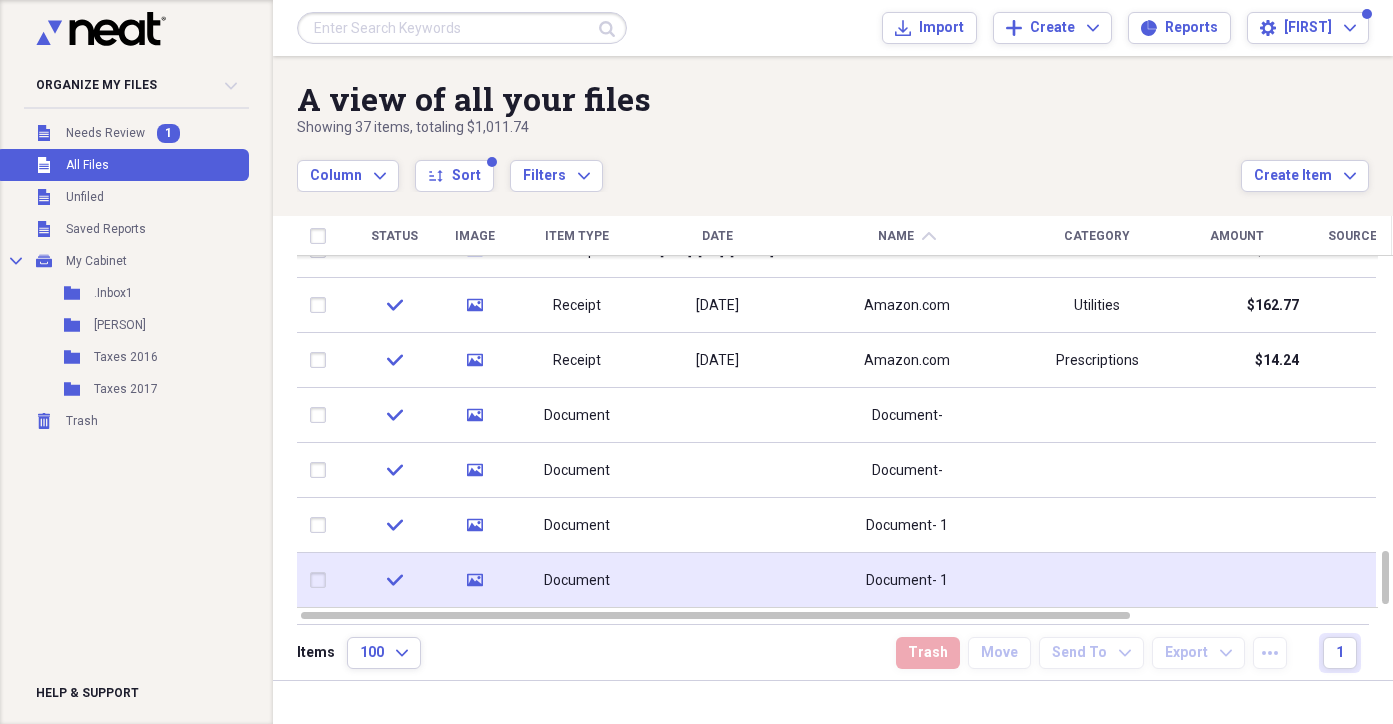 click on "Document" at bounding box center [577, 581] 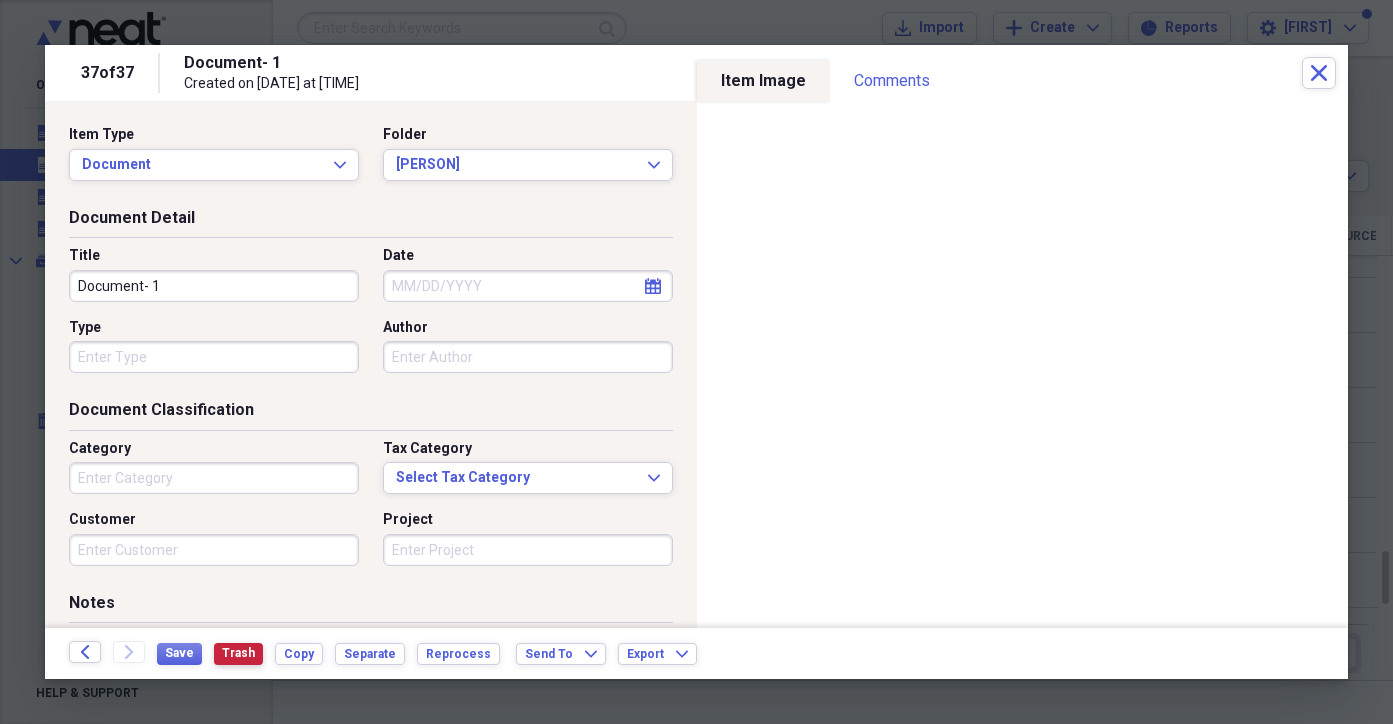 click on "Trash" at bounding box center (238, 653) 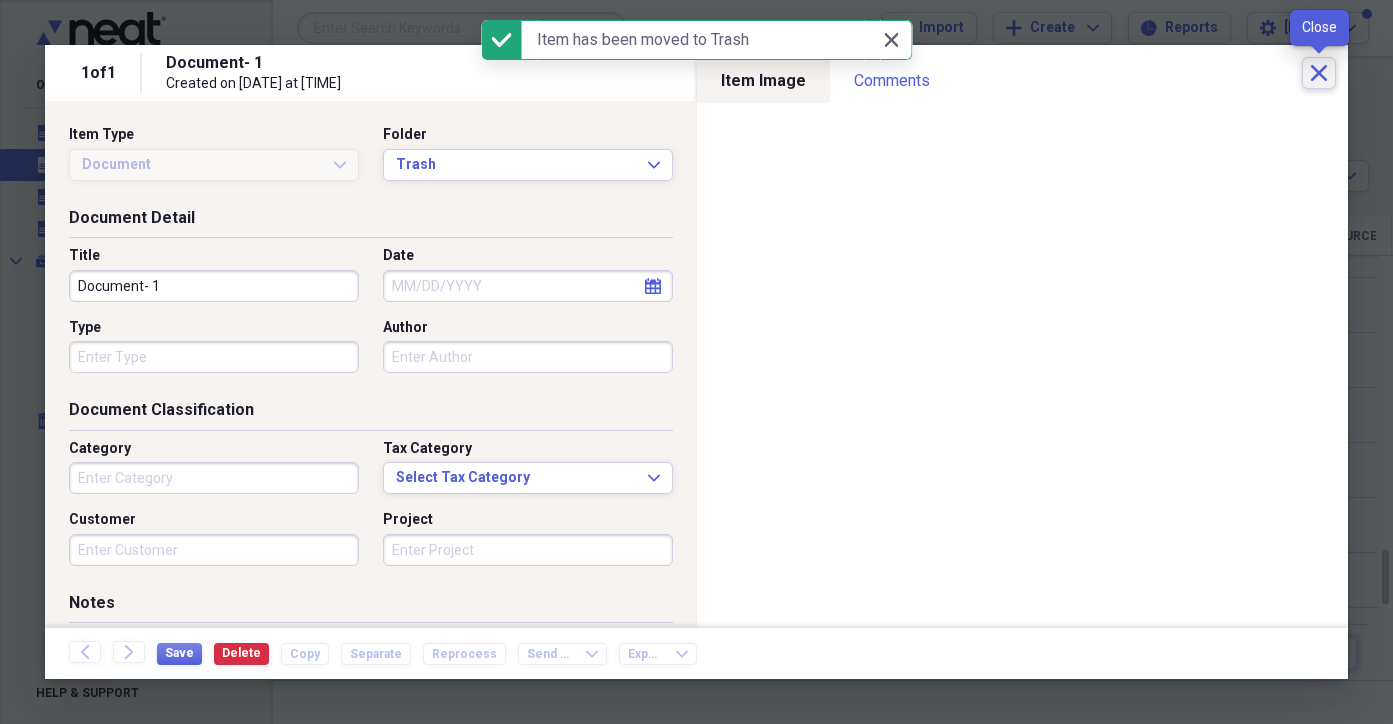 click on "Close" 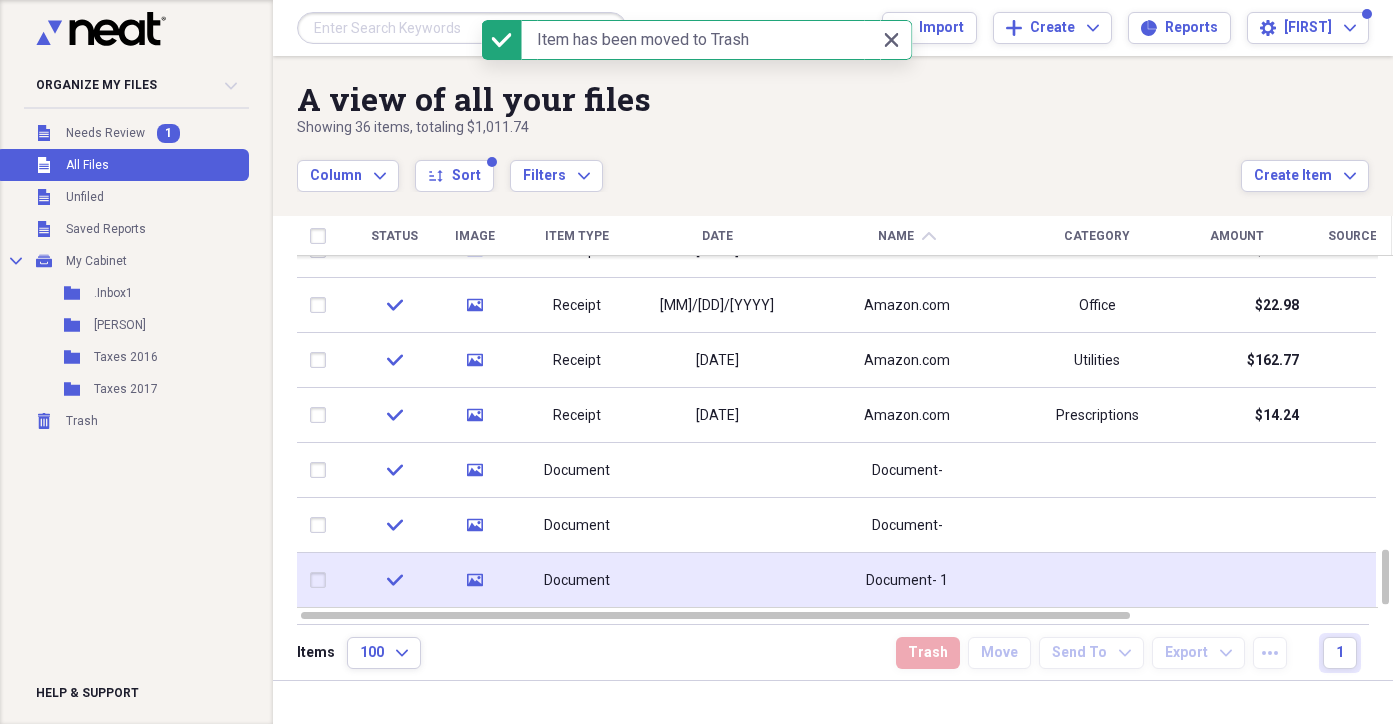 click on "Document" at bounding box center [577, 580] 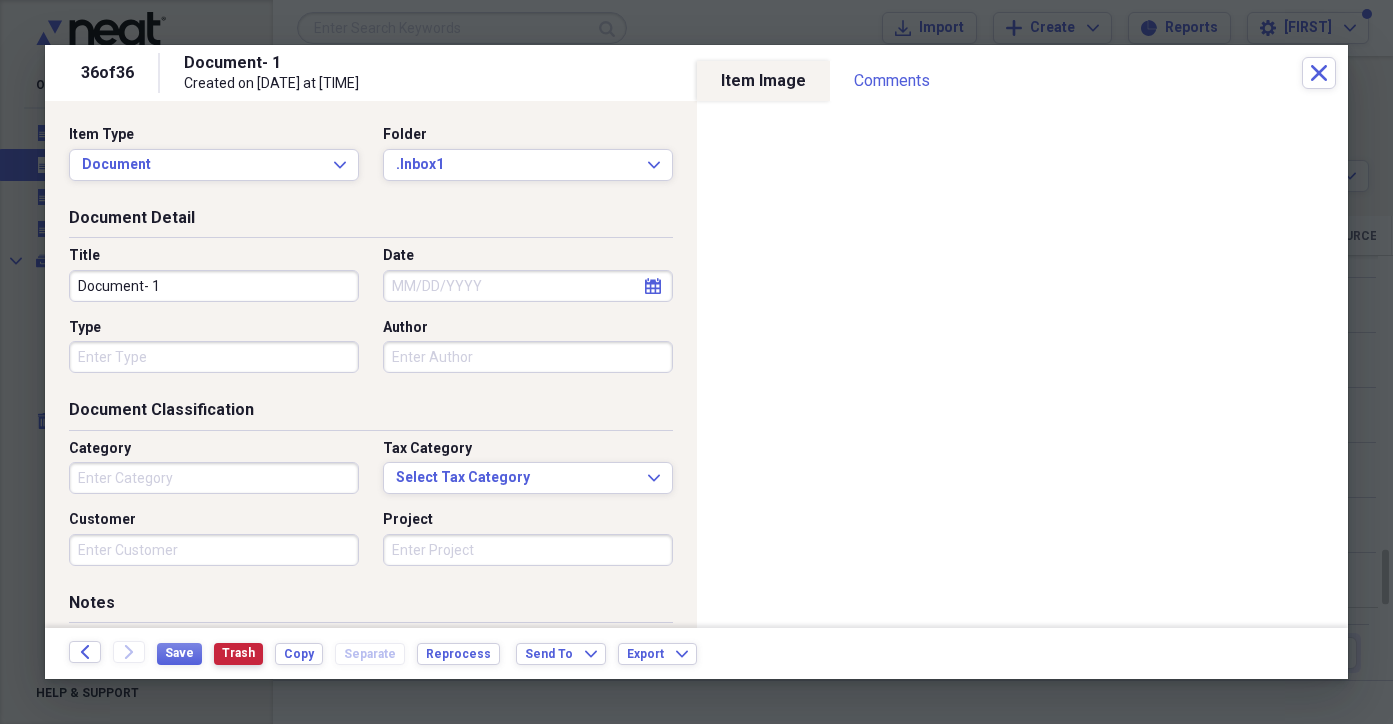 click on "Trash" at bounding box center [238, 653] 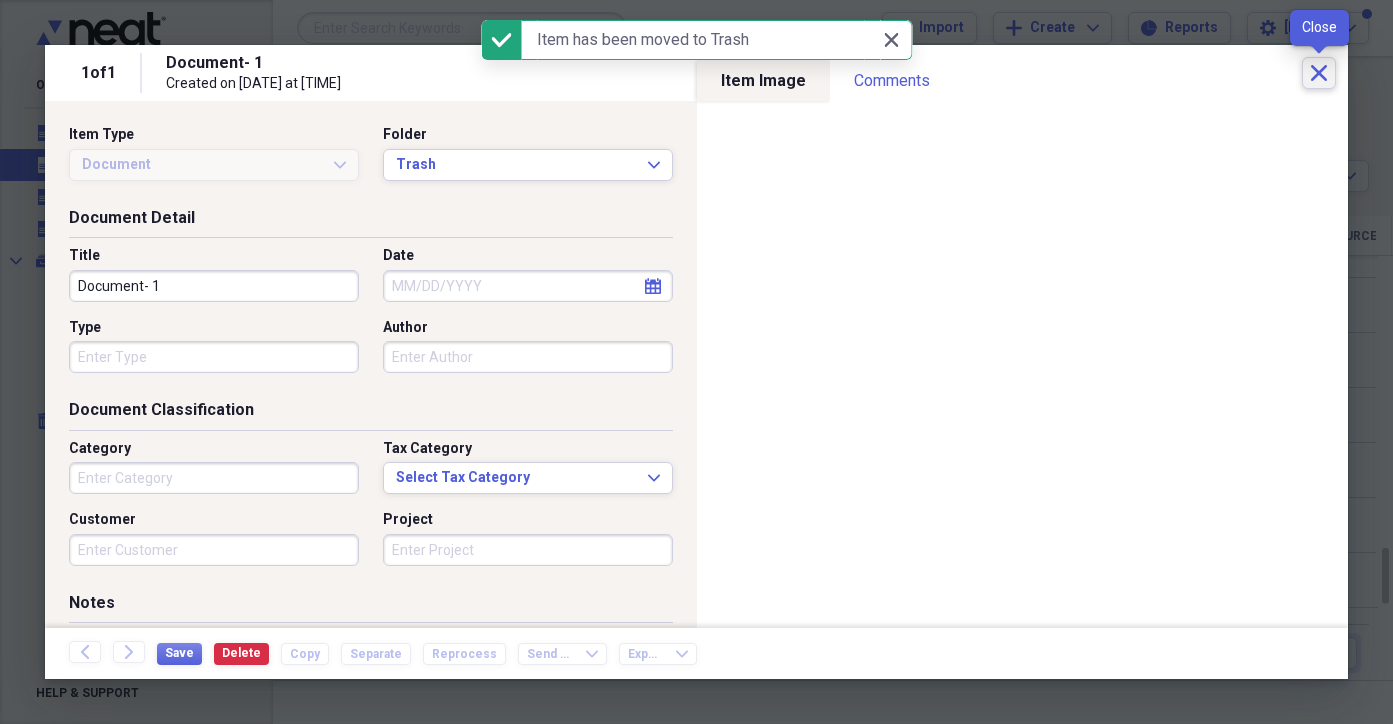 click 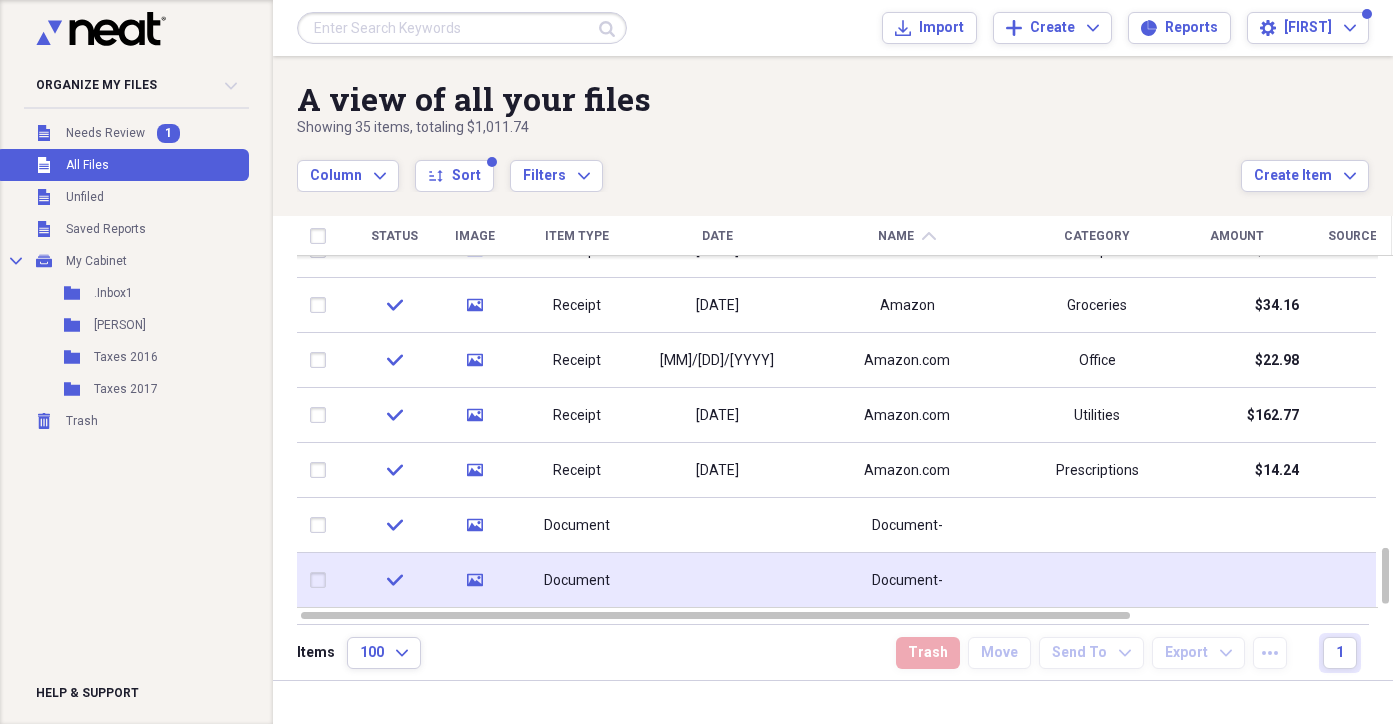 click on "Document" at bounding box center [577, 581] 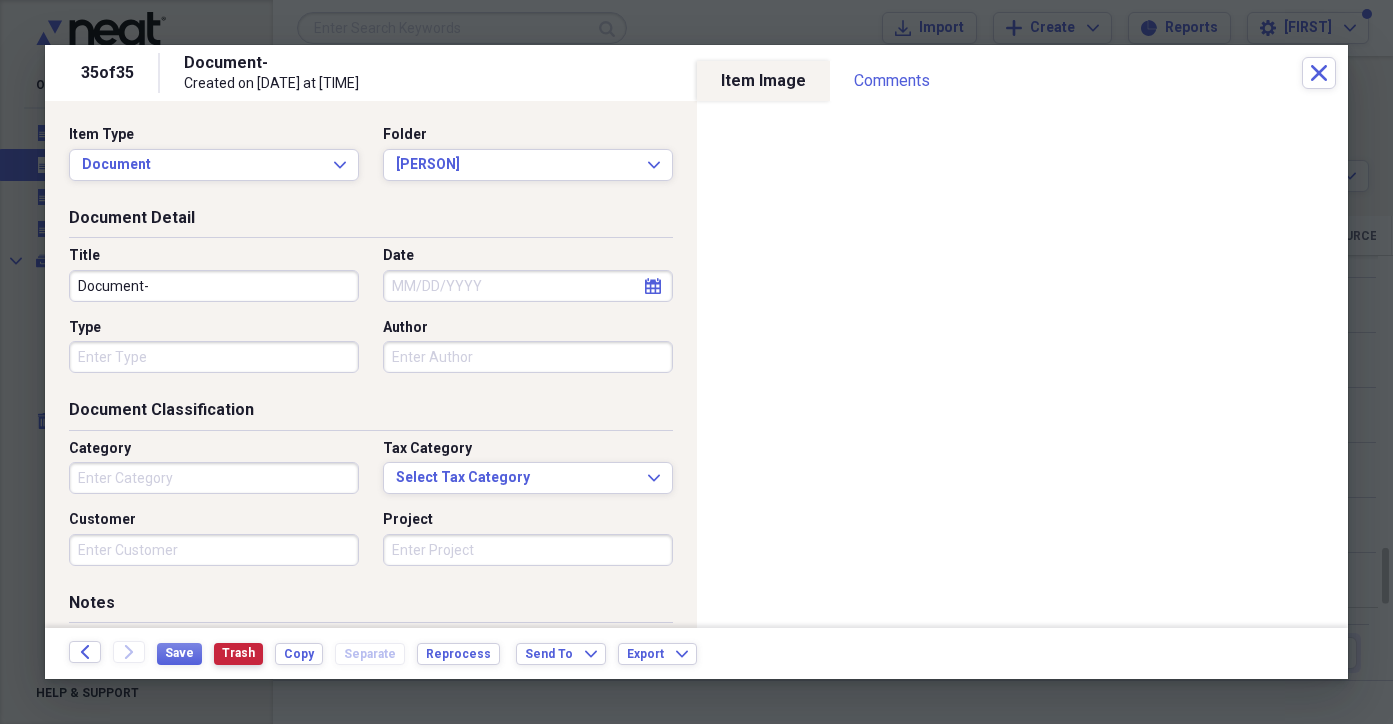 click on "Trash" at bounding box center [238, 653] 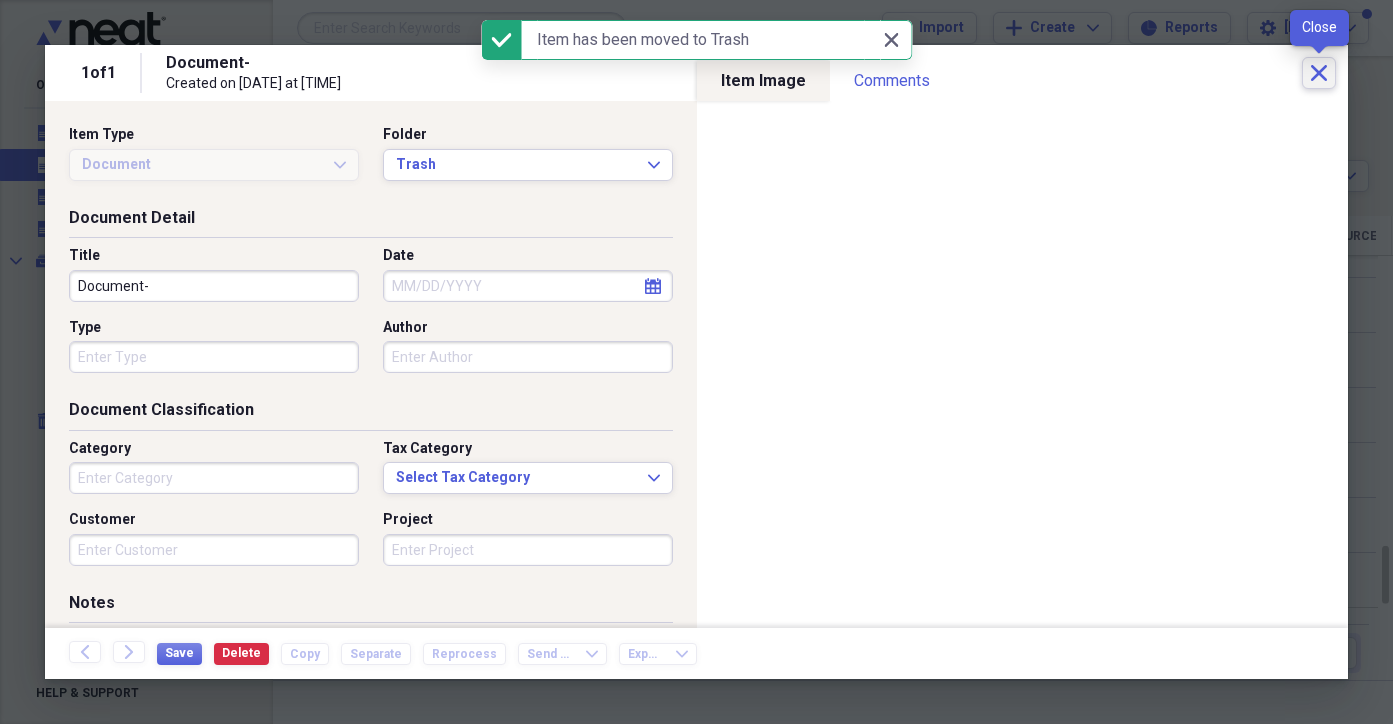click on "Close" 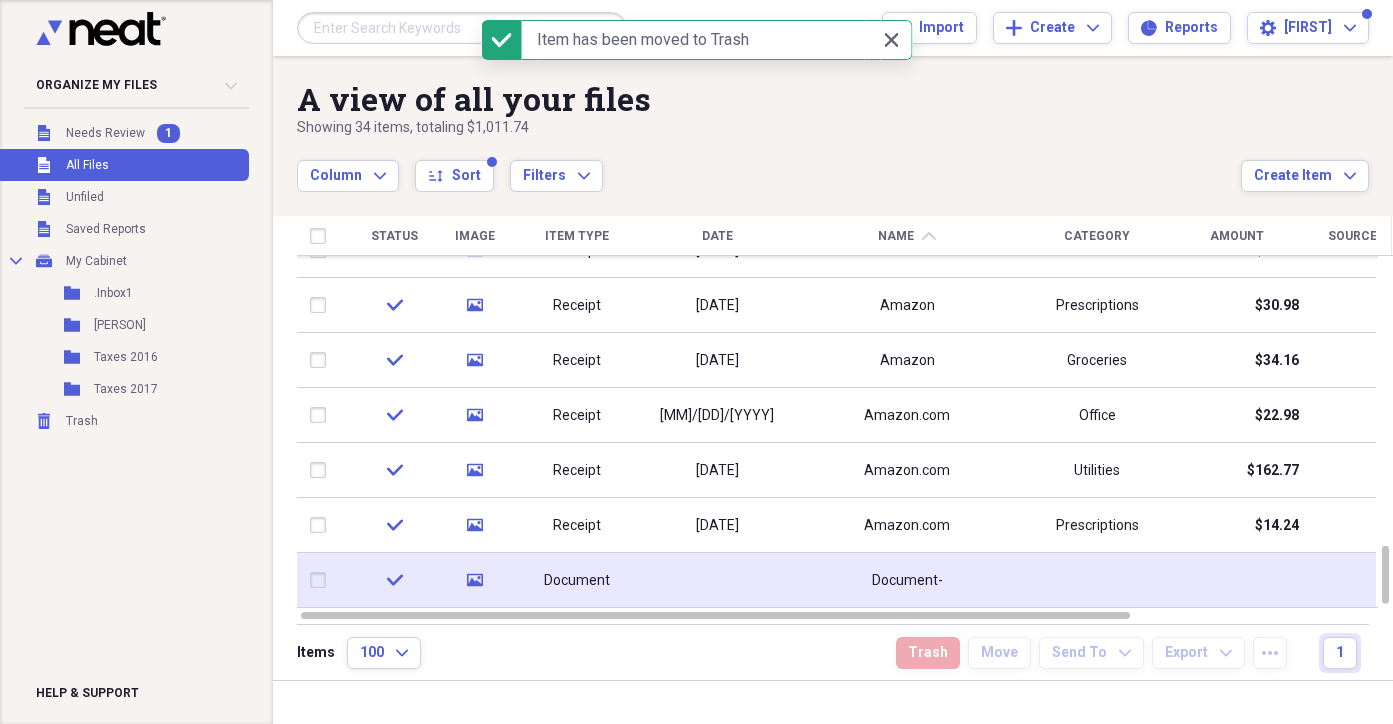 click on "Document" at bounding box center [577, 581] 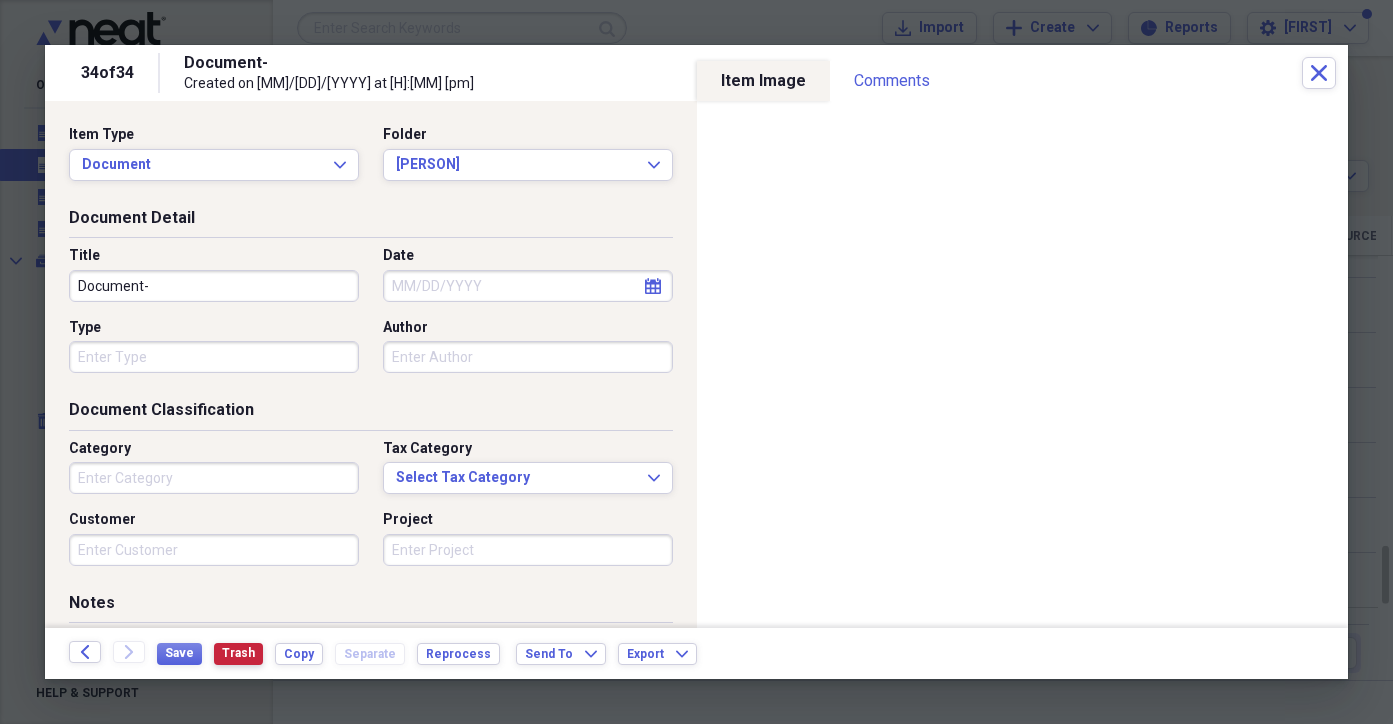 click on "Trash" at bounding box center [238, 653] 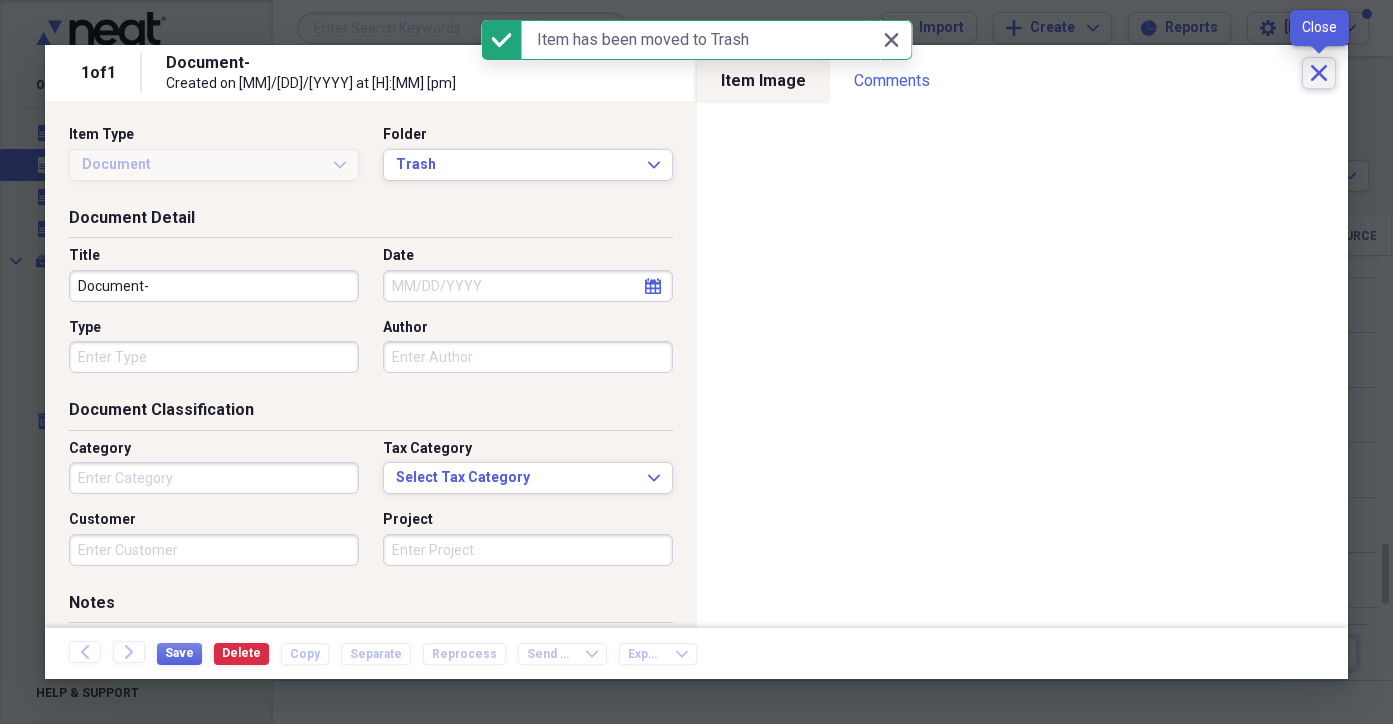 click on "Close" 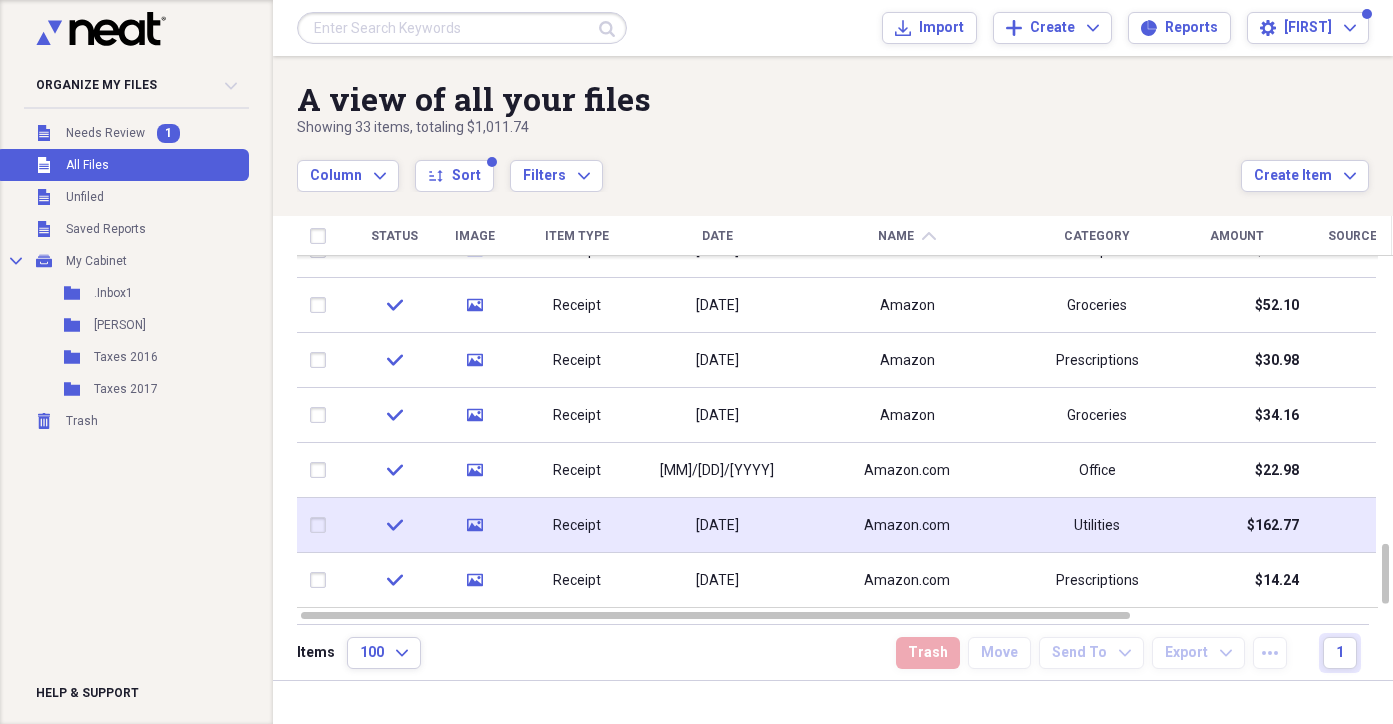 click on "Receipt" at bounding box center (577, 526) 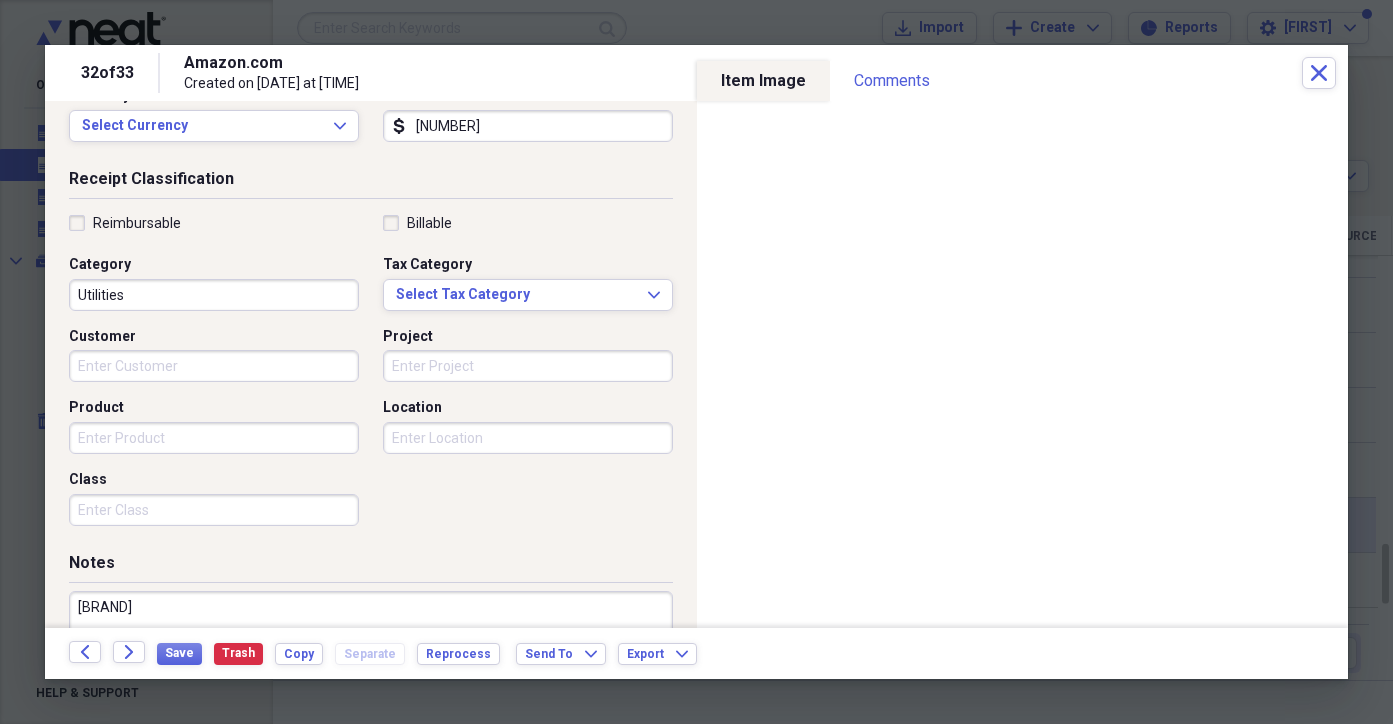 scroll, scrollTop: 312, scrollLeft: 0, axis: vertical 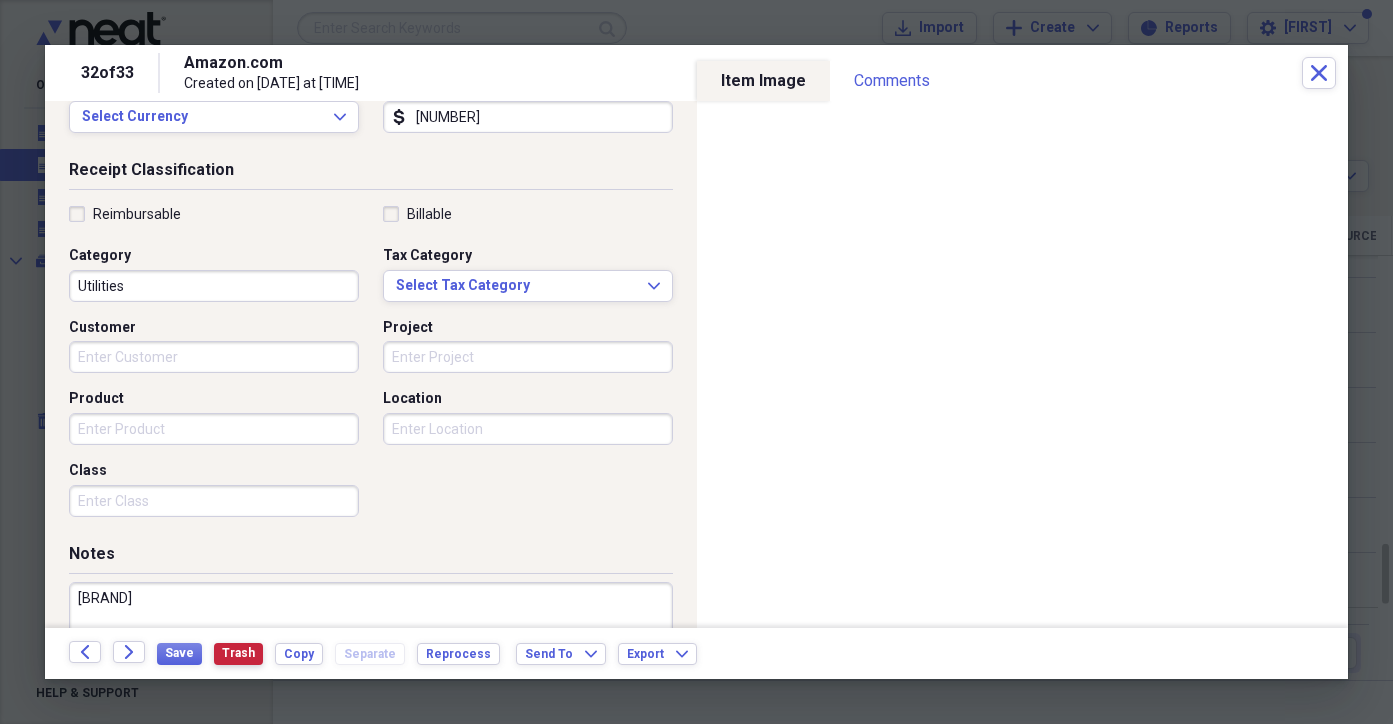 click on "Trash" at bounding box center [238, 653] 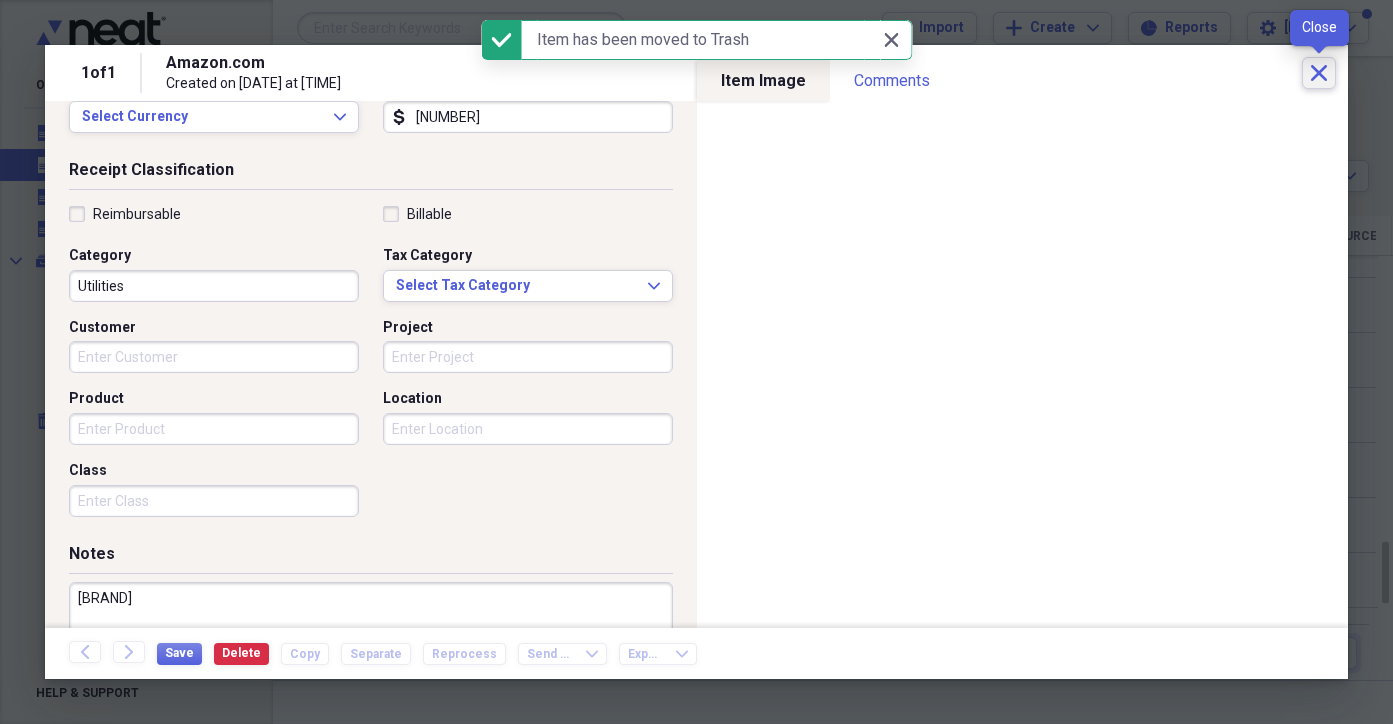 click on "Close" at bounding box center (1319, 73) 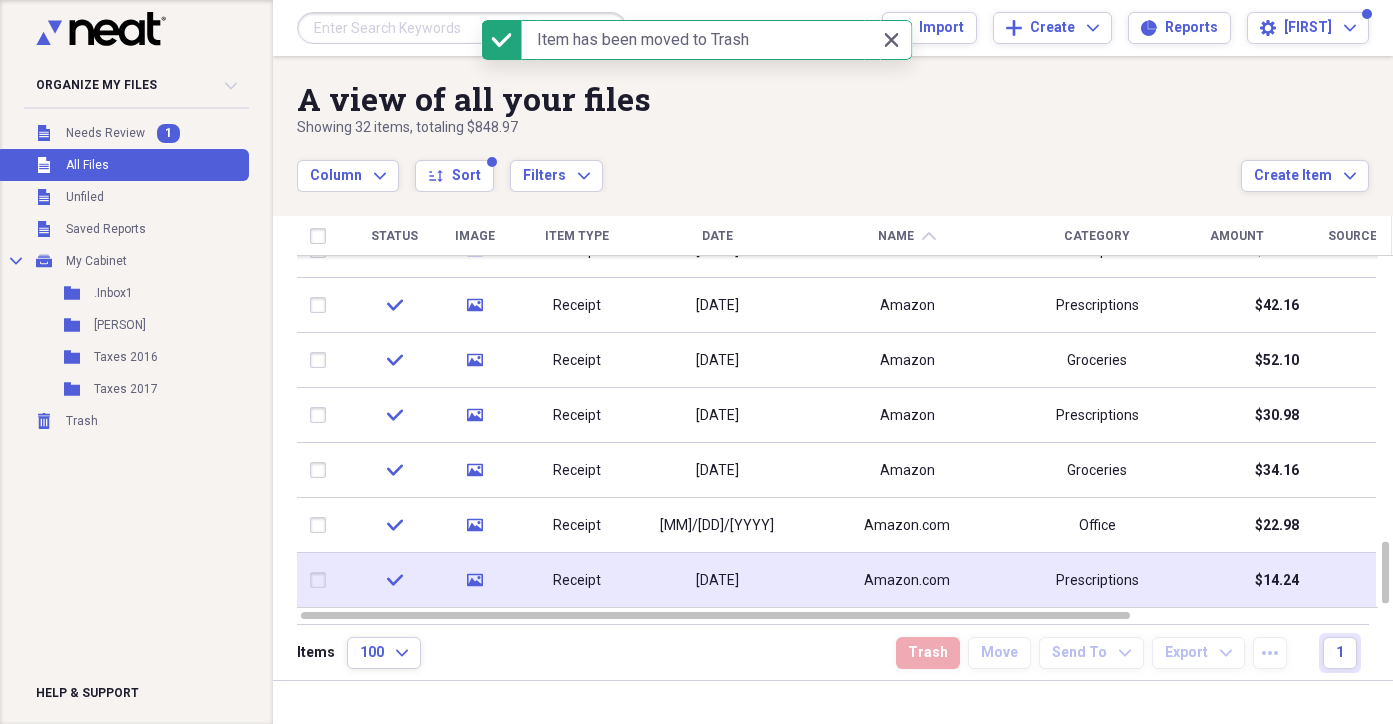 click on "Receipt" at bounding box center (577, 581) 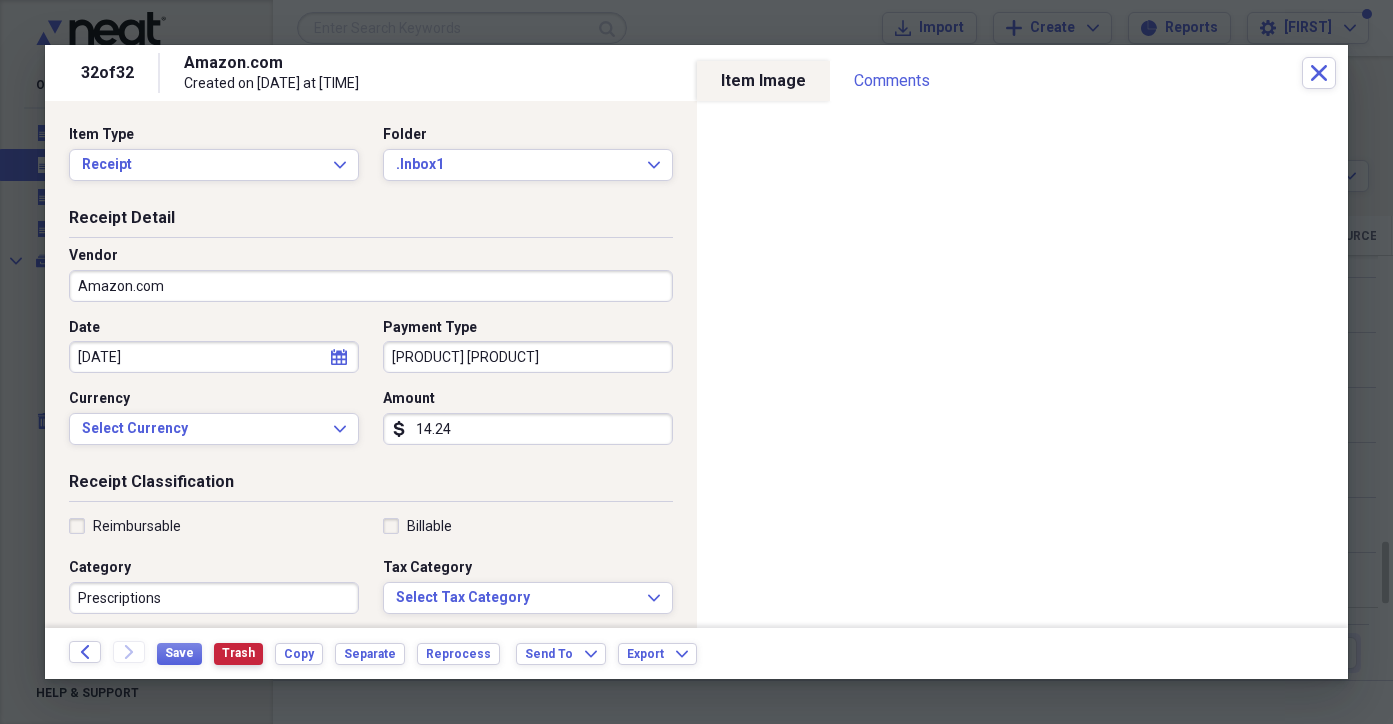 click on "Trash" at bounding box center (238, 653) 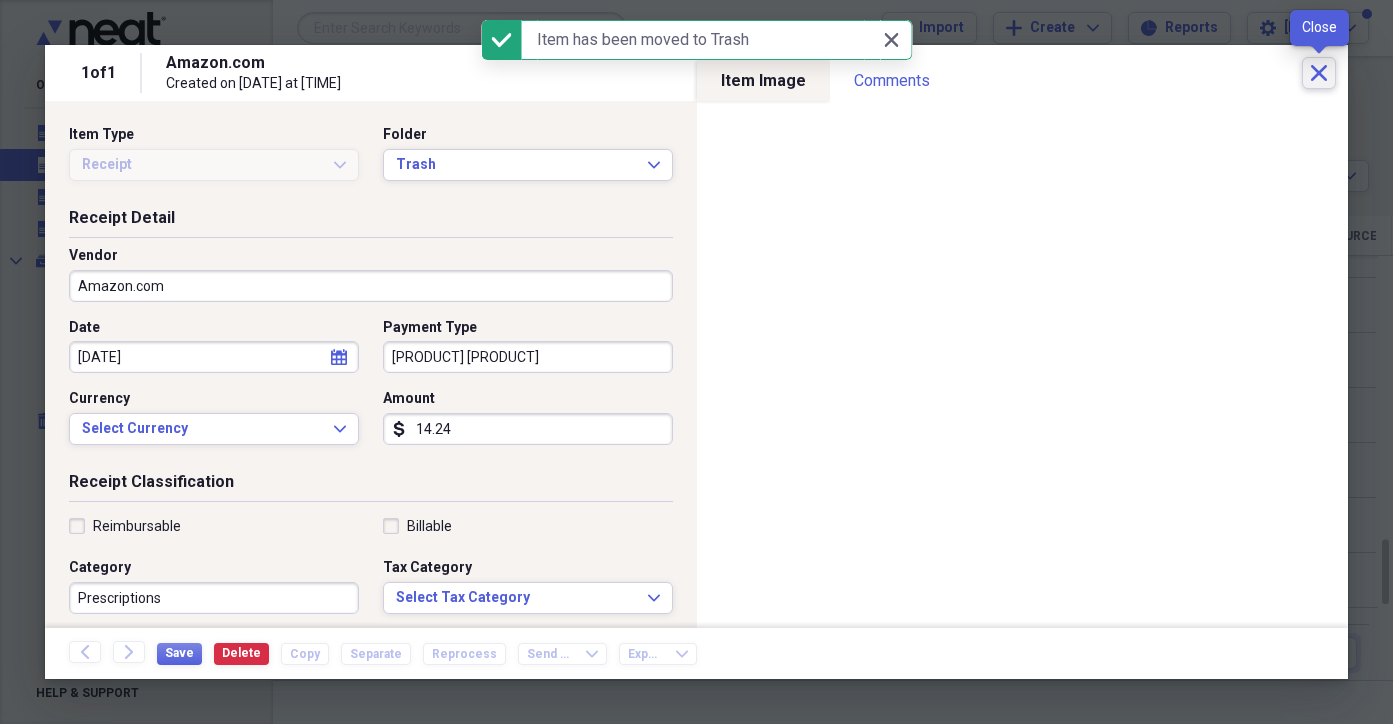 click 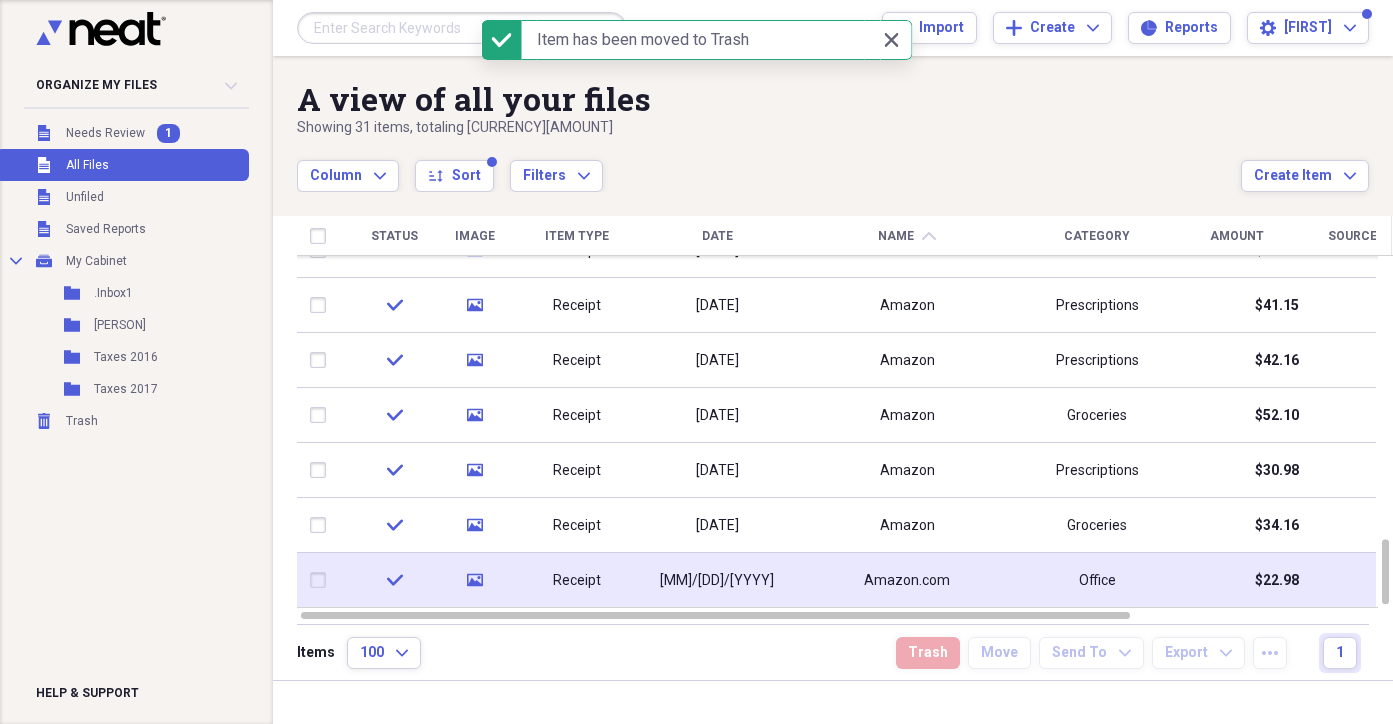 click on "Receipt" at bounding box center [577, 581] 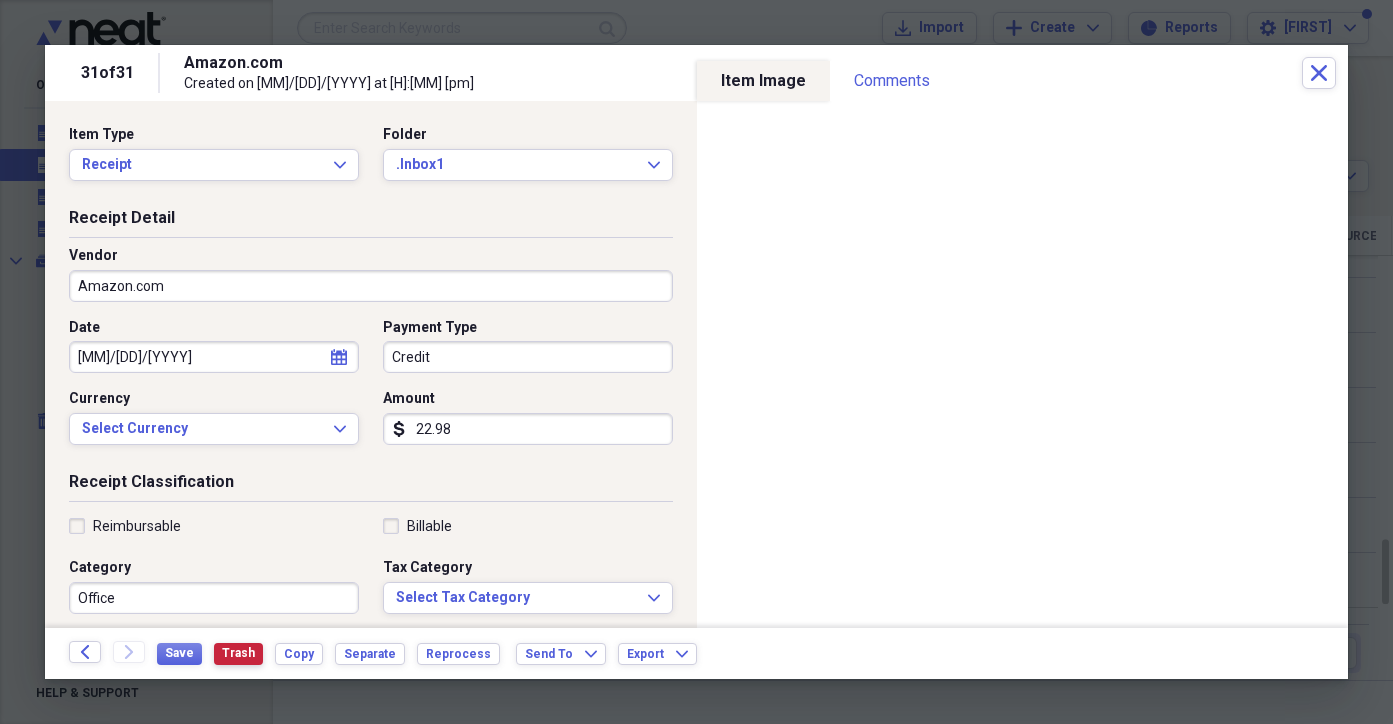 click on "Trash" at bounding box center [238, 653] 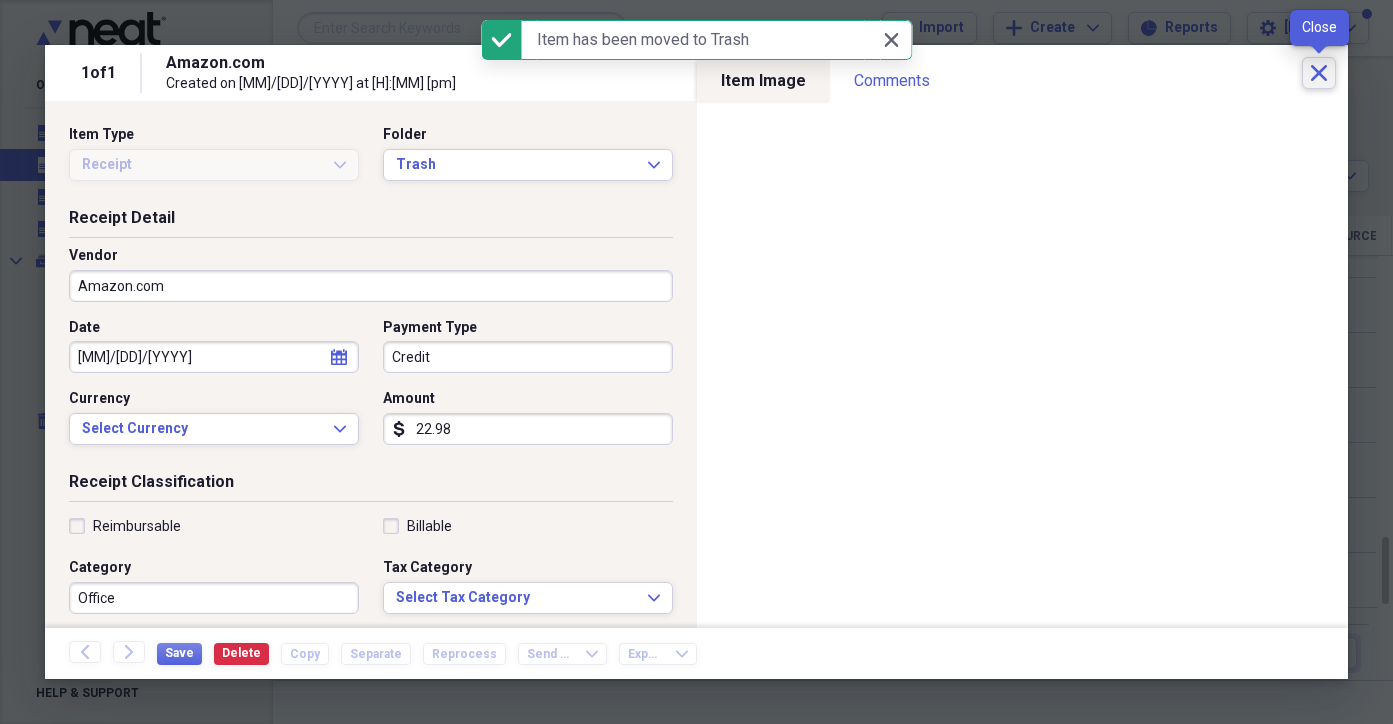 click 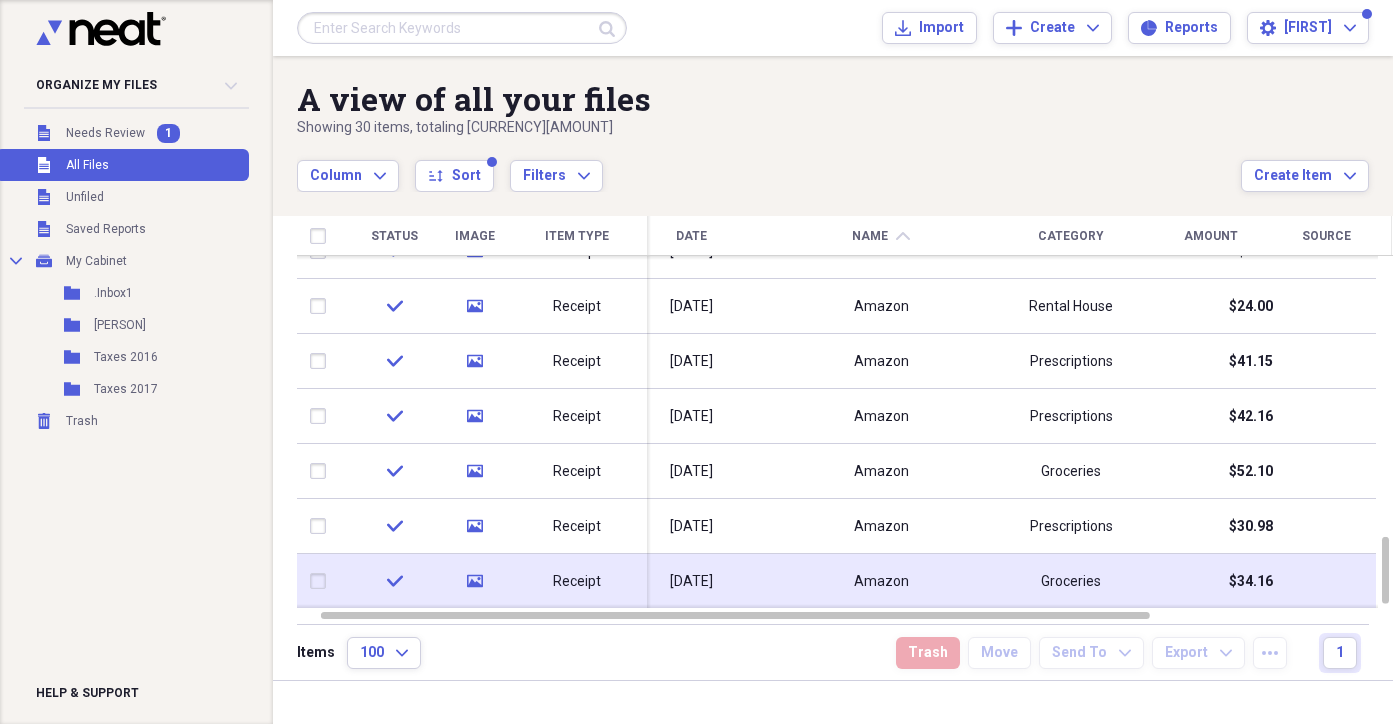 click on "Receipt" at bounding box center (577, 582) 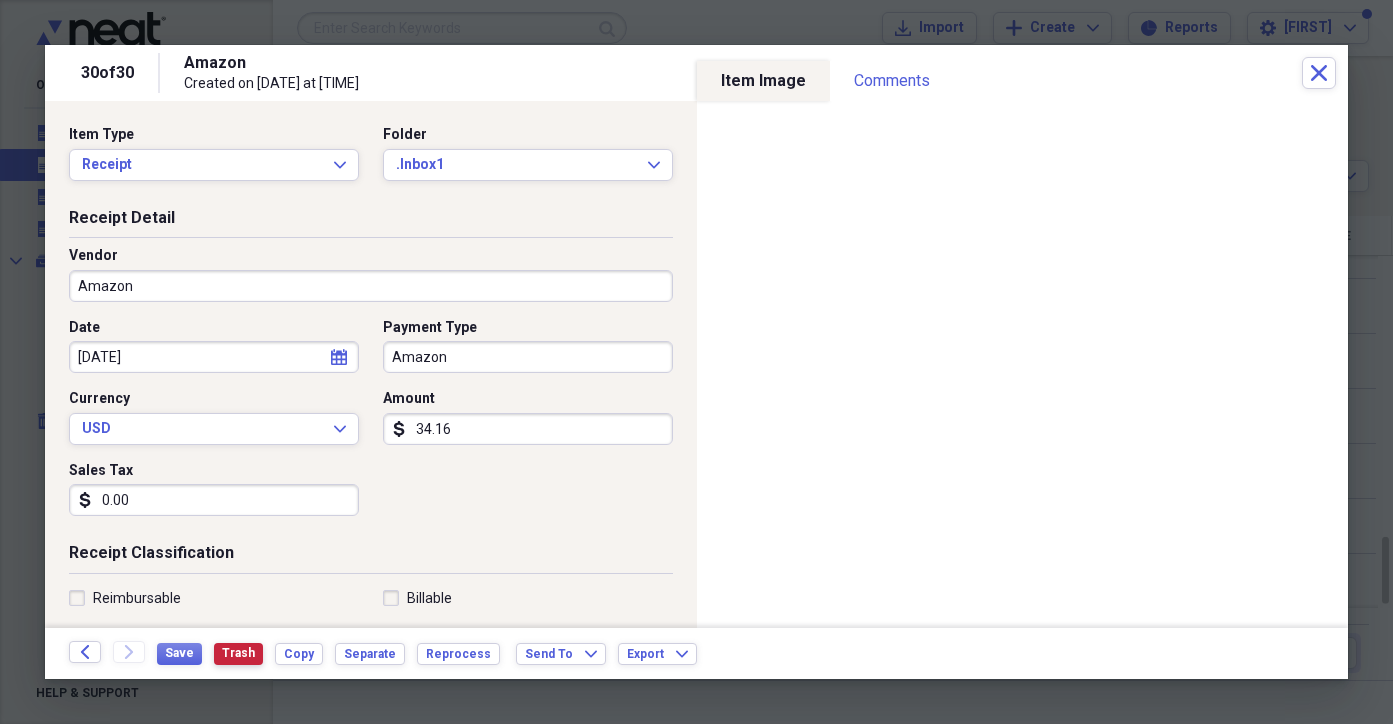 click on "Trash" at bounding box center [238, 653] 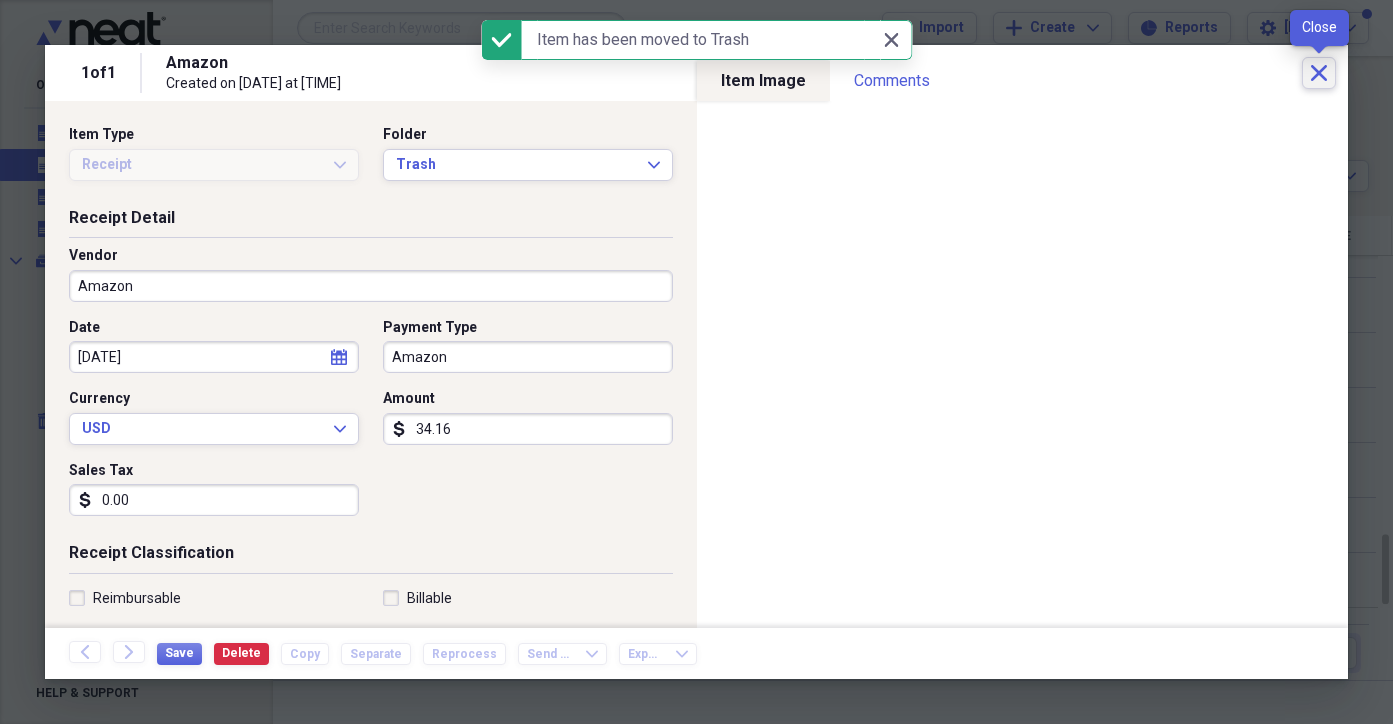 click on "Close" 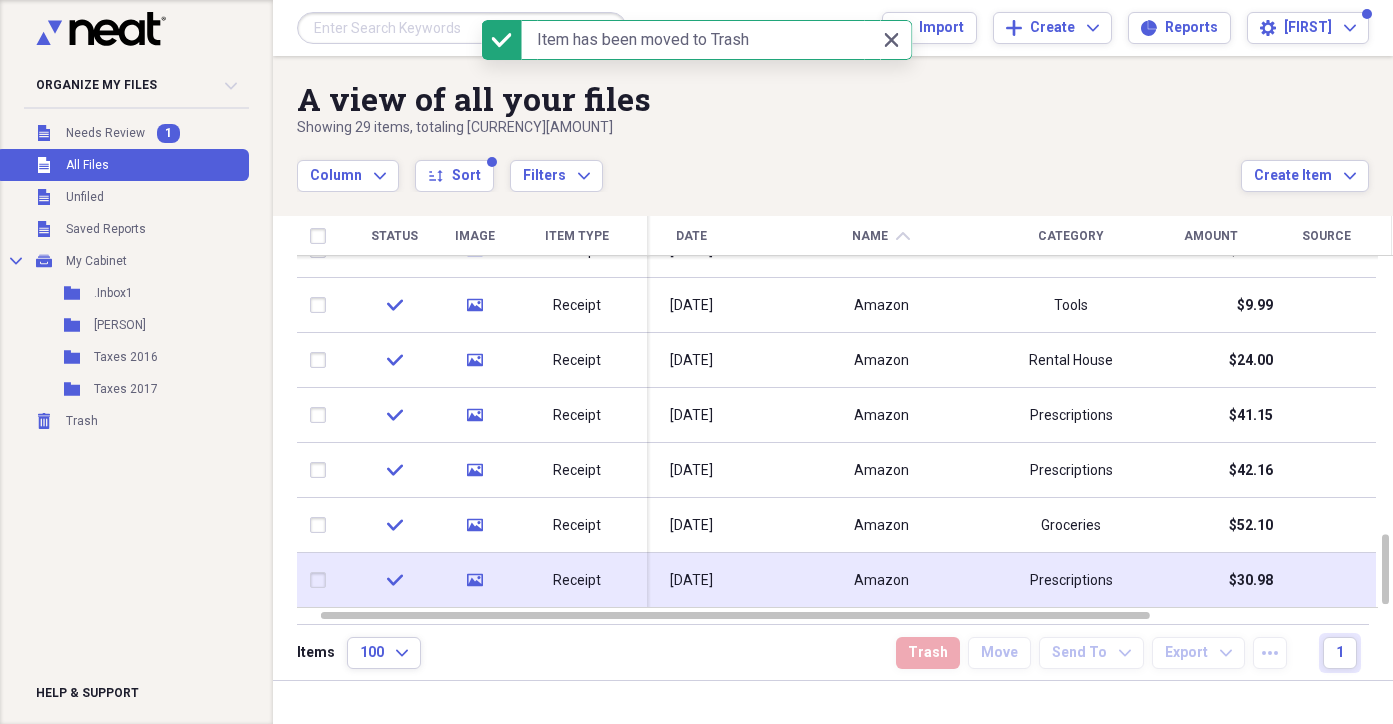 click on "Receipt" at bounding box center [577, 581] 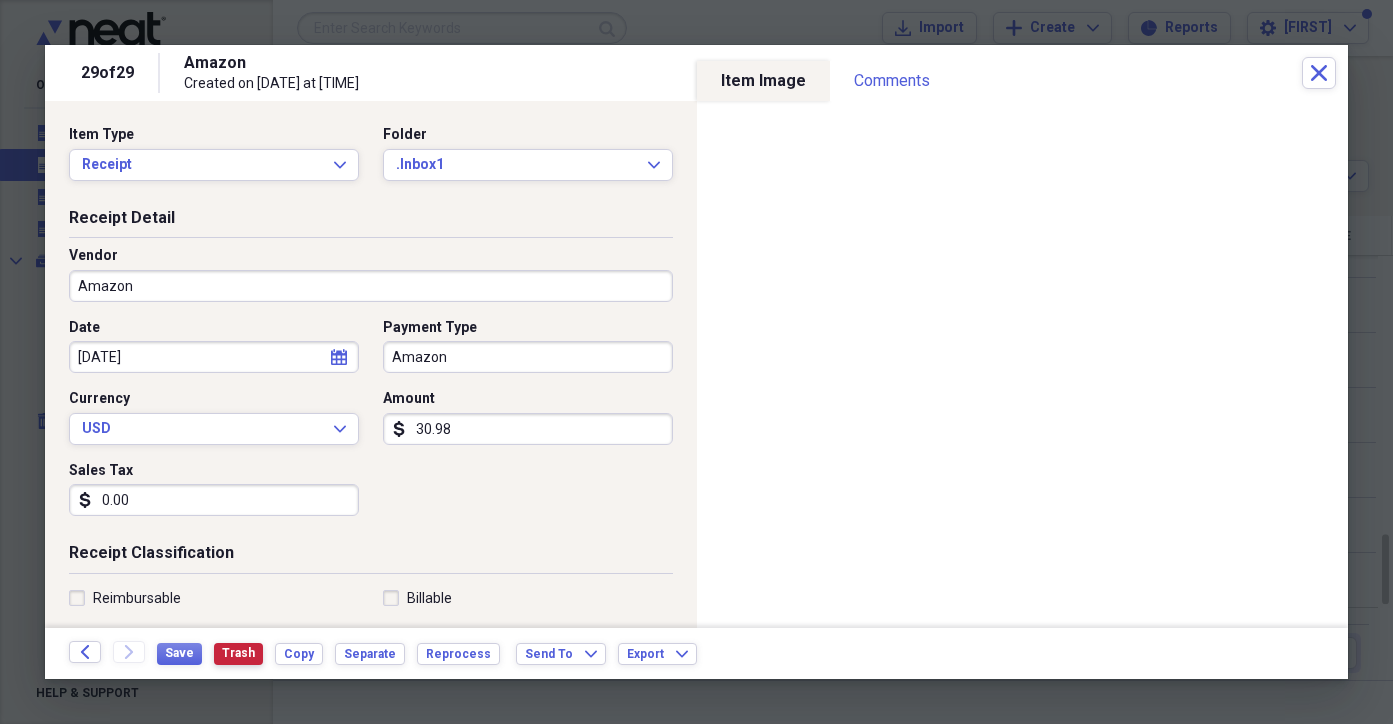click on "Trash" at bounding box center (238, 653) 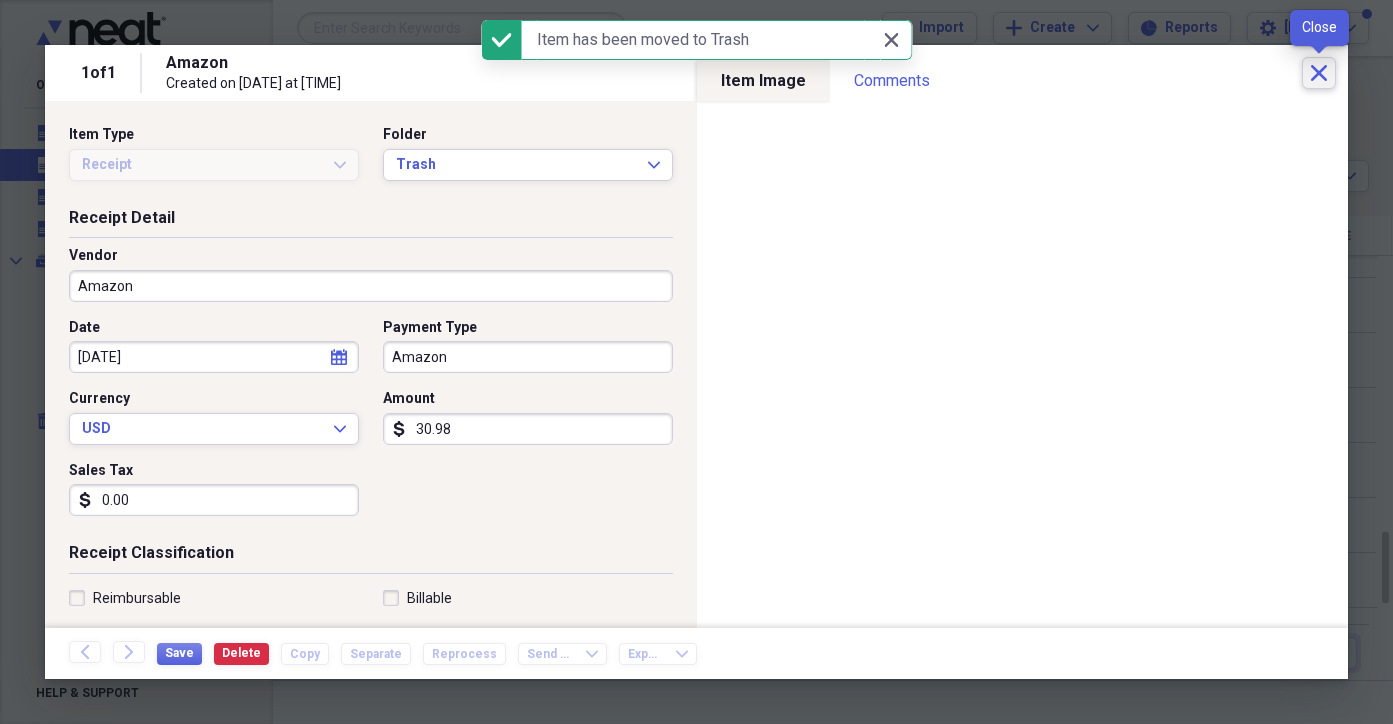 click 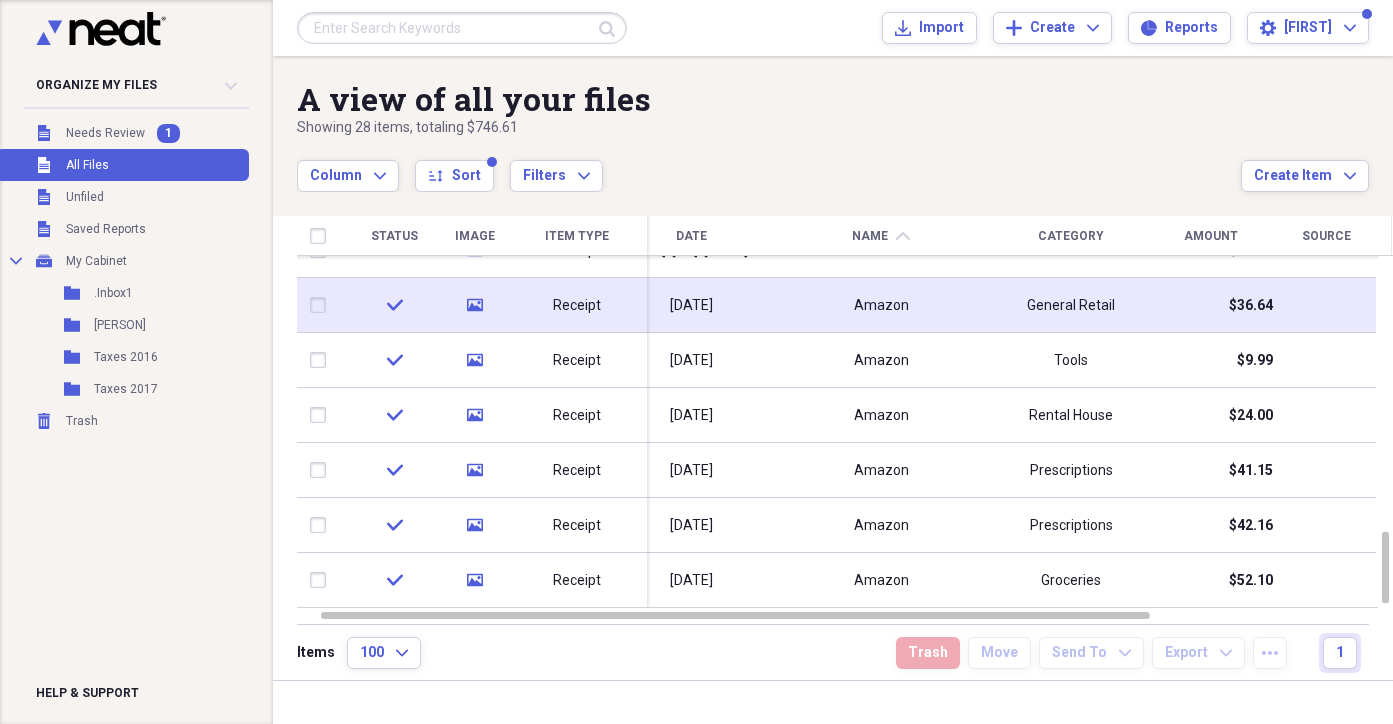 click at bounding box center [322, 305] 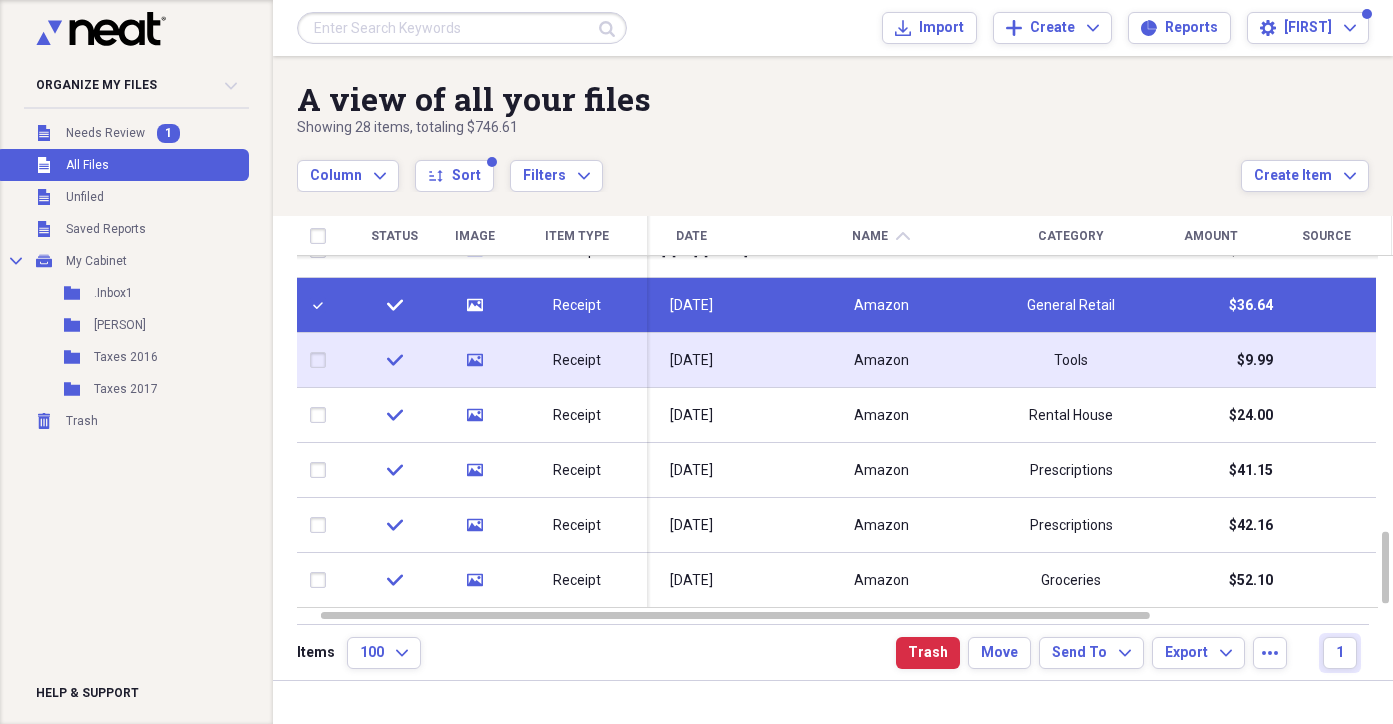 click at bounding box center (322, 360) 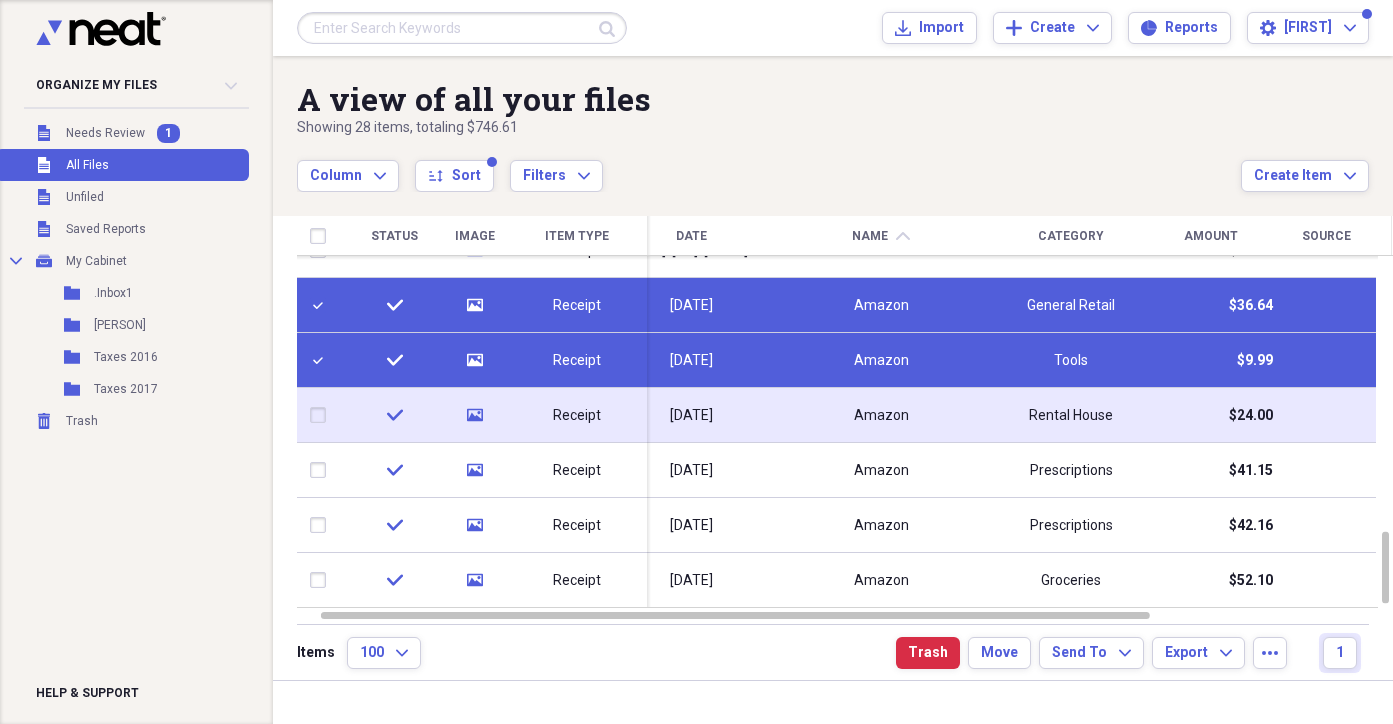 click at bounding box center [322, 415] 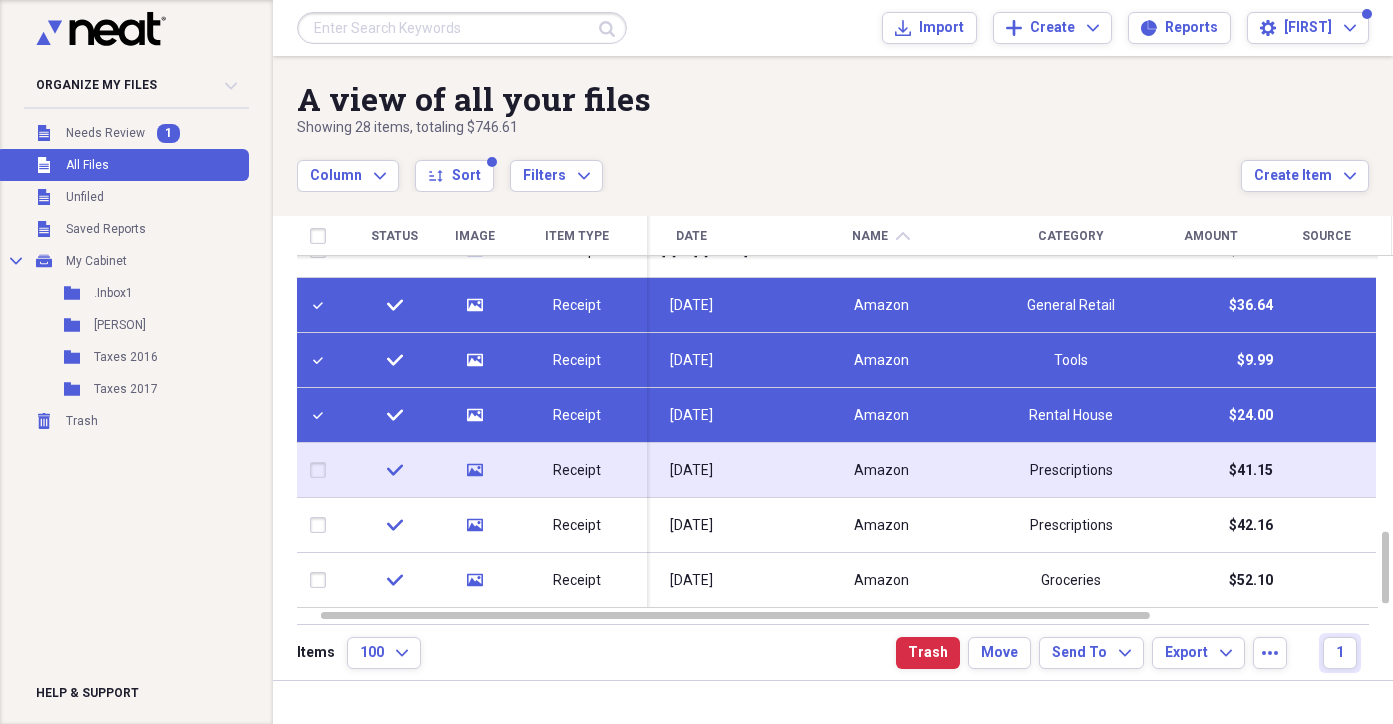 click at bounding box center [322, 470] 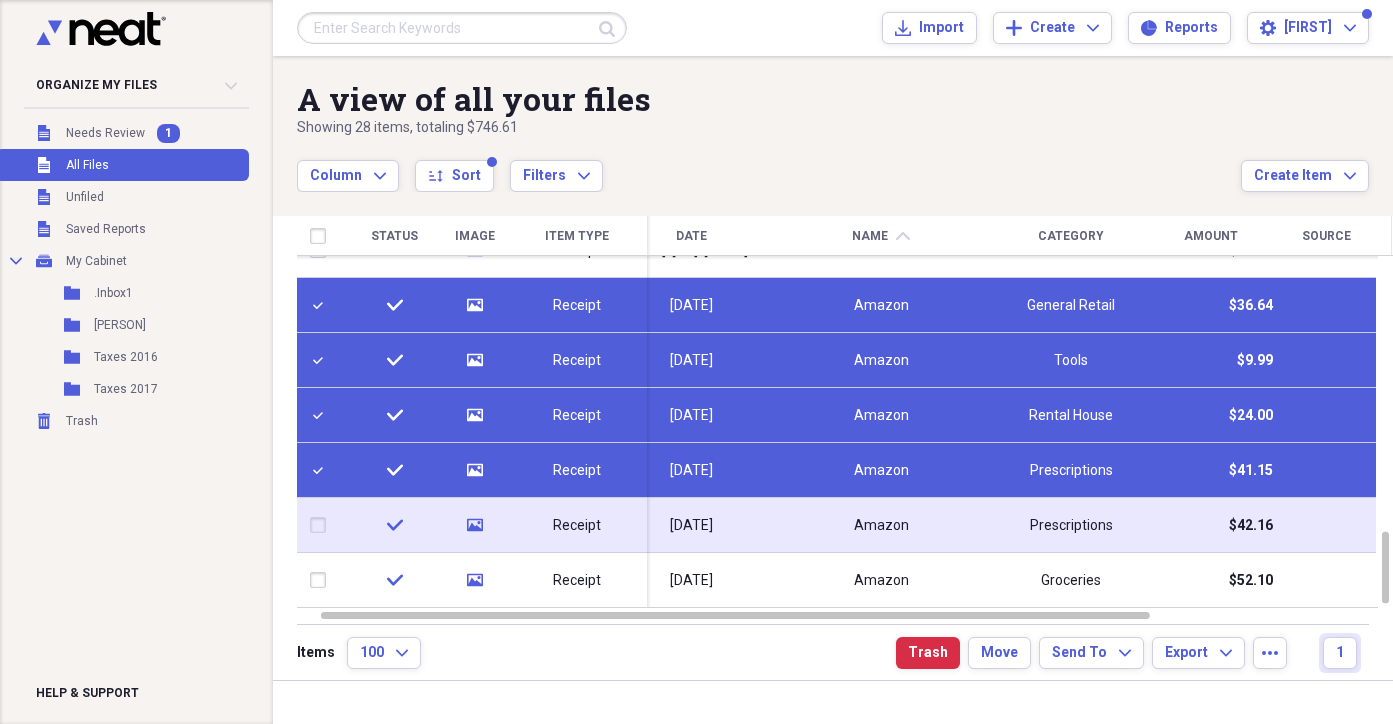 click at bounding box center [322, 525] 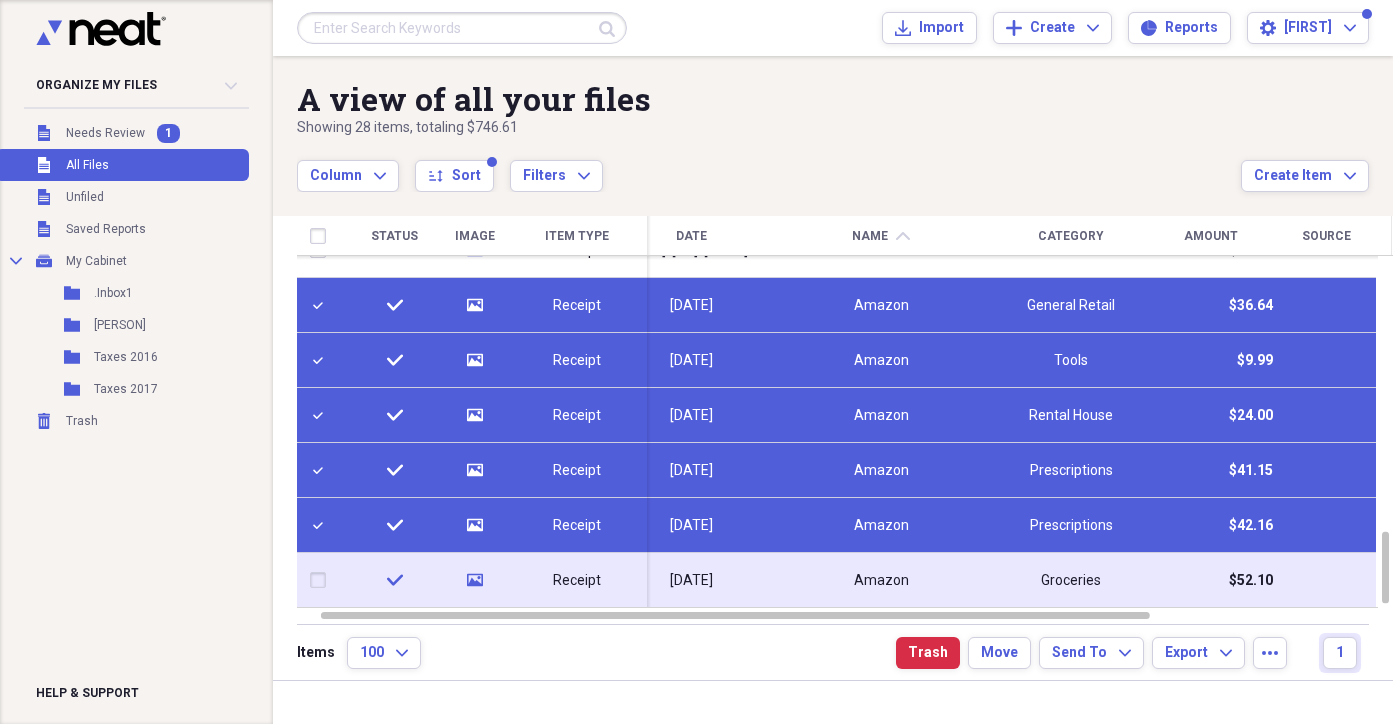 click at bounding box center [322, 580] 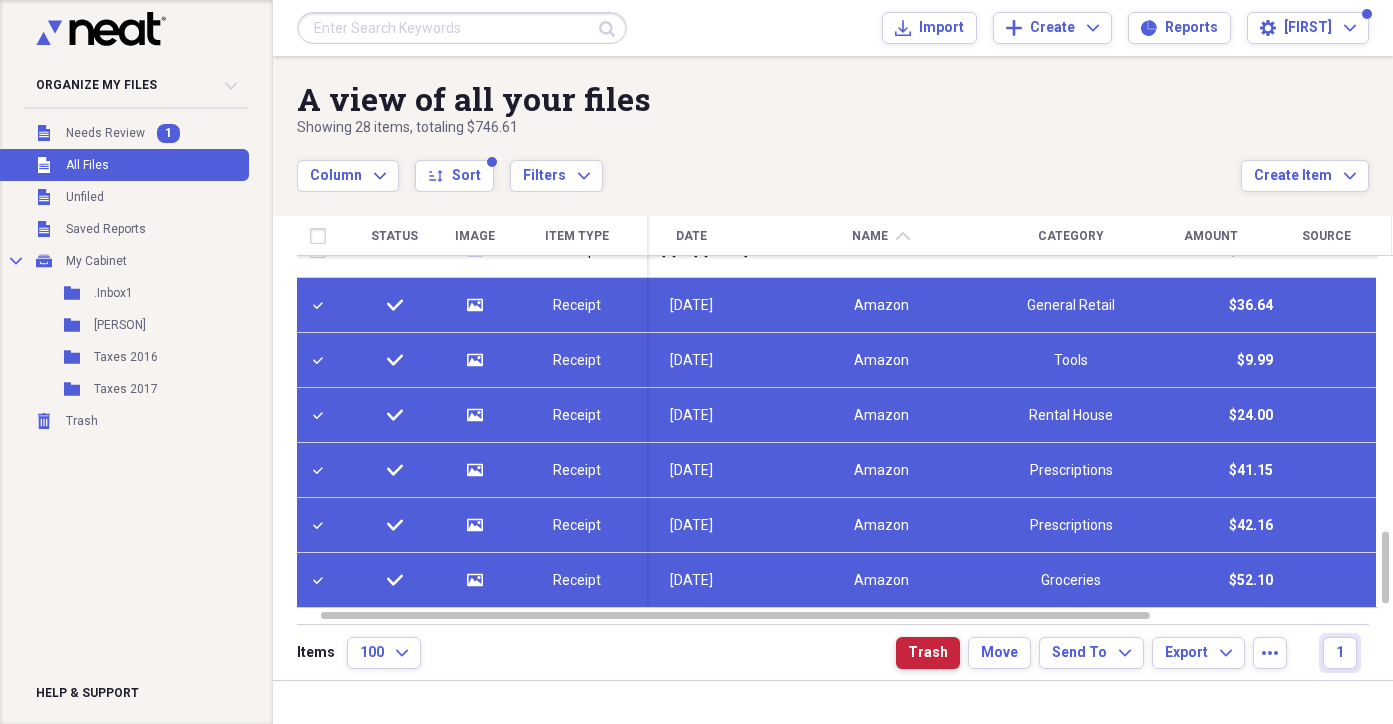 click on "Trash" at bounding box center (928, 653) 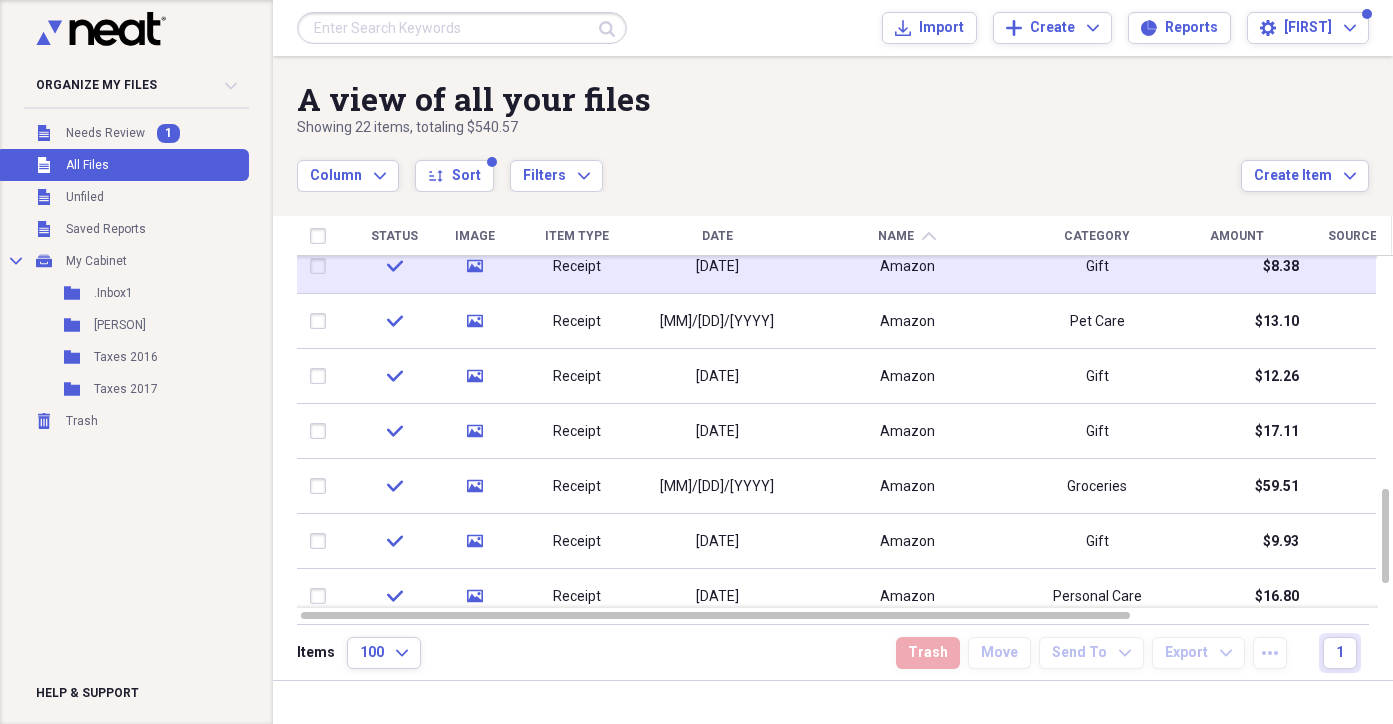 click at bounding box center (322, 266) 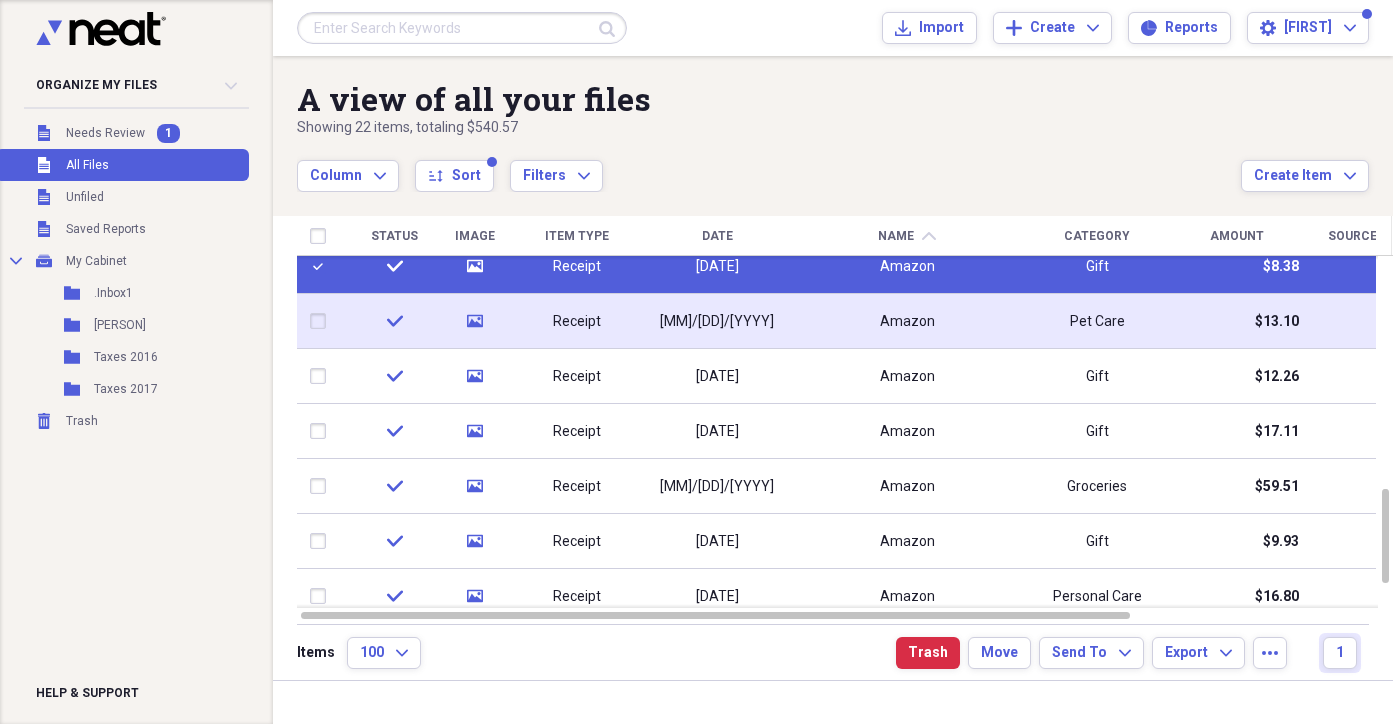 click at bounding box center (322, 321) 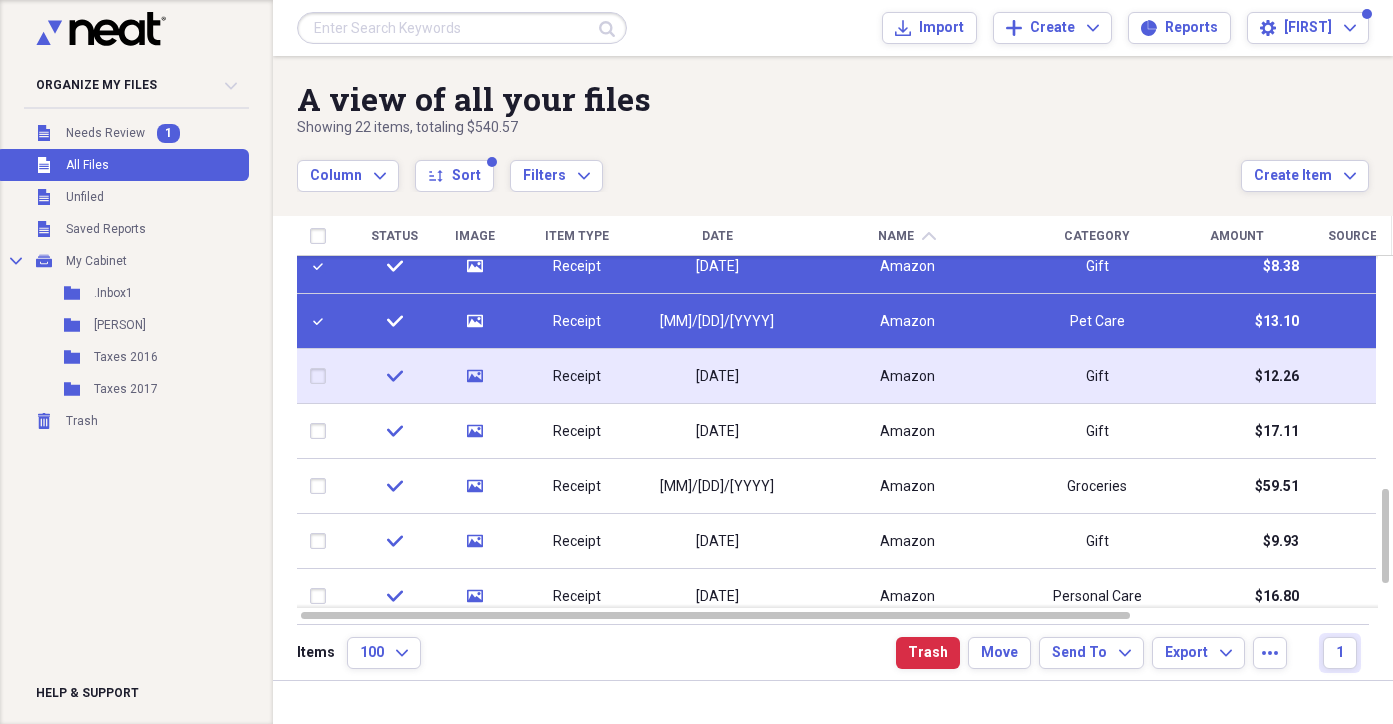 click at bounding box center [322, 376] 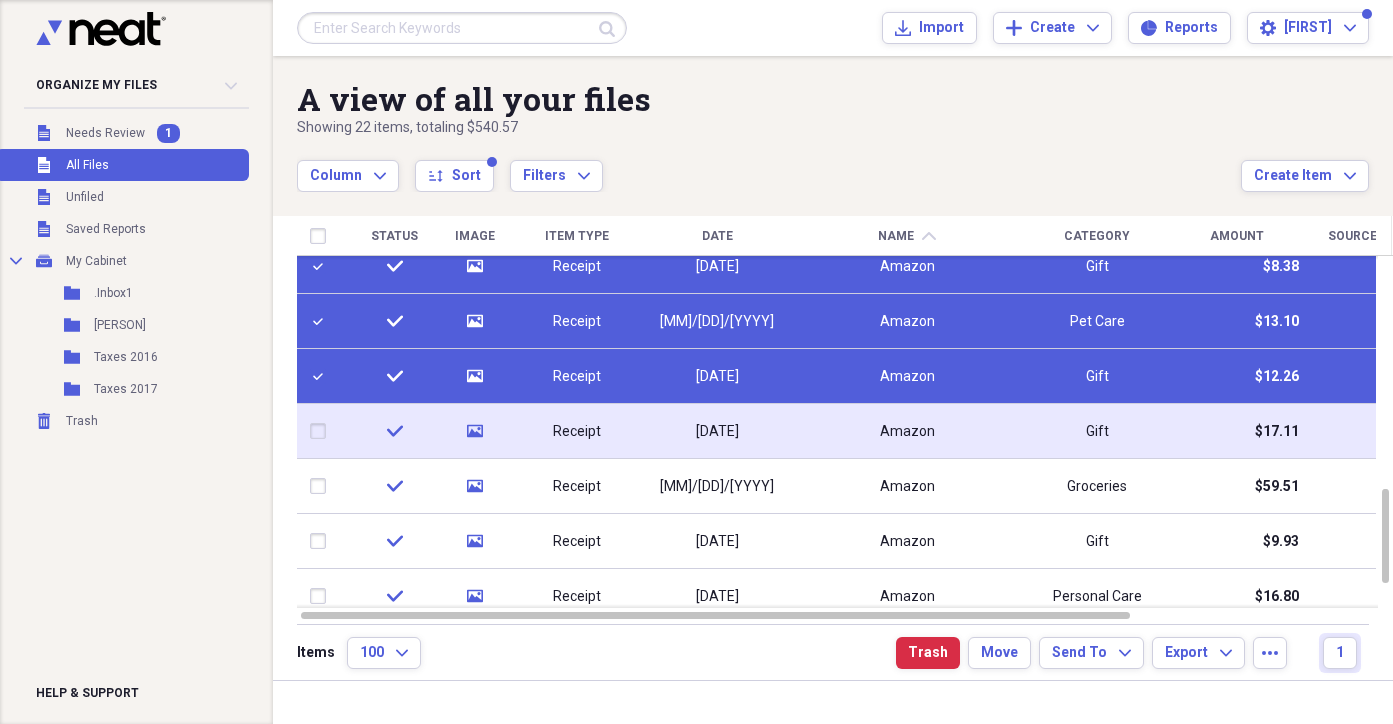 click at bounding box center [322, 431] 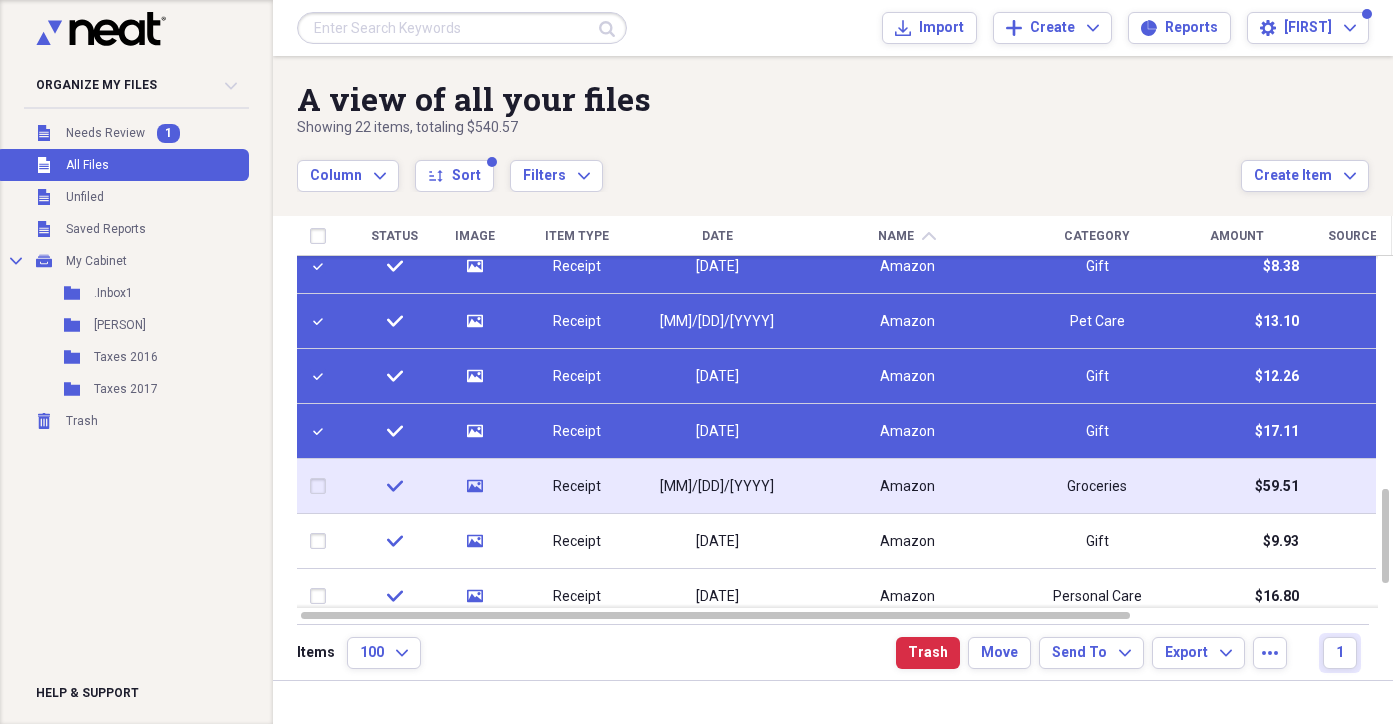 click at bounding box center (322, 486) 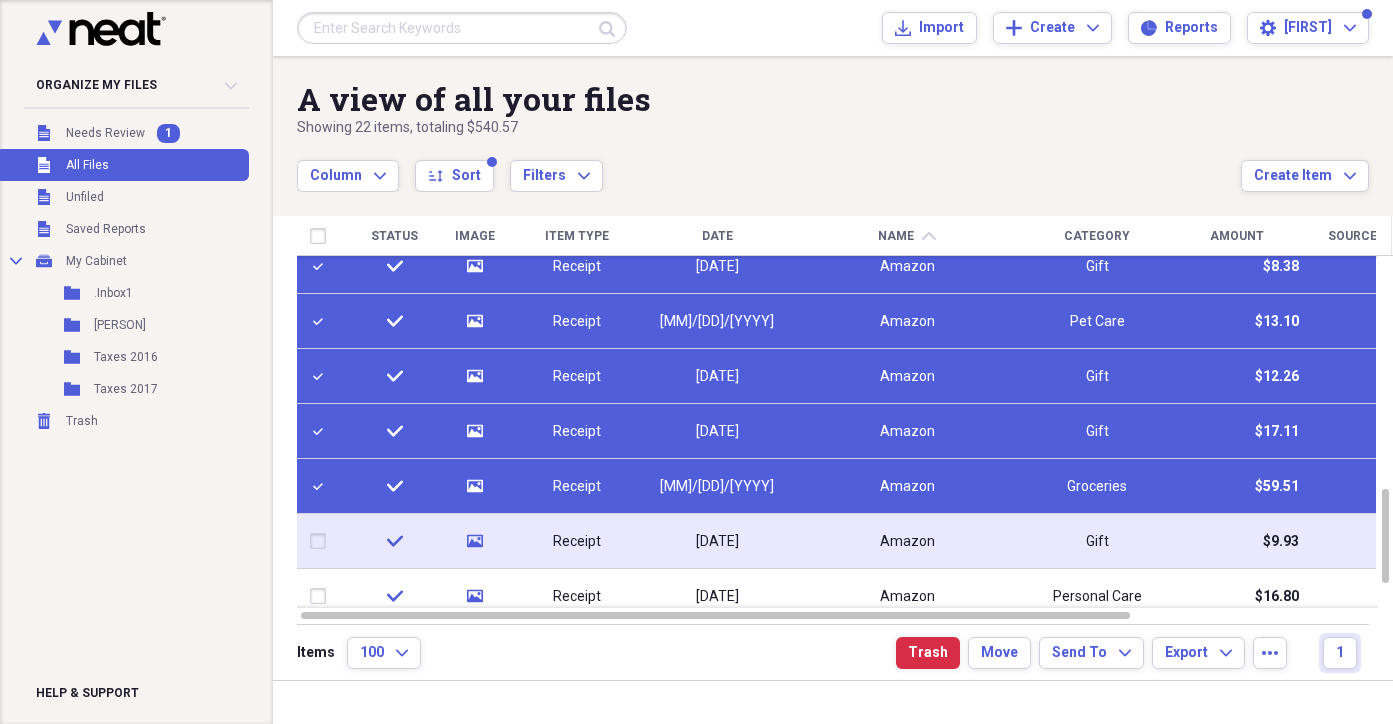 click at bounding box center [322, 541] 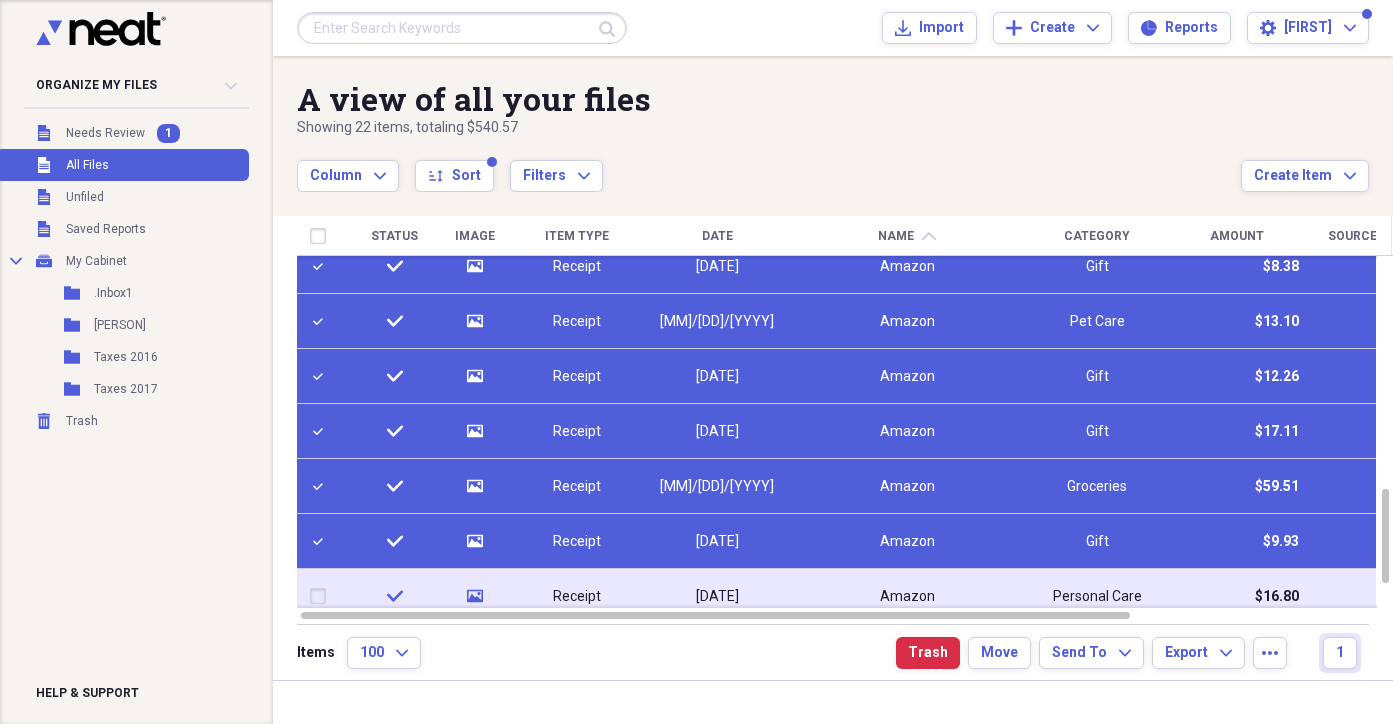 click at bounding box center (322, 596) 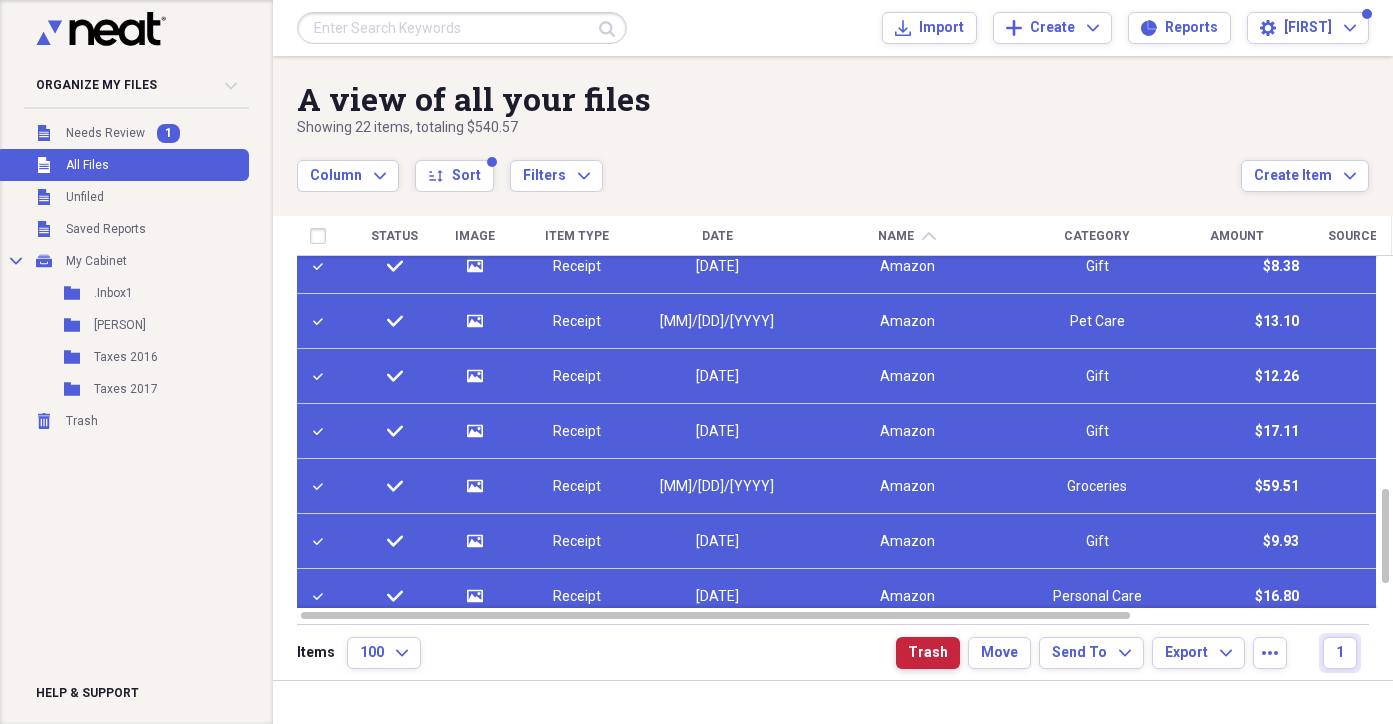 click on "Trash" at bounding box center [928, 653] 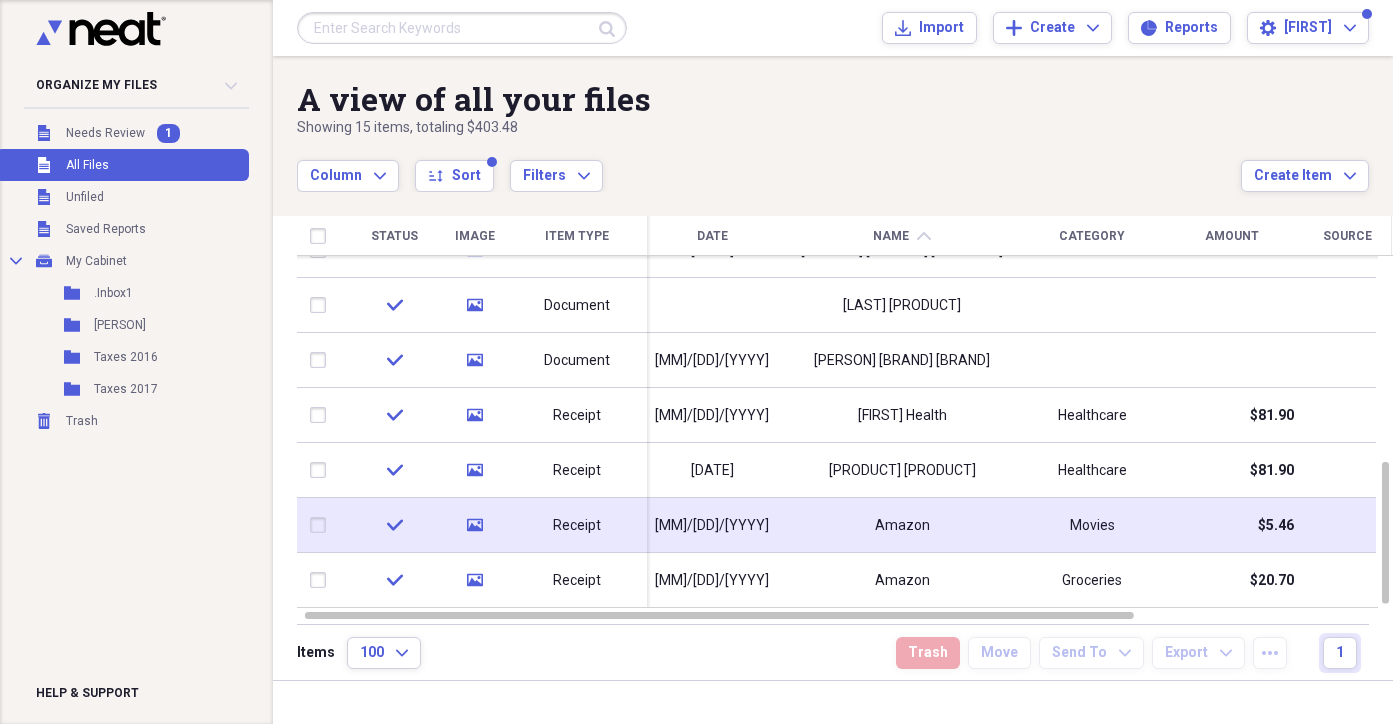 click at bounding box center [322, 525] 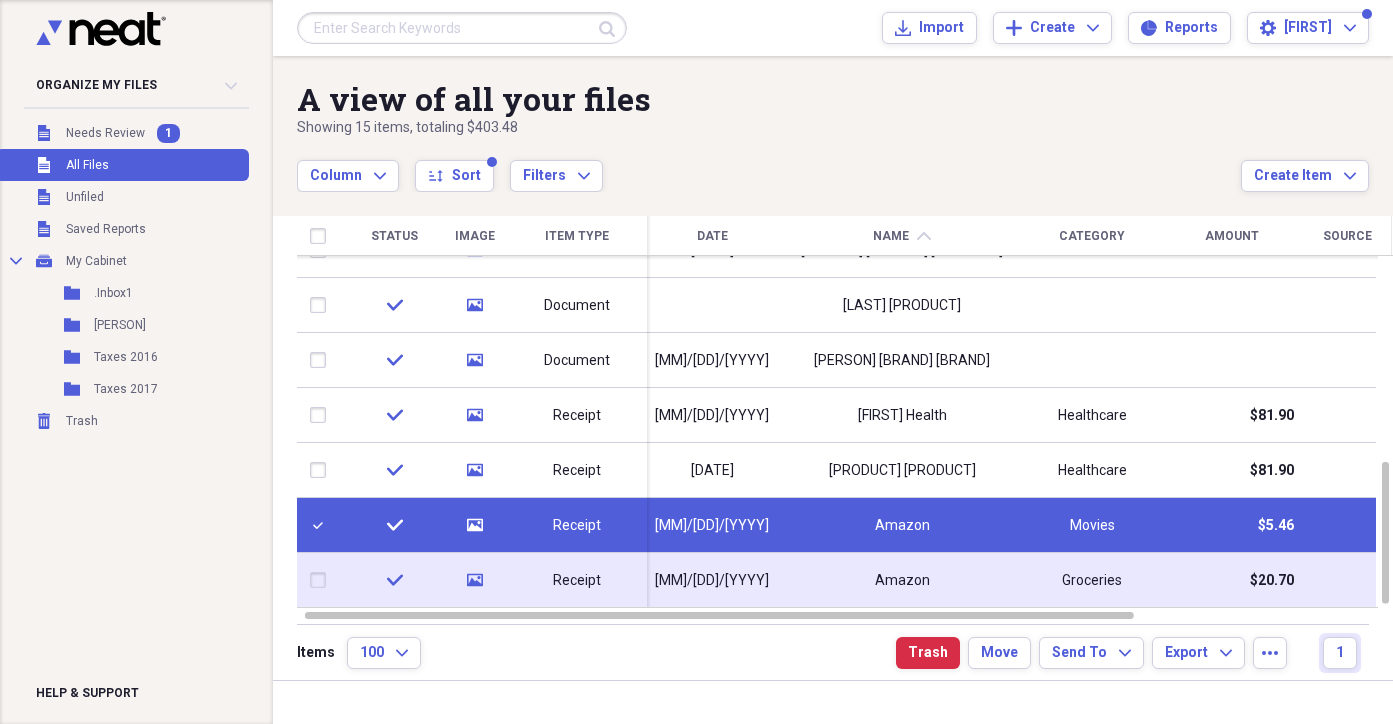 click at bounding box center (322, 580) 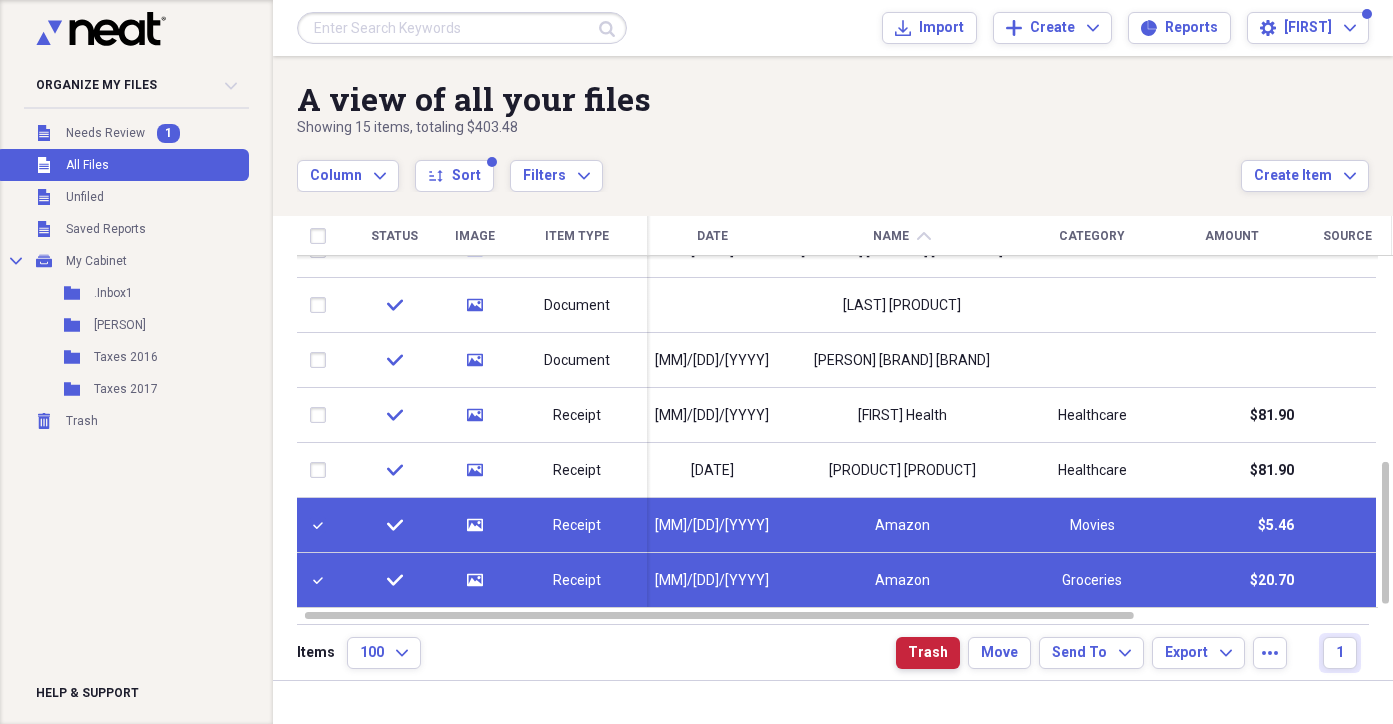 click on "Trash" at bounding box center (928, 653) 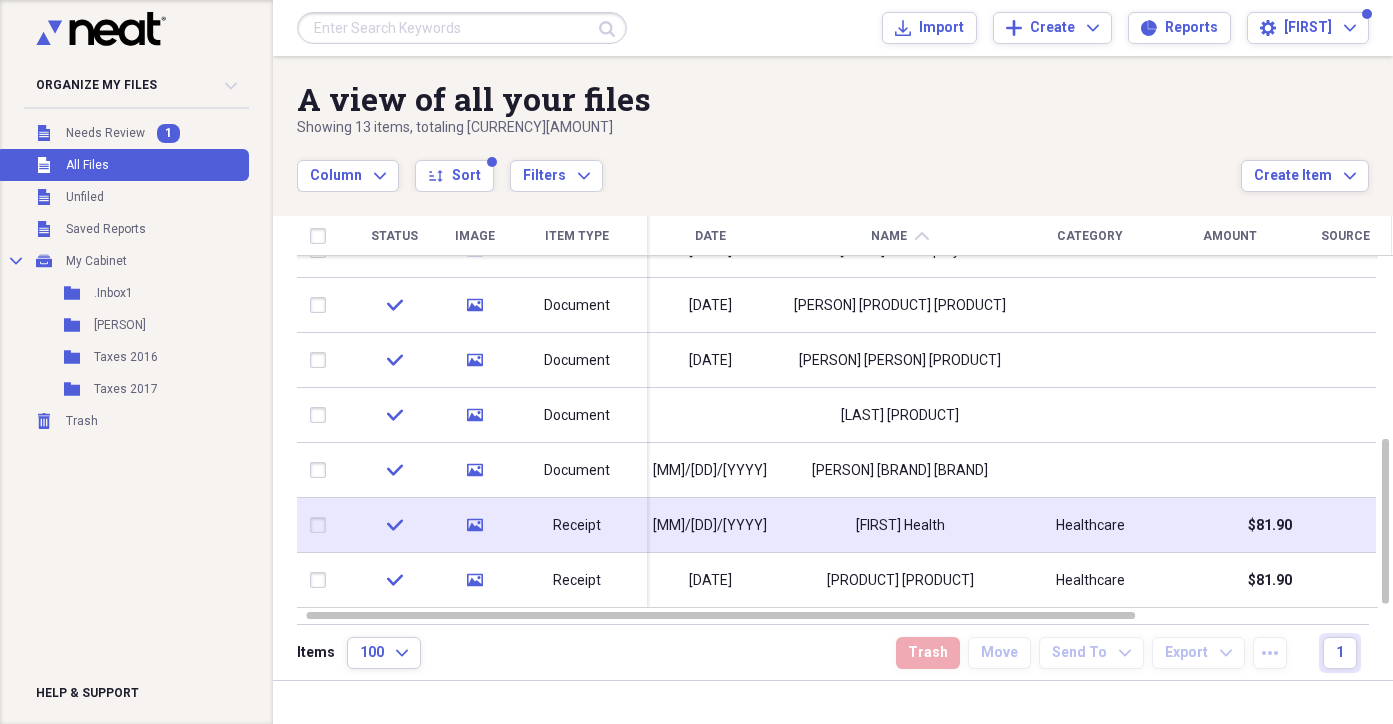 click on "Receipt" at bounding box center (577, 526) 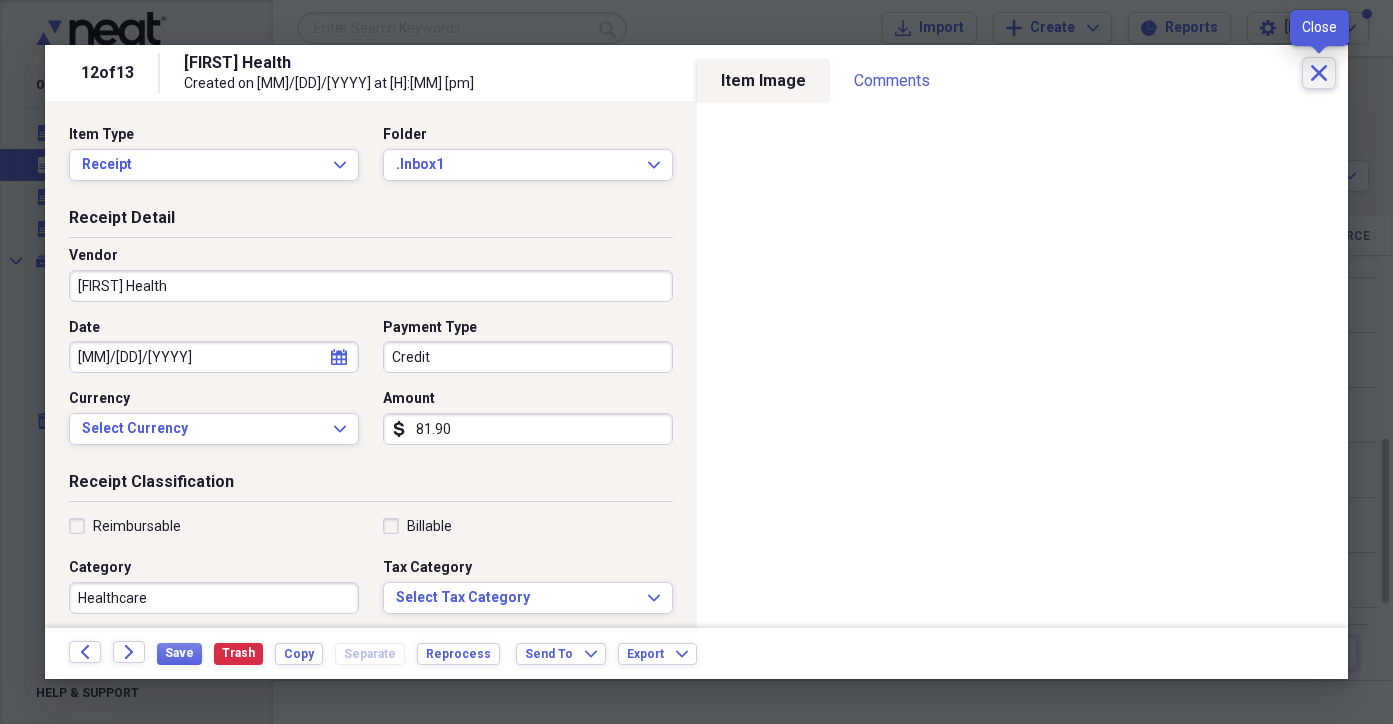 click 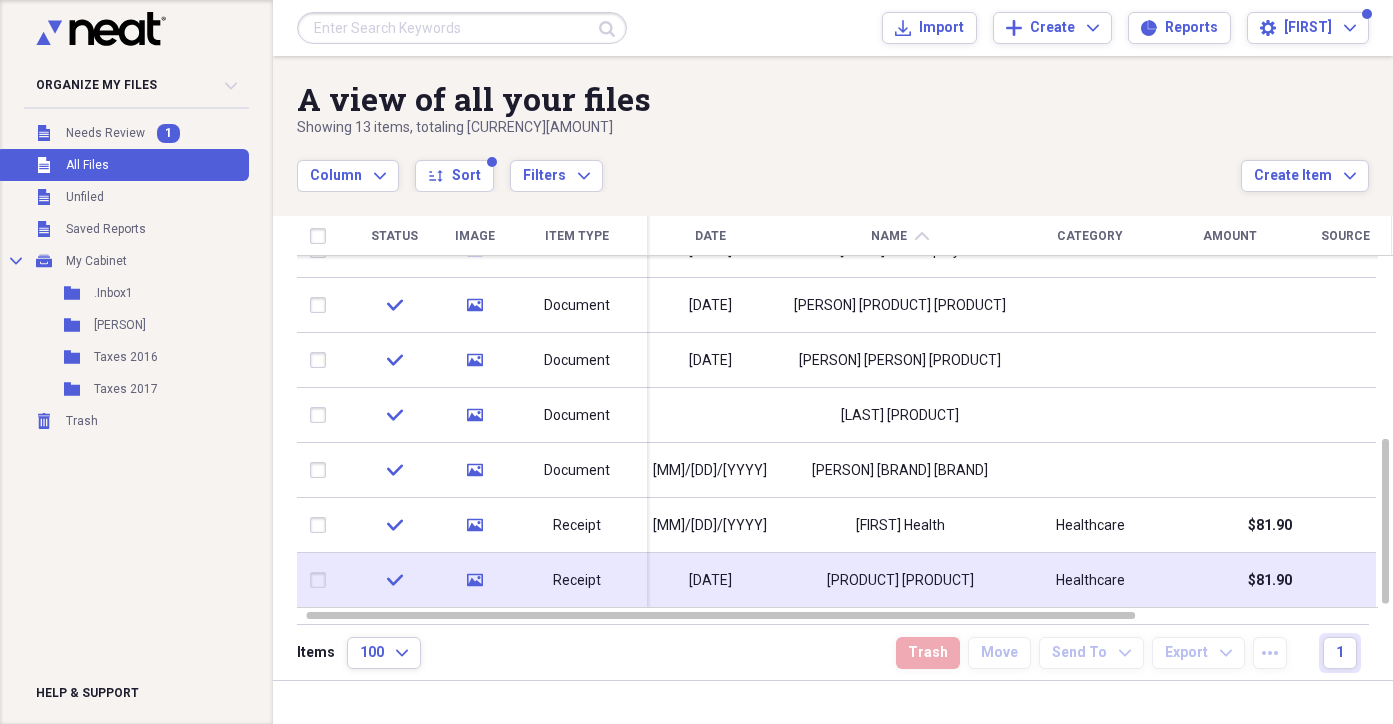 click at bounding box center (322, 580) 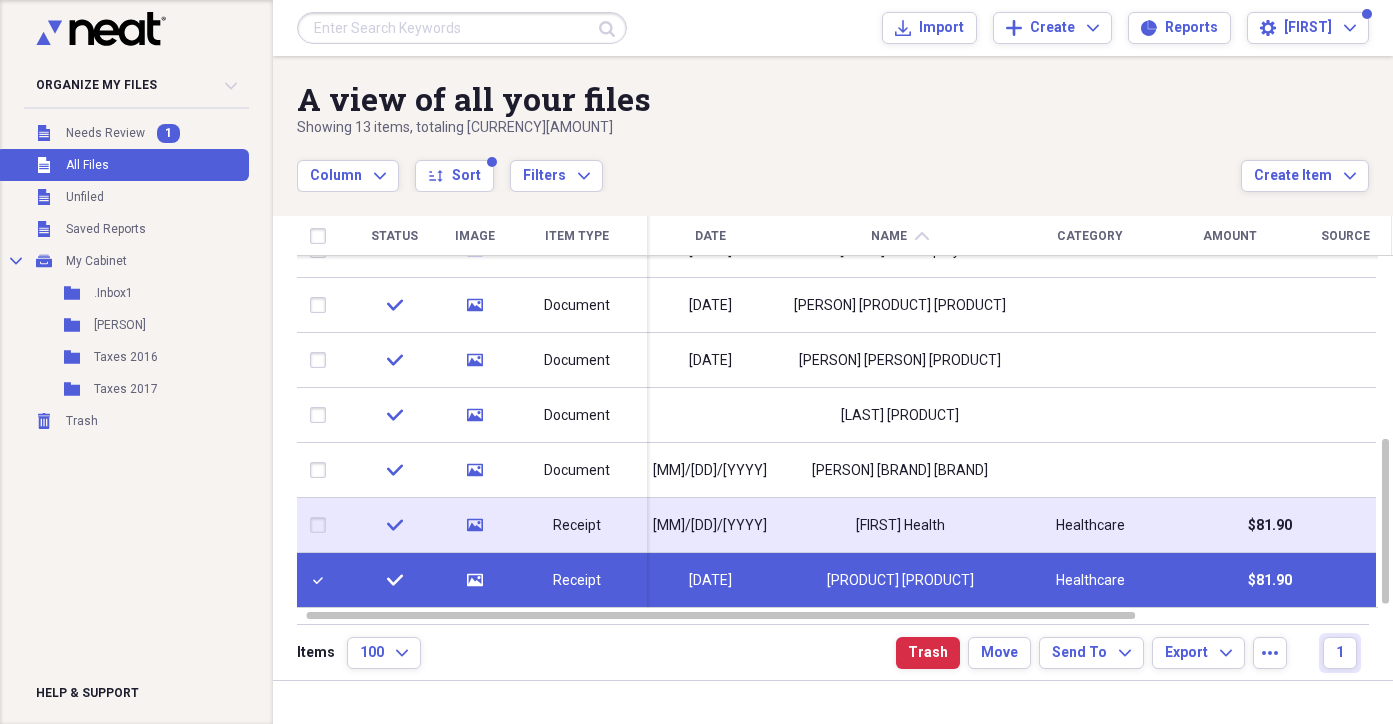 click at bounding box center [322, 525] 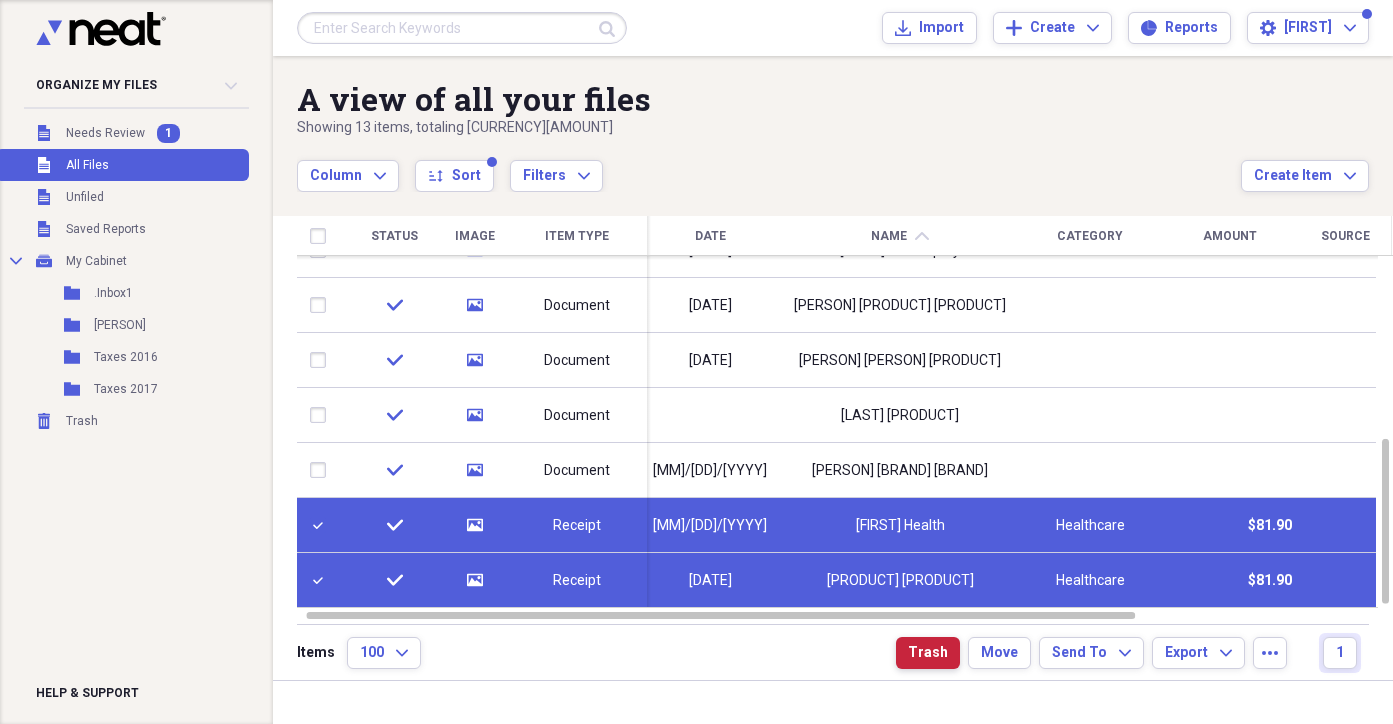 click on "Trash" at bounding box center (928, 653) 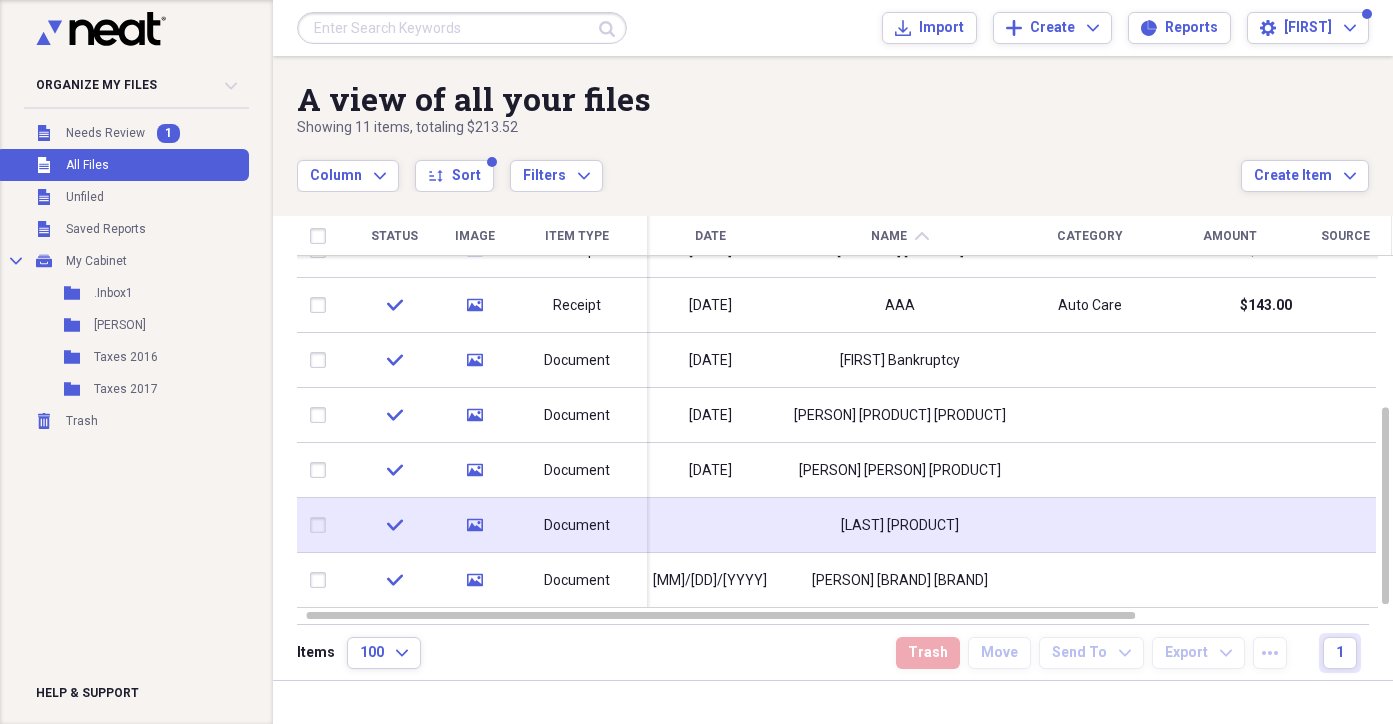click on "Document" at bounding box center (577, 526) 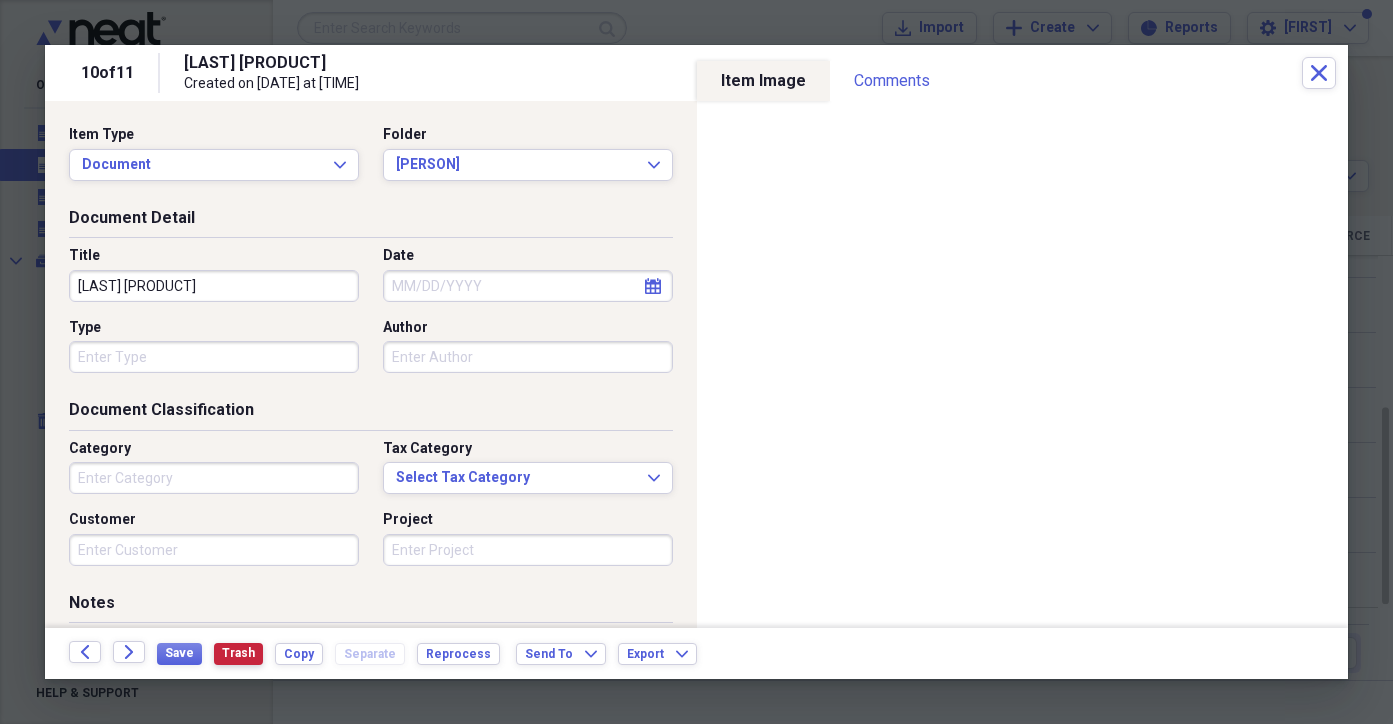 click on "Trash" at bounding box center (238, 653) 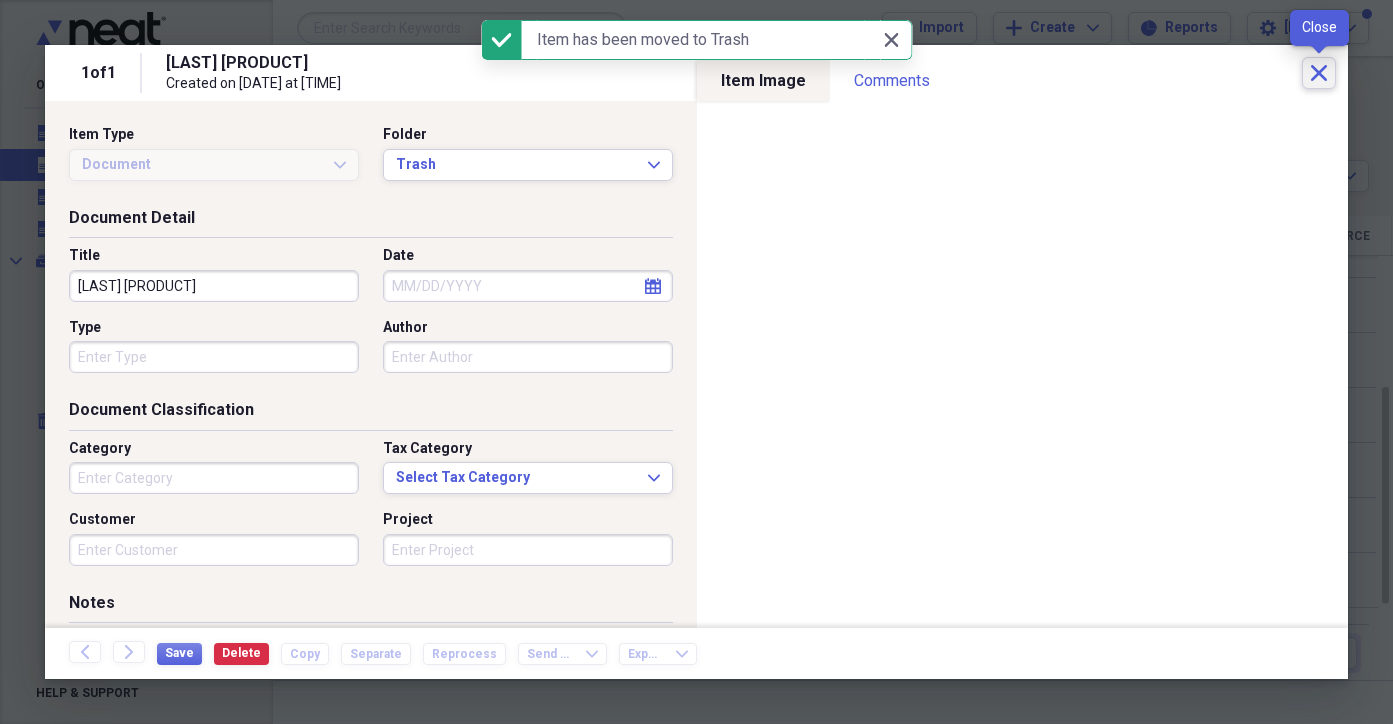 click 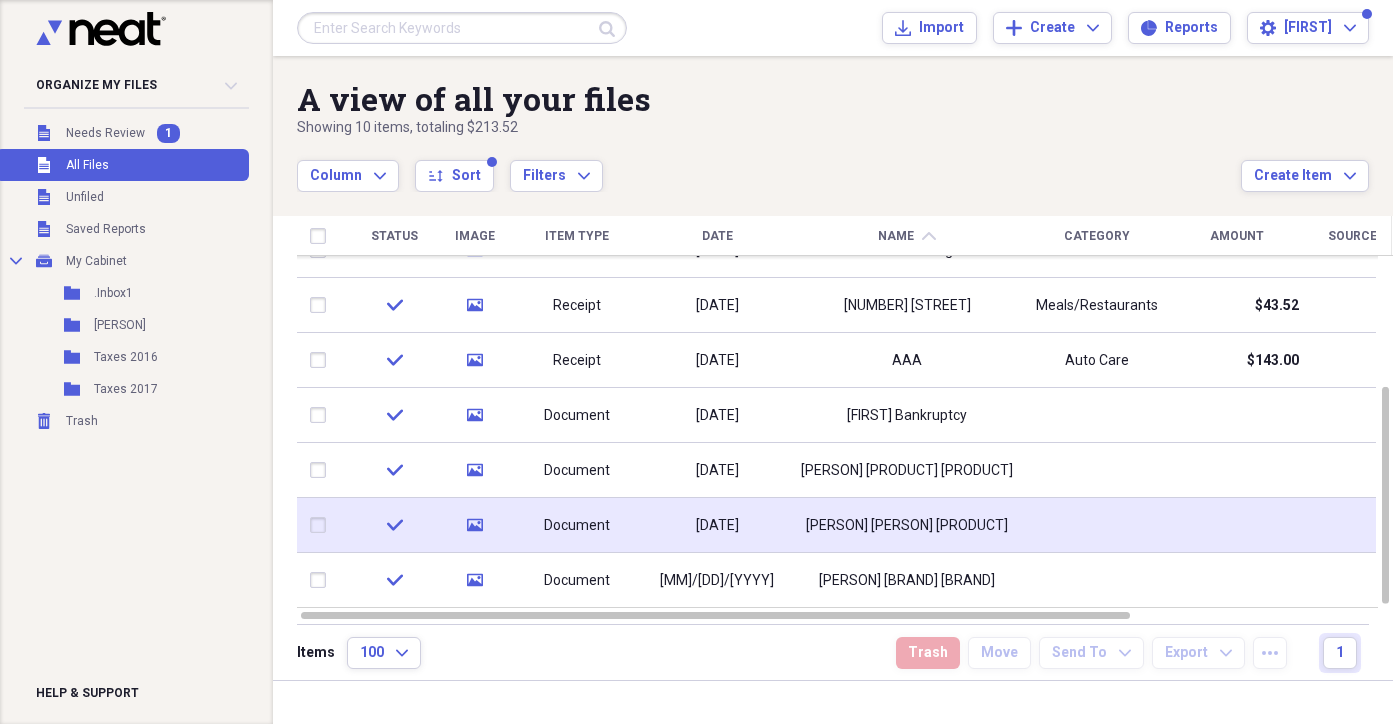 click on "Document" at bounding box center (577, 526) 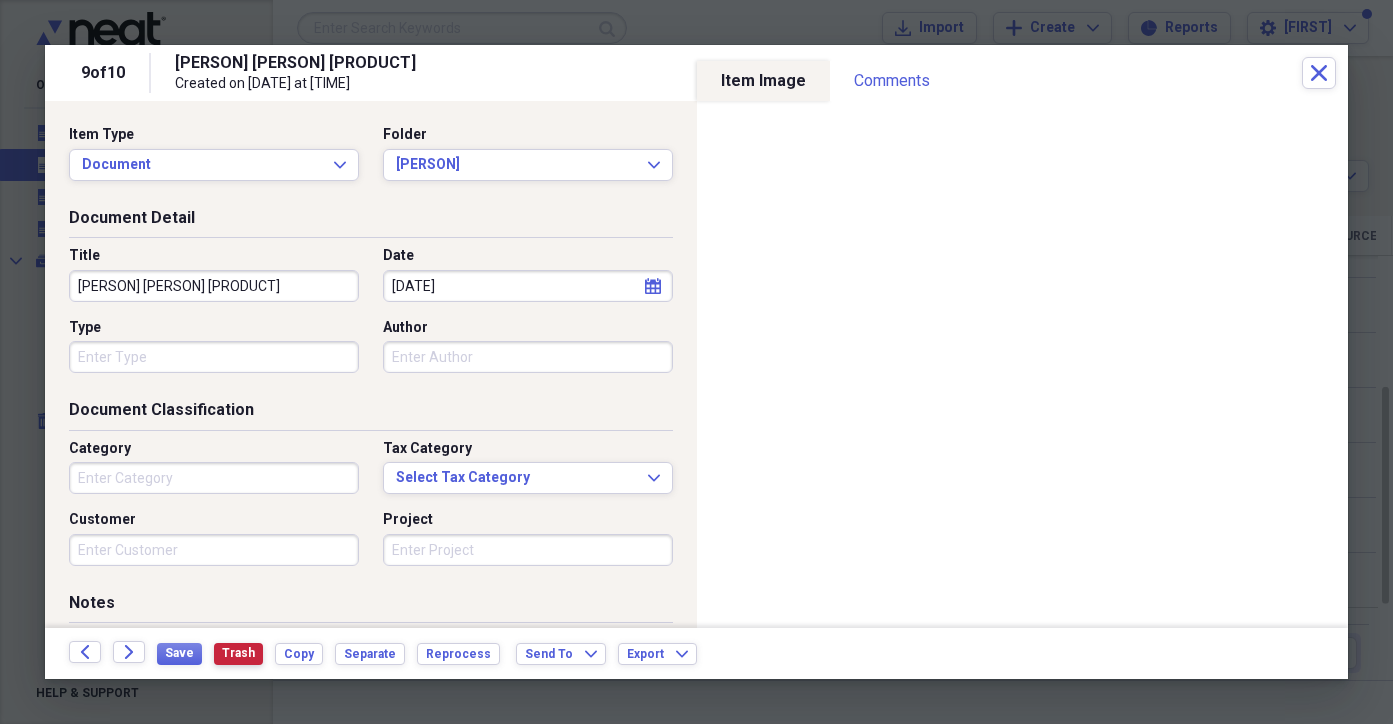 click on "Trash" at bounding box center [238, 653] 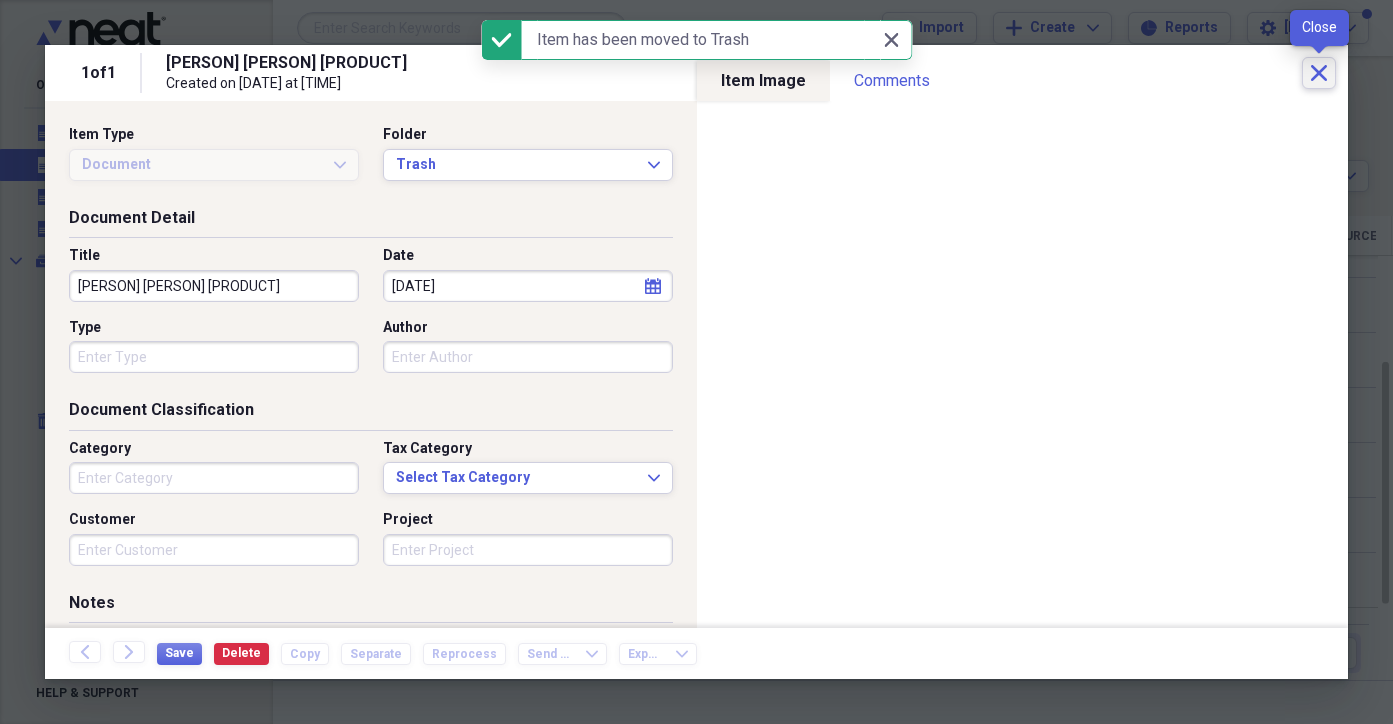 click 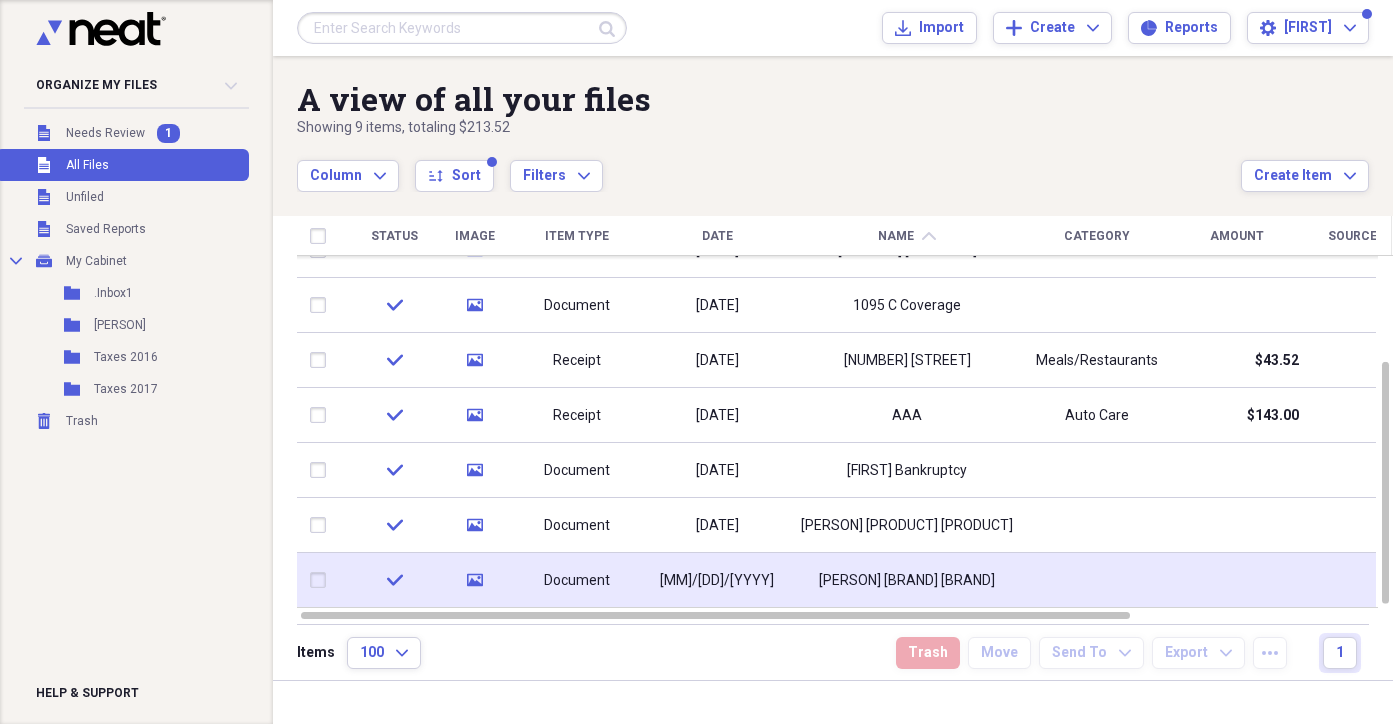 click on "Document" at bounding box center (577, 581) 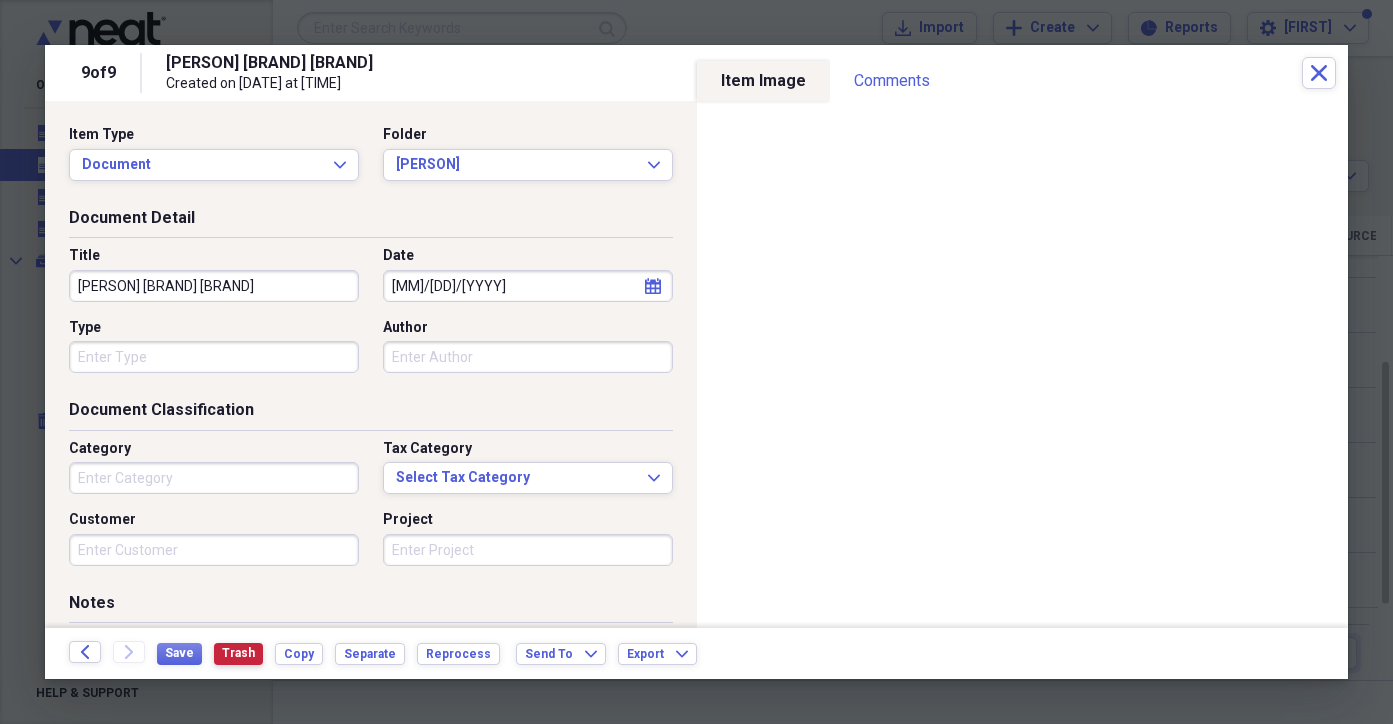 click on "Trash" at bounding box center [238, 653] 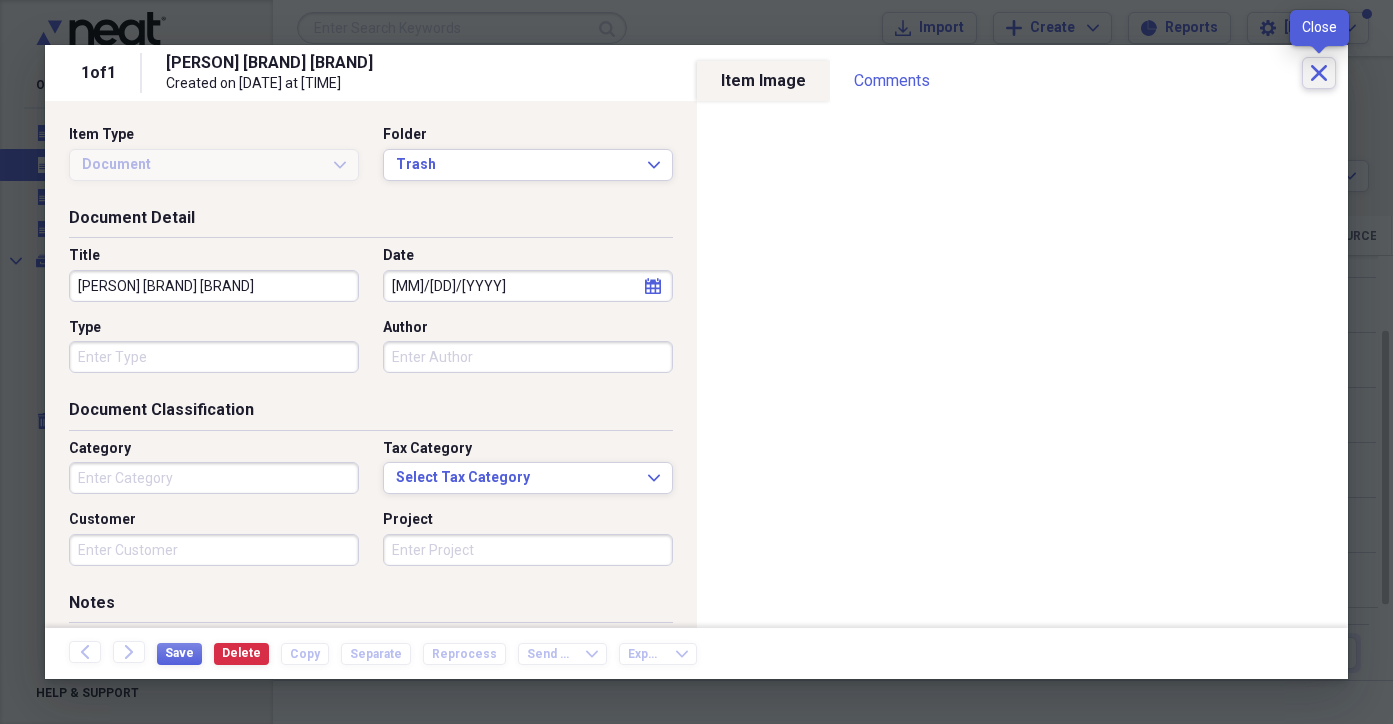 click 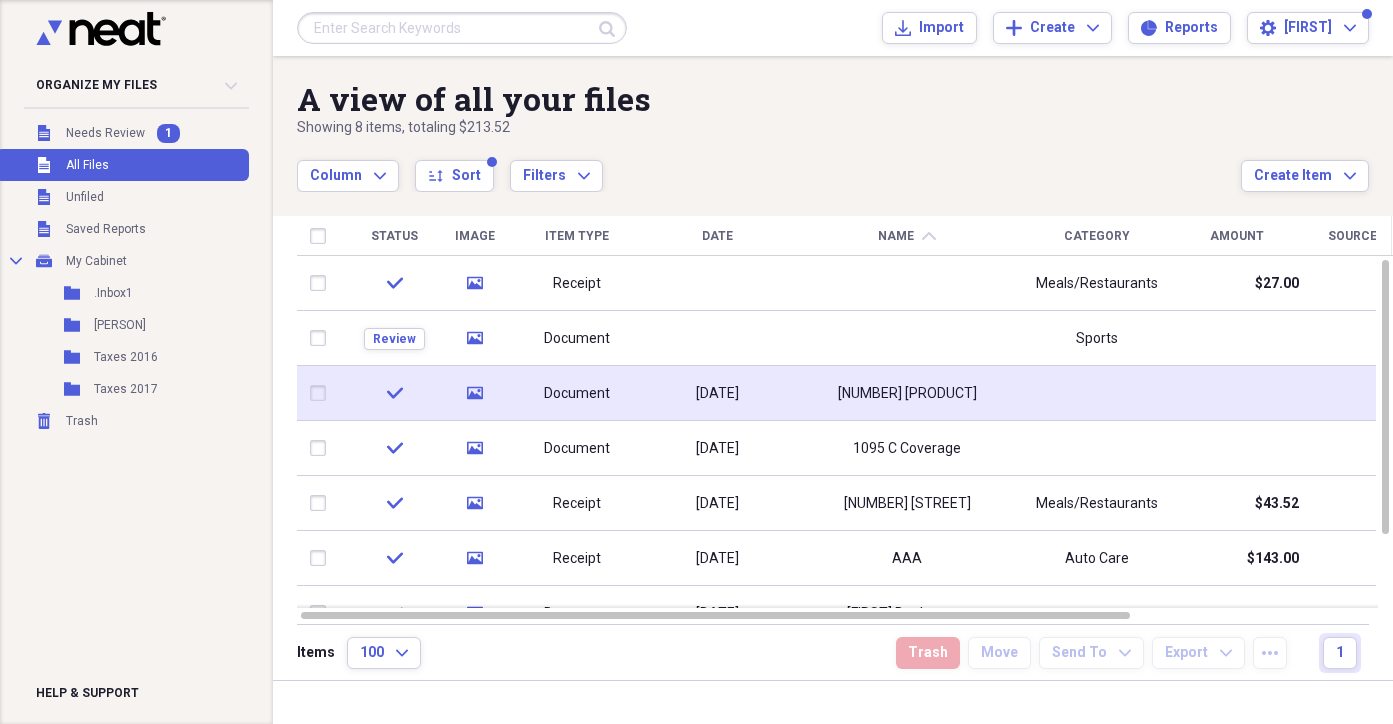 click at bounding box center (322, 393) 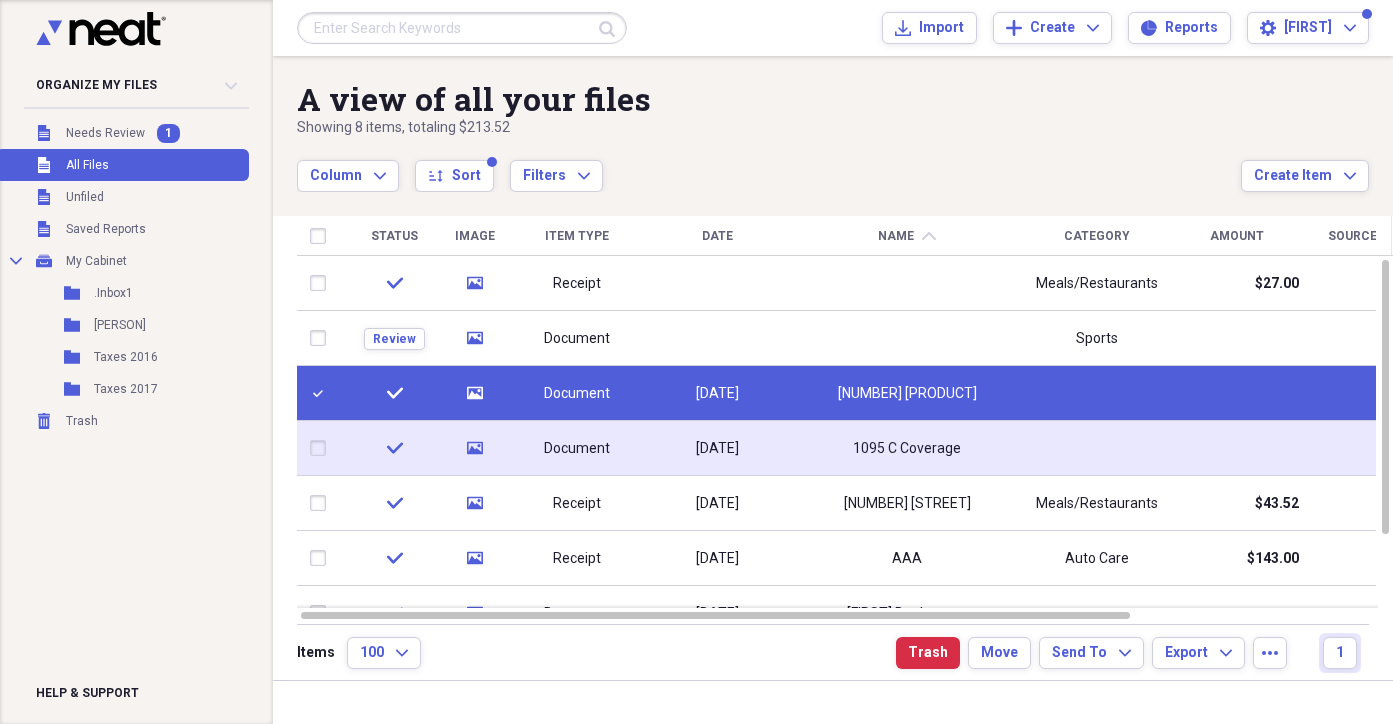 click at bounding box center (322, 448) 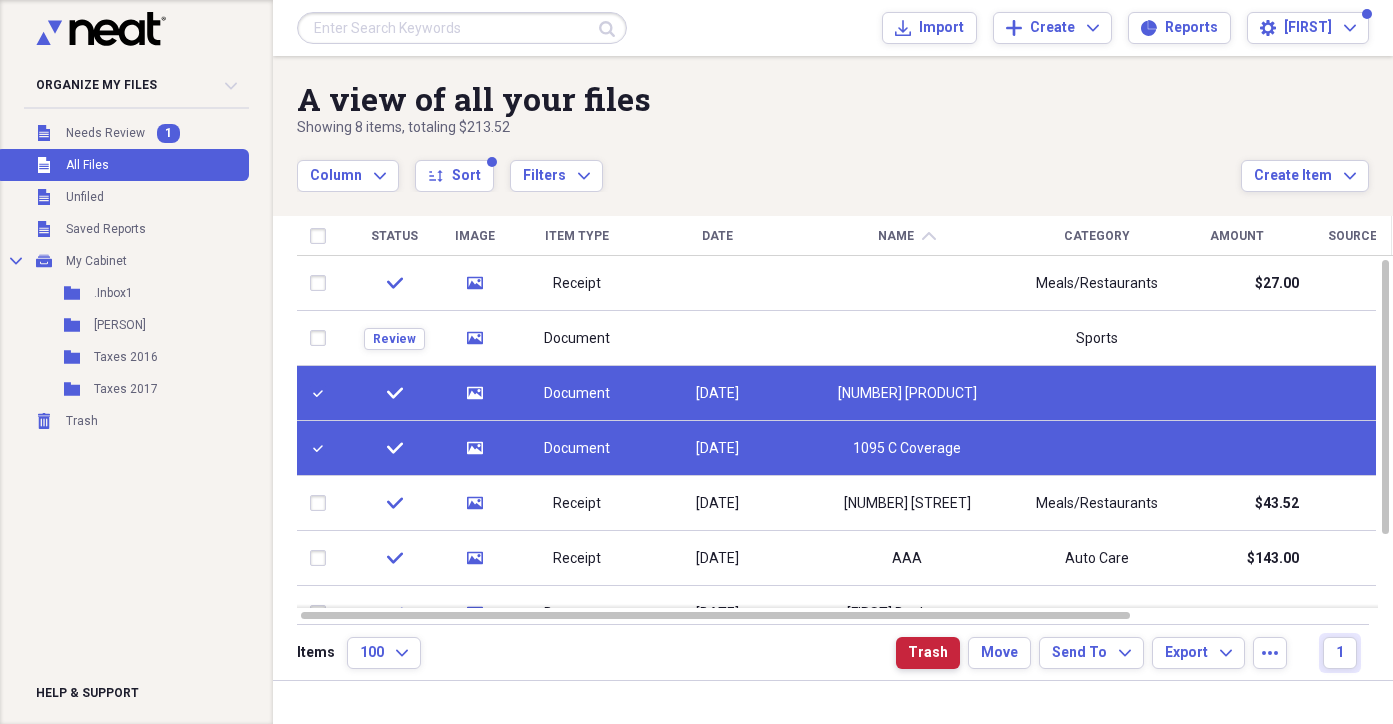 click on "Trash" at bounding box center (928, 653) 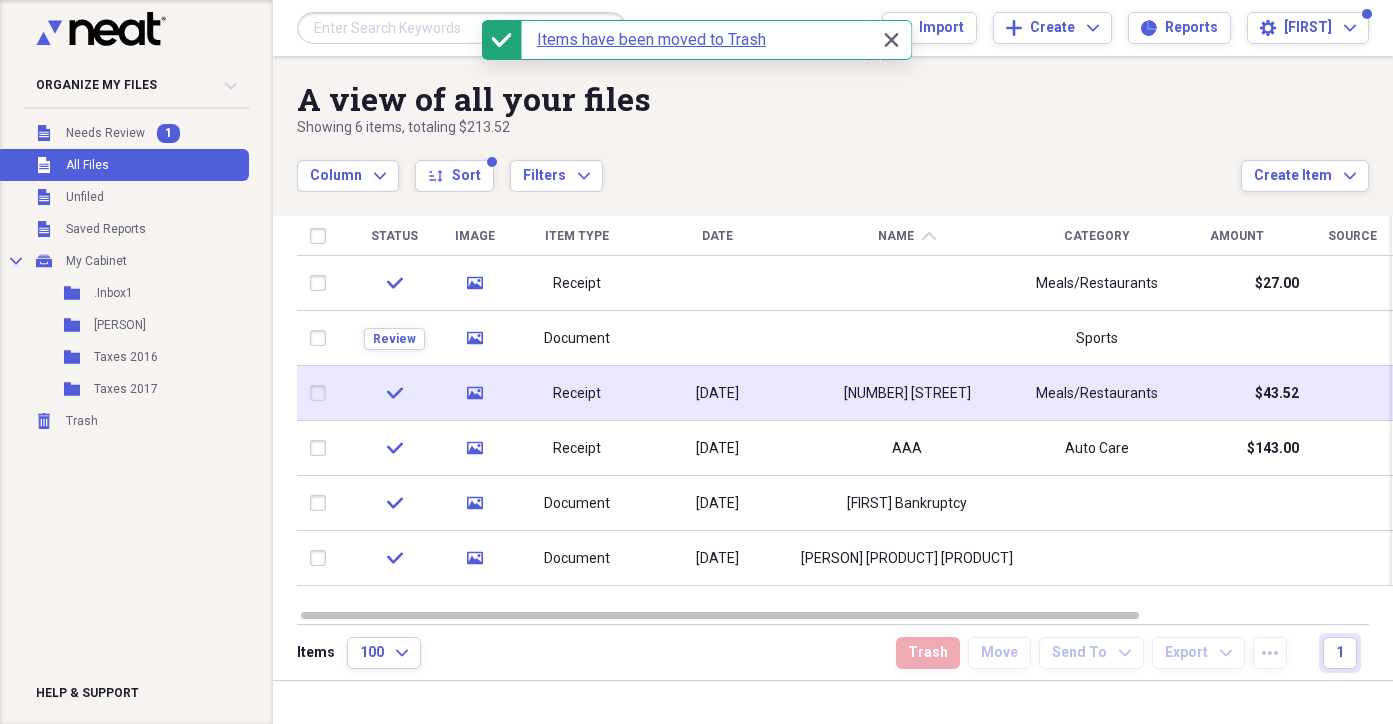 click on "Receipt" at bounding box center [577, 394] 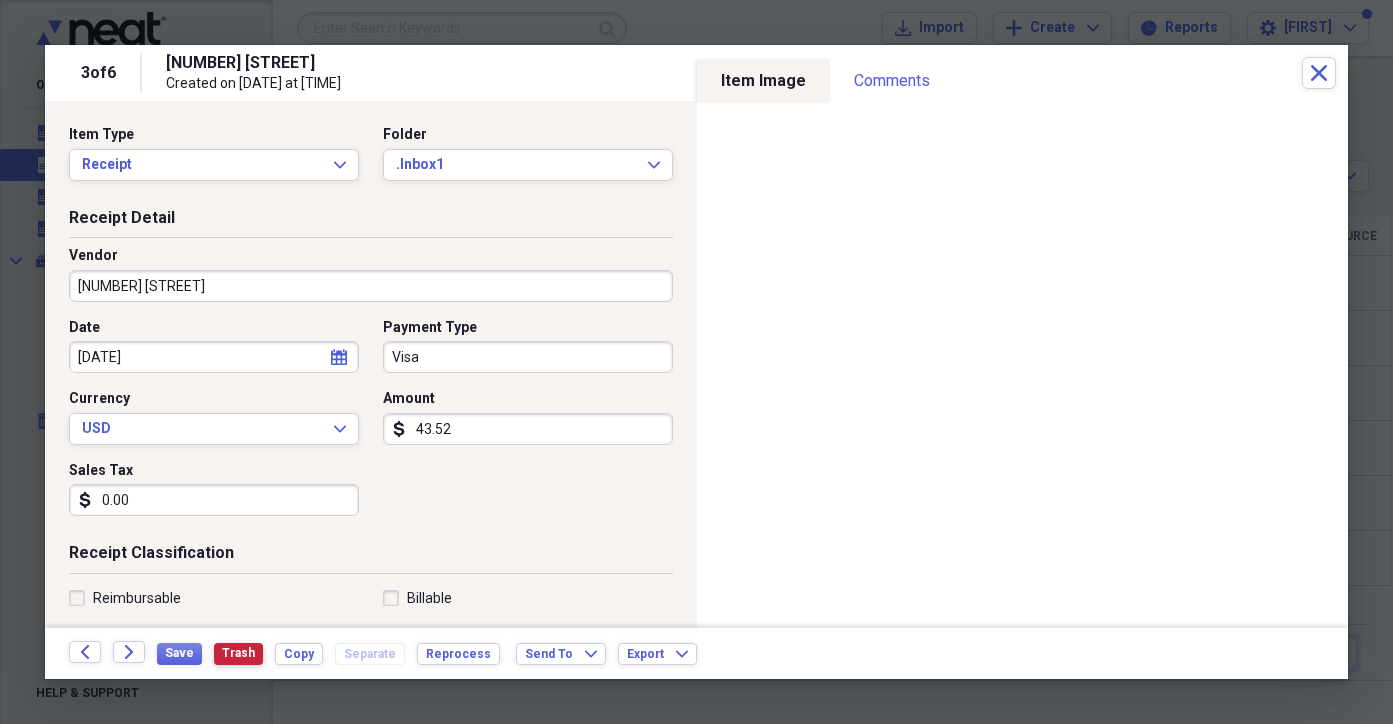 click on "Trash" at bounding box center (238, 653) 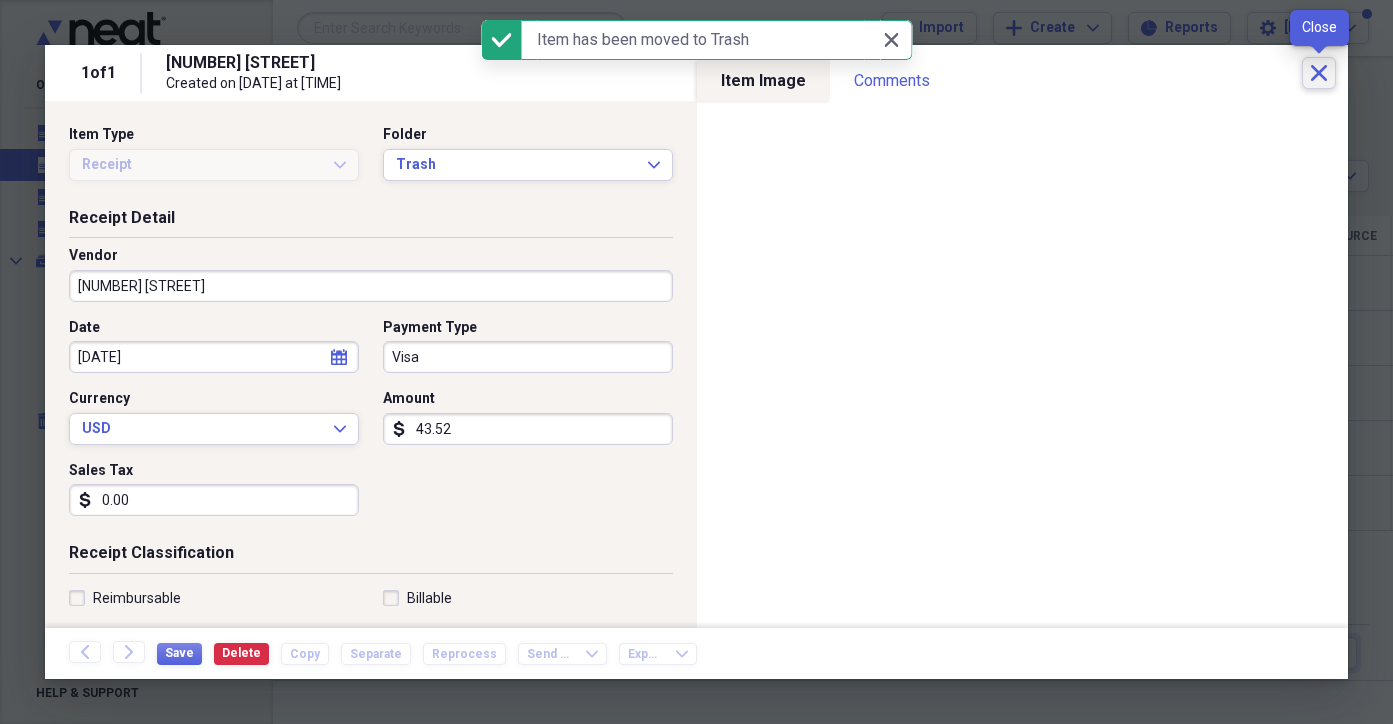 click 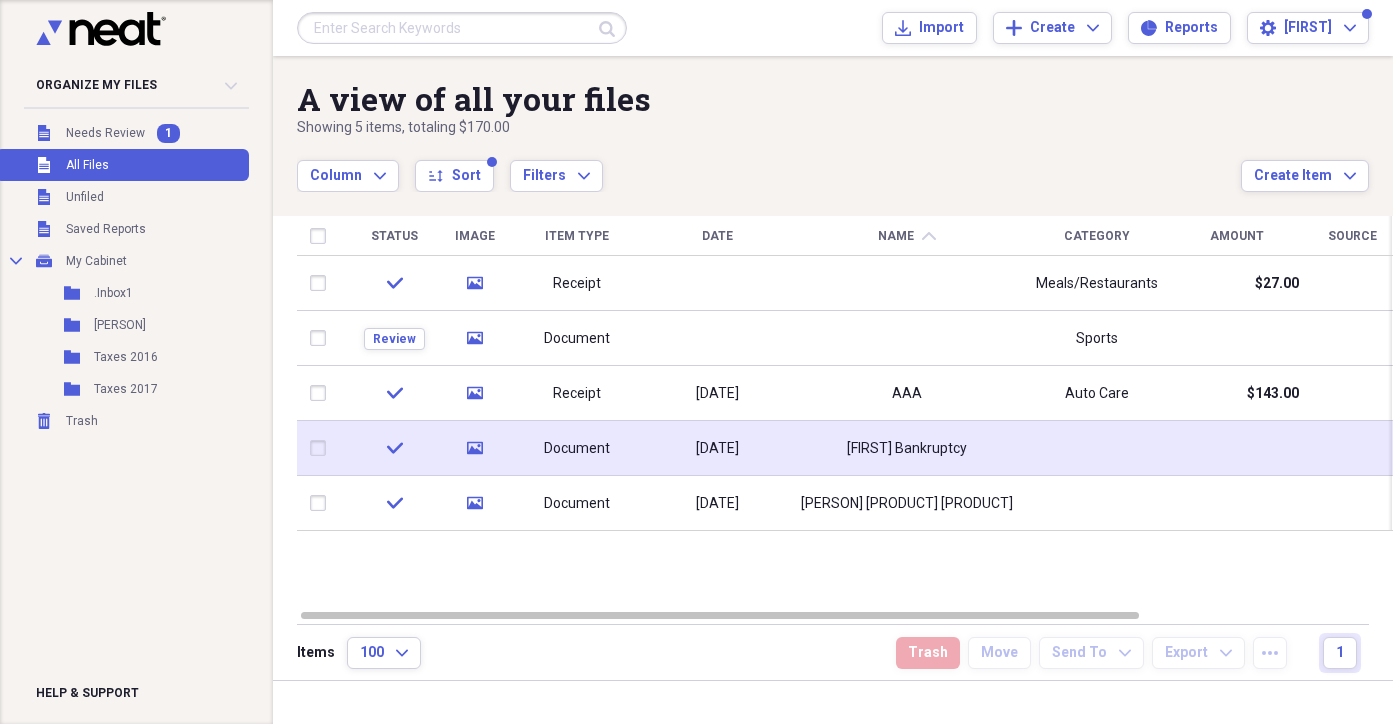 click on "Document" at bounding box center [577, 449] 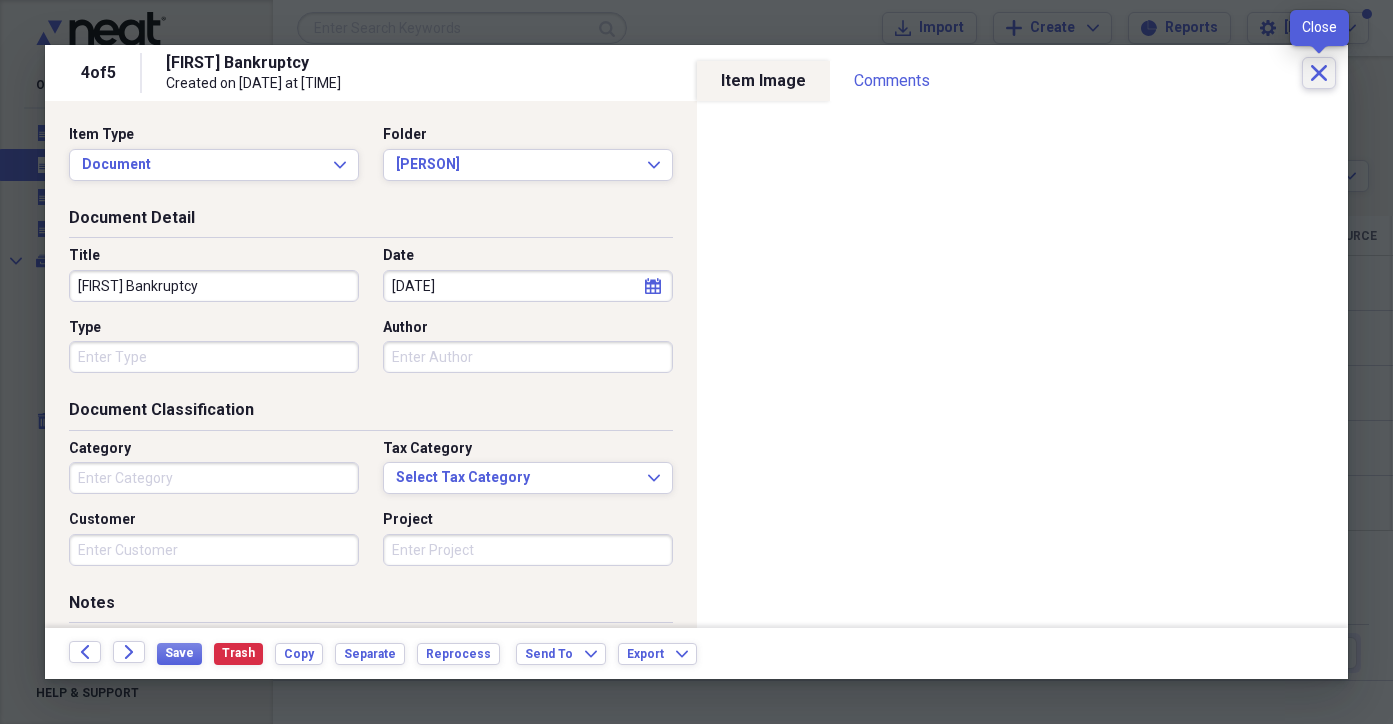 click 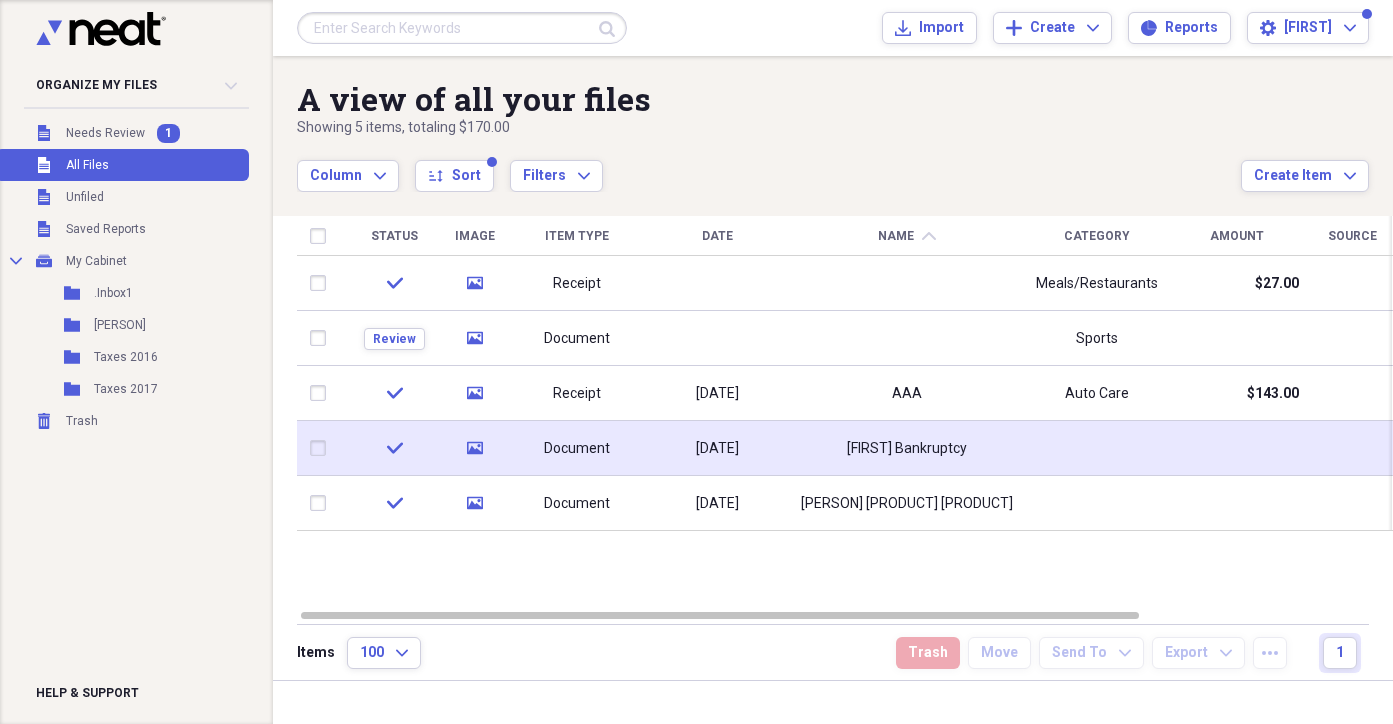 click on "[FIRST] Bankruptcy" at bounding box center (907, 448) 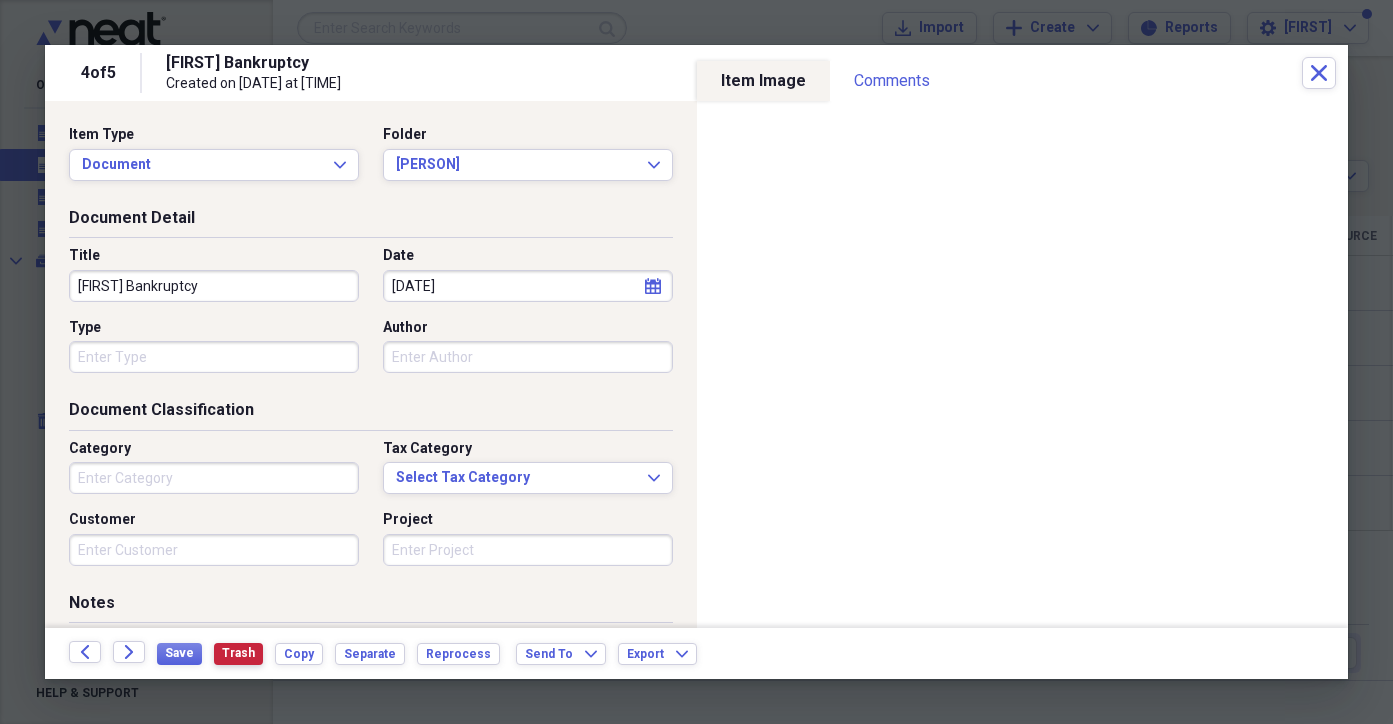 click on "Trash" at bounding box center (238, 653) 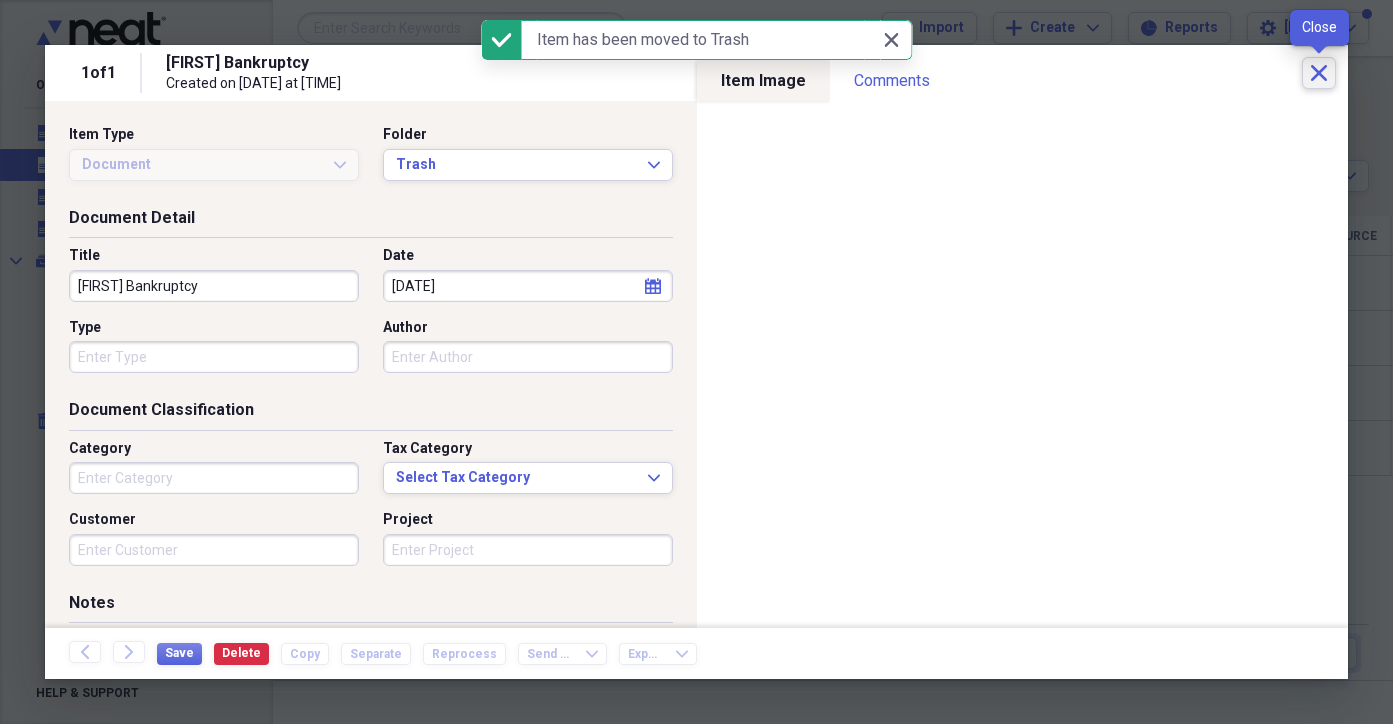 click on "Close" 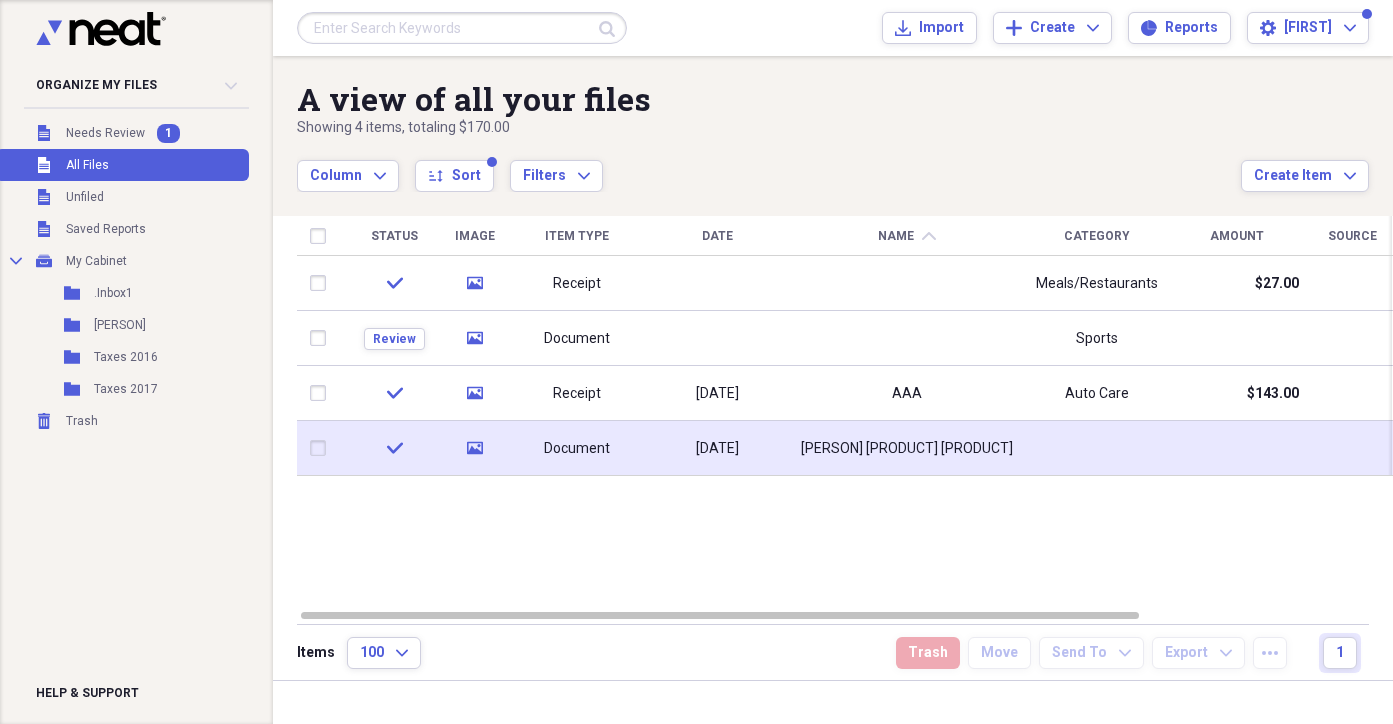 click on "Document" at bounding box center (577, 449) 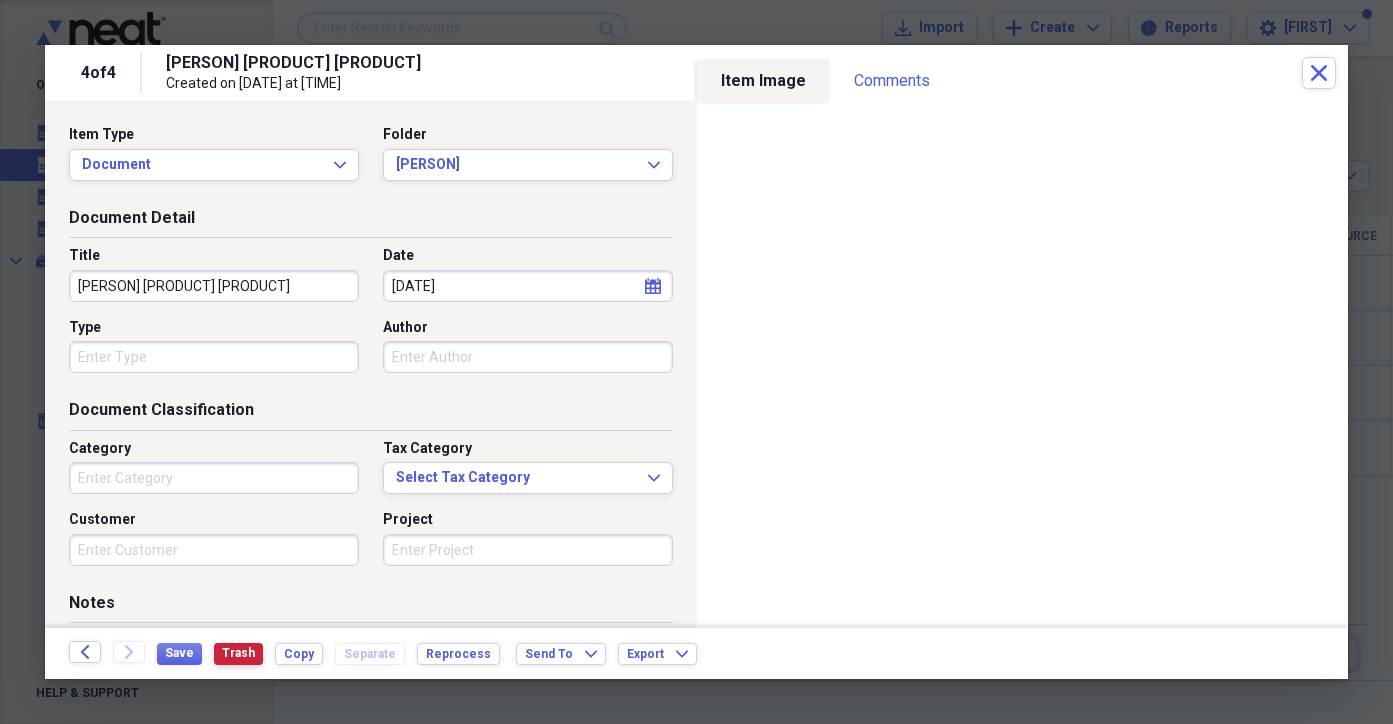 click on "Trash" at bounding box center [238, 653] 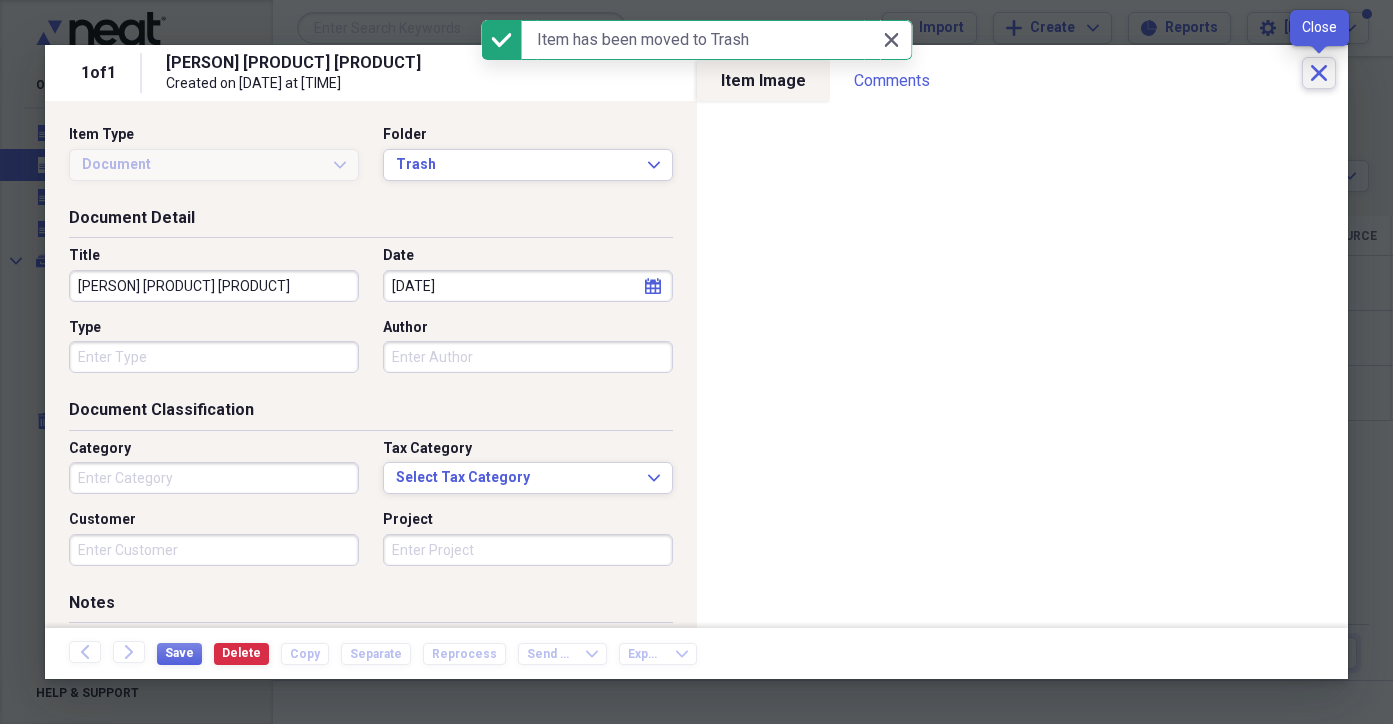 click 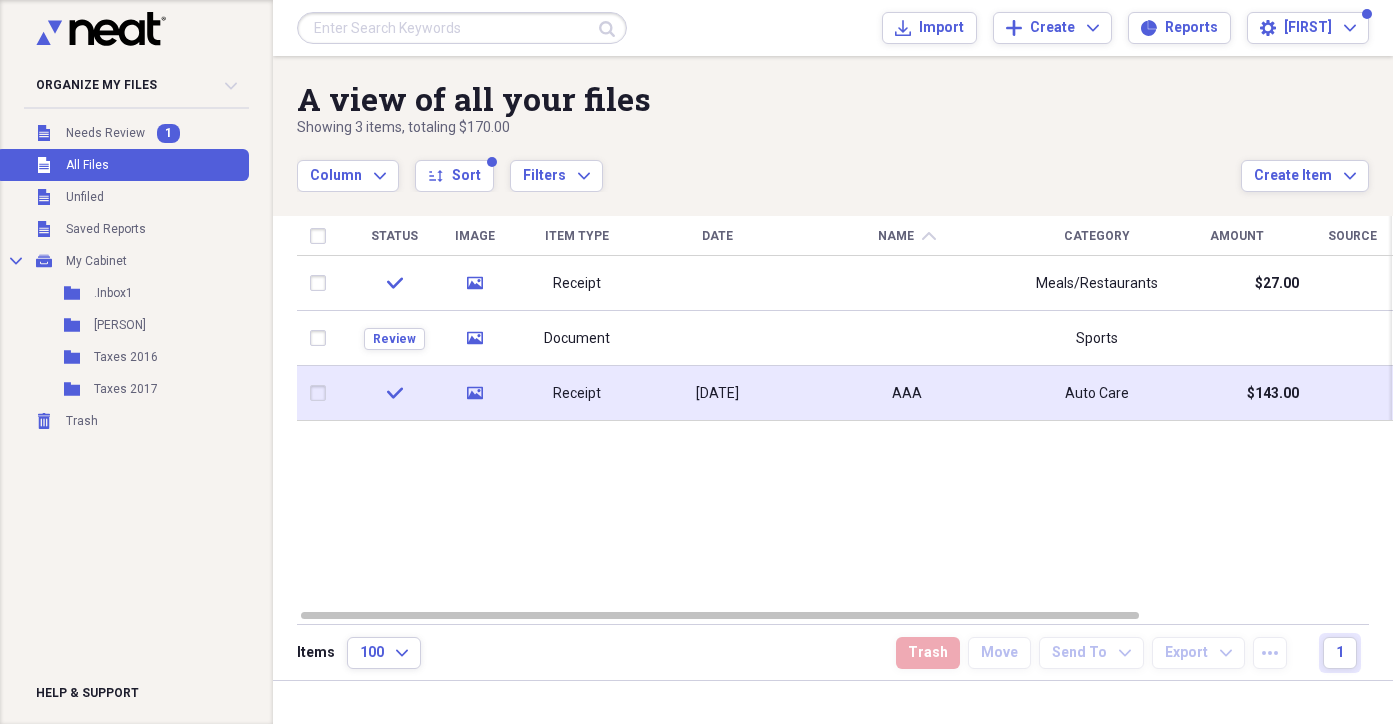 click on "Receipt" at bounding box center [577, 394] 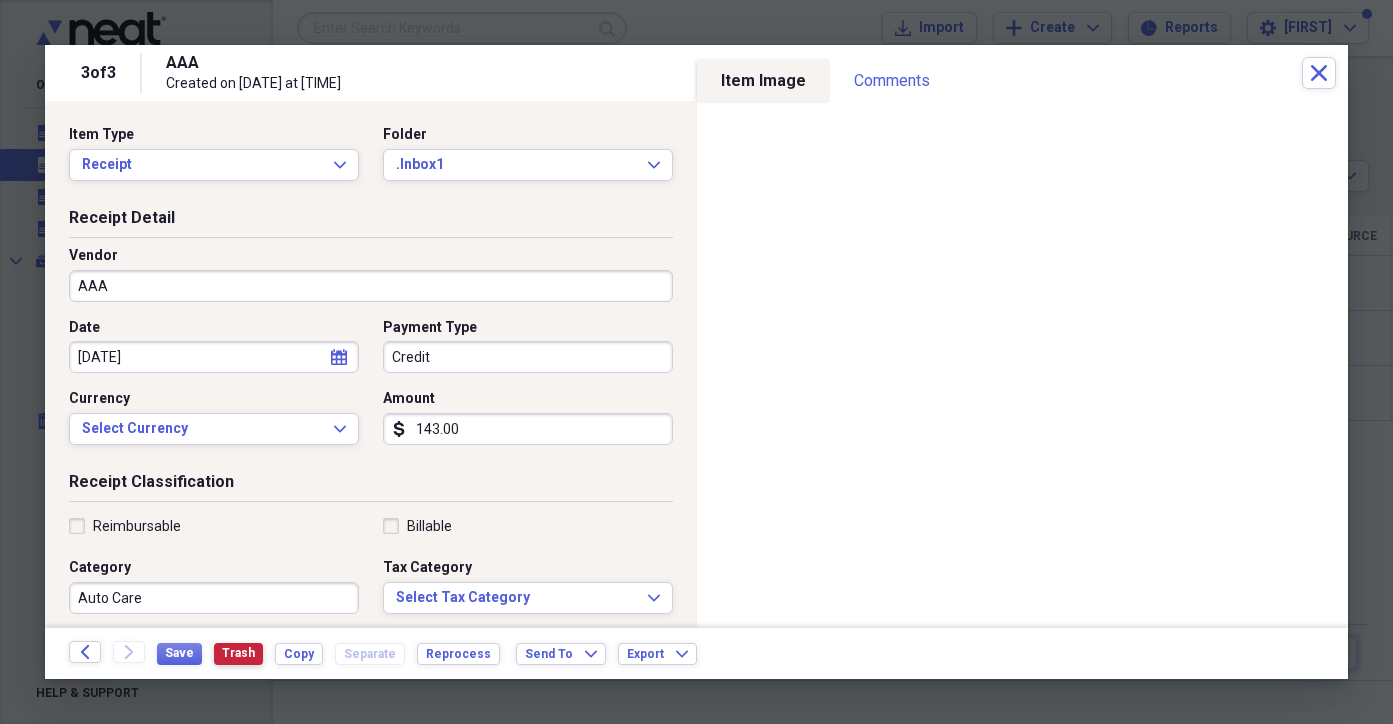 click on "Trash" at bounding box center (238, 653) 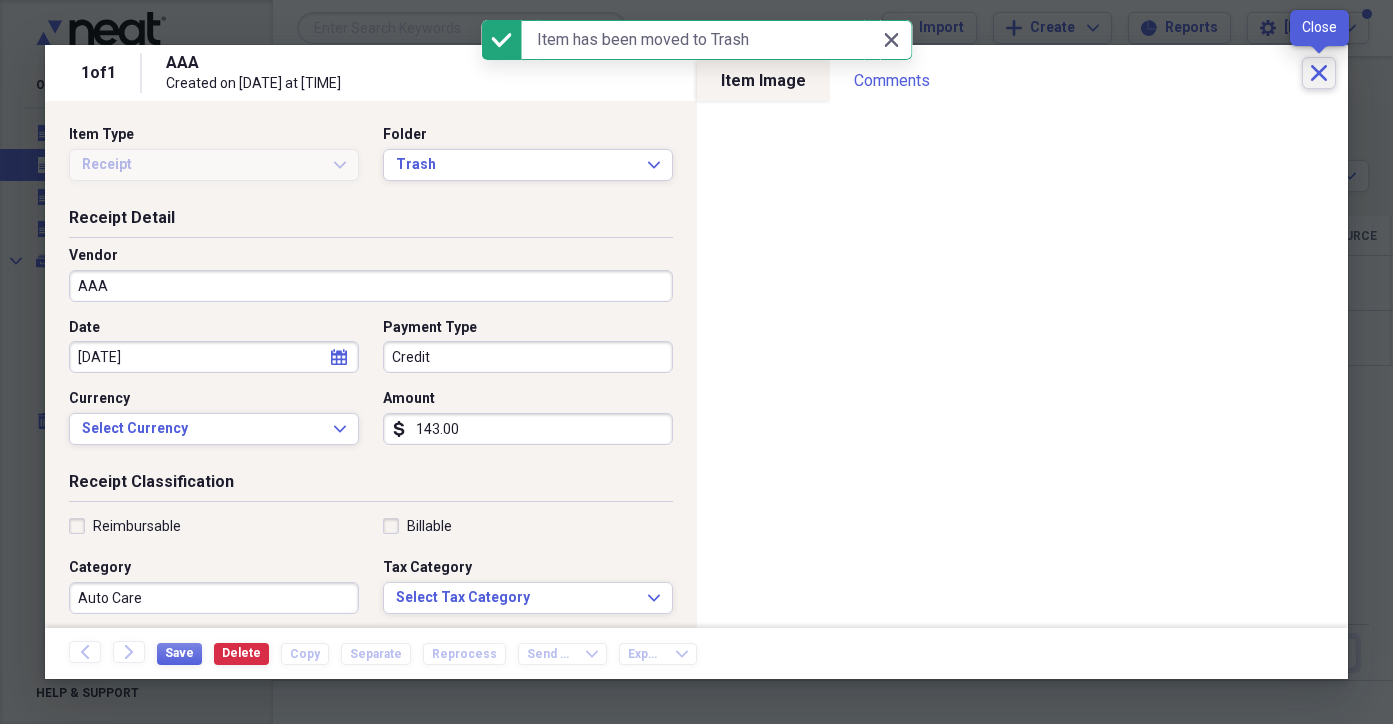 click 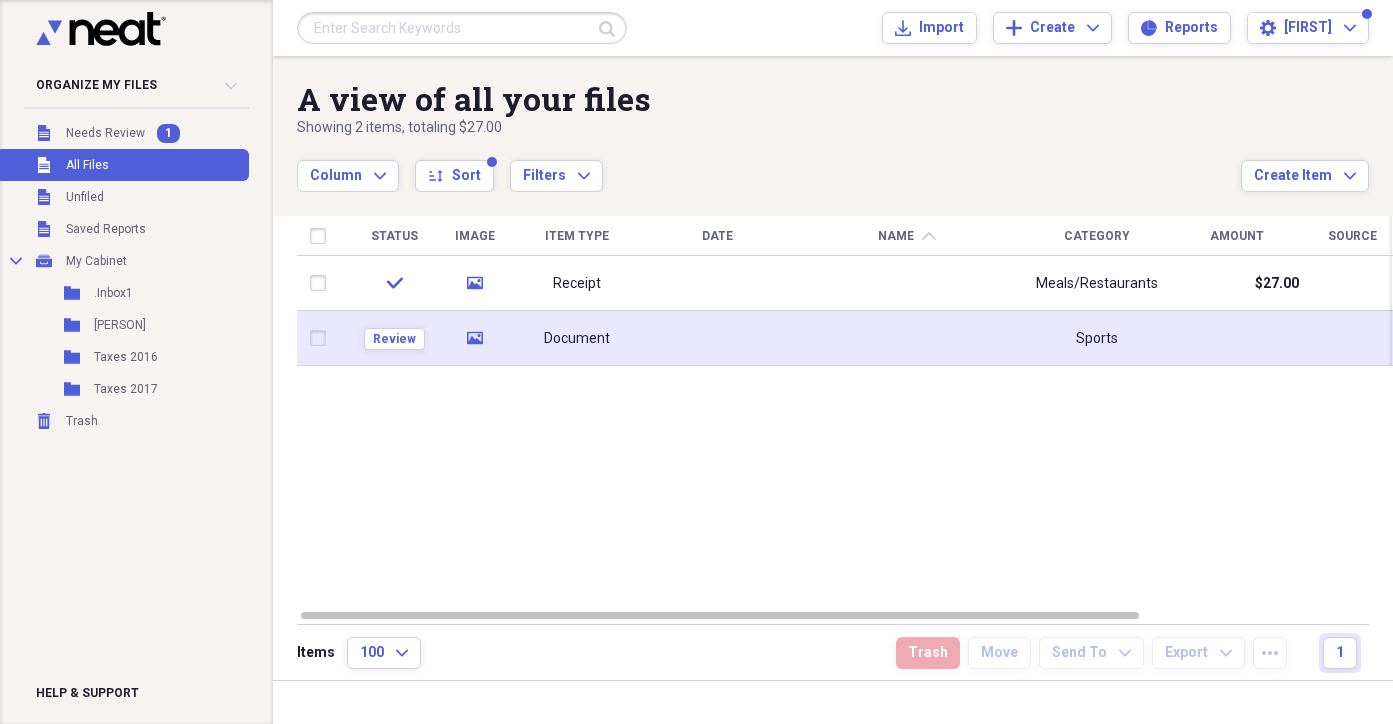 click on "Document" at bounding box center [577, 339] 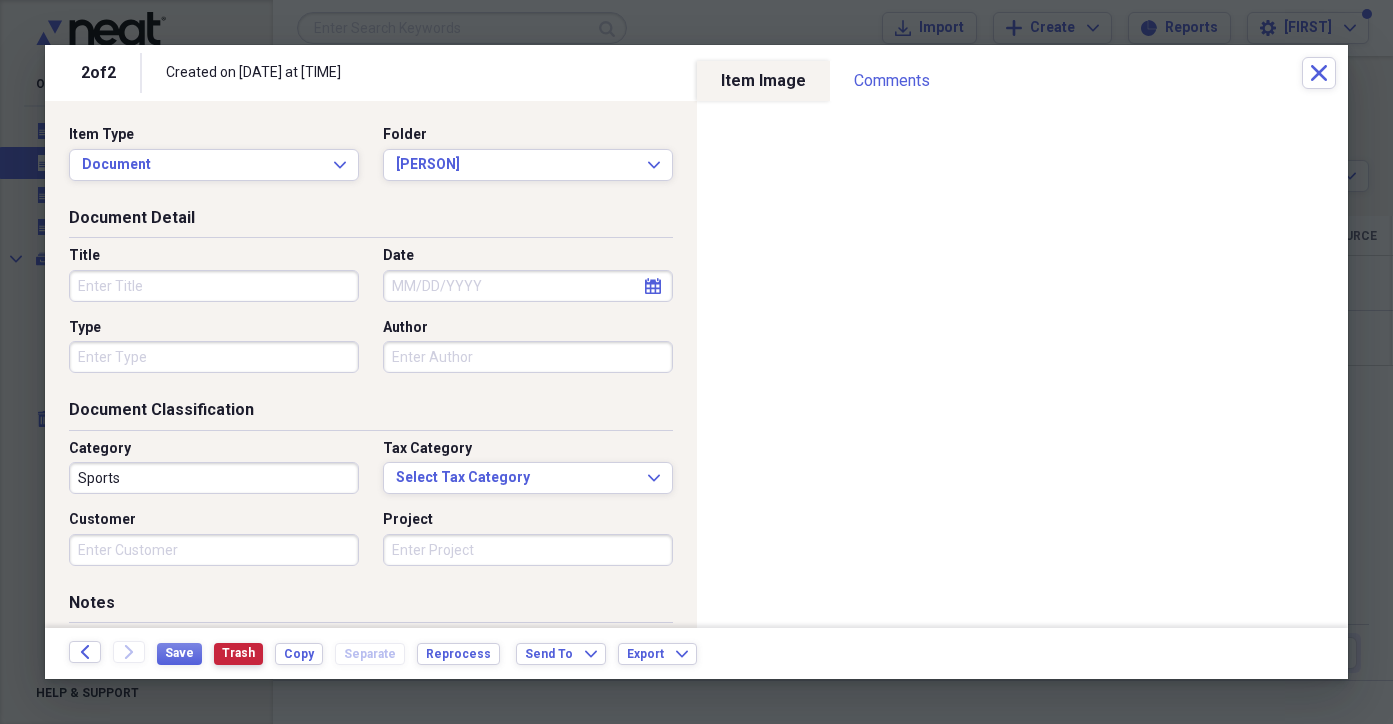 click on "Trash" at bounding box center [238, 653] 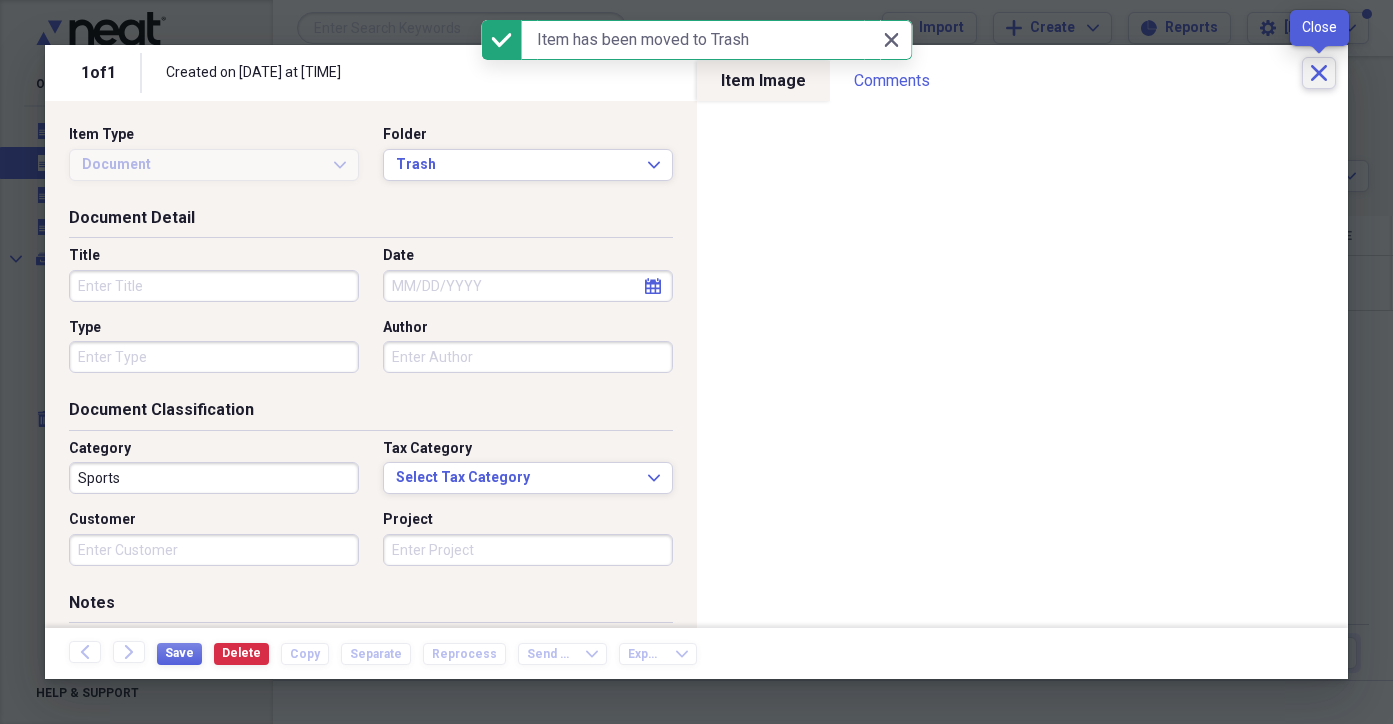 click 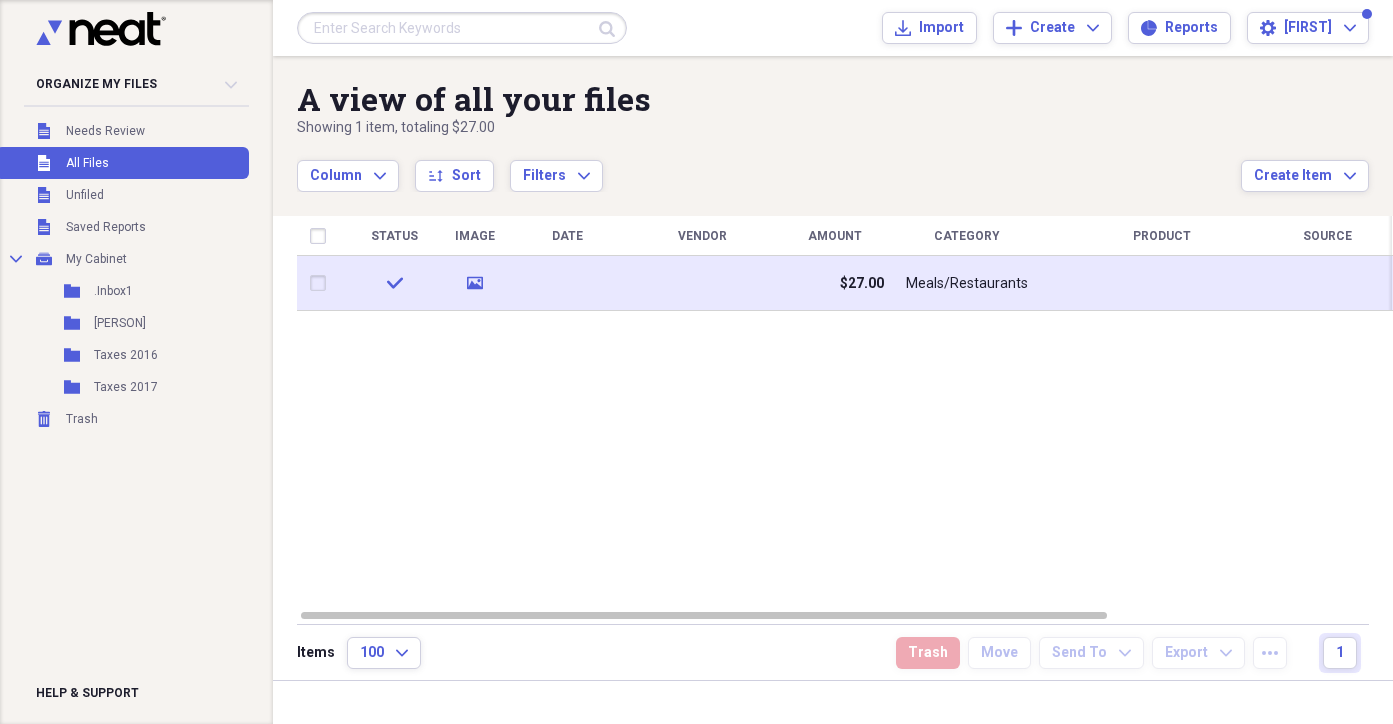 click on "Meals/Restaurants" at bounding box center (967, 284) 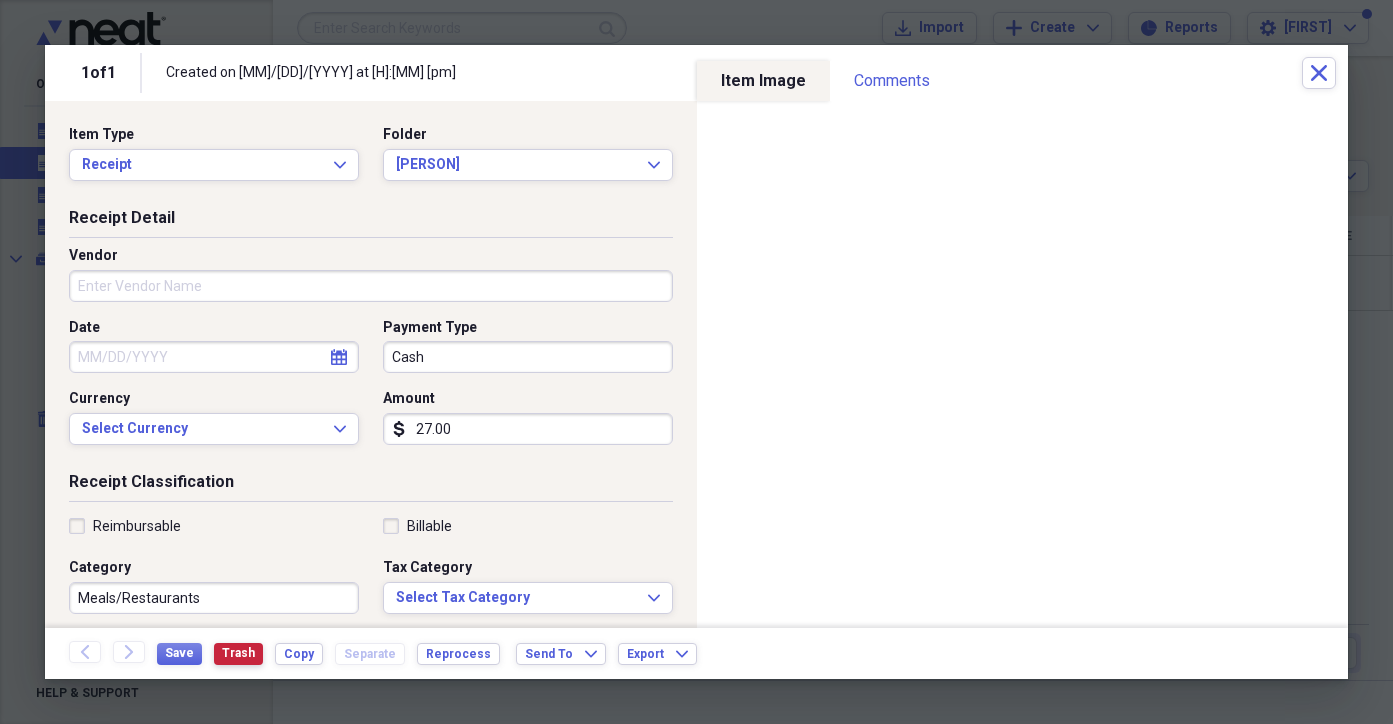click on "Trash" at bounding box center (238, 653) 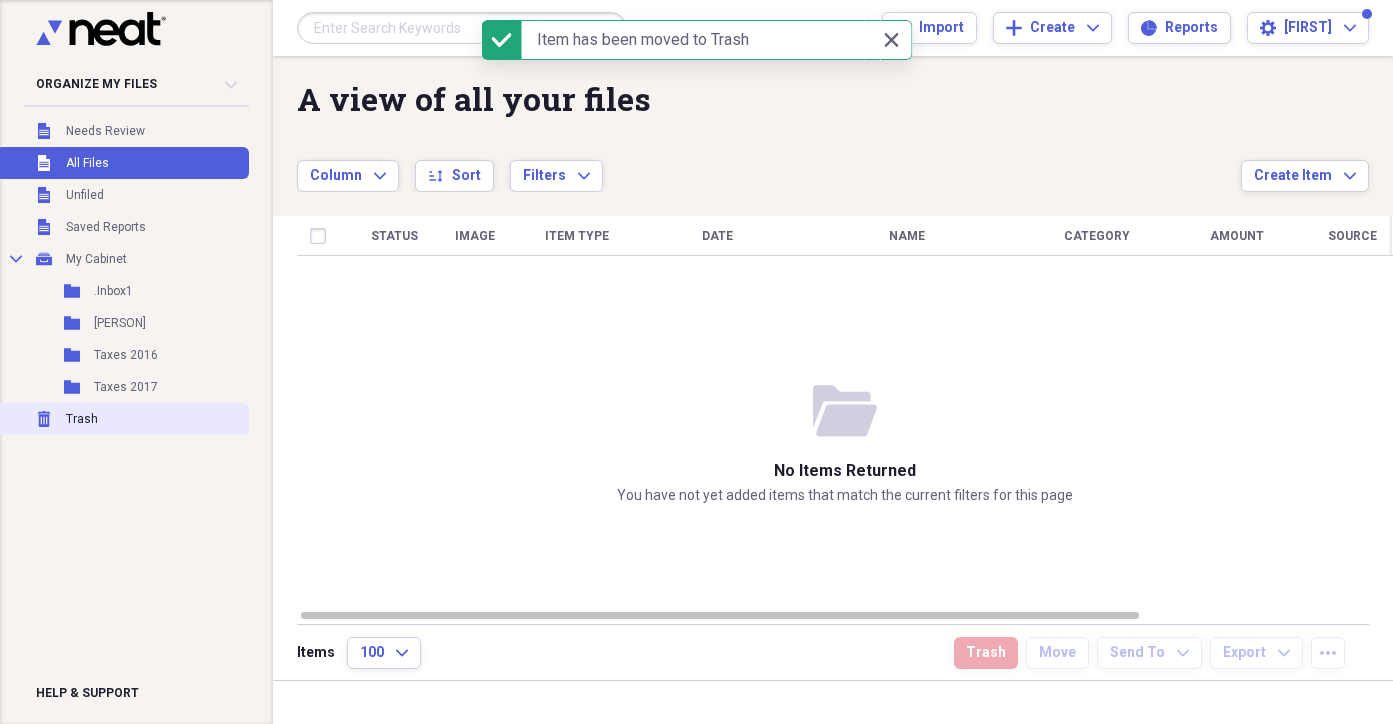 click on "Trash" at bounding box center [82, 419] 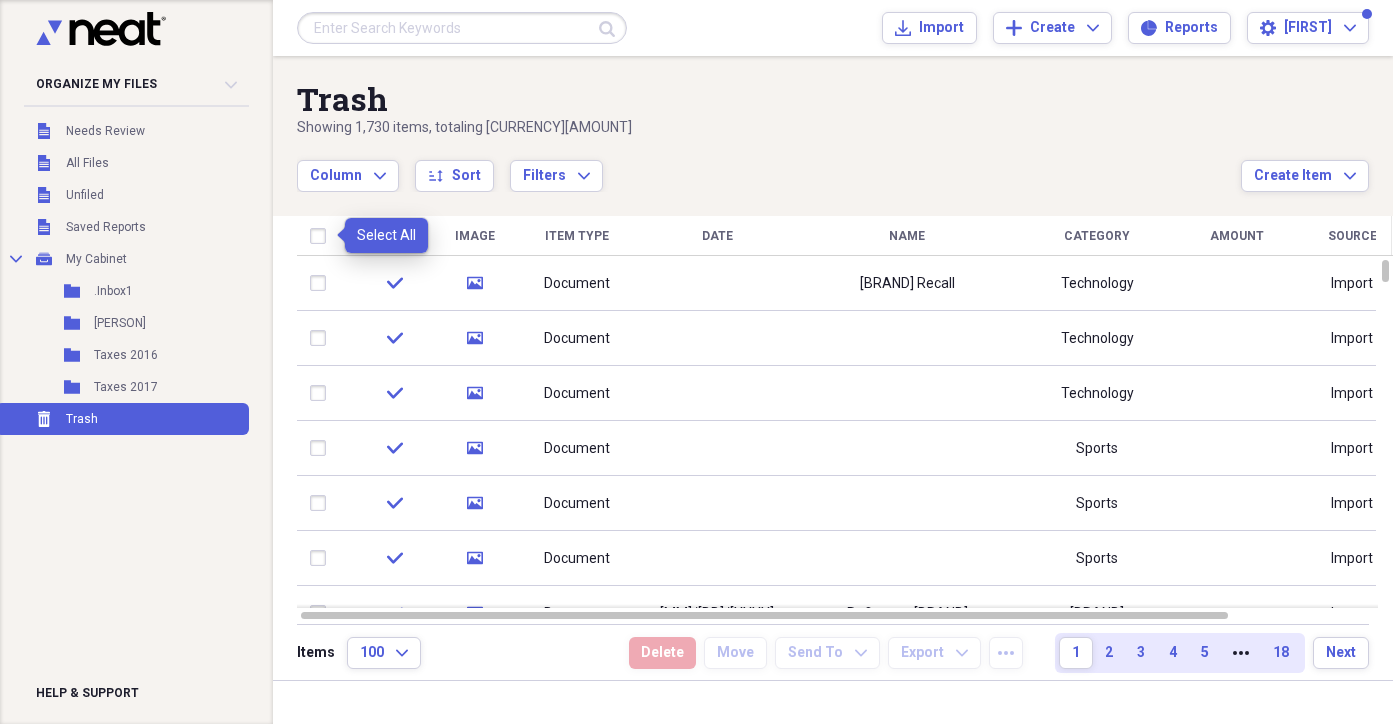 click at bounding box center [322, 236] 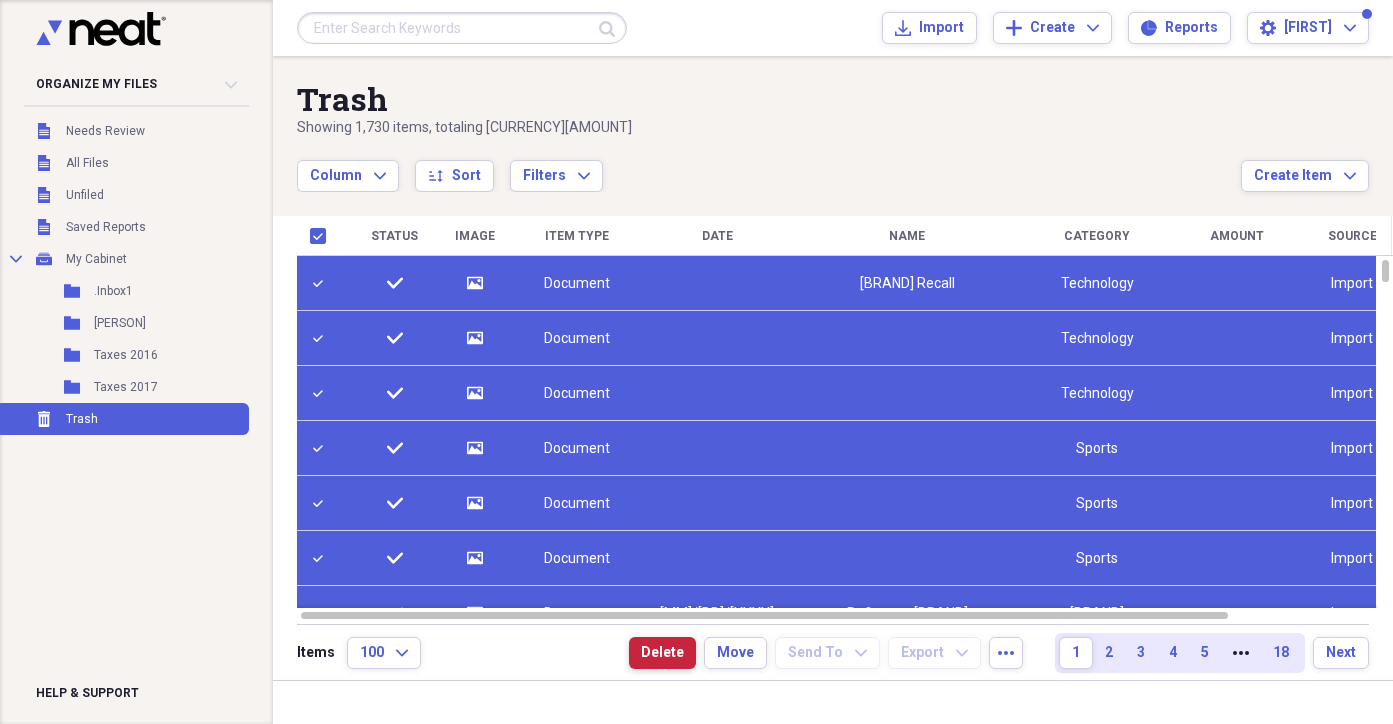 click on "Delete" at bounding box center [662, 653] 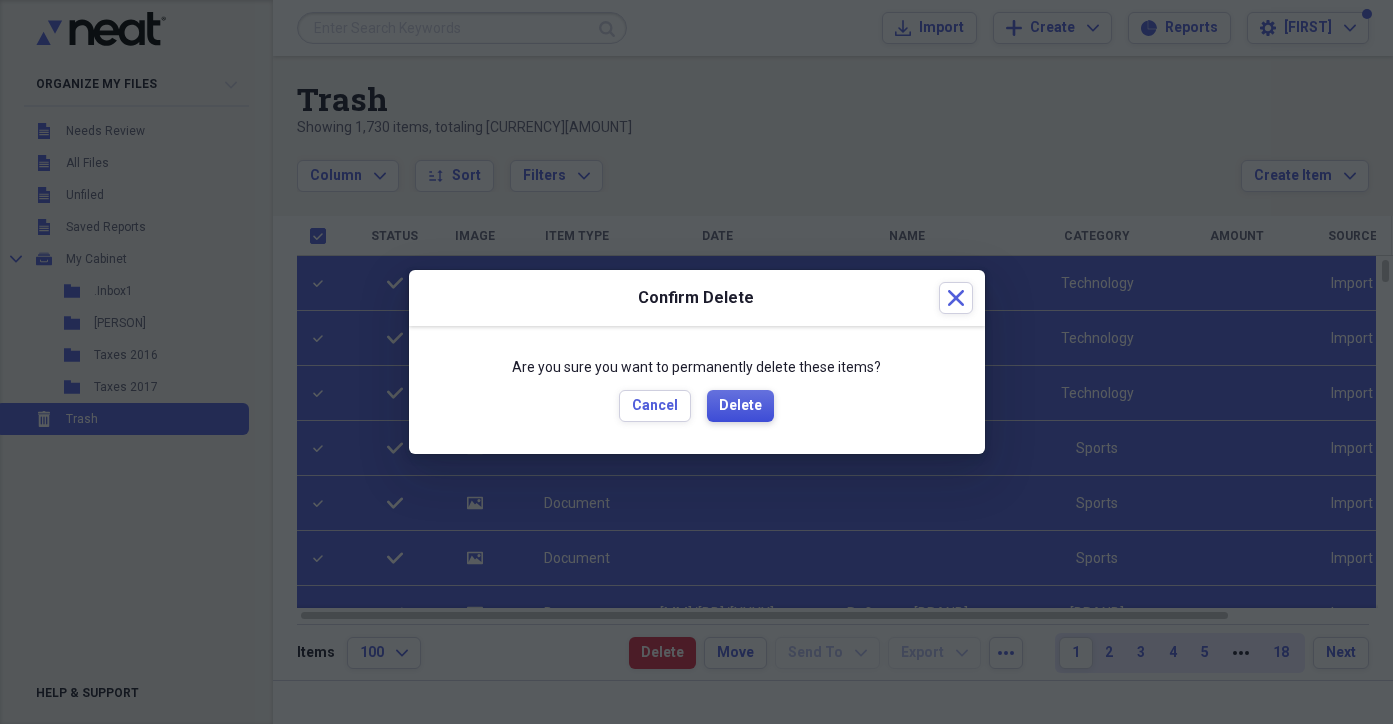 click on "Delete" at bounding box center (740, 406) 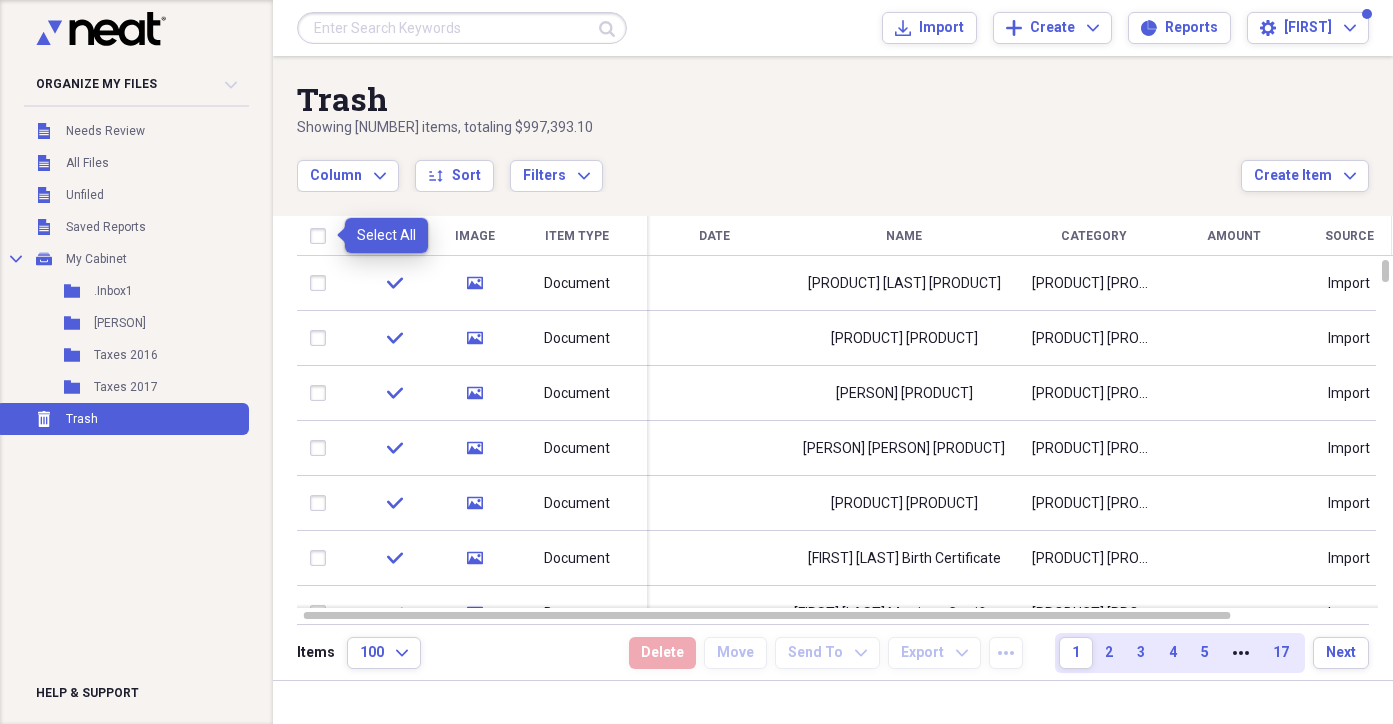 click at bounding box center (322, 236) 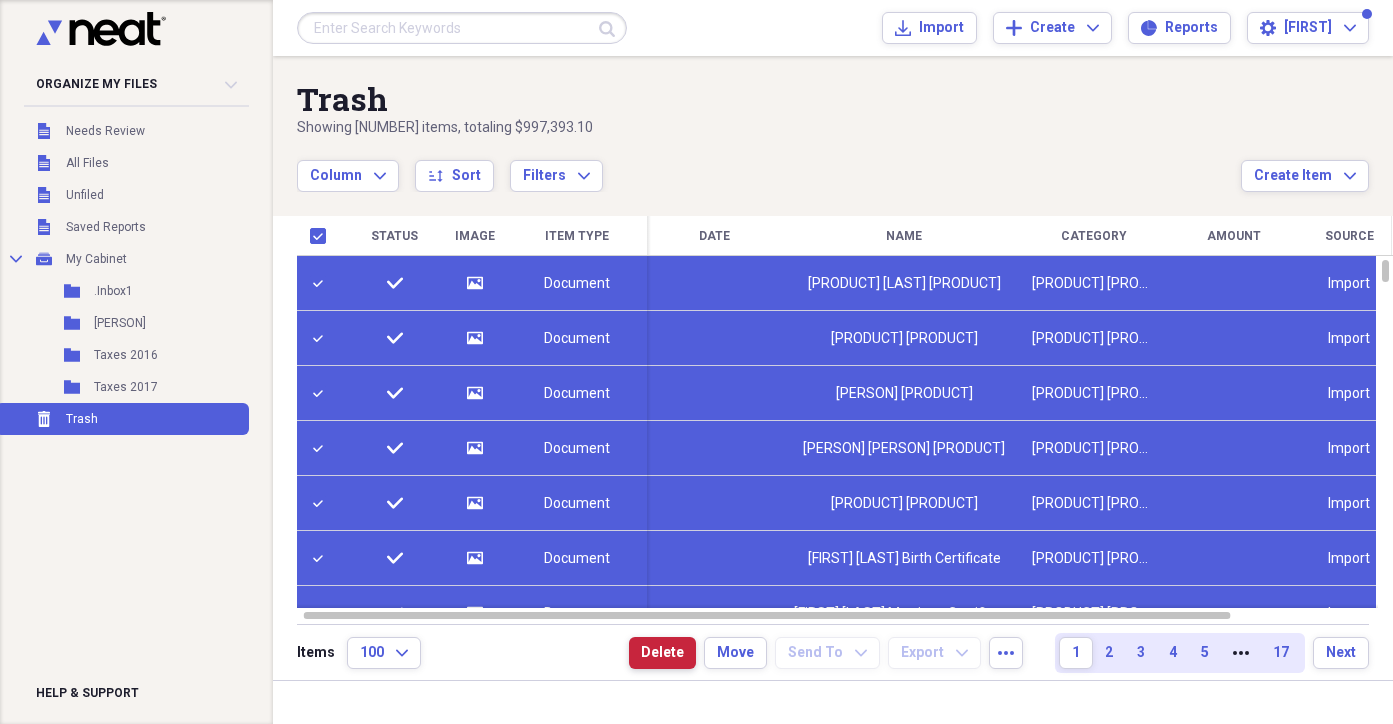 click on "Delete" at bounding box center [662, 653] 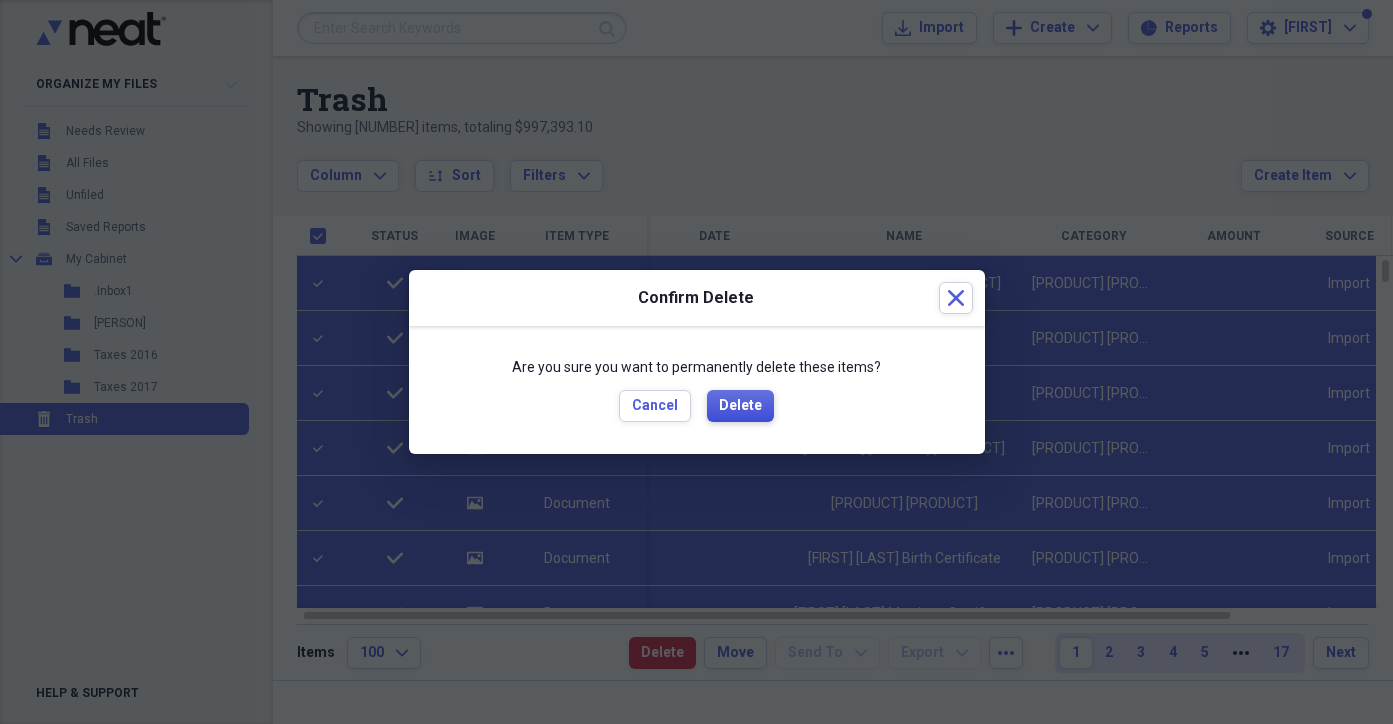 click on "Delete" at bounding box center (740, 406) 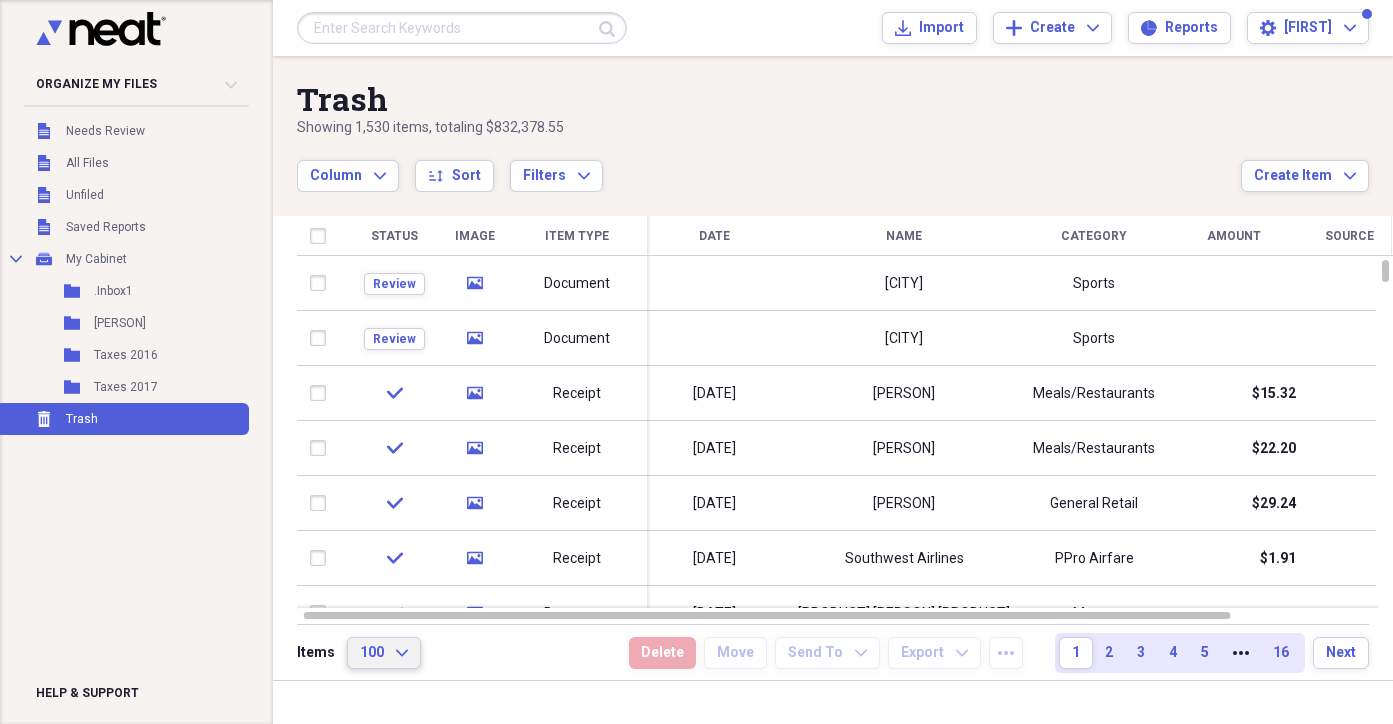click on "100 Expand" at bounding box center (384, 653) 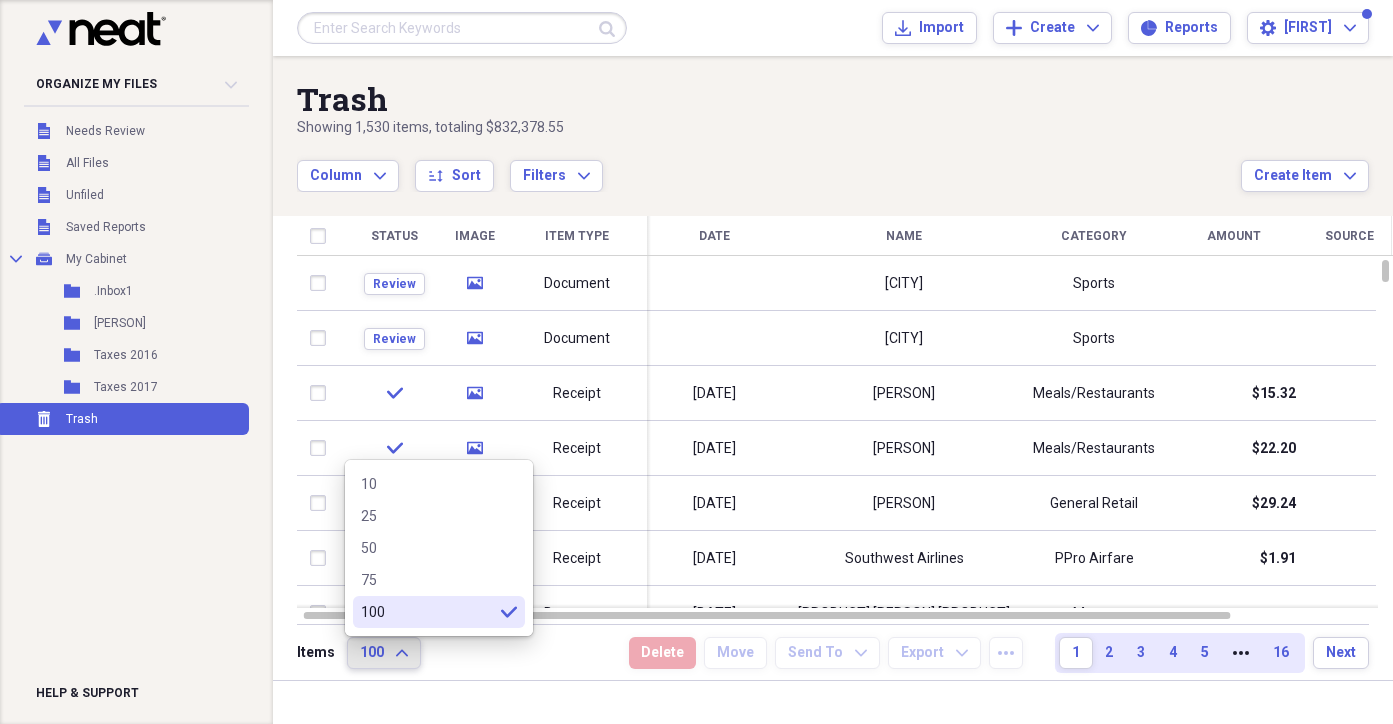 click on "100 Expand" at bounding box center [384, 653] 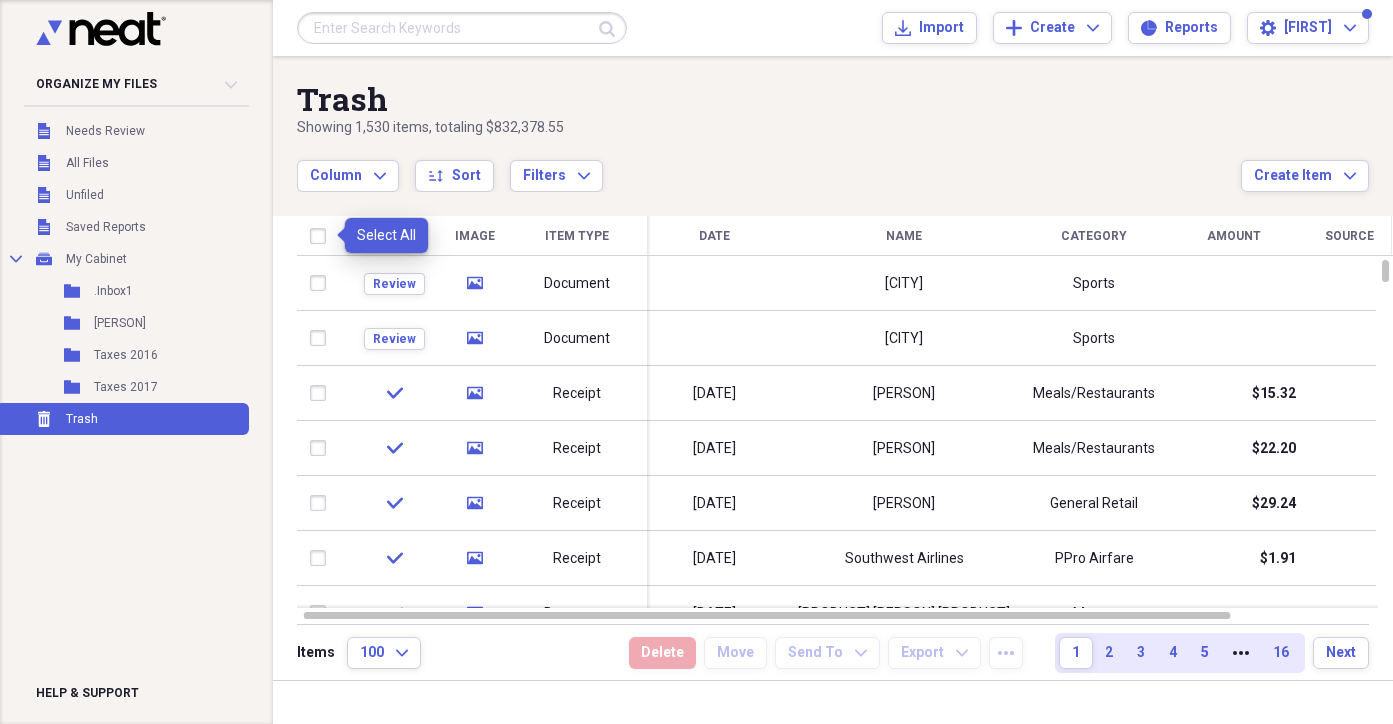 click at bounding box center [322, 236] 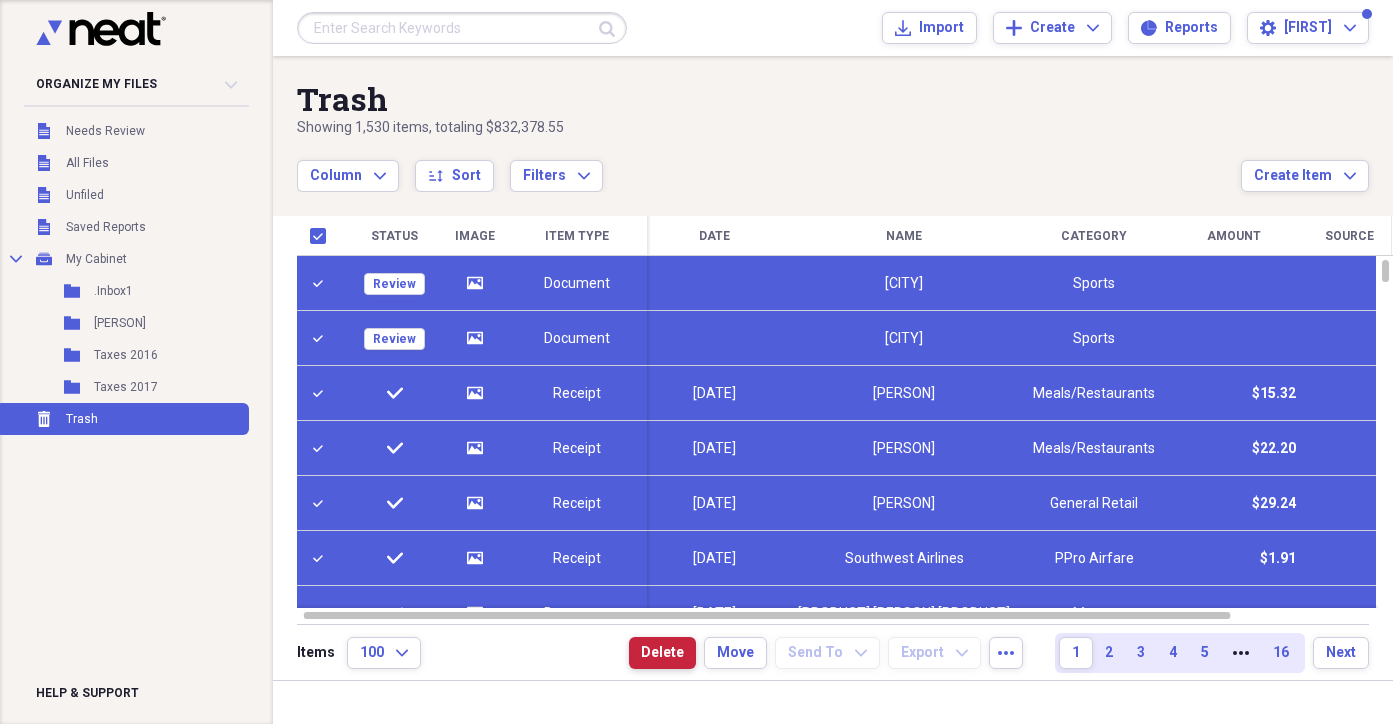 click on "Delete" at bounding box center (662, 653) 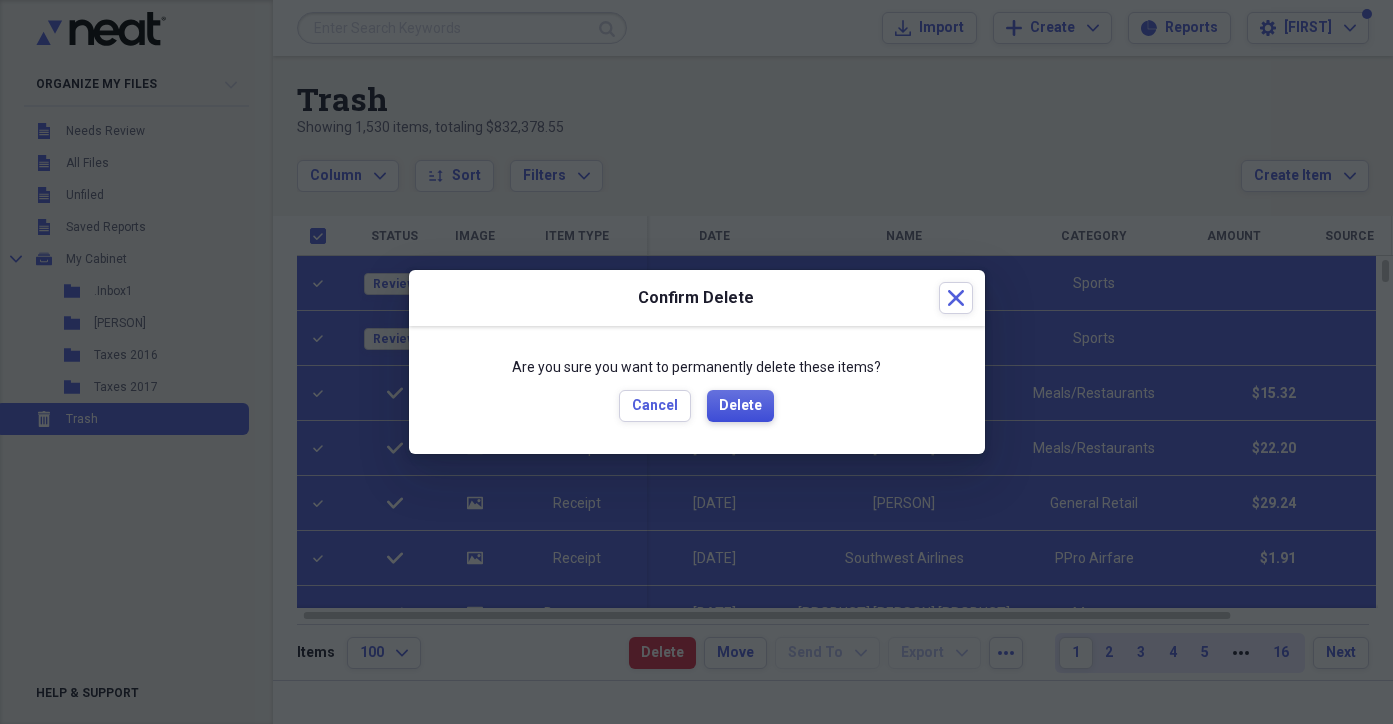 click on "Delete" at bounding box center (740, 406) 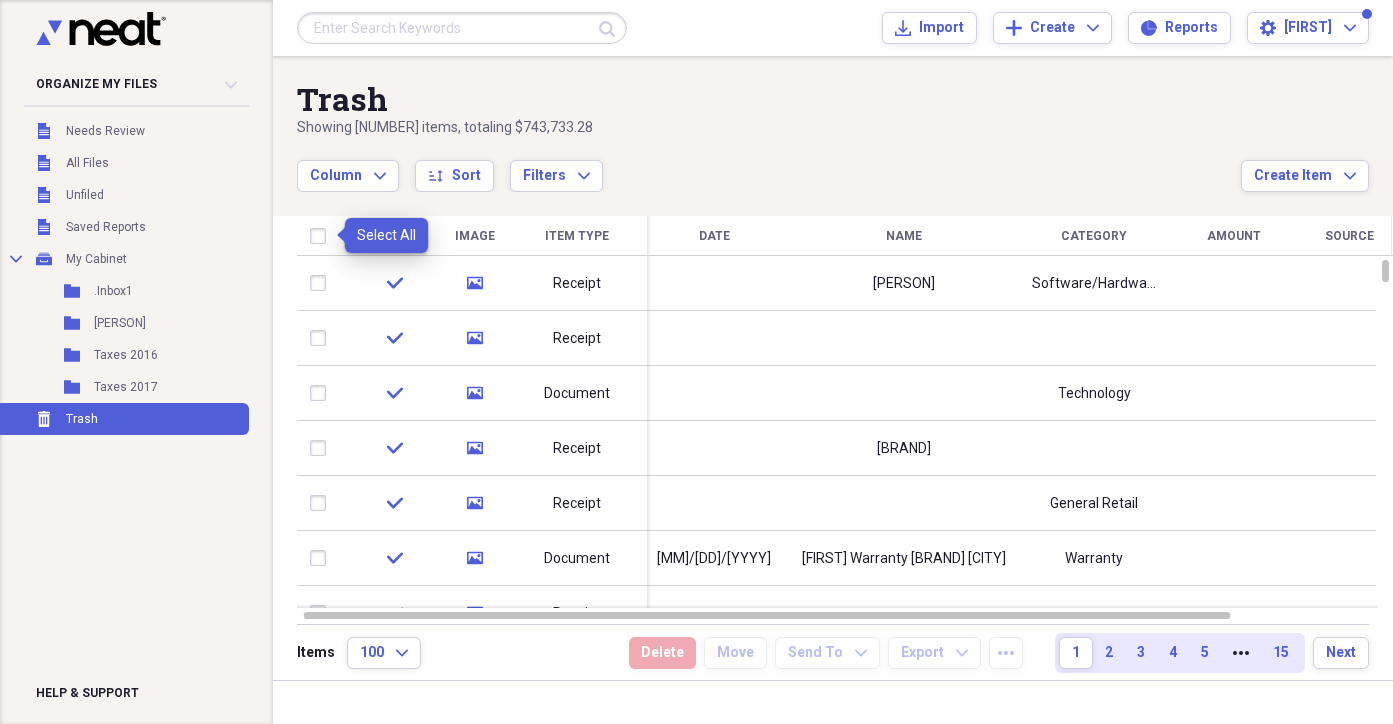 click at bounding box center [322, 236] 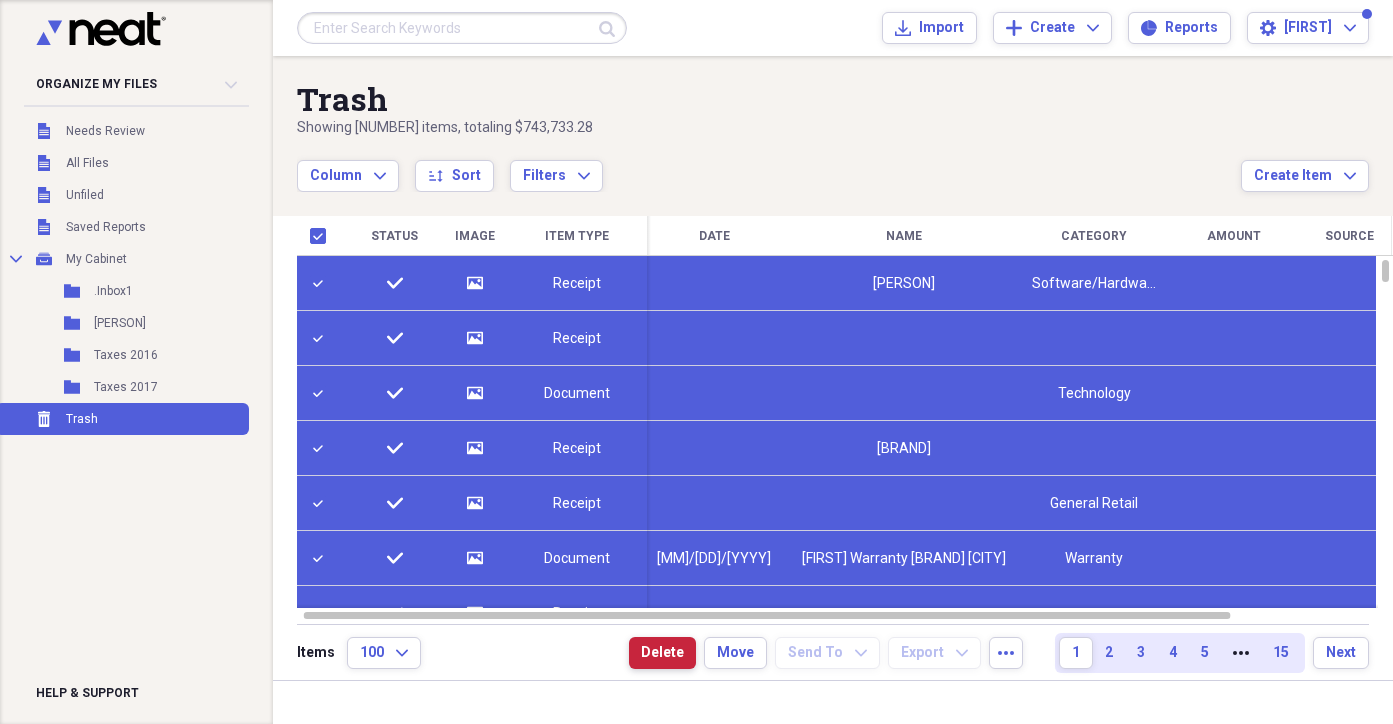 click on "Delete" at bounding box center (662, 653) 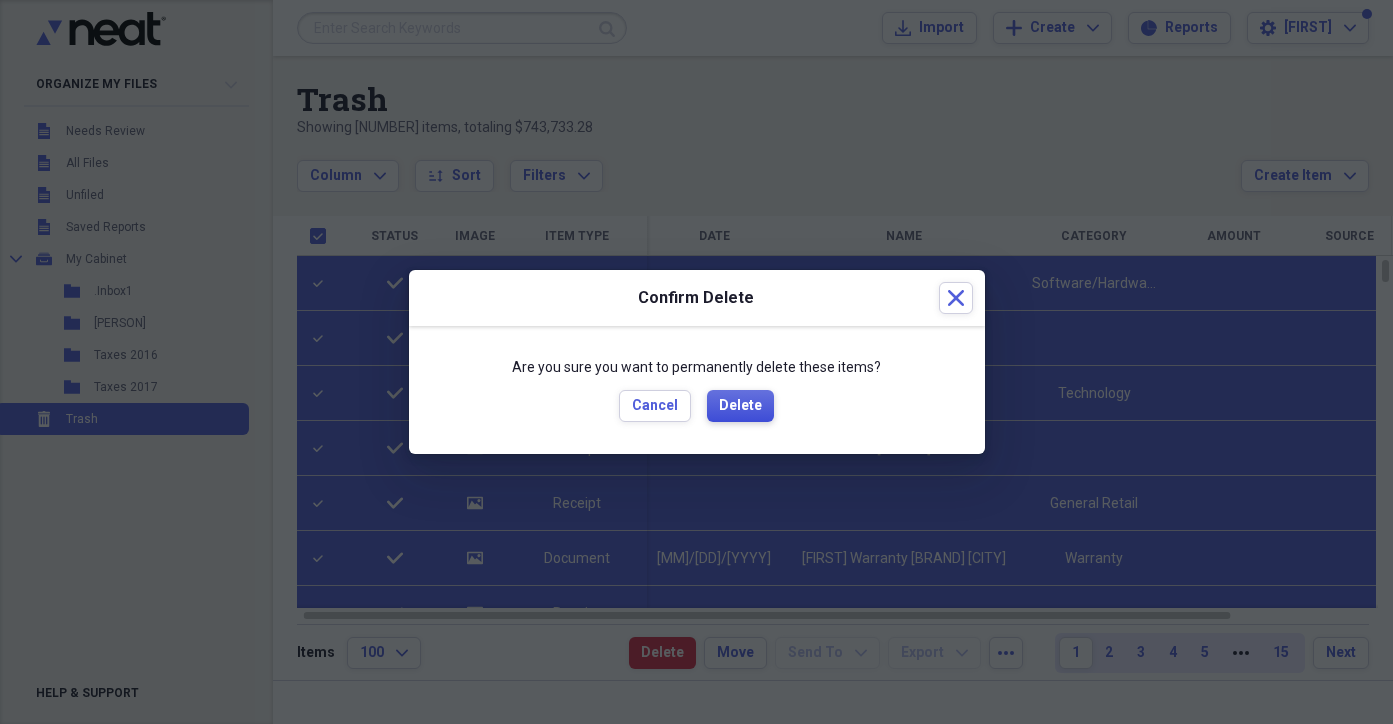 click on "Delete" at bounding box center [740, 406] 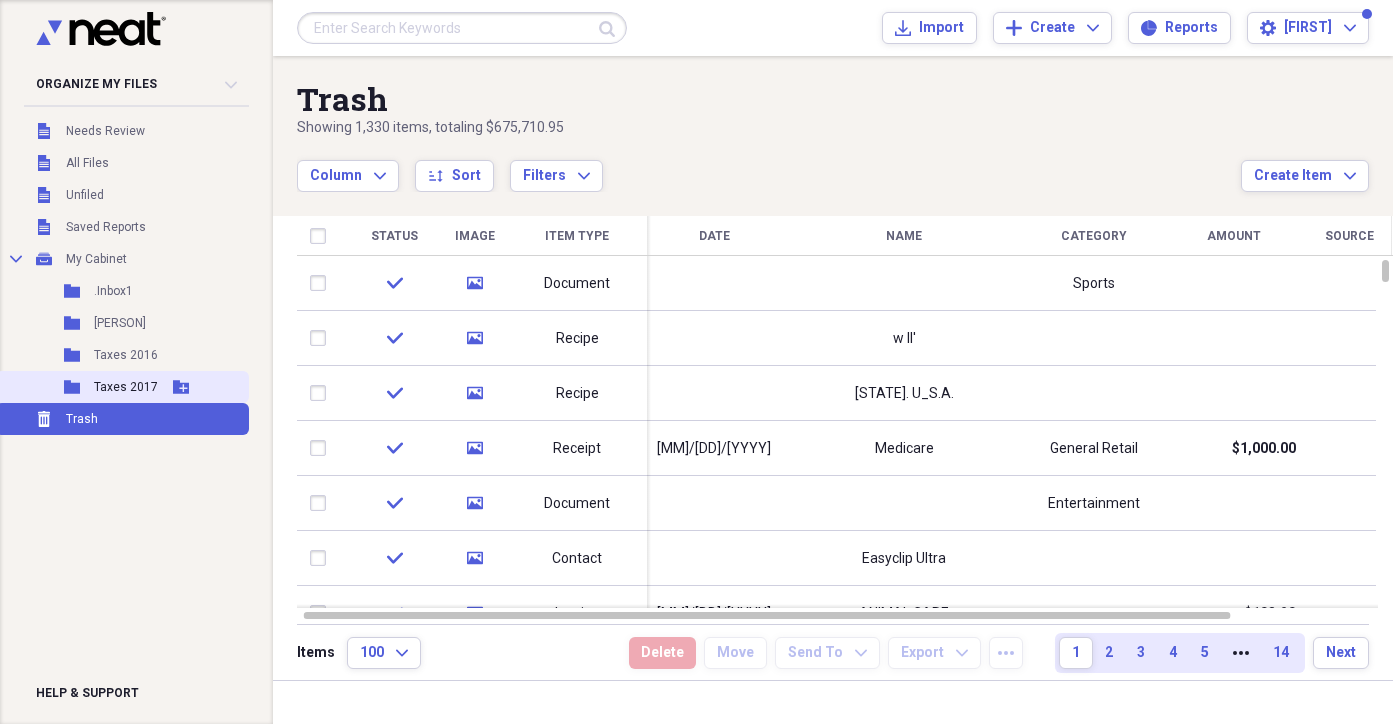 click on "Taxes 2017" at bounding box center [126, 387] 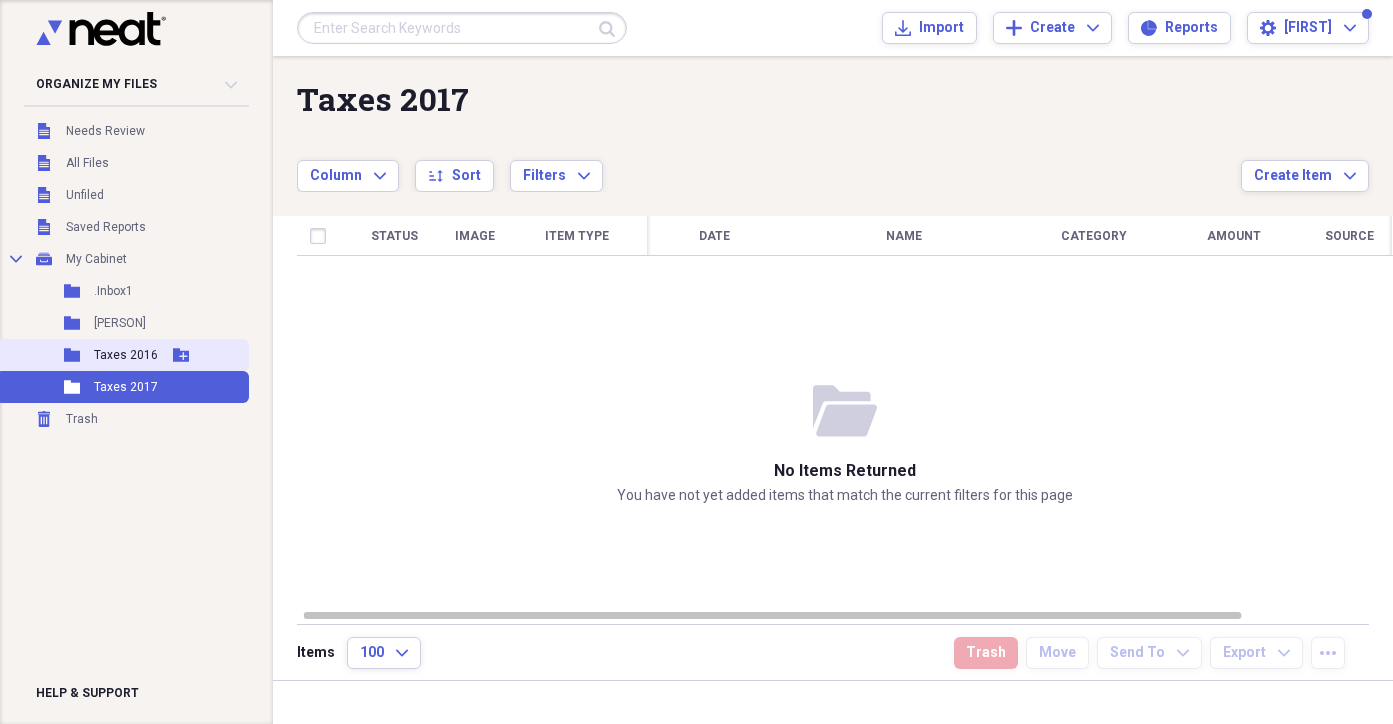 click on "Taxes 2016" at bounding box center (126, 355) 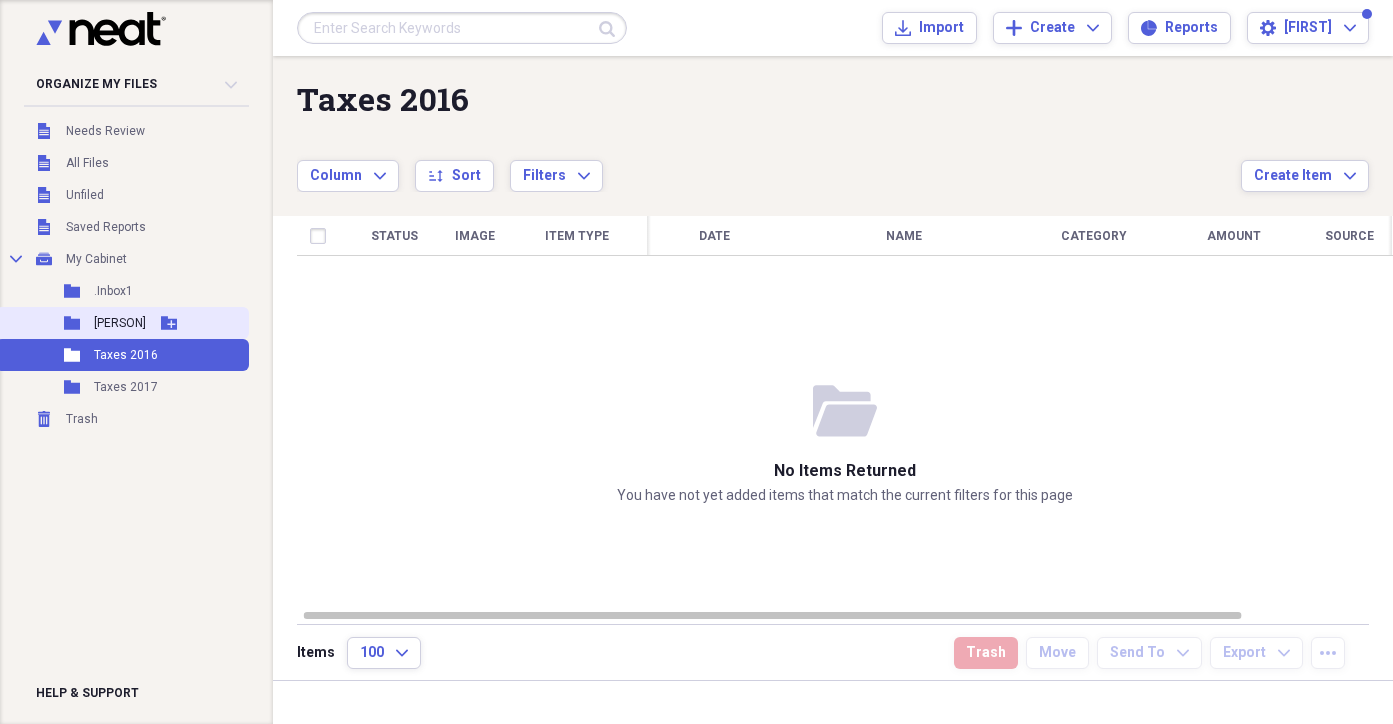 click on "[PERSON]" at bounding box center [120, 323] 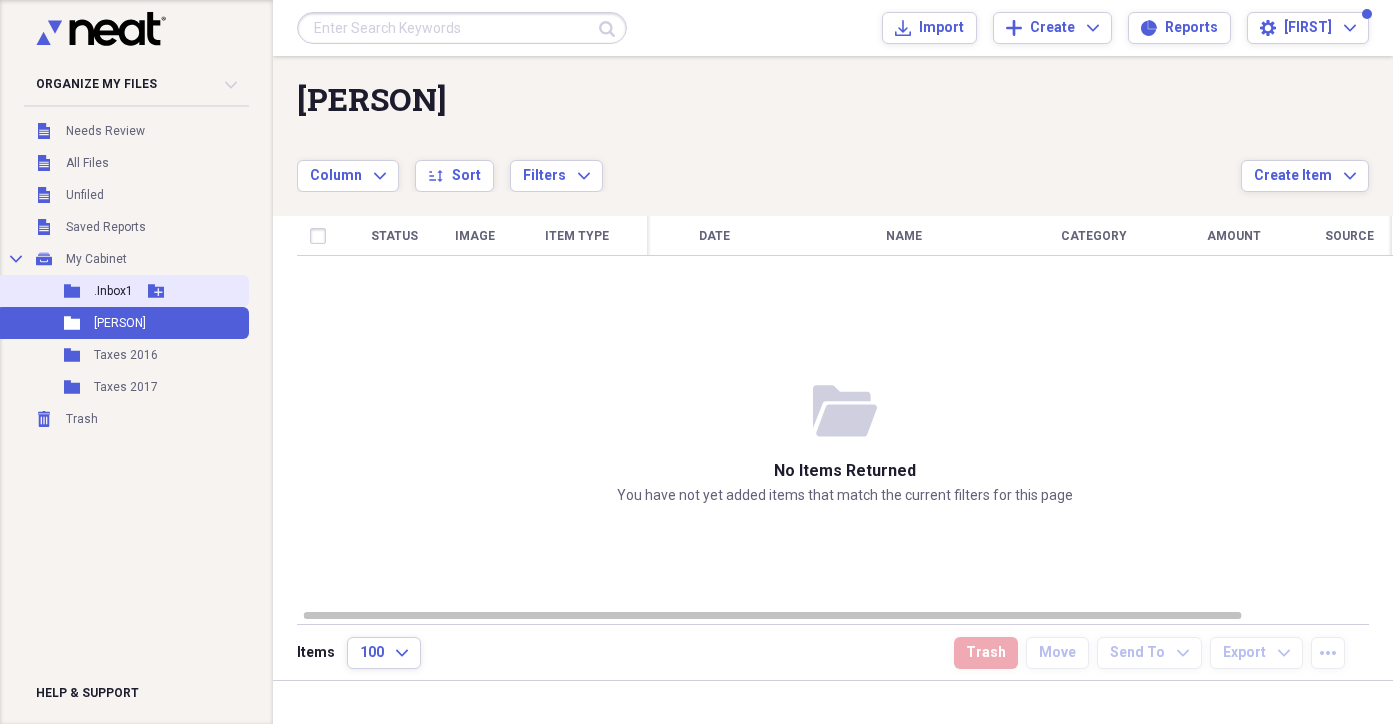 click on ".Inbox1" at bounding box center [113, 291] 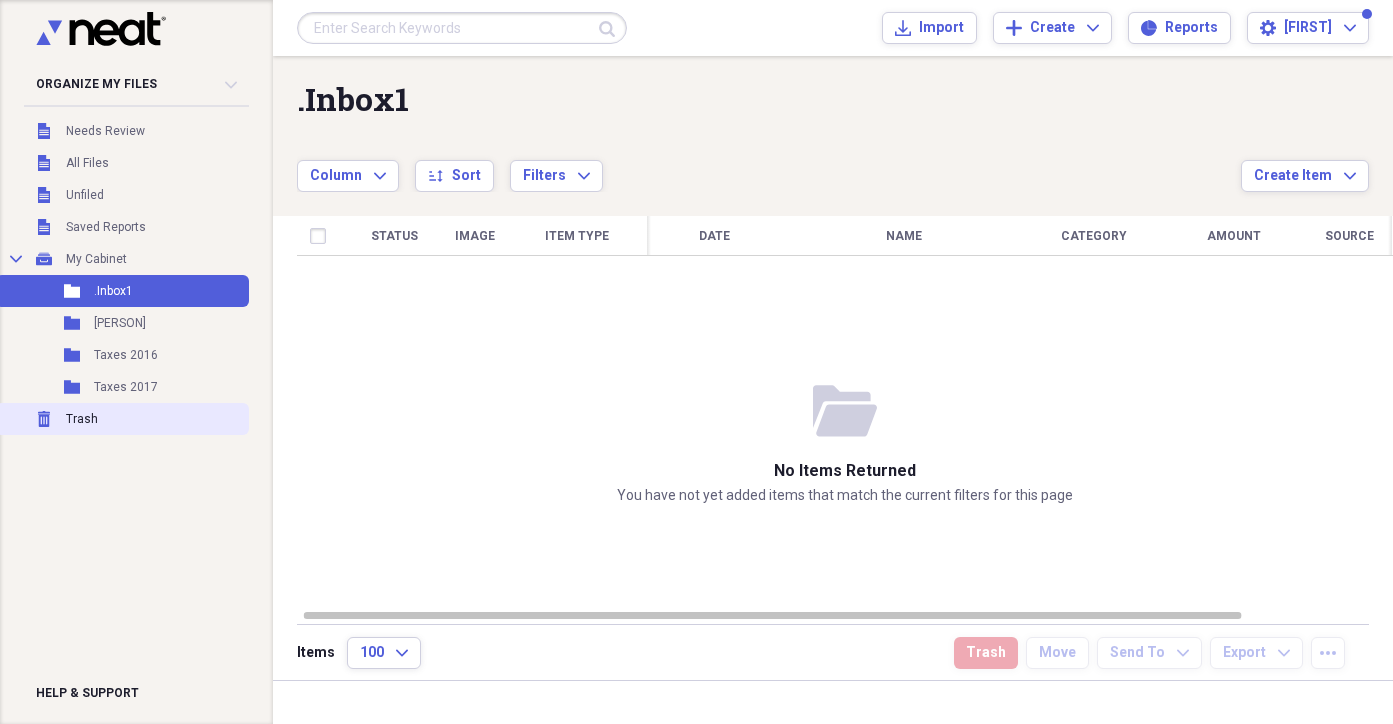 click on "Trash" at bounding box center (82, 419) 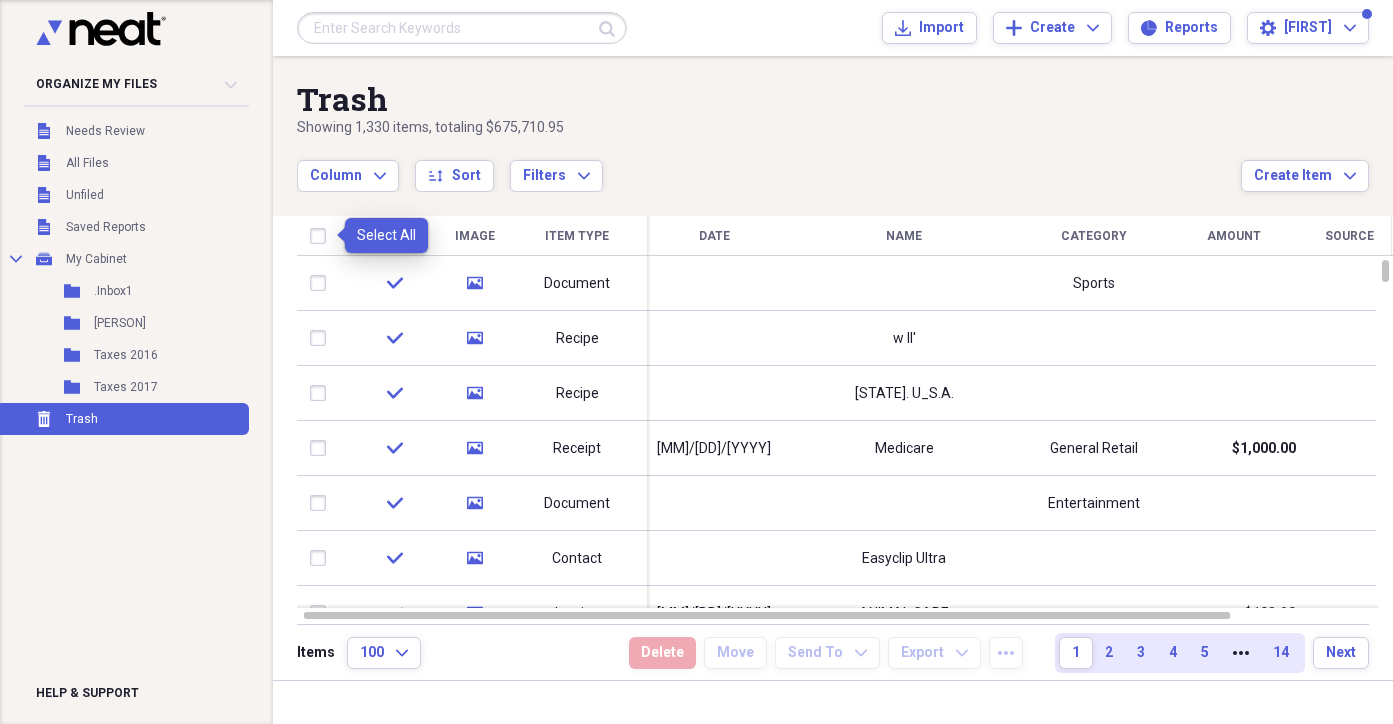 click at bounding box center [322, 236] 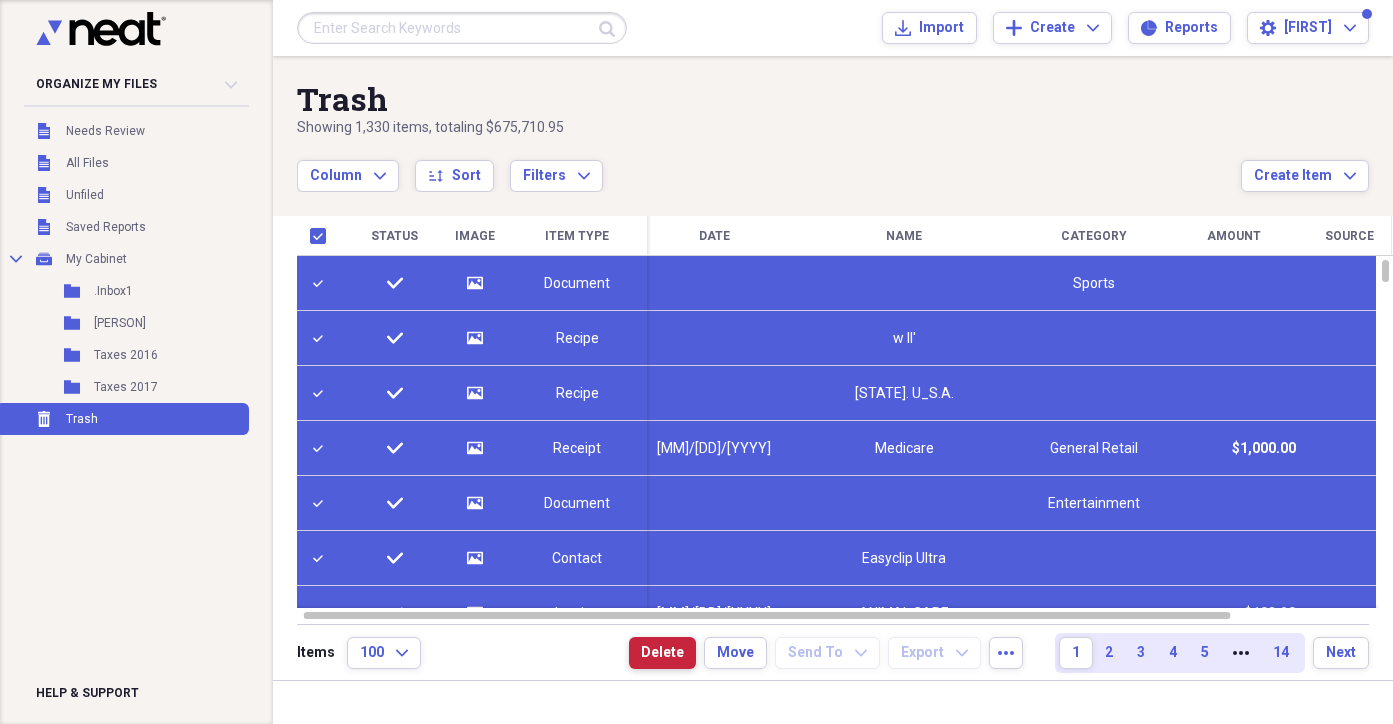 click on "Delete" at bounding box center (662, 653) 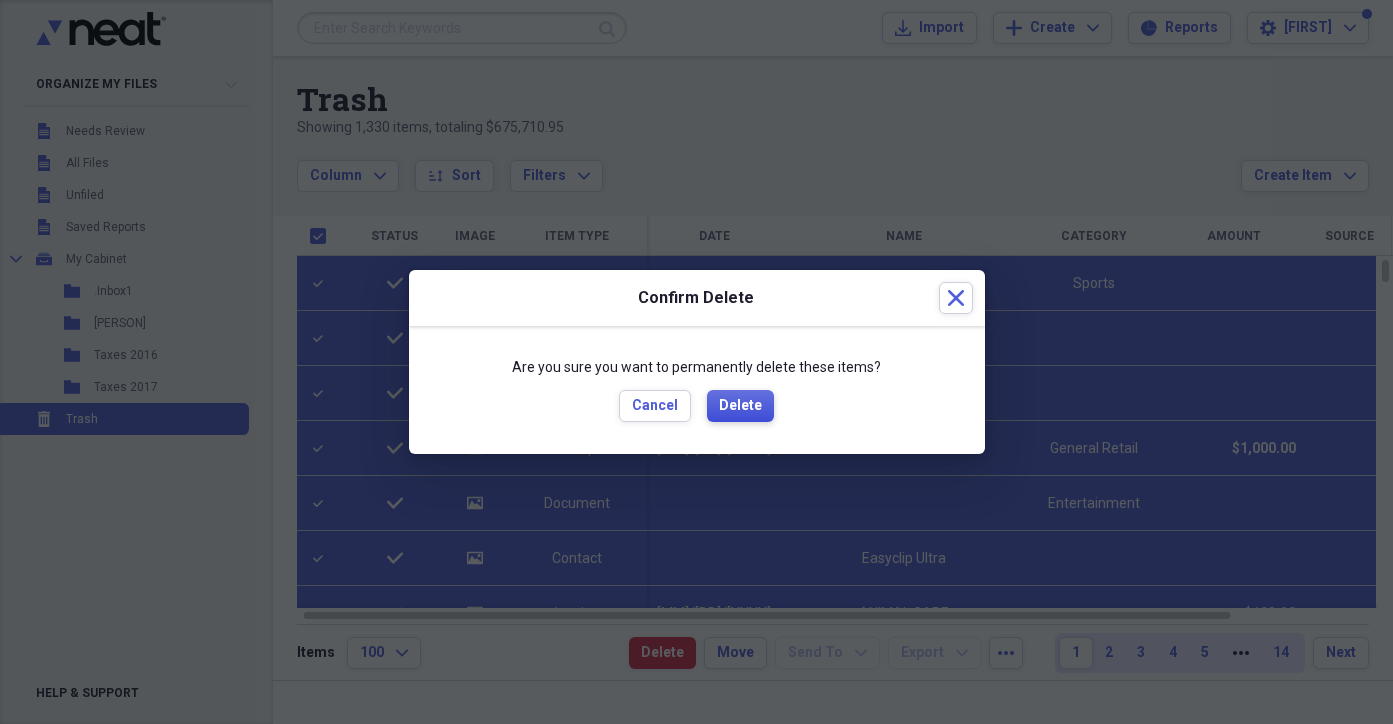 click on "Delete" at bounding box center (740, 406) 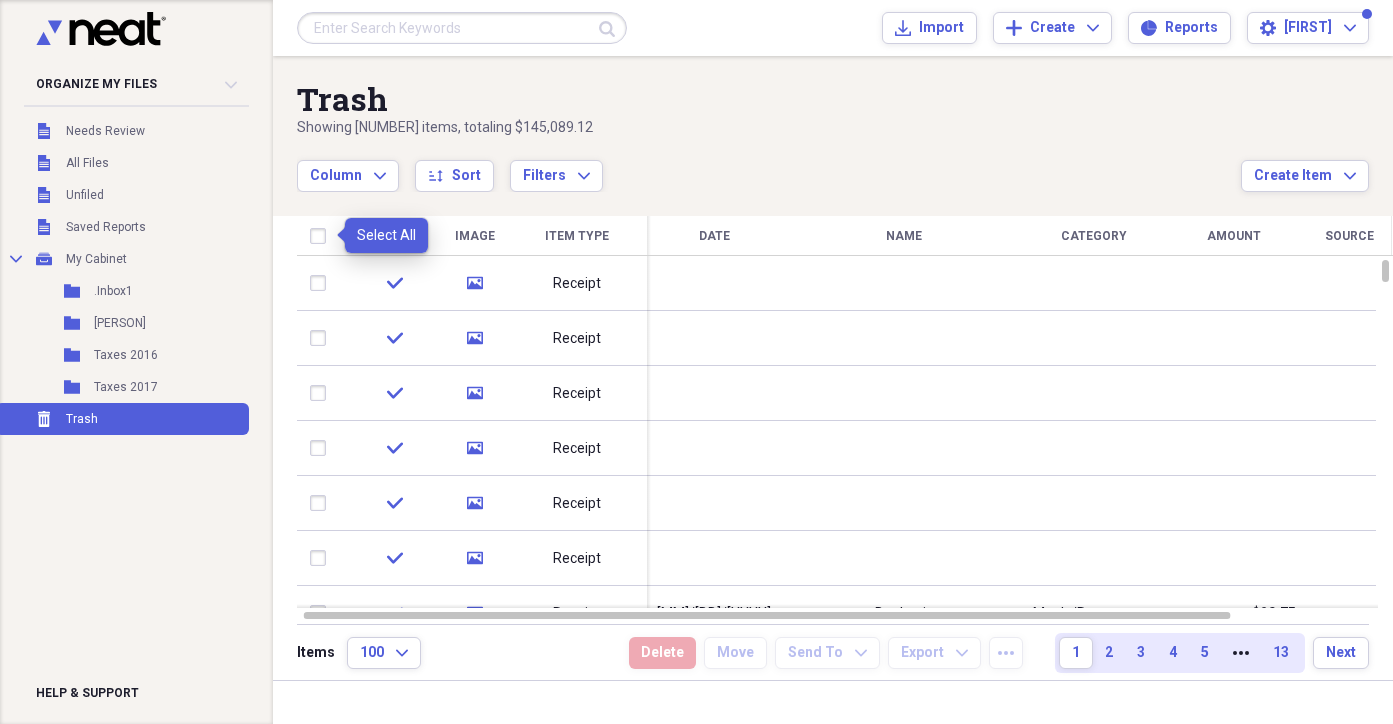 click at bounding box center [322, 236] 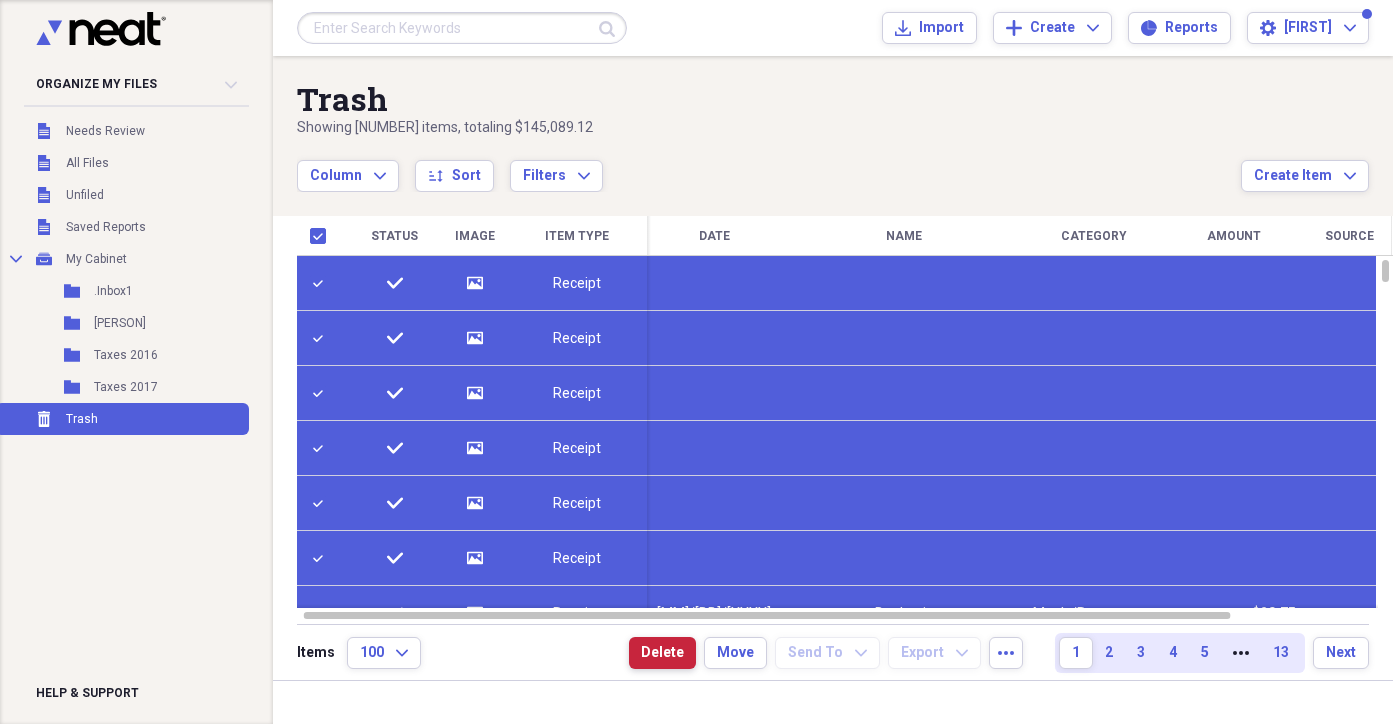 click on "Delete" at bounding box center (662, 653) 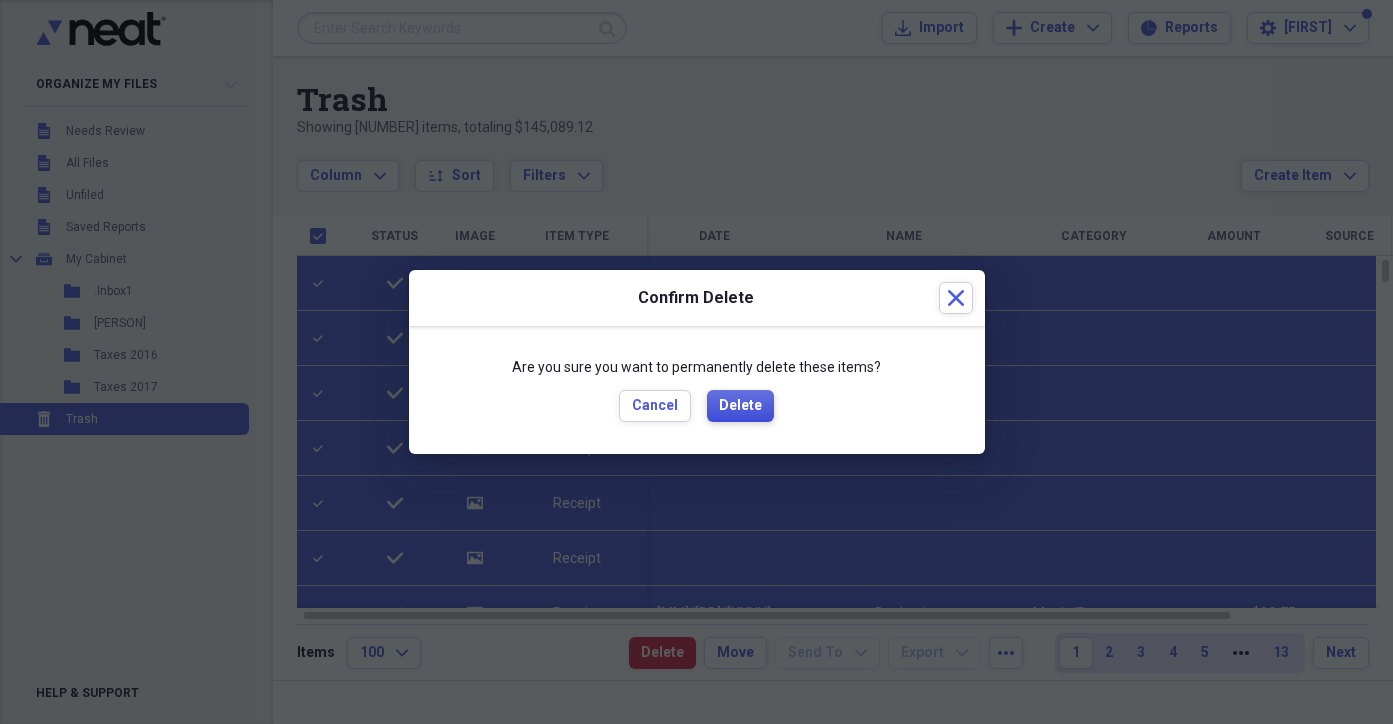 click on "Delete" at bounding box center [740, 406] 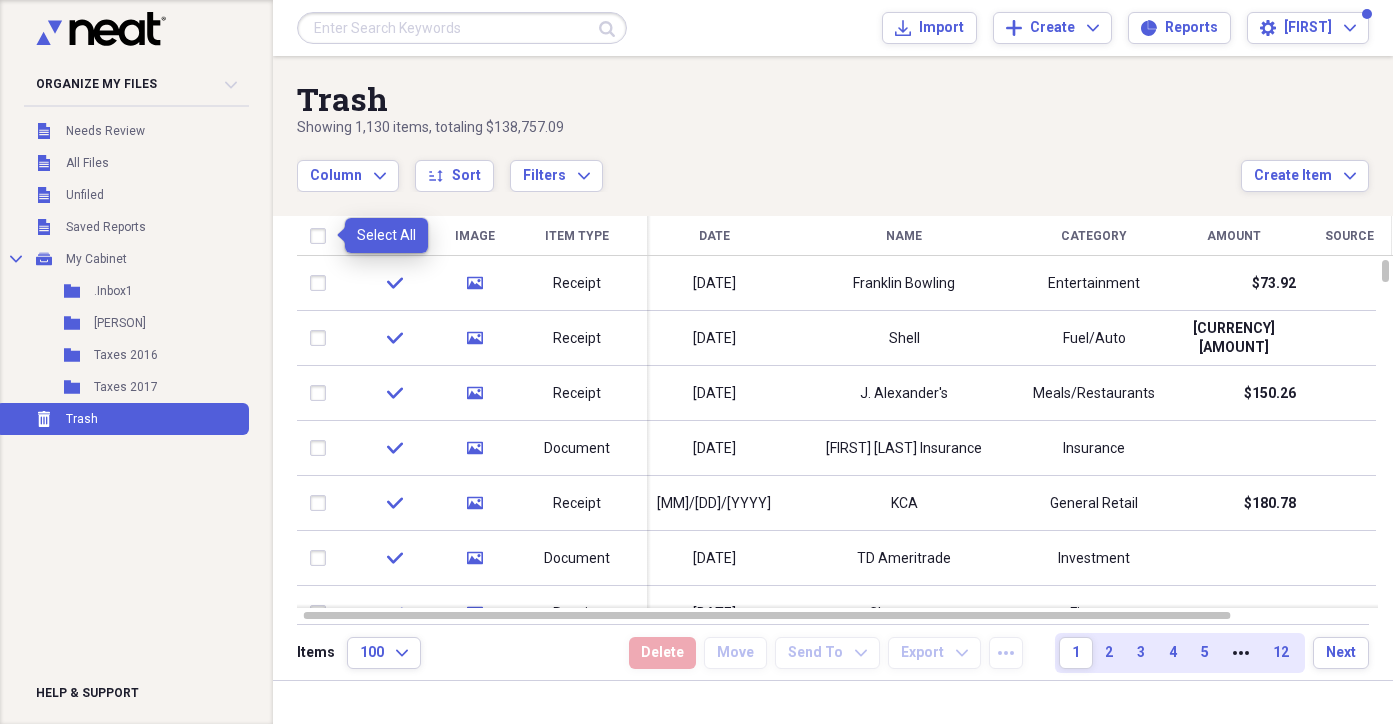 click at bounding box center [322, 236] 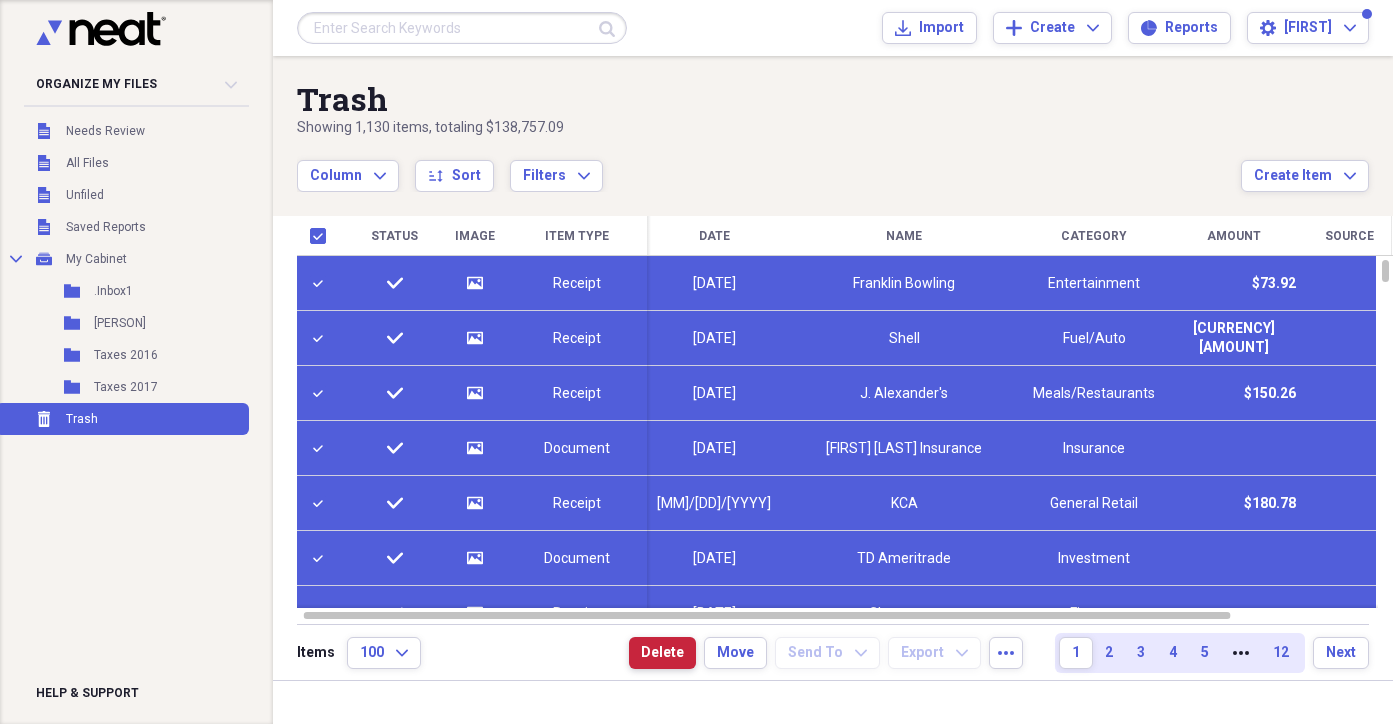 click on "Delete" at bounding box center [662, 653] 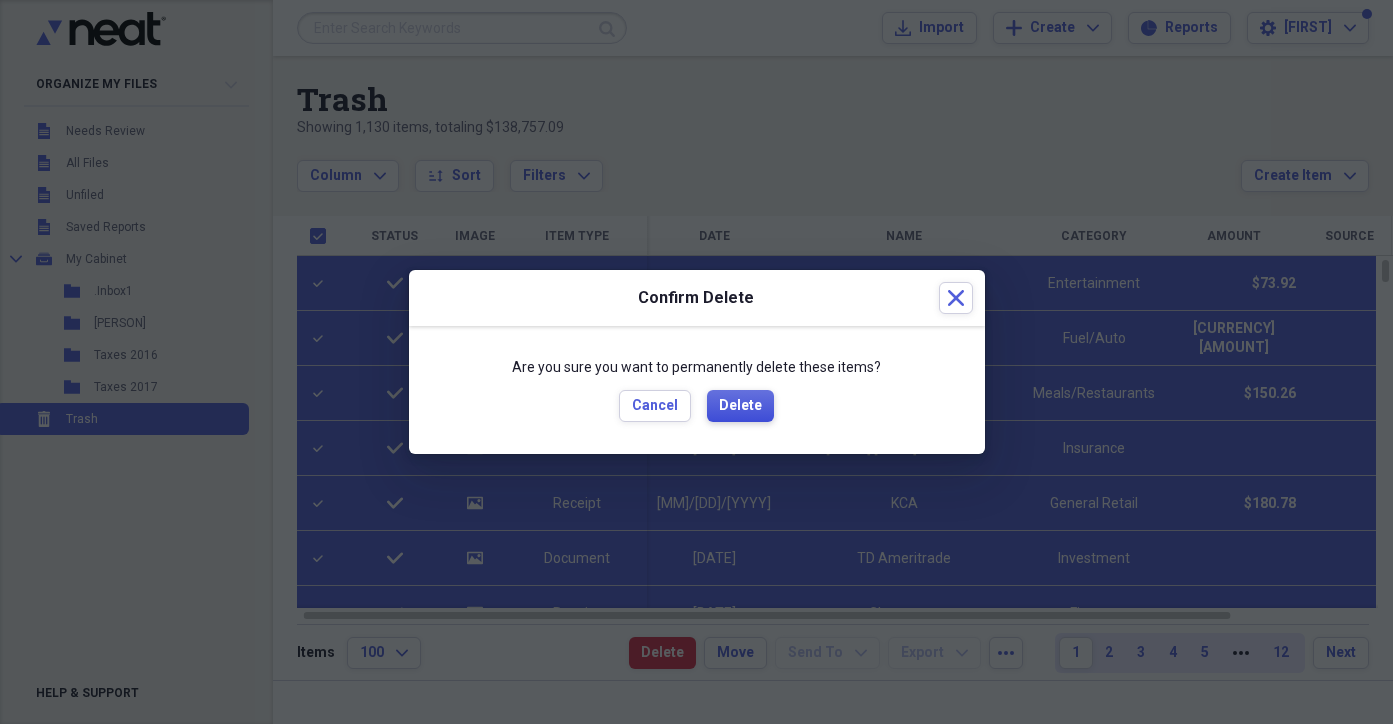click on "Delete" at bounding box center [740, 406] 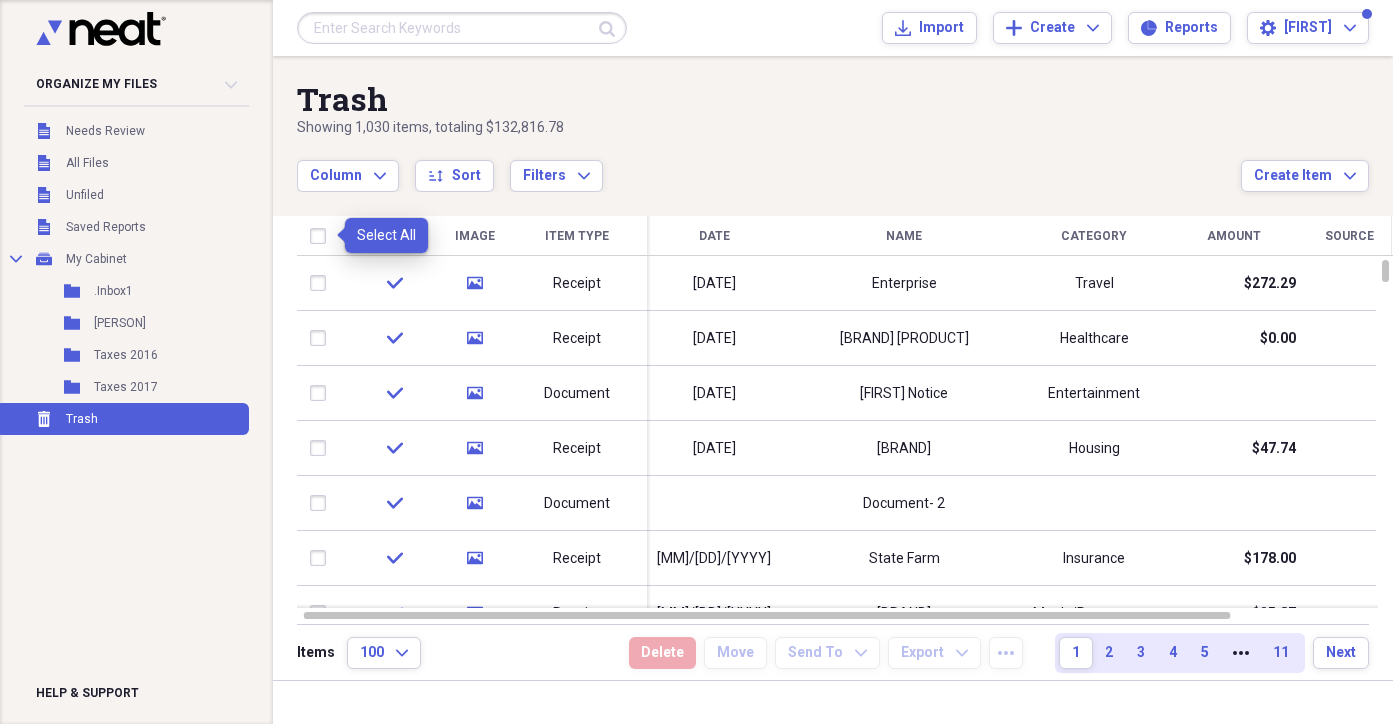 click at bounding box center (322, 236) 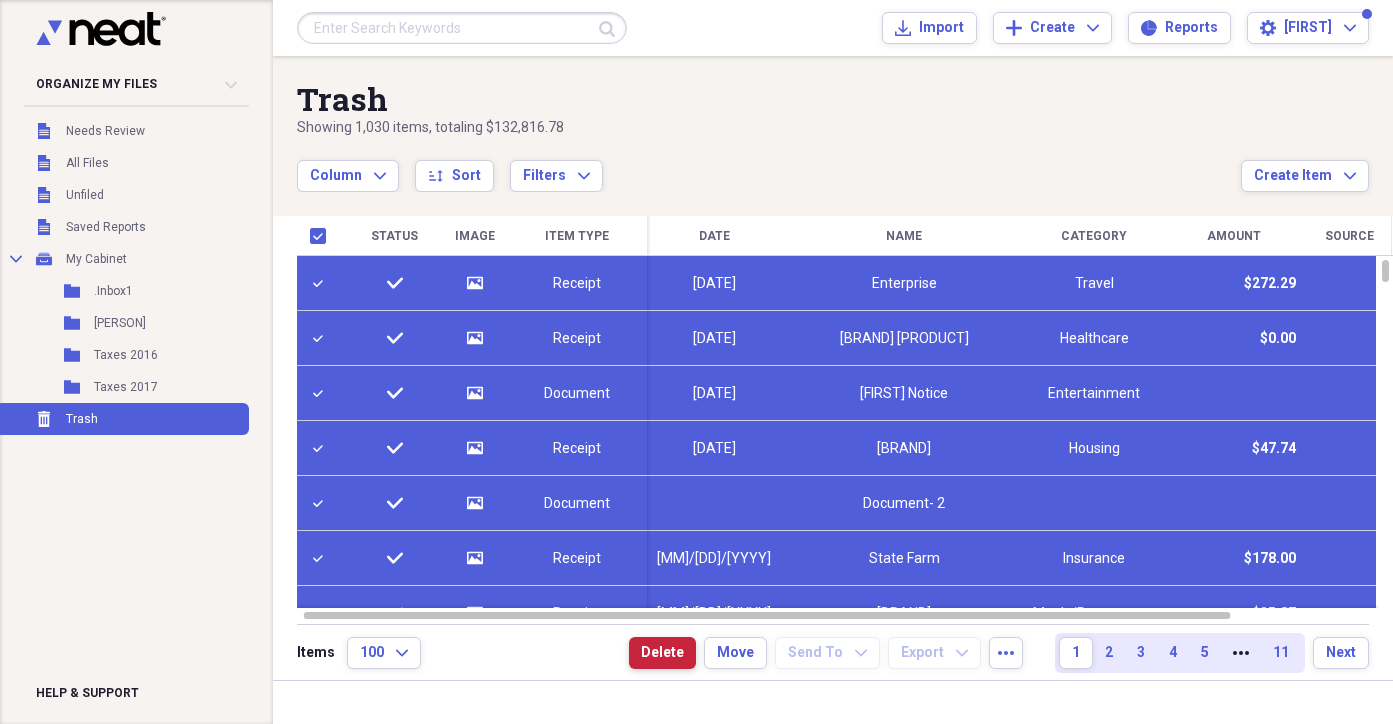 click on "Delete" at bounding box center [662, 653] 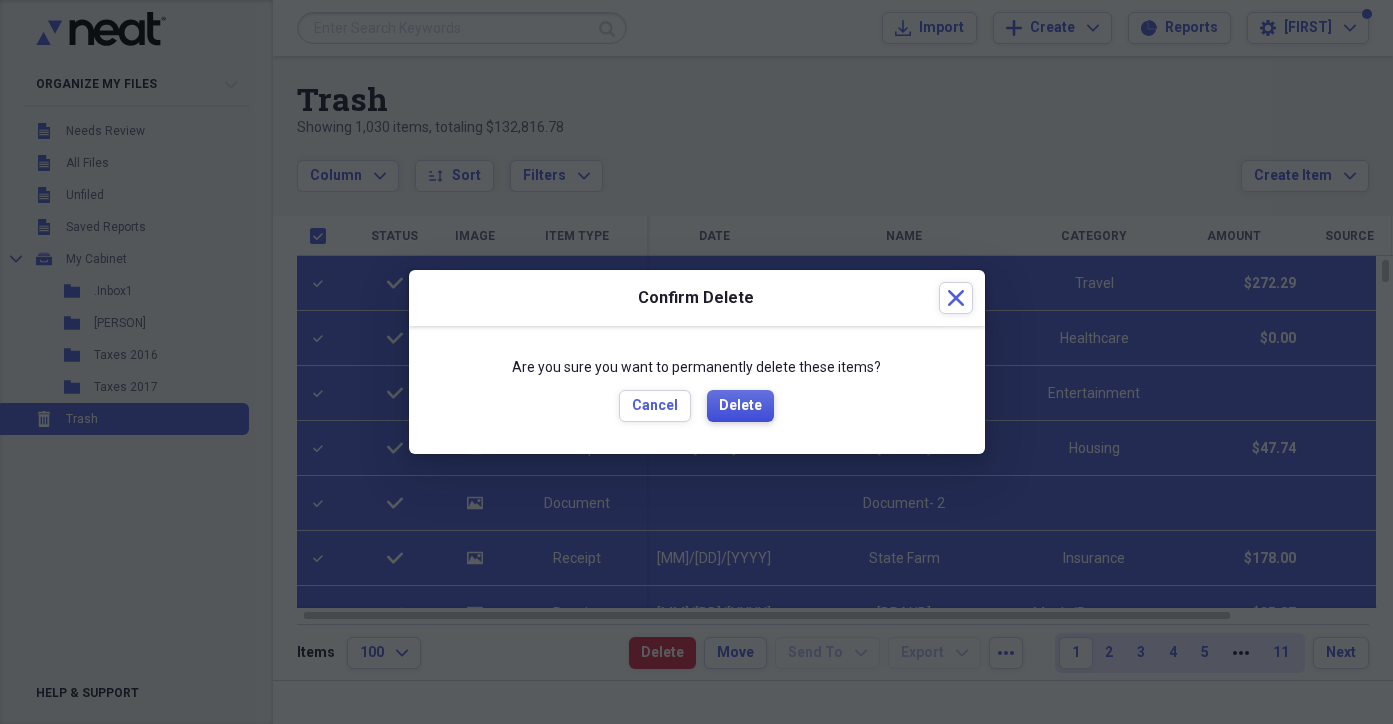 click on "Delete" at bounding box center (740, 406) 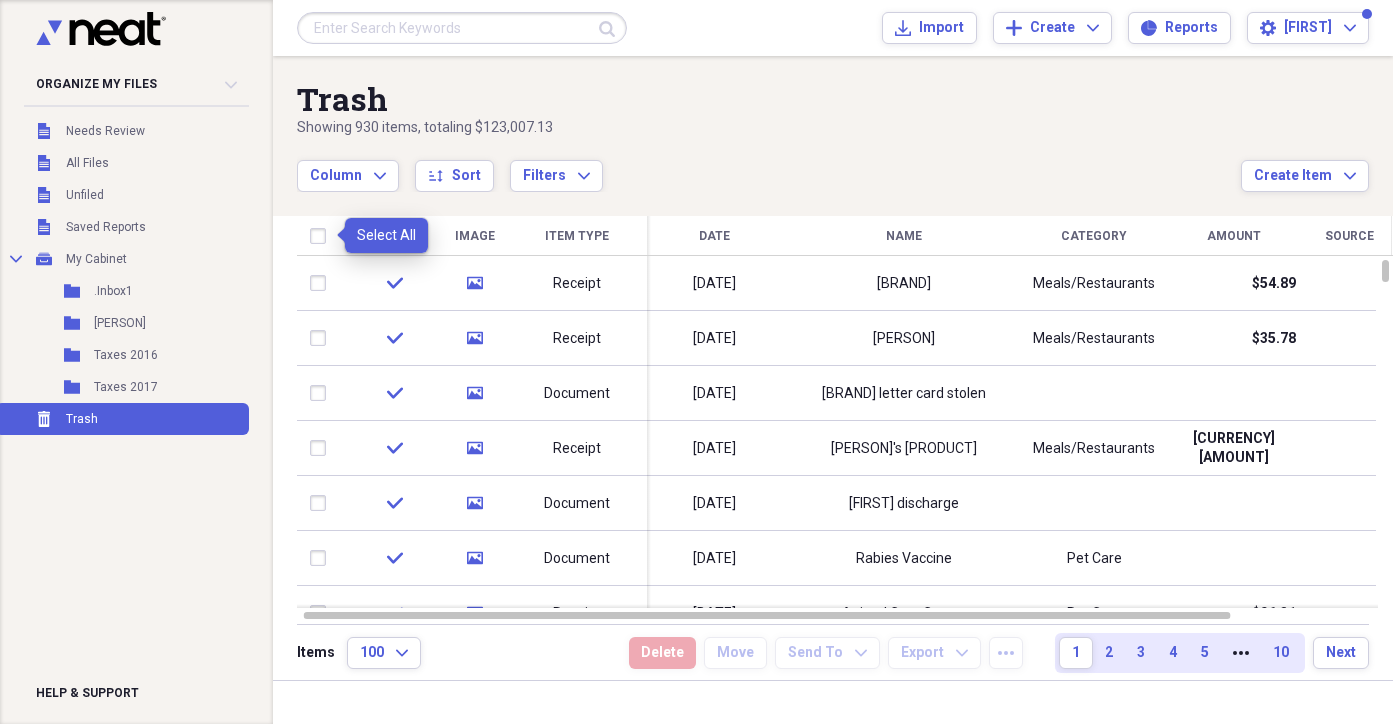 click at bounding box center (322, 236) 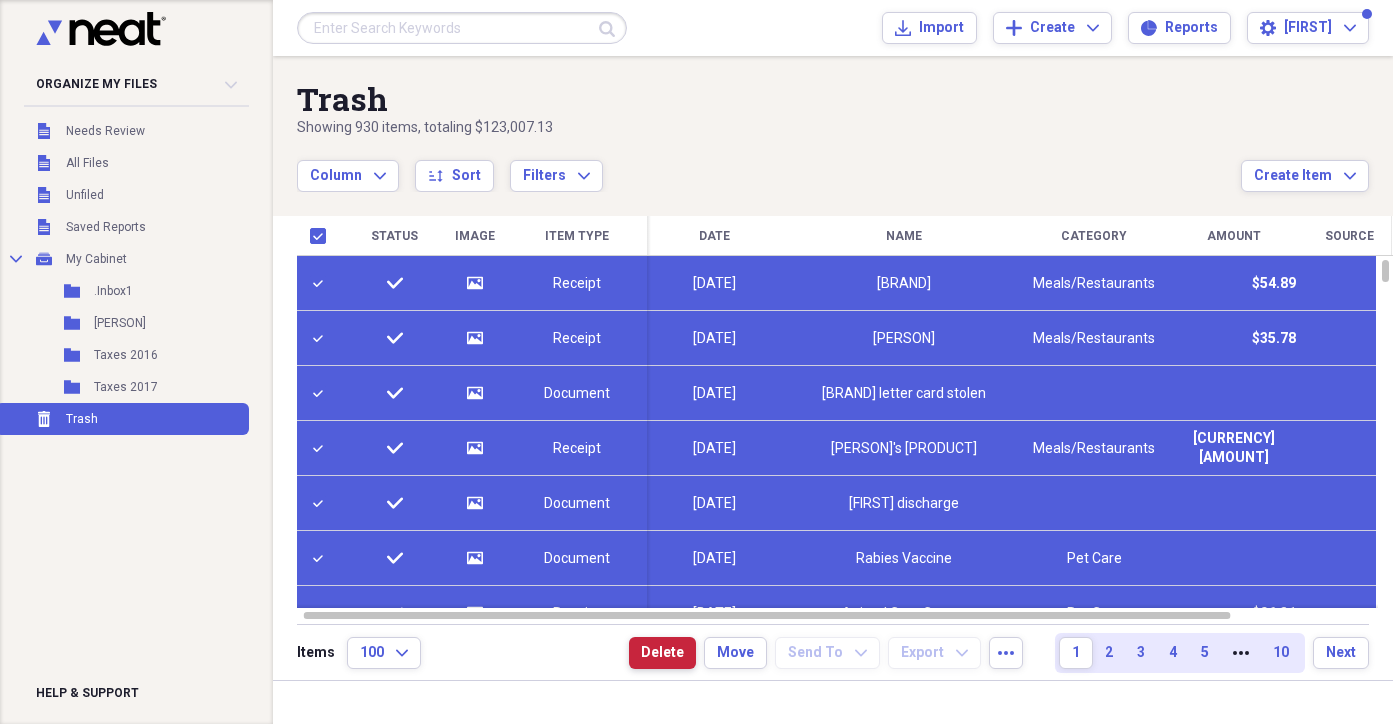 click on "Delete" at bounding box center (662, 653) 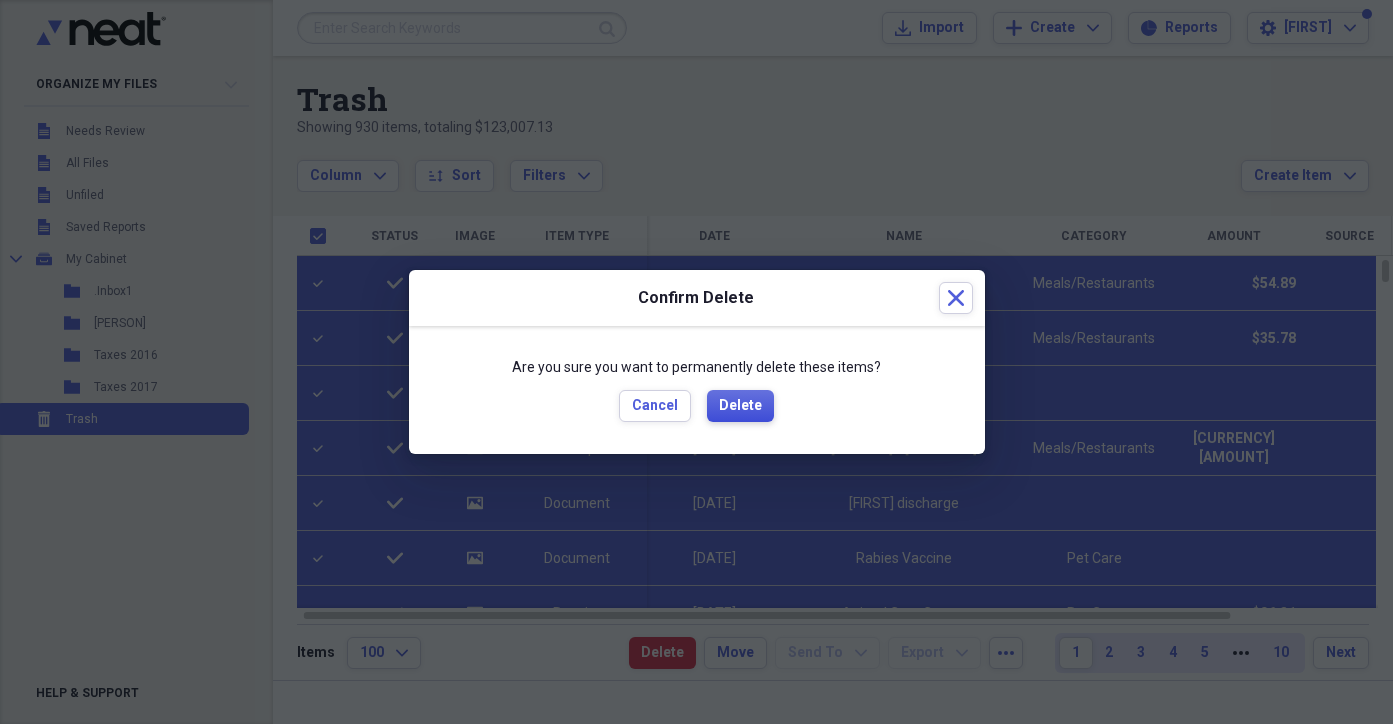click on "Delete" at bounding box center (740, 406) 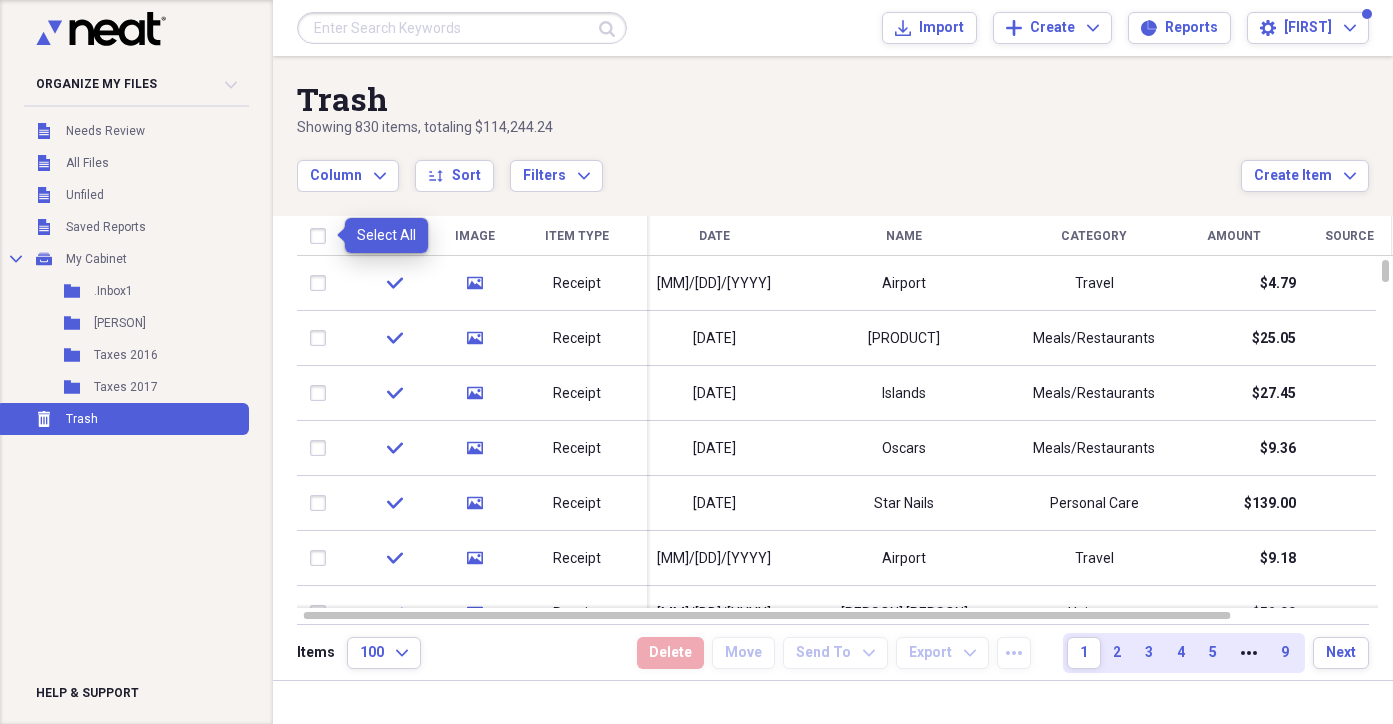 click at bounding box center (322, 236) 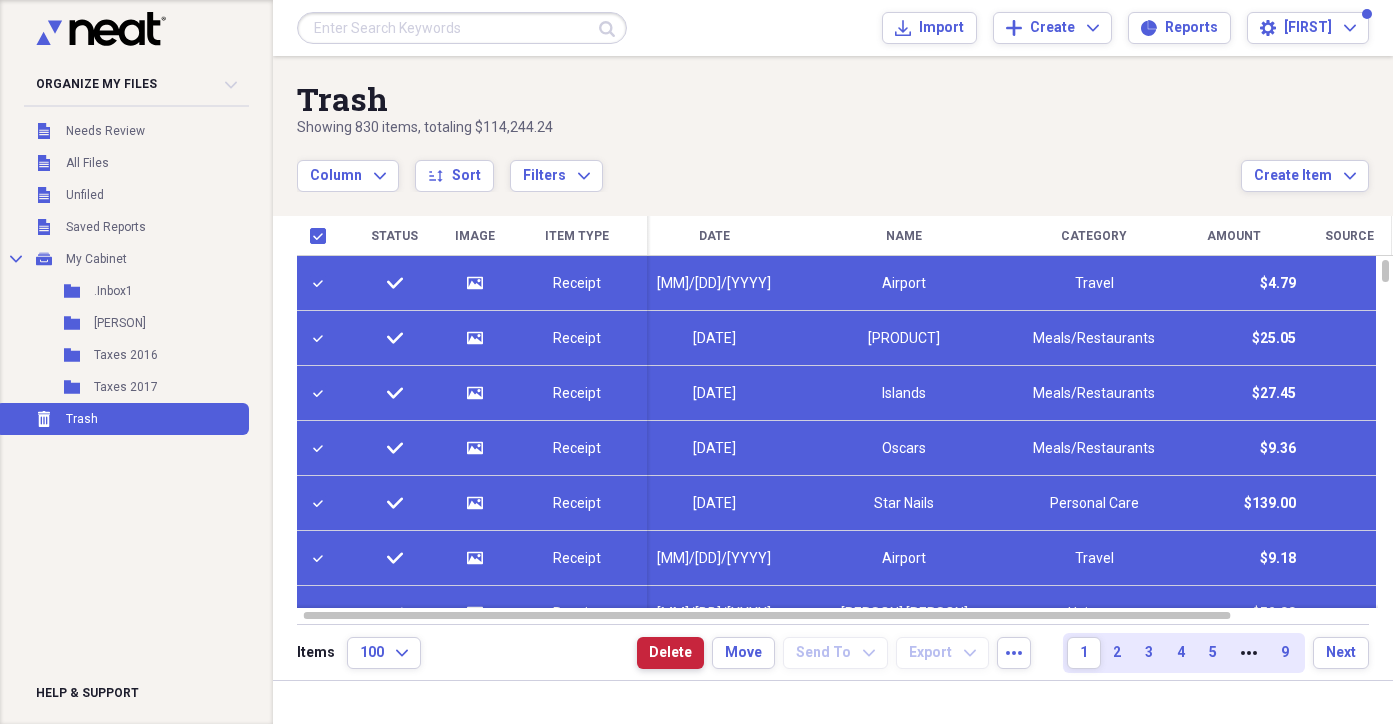 click on "Delete" at bounding box center (670, 653) 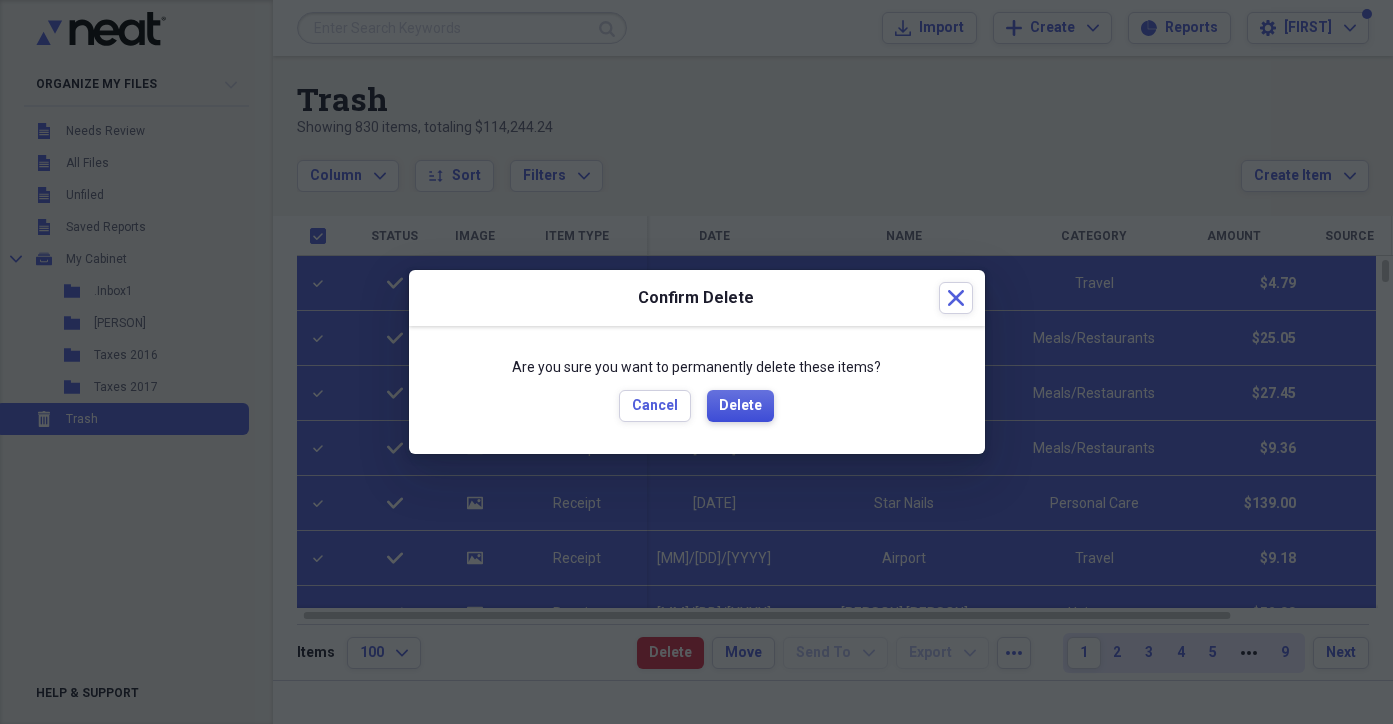 click on "Delete" at bounding box center (740, 406) 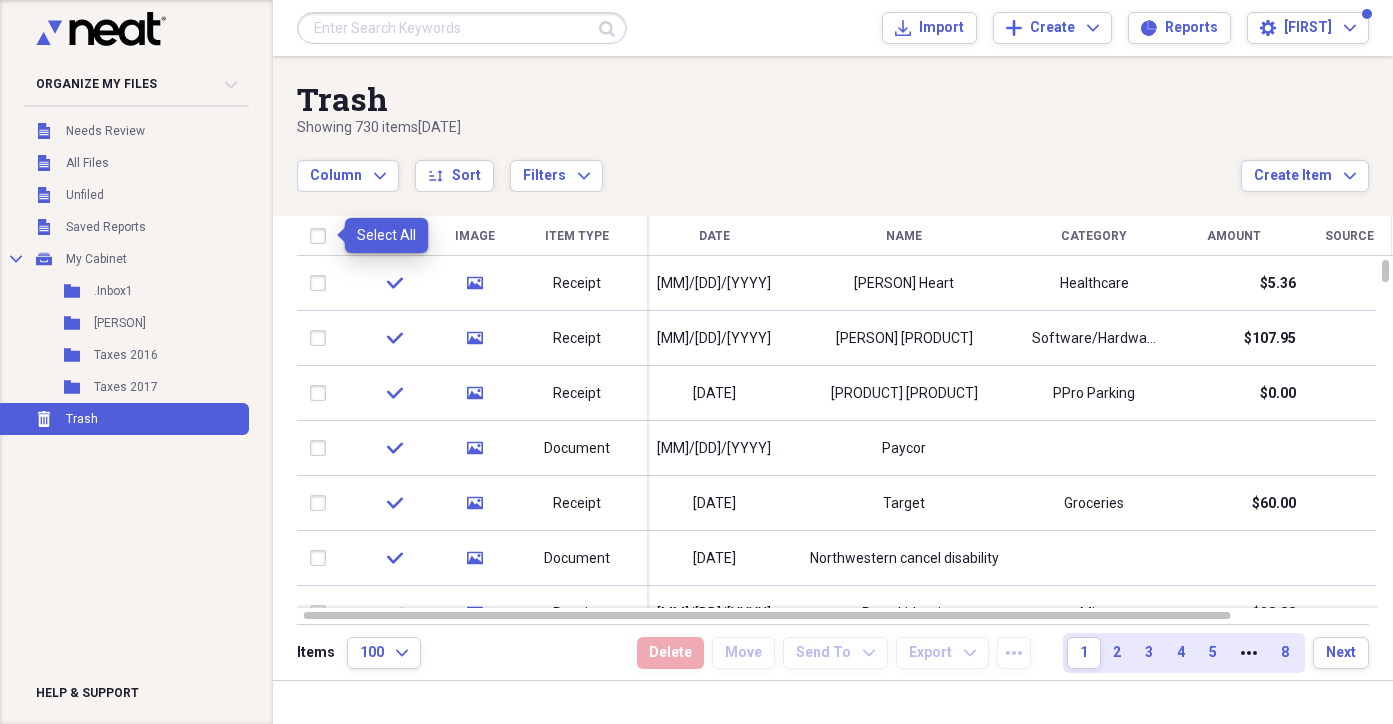 click at bounding box center (322, 236) 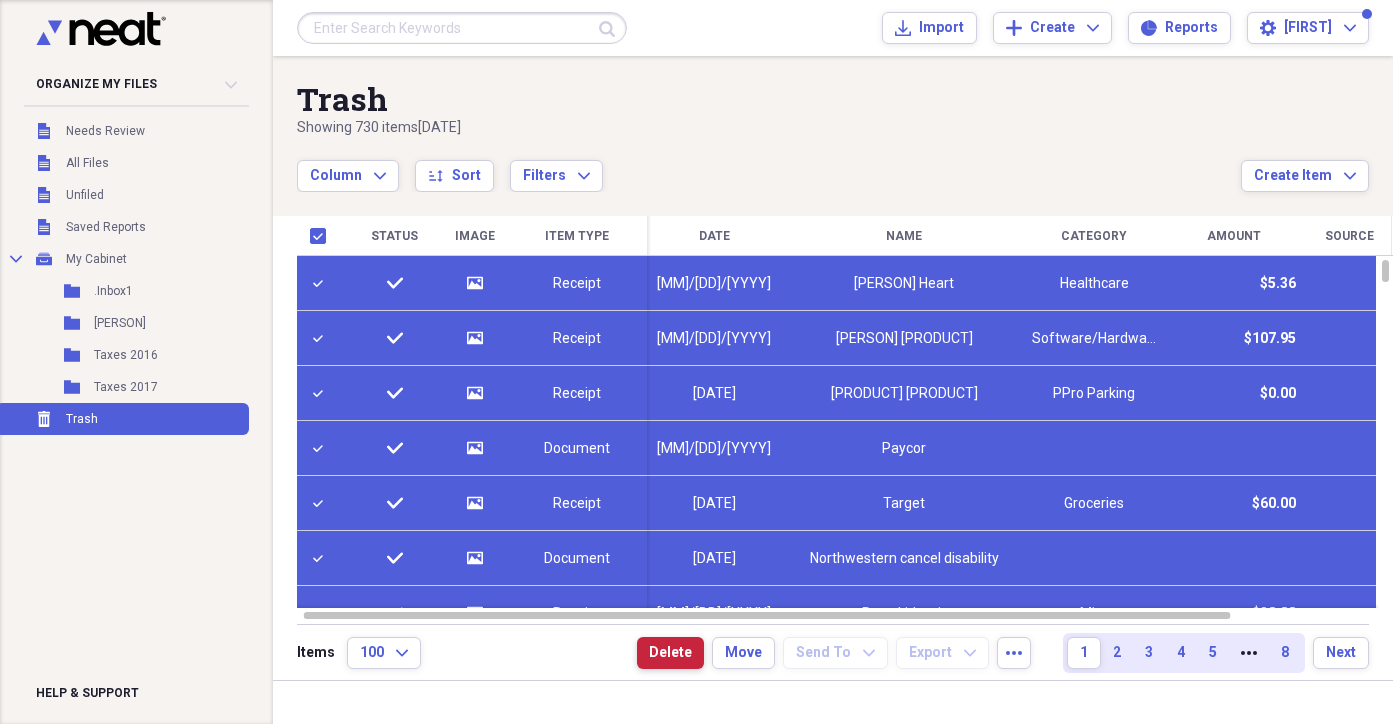 click on "Delete" at bounding box center (670, 653) 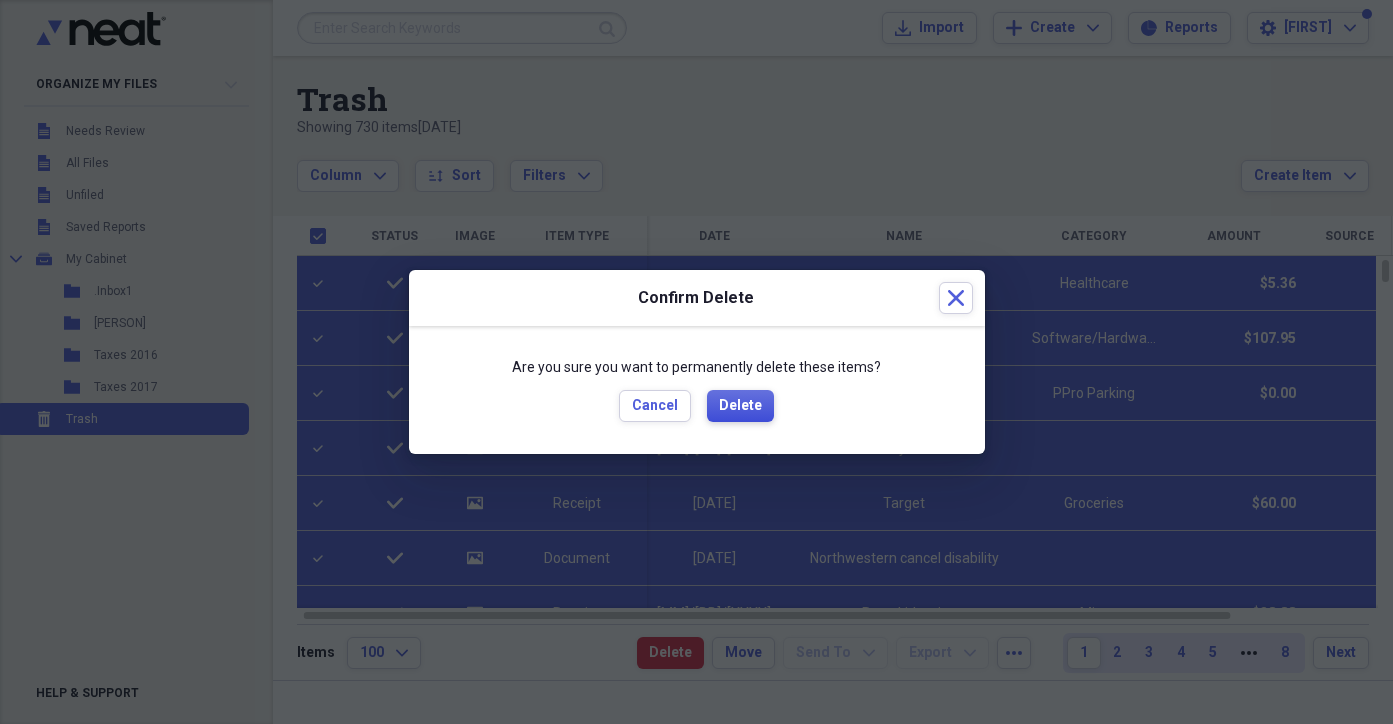 click on "Delete" at bounding box center [740, 406] 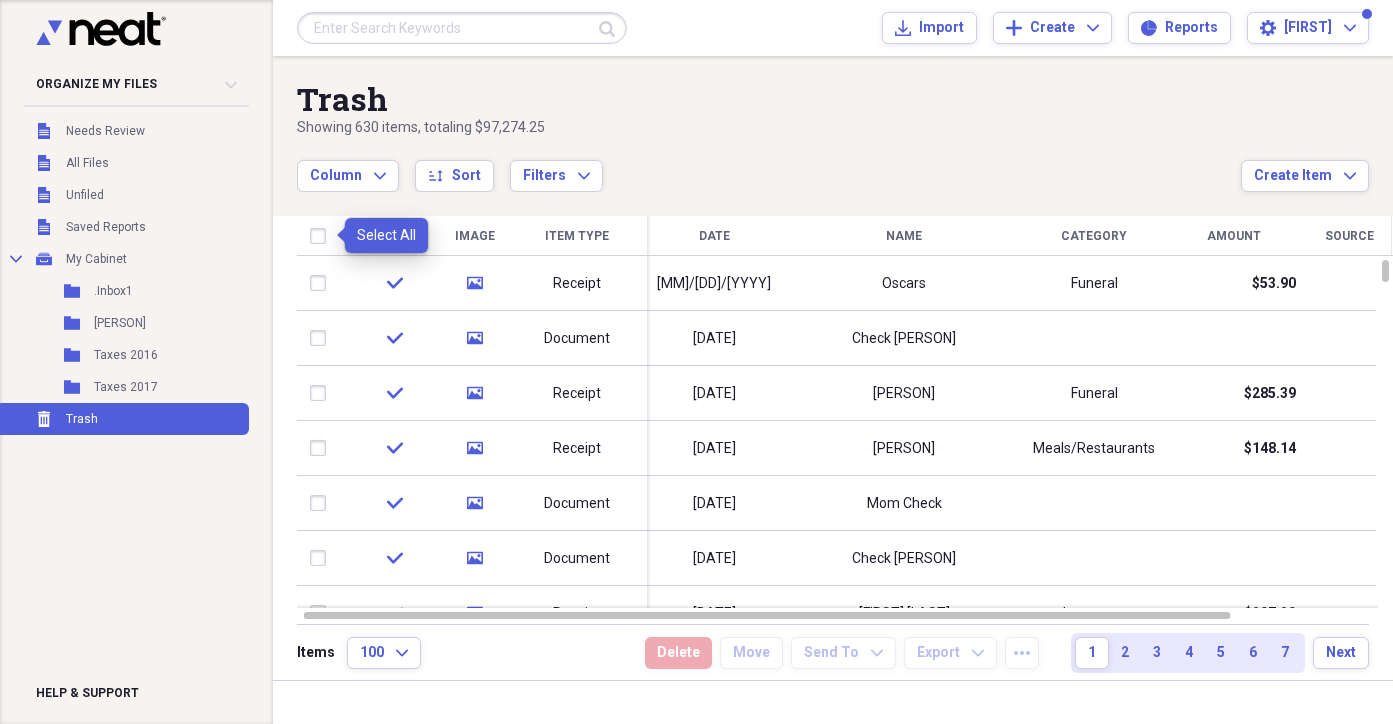 click at bounding box center [322, 236] 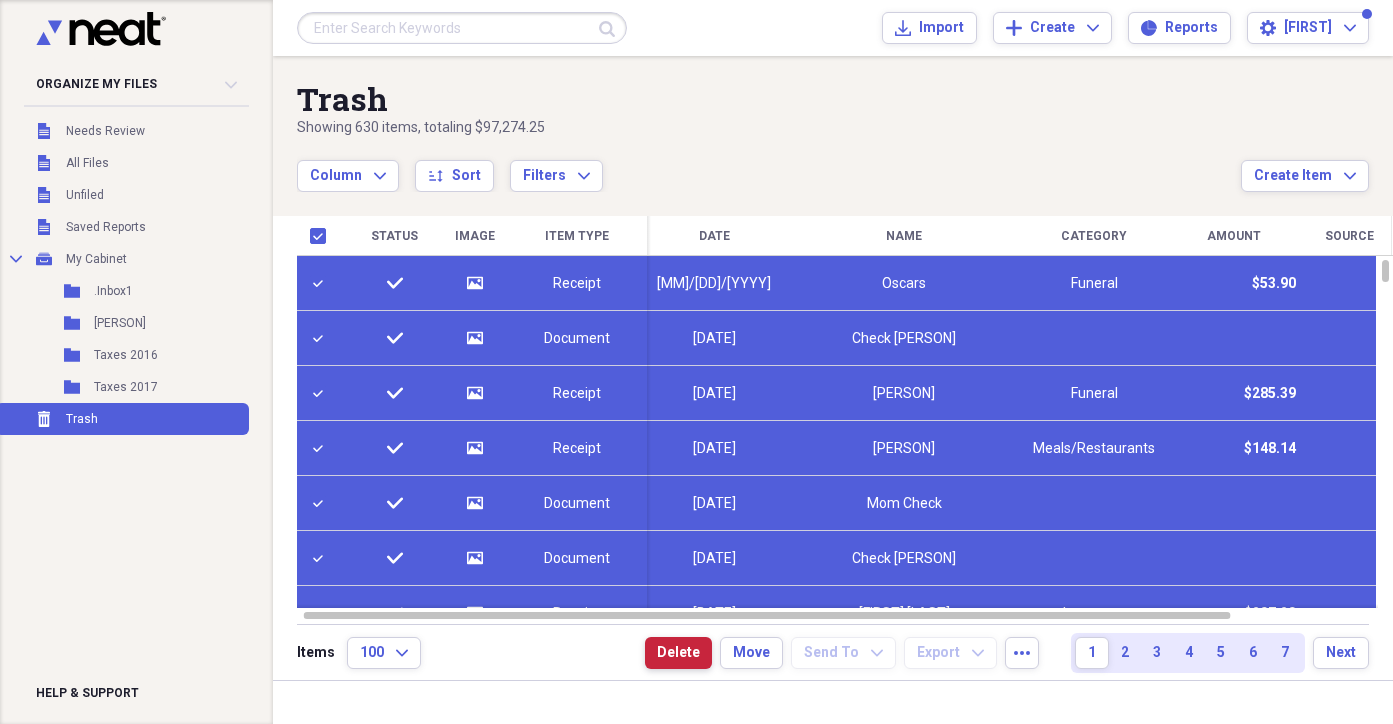 click on "Delete" at bounding box center [678, 653] 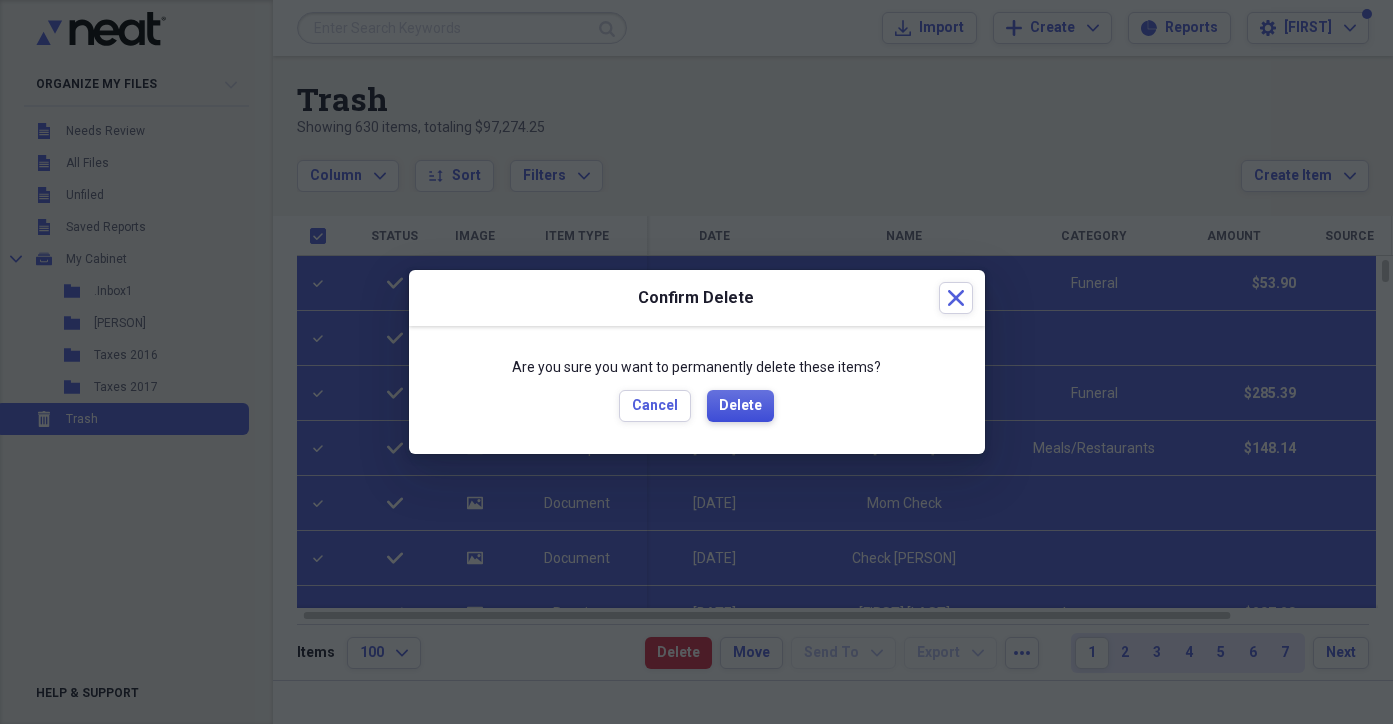 click on "Delete" at bounding box center (740, 406) 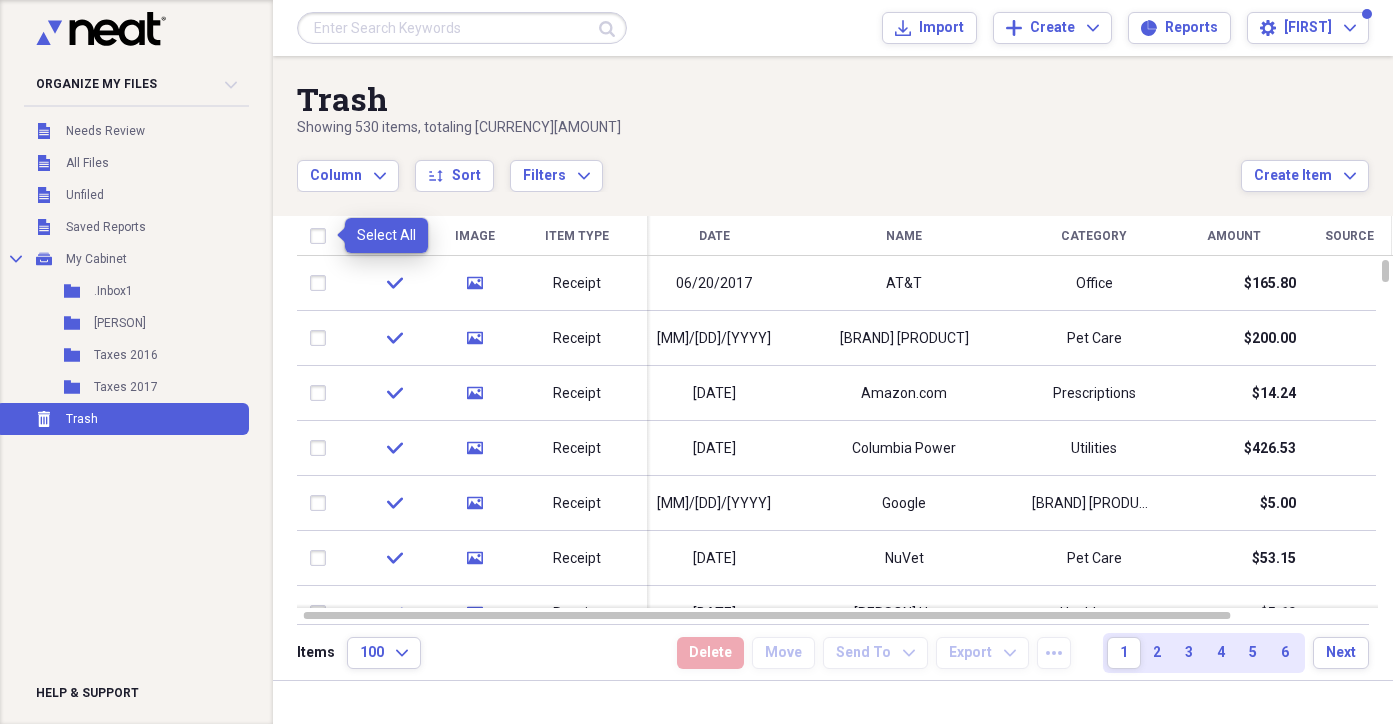 click at bounding box center (322, 236) 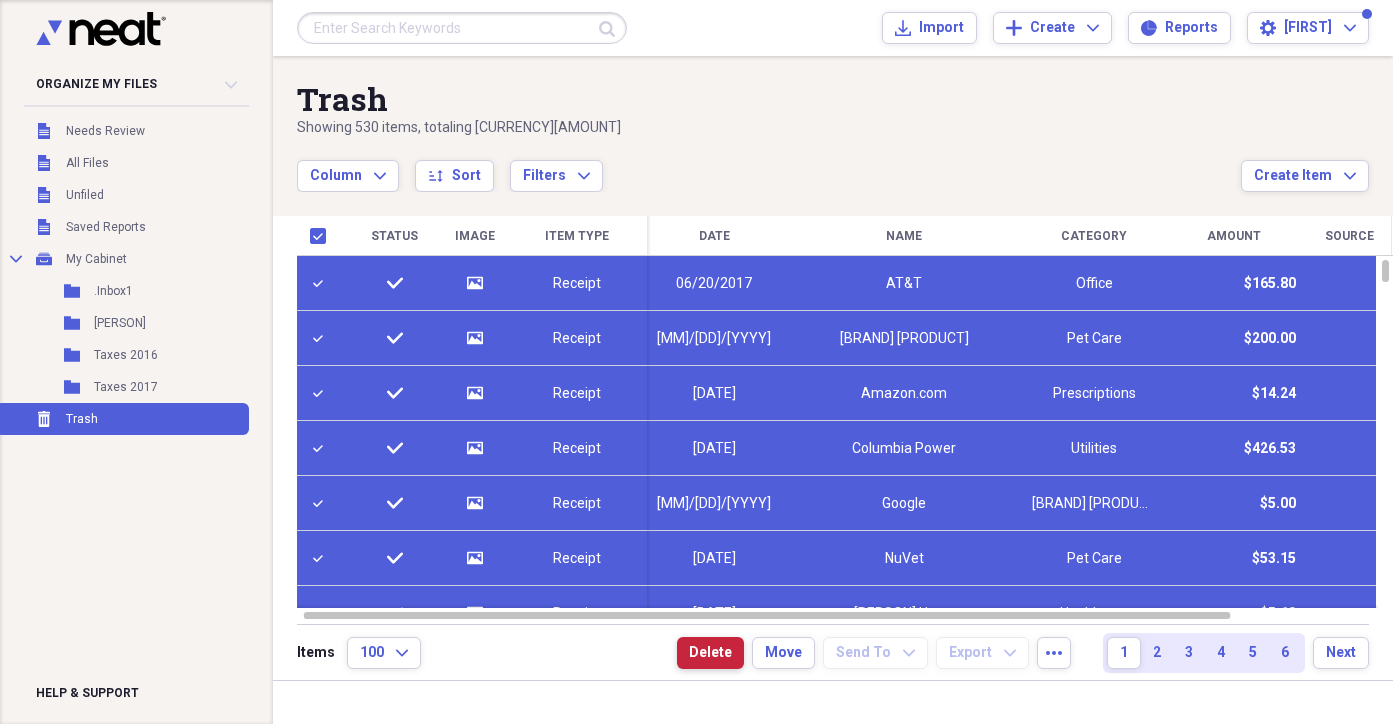 click on "Delete" at bounding box center (710, 653) 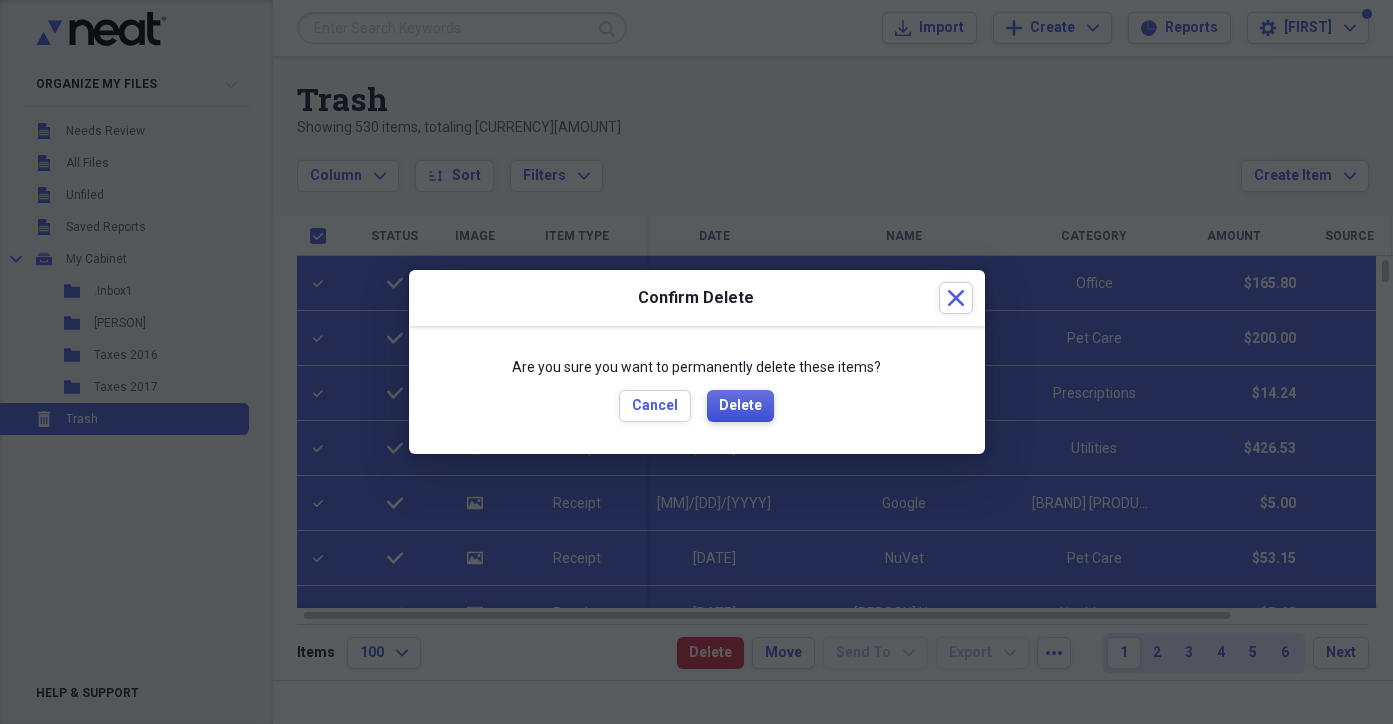 click on "Delete" at bounding box center [740, 406] 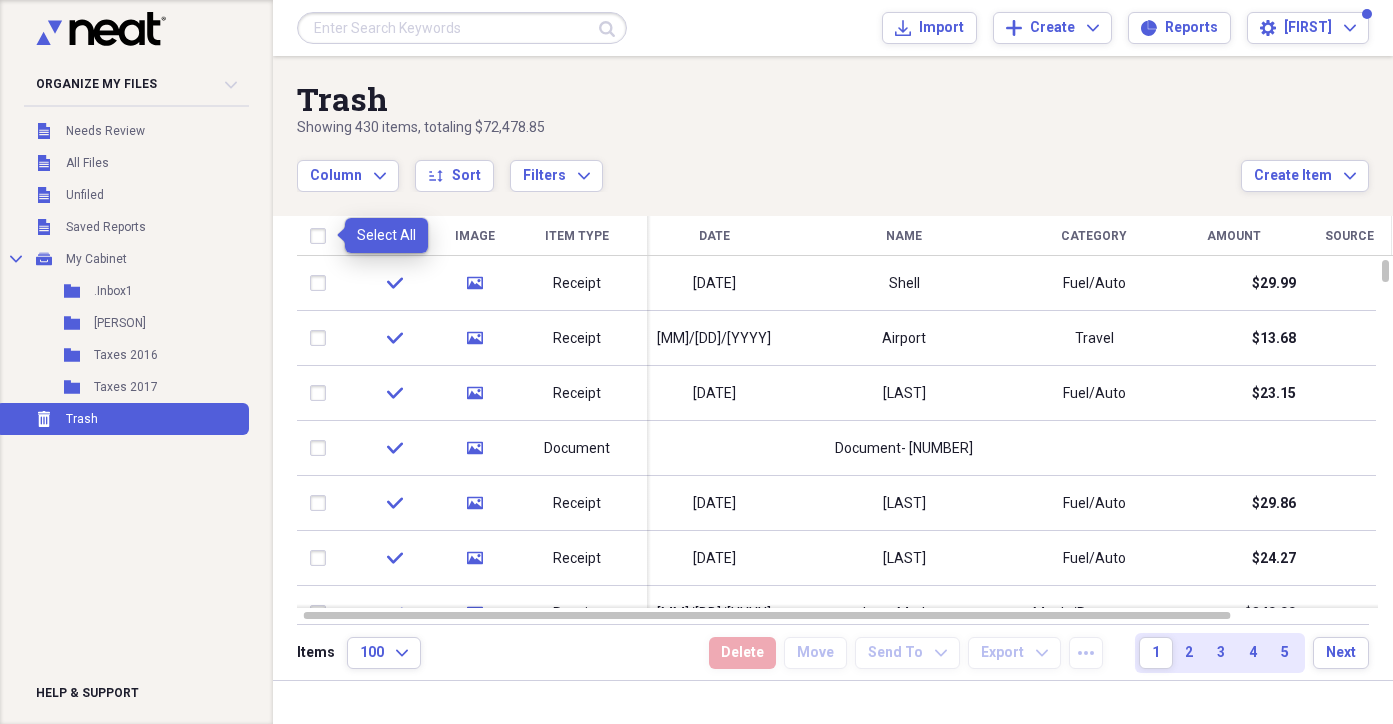 click at bounding box center [322, 236] 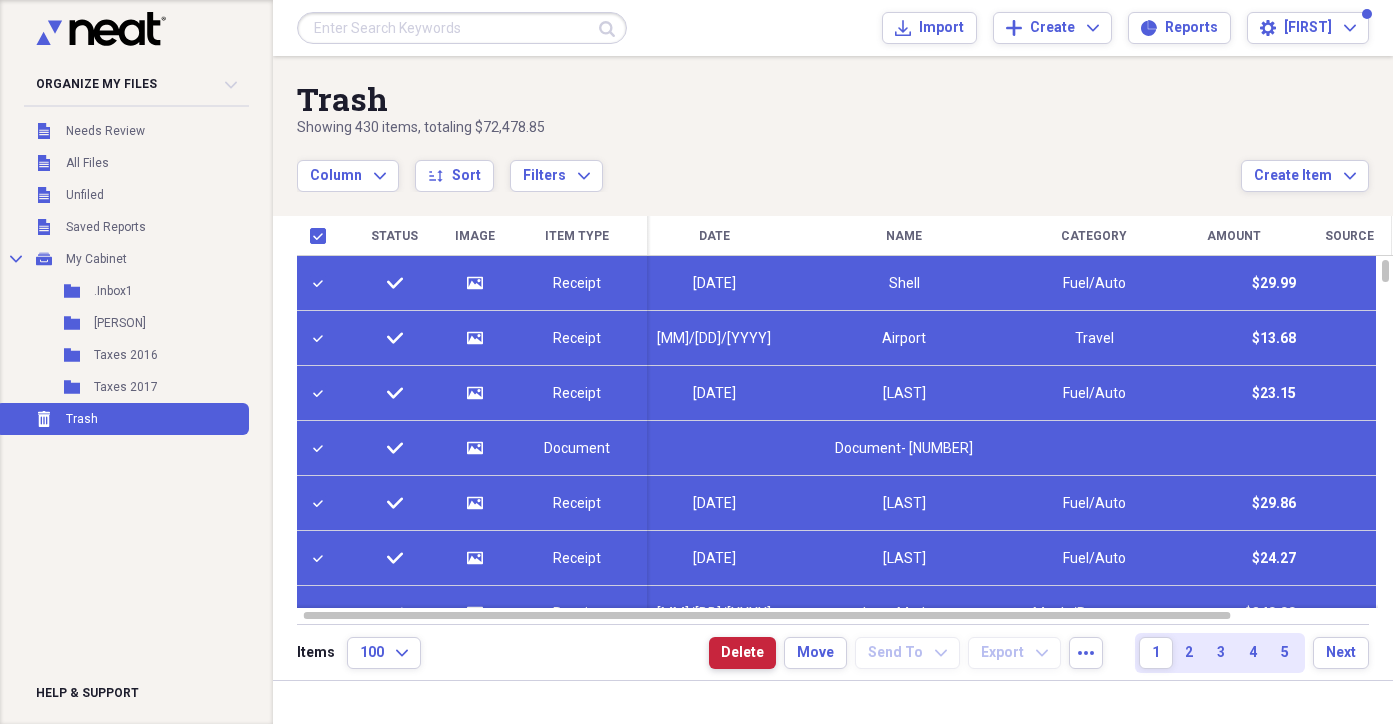 click on "Delete" at bounding box center (742, 653) 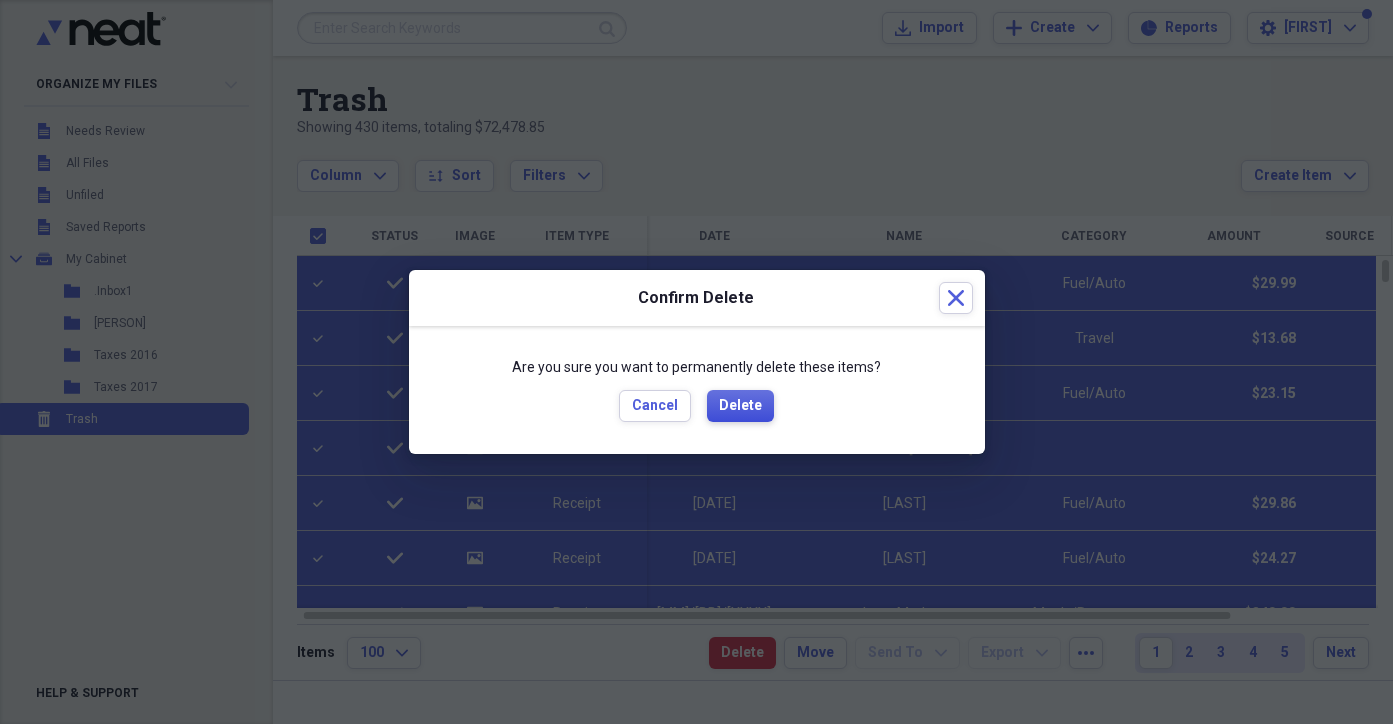 click on "Delete" at bounding box center (740, 406) 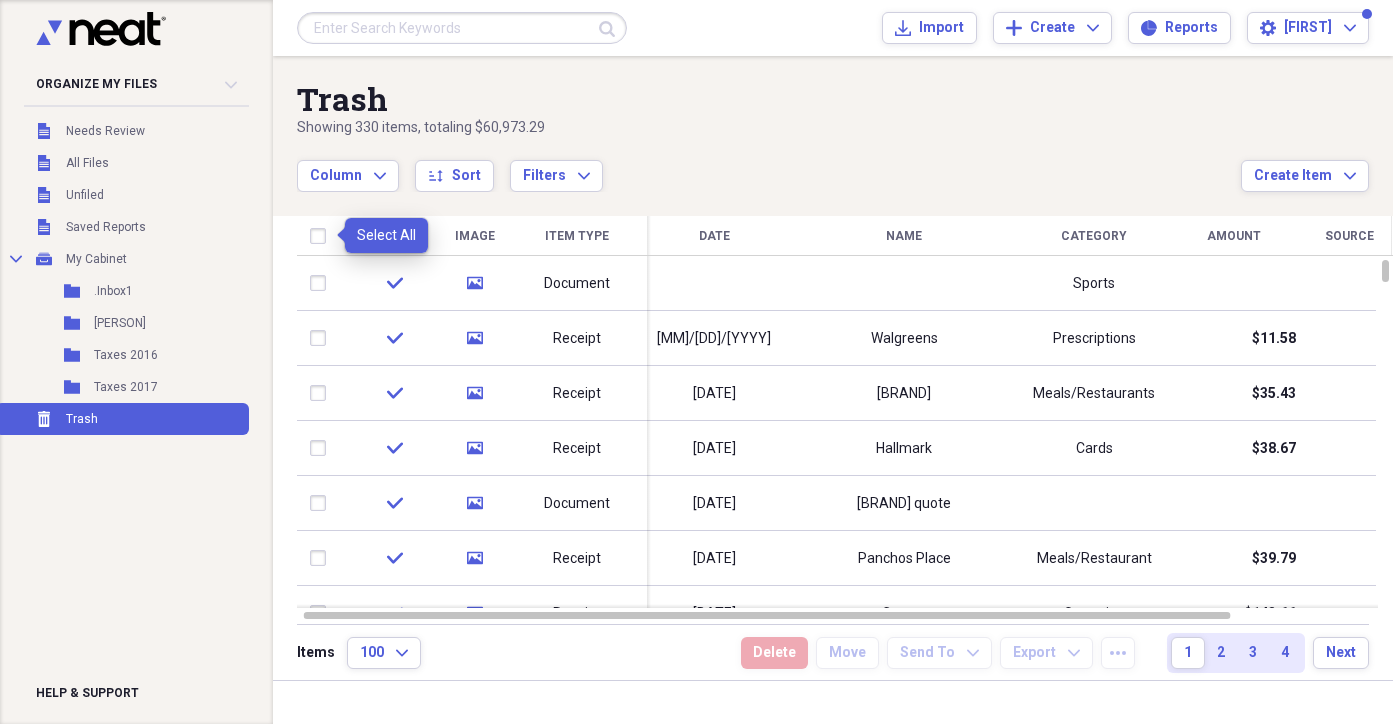 click at bounding box center (322, 236) 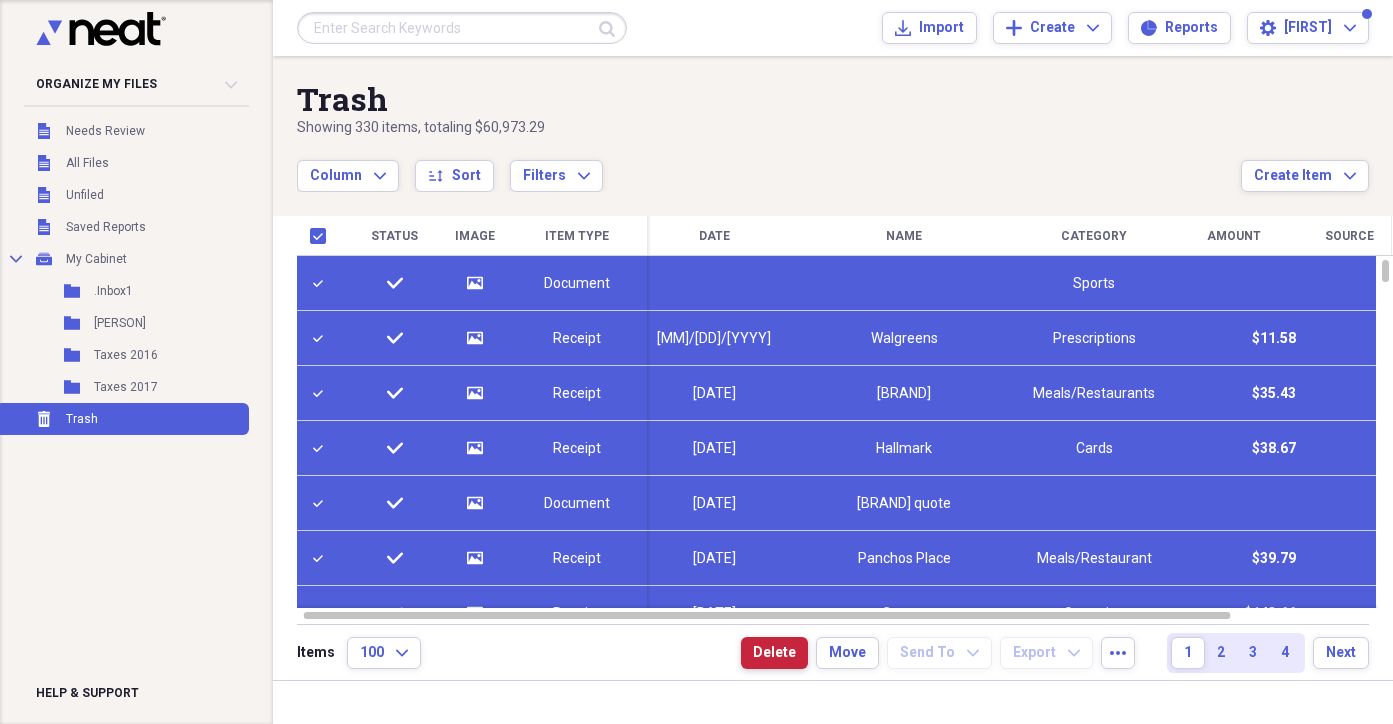 click on "Delete" at bounding box center [774, 653] 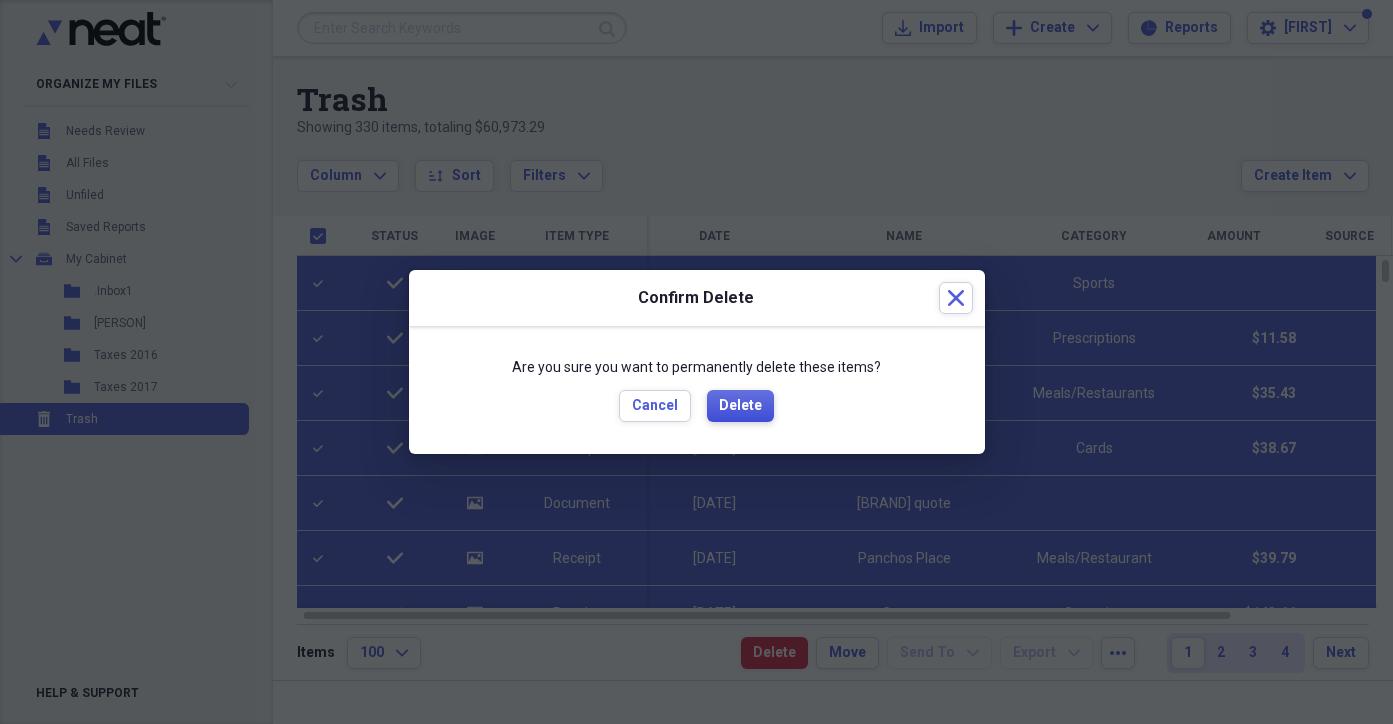 click on "Delete" at bounding box center (740, 406) 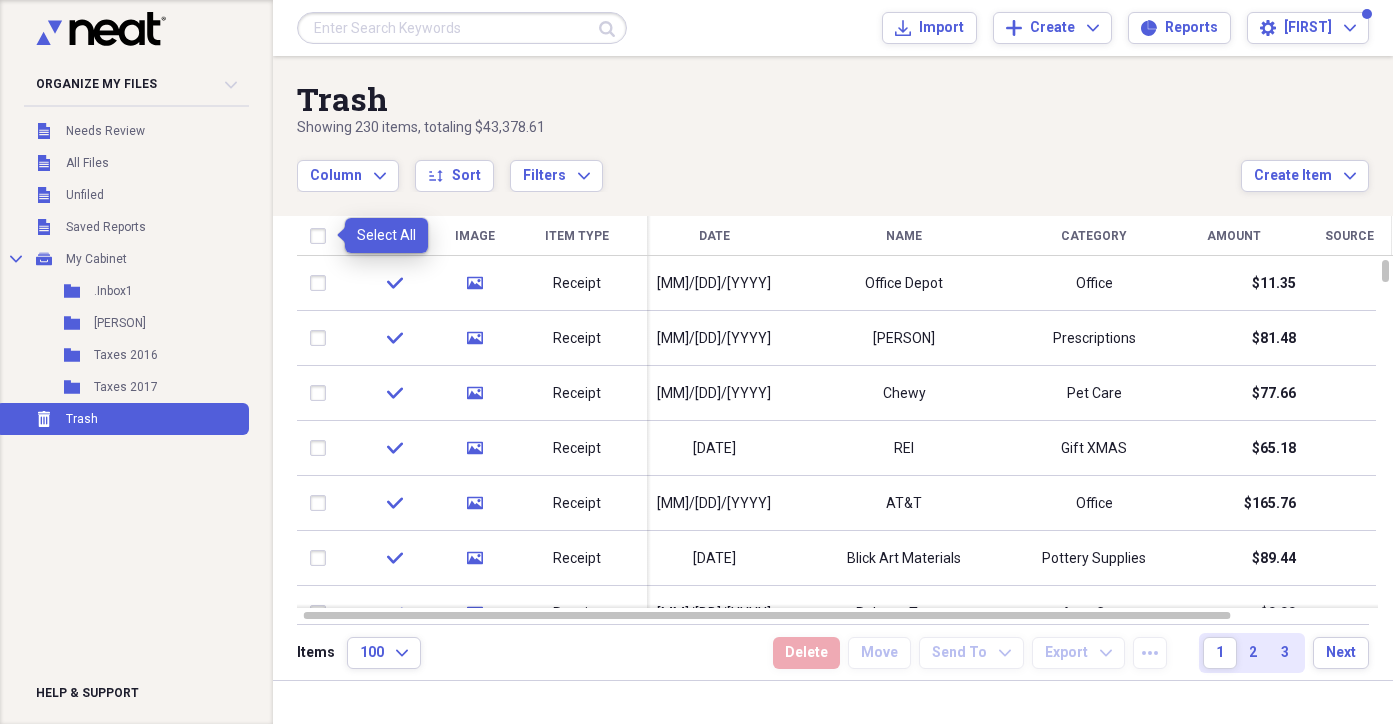 click at bounding box center (322, 236) 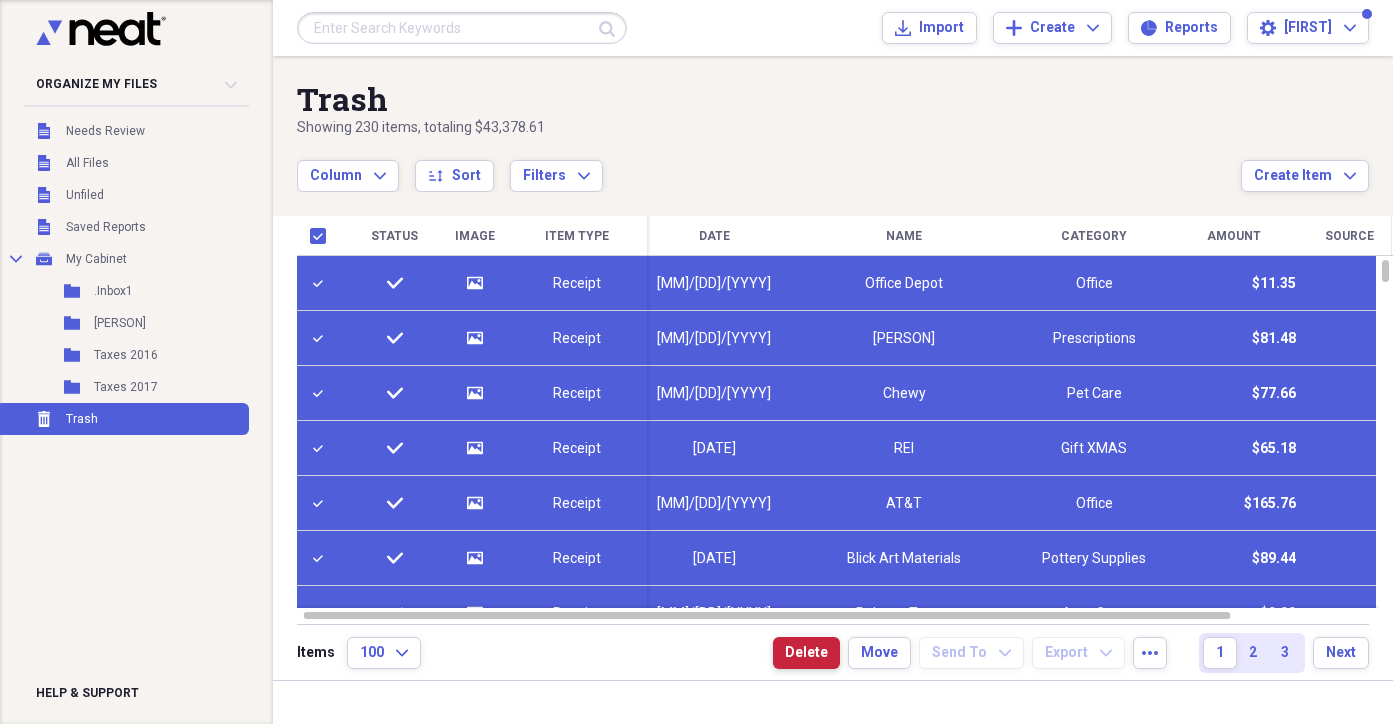 click on "Delete" at bounding box center (806, 653) 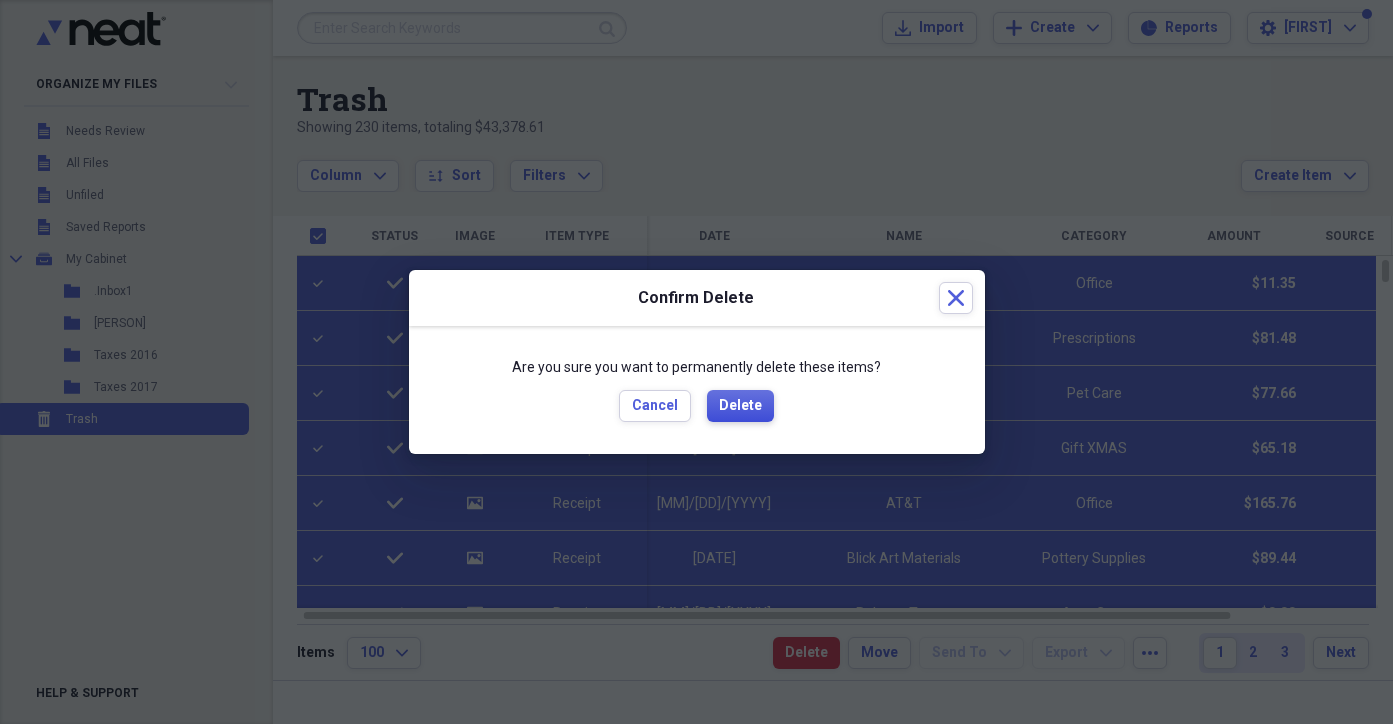click on "Delete" at bounding box center [740, 406] 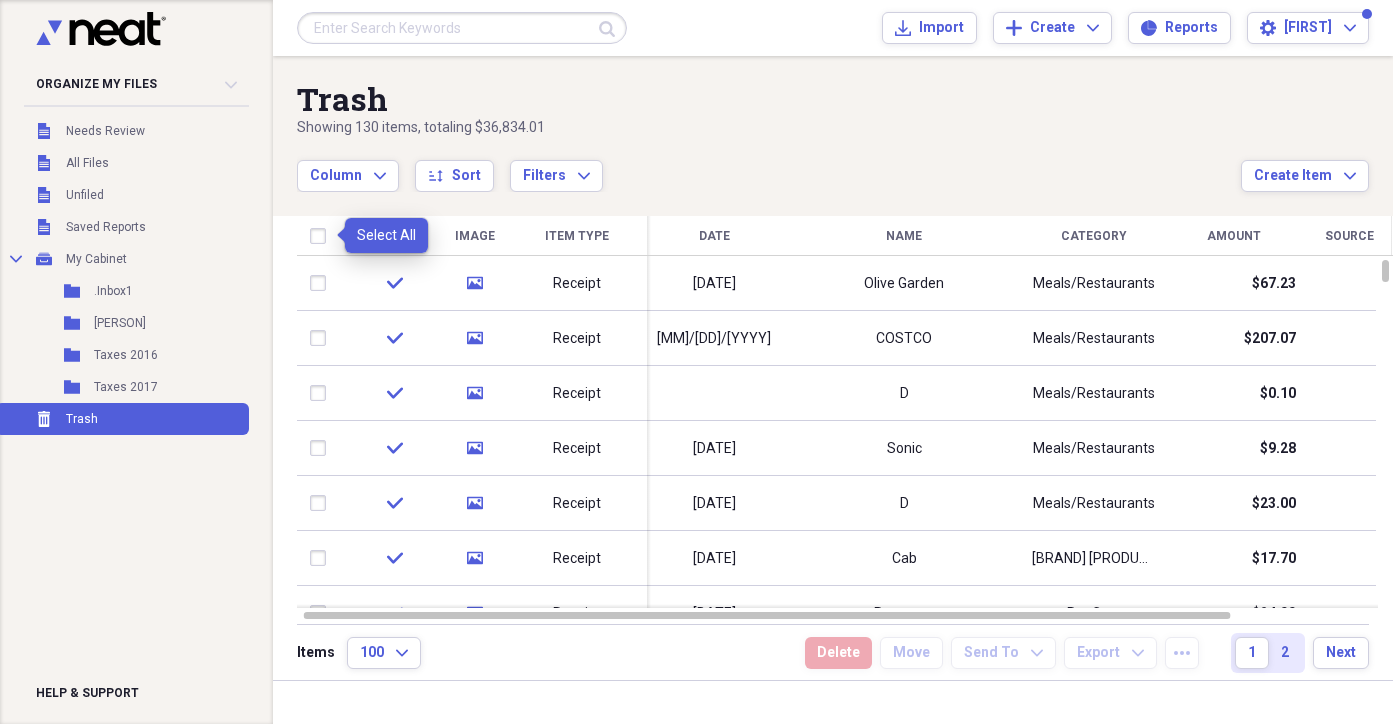 click at bounding box center [322, 236] 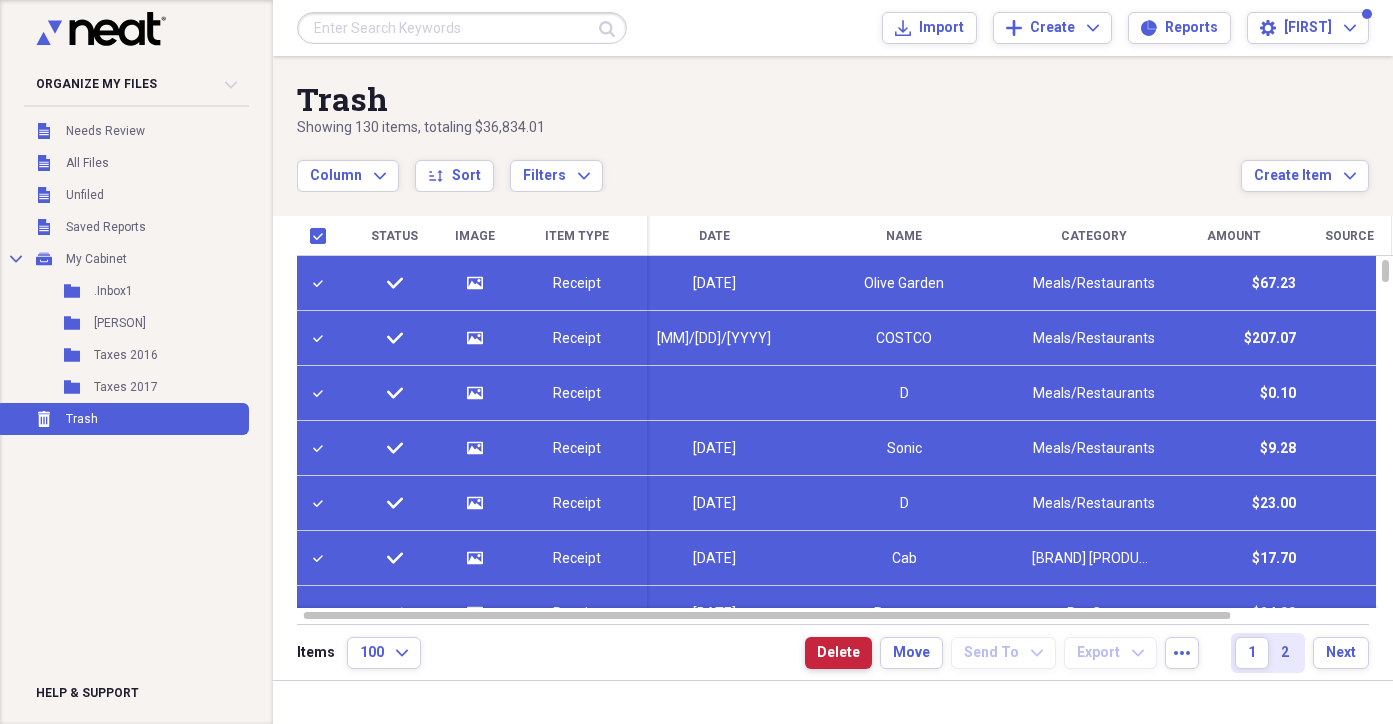 click on "Delete" at bounding box center [838, 653] 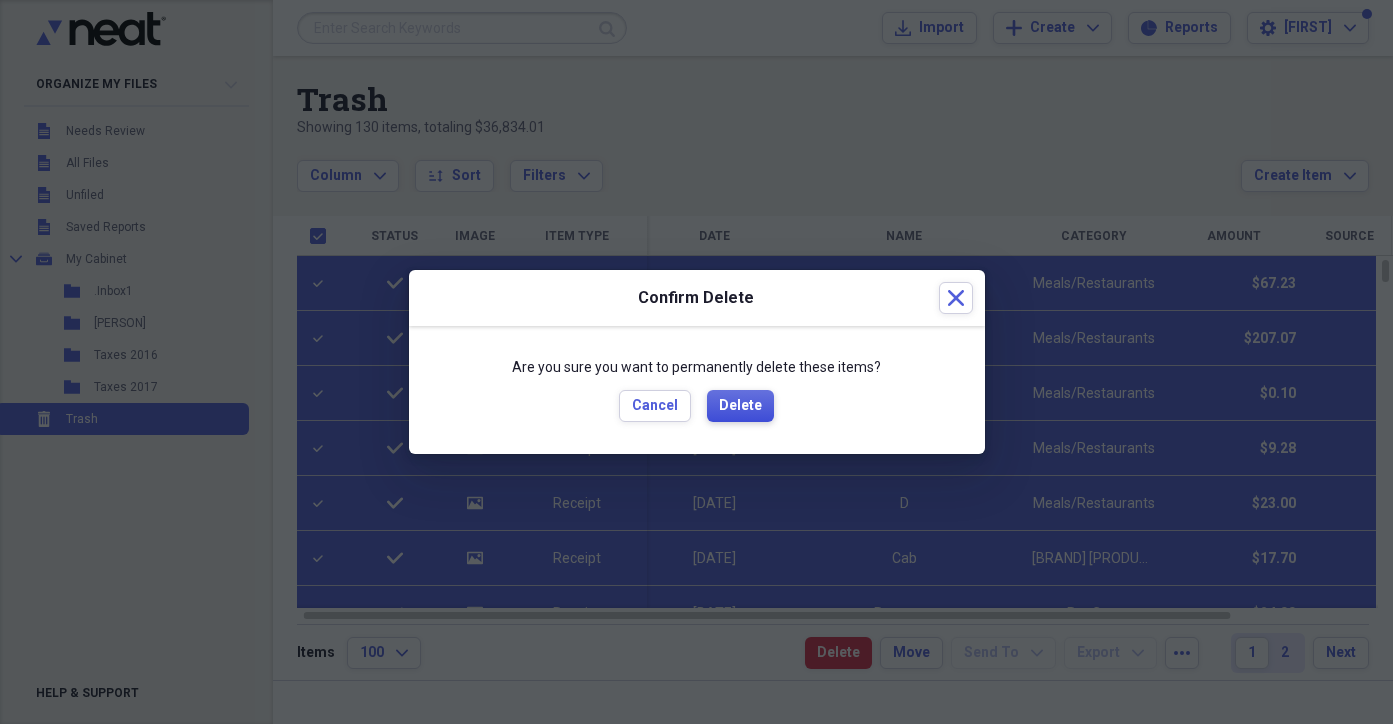 click on "Delete" at bounding box center (740, 406) 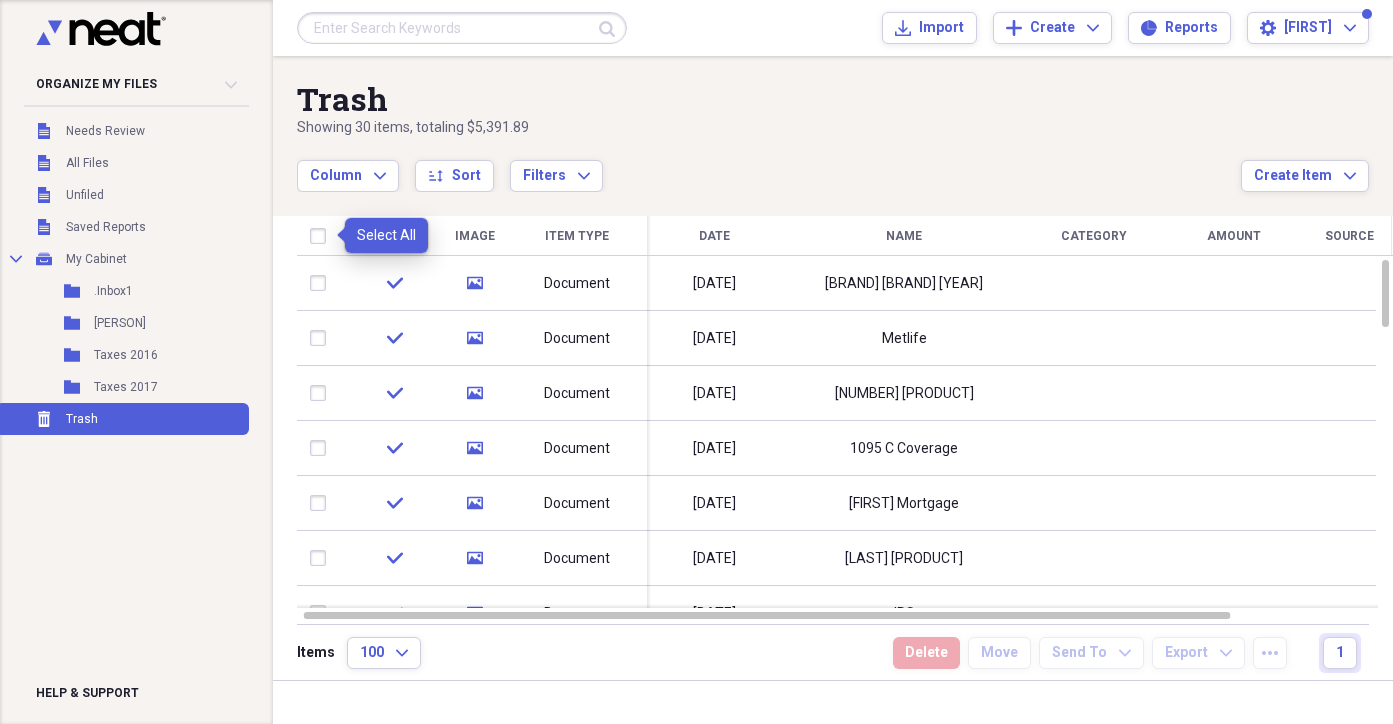 click at bounding box center (322, 236) 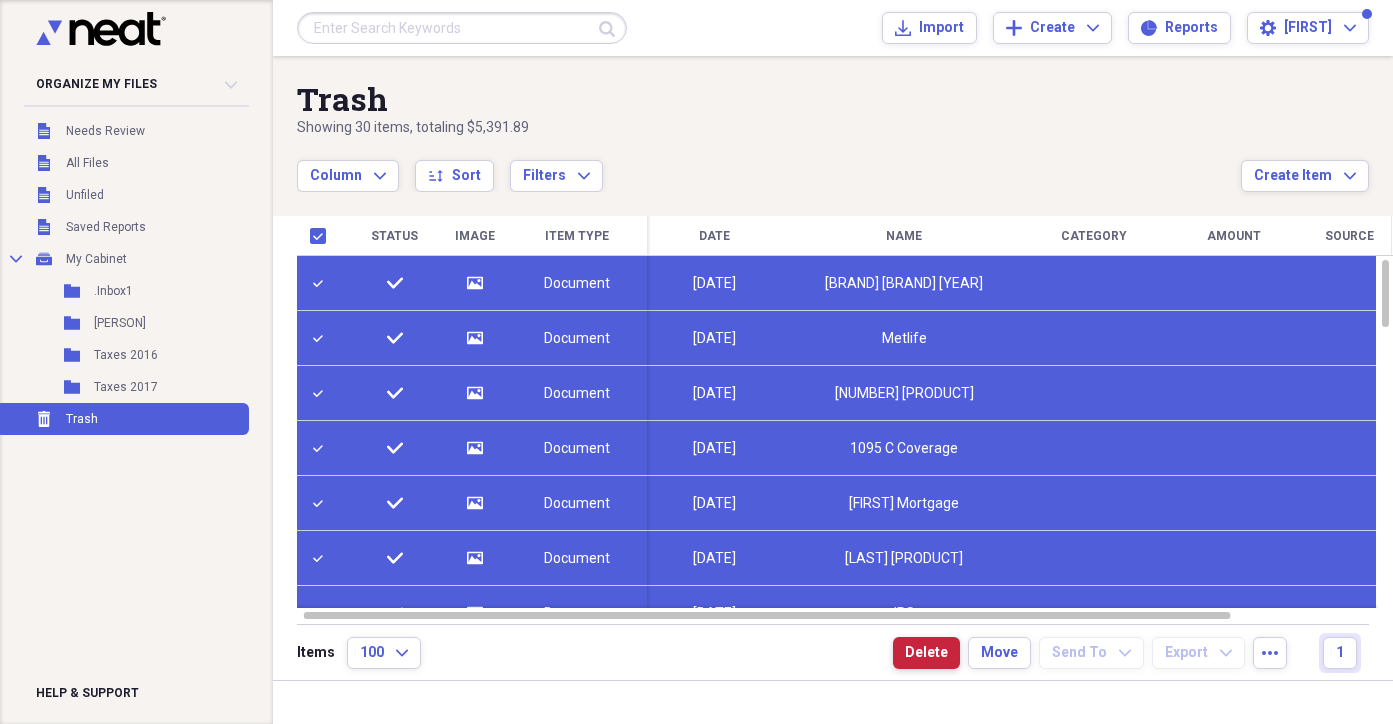 click on "Delete" at bounding box center (926, 653) 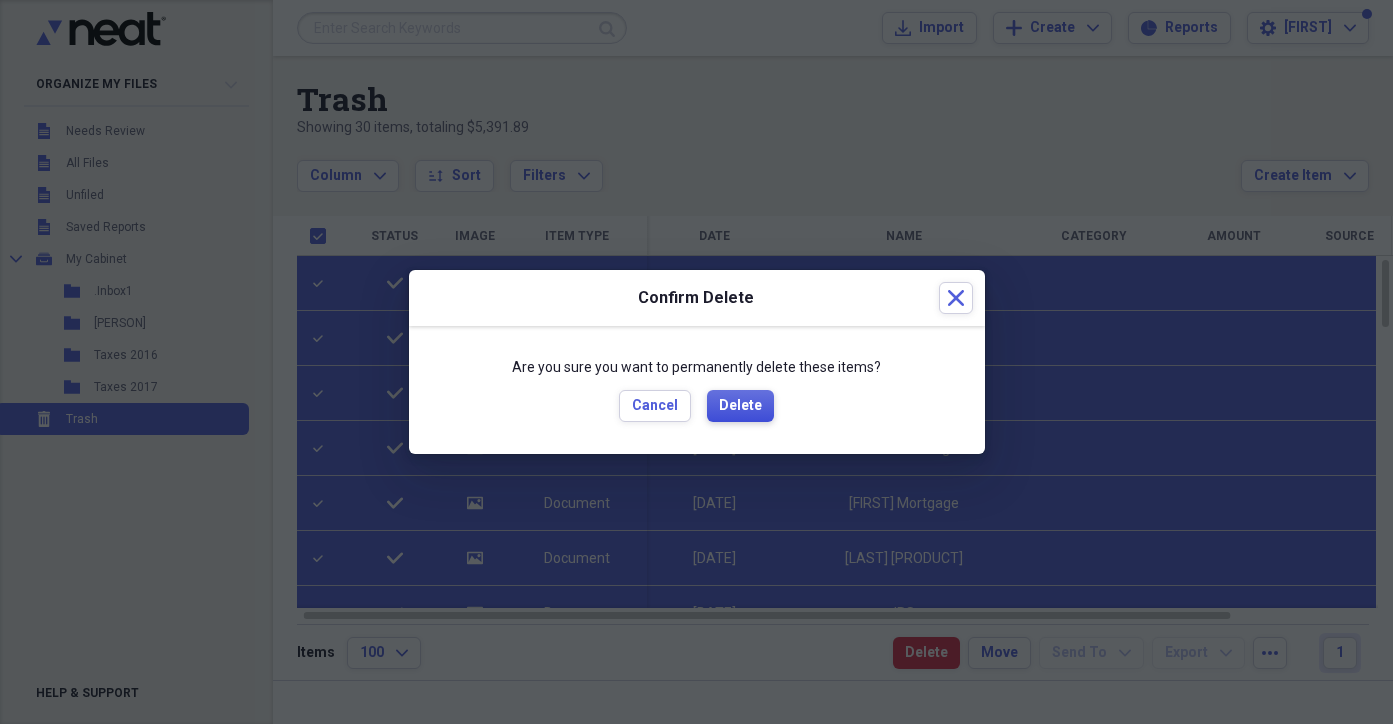 click on "Delete" at bounding box center [740, 406] 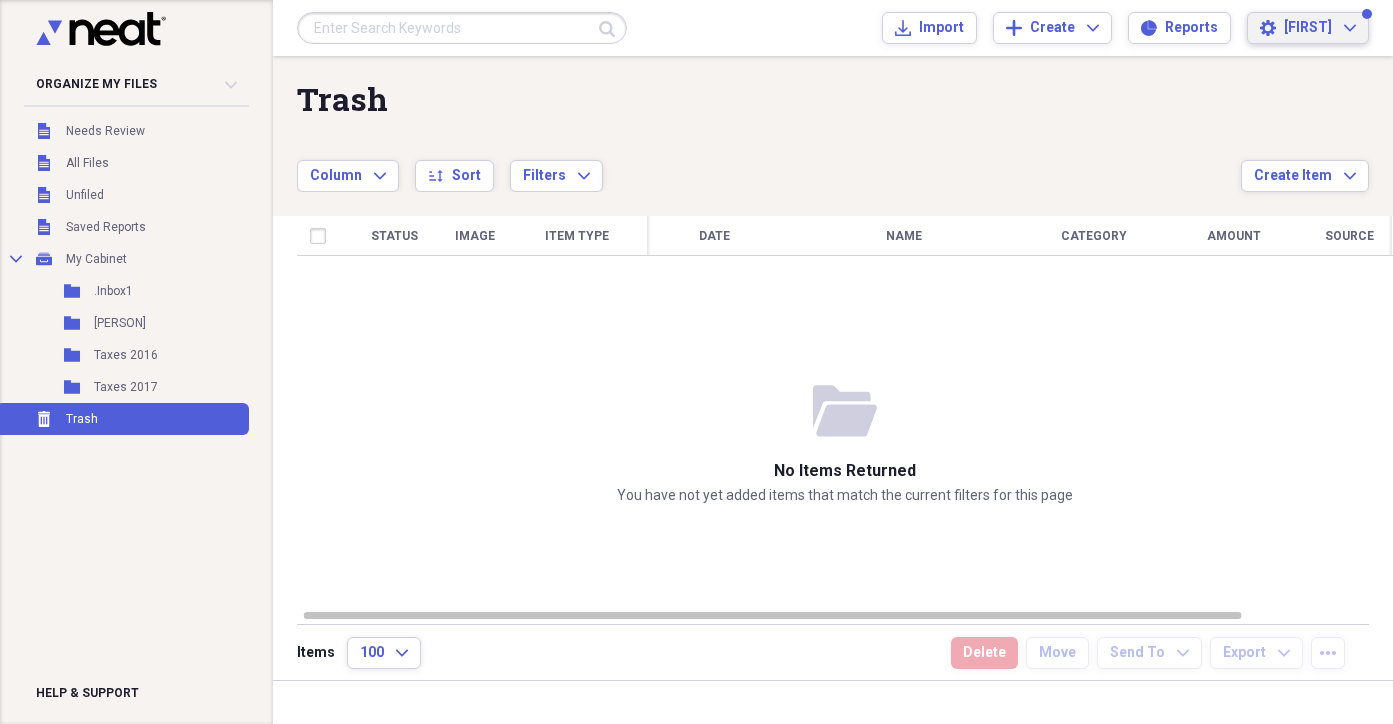 click on "[FIRST]" at bounding box center [1308, 28] 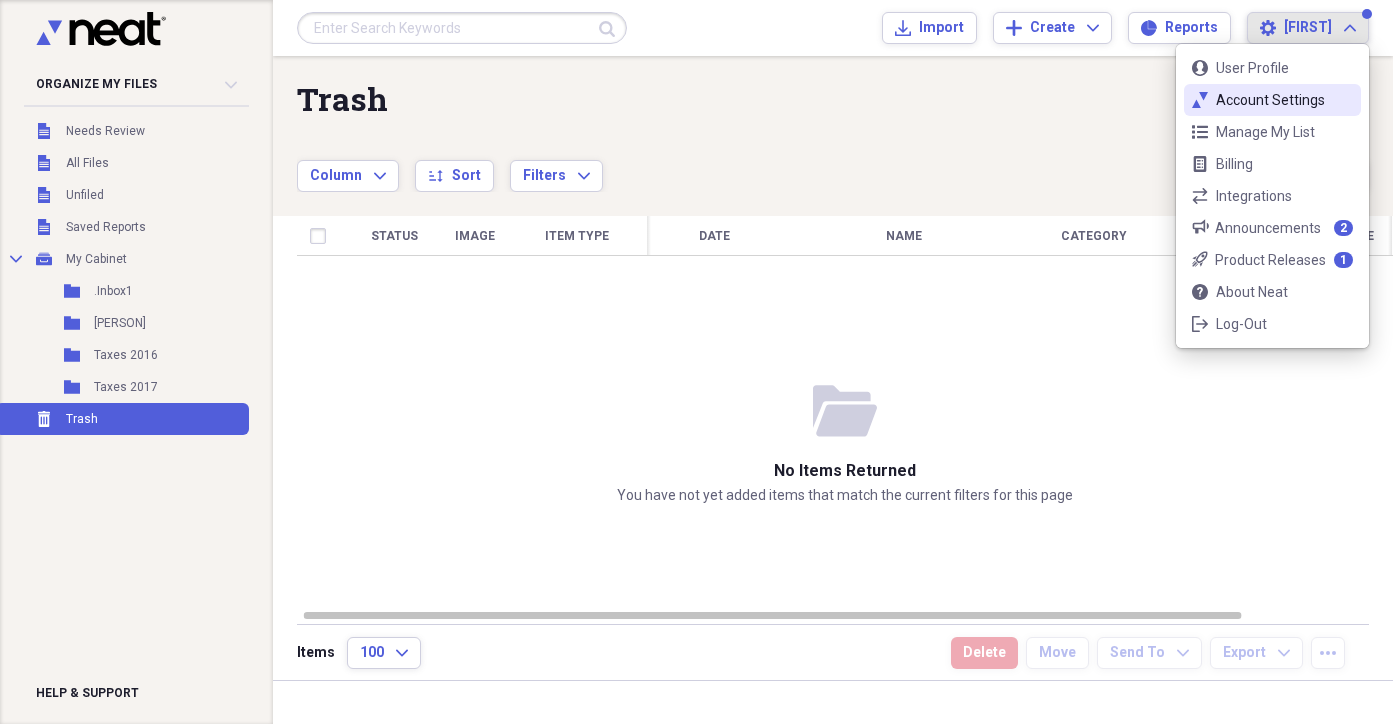 click on "Account Settings" at bounding box center [1272, 100] 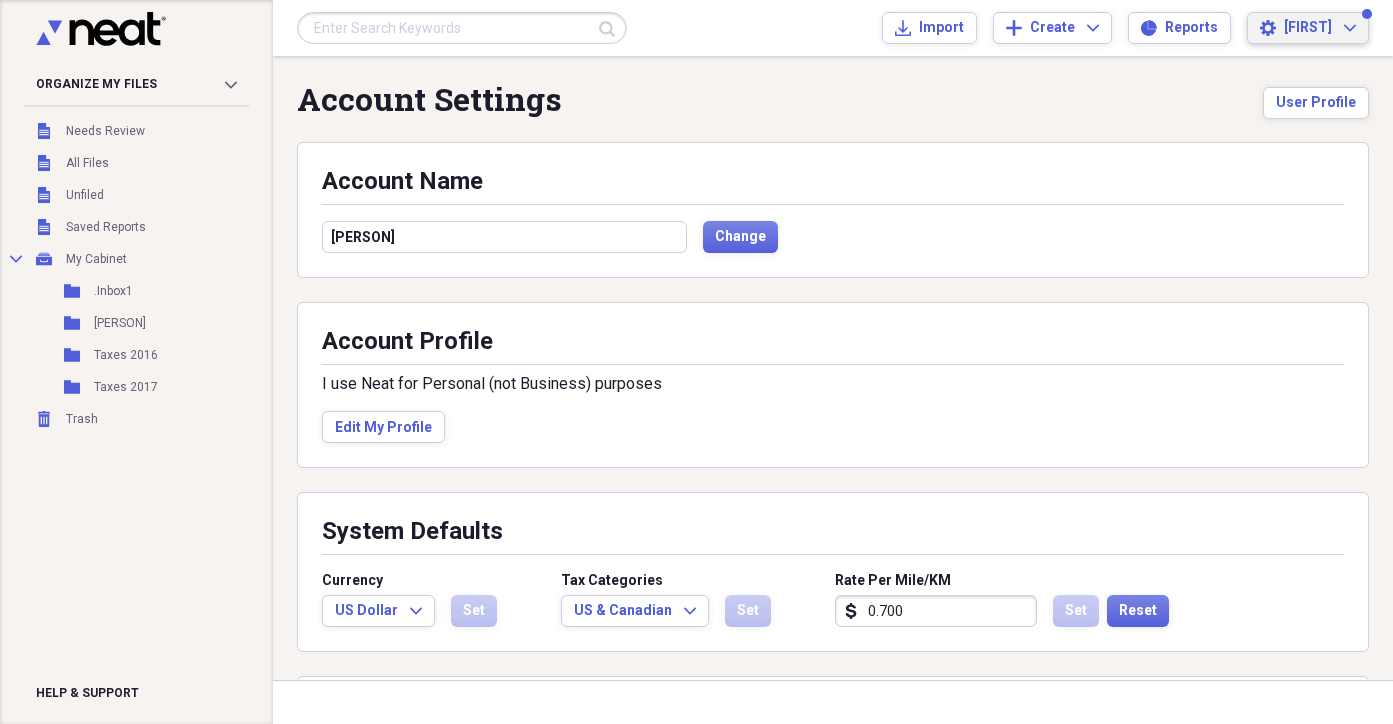 scroll, scrollTop: 0, scrollLeft: 0, axis: both 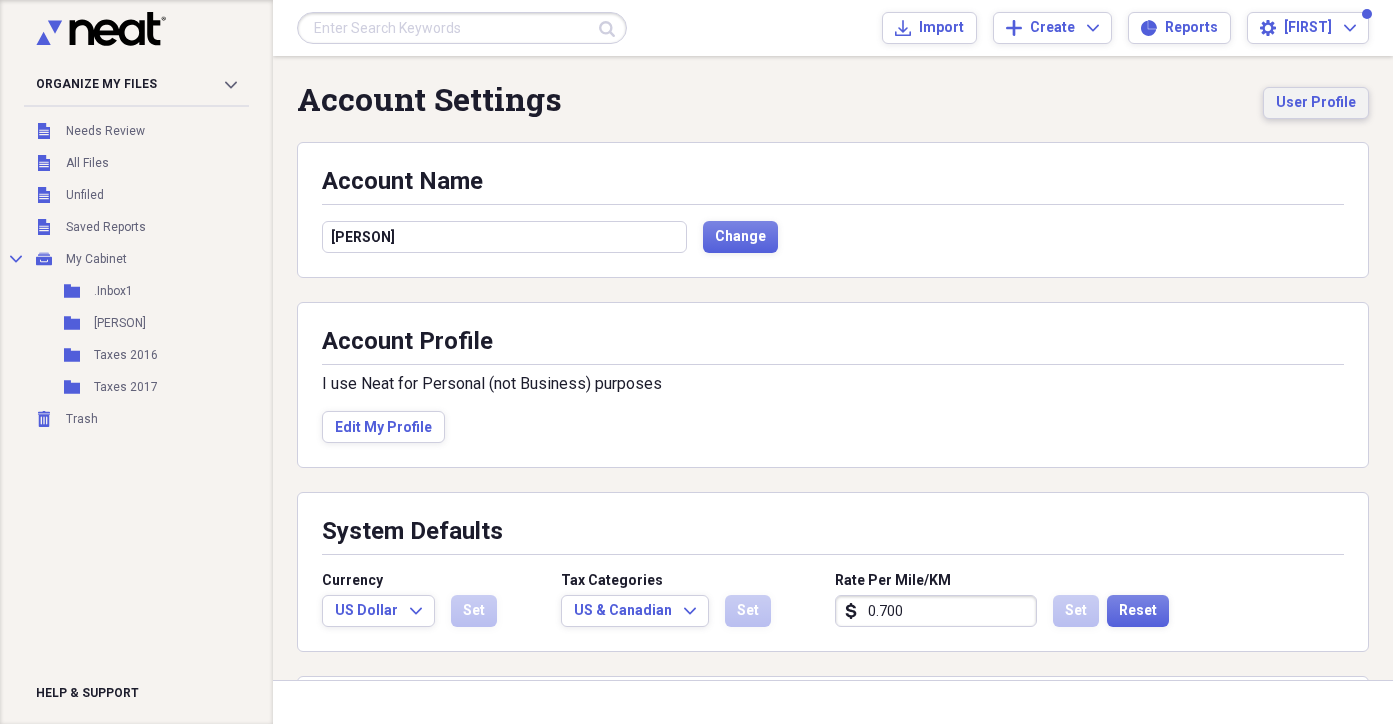 click on "User Profile" at bounding box center (1316, 103) 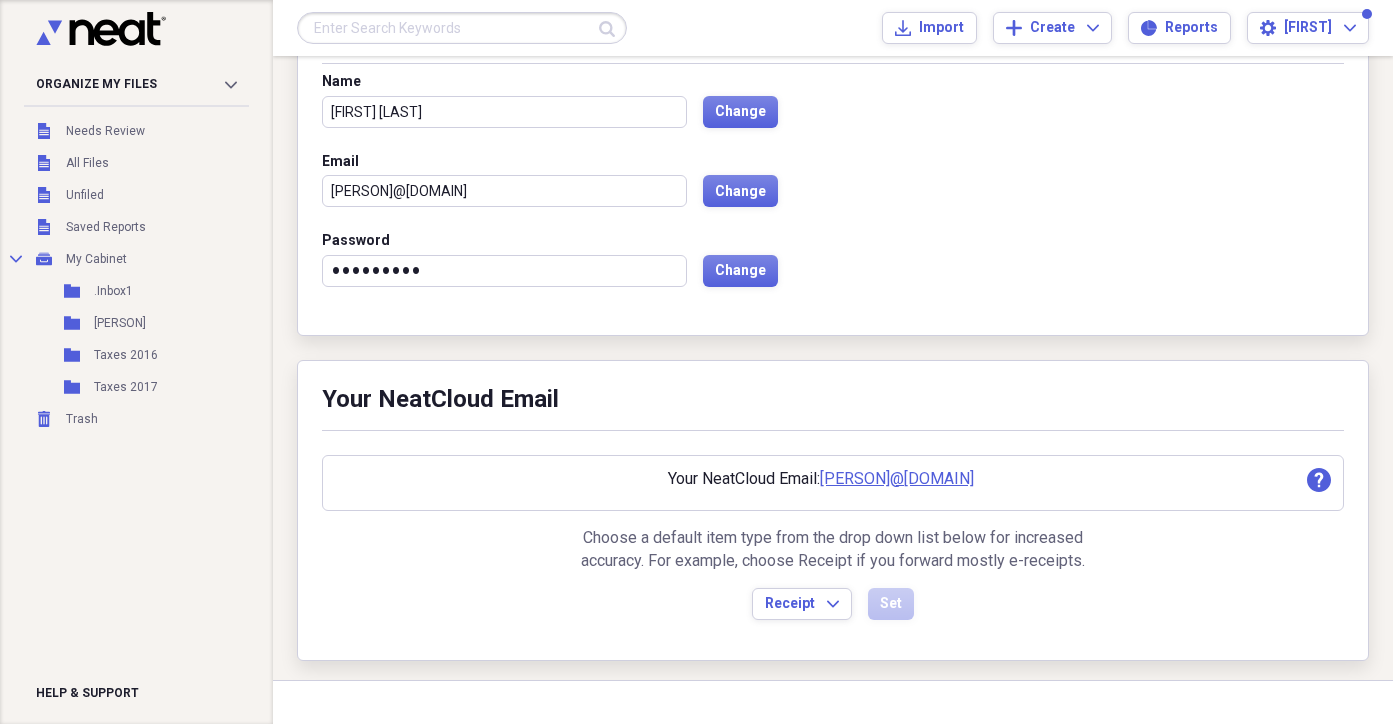 scroll, scrollTop: 156, scrollLeft: 0, axis: vertical 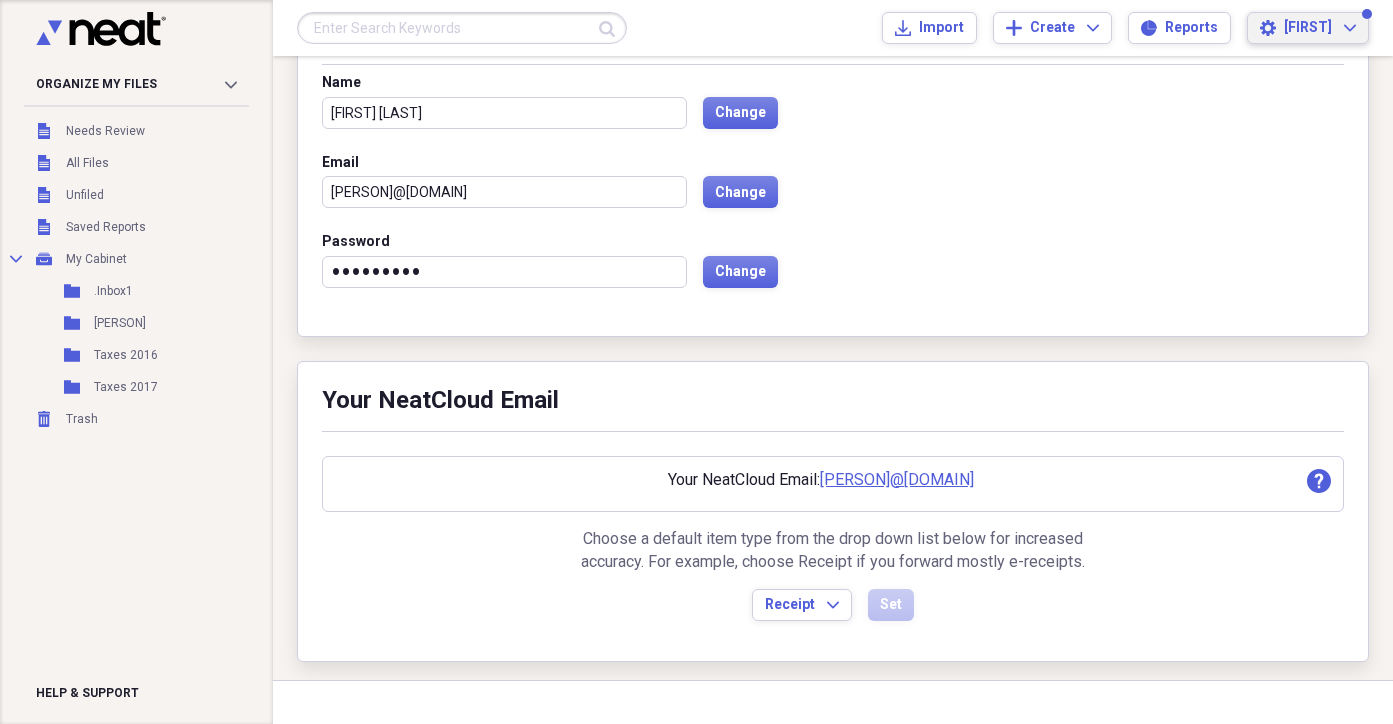 click on "Expand" 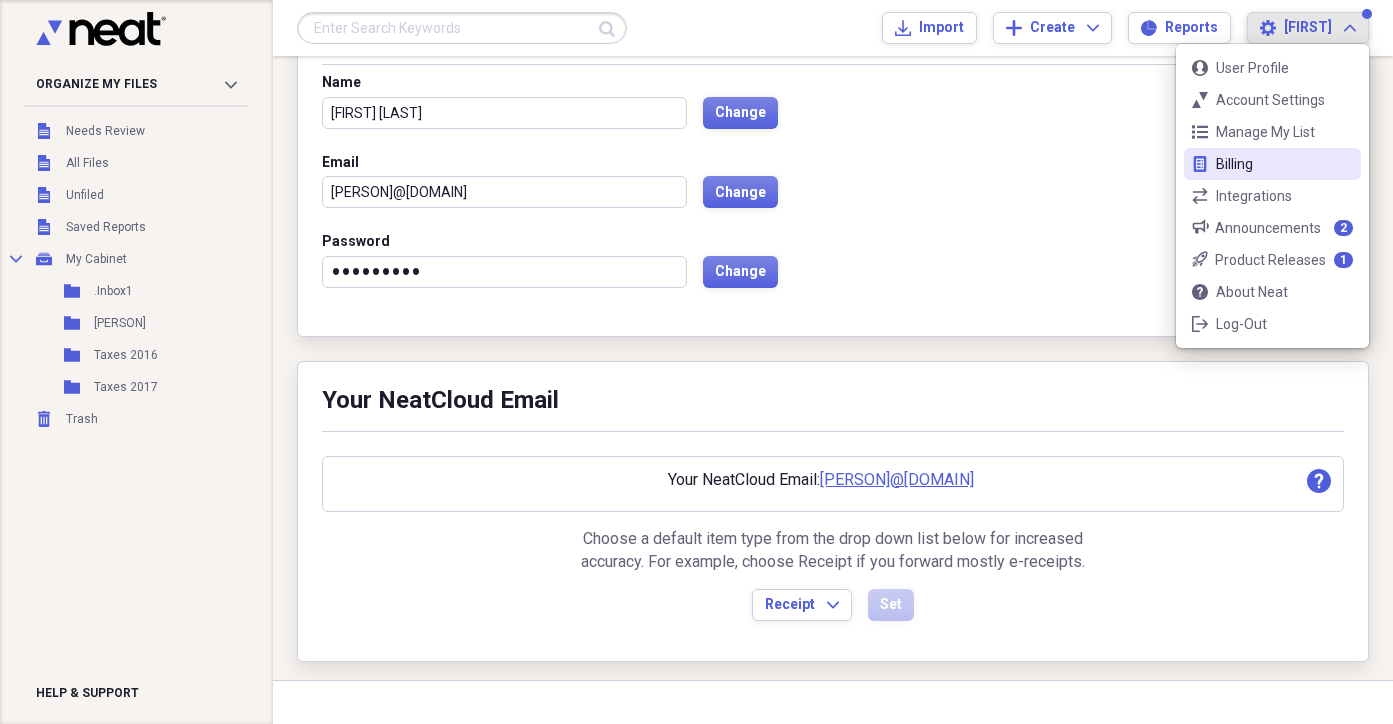 click on "Billing" at bounding box center (1272, 164) 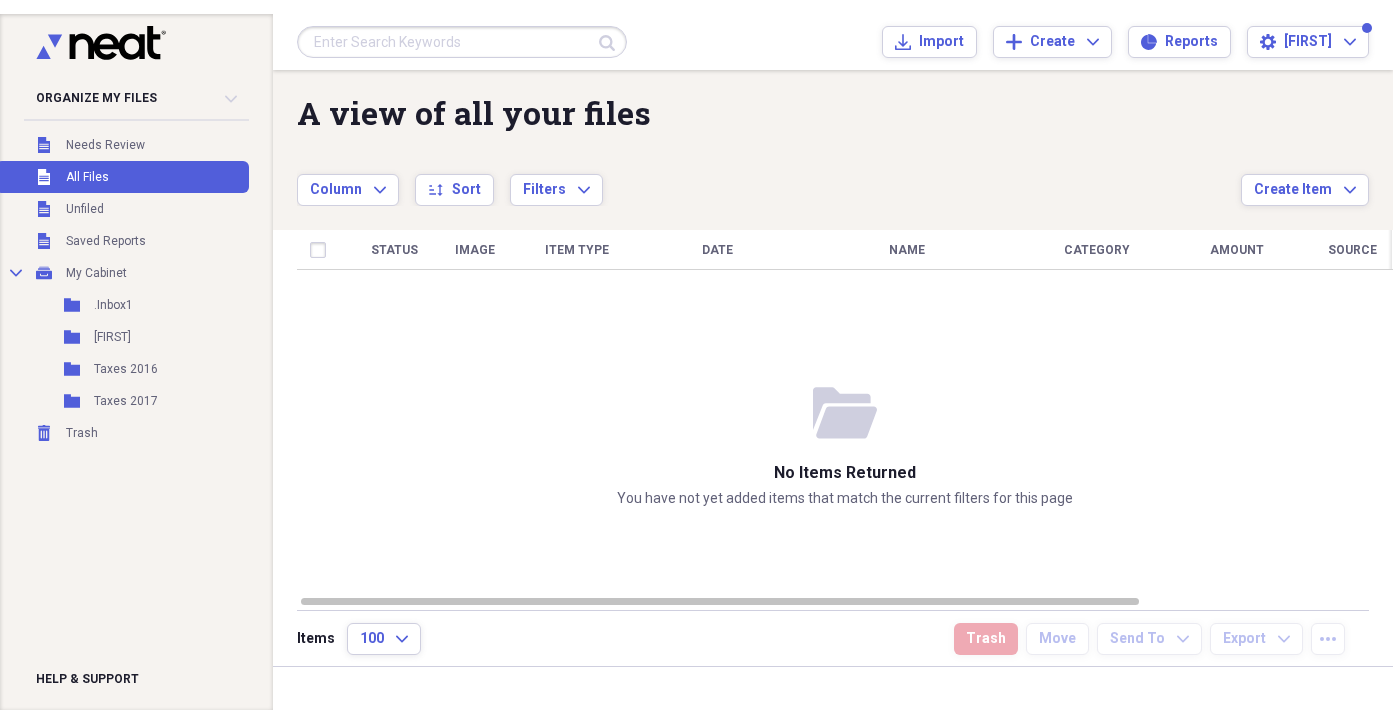 scroll, scrollTop: 0, scrollLeft: 0, axis: both 